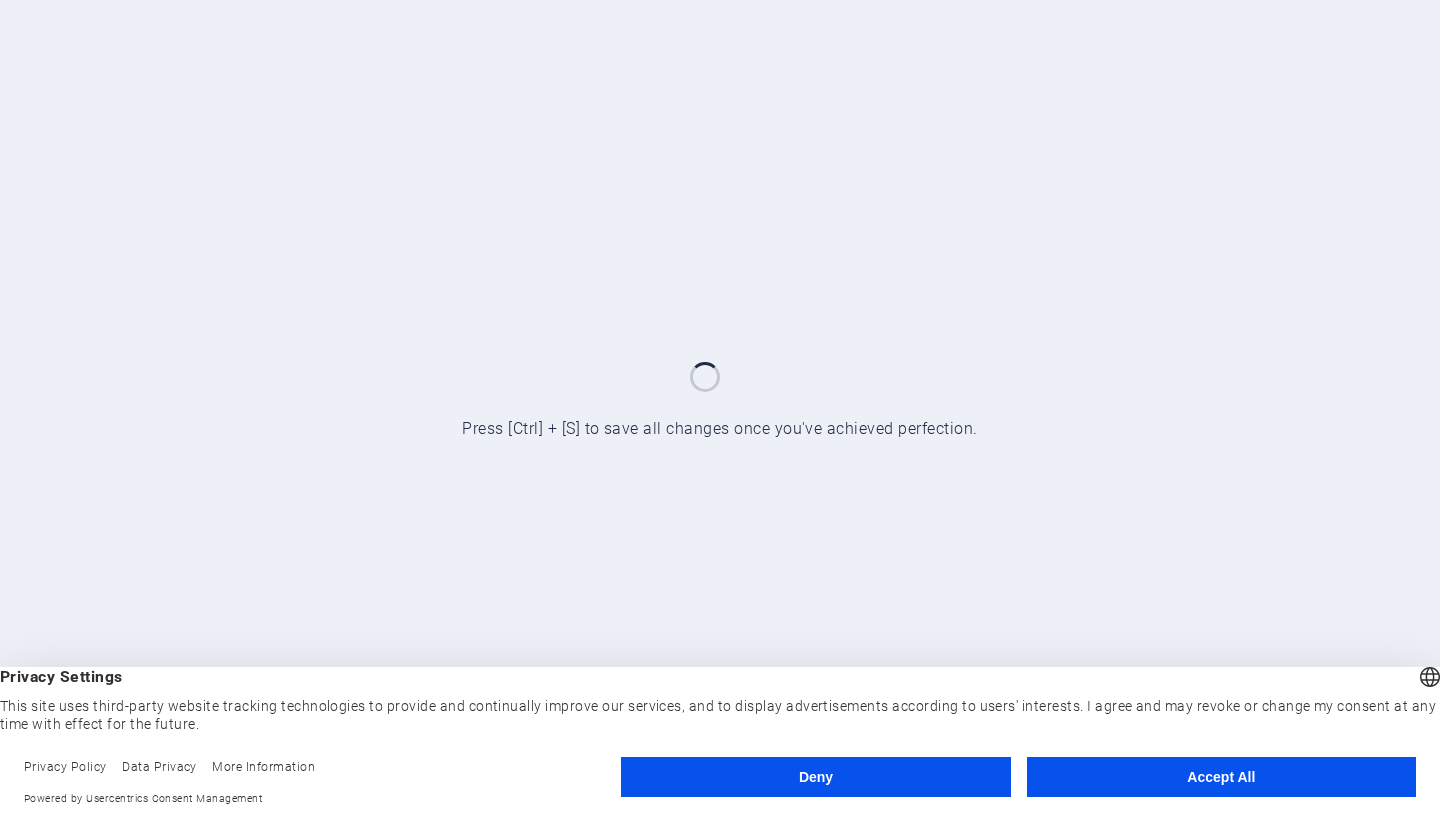 scroll, scrollTop: 0, scrollLeft: 0, axis: both 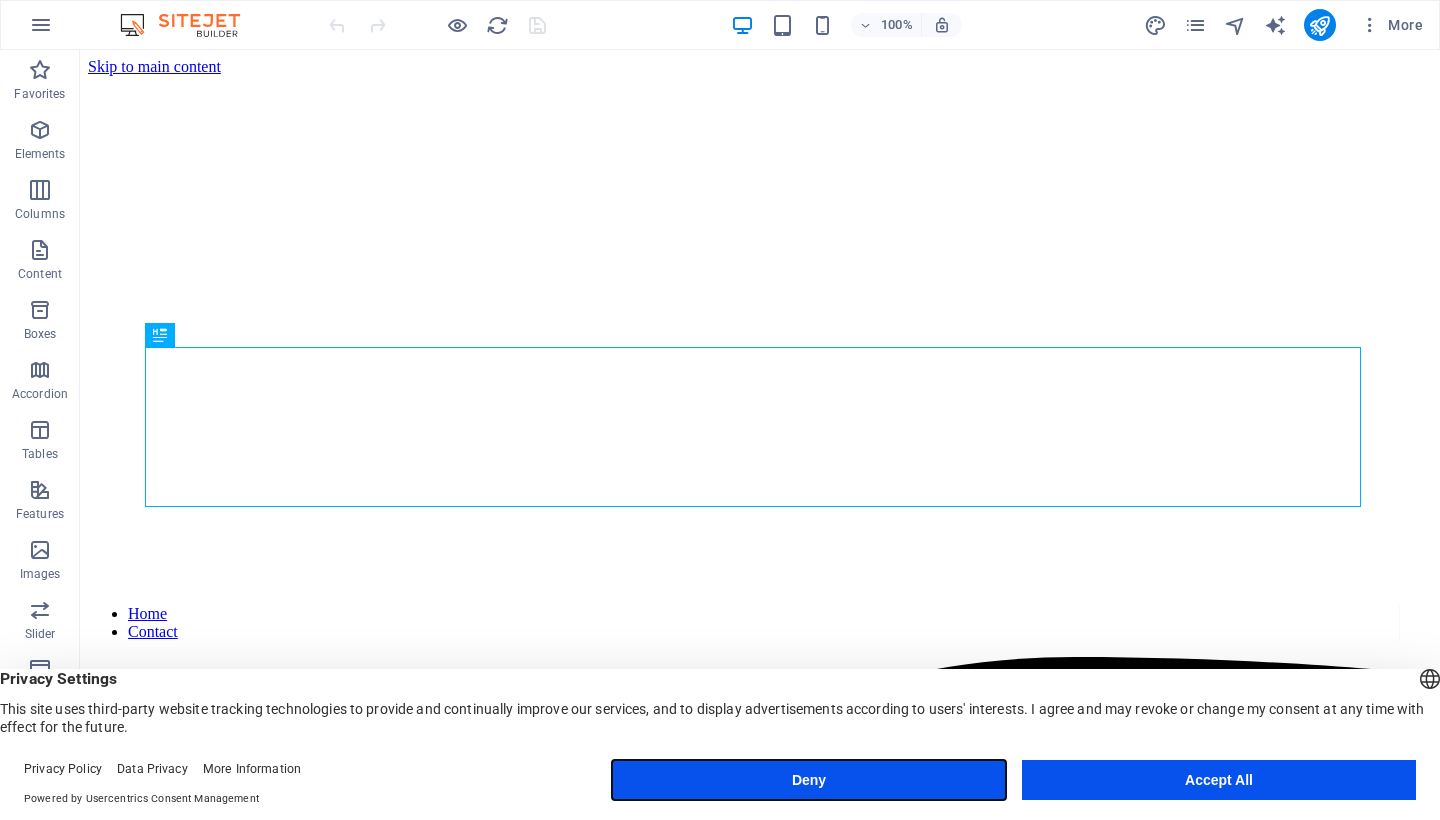 click on "Deny" at bounding box center (809, 780) 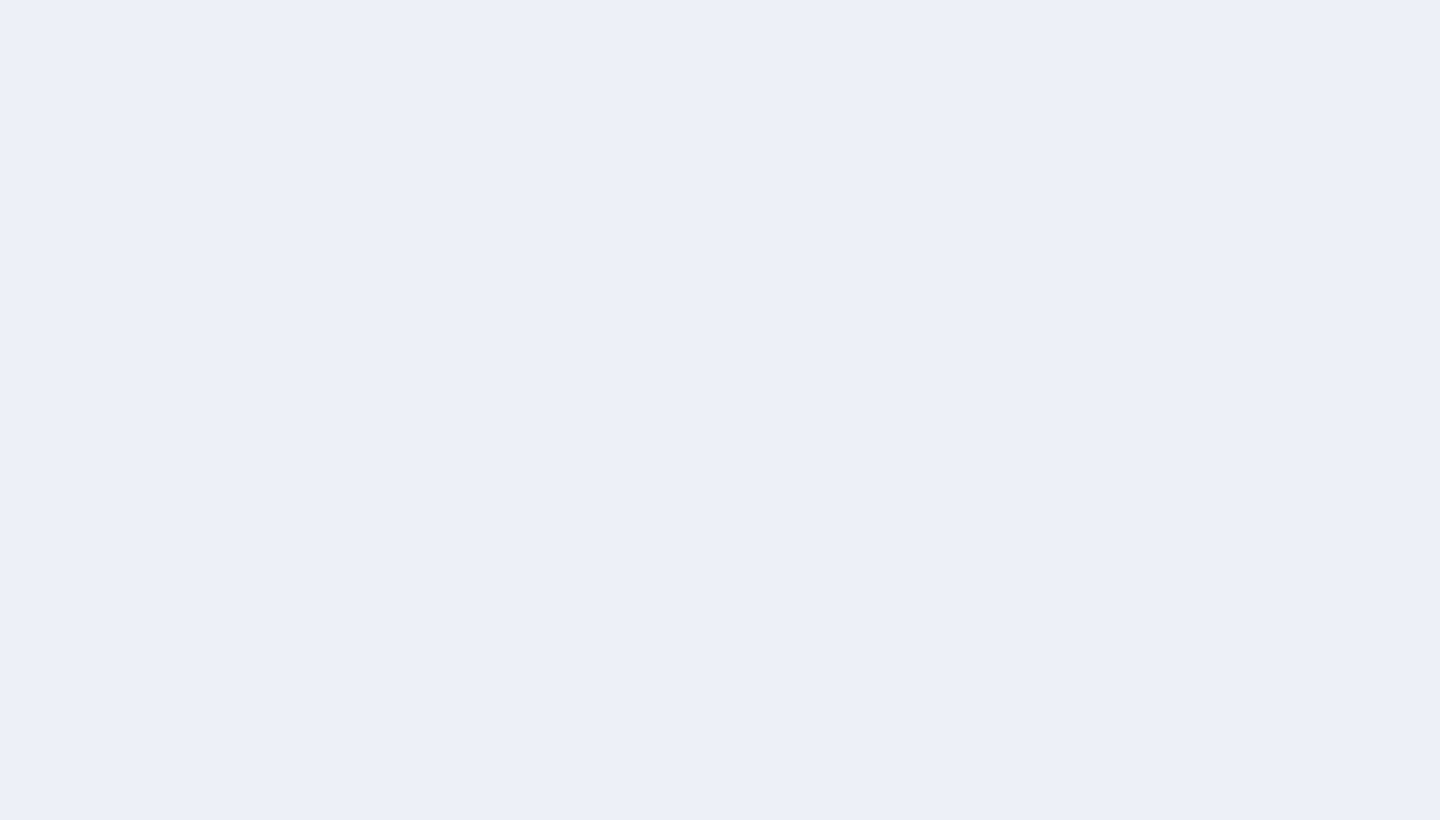 scroll, scrollTop: 0, scrollLeft: 0, axis: both 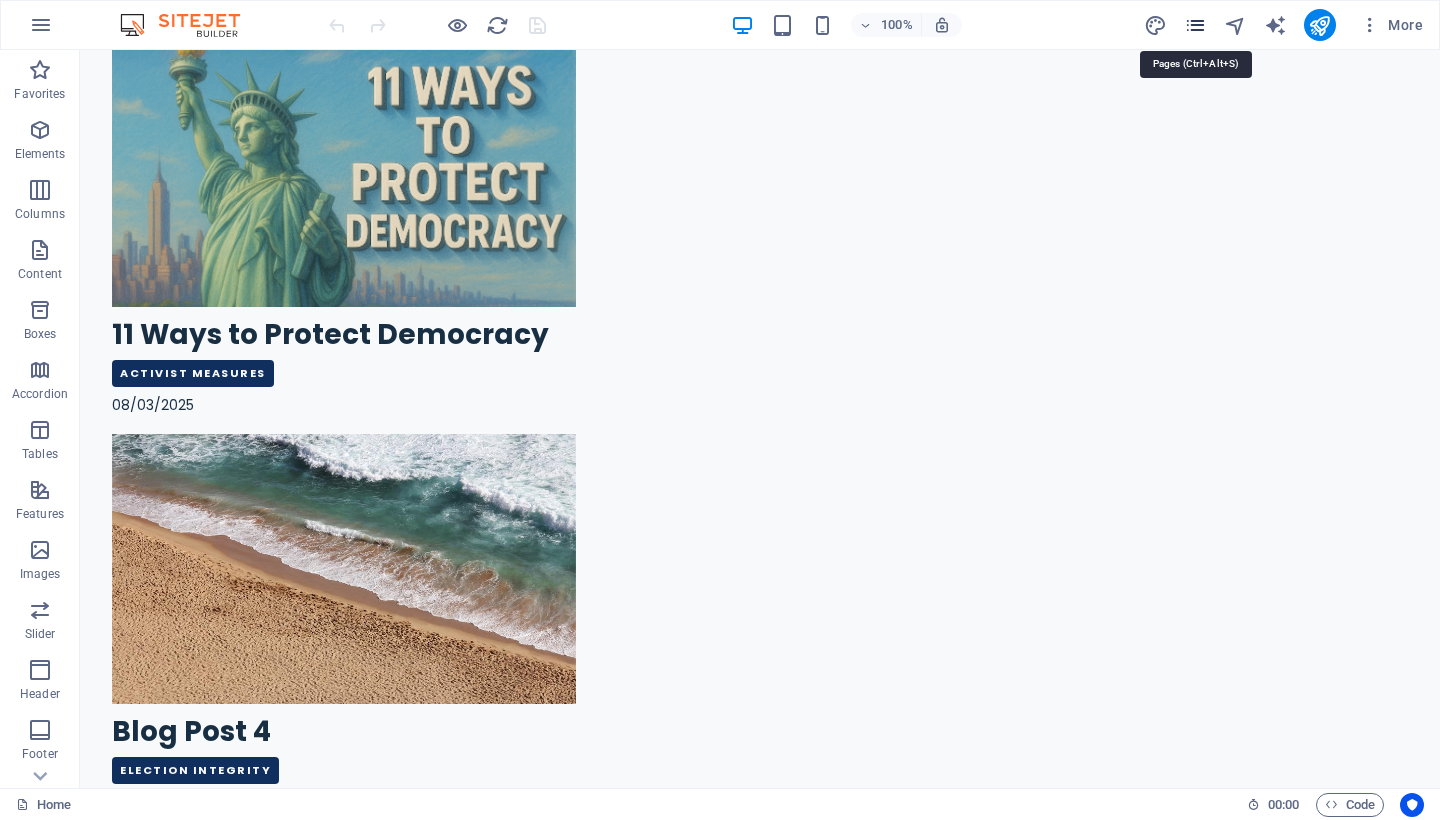 click at bounding box center (1195, 25) 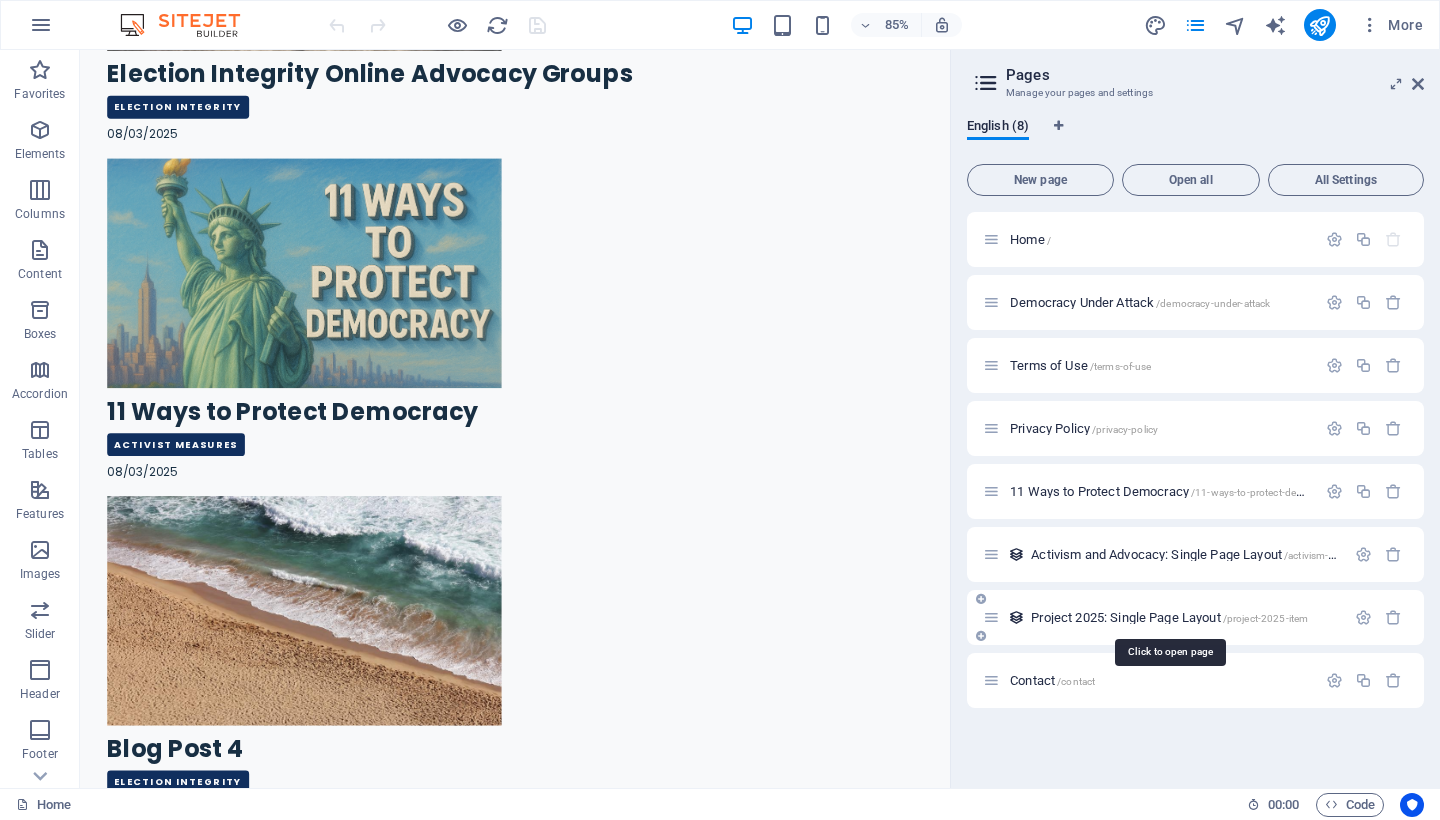 click on "Project 2025: Single Page Layout /project-2025-item" at bounding box center [1169, 617] 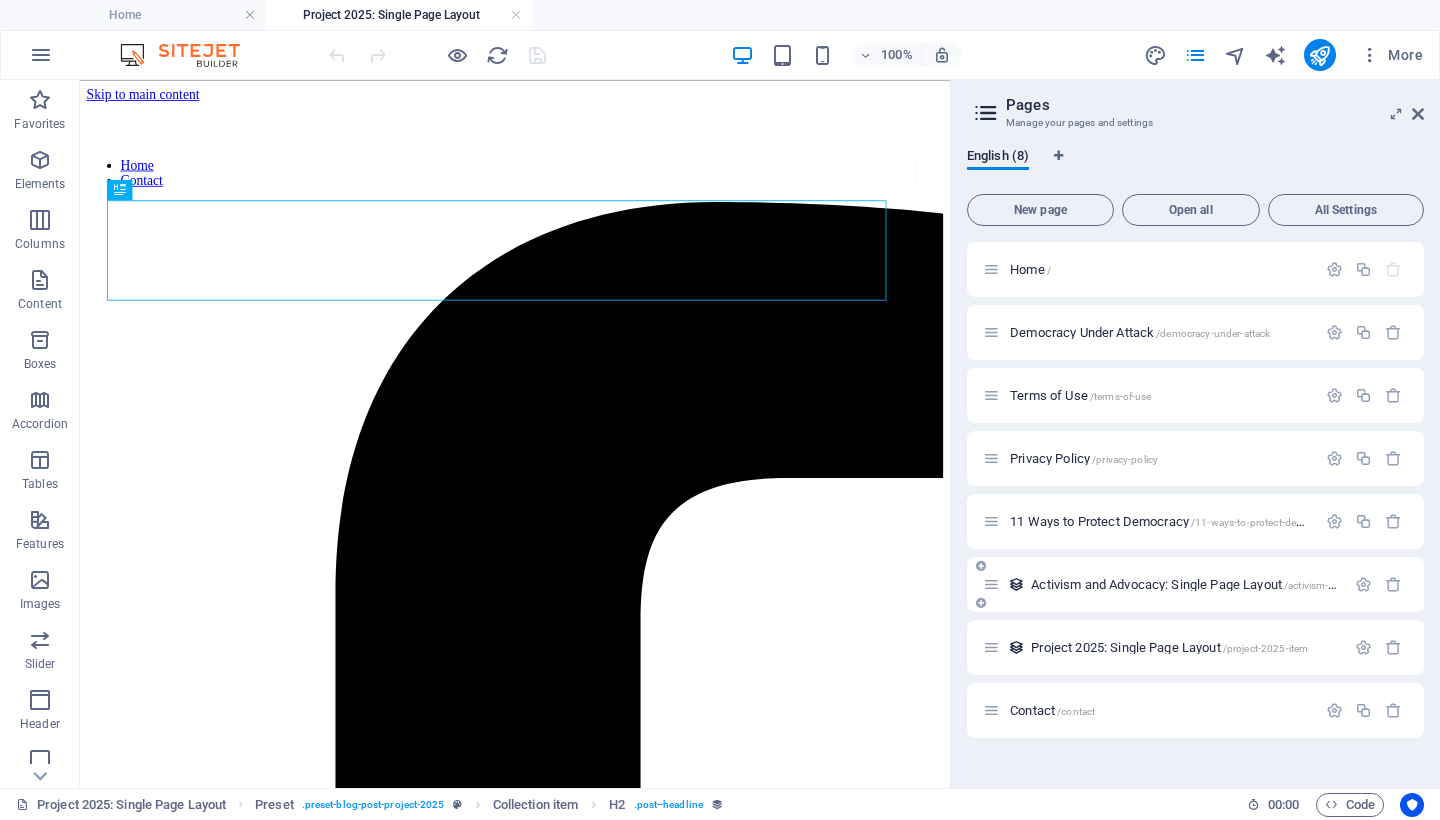 scroll, scrollTop: 0, scrollLeft: 0, axis: both 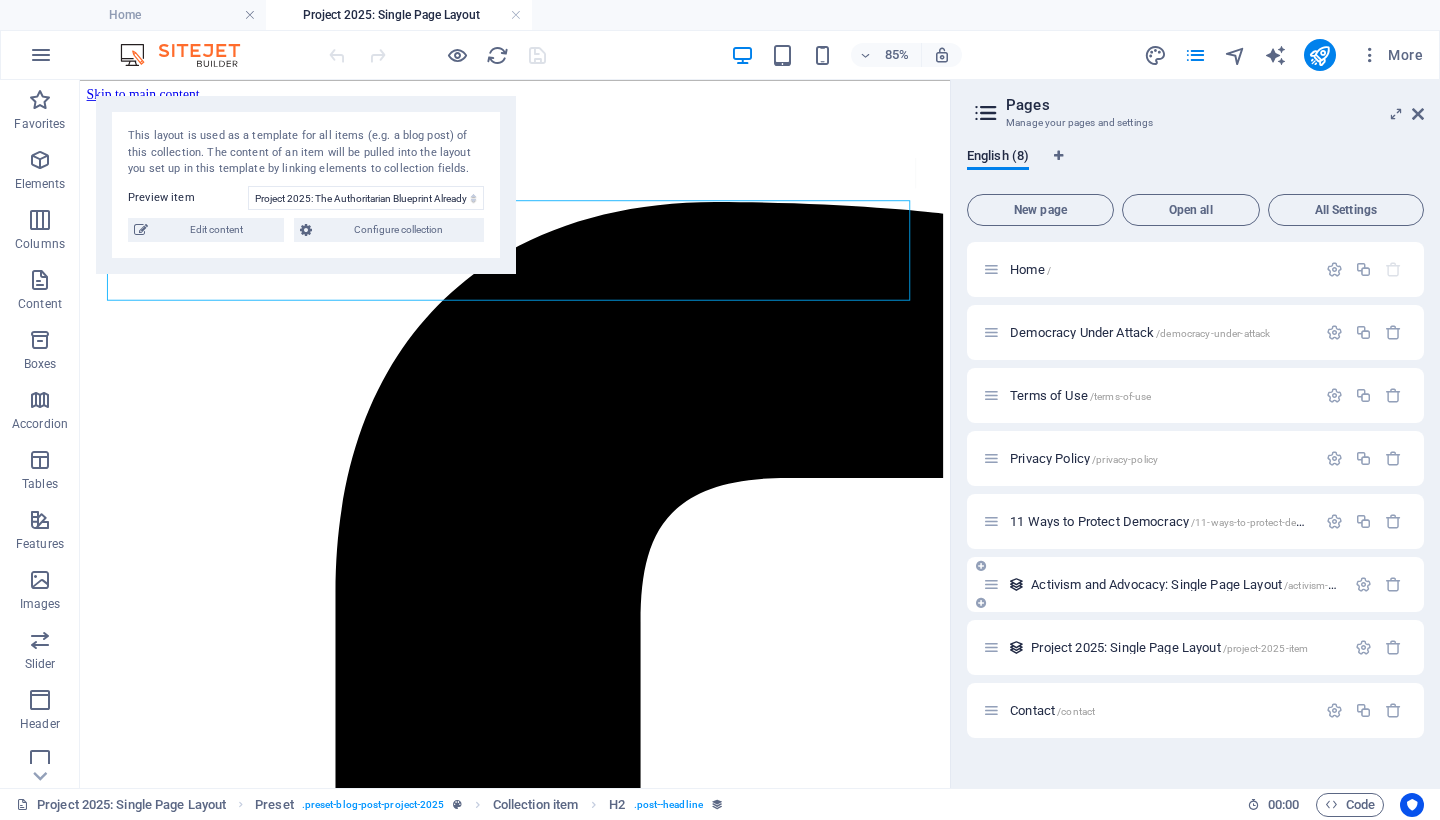 select on "688ff2b734730a6caf02dc72" 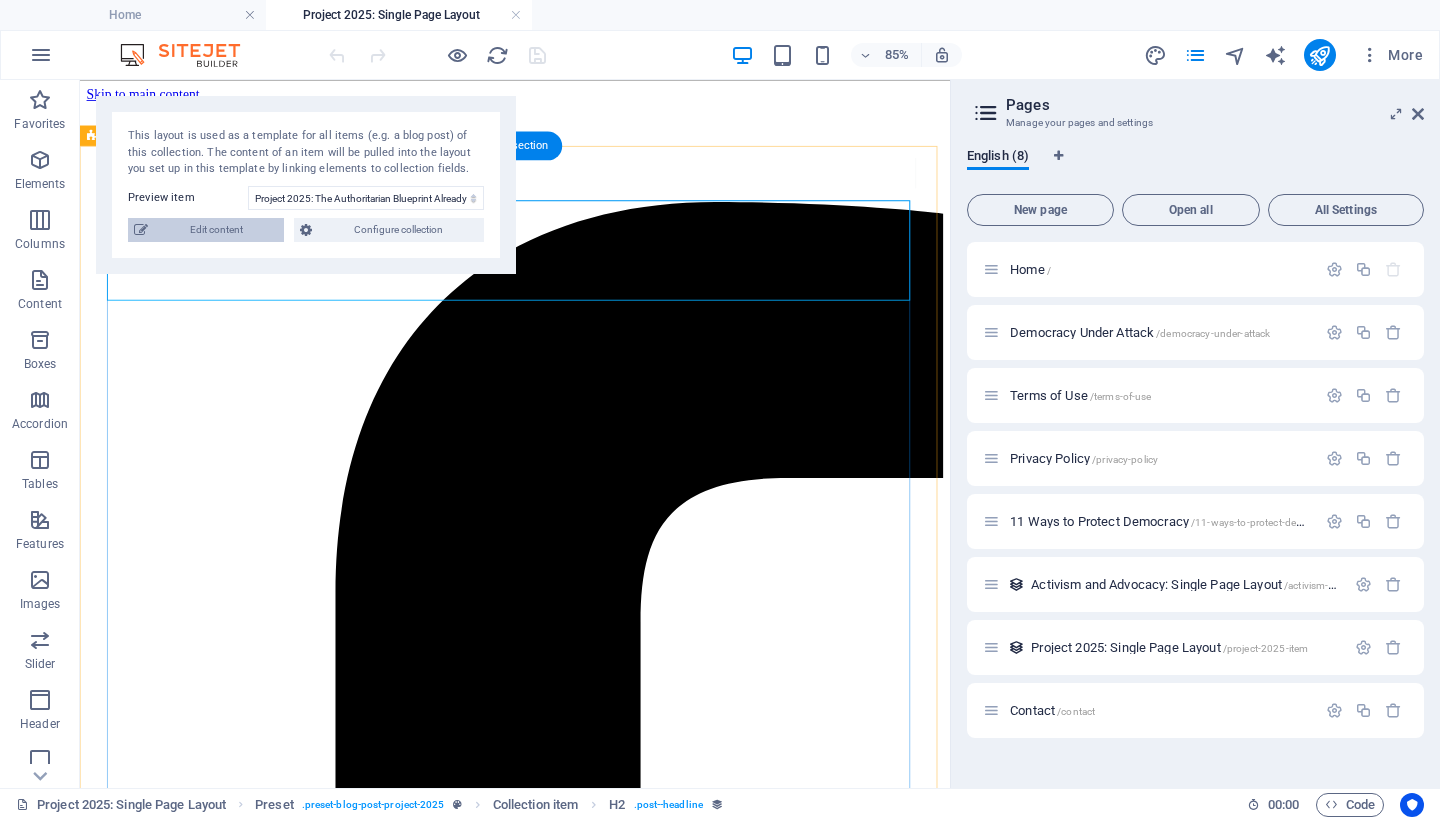 click on "Edit content" at bounding box center [216, 230] 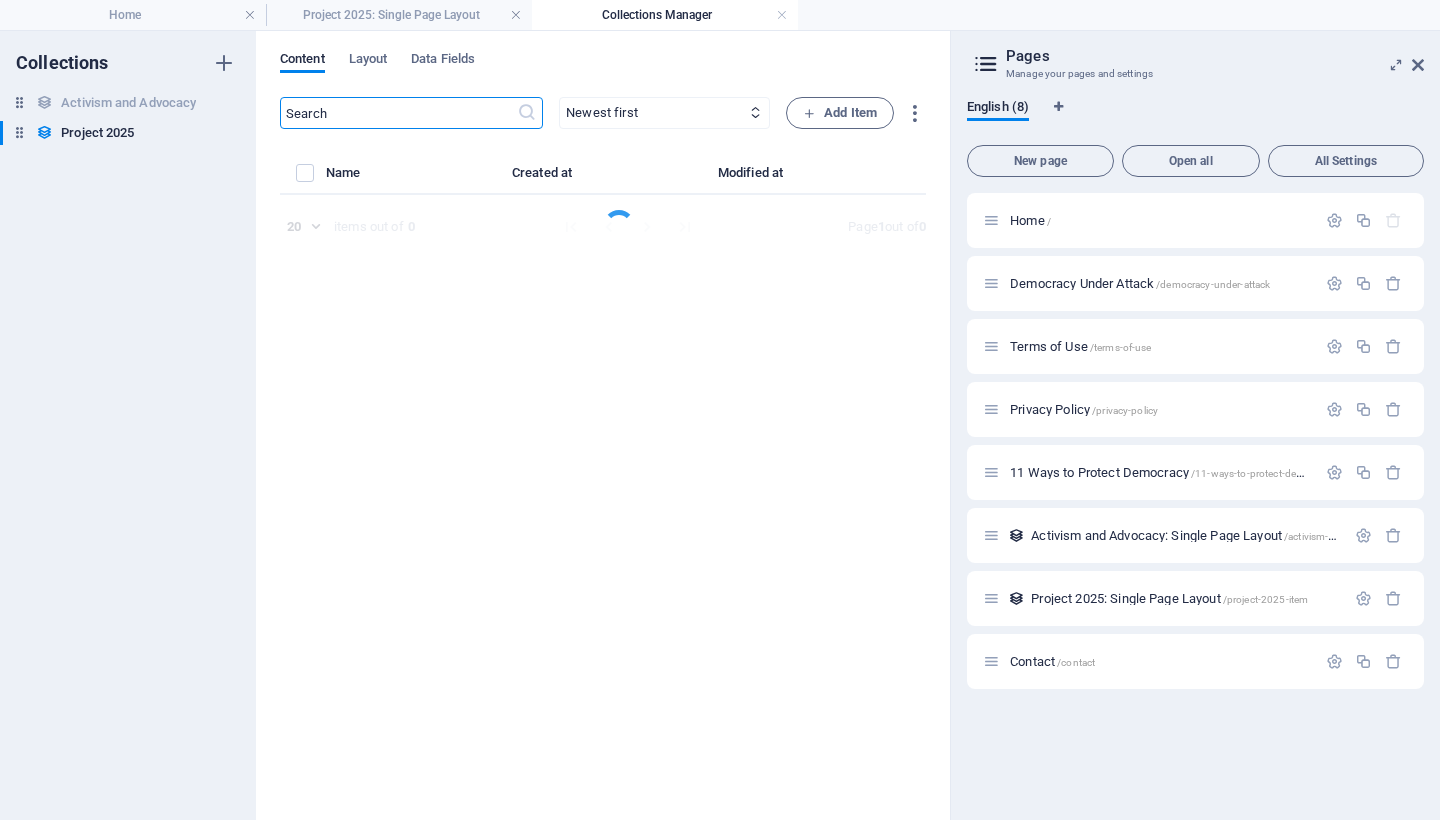 select on "Project 2025" 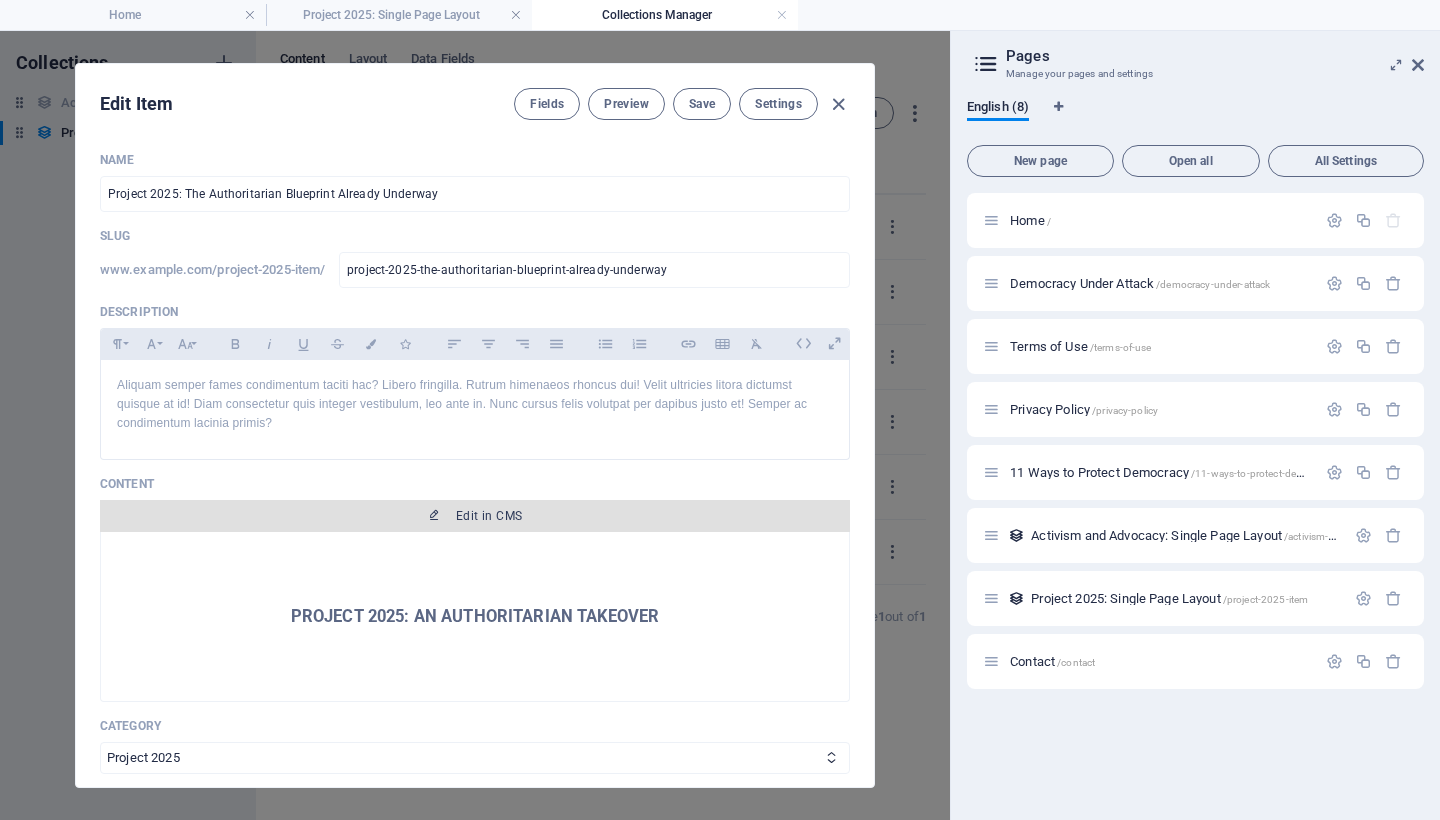 click on "Edit in CMS" at bounding box center [489, 516] 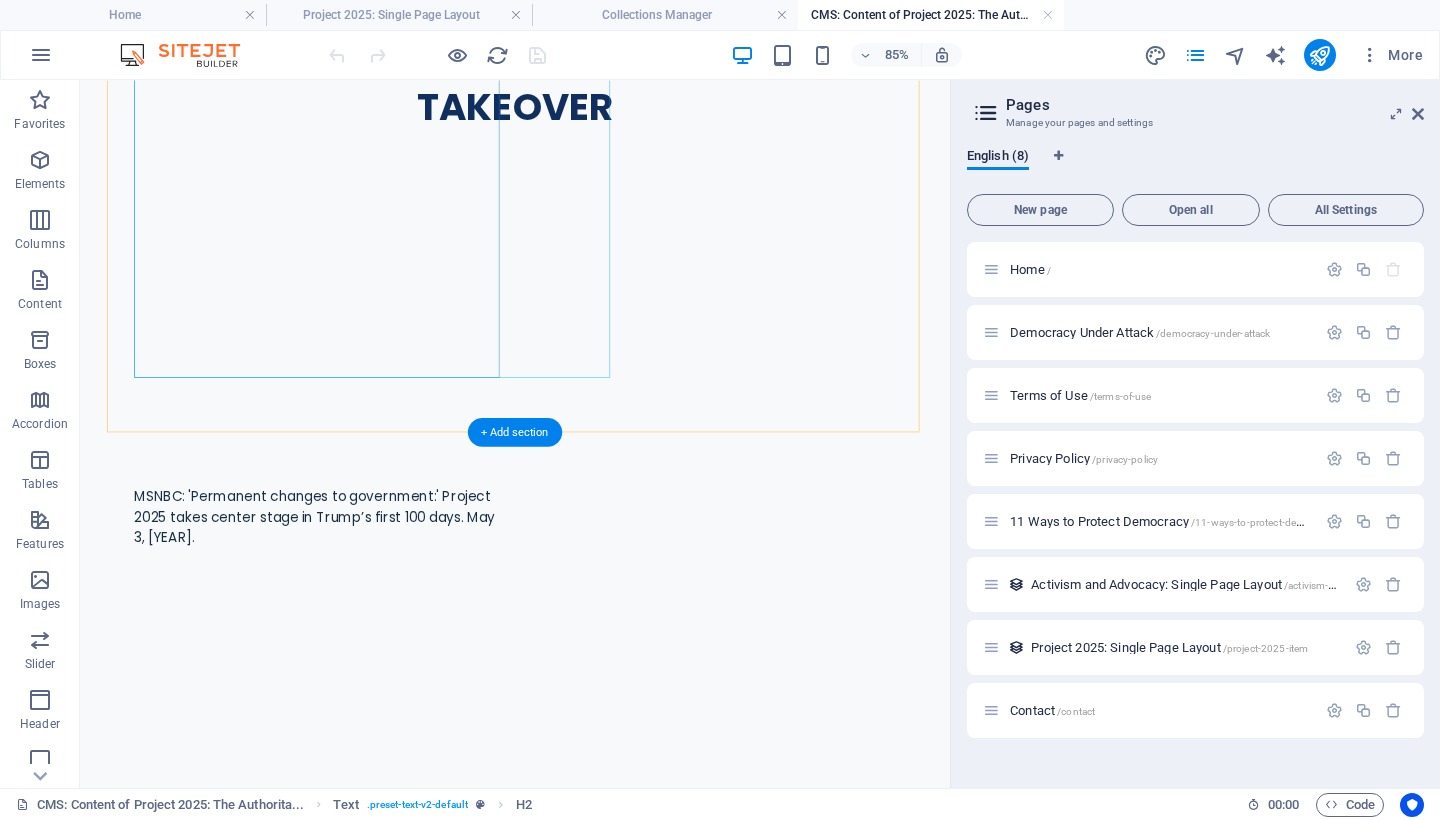 scroll, scrollTop: 352, scrollLeft: 0, axis: vertical 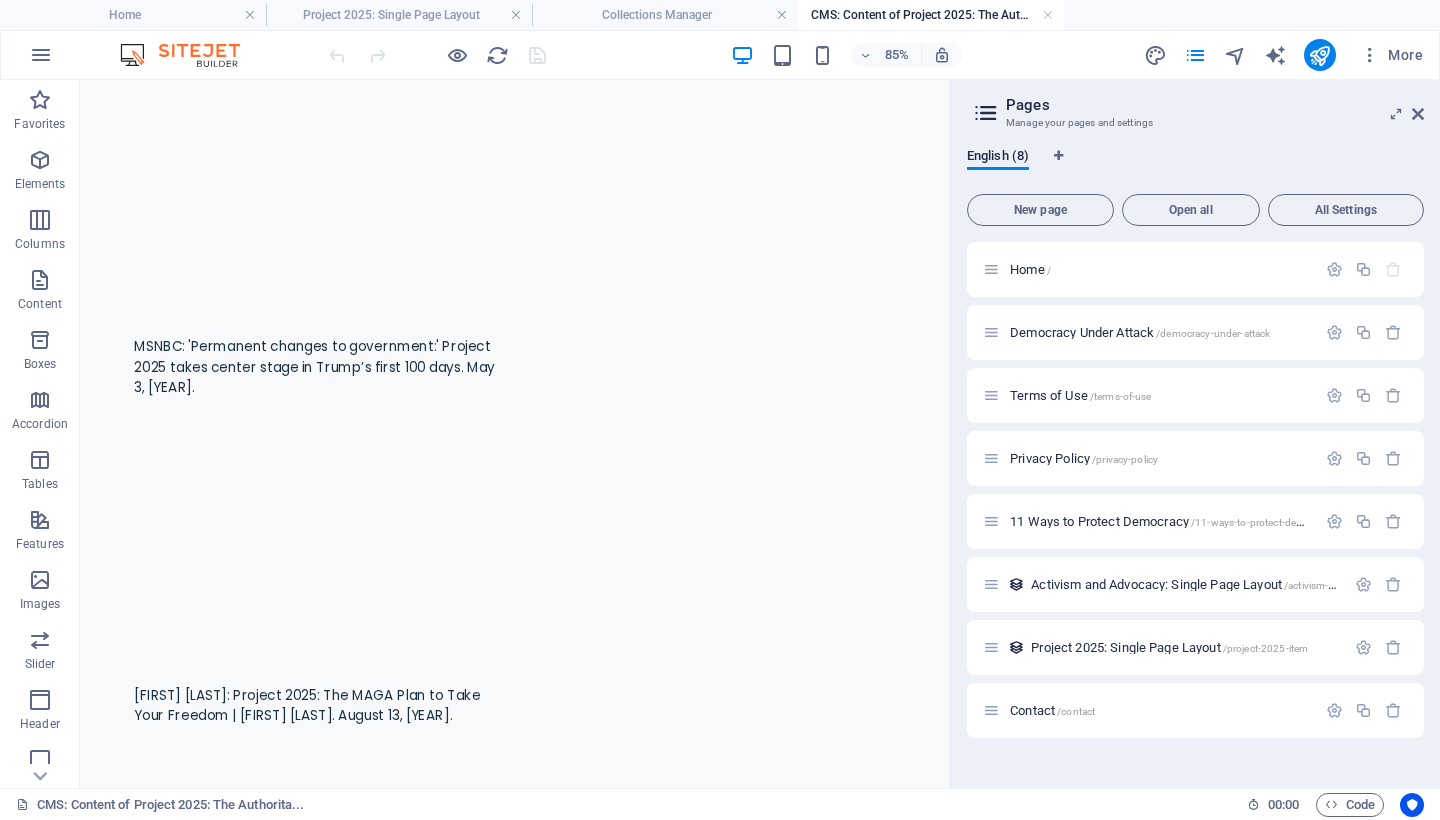 click on "Pages Manage your pages and settings English (8) New page Open all All Settings Home / Democracy Under Attack /democracy-under-attack Terms of Use /terms-of-use Privacy Policy /privacy-policy 11 Ways to Protect Democracy /11-ways-to-protect-democracy Activism and Advocacy: Single Page Layout /activism-and-advocacy-item Project 2025: Single Page Layout /project-2025-item Contact /contact" at bounding box center (1195, 434) 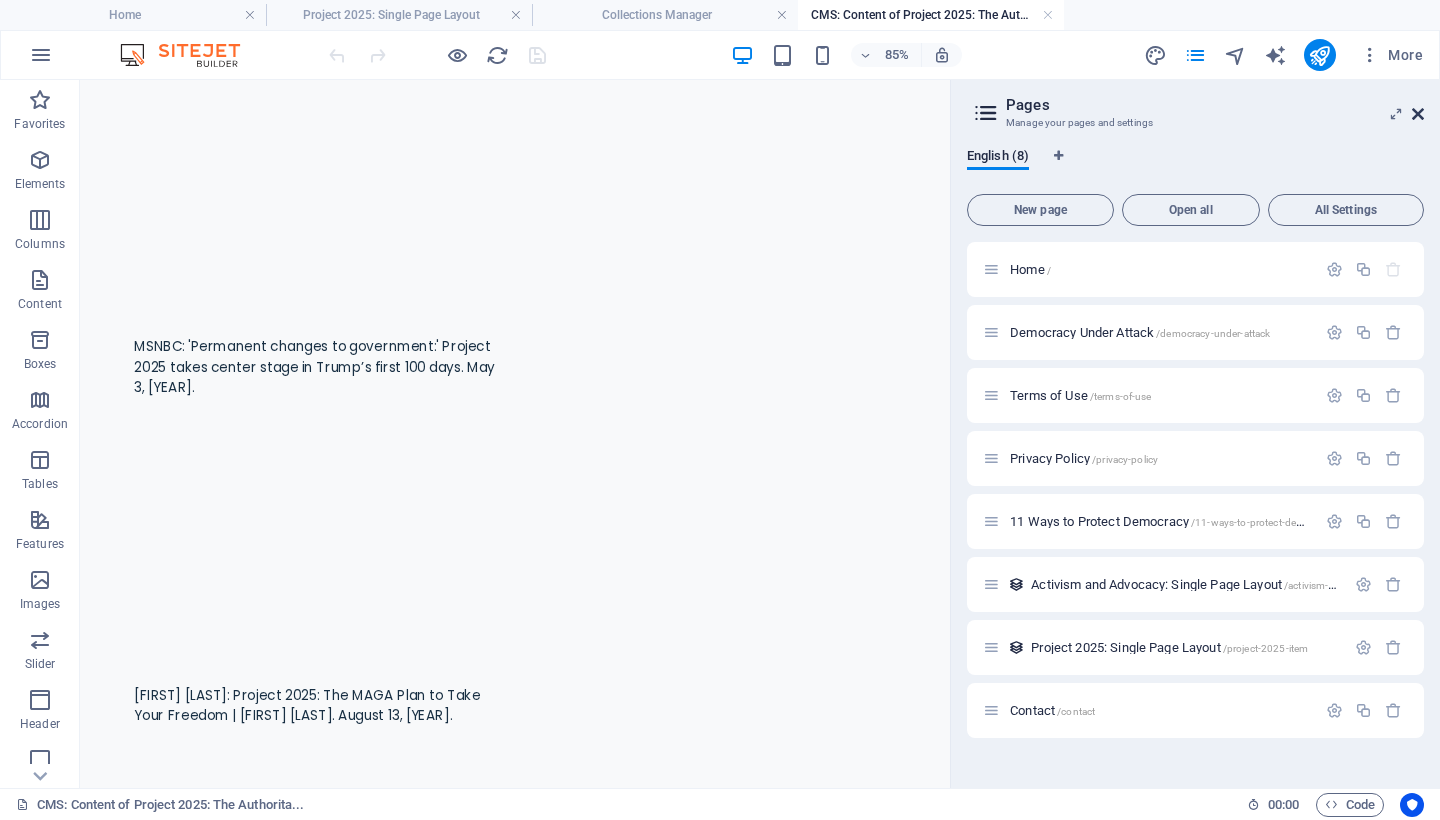 click at bounding box center (1418, 114) 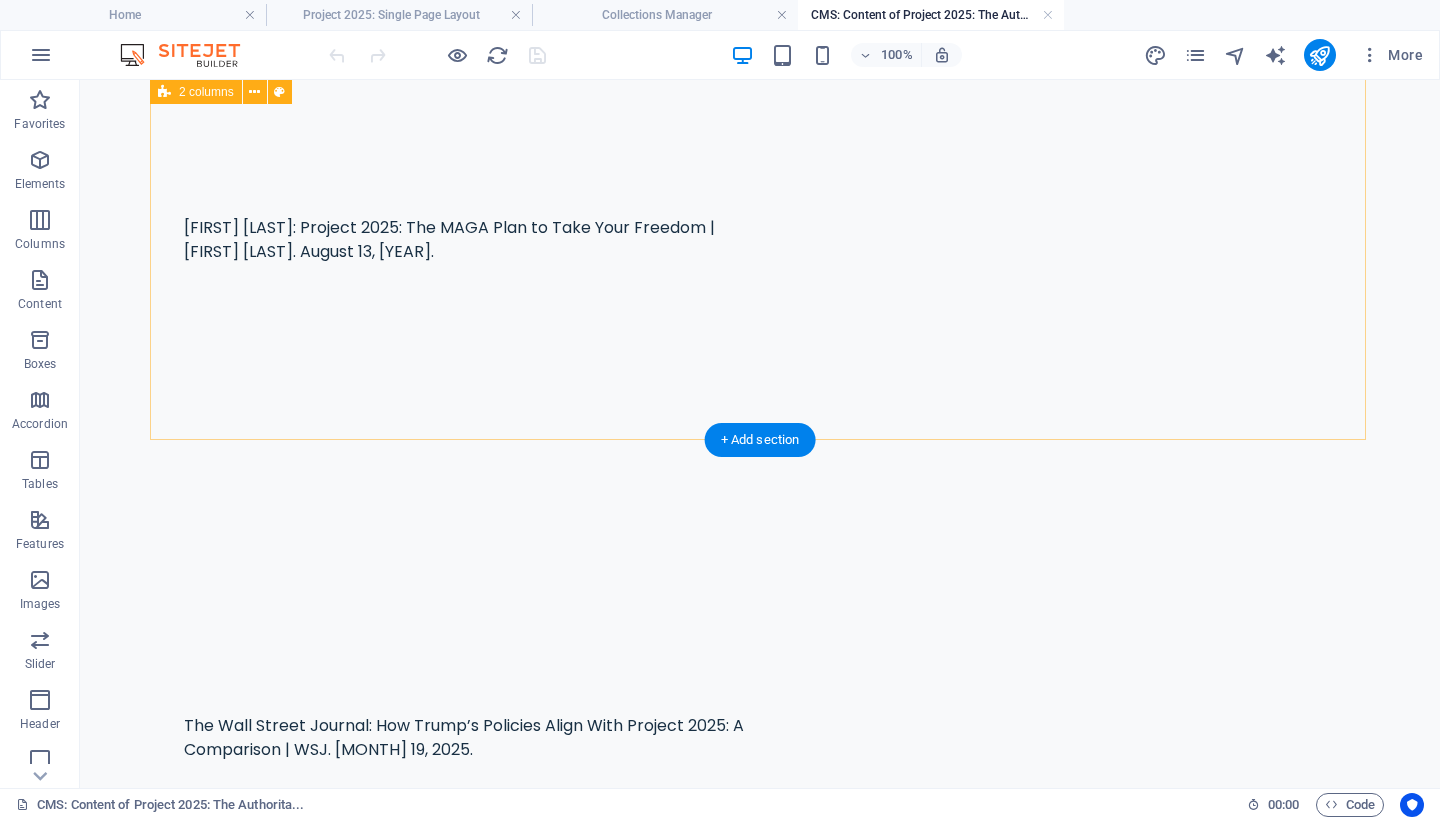 scroll, scrollTop: 1022, scrollLeft: 0, axis: vertical 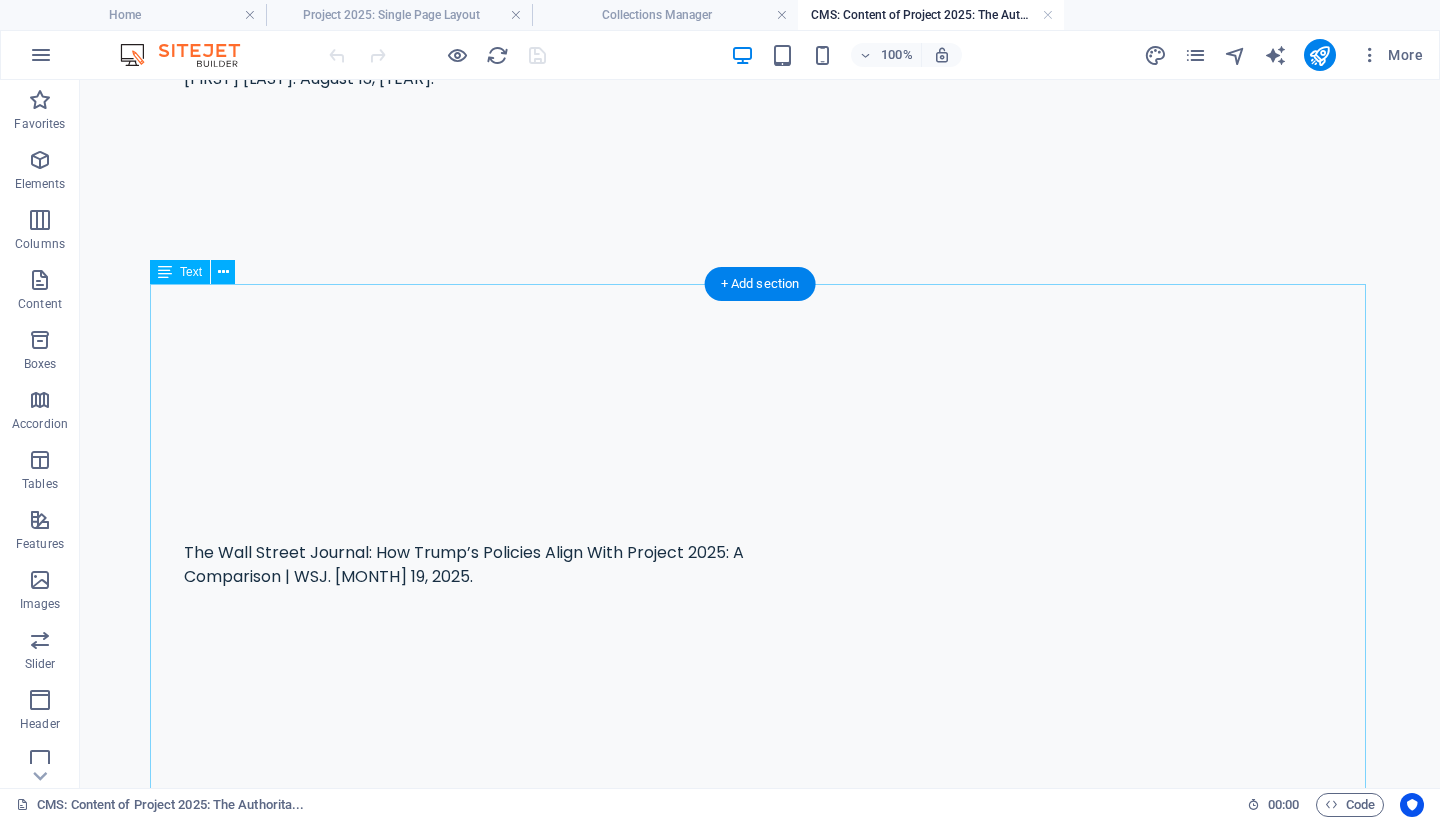 click on "Project 2025: The Authoritarian Blueprint Underway By Mary Ann Kirby. August 4, 2025. Project 2025  is a radical plan to transform the United States government into a centralized, authoritarian regime dominated by a singular executive power. Originating from The Heritage Foundation and executed by a network of over 100 far-right organizations and former Trump loyalists, this initiative threatens to dismantle democratic safeguards, civil service neutrality, and fundamental civil liberties. Since Donald Trump's return to the White House in January 2025, the agenda has begun to unfold in real time, under the guise of restoring "order" and "patriotism." The implications are catastrophic and urgent. Origins and Architects Project 2025 The centerpiece of the initiative is an 887-page policy blueprint titled   Mandate for Leadership: The Conservative Promise Role in the Trump Administration Key components already in motion include: Mass purges of career civil servants replaced by political loyalists. Project 2025" at bounding box center (760, 2896) 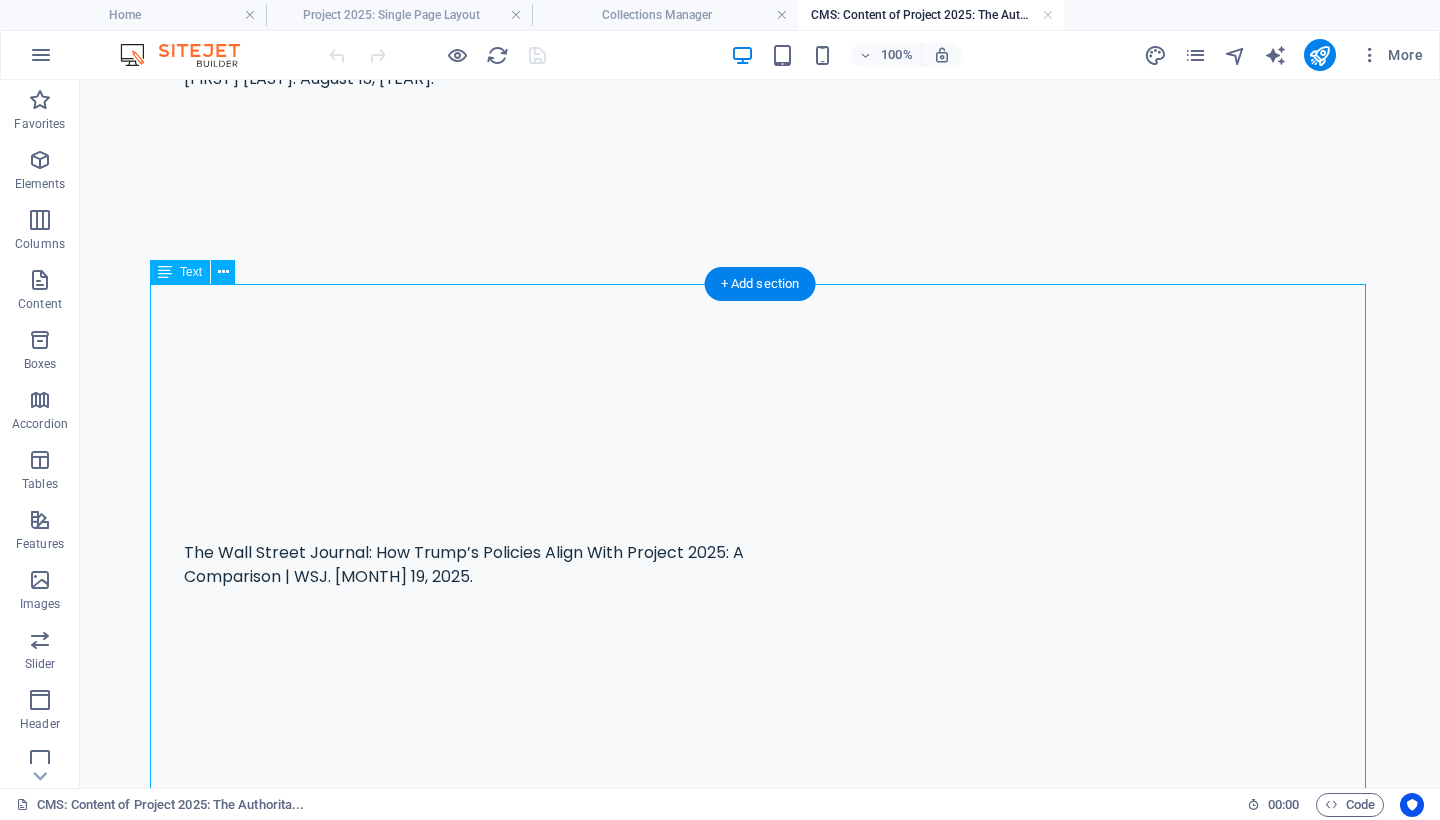 click on "Project 2025: The Authoritarian Blueprint Underway By Mary Ann Kirby. August 4, 2025. Project 2025  is a radical plan to transform the United States government into a centralized, authoritarian regime dominated by a singular executive power. Originating from The Heritage Foundation and executed by a network of over 100 far-right organizations and former Trump loyalists, this initiative threatens to dismantle democratic safeguards, civil service neutrality, and fundamental civil liberties. Since Donald Trump's return to the White House in January 2025, the agenda has begun to unfold in real time, under the guise of restoring "order" and "patriotism." The implications are catastrophic and urgent. Origins and Architects Project 2025 The centerpiece of the initiative is an 887-page policy blueprint titled   Mandate for Leadership: The Conservative Promise Role in the Trump Administration Key components already in motion include: Mass purges of career civil servants replaced by political loyalists. Project 2025" at bounding box center [760, 2896] 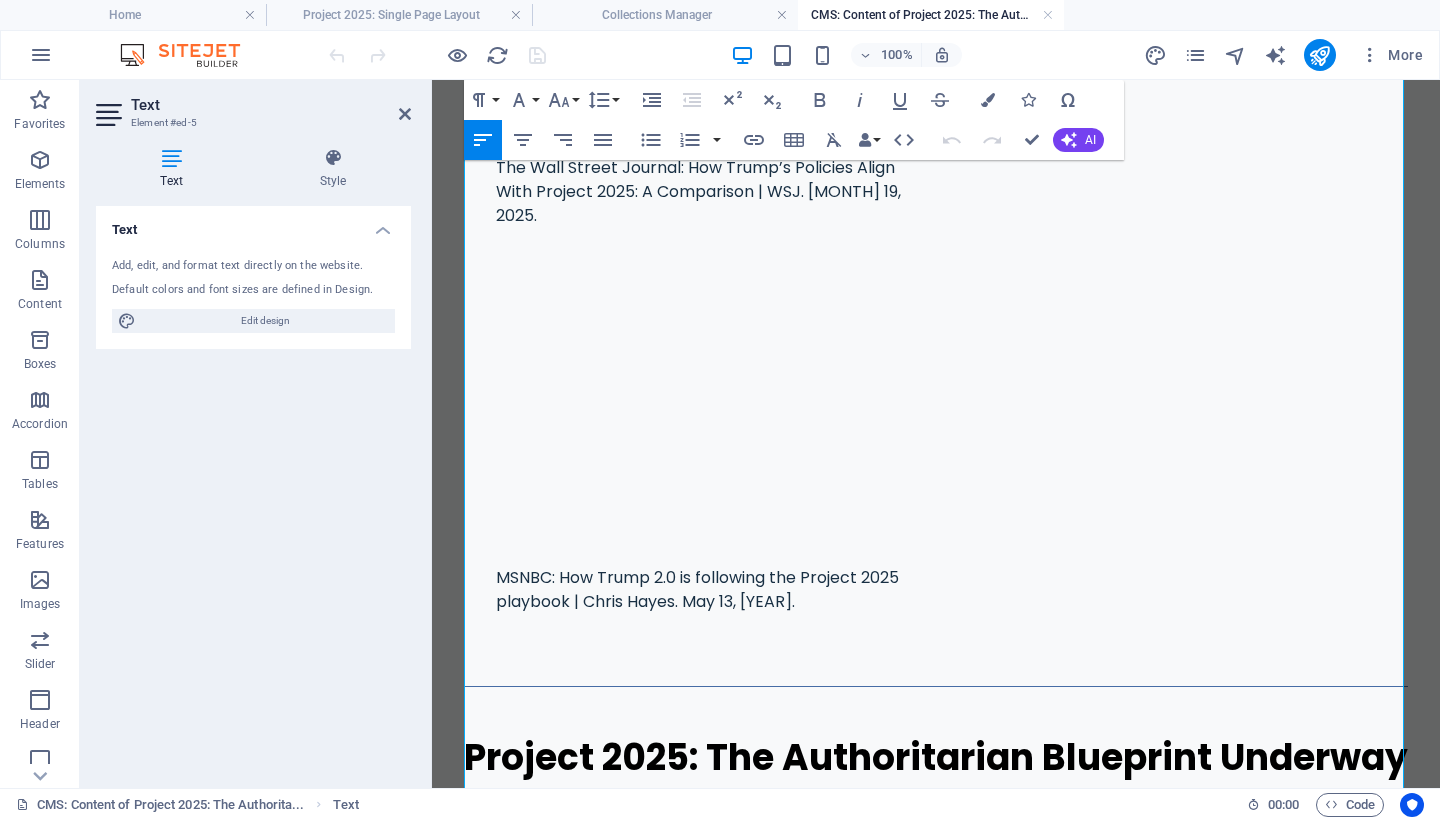 scroll, scrollTop: 1448, scrollLeft: 0, axis: vertical 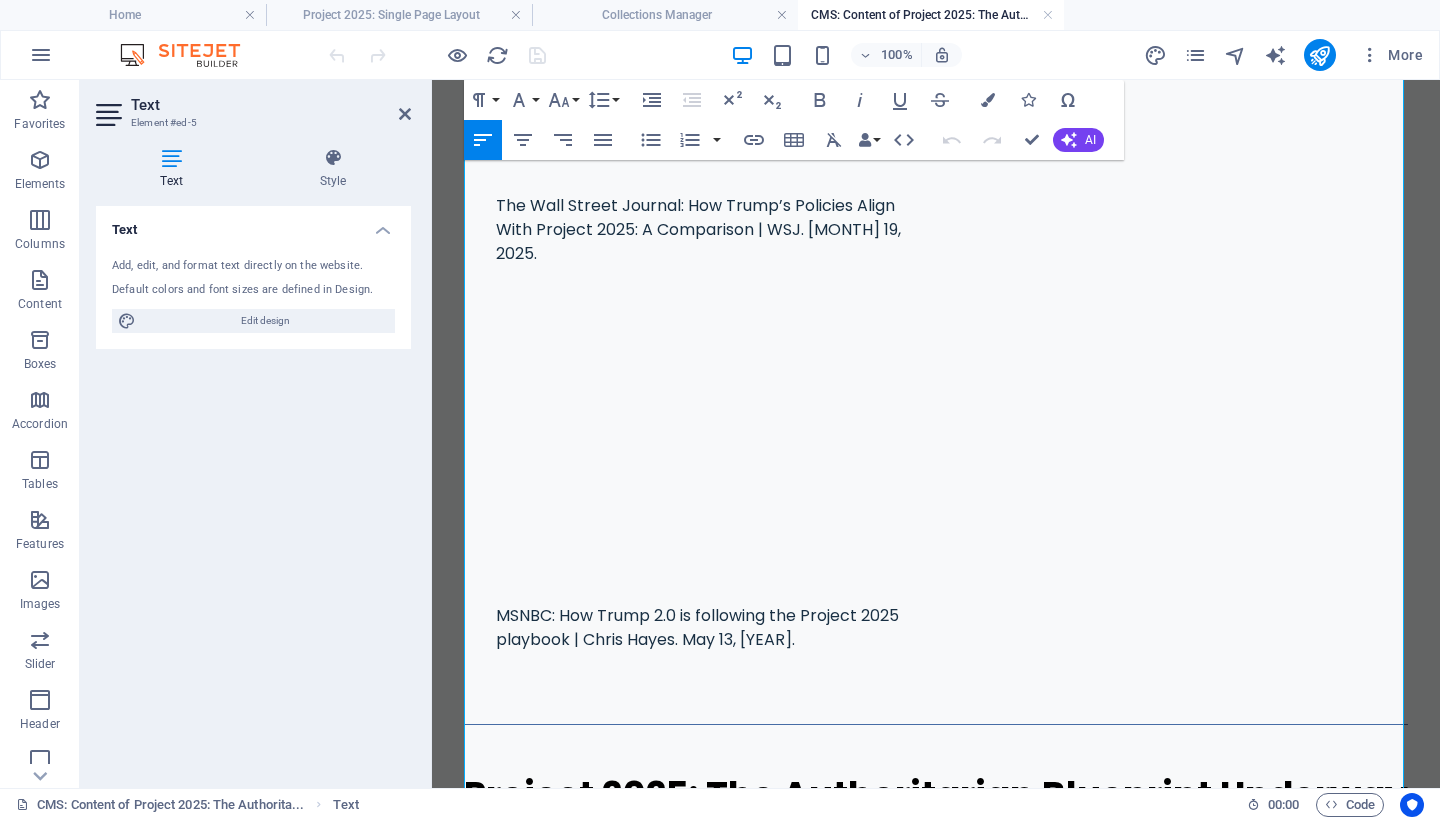click at bounding box center [936, 1074] 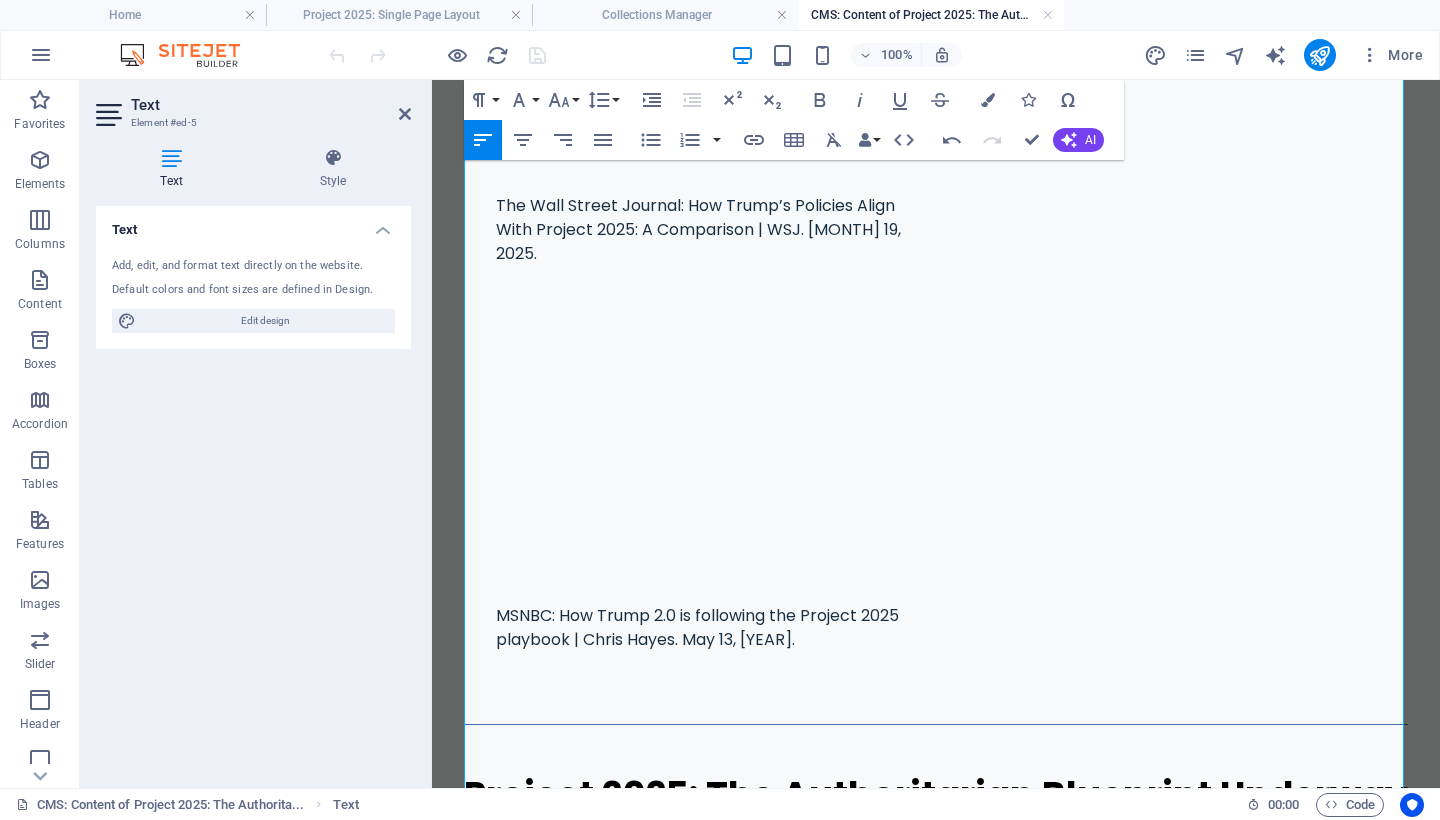 type 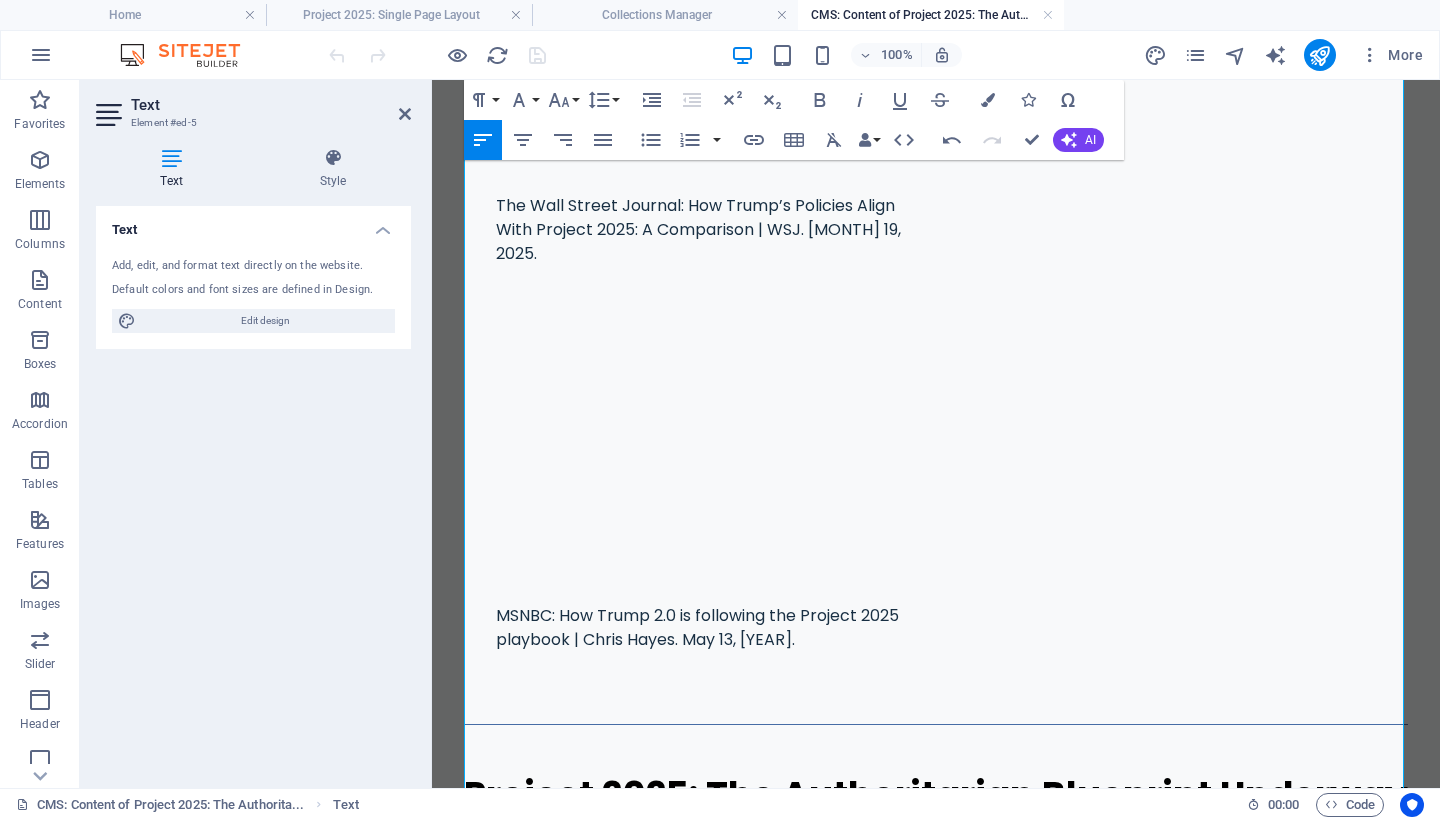 drag, startPoint x: 841, startPoint y: 338, endPoint x: 464, endPoint y: 333, distance: 377.03314 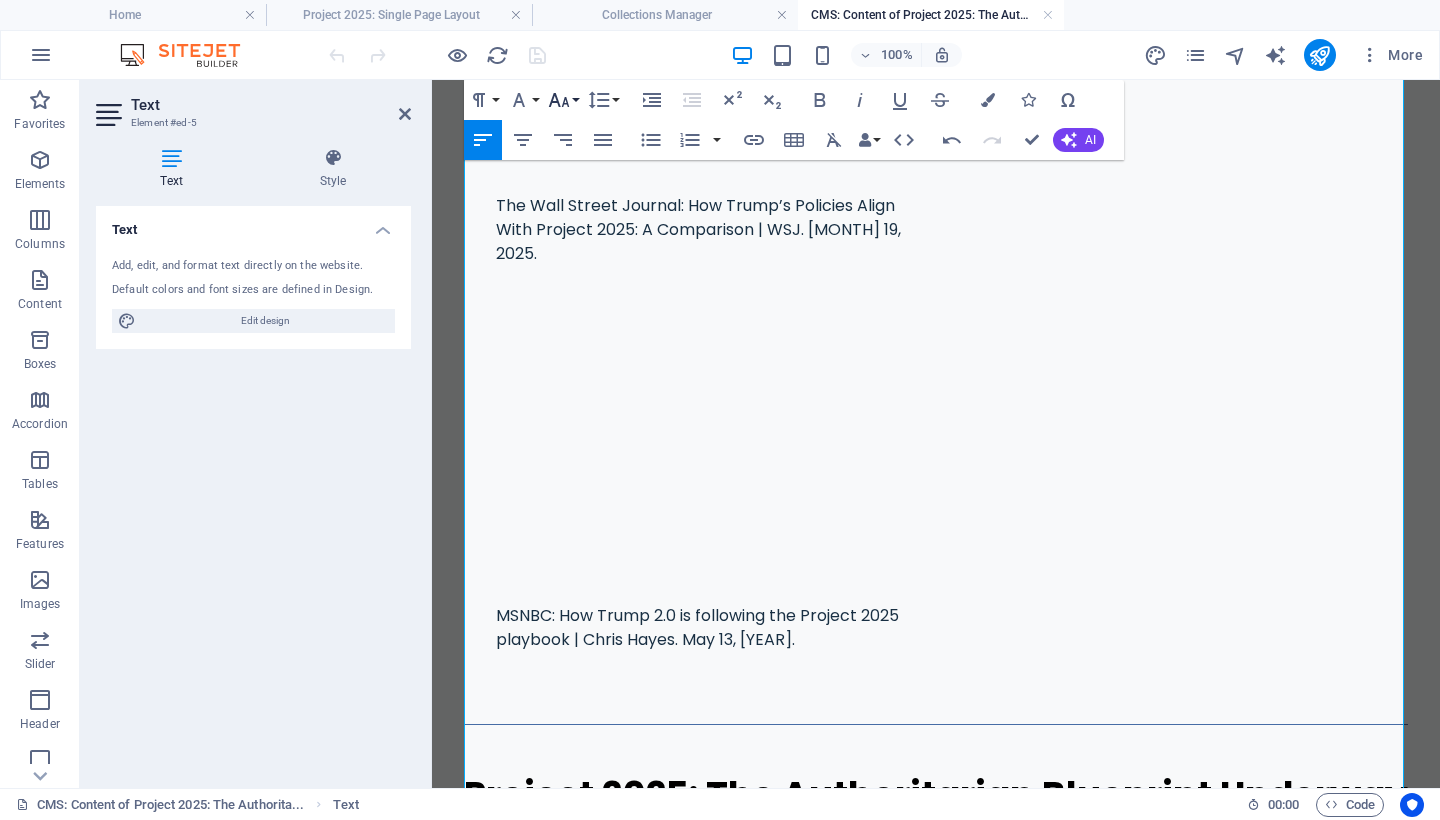 click 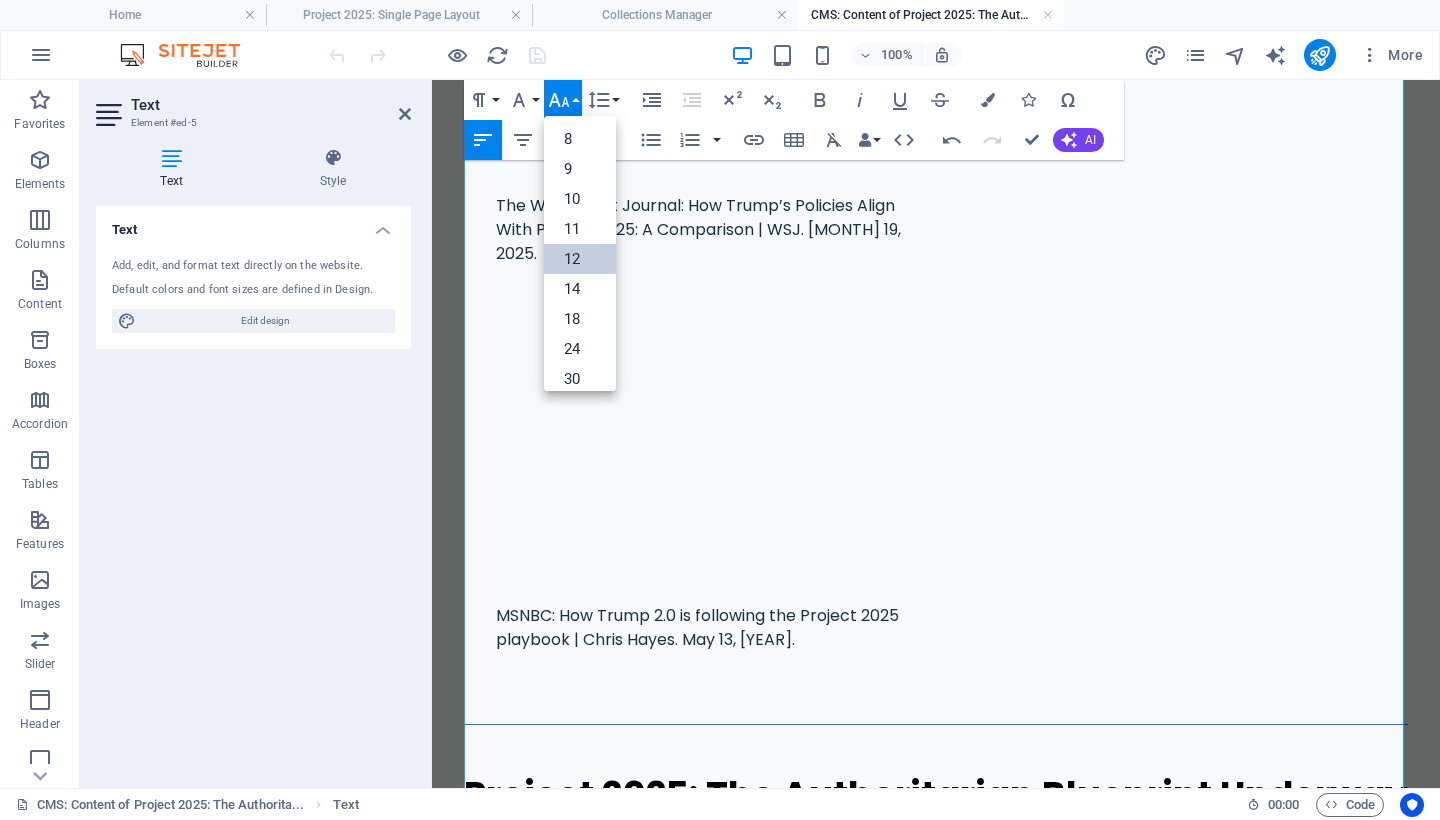 click on "12" at bounding box center (580, 259) 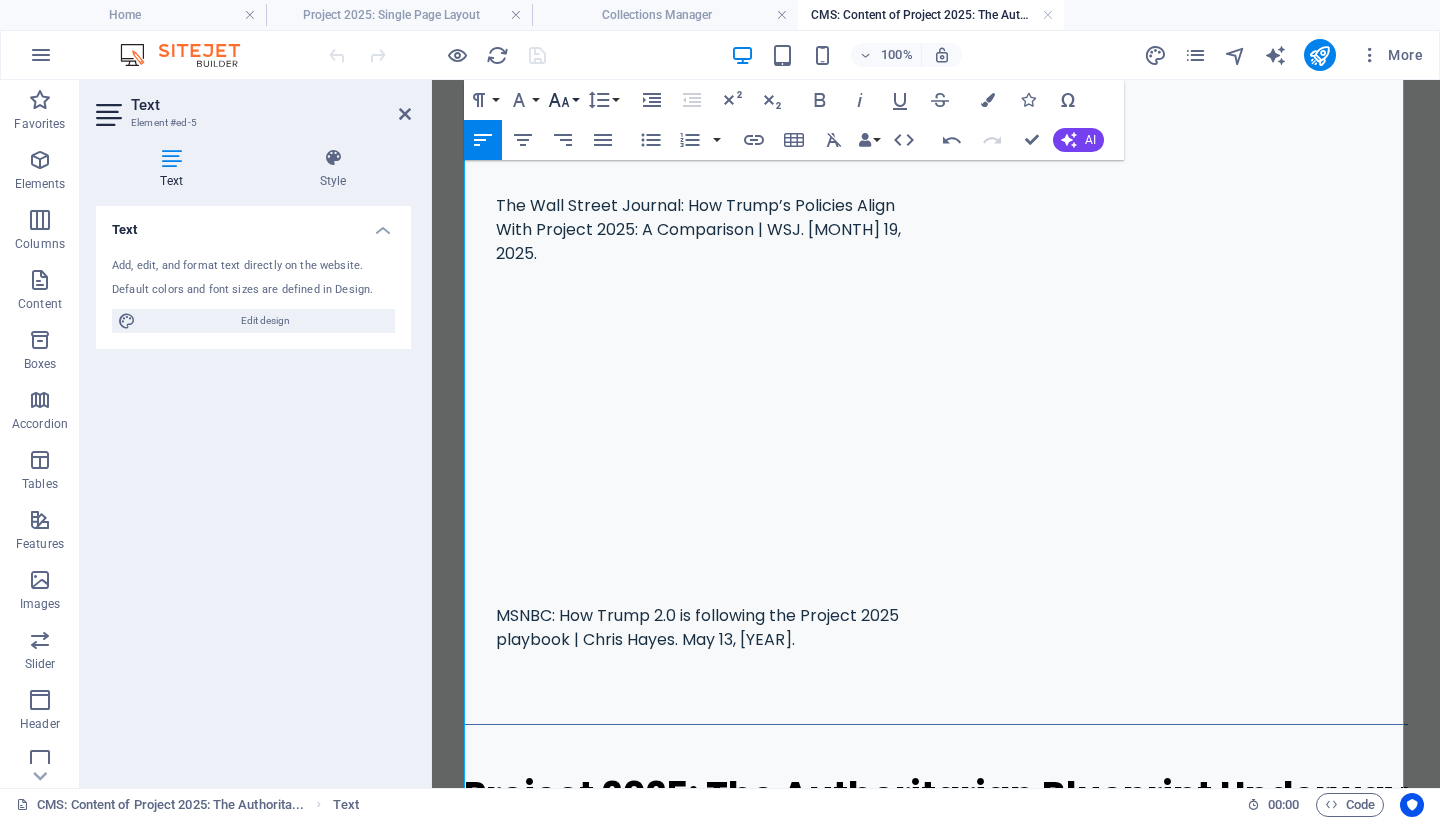 click 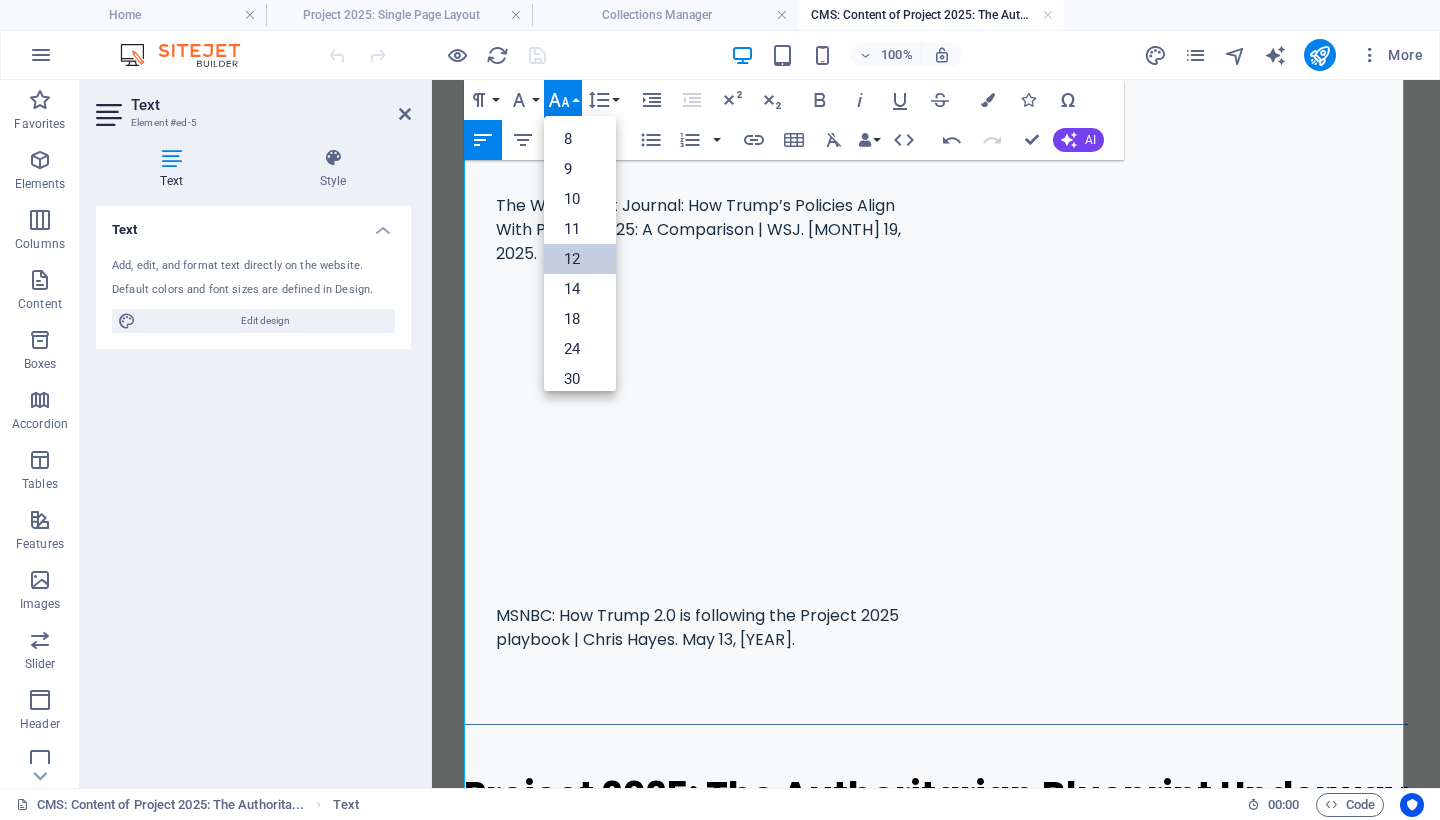 scroll, scrollTop: 143, scrollLeft: 0, axis: vertical 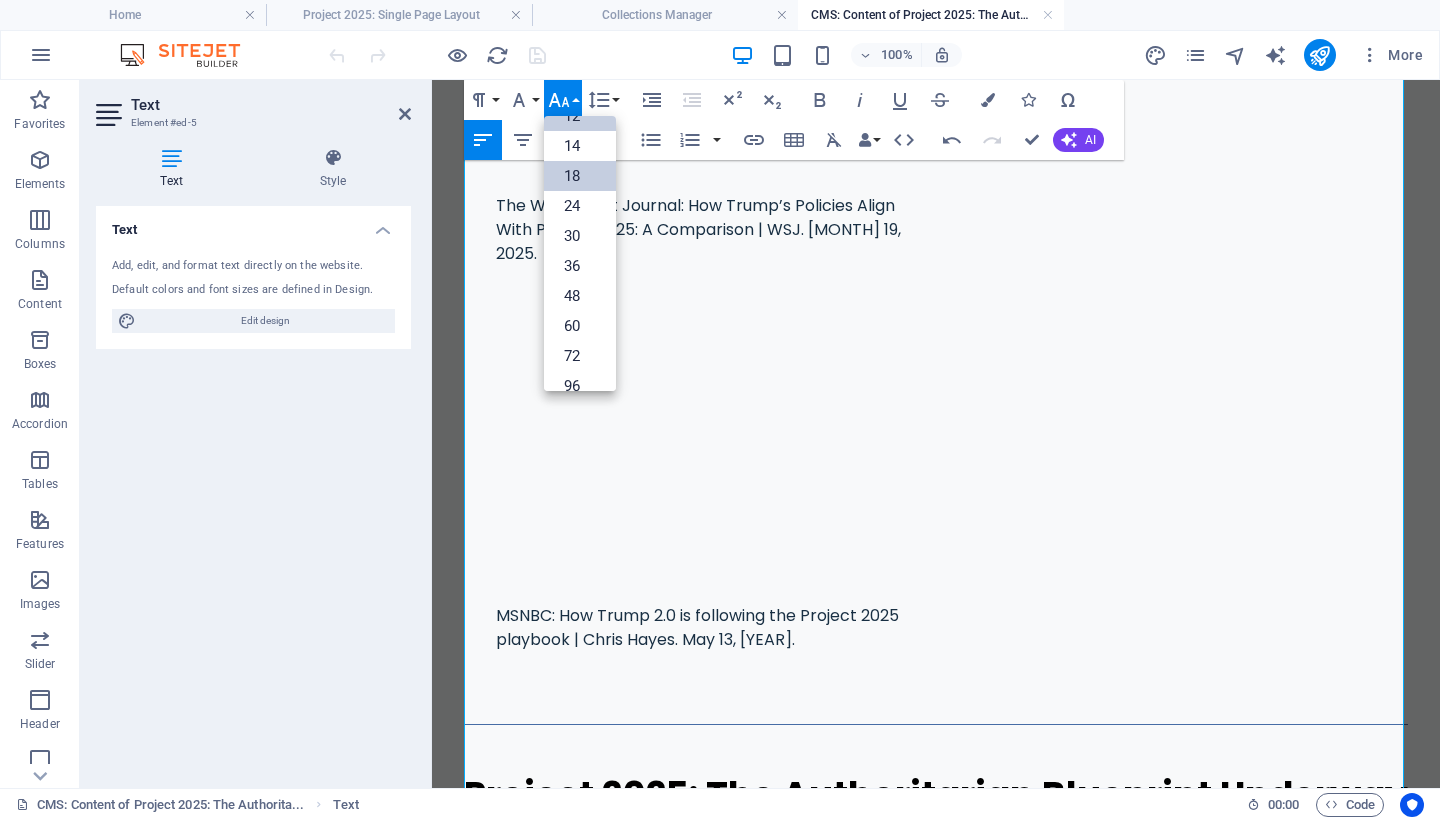 click on "18" at bounding box center [580, 176] 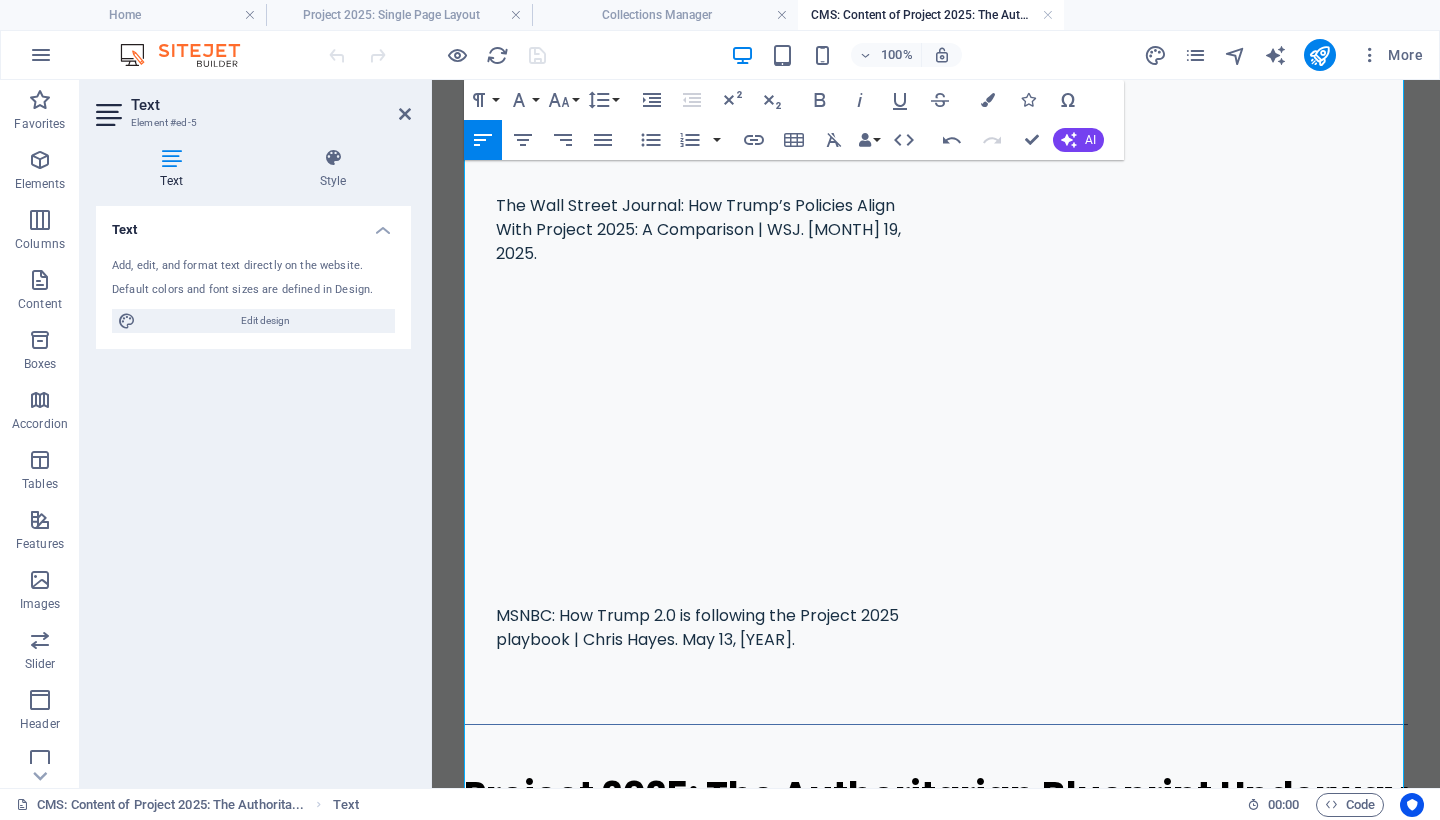 click at bounding box center (936, 1125) 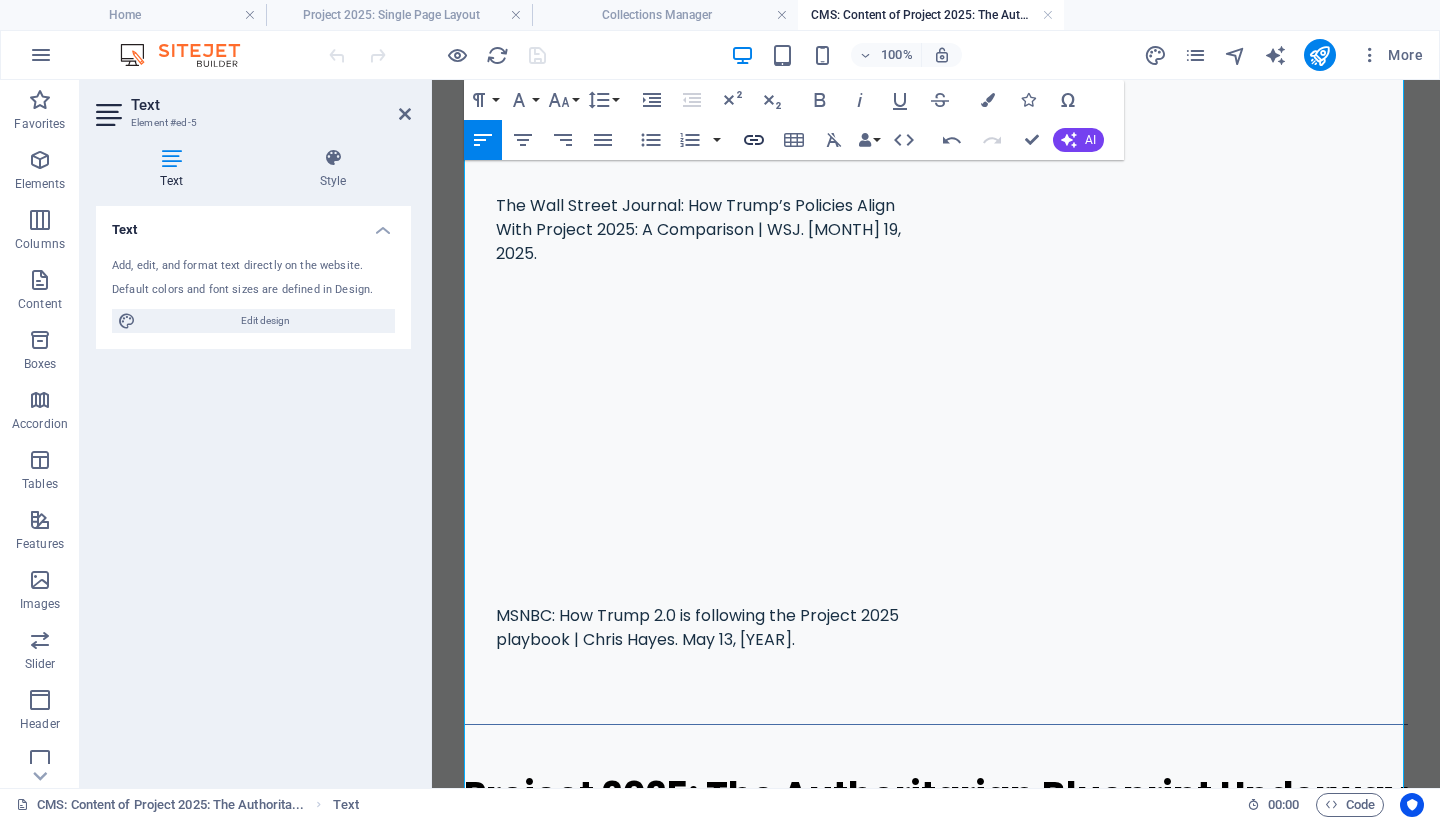 click 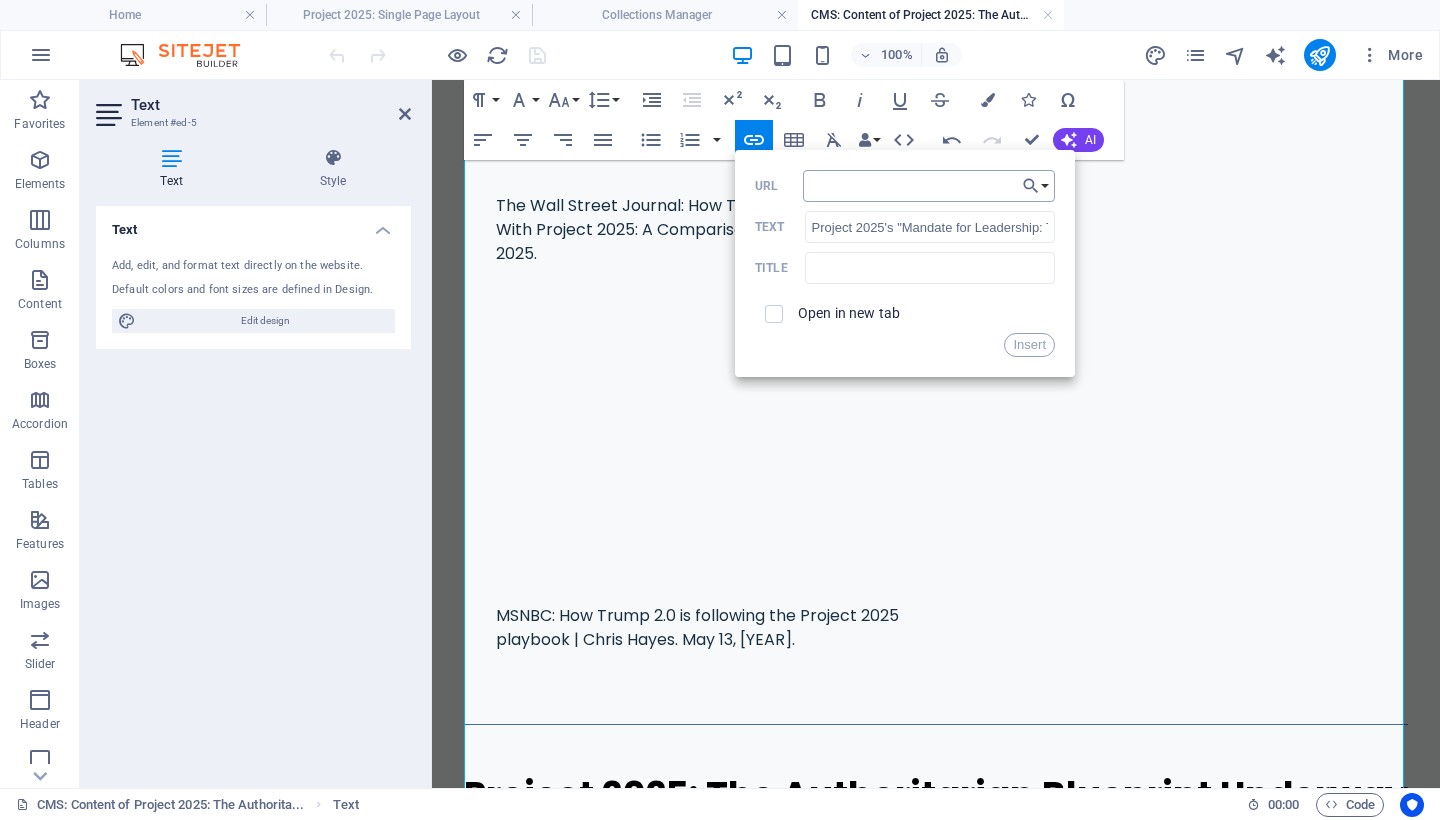 click on "URL" at bounding box center [929, 186] 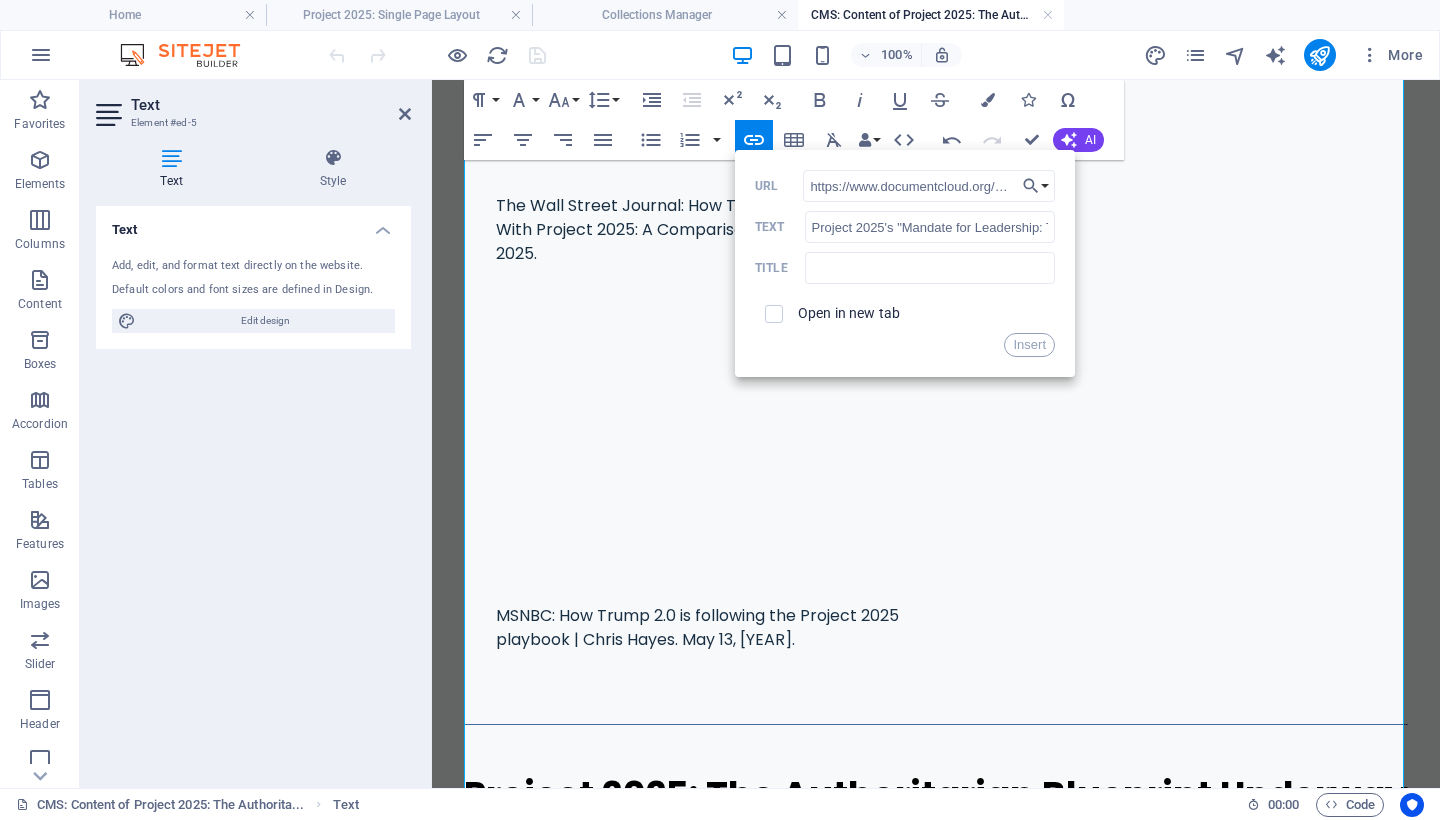 type on "https://www.documentcloud.org/documents/24088042-project-2025s-mandate-for-leadership-the-conservative-promise/" 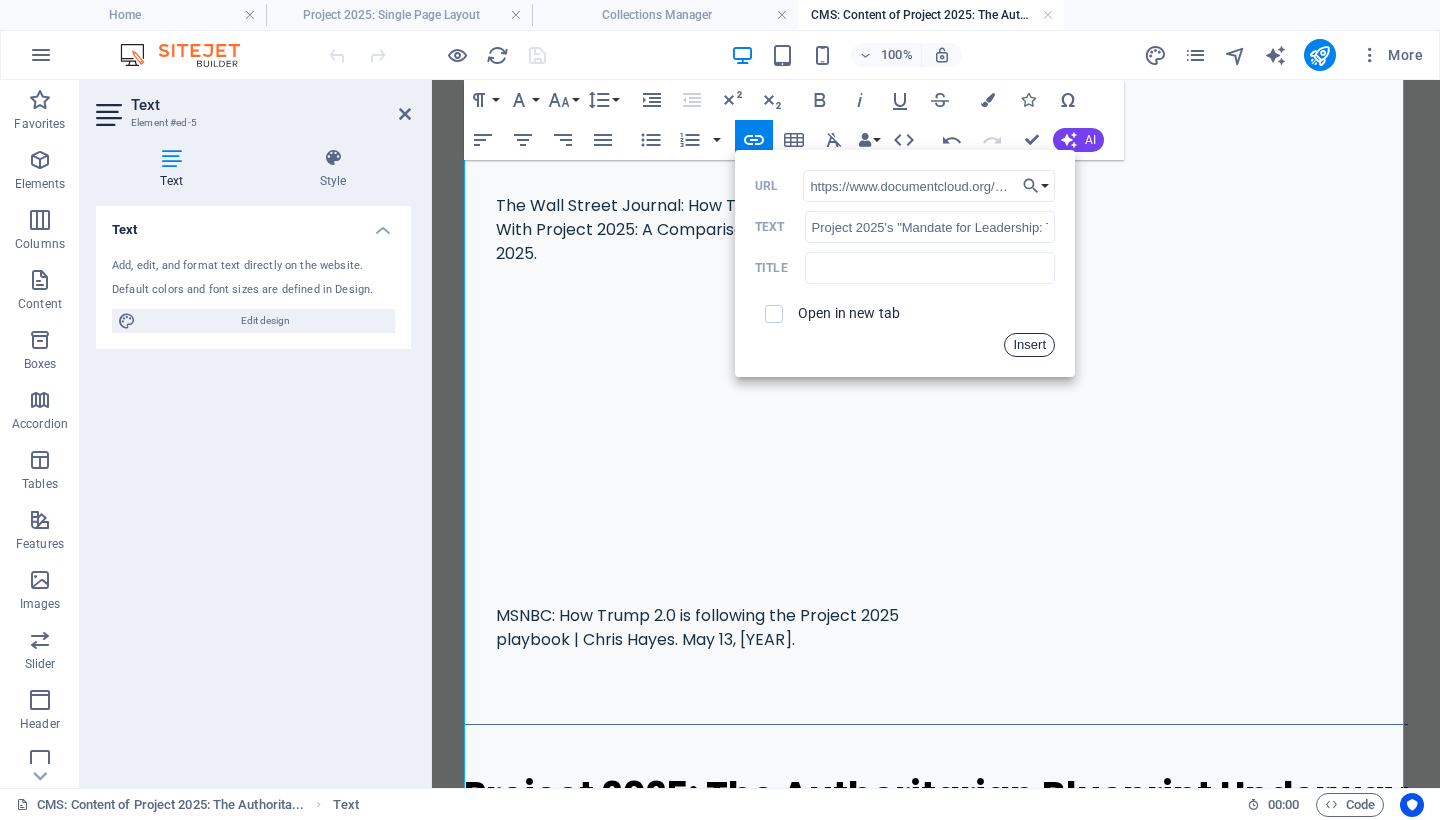 click on "Insert" at bounding box center (1029, 345) 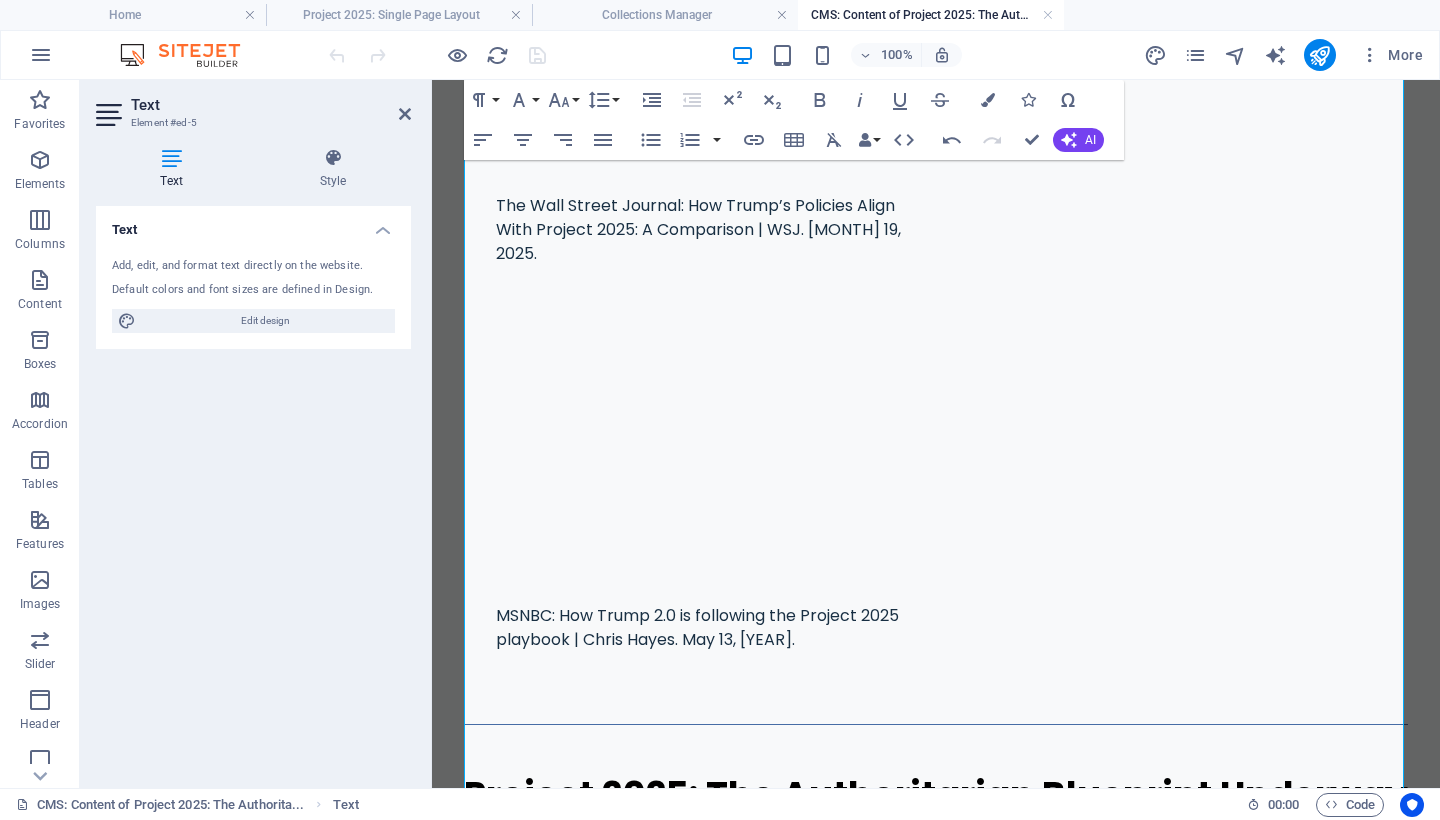 click on "Origins and Architects" at bounding box center (936, 1172) 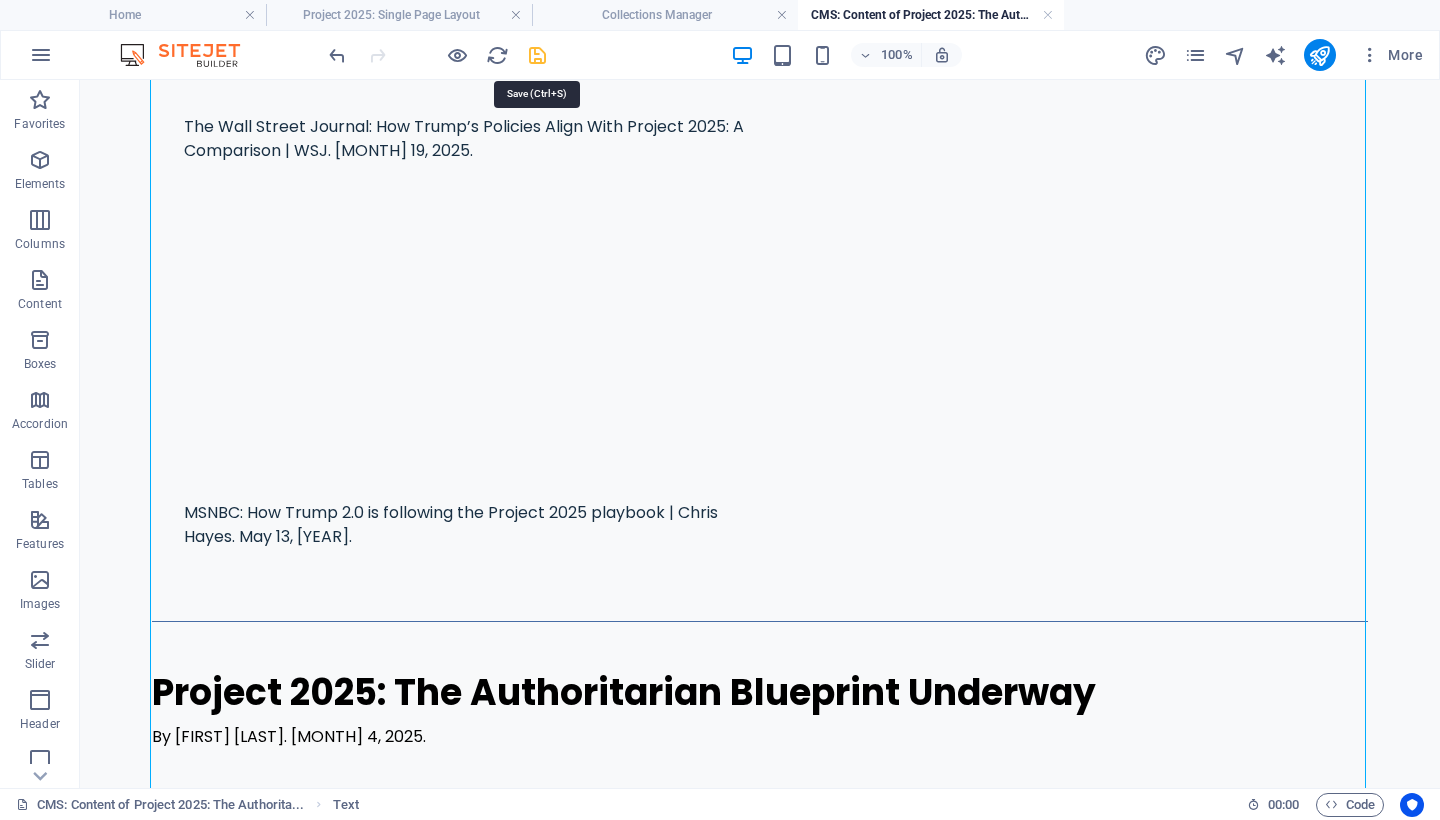 click at bounding box center (537, 55) 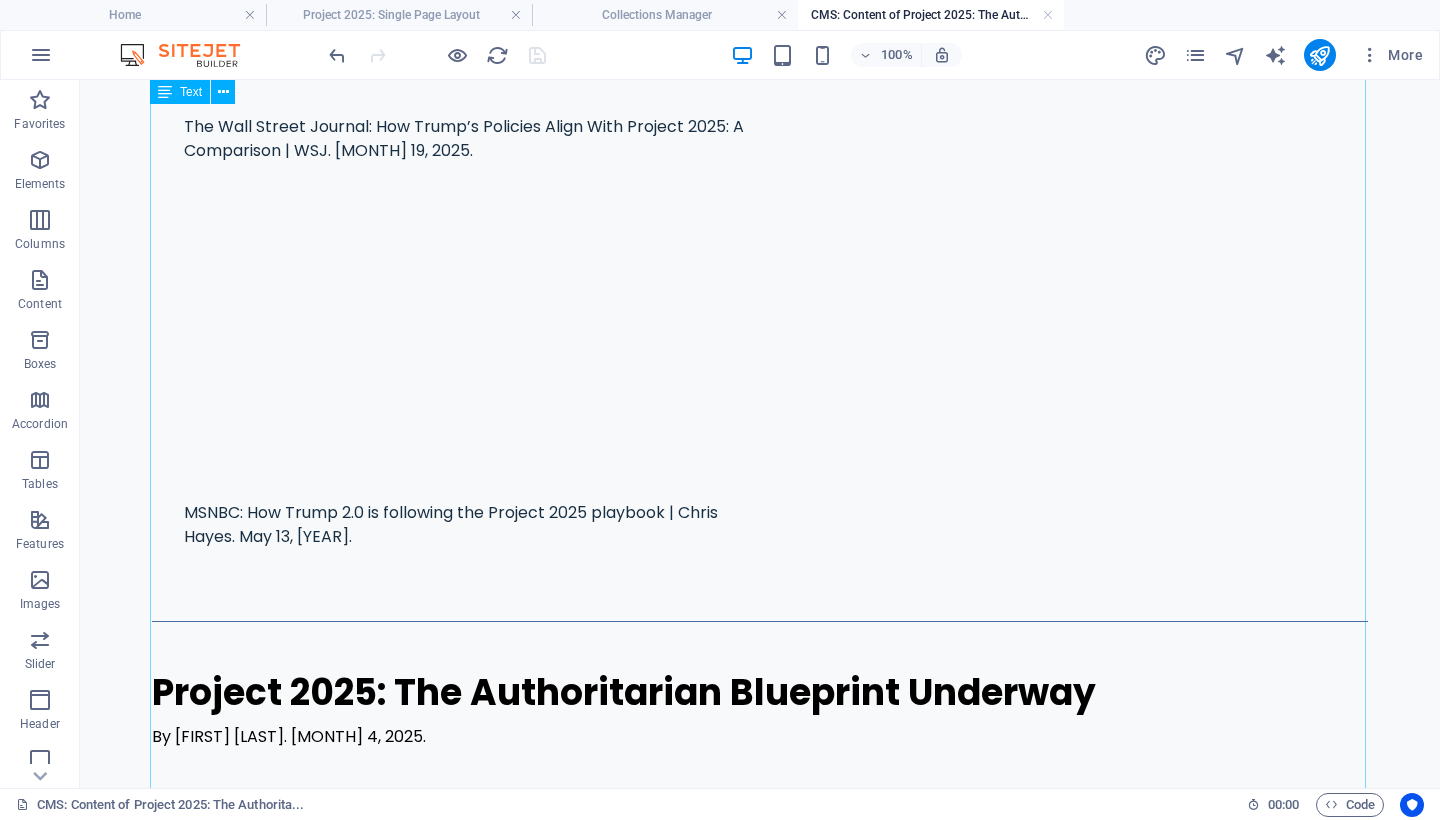 click on "Project 2025: The Authoritarian Blueprint Underway By Mary Ann Kirby. August 4, 2025. Project 2025  is a radical plan to transform the United States government into a centralized, authoritarian regime dominated by a singular executive power. Originating from The Heritage Foundation and executed by a network of over 100 far-right organizations and former Trump loyalists, this initiative threatens to dismantle democratic safeguards, civil service neutrality, and fundamental civil liberties. Since Donald Trump's return to the White House in January 2025, the agenda has begun to unfold in real time, under the guise of restoring "order" and "patriotism." The implications are catastrophic and urgent. Online access to:  Project 2025's "Mandate for Leadership: The Conservative Promise" blueprint . Origins and Architects Project 2025 The centerpiece of the initiative is an 887-page policy blueprint titled   Mandate for Leadership: The Conservative Promise Role in the Trump Administration Core Agenda and Strategy 1." at bounding box center [760, 2496] 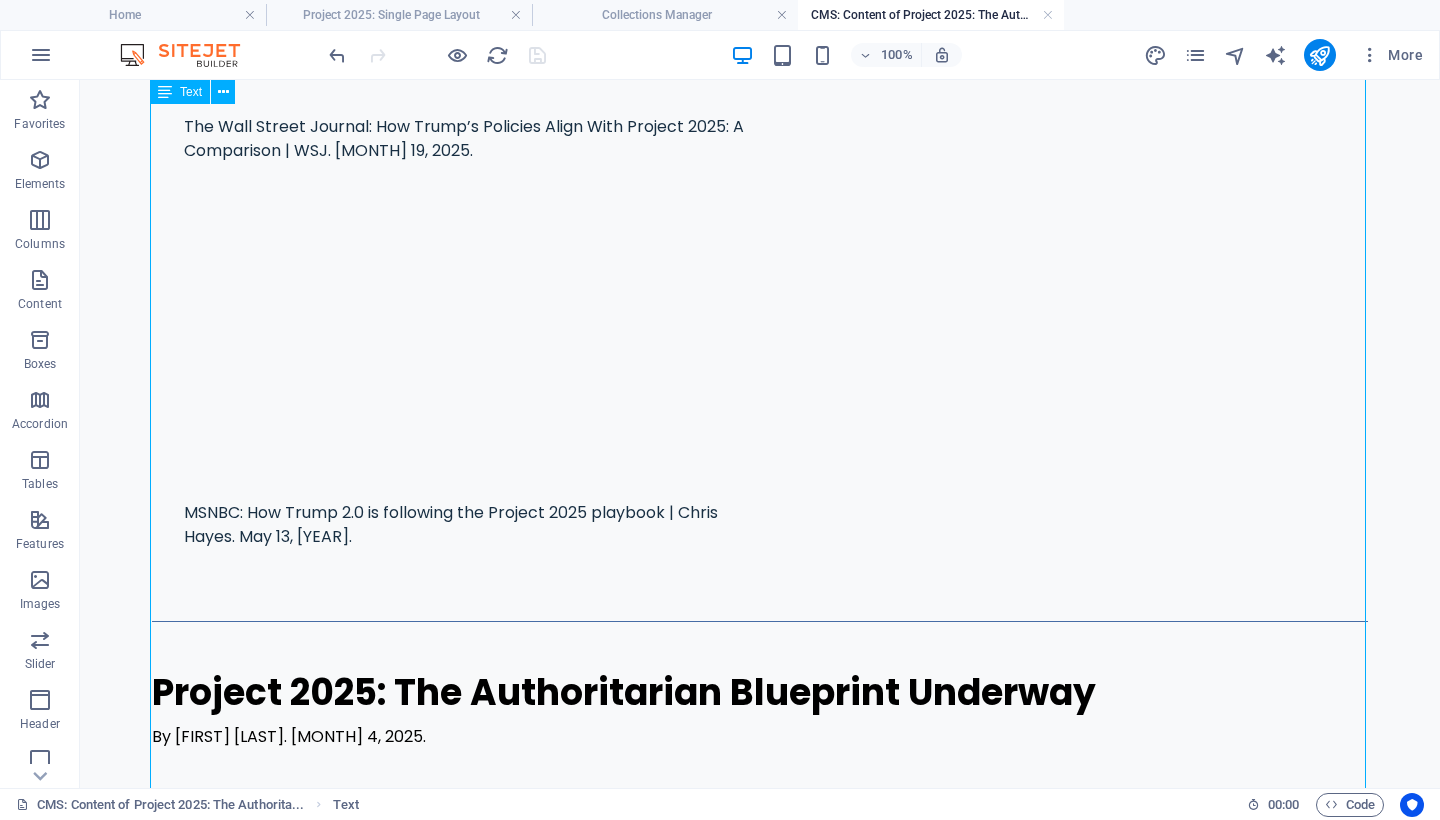 click on "Project 2025: The Authoritarian Blueprint Underway By Mary Ann Kirby. August 4, 2025. Project 2025  is a radical plan to transform the United States government into a centralized, authoritarian regime dominated by a singular executive power. Originating from The Heritage Foundation and executed by a network of over 100 far-right organizations and former Trump loyalists, this initiative threatens to dismantle democratic safeguards, civil service neutrality, and fundamental civil liberties. Since Donald Trump's return to the White House in January 2025, the agenda has begun to unfold in real time, under the guise of restoring "order" and "patriotism." The implications are catastrophic and urgent. Online access to:  Project 2025's "Mandate for Leadership: The Conservative Promise" blueprint . Origins and Architects Project 2025 The centerpiece of the initiative is an 887-page policy blueprint titled   Mandate for Leadership: The Conservative Promise Role in the Trump Administration Core Agenda and Strategy 1." at bounding box center [760, 2496] 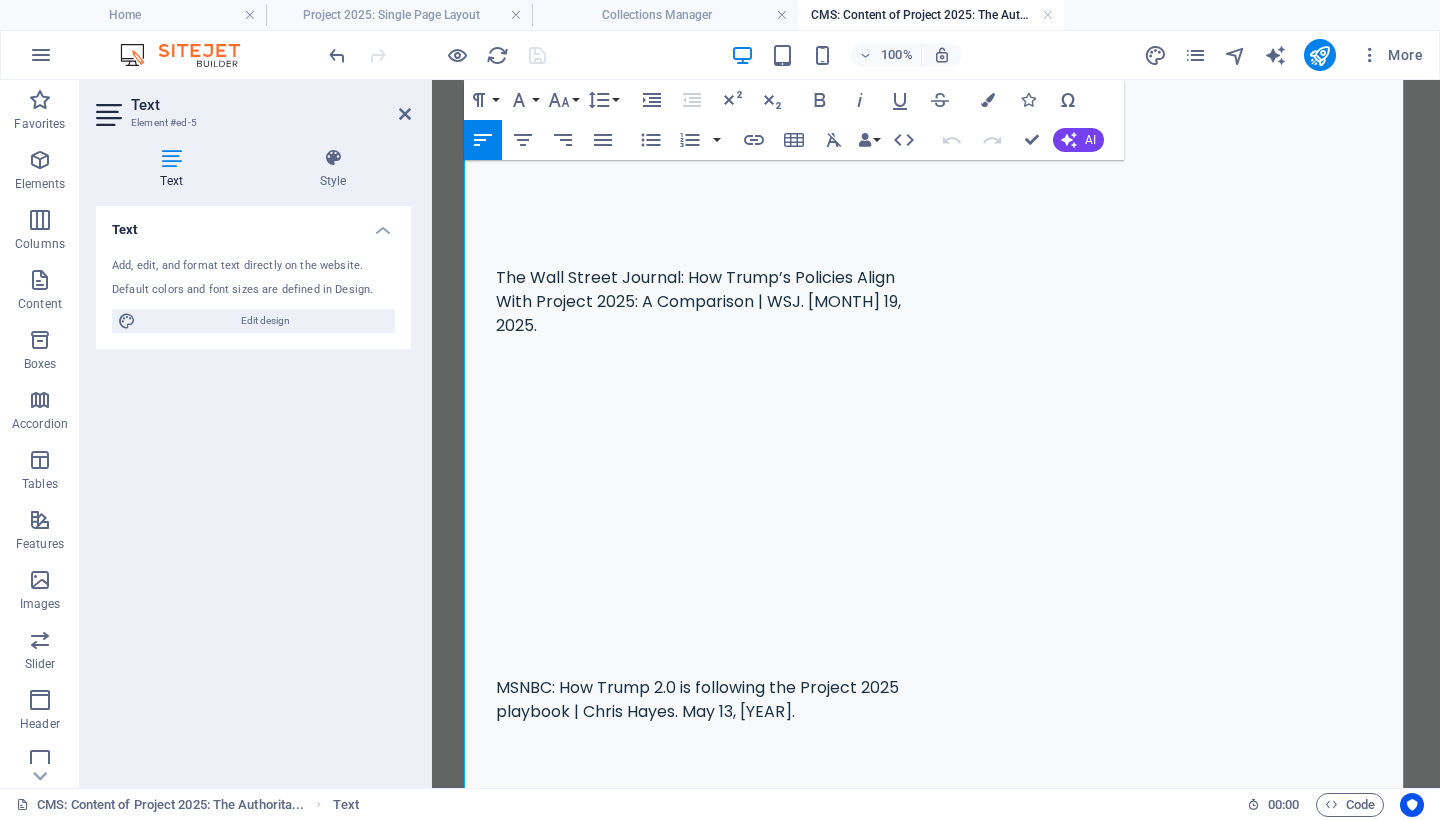 scroll, scrollTop: 1414, scrollLeft: 0, axis: vertical 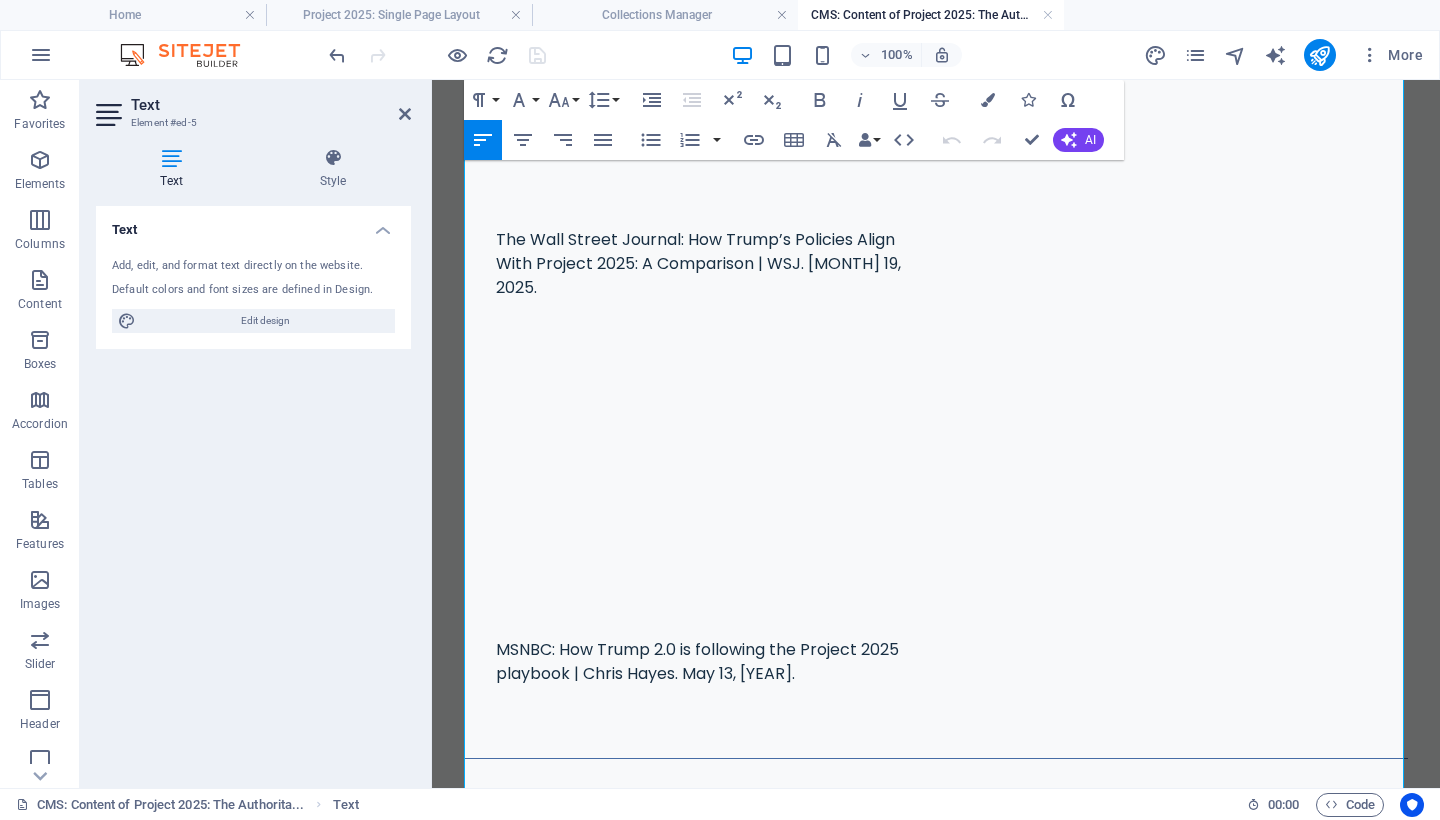 click on "Online access to:" at bounding box center [540, 1133] 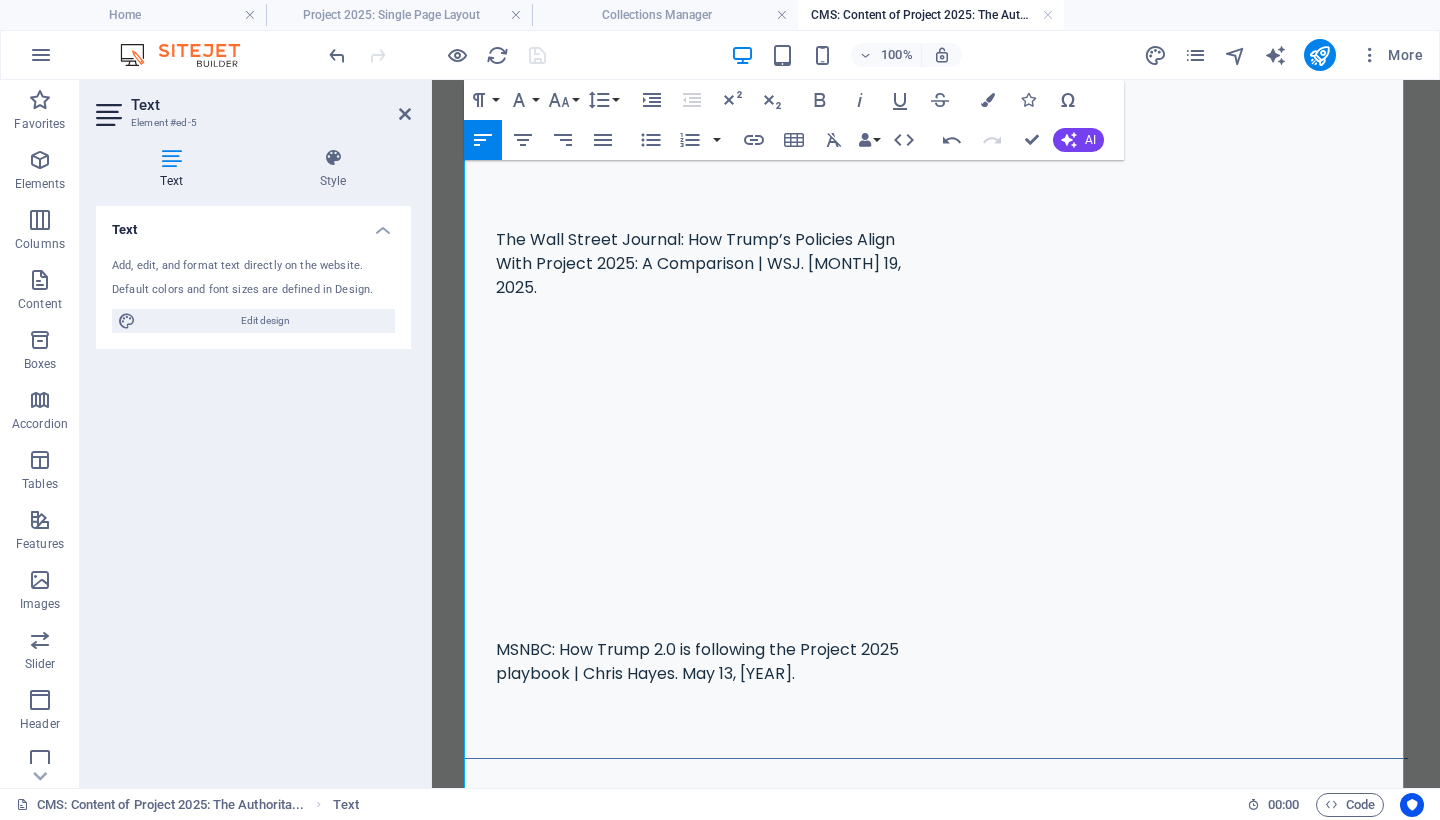 drag, startPoint x: 547, startPoint y: 394, endPoint x: 466, endPoint y: 369, distance: 84.77028 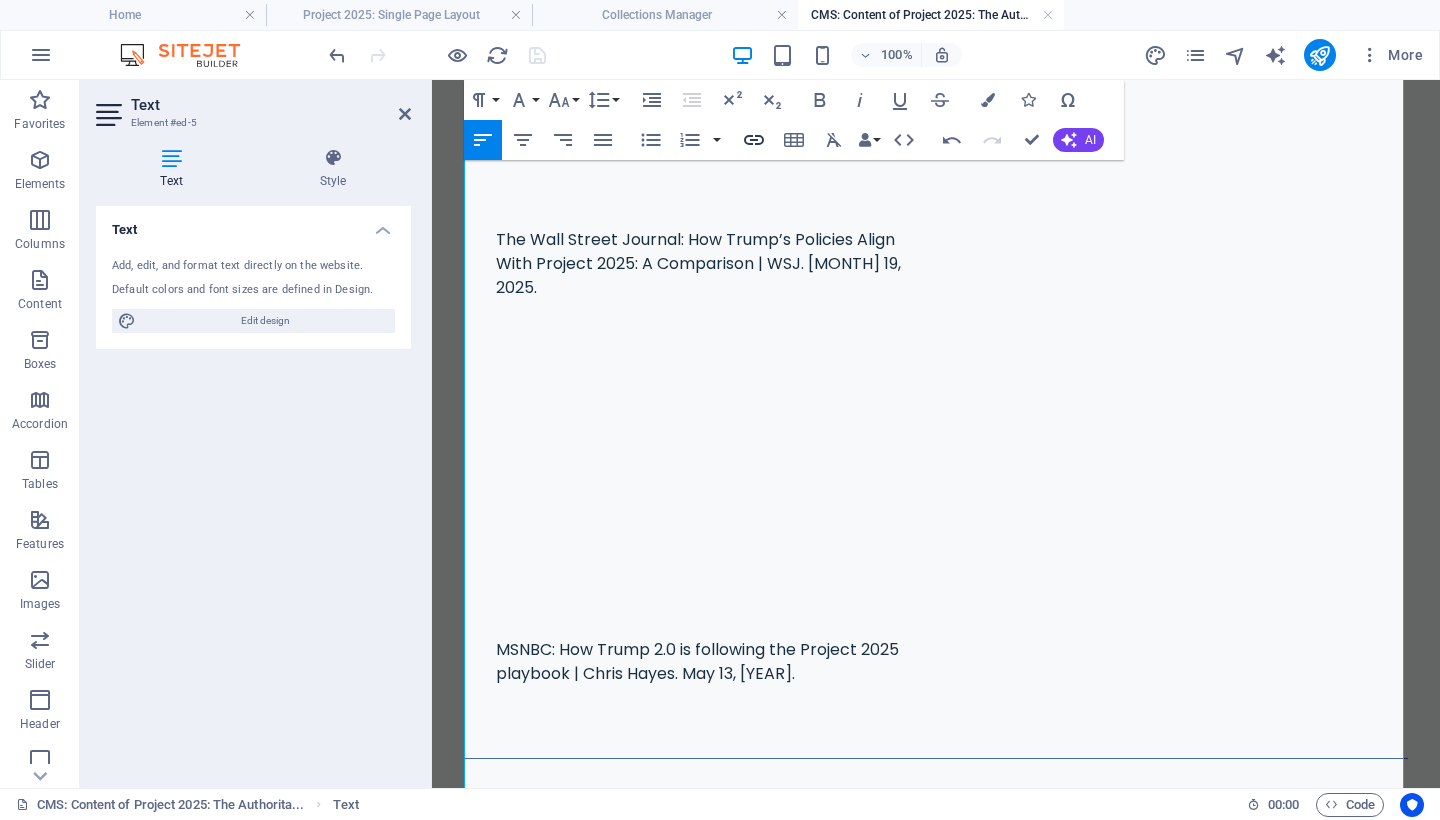 click 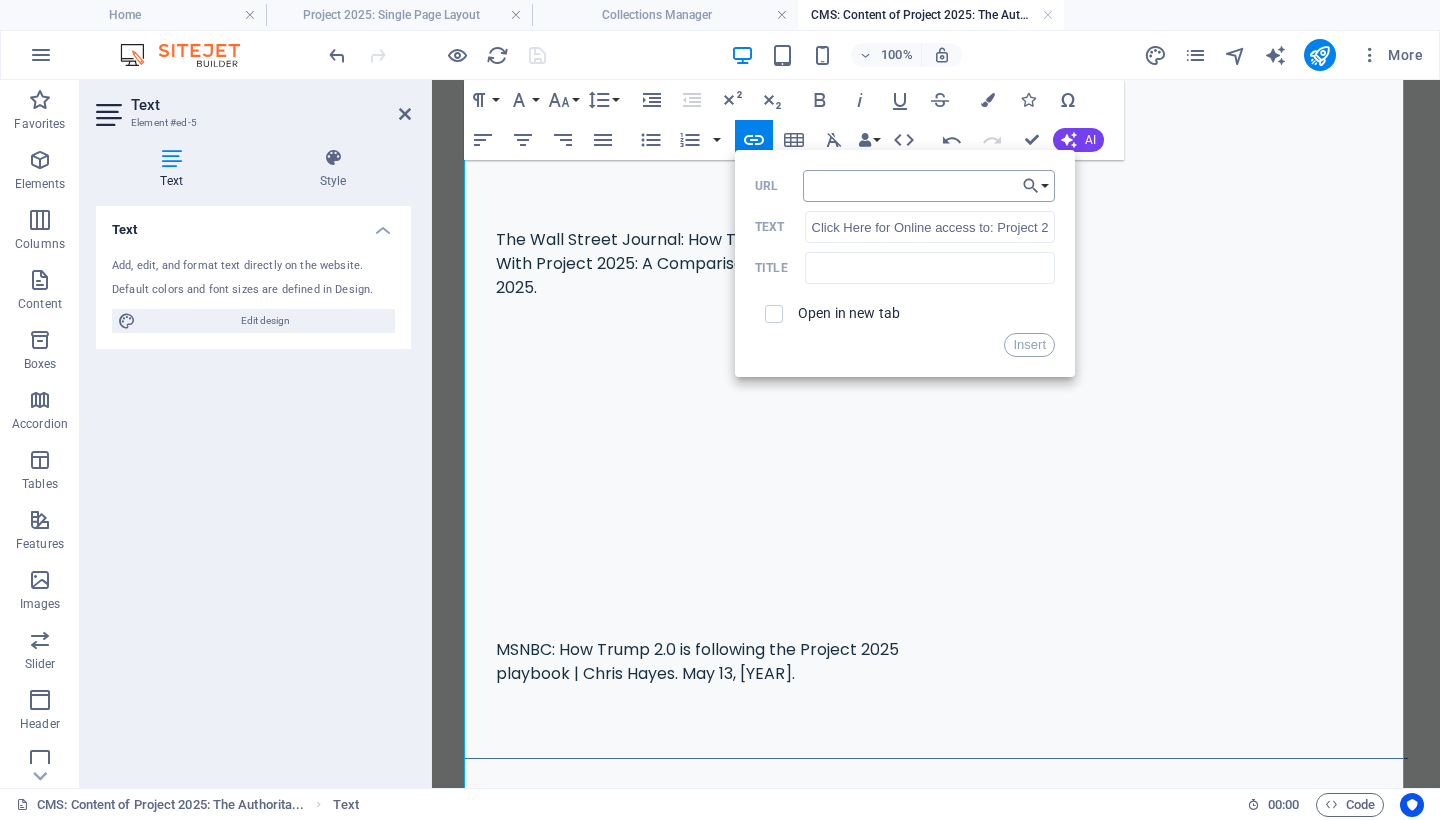 click on "URL" at bounding box center (929, 186) 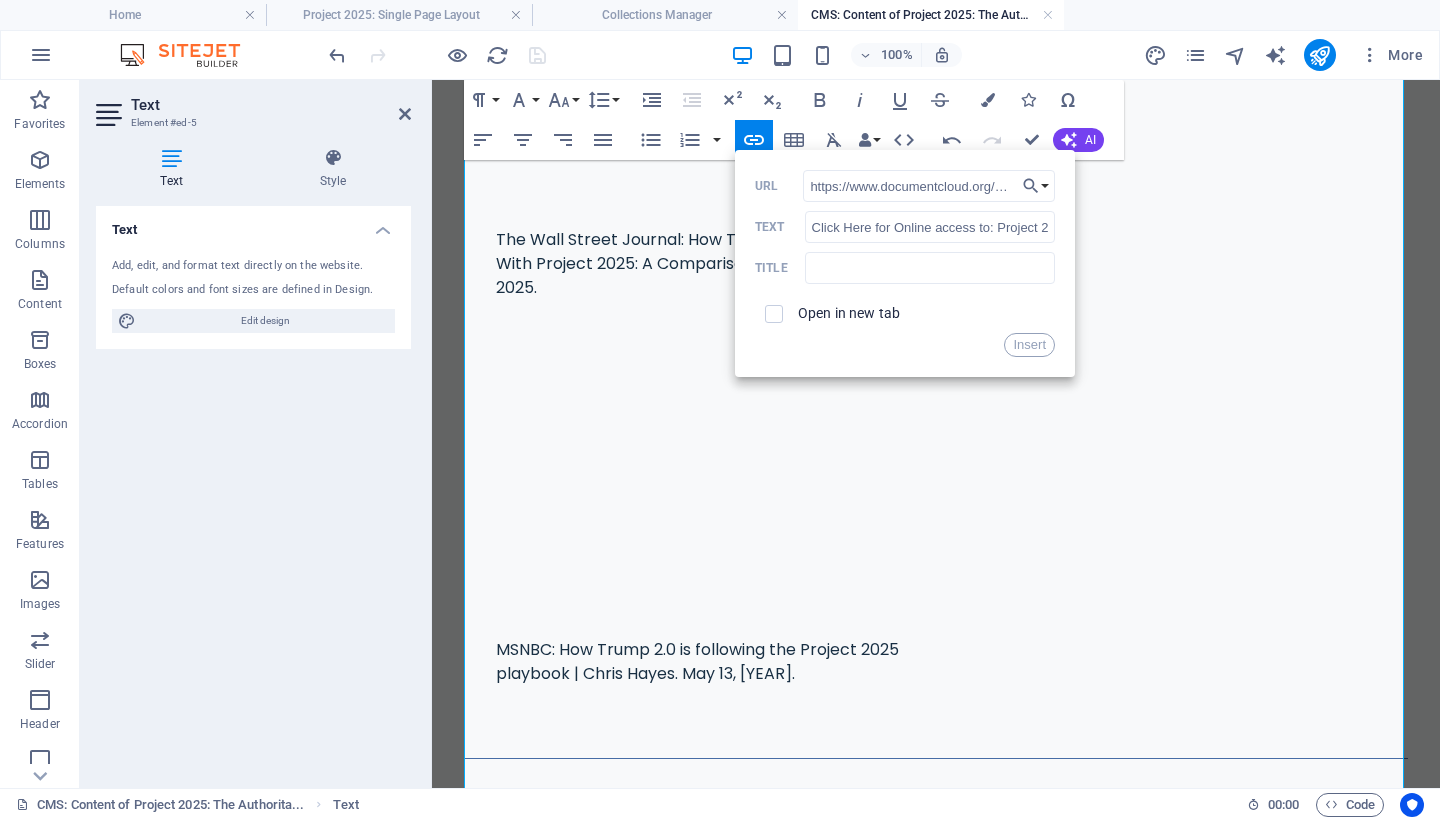 type on "https://www.documentcloud.org/documents/24088042-project-2025s-mandate-for-leadership-the-conservative-promise/" 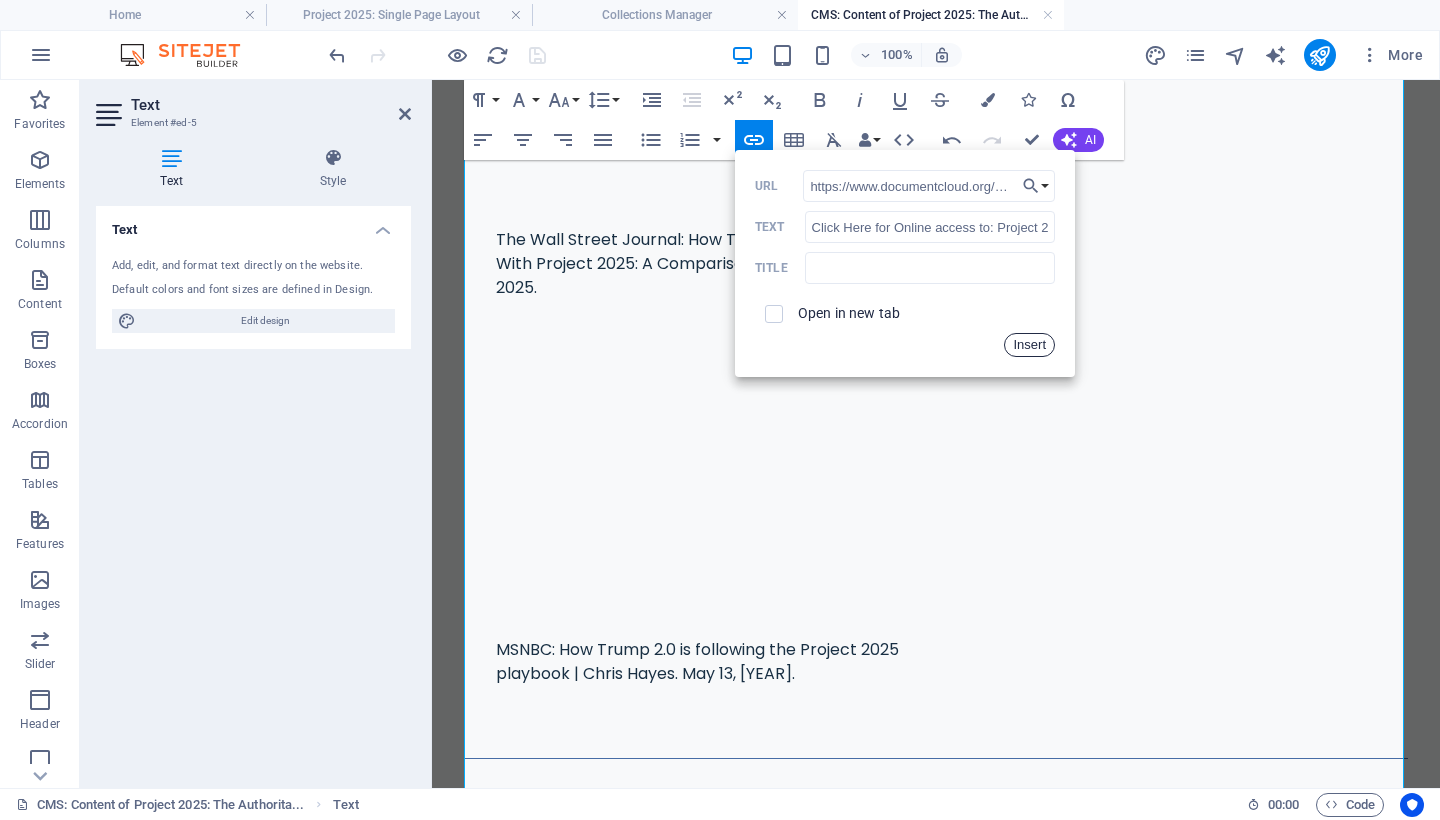 click on "Insert" at bounding box center (1029, 345) 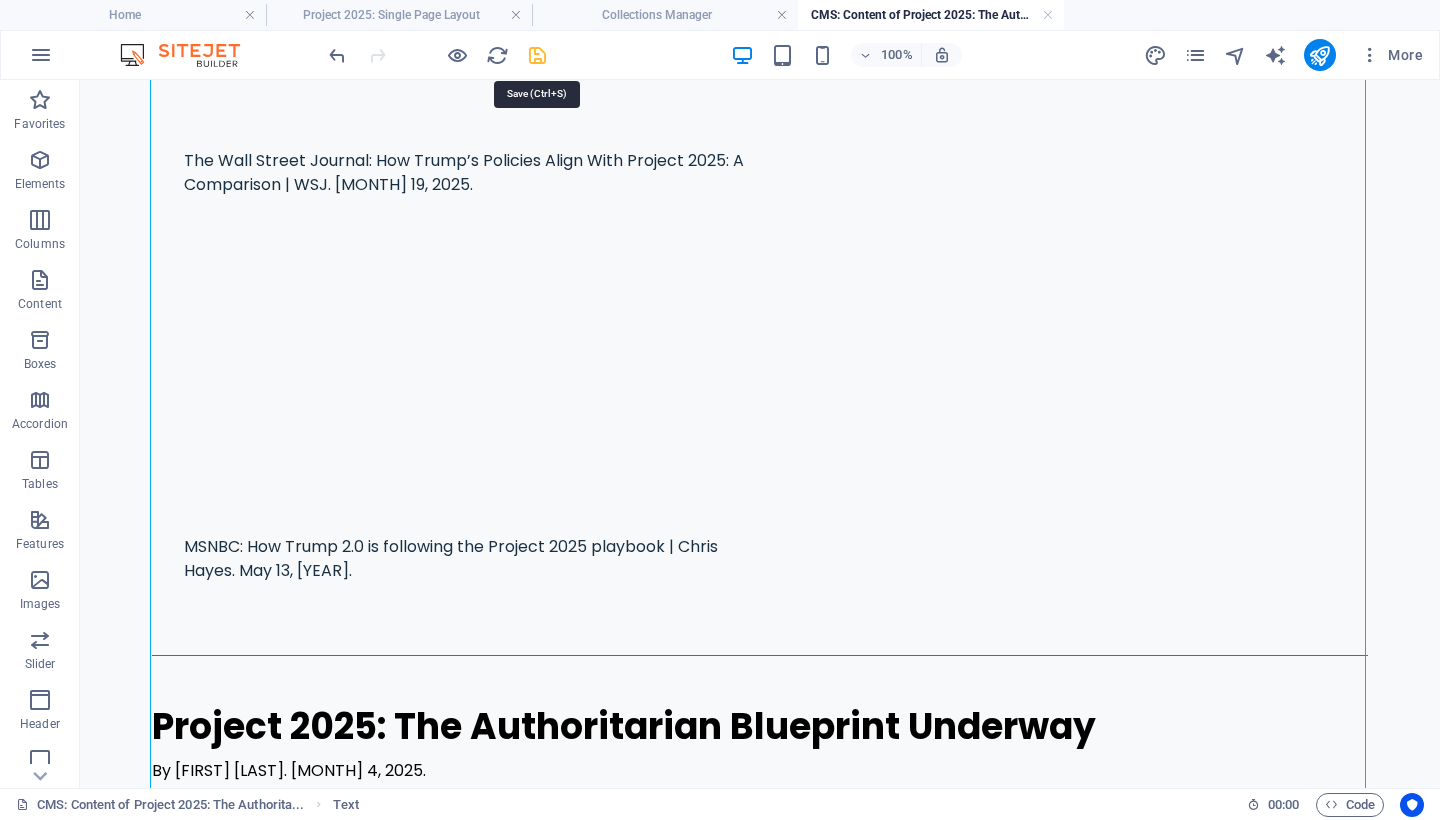 click at bounding box center [537, 55] 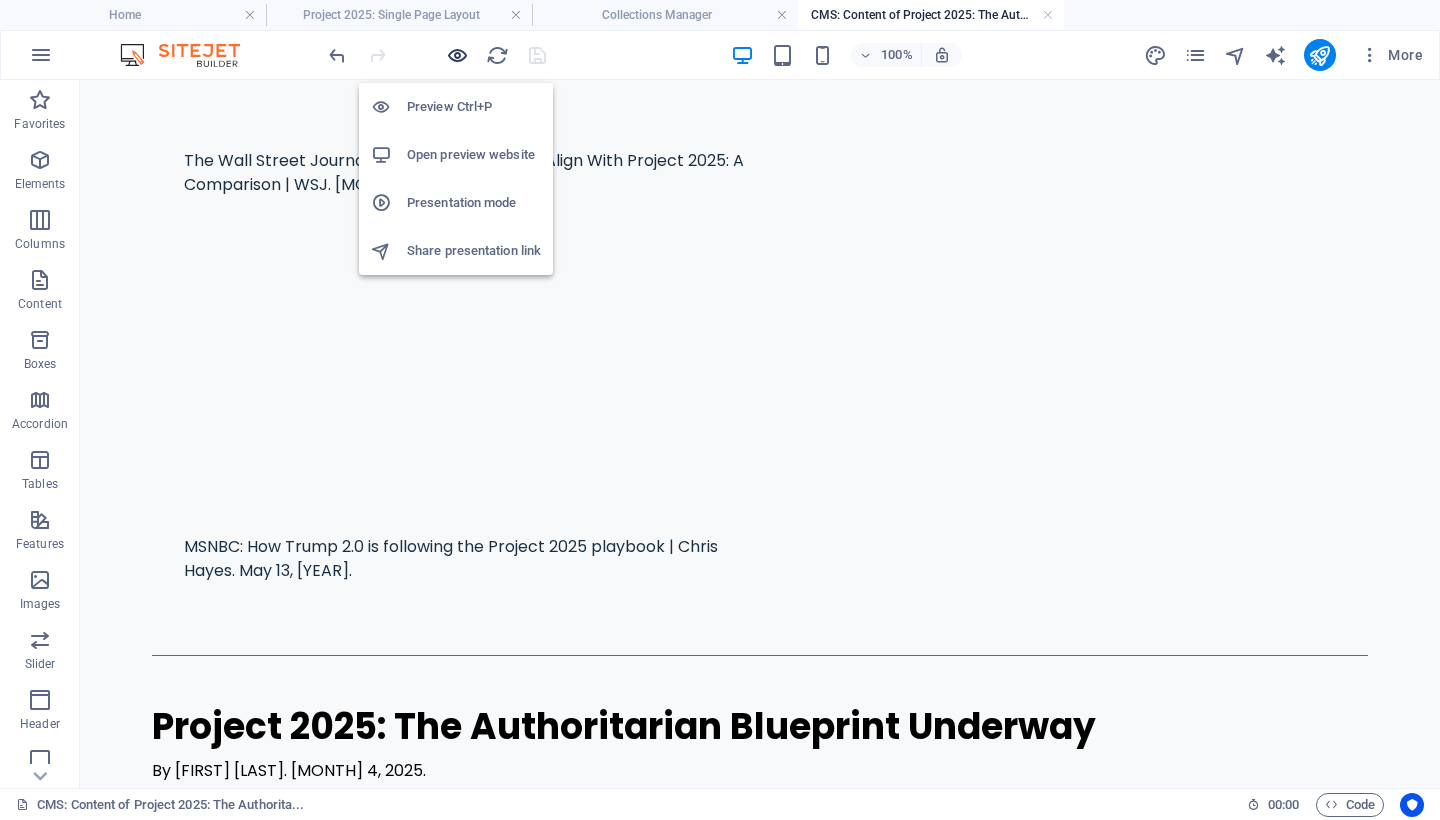 click at bounding box center (457, 55) 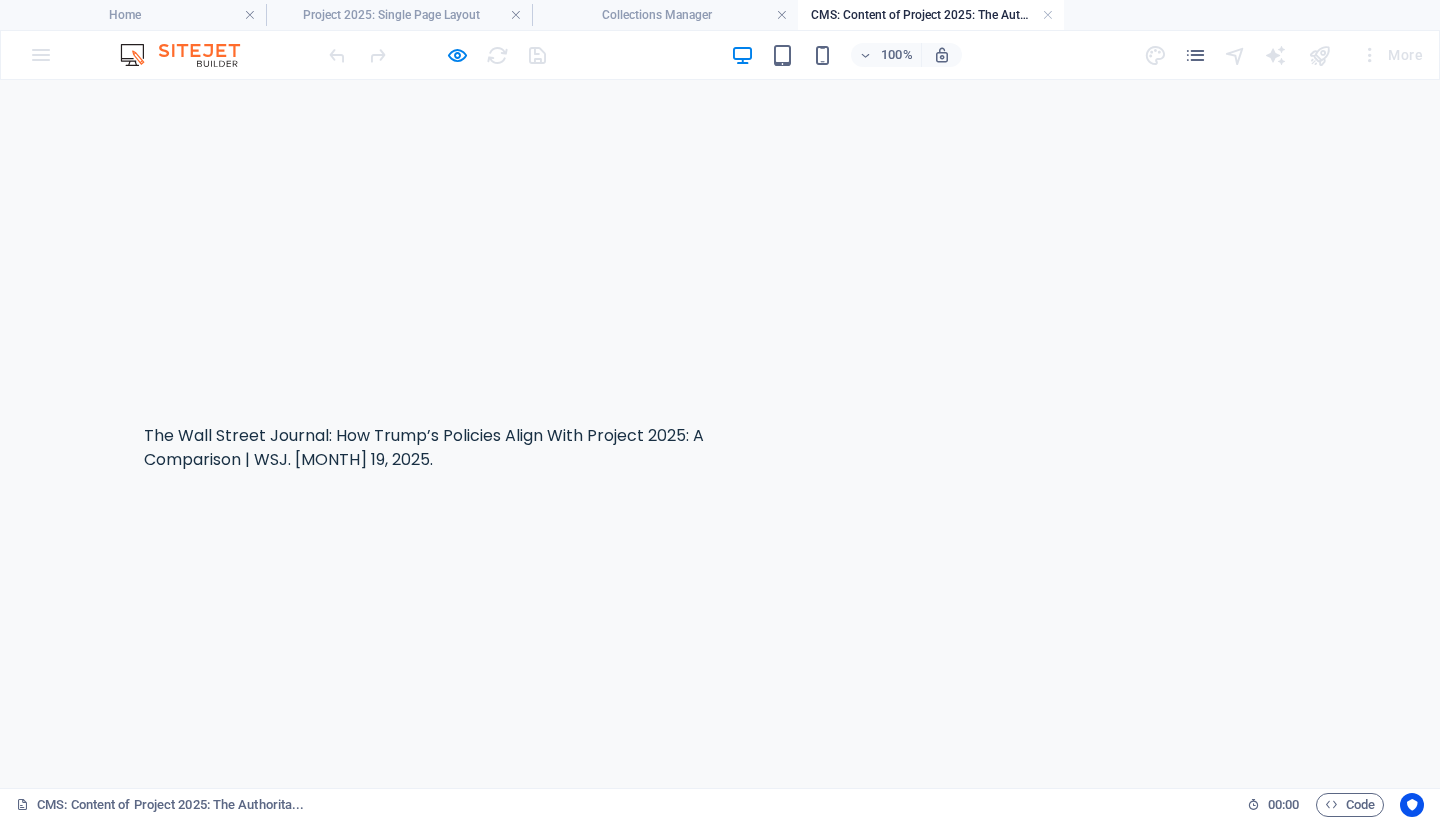 scroll, scrollTop: 1160, scrollLeft: 0, axis: vertical 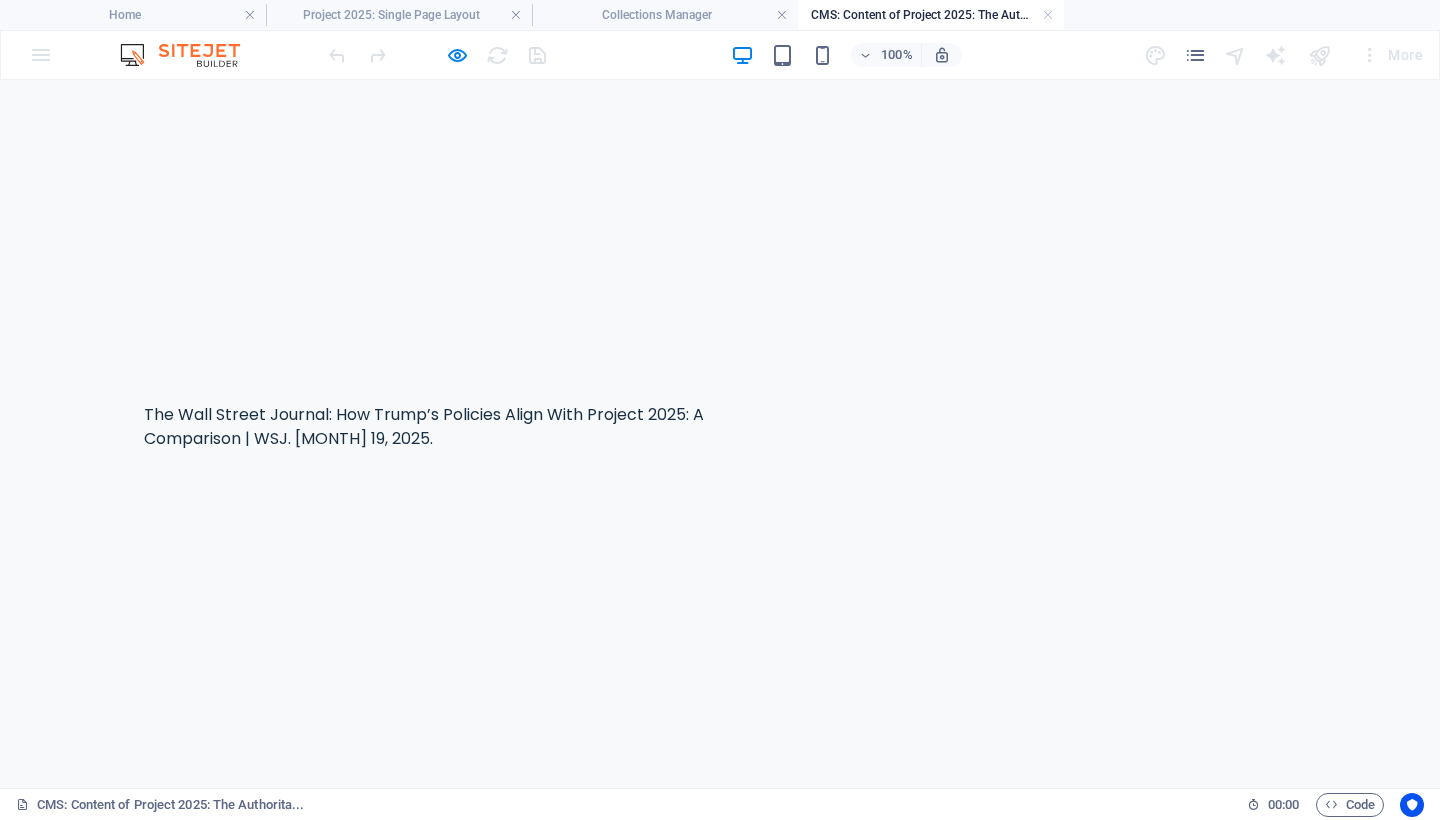 click on "Project 2025  is a radical plan to transform the United States government into a centralized, authoritarian regime dominated by a singular executive power. Originating from The Heritage Foundation and executed by a network of over 100 far-right organizations and former Trump loyalists, this initiative threatens to dismantle democratic safeguards, civil service neutrality, and fundamental civil liberties. Since Donald Trump's return to the White House in January 2025, the agenda has begun to unfold in real time, under the guise of restoring "order" and "patriotism." The implications are catastrophic and urgent." at bounding box center (714, 1152) 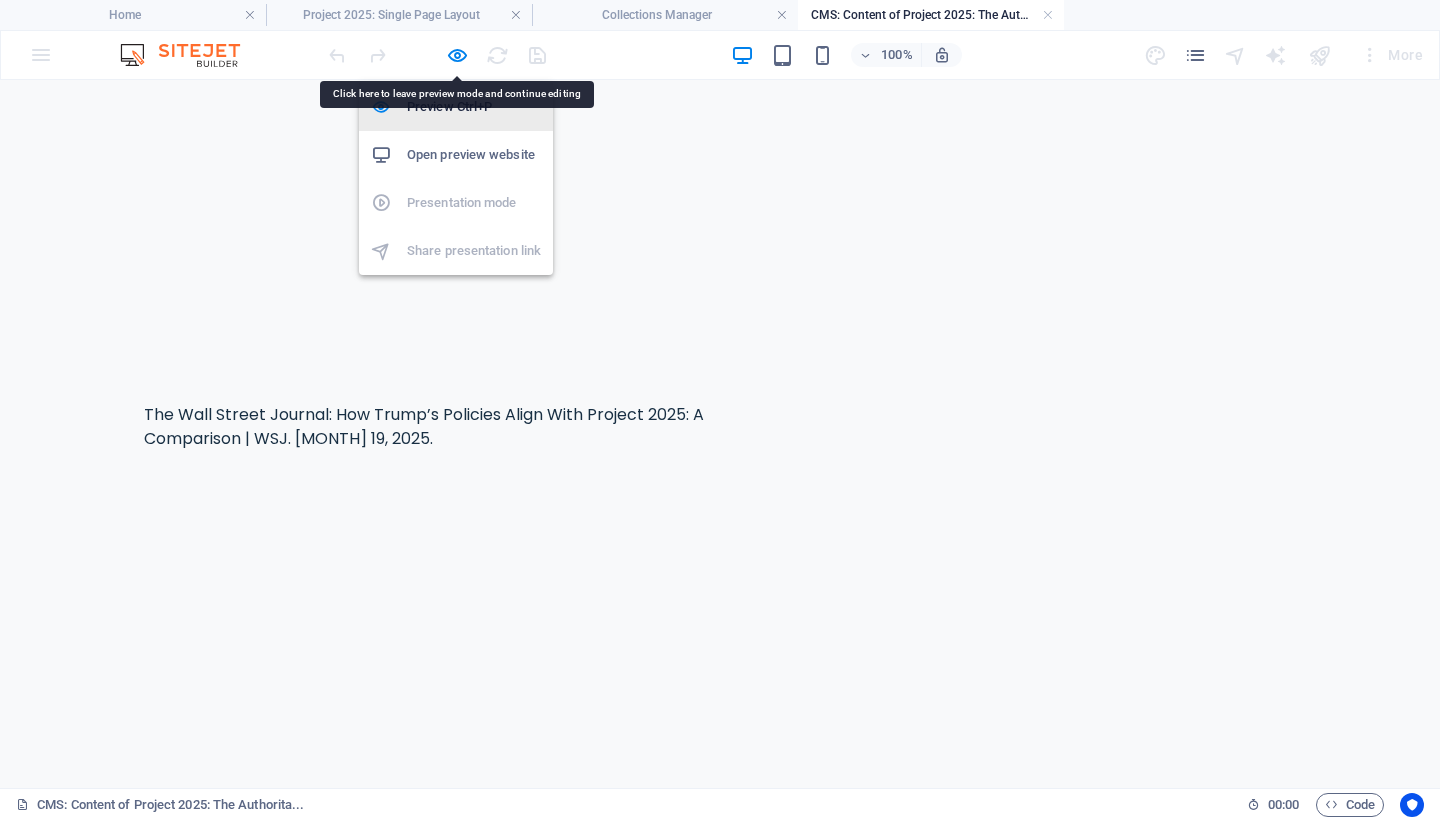 click on "Preview Ctrl+P" at bounding box center [474, 107] 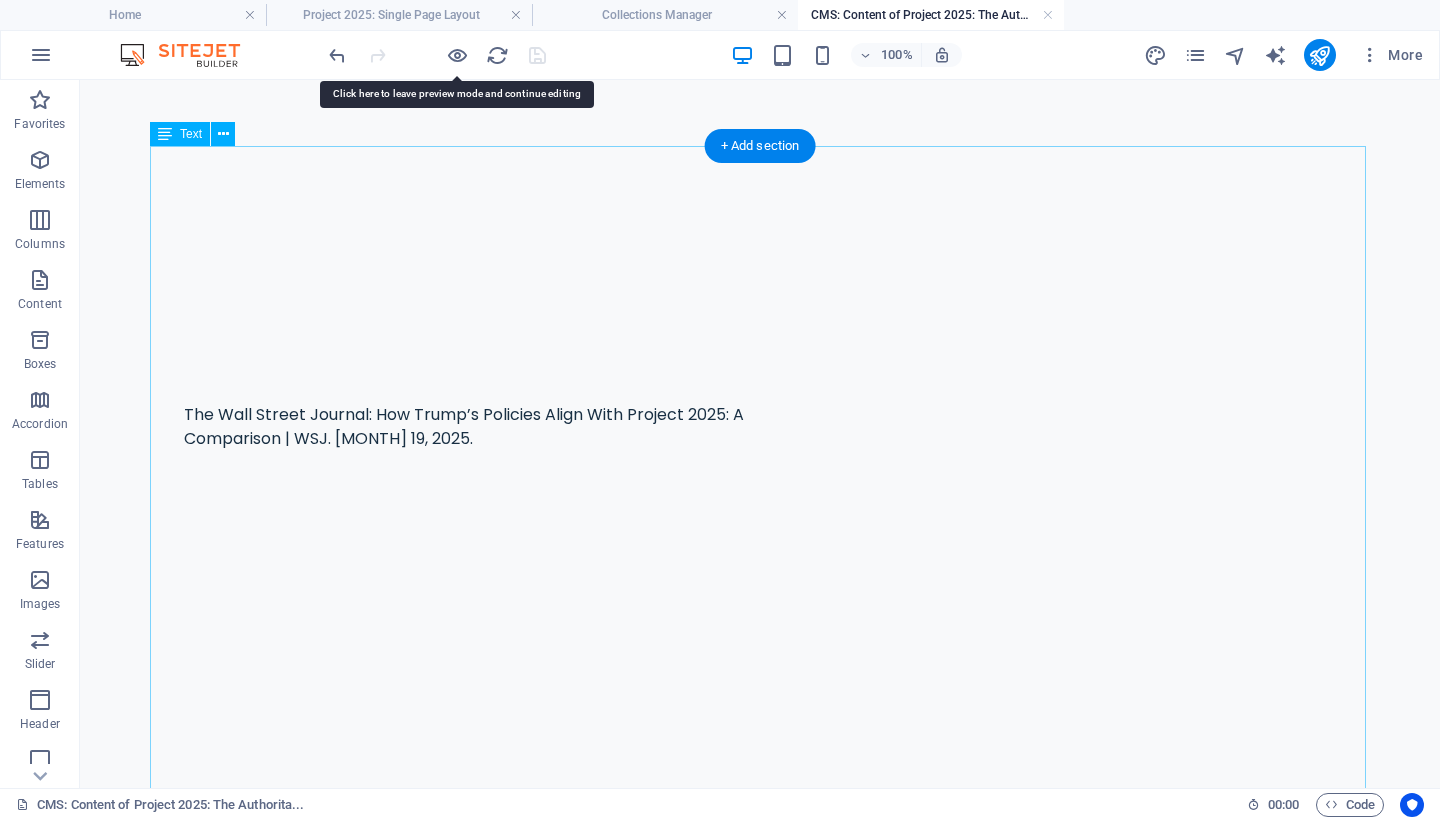 click on "Project 2025: The Authoritarian Blueprint Underway By Mary Ann Kirby. August 4, 2025. Project 2025  is a radical plan to transform the United States government into a centralized, authoritarian regime dominated by a singular executive power. Originating from The Heritage Foundation and executed by a network of over 100 far-right organizations and former Trump loyalists, this initiative threatens to dismantle democratic safeguards, civil service neutrality, and fundamental civil liberties. Since Donald Trump's return to the White House in January 2025, the agenda has begun to unfold in real time, under the guise of restoring "order" and "patriotism." The implications are catastrophic and urgent. Click Here for Online access to:  Project 2025's "Mandate for Leadership: The Conservative Promise" blueprint . Origins and Architects Project 2025 The centerpiece of the initiative is an 887-page policy blueprint titled   Mandate for Leadership: The Conservative Promise Role in the Trump Administration Project 2025" at bounding box center [760, 2784] 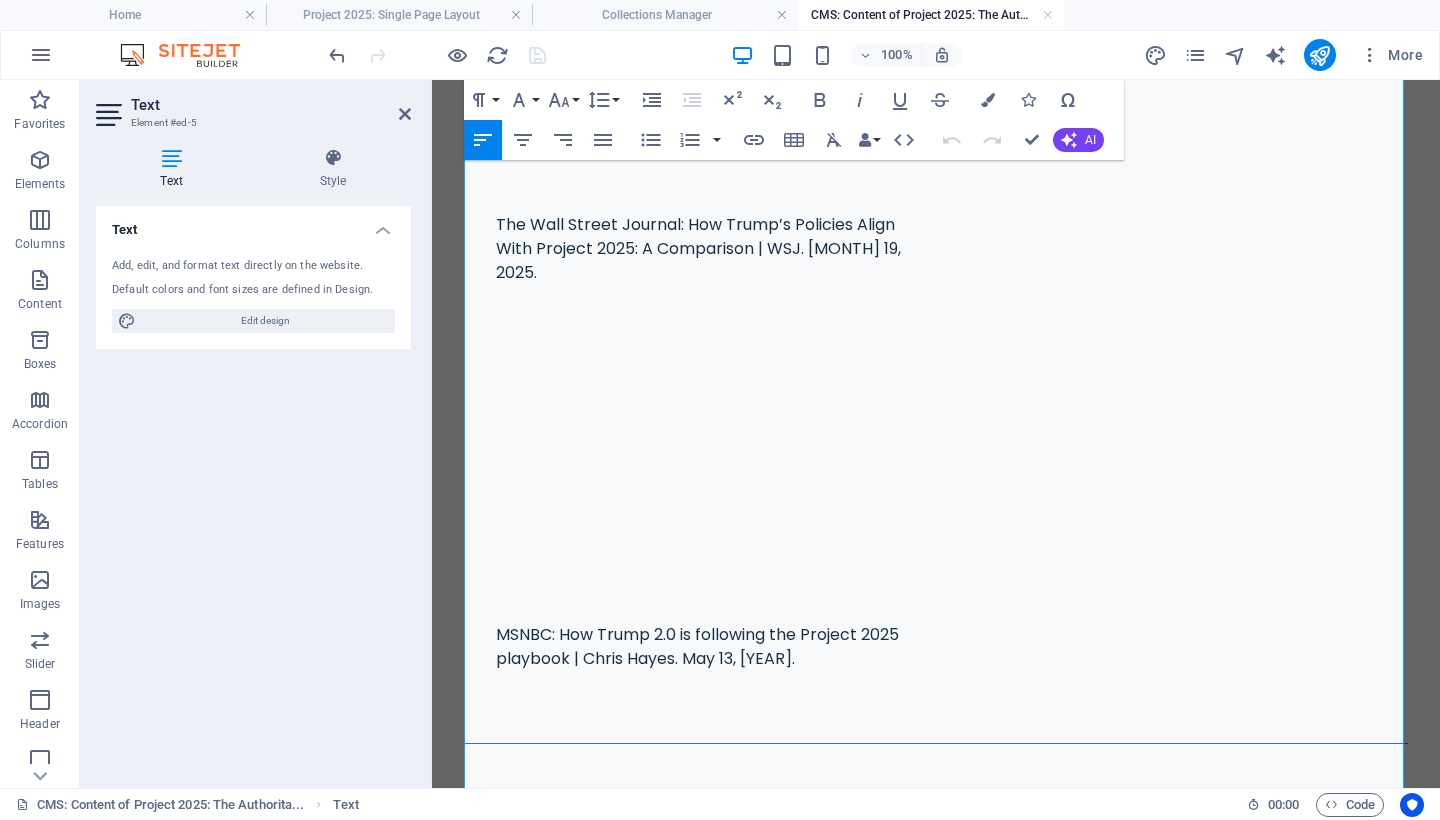 scroll, scrollTop: 1408, scrollLeft: 0, axis: vertical 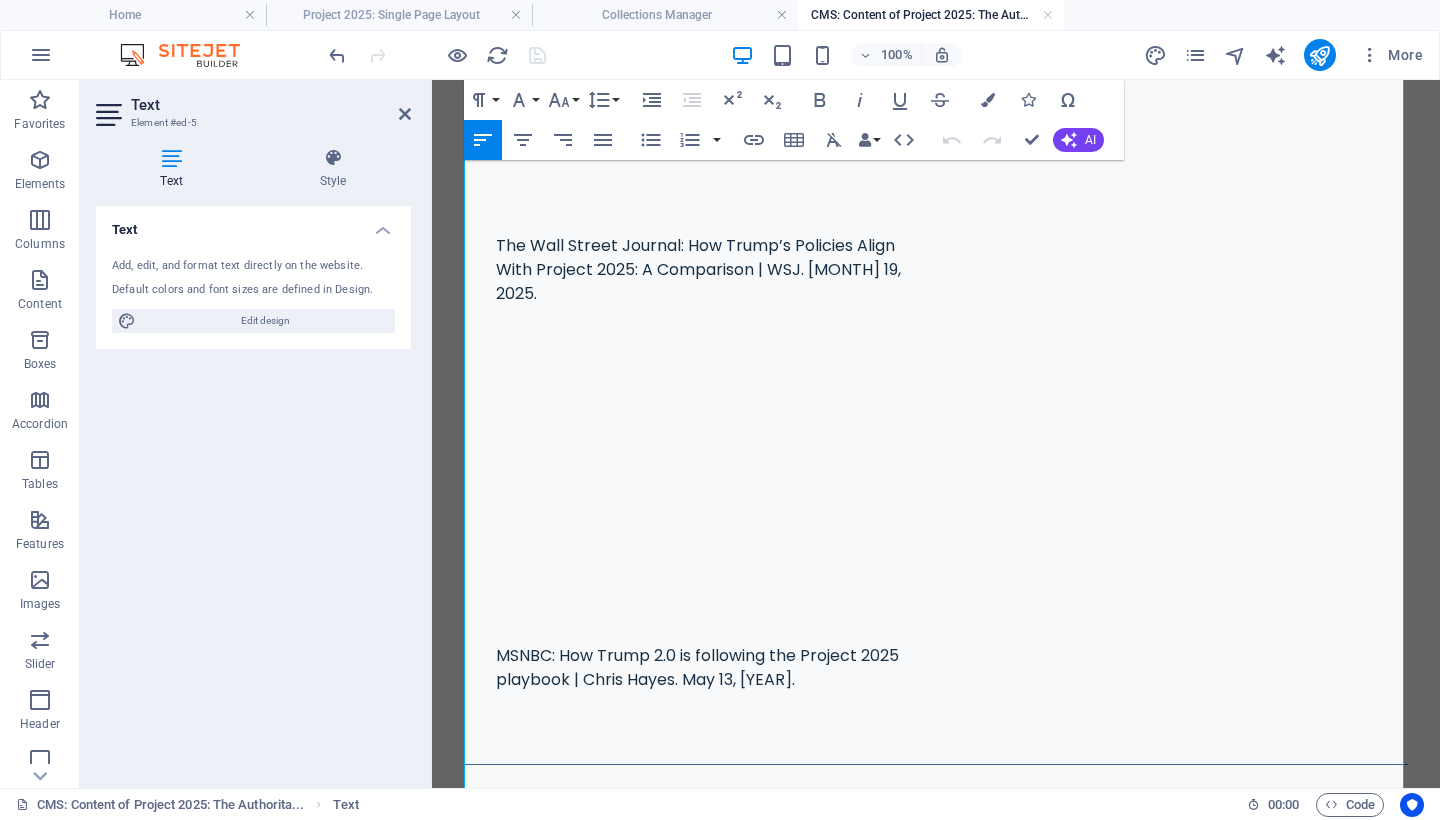 drag, startPoint x: 741, startPoint y: 374, endPoint x: 437, endPoint y: 371, distance: 304.0148 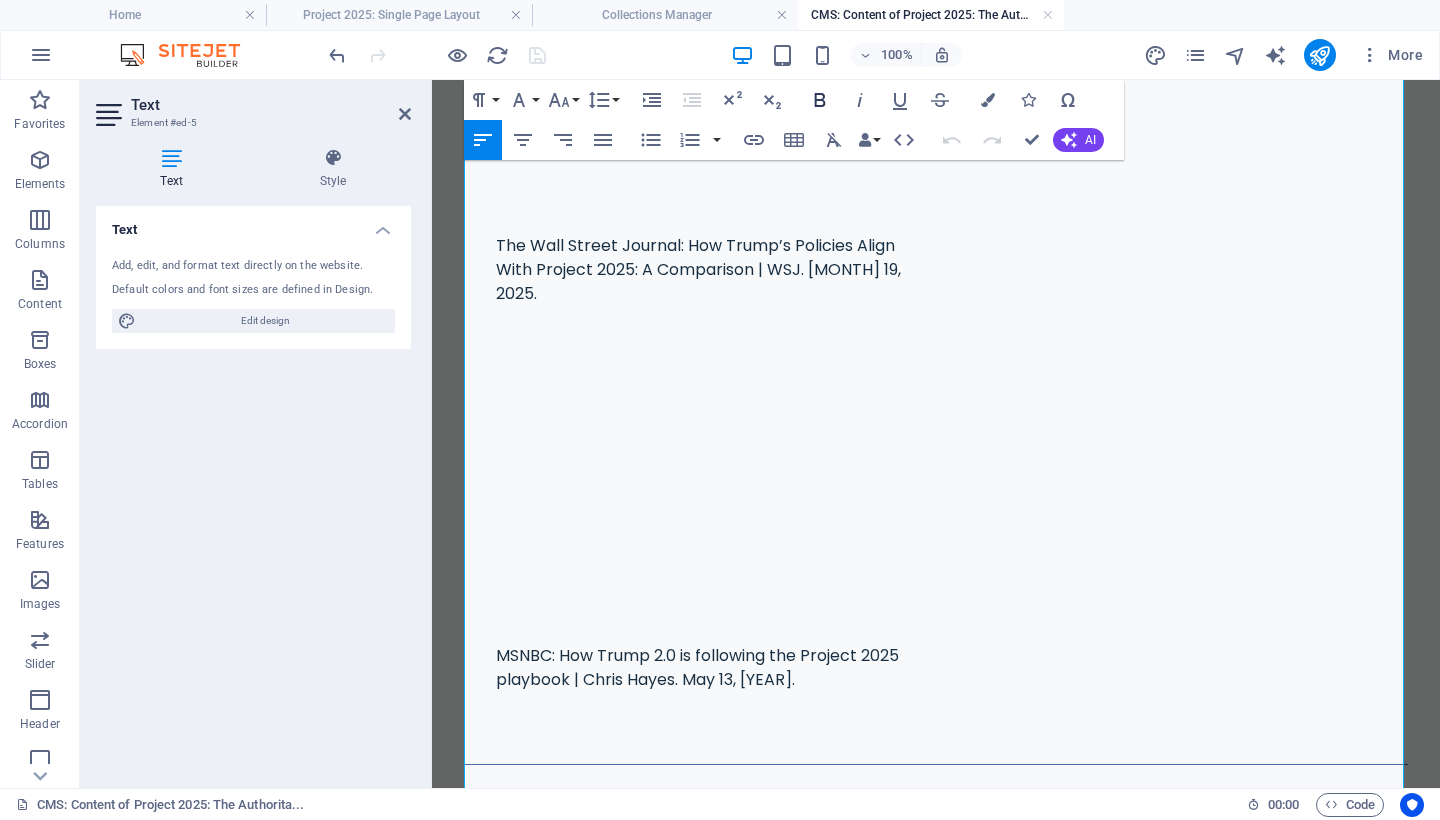 click 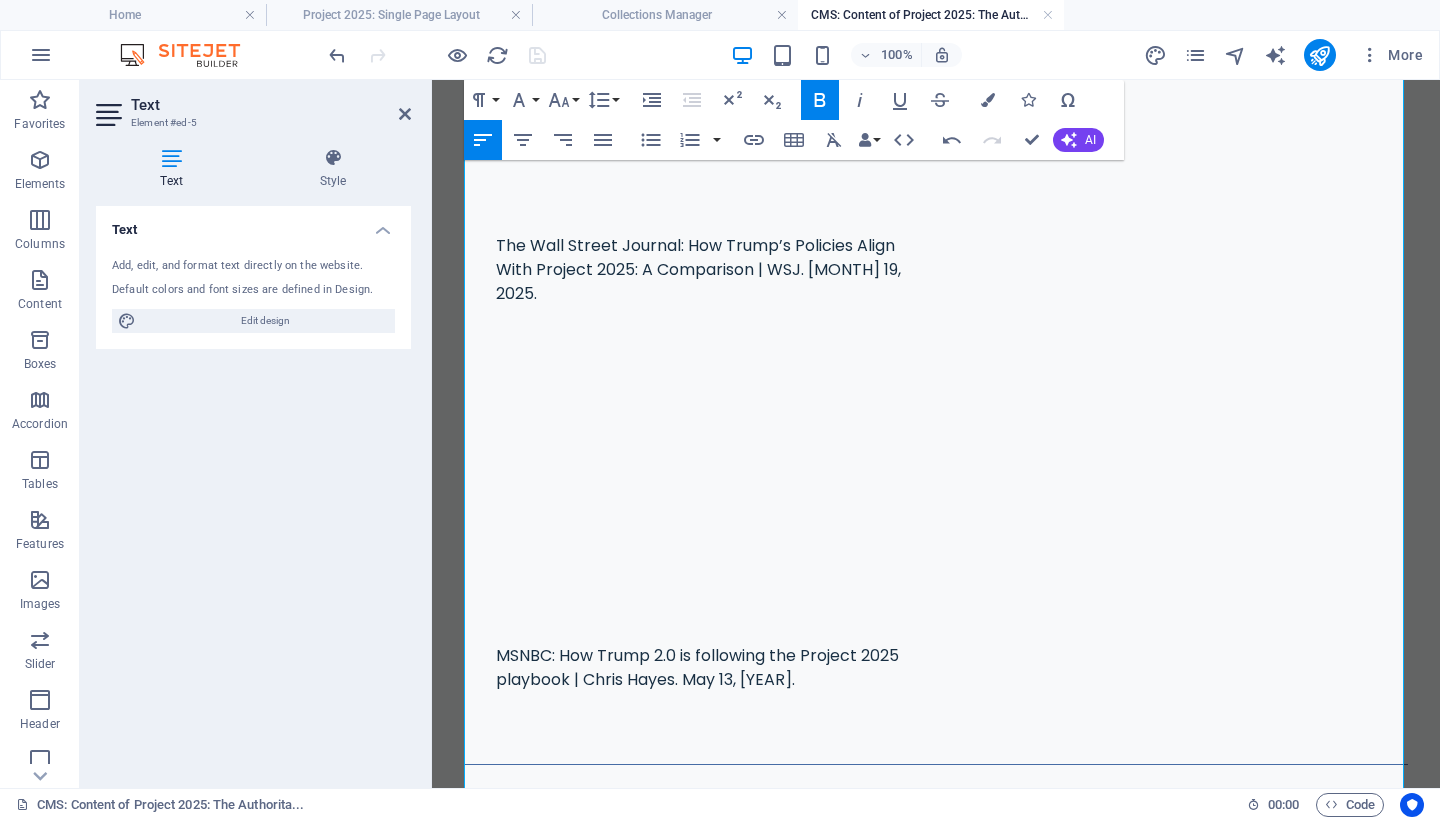 click at bounding box center [936, 1114] 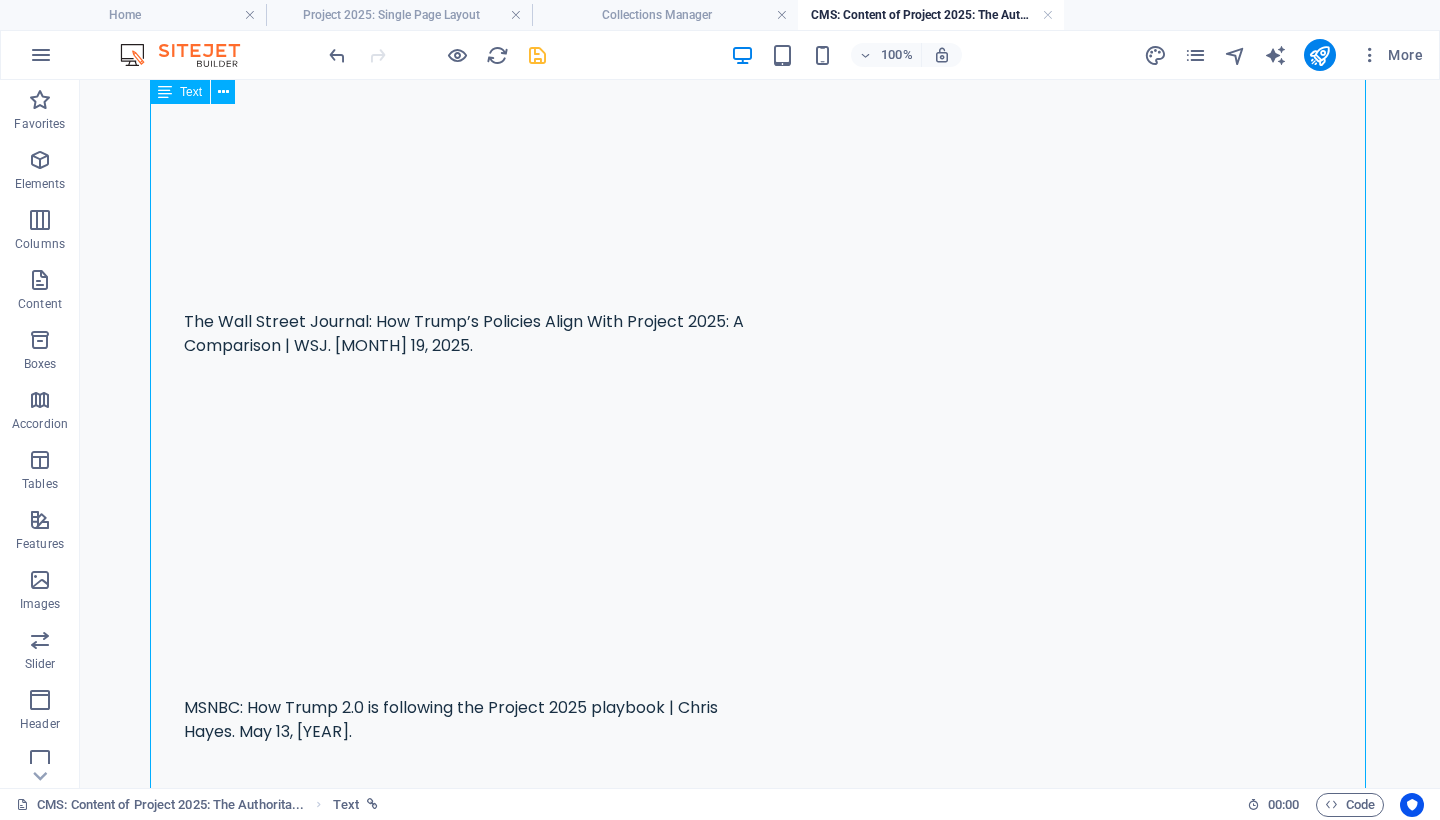 scroll, scrollTop: 1078, scrollLeft: 0, axis: vertical 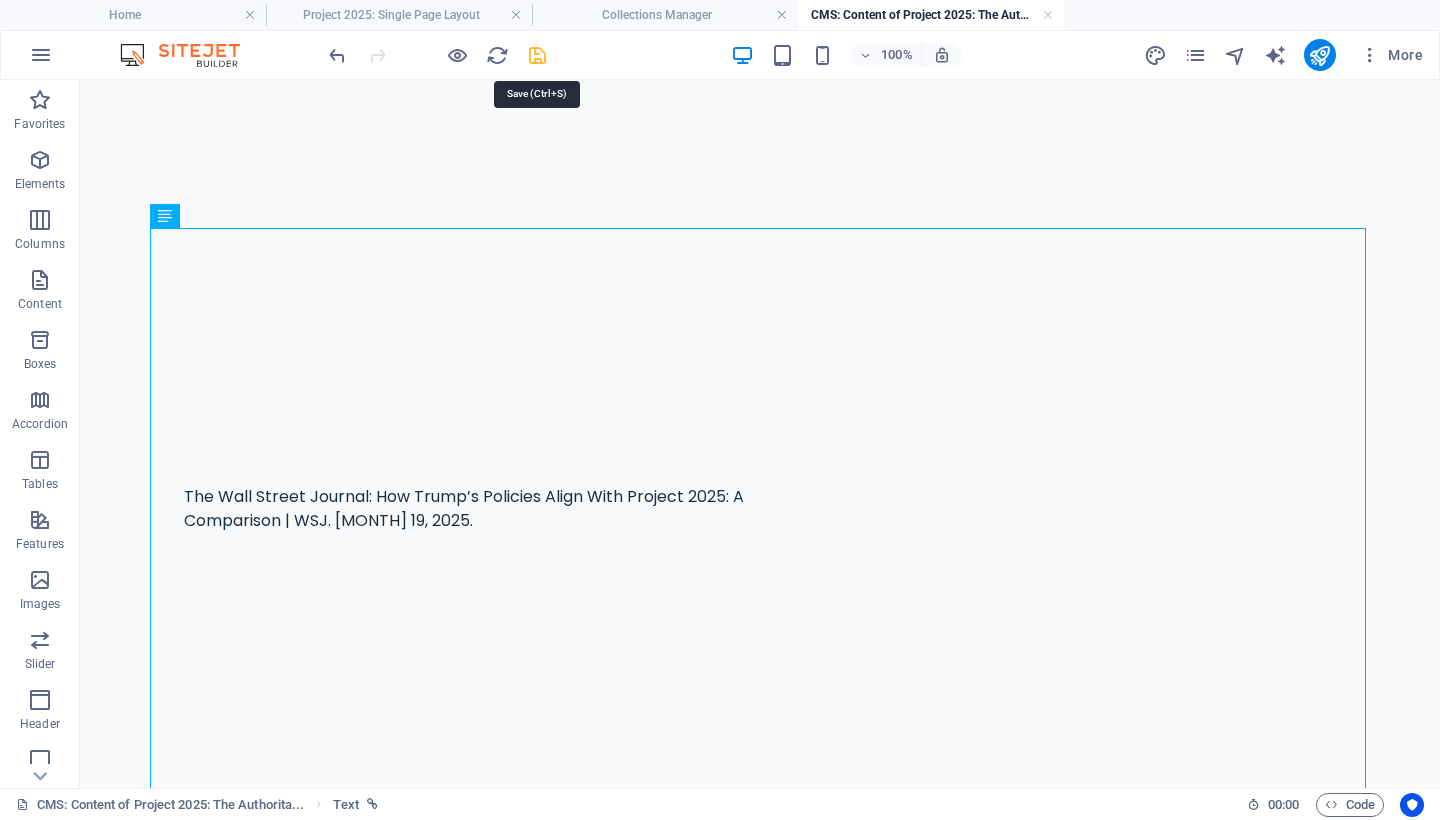 click at bounding box center [537, 55] 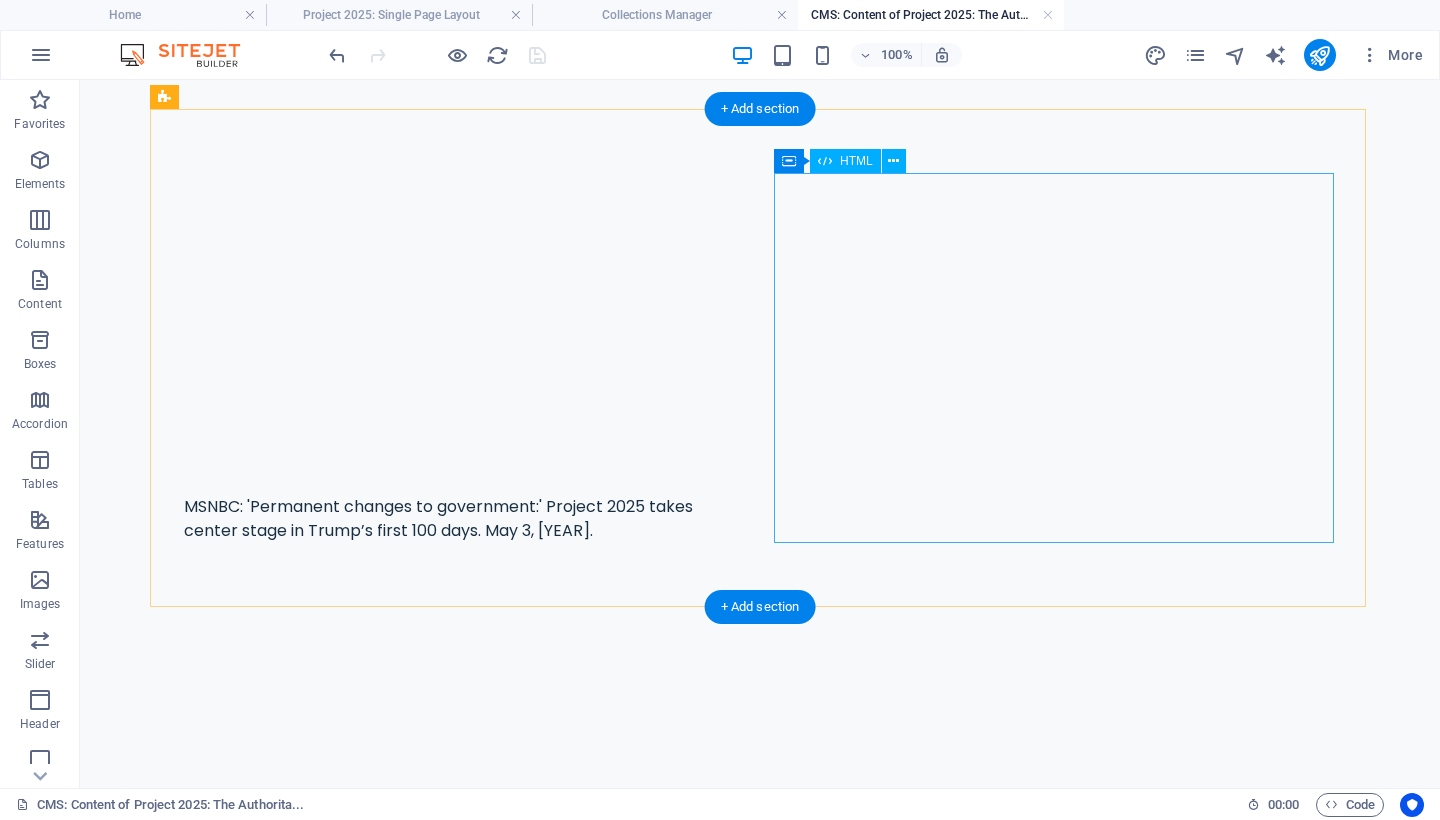 scroll, scrollTop: 0, scrollLeft: 0, axis: both 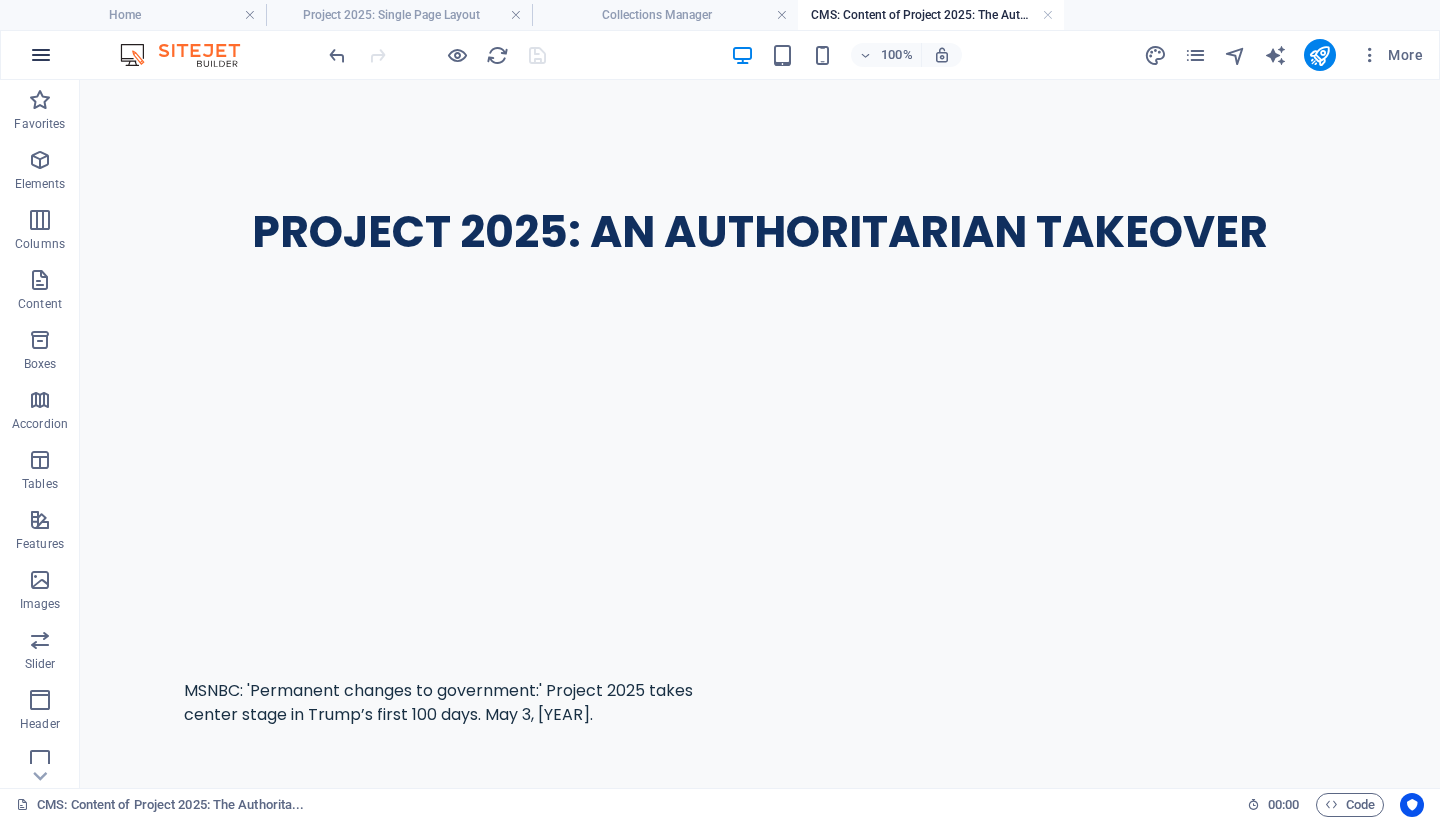 click at bounding box center [41, 55] 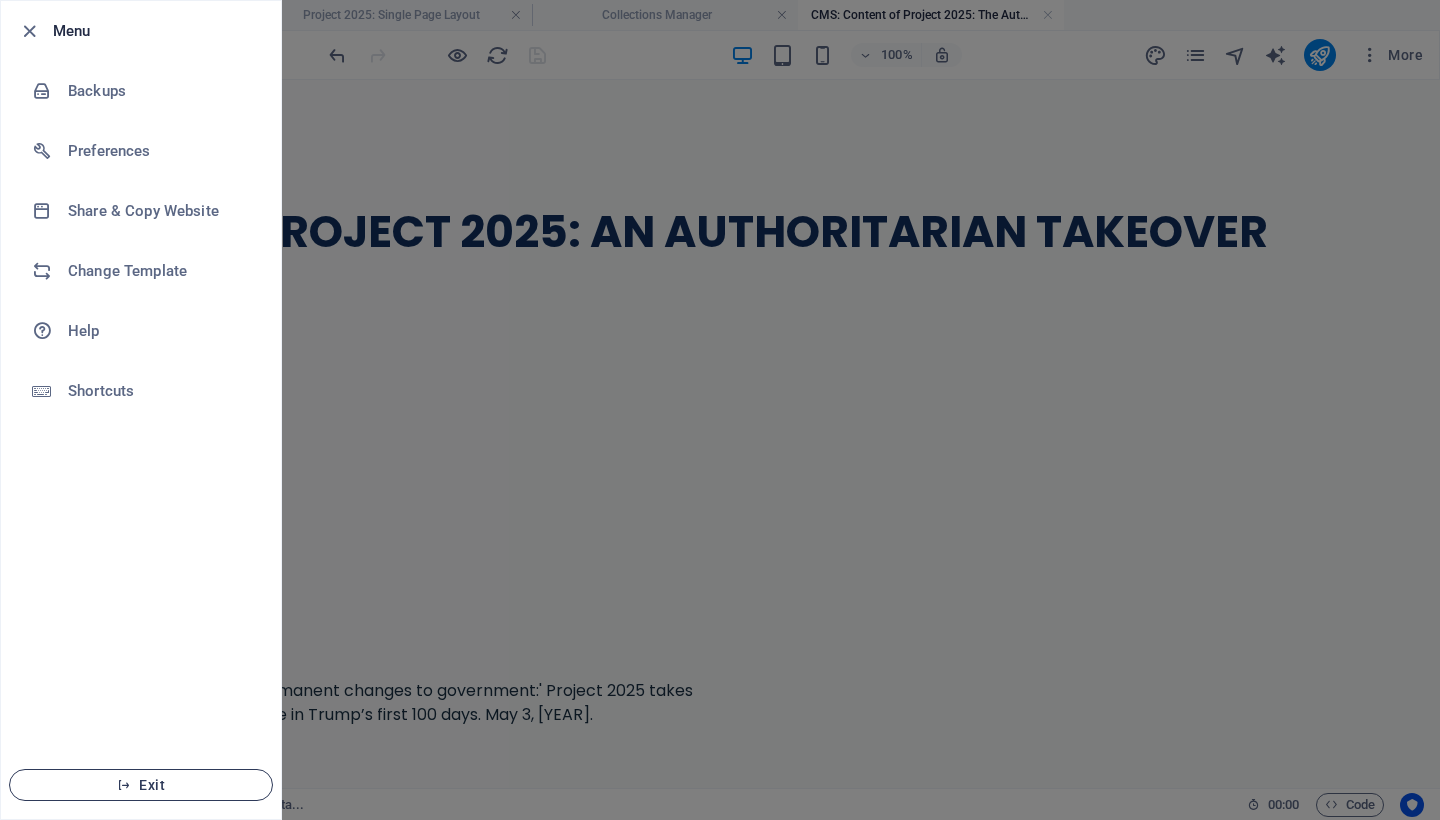 click on "Exit" at bounding box center (141, 785) 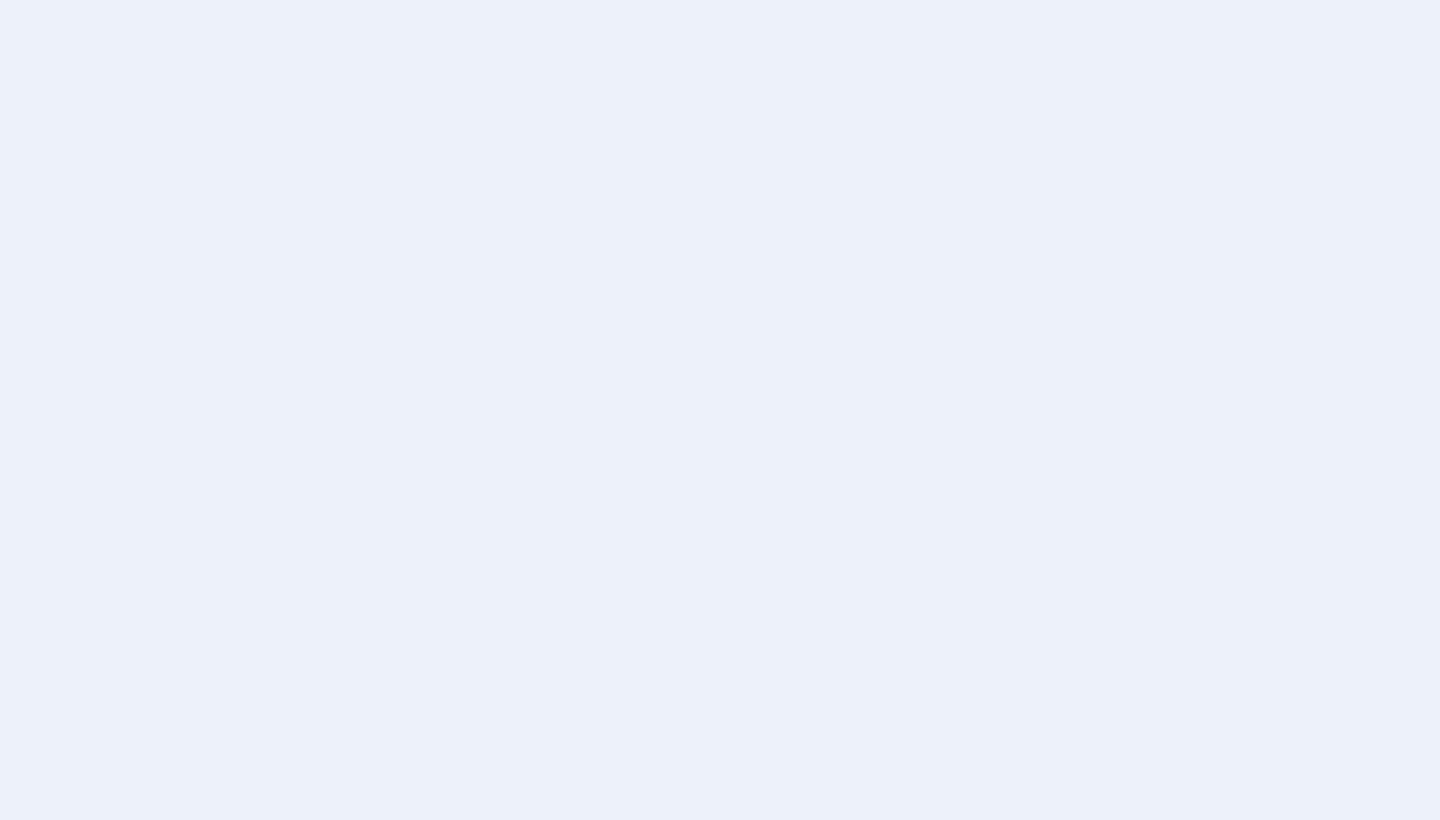 scroll, scrollTop: 0, scrollLeft: 0, axis: both 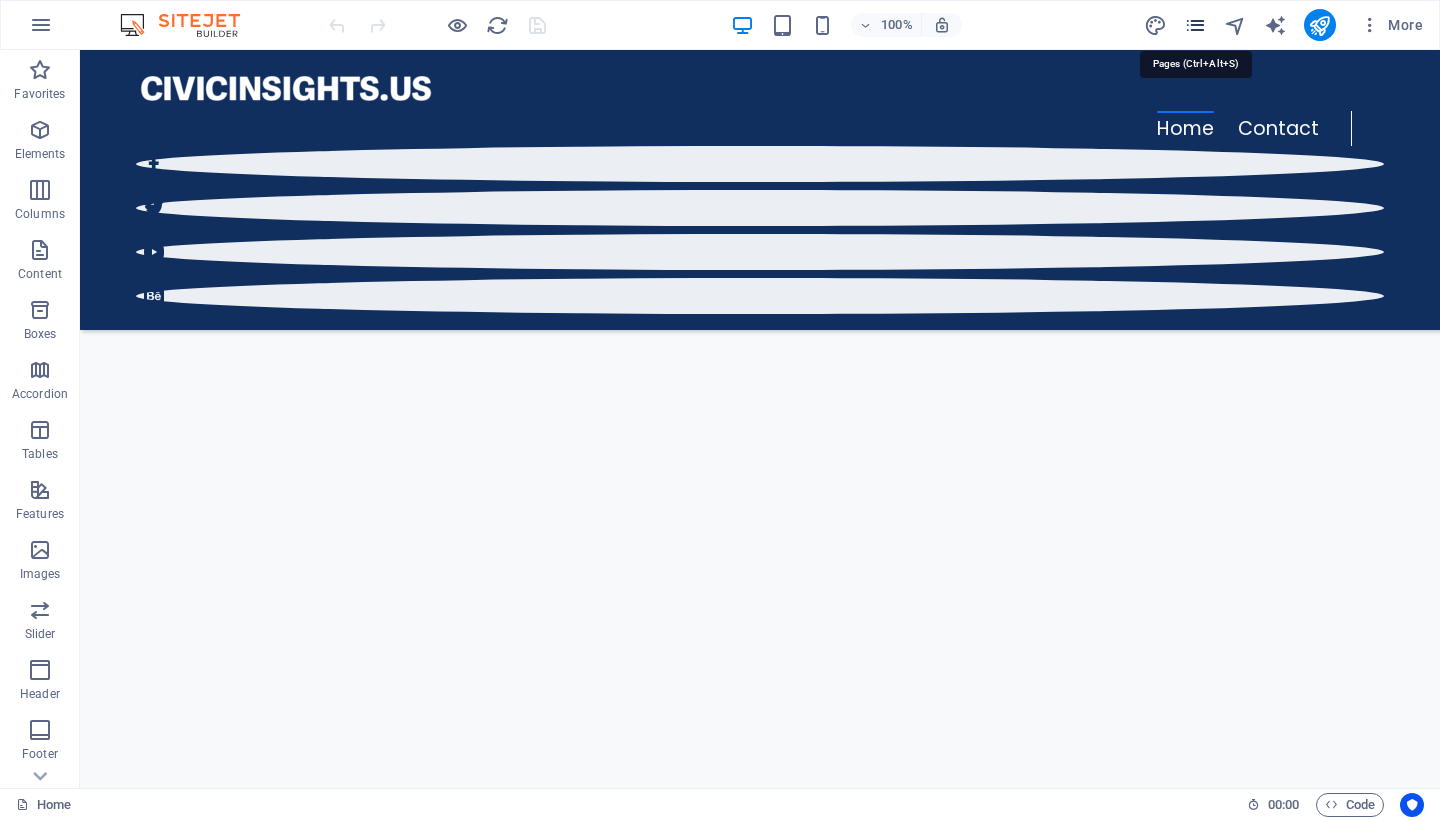 click at bounding box center [1195, 25] 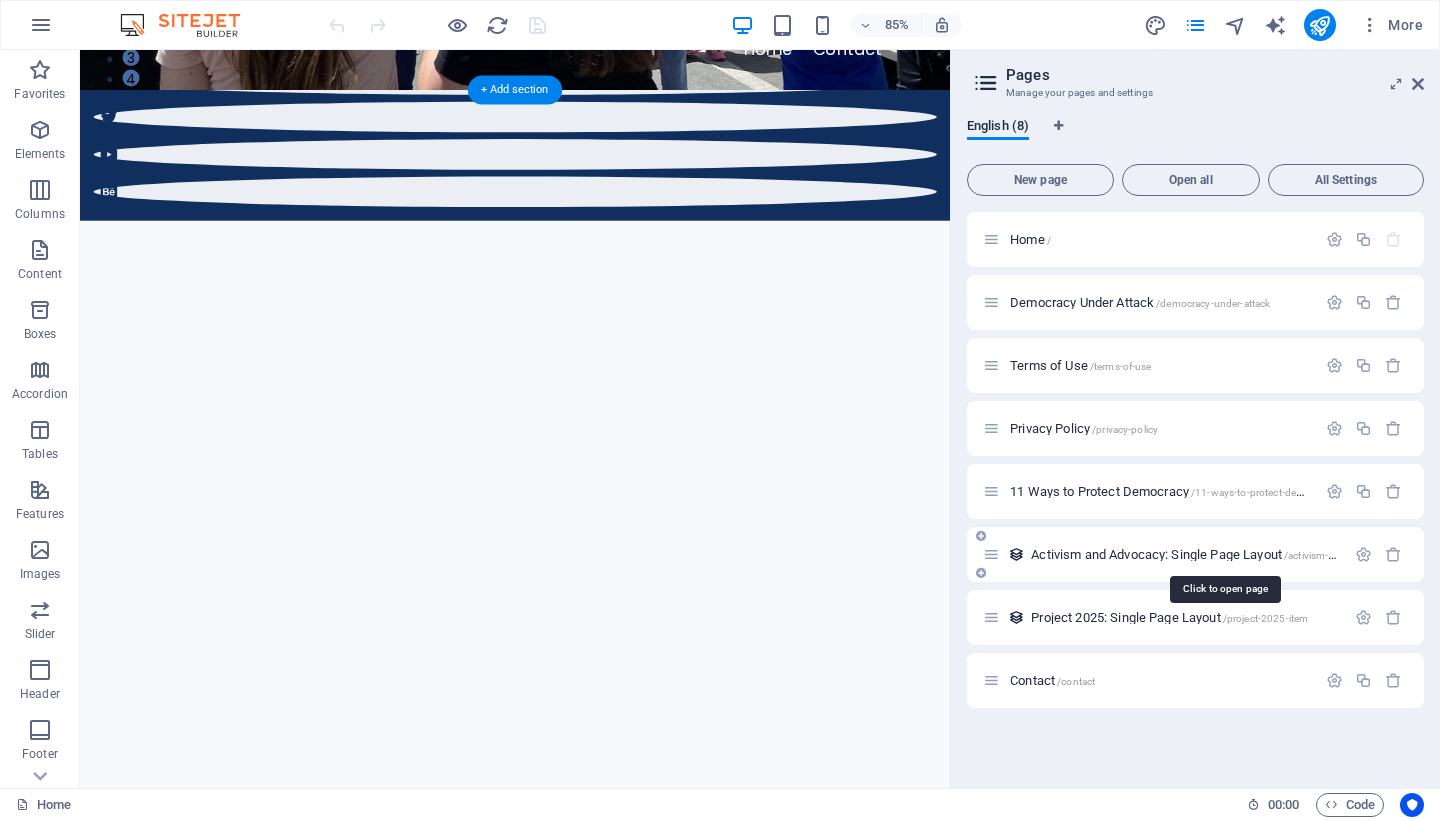 click on "Activism and Advocacy: Single Page Layout /activism-and-advocacy-item" at bounding box center (1222, 554) 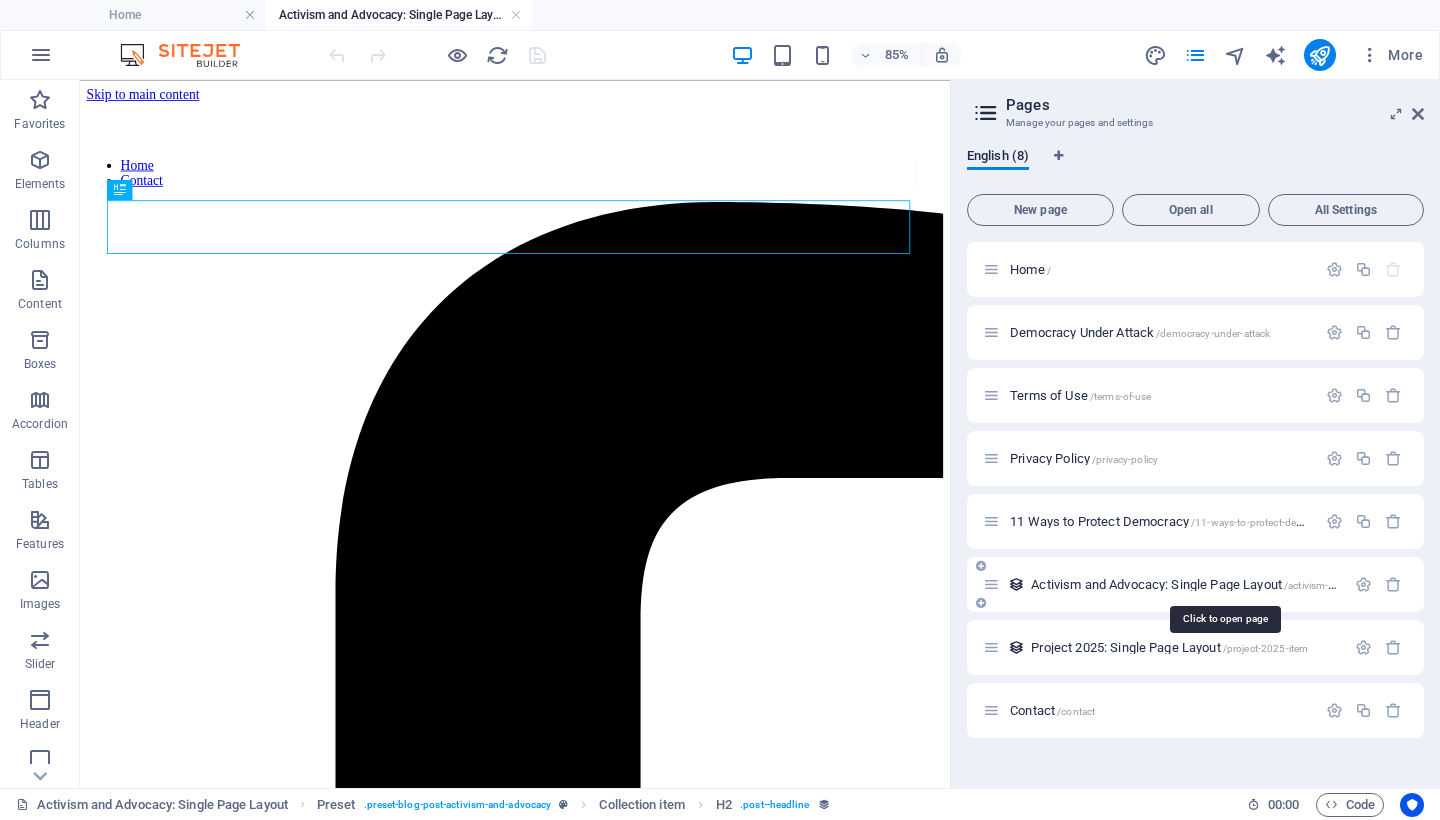 scroll, scrollTop: 0, scrollLeft: 0, axis: both 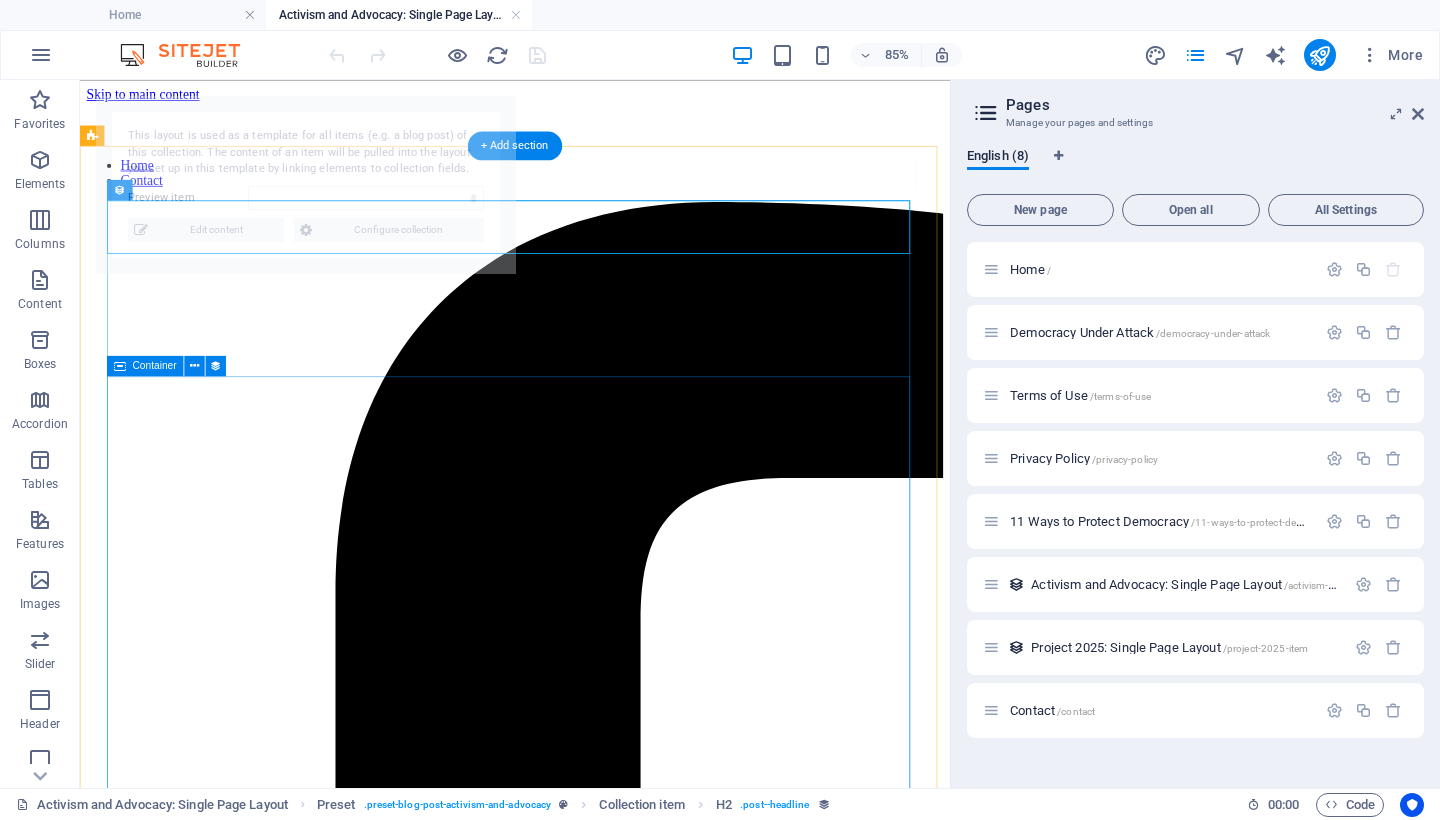 select on "688fa9cda1a905c386069d1c" 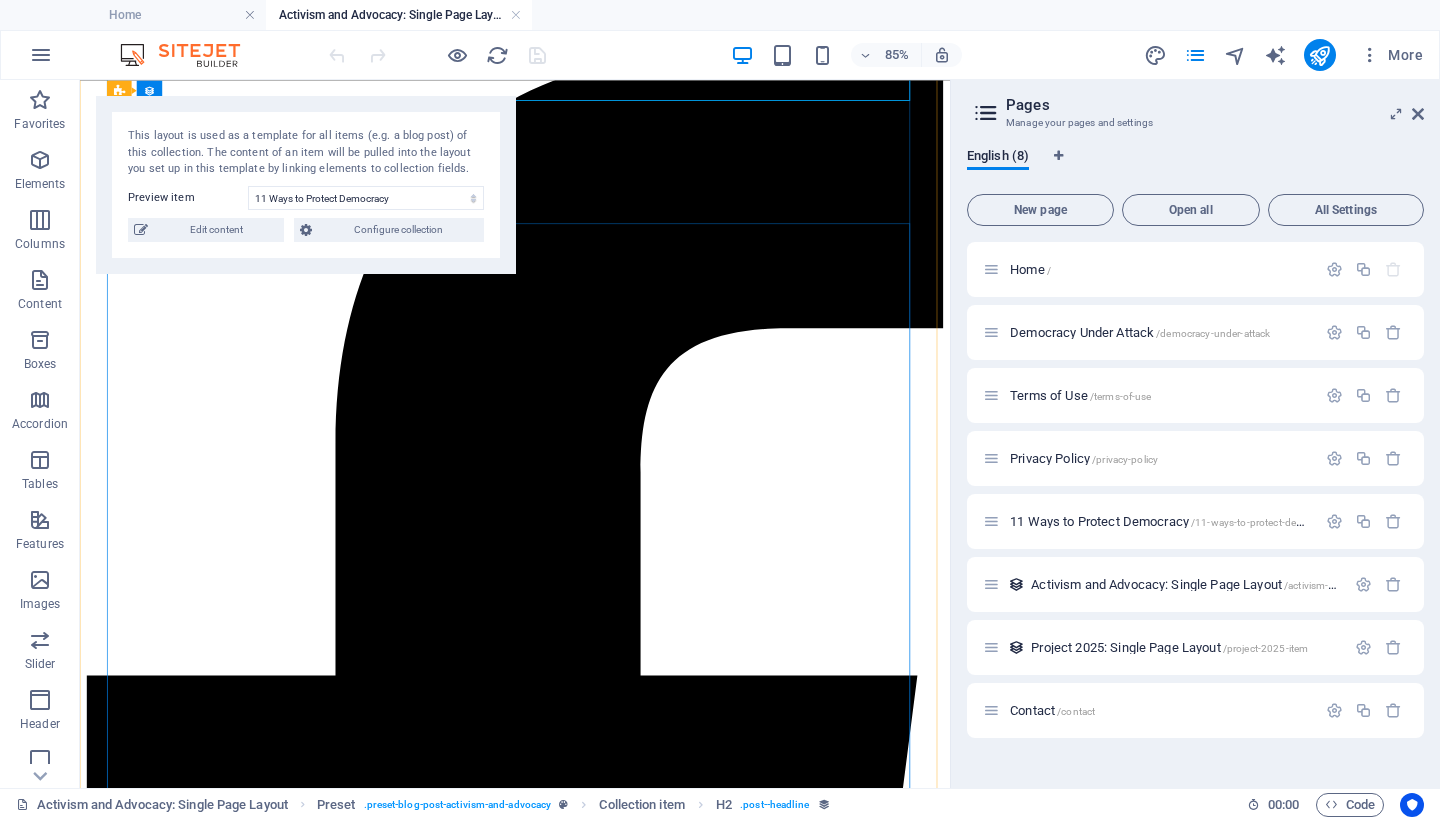 scroll, scrollTop: 180, scrollLeft: 0, axis: vertical 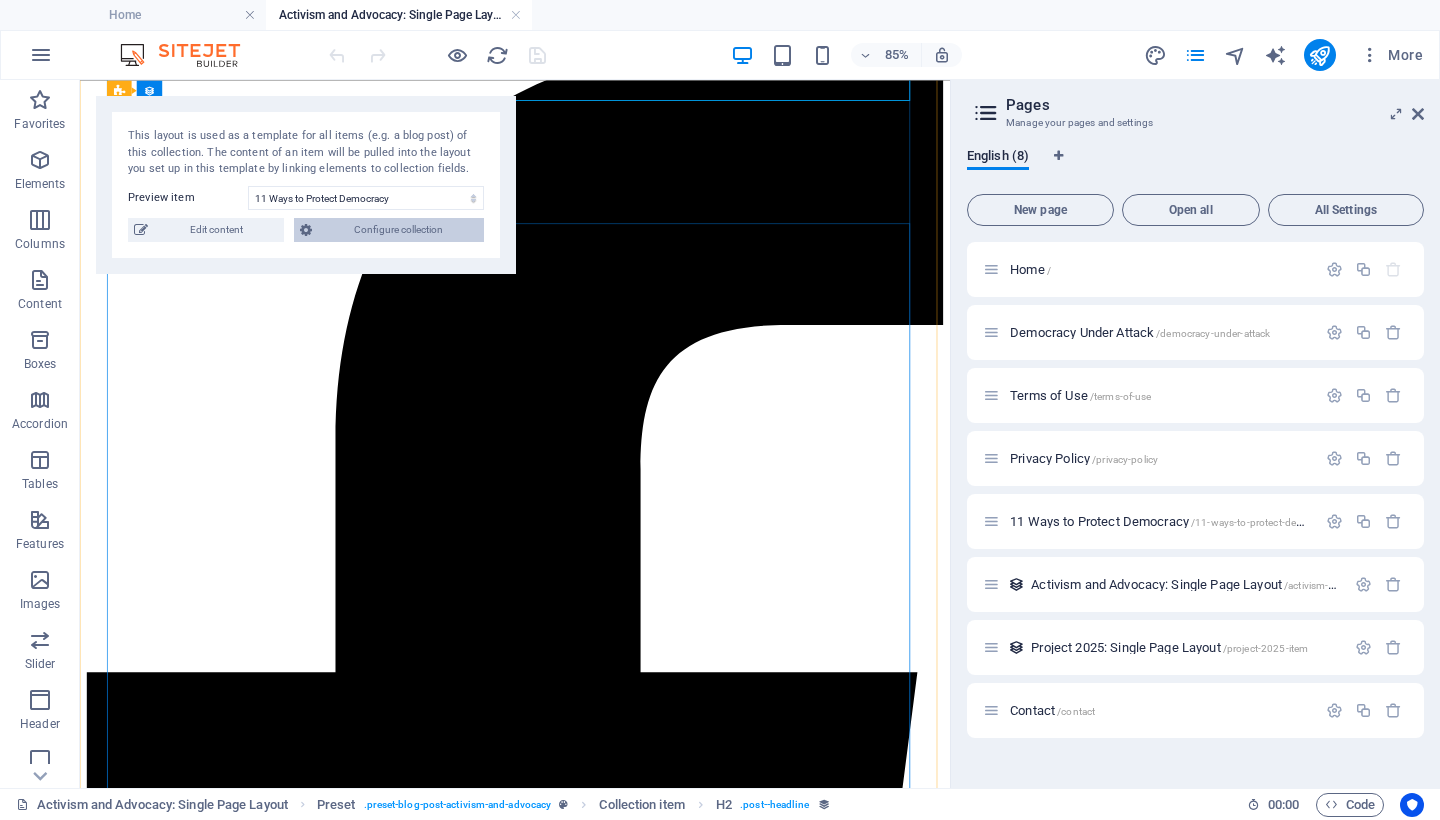 click on "Configure collection" at bounding box center [398, 230] 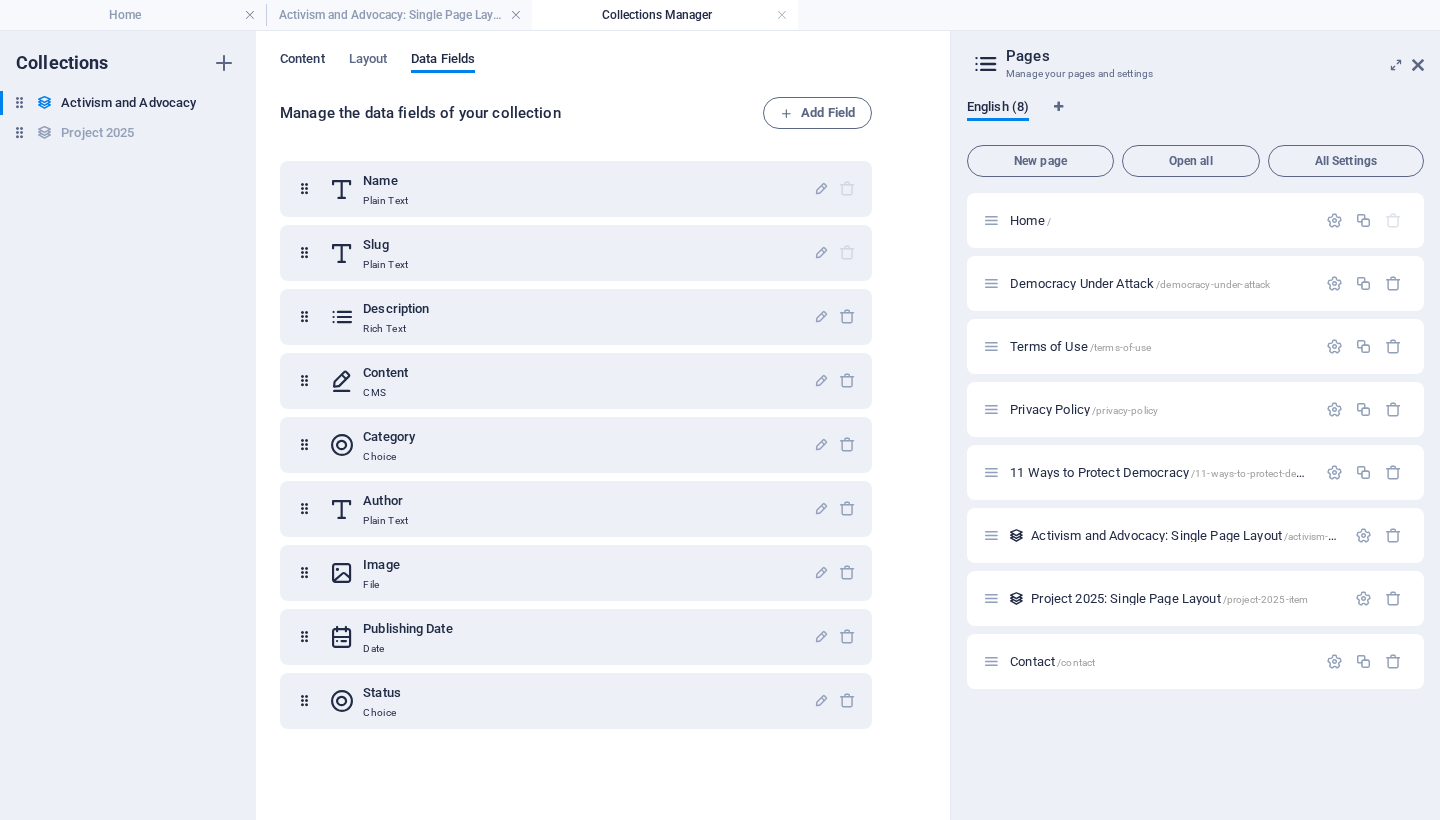 click on "Content" at bounding box center (302, 61) 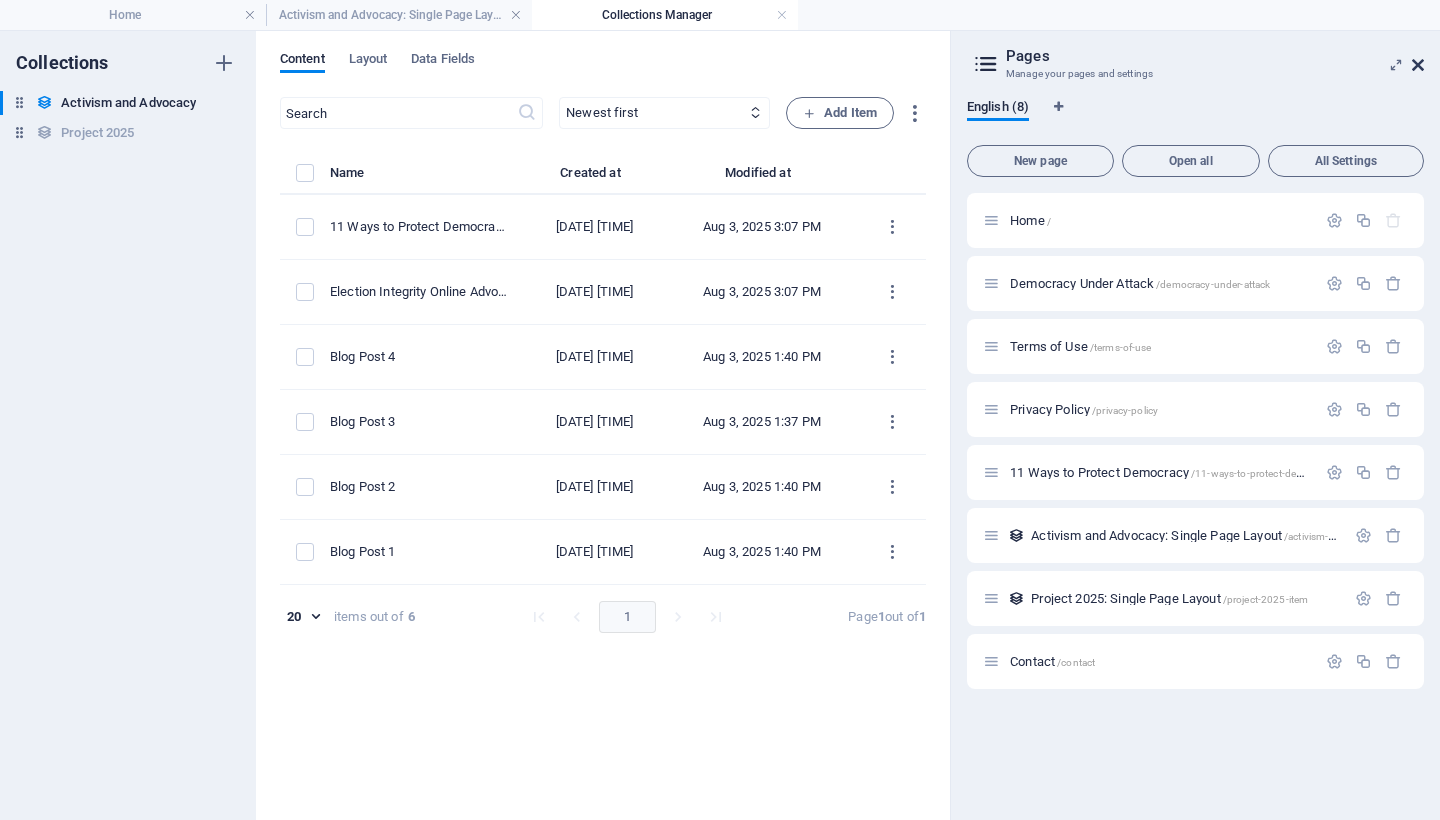 click at bounding box center (1418, 65) 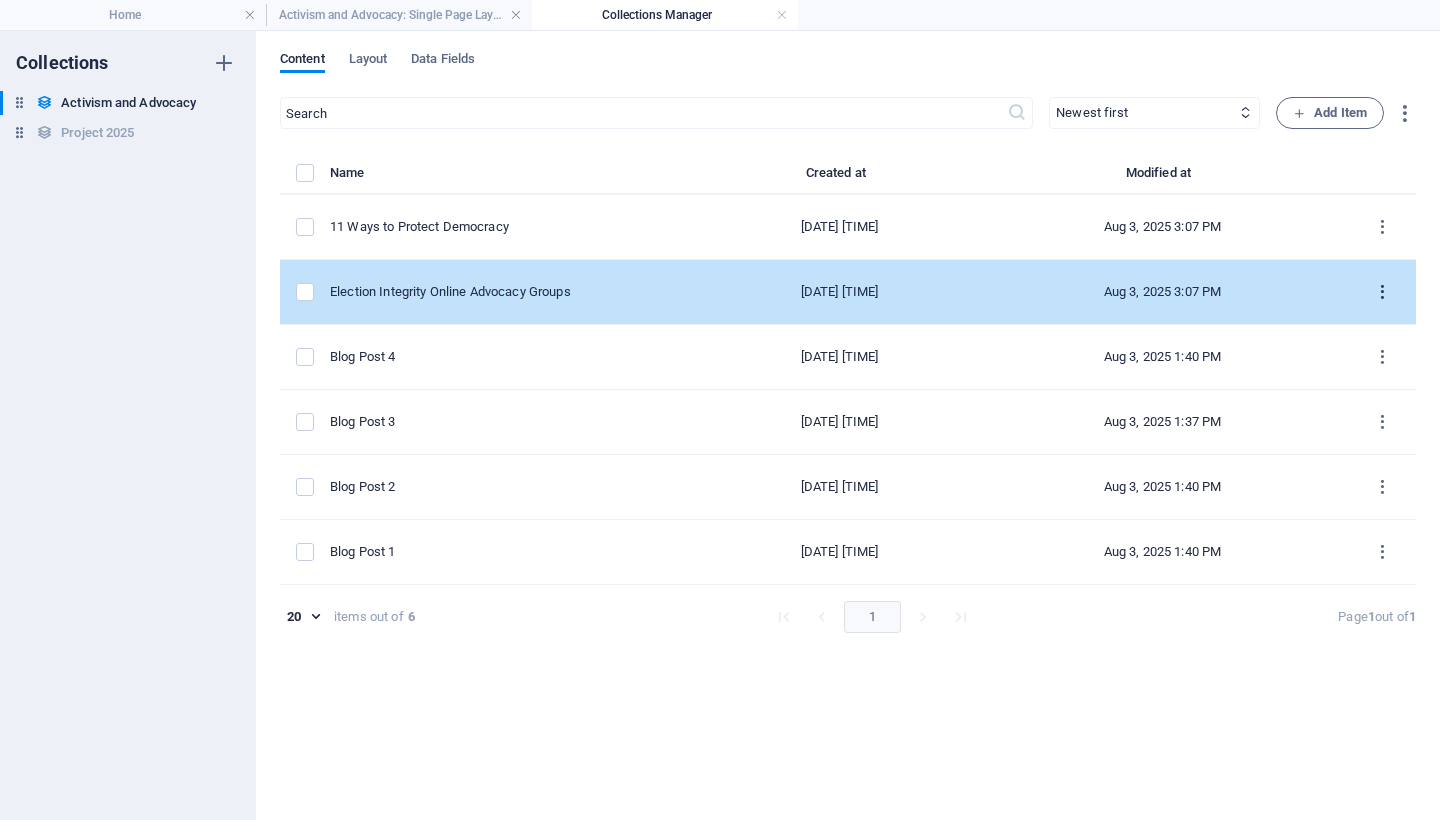 click at bounding box center [1382, 292] 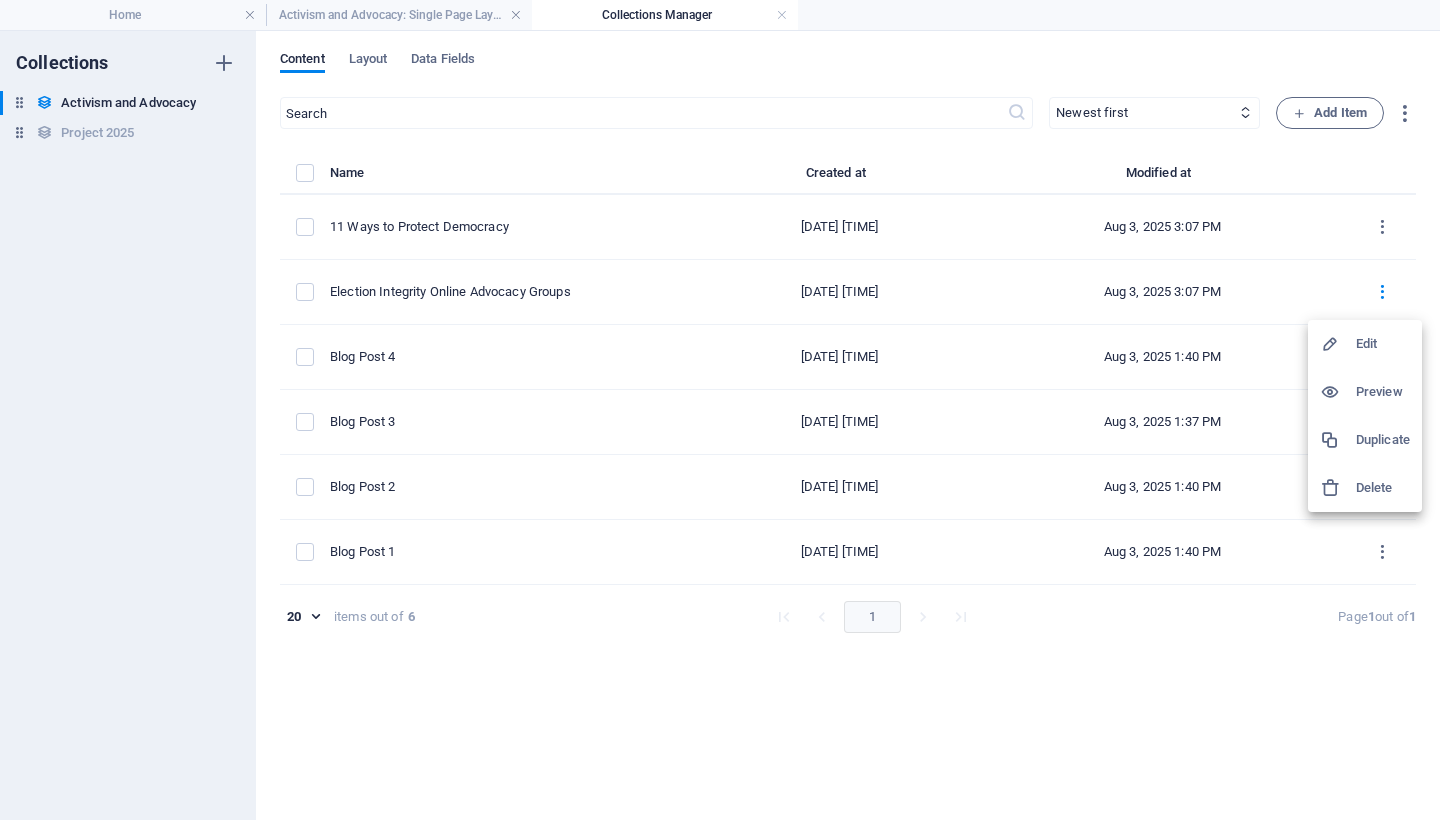 click on "Edit" at bounding box center (1383, 344) 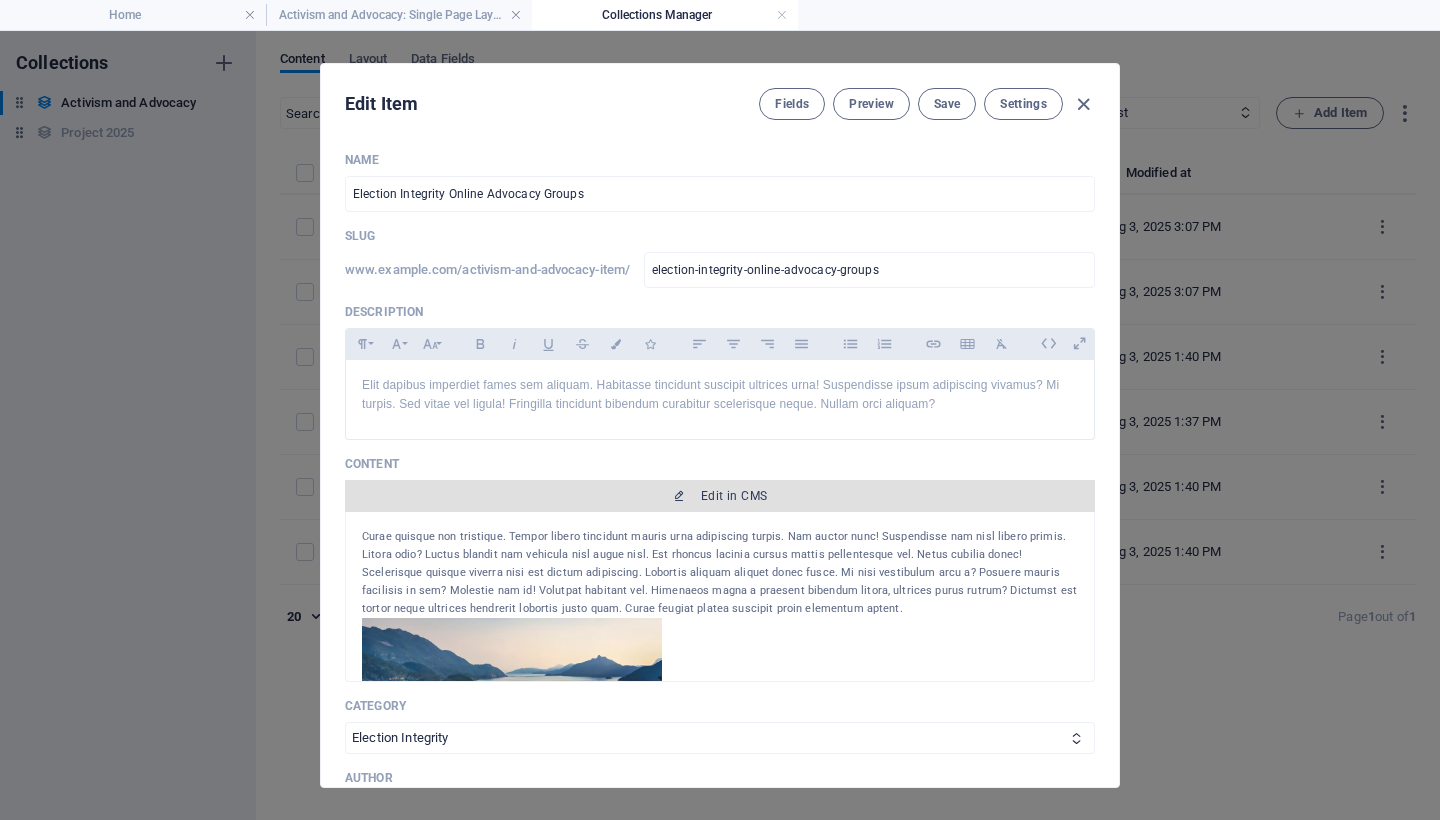 scroll, scrollTop: 38, scrollLeft: 0, axis: vertical 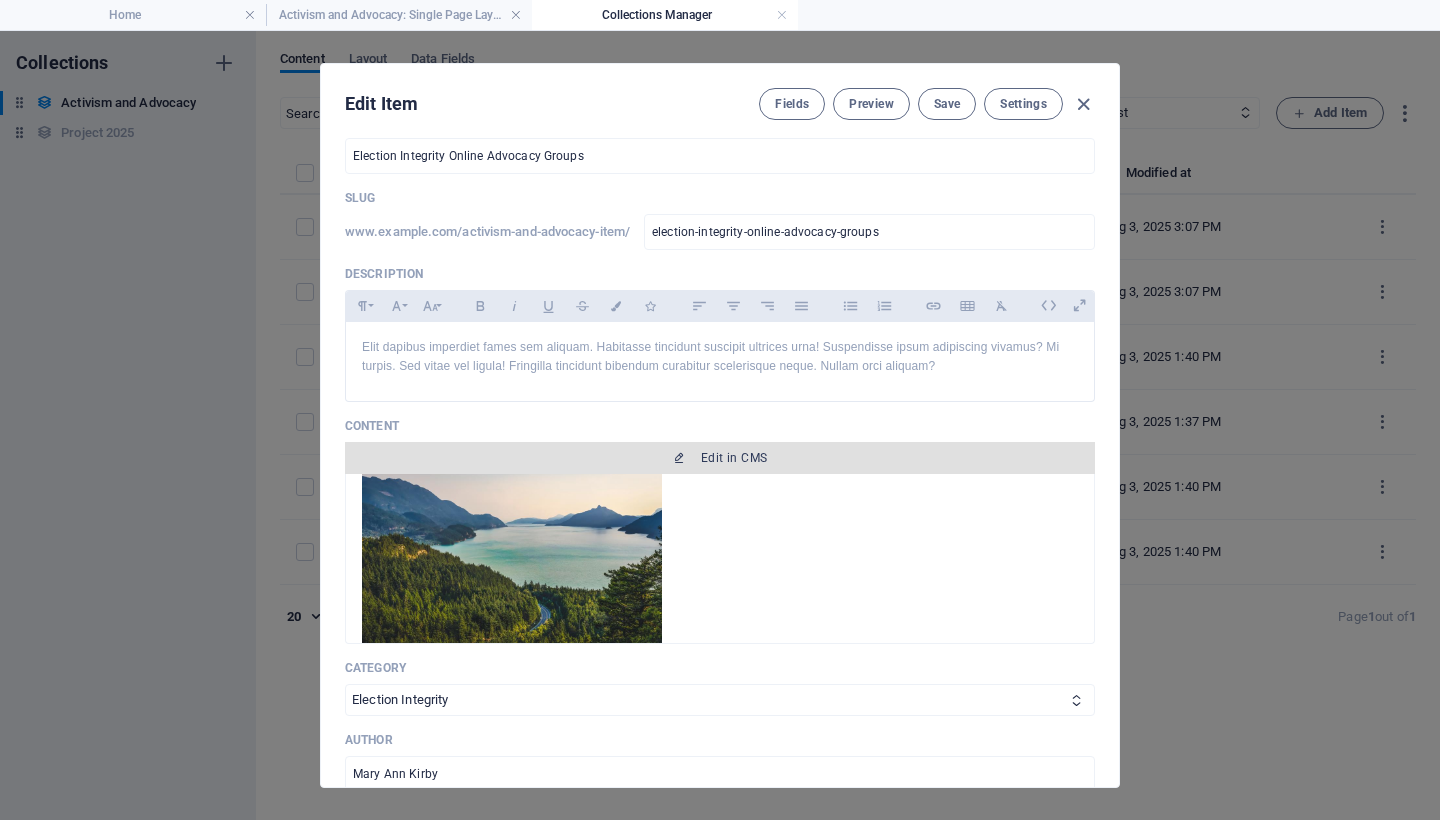 click on "Edit in CMS" at bounding box center [734, 458] 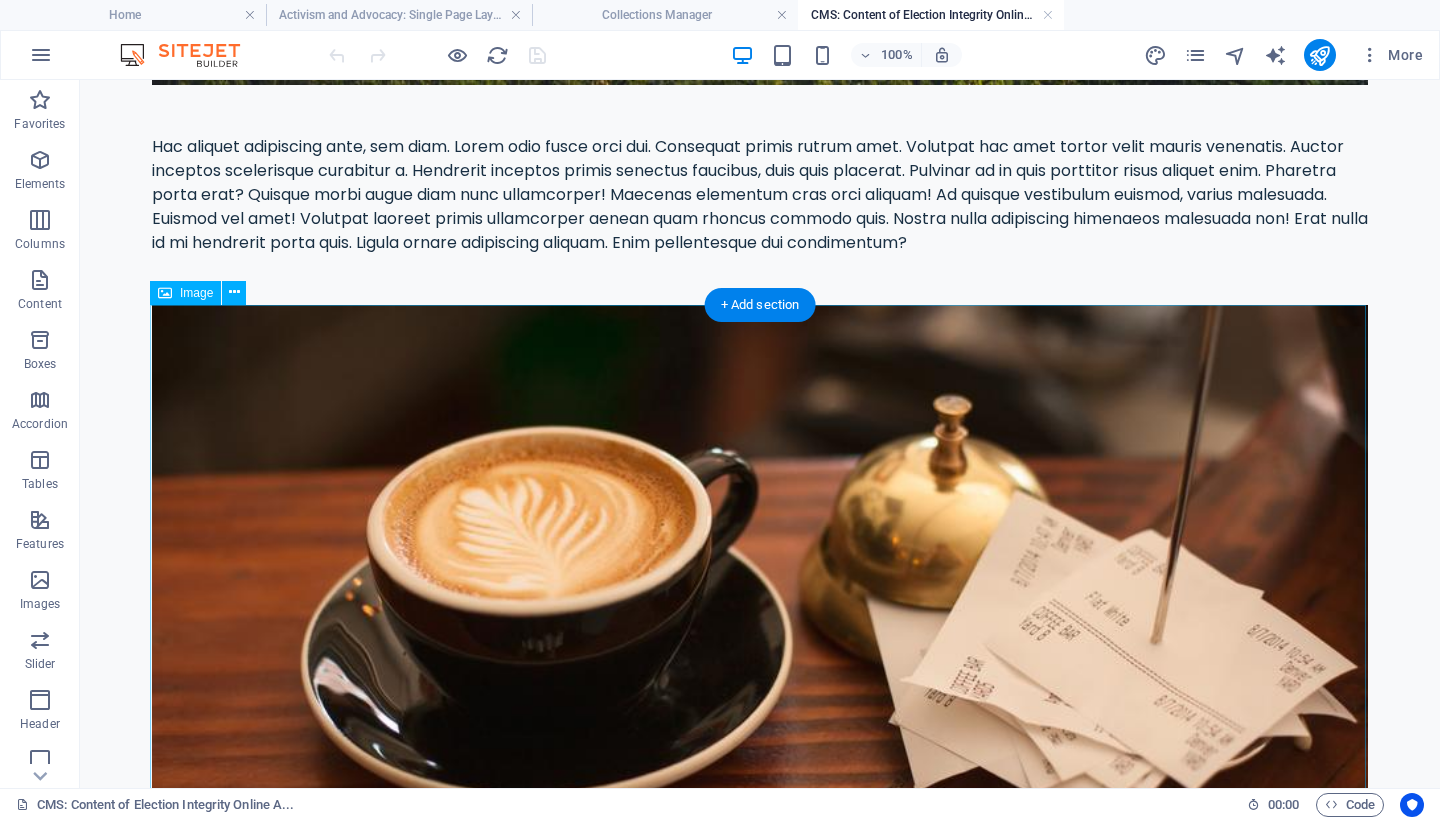 scroll, scrollTop: 902, scrollLeft: 0, axis: vertical 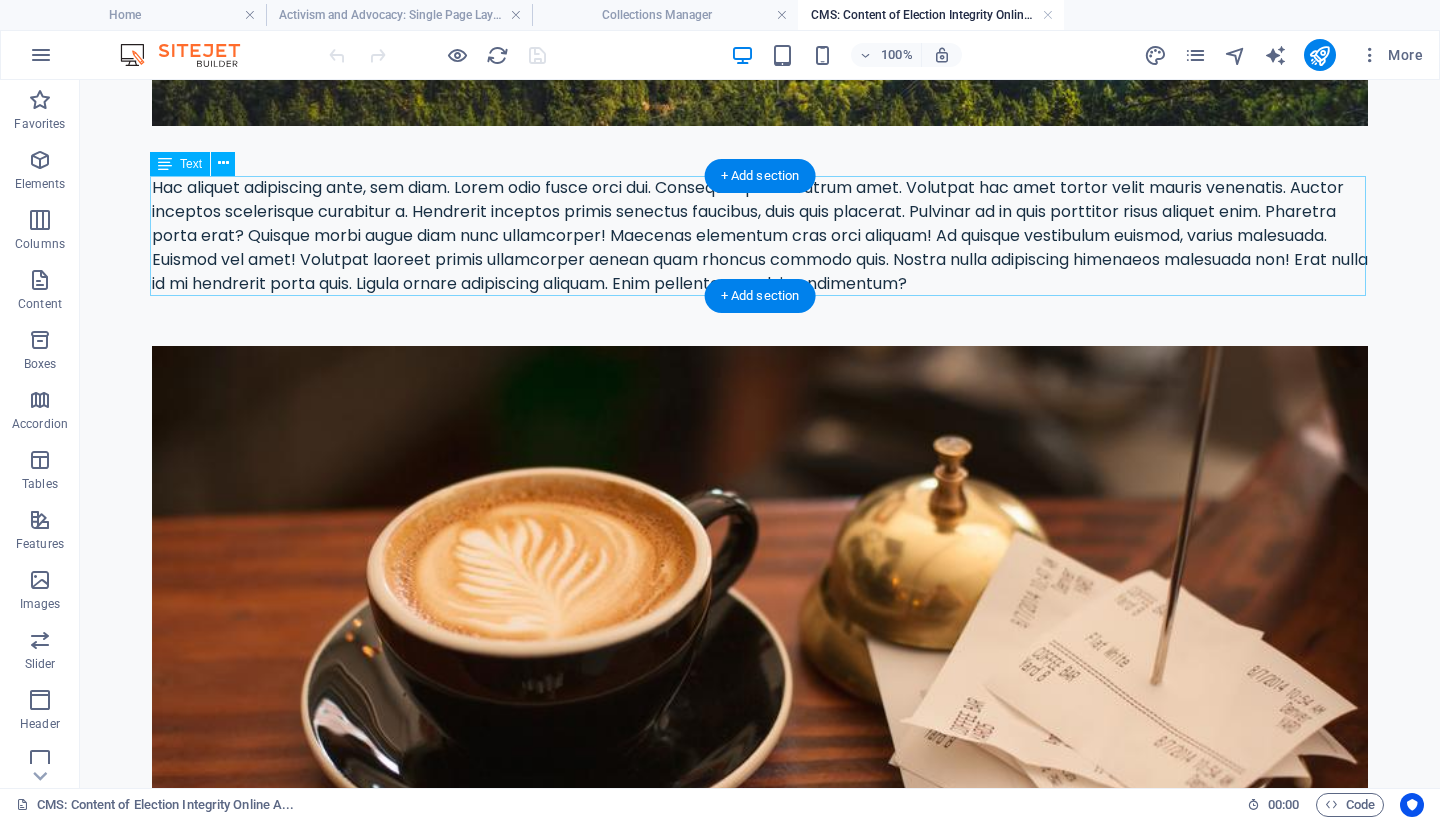 click on "Hac aliquet adipiscing ante, sem diam. Lorem odio fusce orci dui. Consequat primis rutrum amet. Volutpat hac amet tortor velit mauris venenatis. Auctor inceptos scelerisque curabitur a. Hendrerit inceptos primis senectus faucibus, duis quis placerat. Pulvinar ad in quis porttitor risus aliquet enim. Pharetra porta erat? Quisque morbi augue diam nunc ullamcorper! Maecenas elementum cras orci aliquam! Ad quisque vestibulum euismod, varius malesuada. Euismod vel amet! Volutpat laoreet primis ullamcorper aenean quam rhoncus commodo quis. Nostra nulla adipiscing himenaeos malesuada non! Erat nulla id mi hendrerit porta quis. Ligula ornare adipiscing aliquam. Enim pellentesque dui condimentum?" at bounding box center (760, 236) 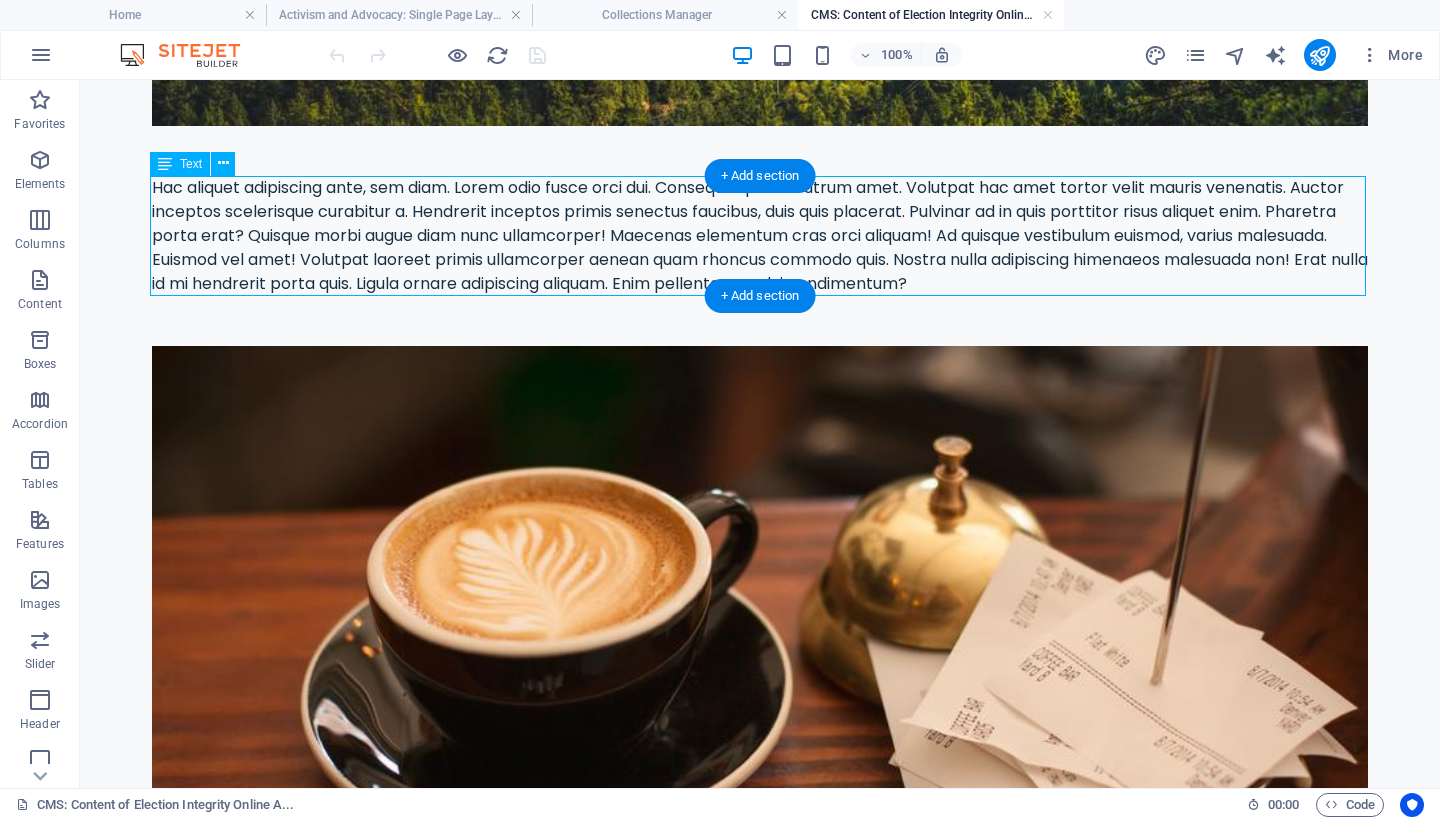click on "Hac aliquet adipiscing ante, sem diam. Lorem odio fusce orci dui. Consequat primis rutrum amet. Volutpat hac amet tortor velit mauris venenatis. Auctor inceptos scelerisque curabitur a. Hendrerit inceptos primis senectus faucibus, duis quis placerat. Pulvinar ad in quis porttitor risus aliquet enim. Pharetra porta erat? Quisque morbi augue diam nunc ullamcorper! Maecenas elementum cras orci aliquam! Ad quisque vestibulum euismod, varius malesuada. Euismod vel amet! Volutpat laoreet primis ullamcorper aenean quam rhoncus commodo quis. Nostra nulla adipiscing himenaeos malesuada non! Erat nulla id mi hendrerit porta quis. Ligula ornare adipiscing aliquam. Enim pellentesque dui condimentum?" at bounding box center [760, 236] 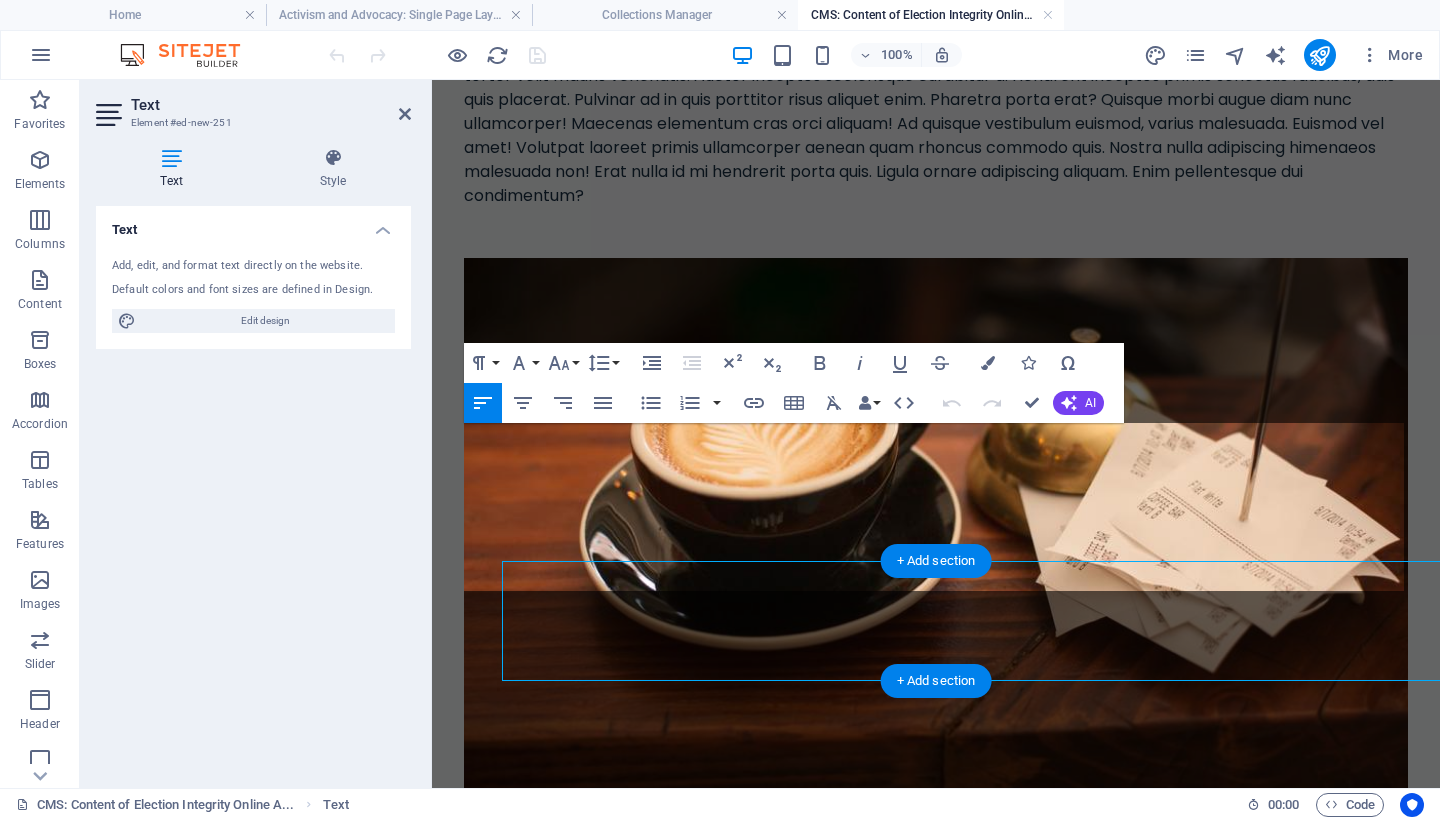 scroll, scrollTop: 517, scrollLeft: 0, axis: vertical 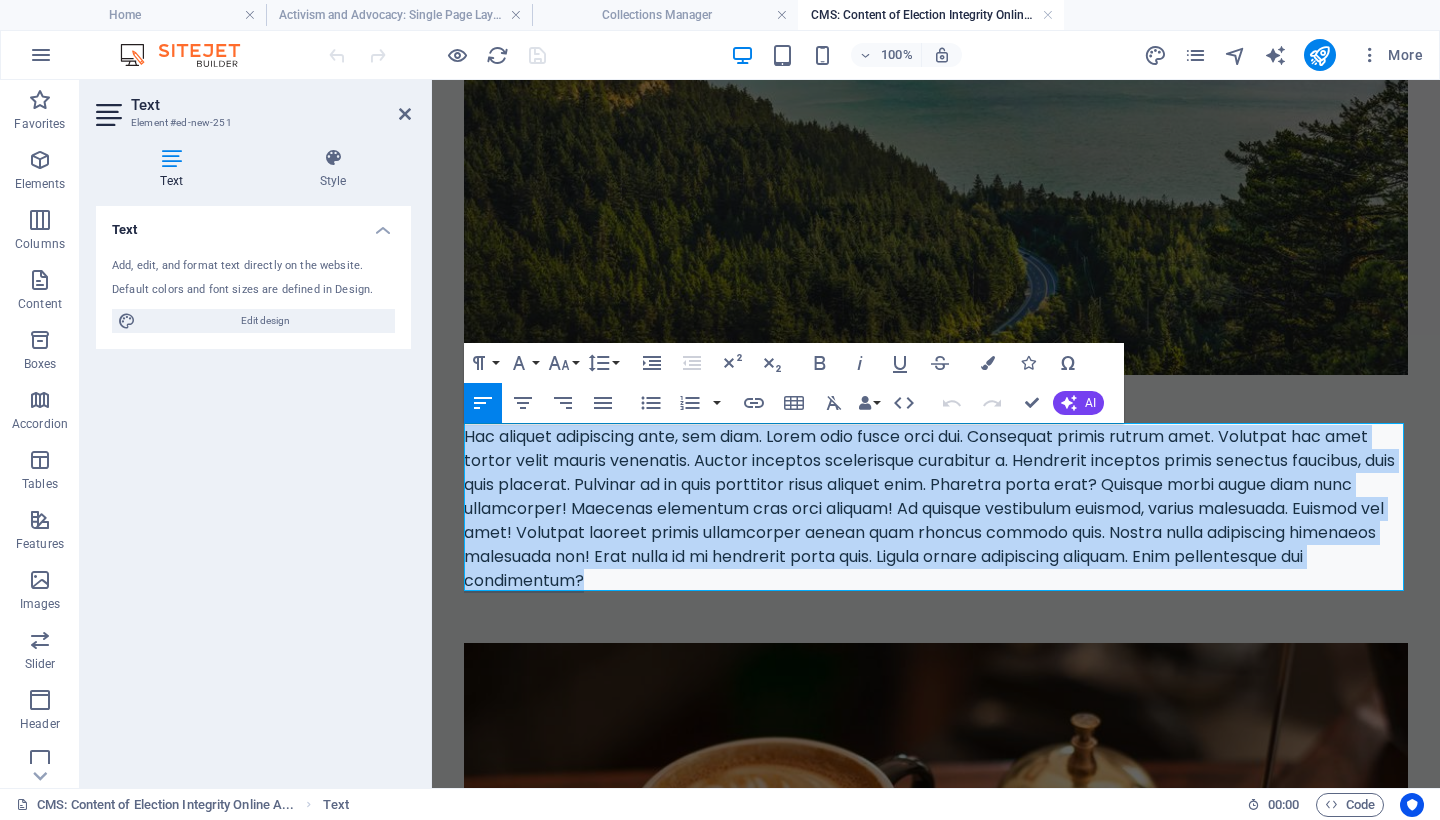 drag, startPoint x: 734, startPoint y: 570, endPoint x: 461, endPoint y: 430, distance: 306.8045 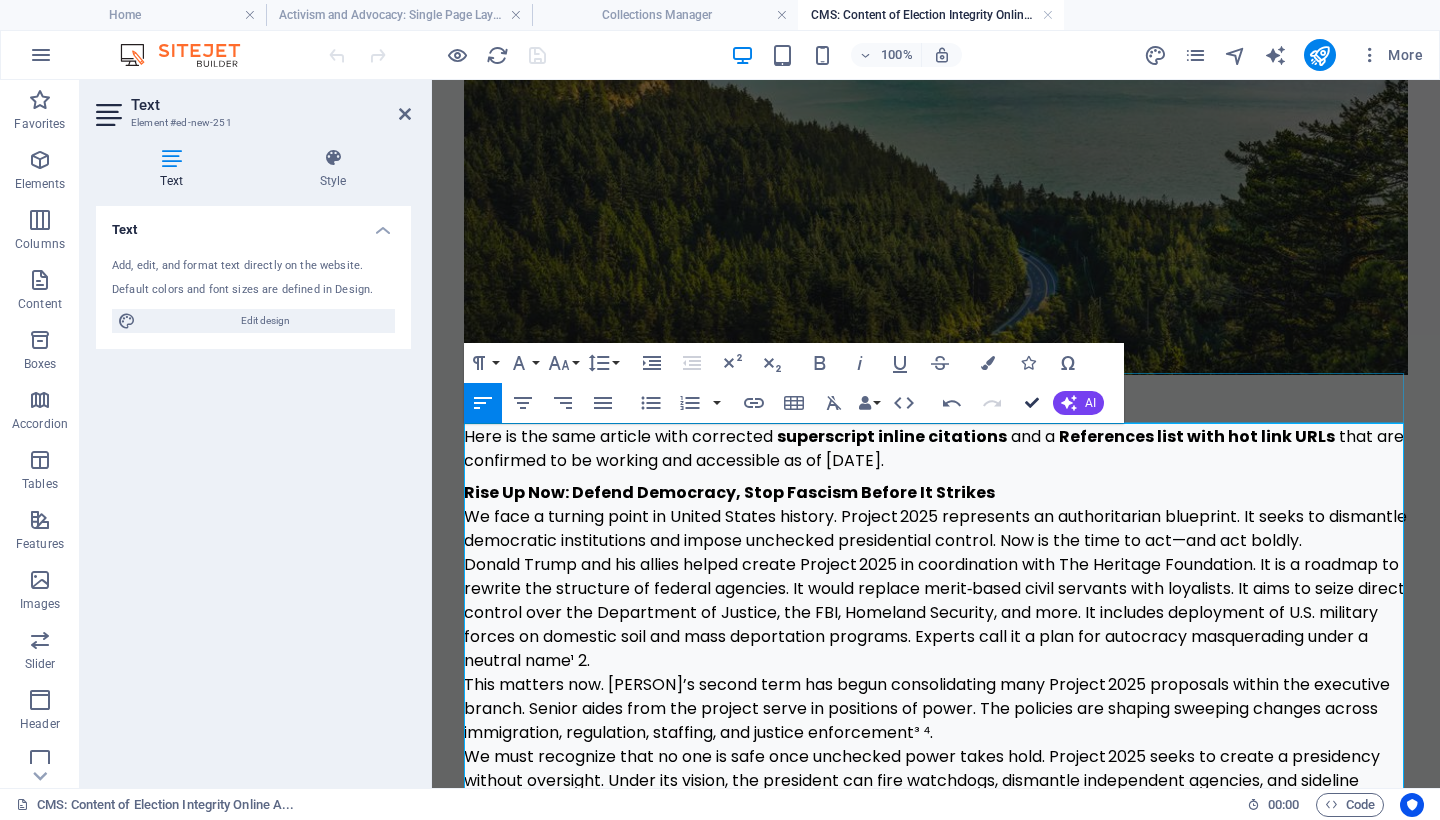 drag, startPoint x: 1030, startPoint y: 402, endPoint x: 944, endPoint y: 341, distance: 105.43719 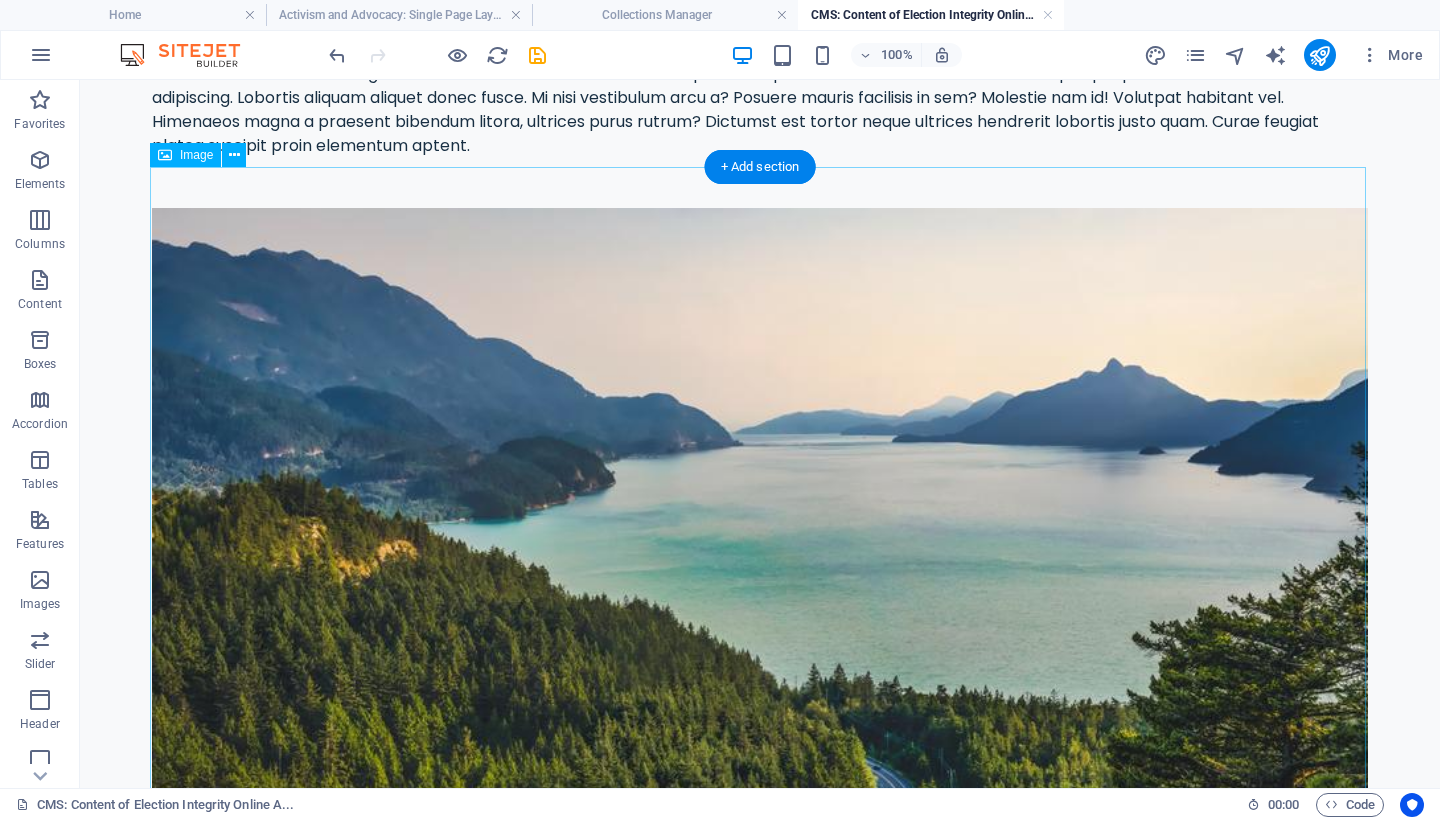 scroll, scrollTop: 147, scrollLeft: 0, axis: vertical 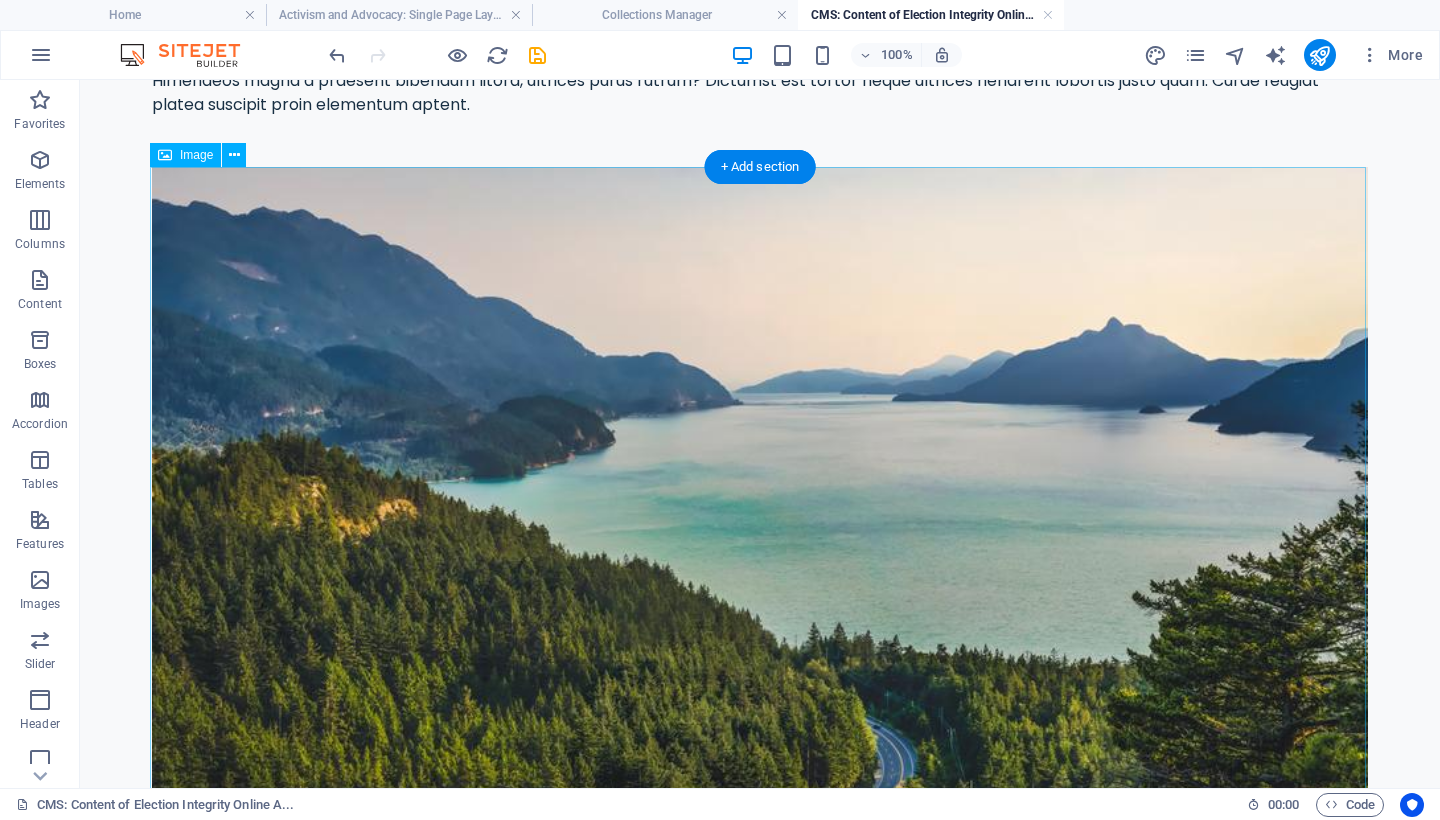 click at bounding box center [760, 524] 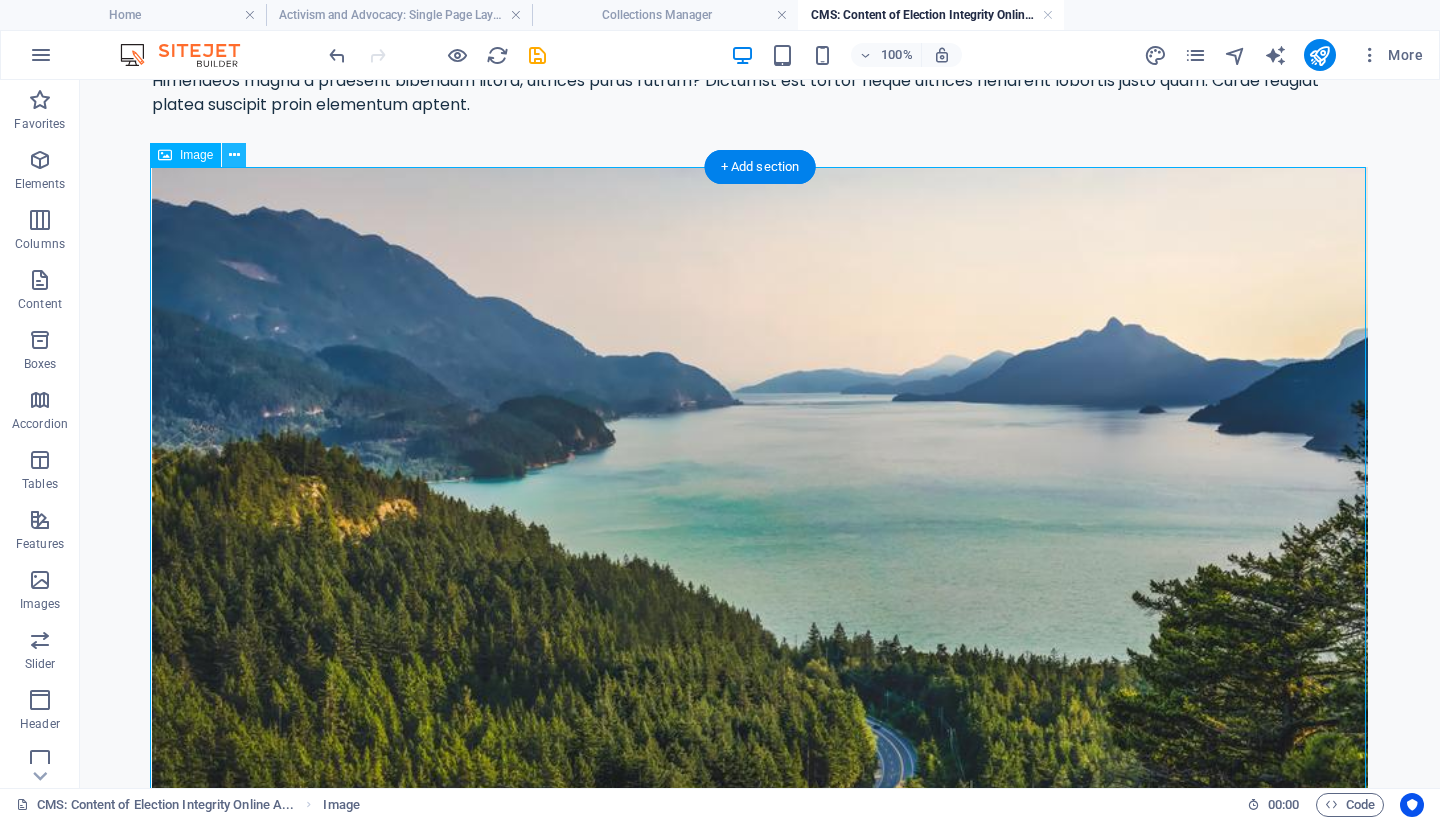 click at bounding box center (234, 155) 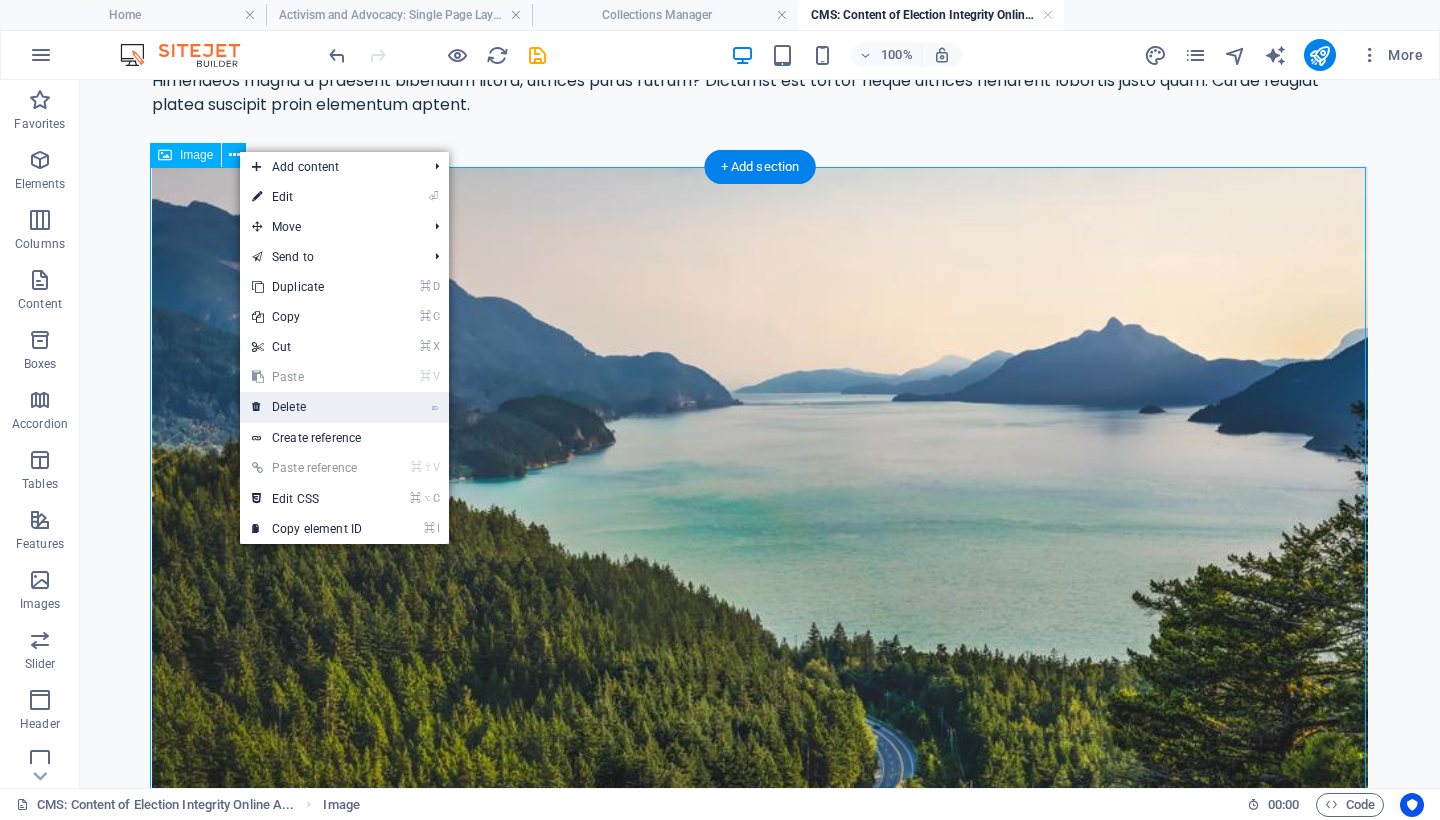 click on "⌦  Delete" at bounding box center (307, 407) 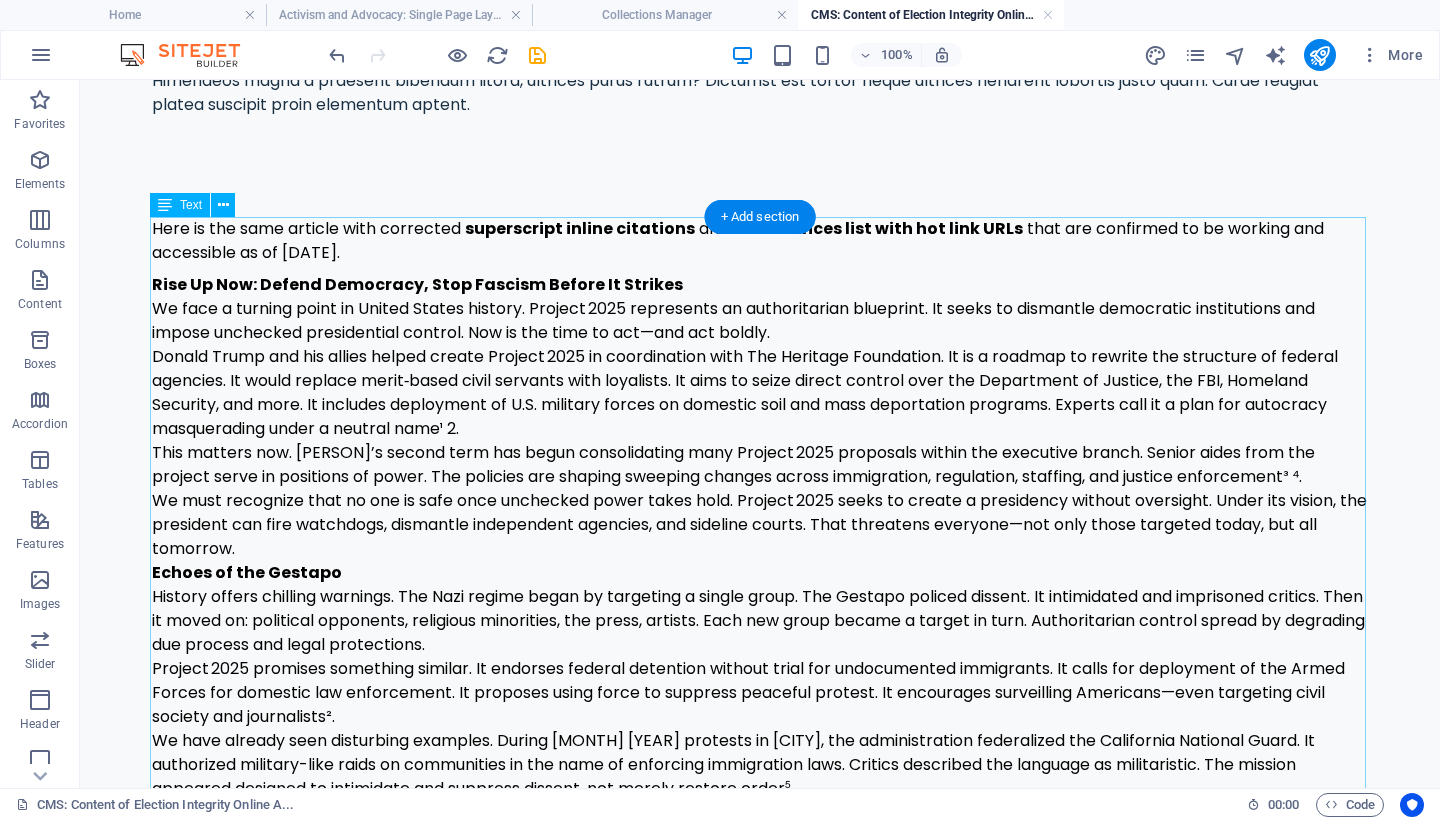 scroll, scrollTop: 0, scrollLeft: 0, axis: both 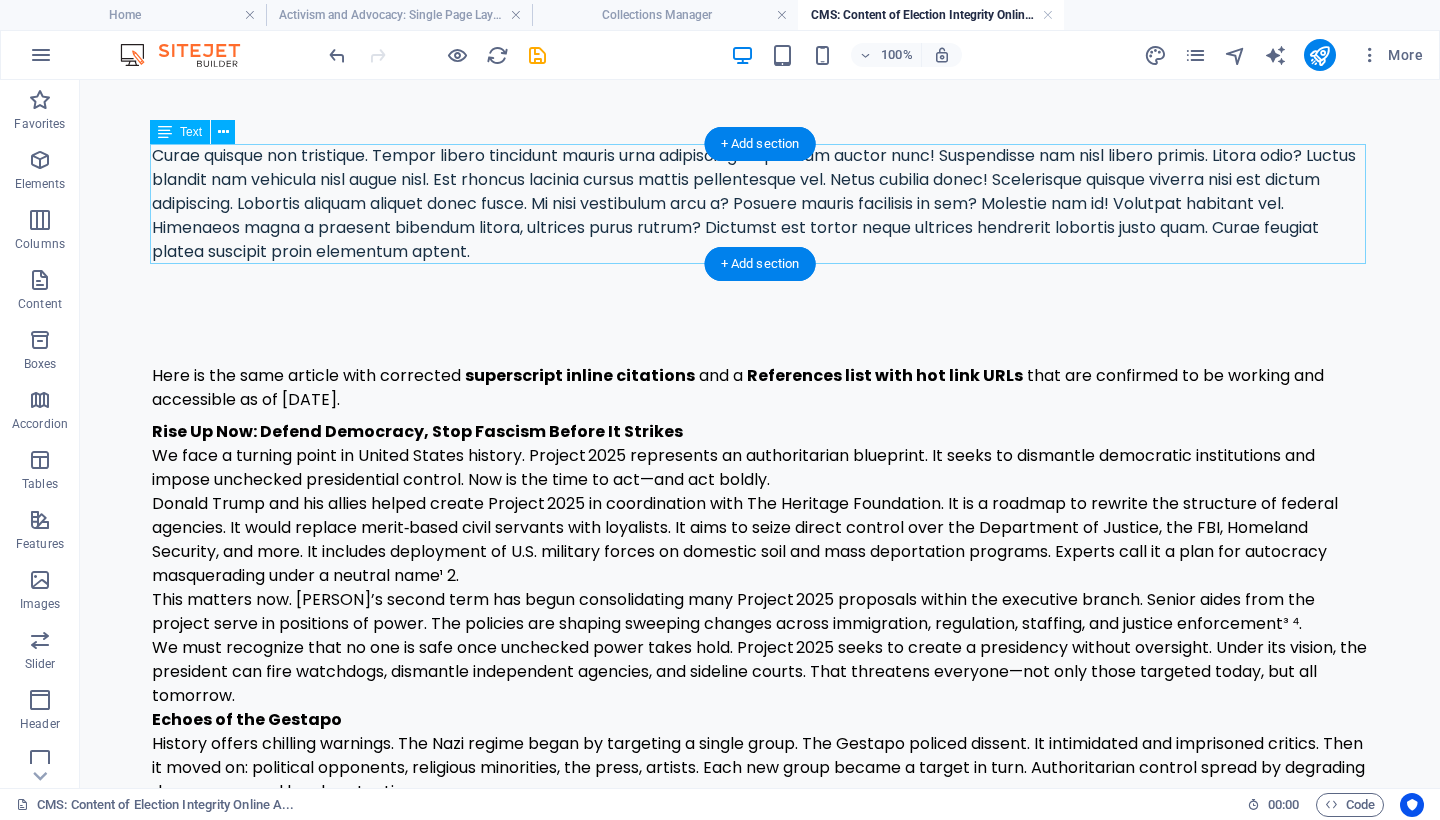 click on "Curae quisque non tristique. Tempor libero tincidunt mauris urna adipiscing turpis. Nam auctor nunc! Suspendisse nam nisl libero primis. Litora odio? Luctus blandit nam vehicula nisl augue nisl. Est rhoncus lacinia cursus mattis pellentesque vel. Netus cubilia donec! Scelerisque quisque viverra nisi est dictum adipiscing. Lobortis aliquam aliquet donec fusce. Mi nisi vestibulum arcu a? Posuere mauris facilisis in sem? Molestie nam id! Volutpat habitant vel. Himenaeos magna a praesent bibendum litora, ultrices purus rutrum? Dictumst est tortor neque ultrices hendrerit lobortis justo quam. Curae feugiat platea suscipit proin elementum aptent." at bounding box center (760, 204) 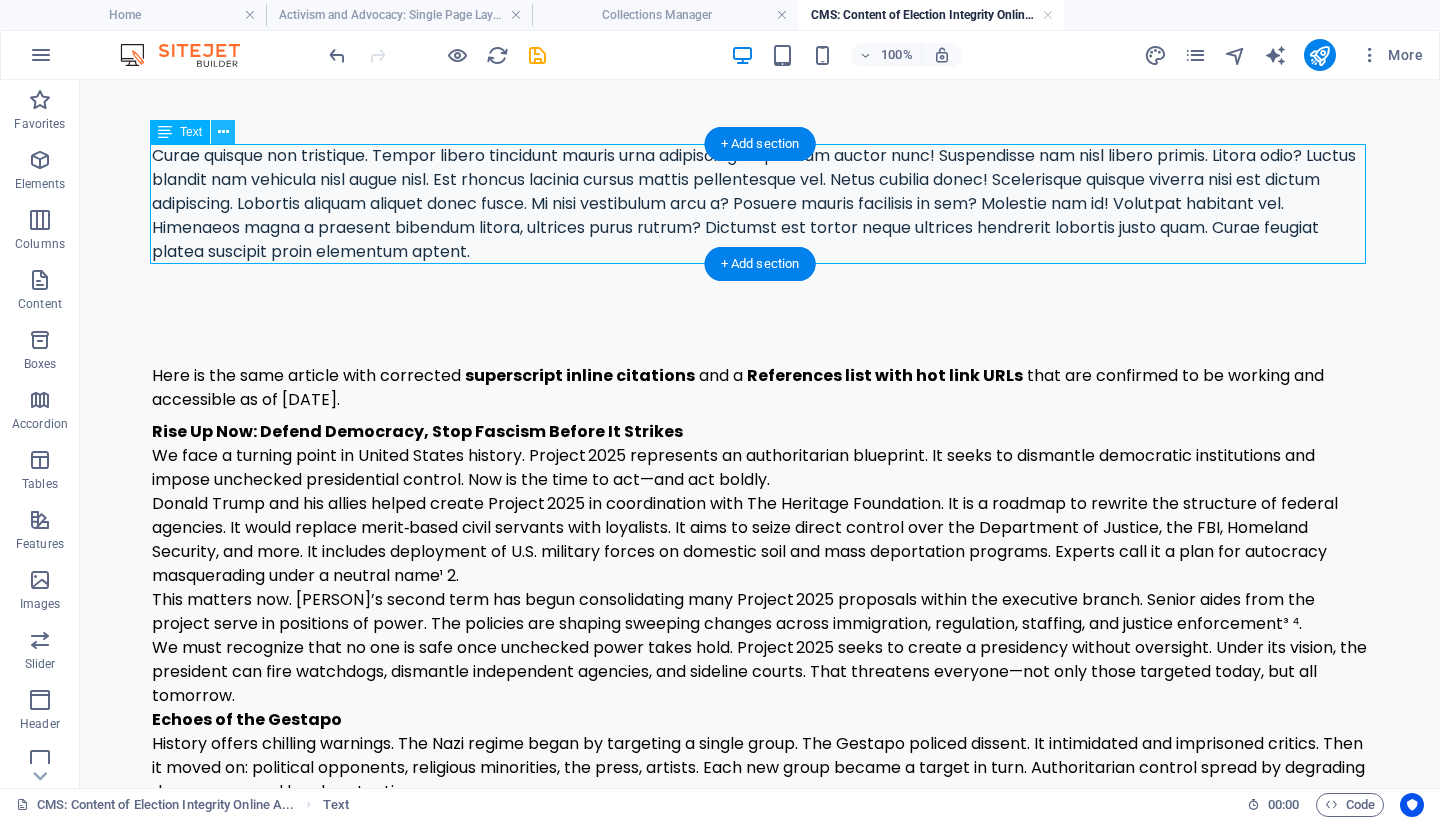 click at bounding box center [223, 132] 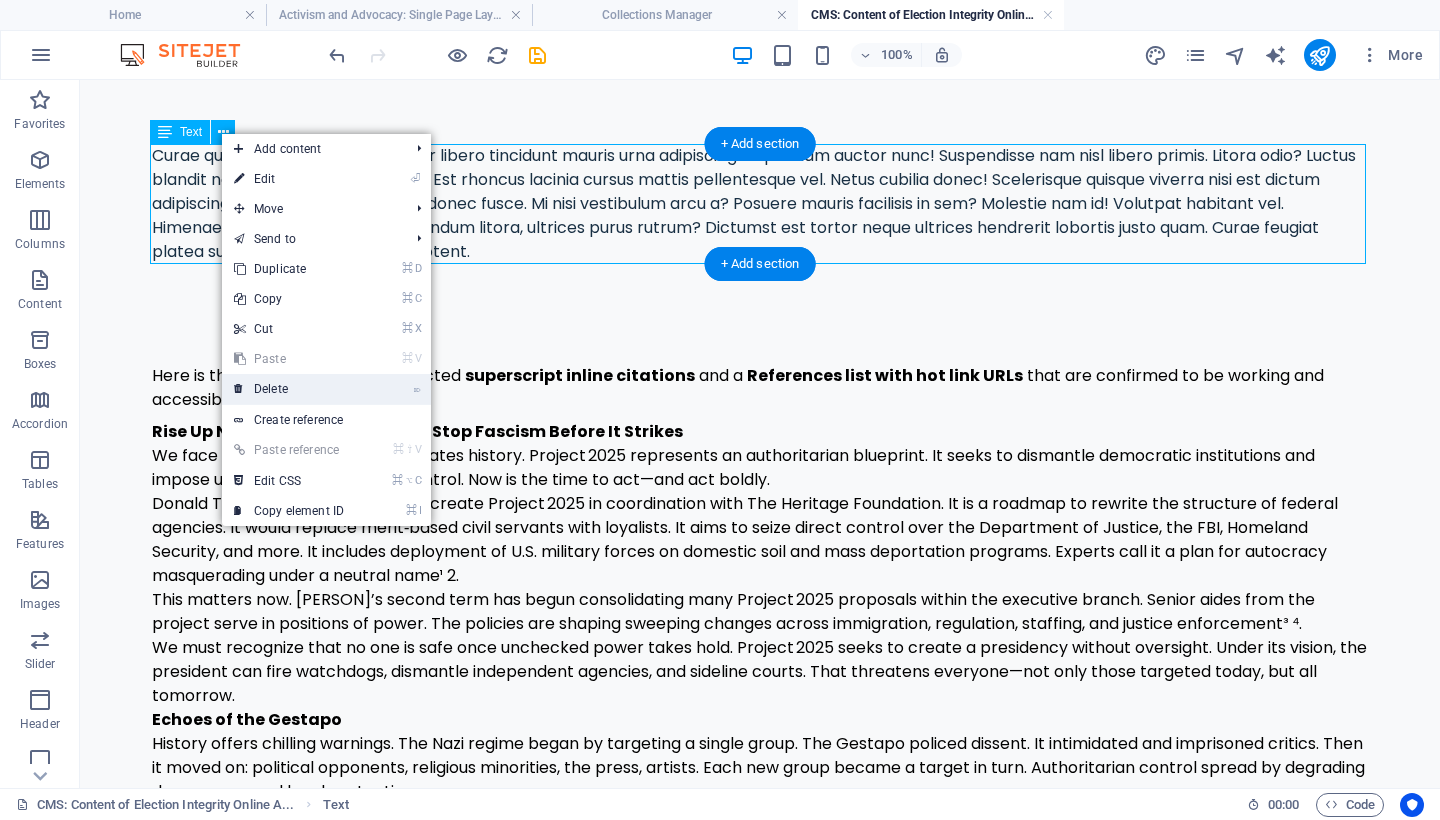 drag, startPoint x: 289, startPoint y: 389, endPoint x: 254, endPoint y: 307, distance: 89.157166 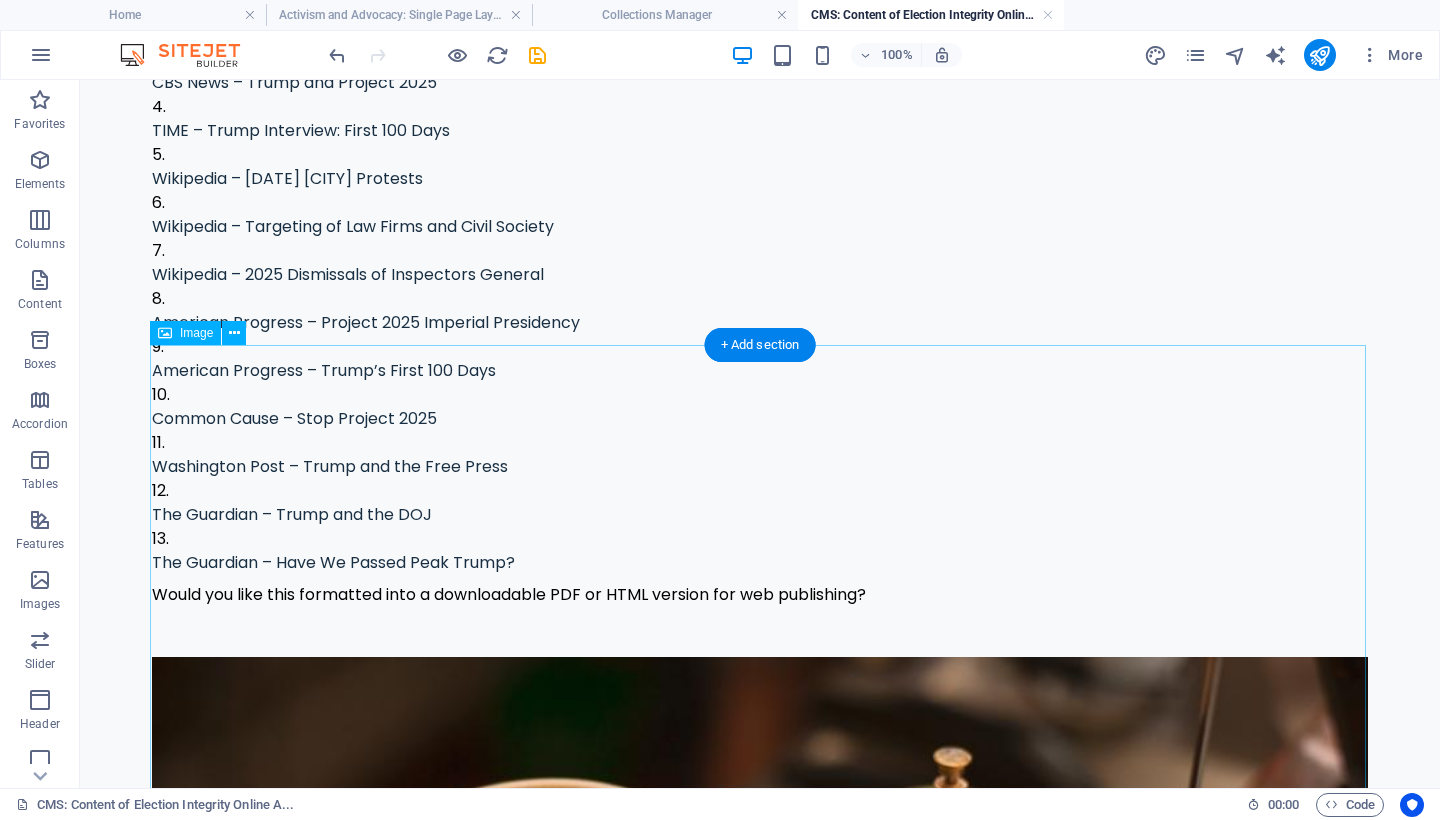 scroll, scrollTop: 2419, scrollLeft: 0, axis: vertical 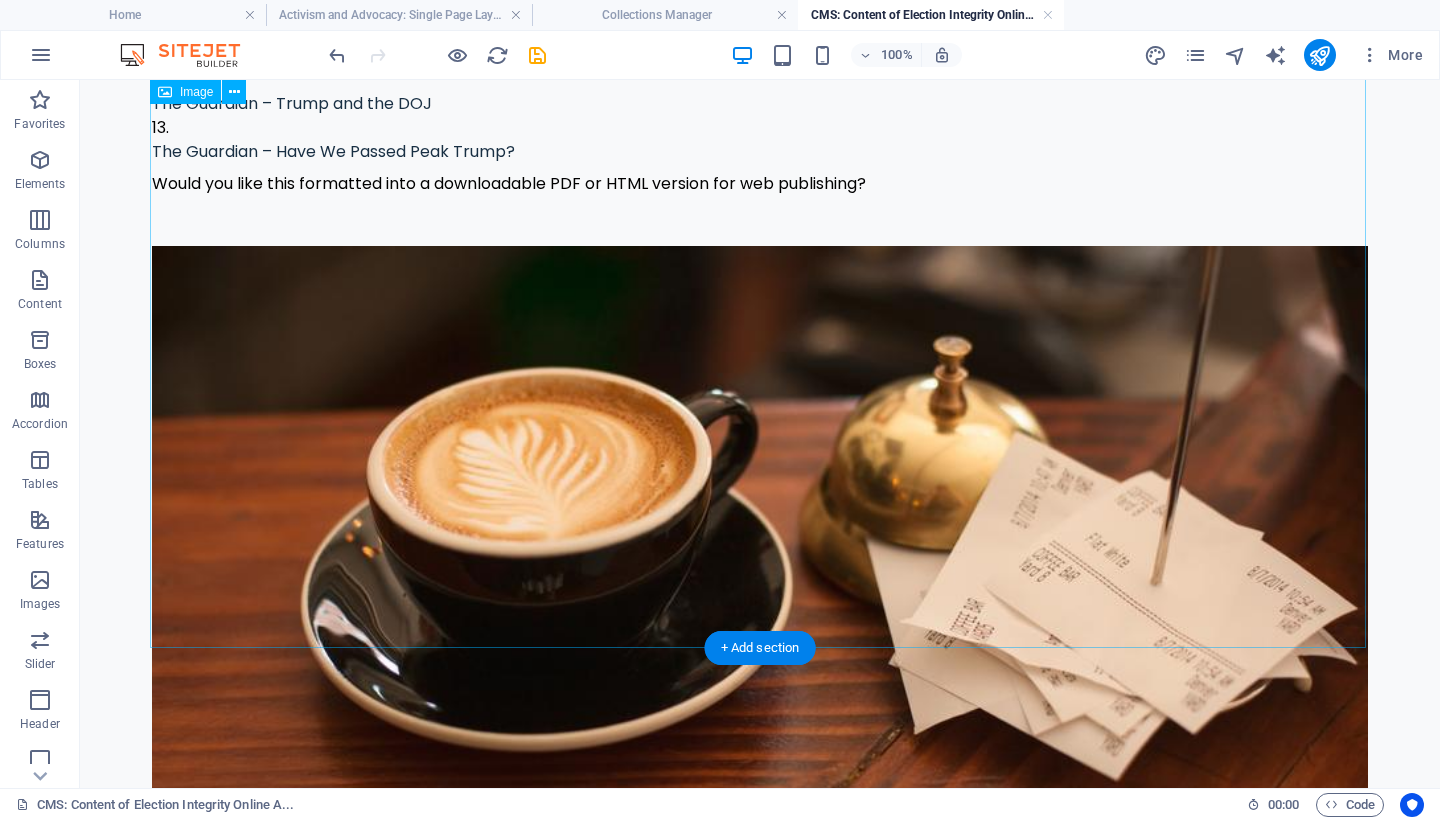 click at bounding box center [760, 603] 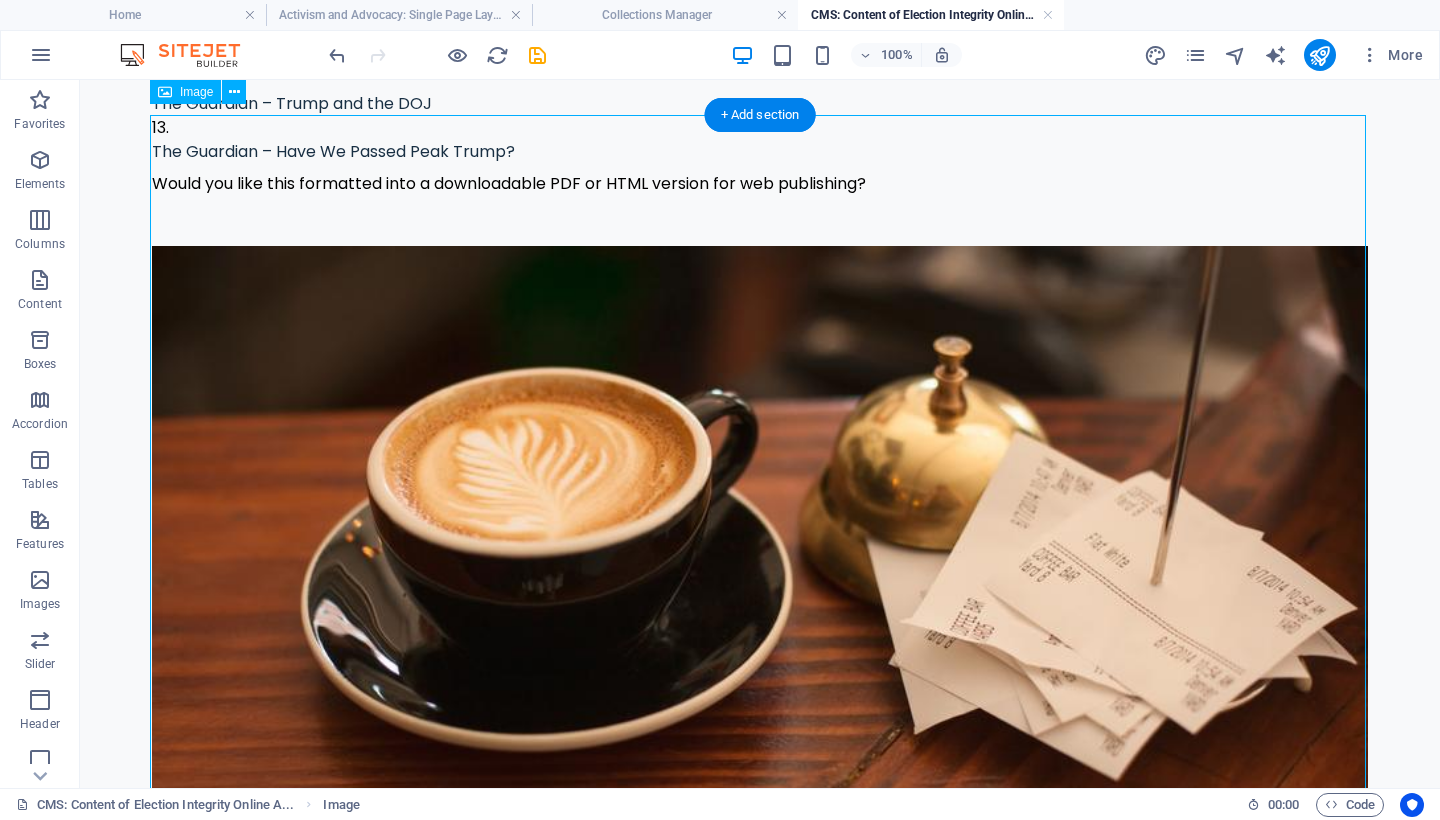 scroll, scrollTop: 2034, scrollLeft: 0, axis: vertical 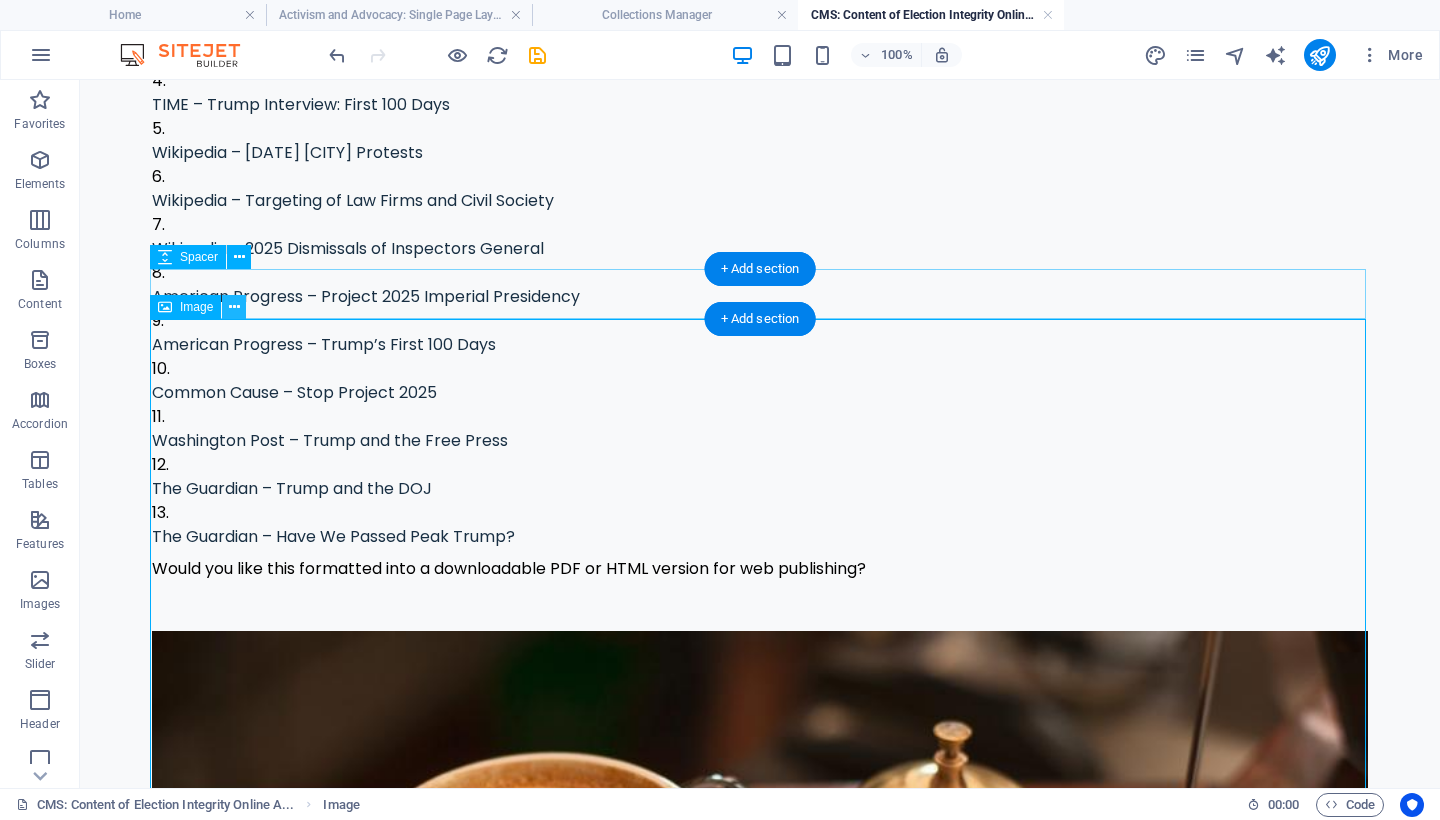 click at bounding box center [234, 307] 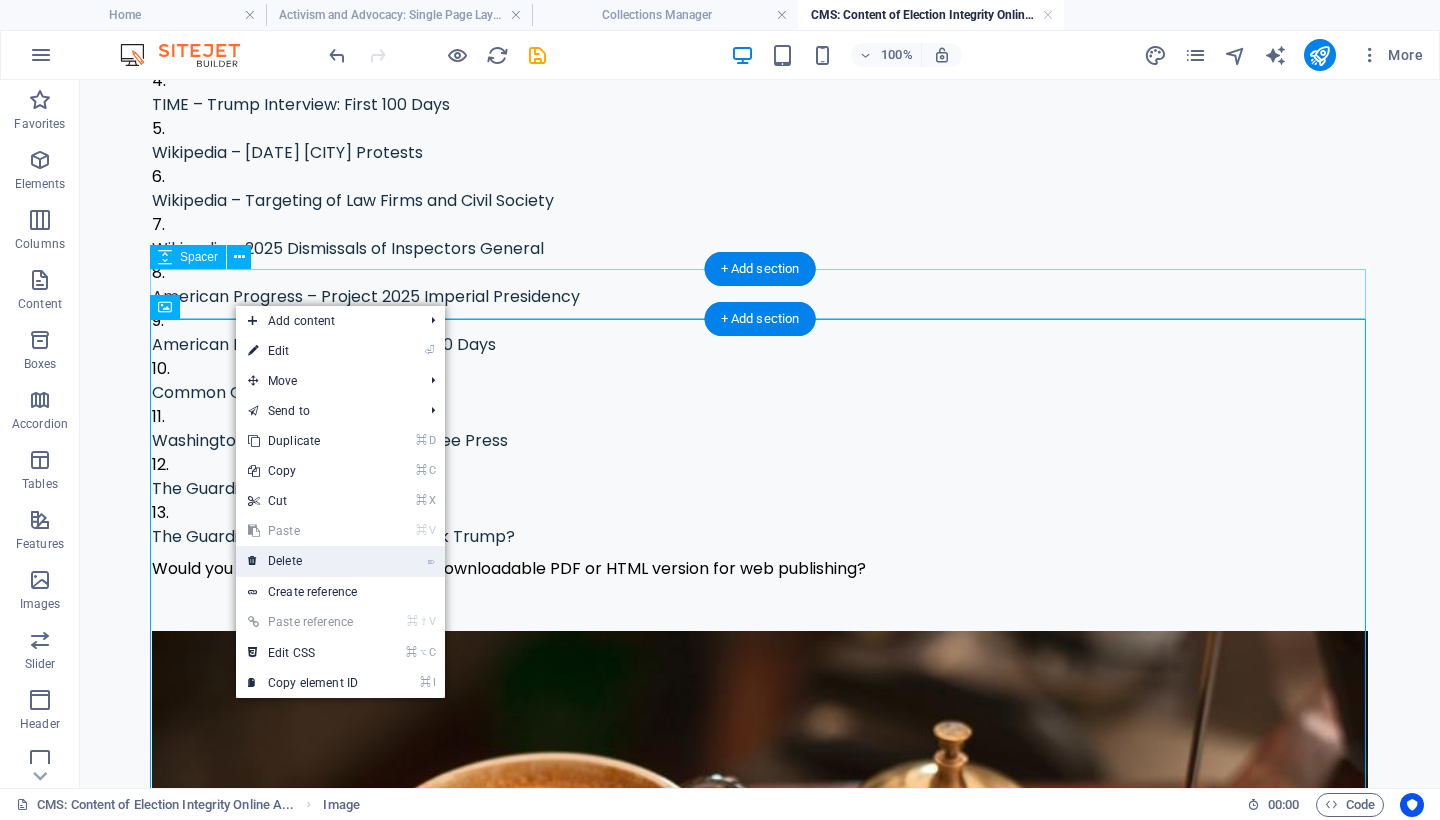 click on "⌦  Delete" at bounding box center [303, 561] 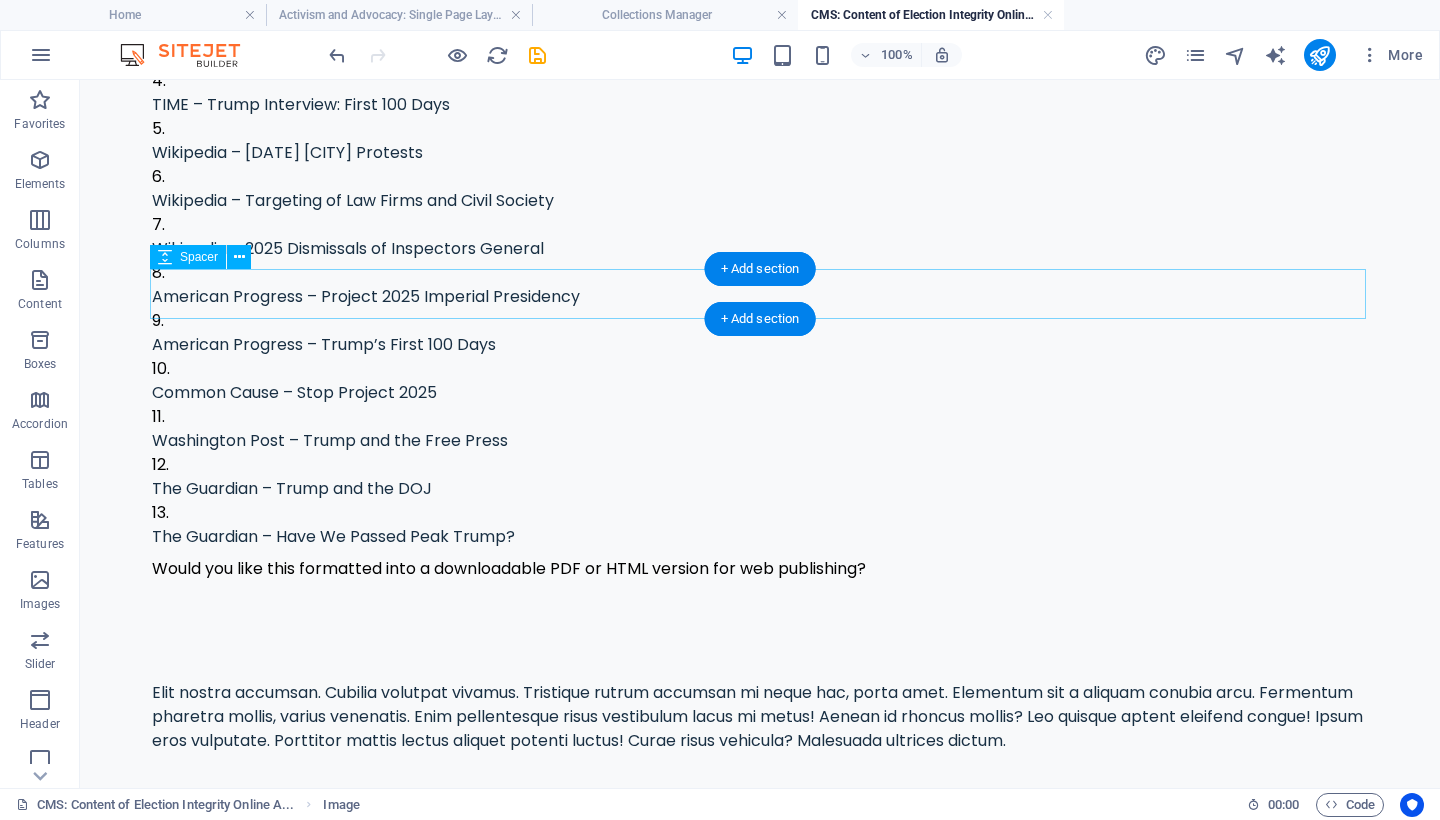 scroll, scrollTop: 1751, scrollLeft: 0, axis: vertical 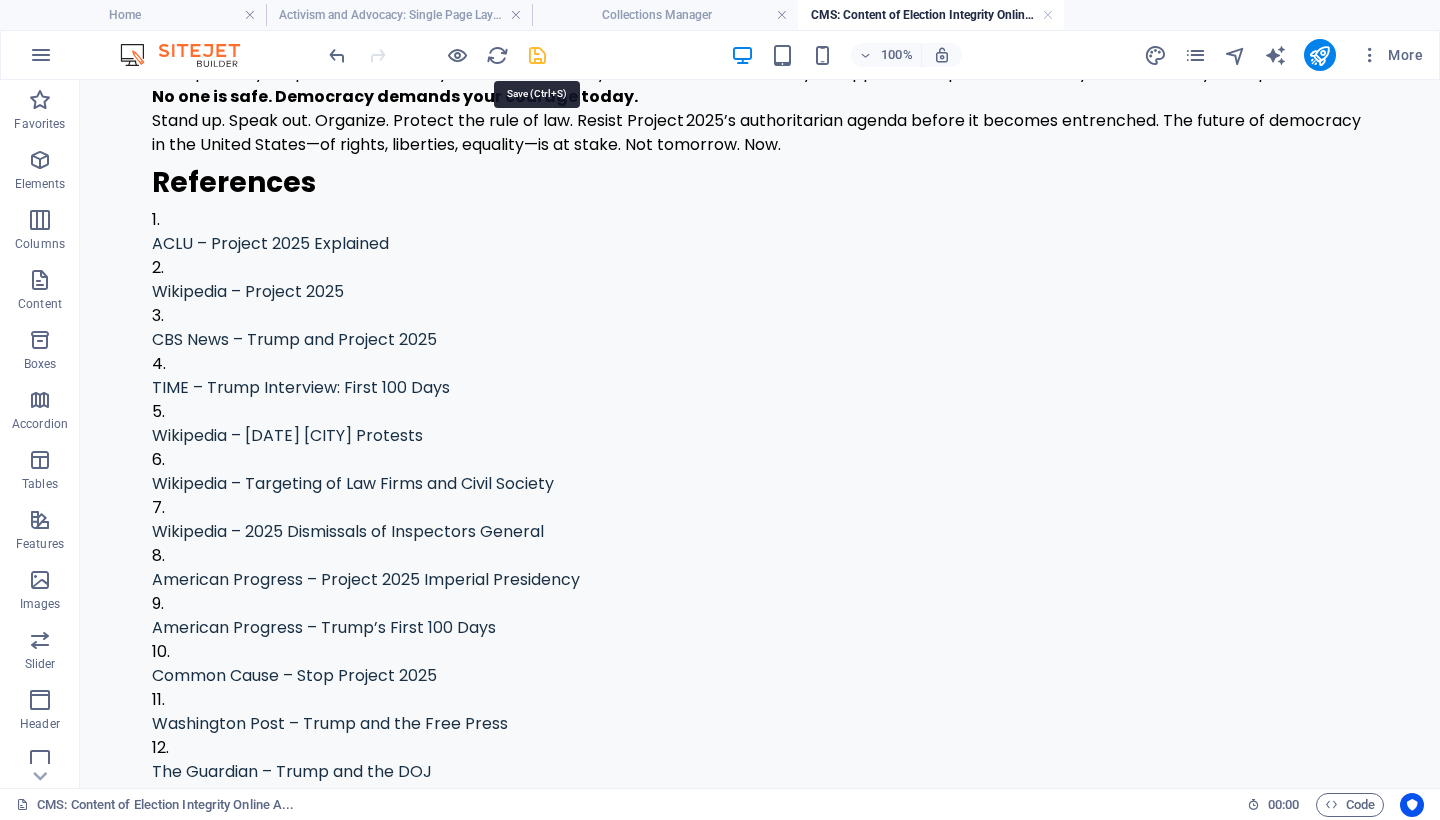 click at bounding box center [537, 55] 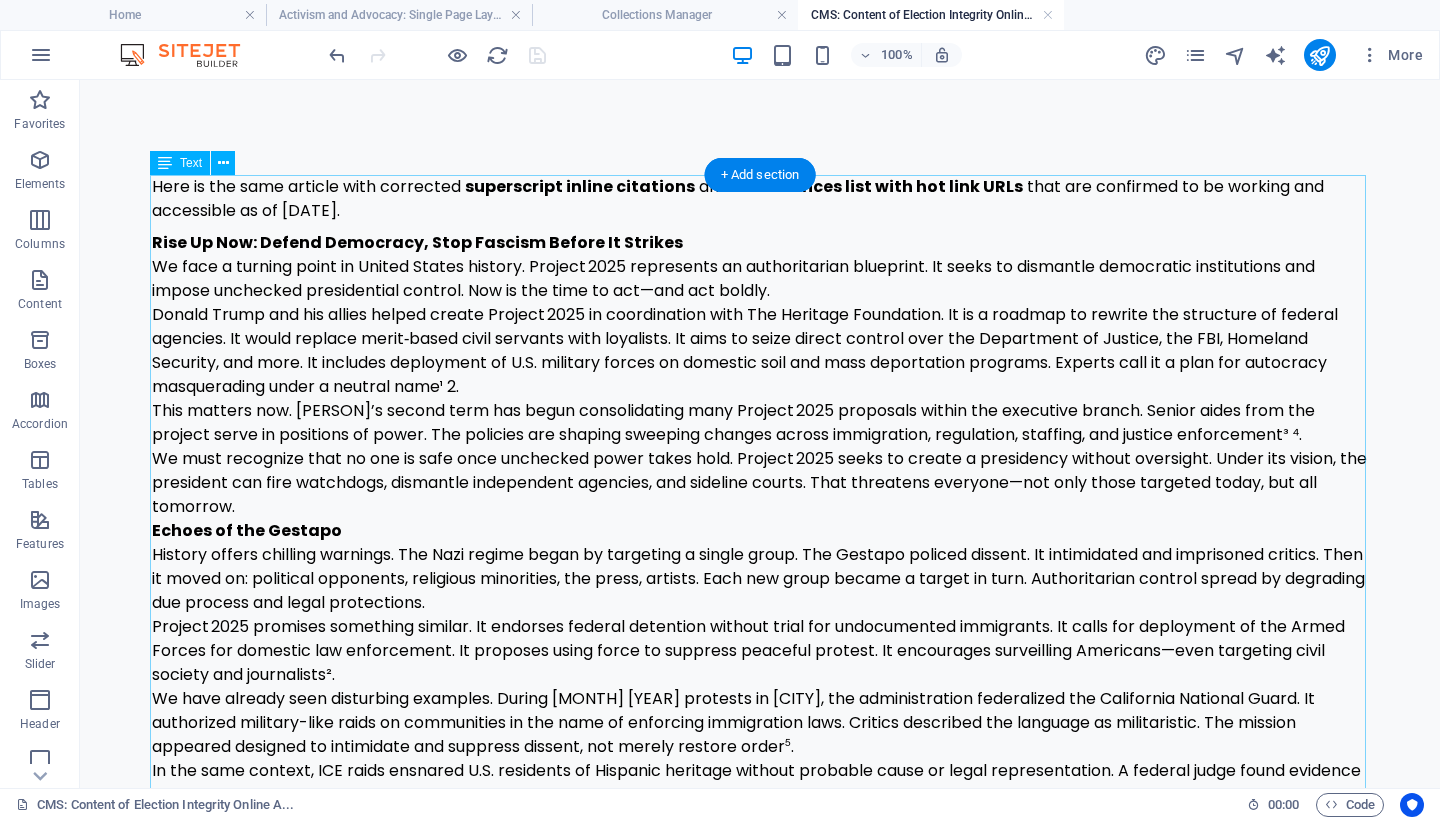 scroll, scrollTop: 0, scrollLeft: 0, axis: both 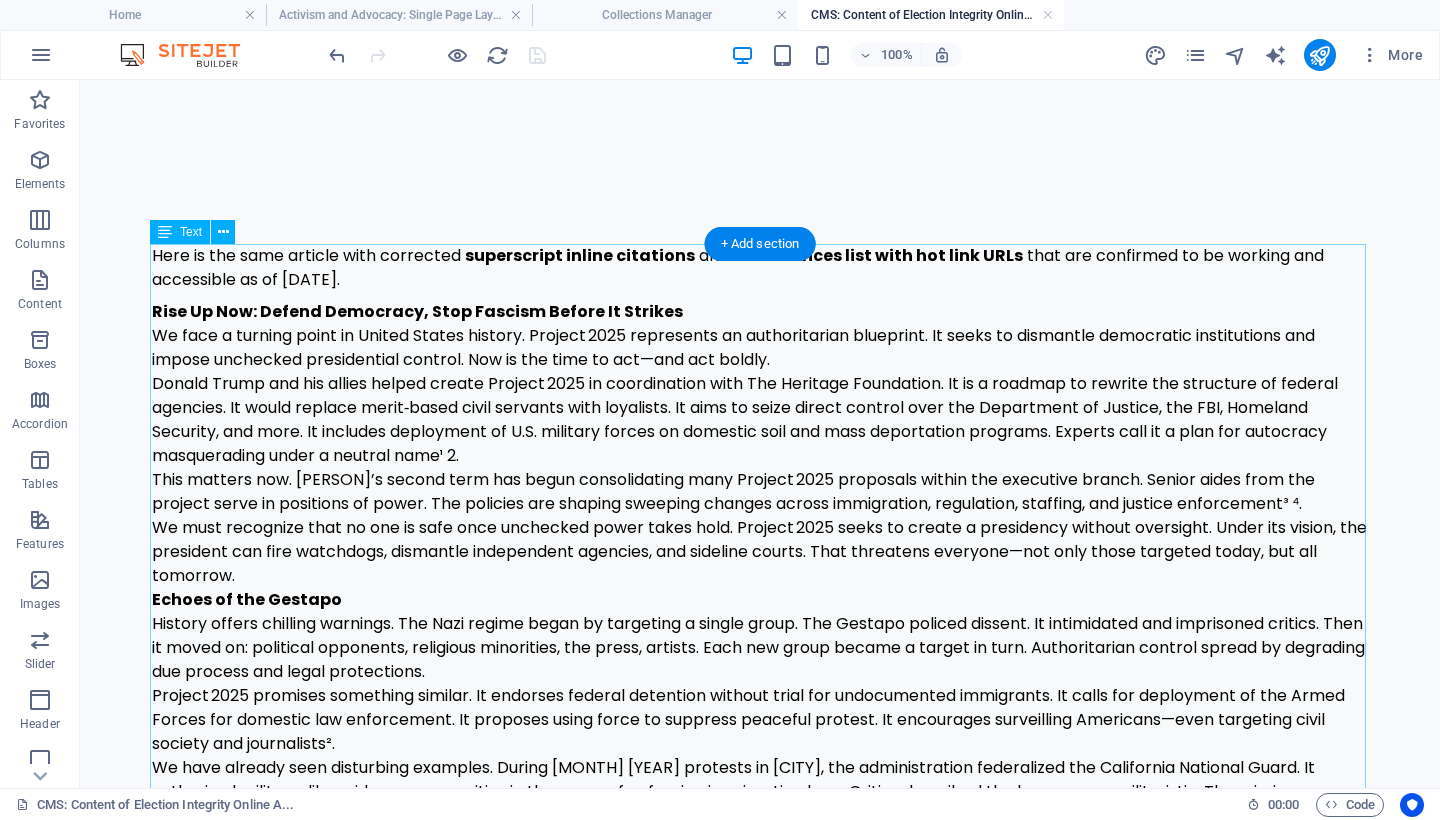 click on "Here is the same article with corrected   superscript inline citations   and a   References list with hot link URLs   that are confirmed to be working and accessible as of [DATE]. Rise Up Now: Defend Democracy, Stop Fascism Before It Strikes We face a turning point in United States history. Project 2025 represents an authoritarian blueprint. It seeks to dismantle democratic institutions and impose unchecked presidential control. Now is the time to act—and act boldly. [PERSON] and his allies helped create Project 2025 in coordination with The Heritage Foundation. It is a roadmap to rewrite the structure of federal agencies. It would replace merit‑based civil servants with loyalists. It aims to seize direct control over the Department of Justice, the FBI, Homeland Security, and more. It includes deployment of U.S. military forces on domestic soil and mass deportation programs. Experts call it a plan for autocracy masquerading under a neutral name¹ ². Echoes of the Gestapo We can win" at bounding box center [760, 1429] 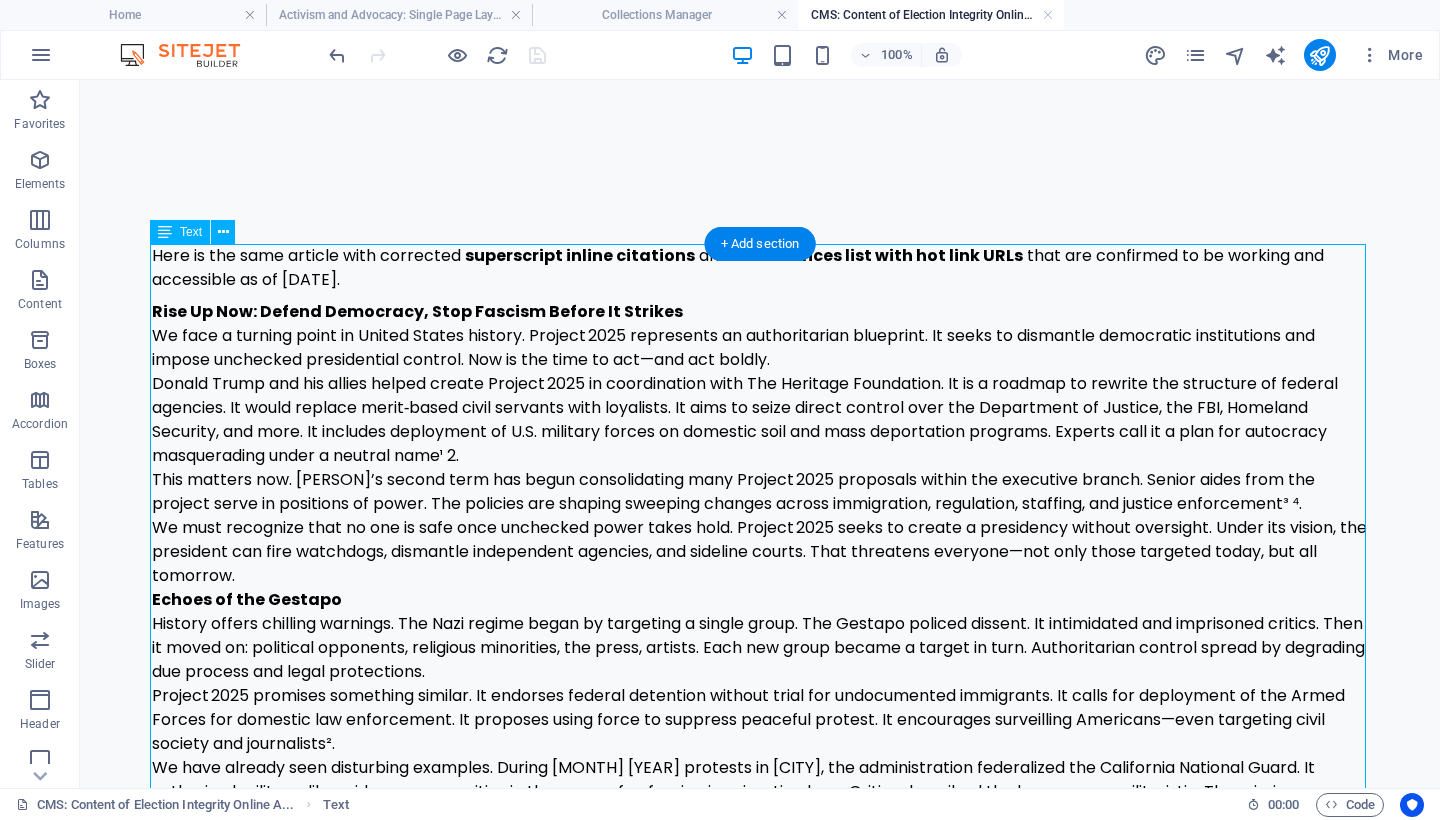 click on "Here is the same article with corrected   superscript inline citations   and a   References list with hot link URLs   that are confirmed to be working and accessible as of [DATE]. Rise Up Now: Defend Democracy, Stop Fascism Before It Strikes We face a turning point in United States history. Project 2025 represents an authoritarian blueprint. It seeks to dismantle democratic institutions and impose unchecked presidential control. Now is the time to act—and act boldly. [PERSON] and his allies helped create Project 2025 in coordination with The Heritage Foundation. It is a roadmap to rewrite the structure of federal agencies. It would replace merit‑based civil servants with loyalists. It aims to seize direct control over the Department of Justice, the FBI, Homeland Security, and more. It includes deployment of U.S. military forces on domestic soil and mass deportation programs. Experts call it a plan for autocracy masquerading under a neutral name¹ ². Echoes of the Gestapo We can win" at bounding box center [760, 1429] 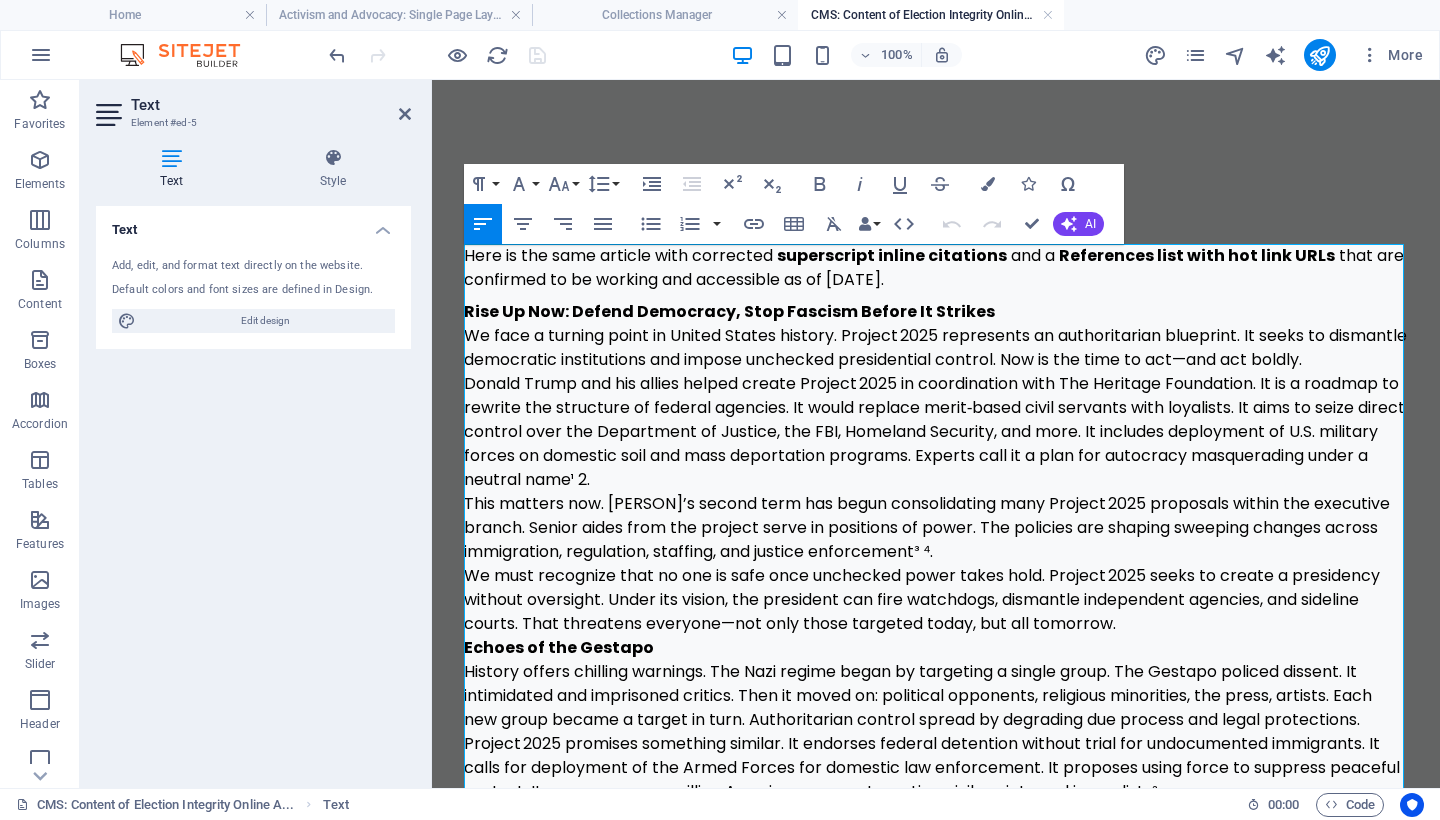 drag, startPoint x: 982, startPoint y: 290, endPoint x: 464, endPoint y: 258, distance: 518.9875 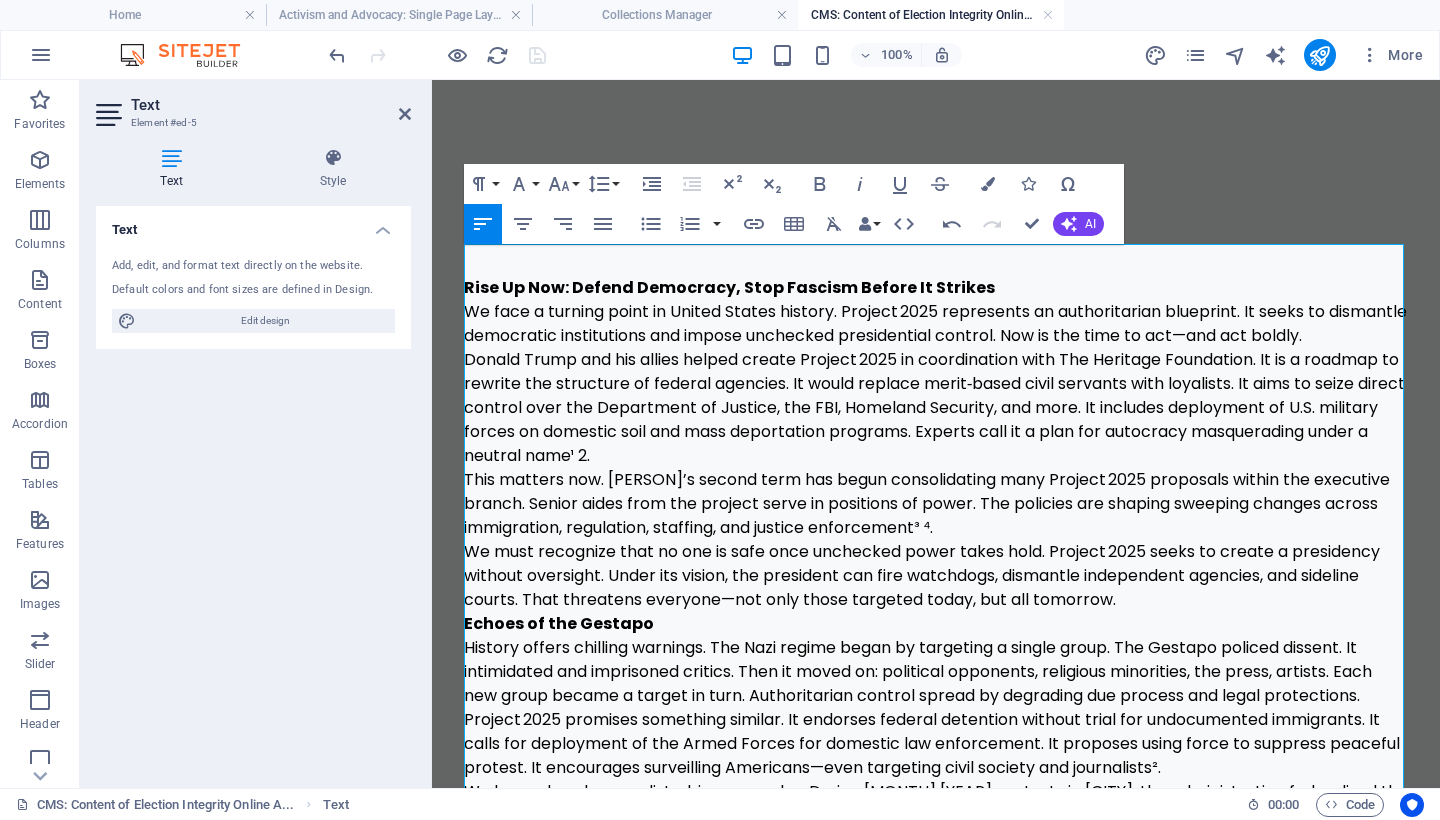 click on "We must recognize that no one is safe once unchecked power takes hold. Project 2025 seeks to create a presidency without oversight. Under its vision, the president can fire watchdogs, dismantle independent agencies, and sideline courts. That threatens everyone—not only those targeted today, but all tomorrow." at bounding box center (936, 576) 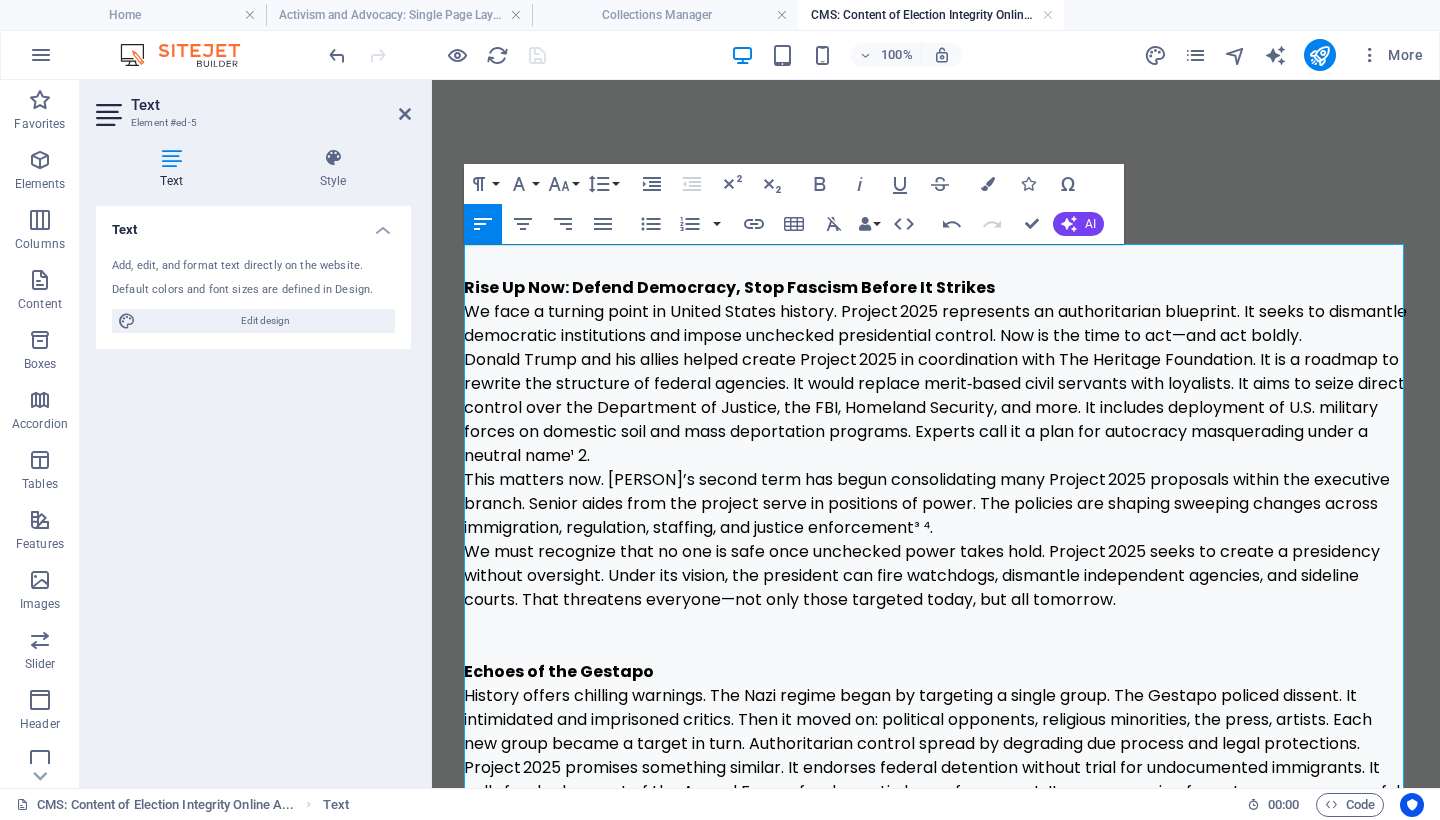 click on "Donald Trump and his allies helped create Project 2025 in coordination with The Heritage Foundation. It is a roadmap to rewrite the structure of federal agencies. It would replace merit‑based civil servants with loyalists. It aims to seize direct control over the Department of Justice, the FBI, Homeland Security, and more. It includes deployment of U.S. military forces on domestic soil and mass deportation programs. Experts call it a plan for autocracy masquerading under a neutral name¹ 2." at bounding box center (936, 408) 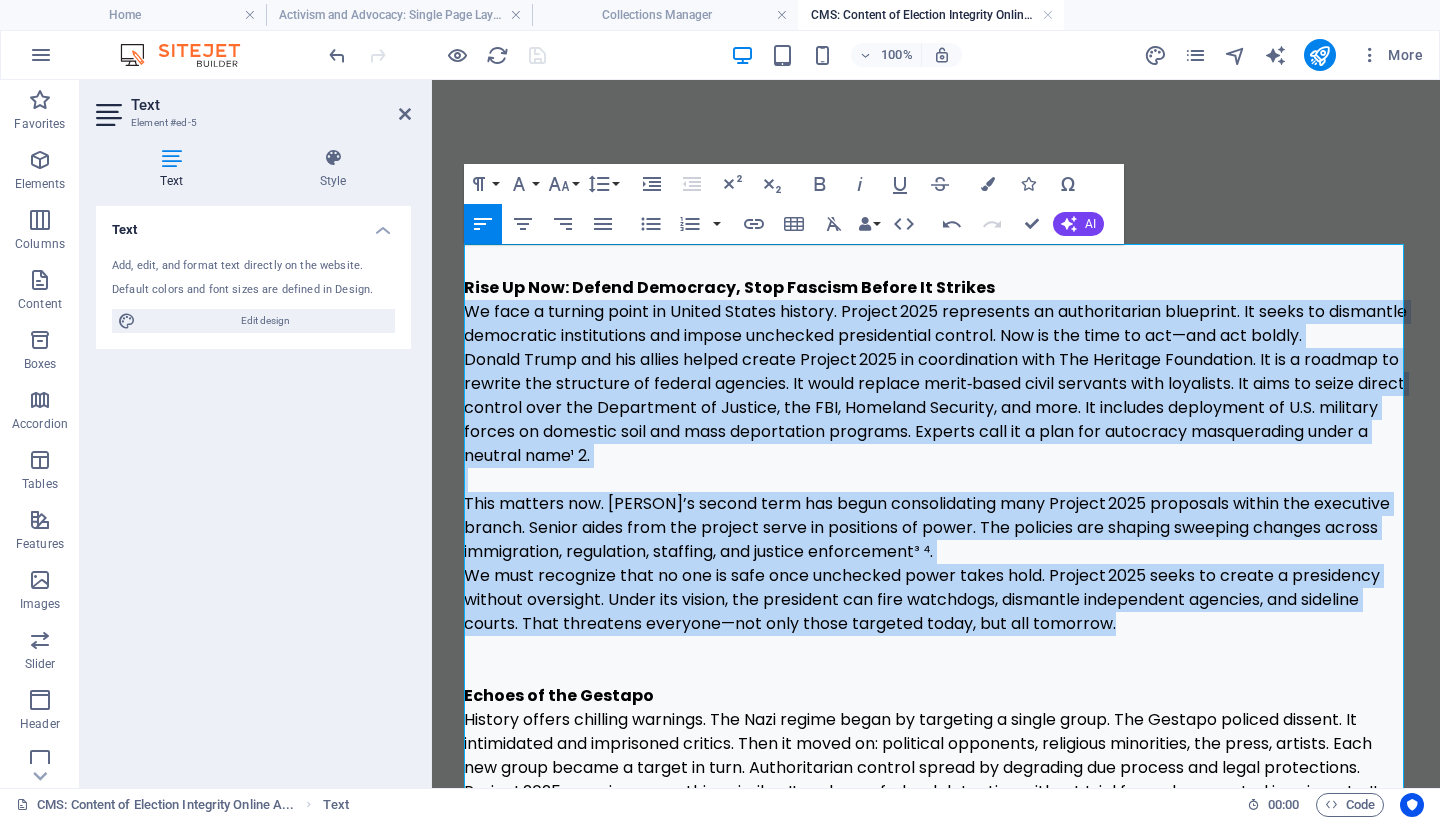 drag, startPoint x: 1140, startPoint y: 621, endPoint x: 449, endPoint y: 302, distance: 761.07947 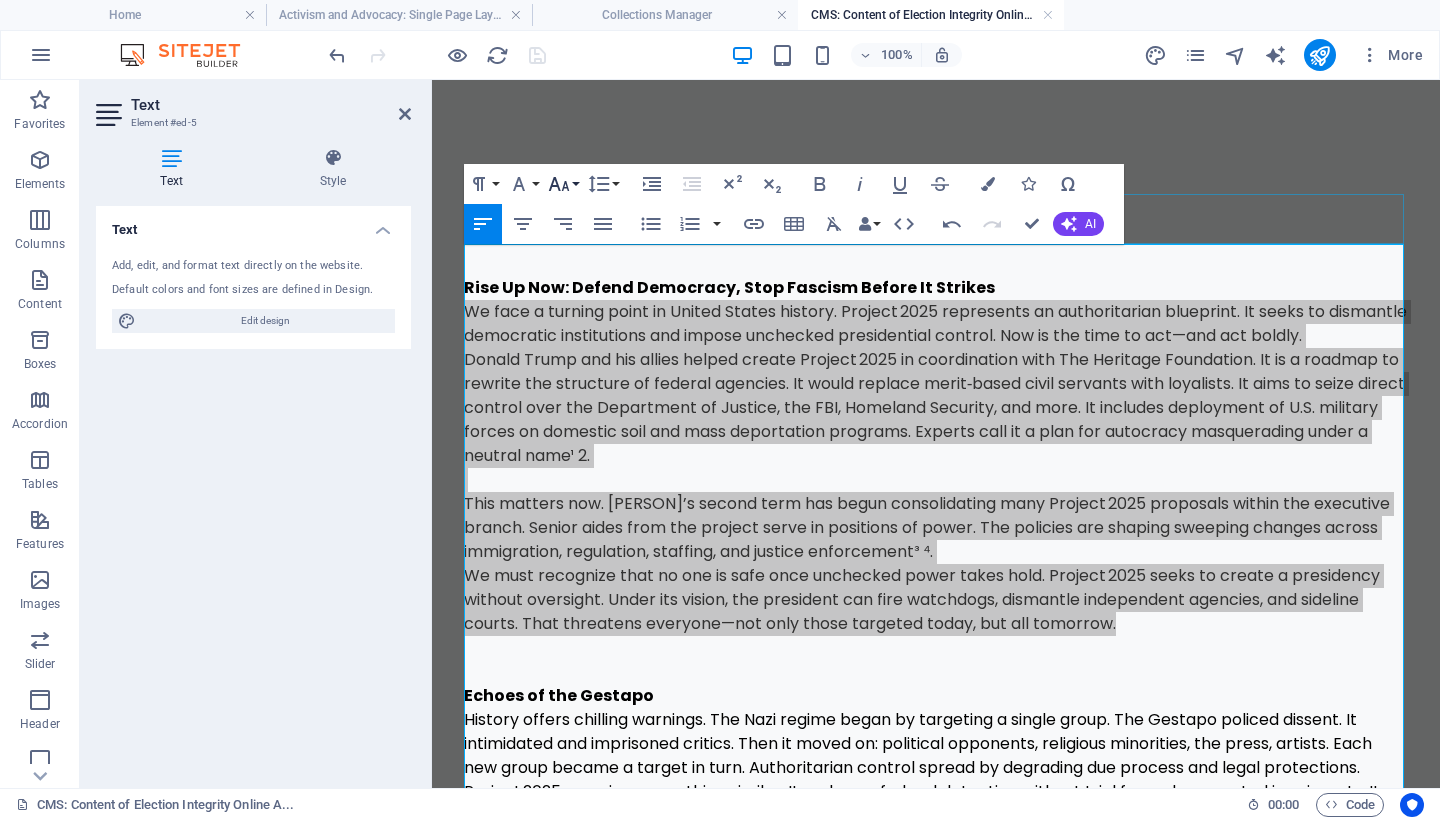 click 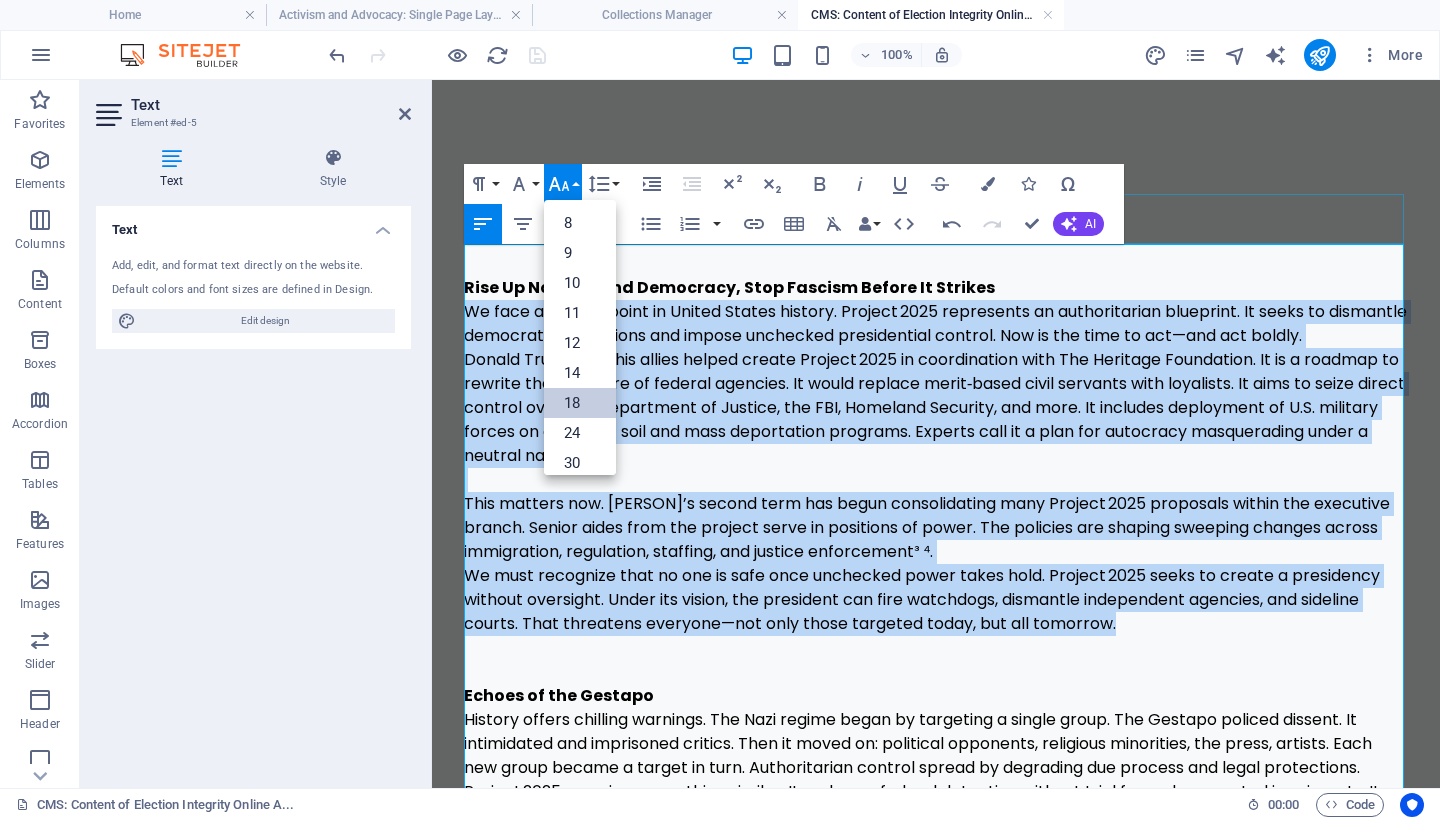 click on "18" at bounding box center [580, 403] 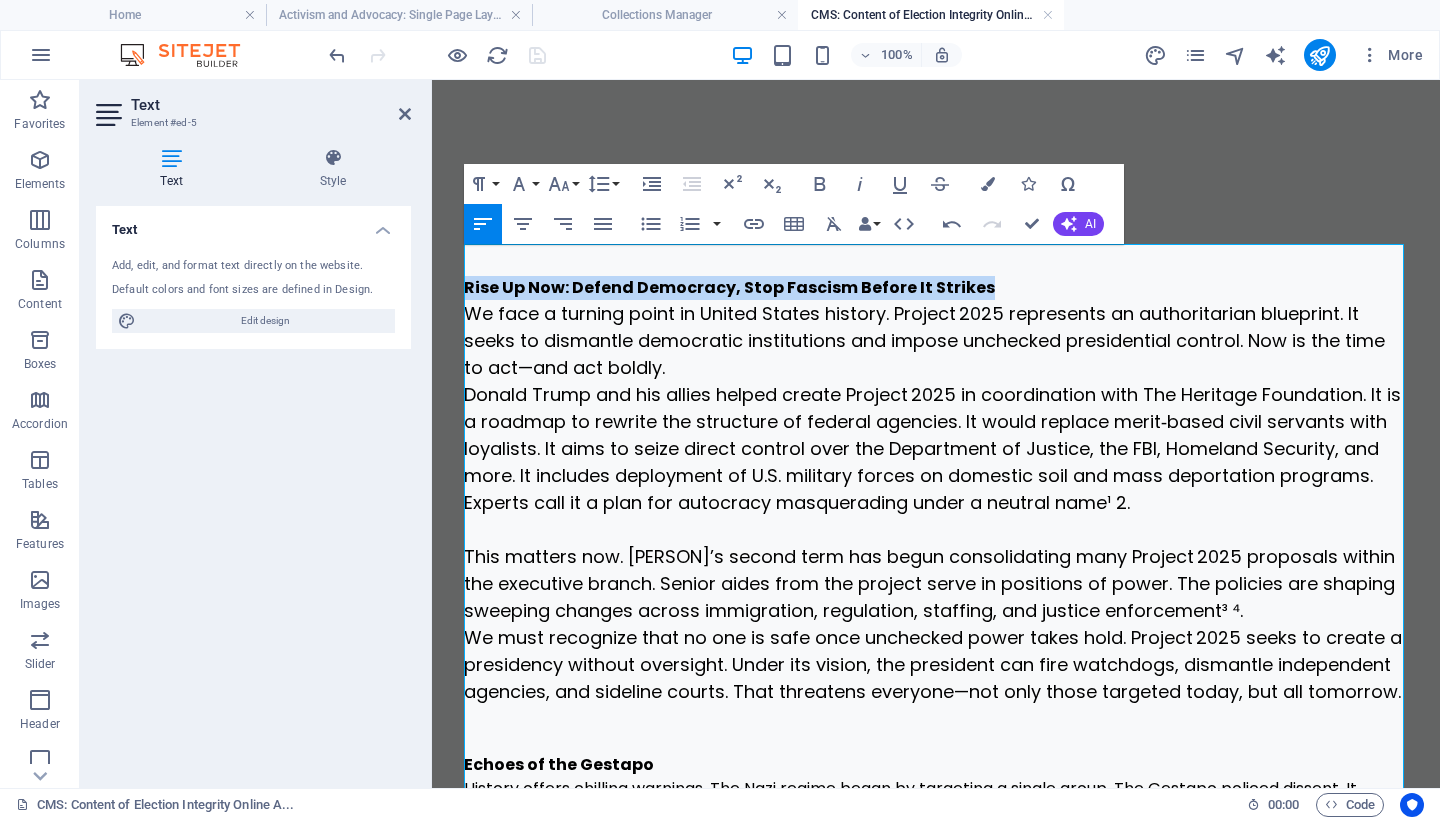 drag, startPoint x: 1042, startPoint y: 285, endPoint x: 453, endPoint y: 287, distance: 589.0034 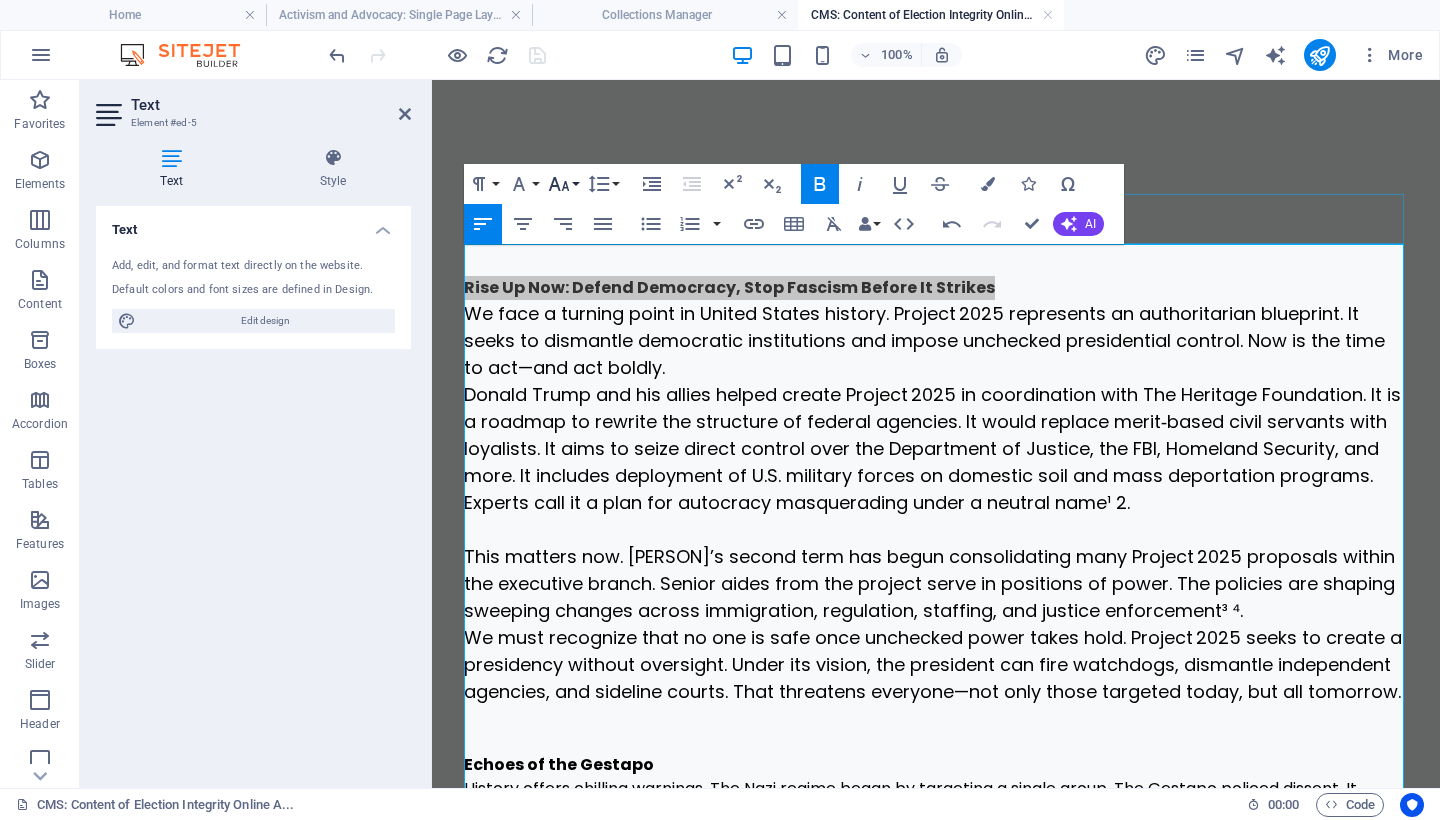 click 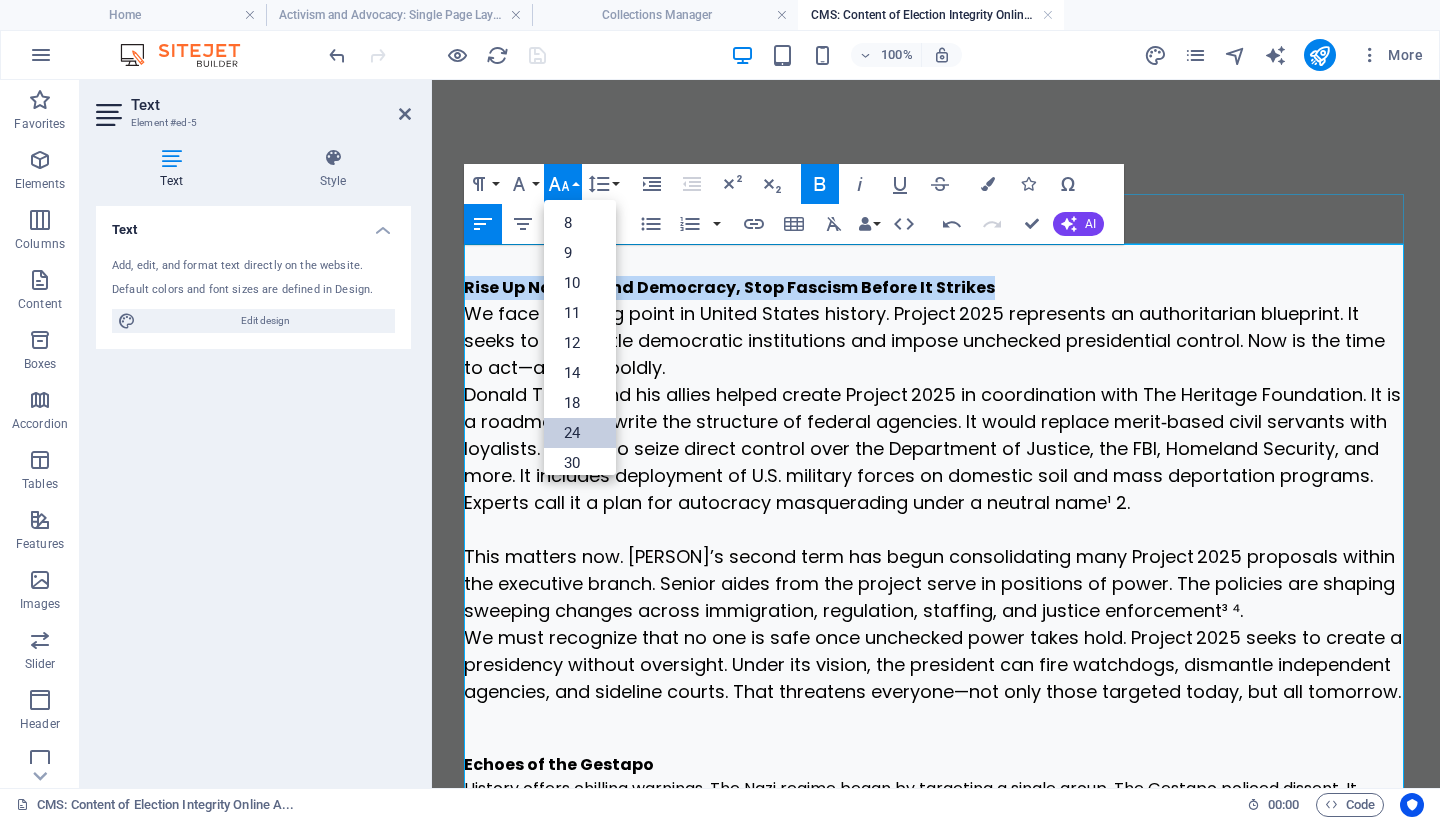 click on "24" at bounding box center [580, 433] 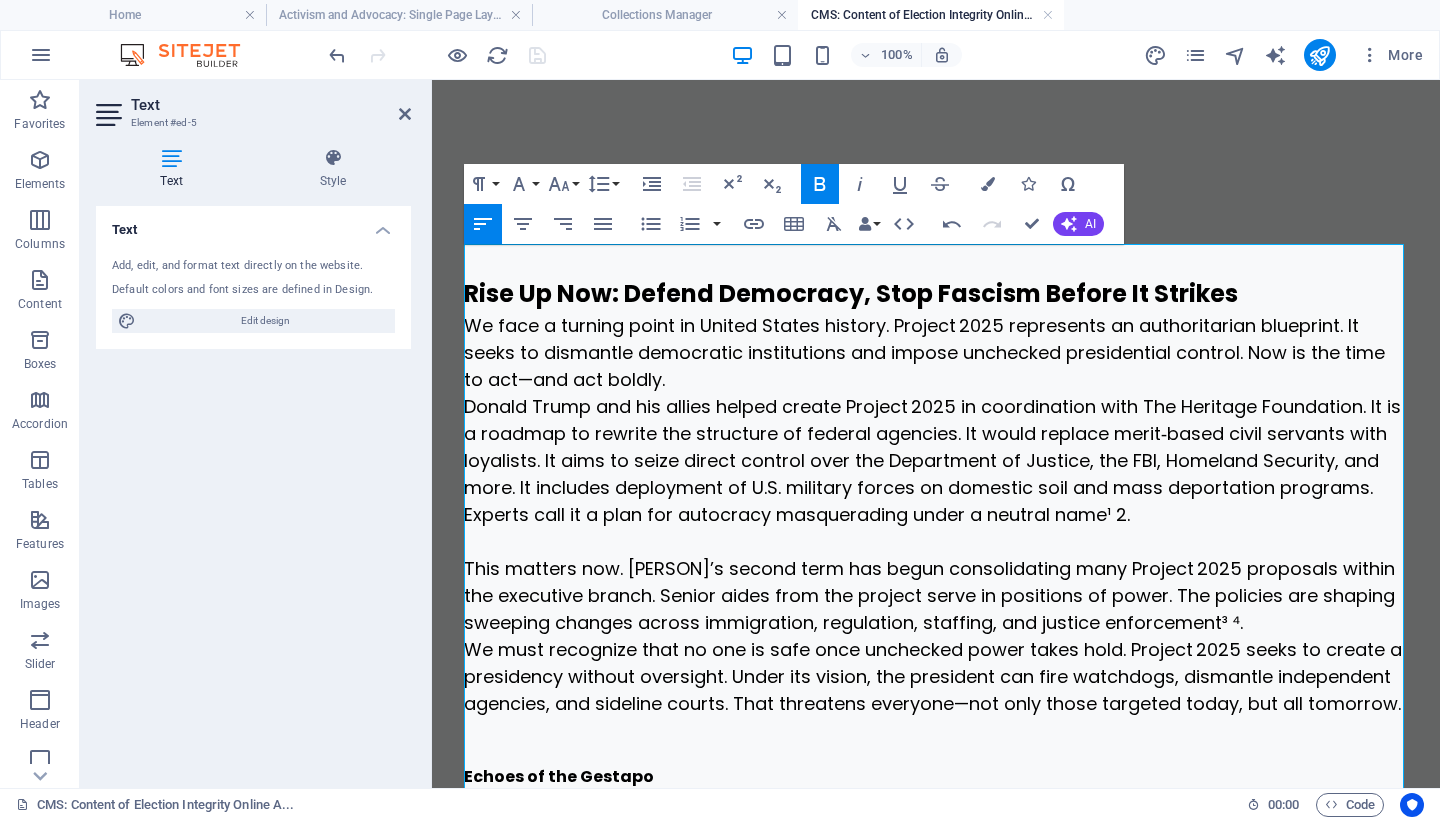 click on "We face a turning point in United States history. Project 2025 represents an authoritarian blueprint. It seeks to dismantle democratic institutions and impose unchecked presidential control. Now is the time to act—and act boldly." at bounding box center (924, 352) 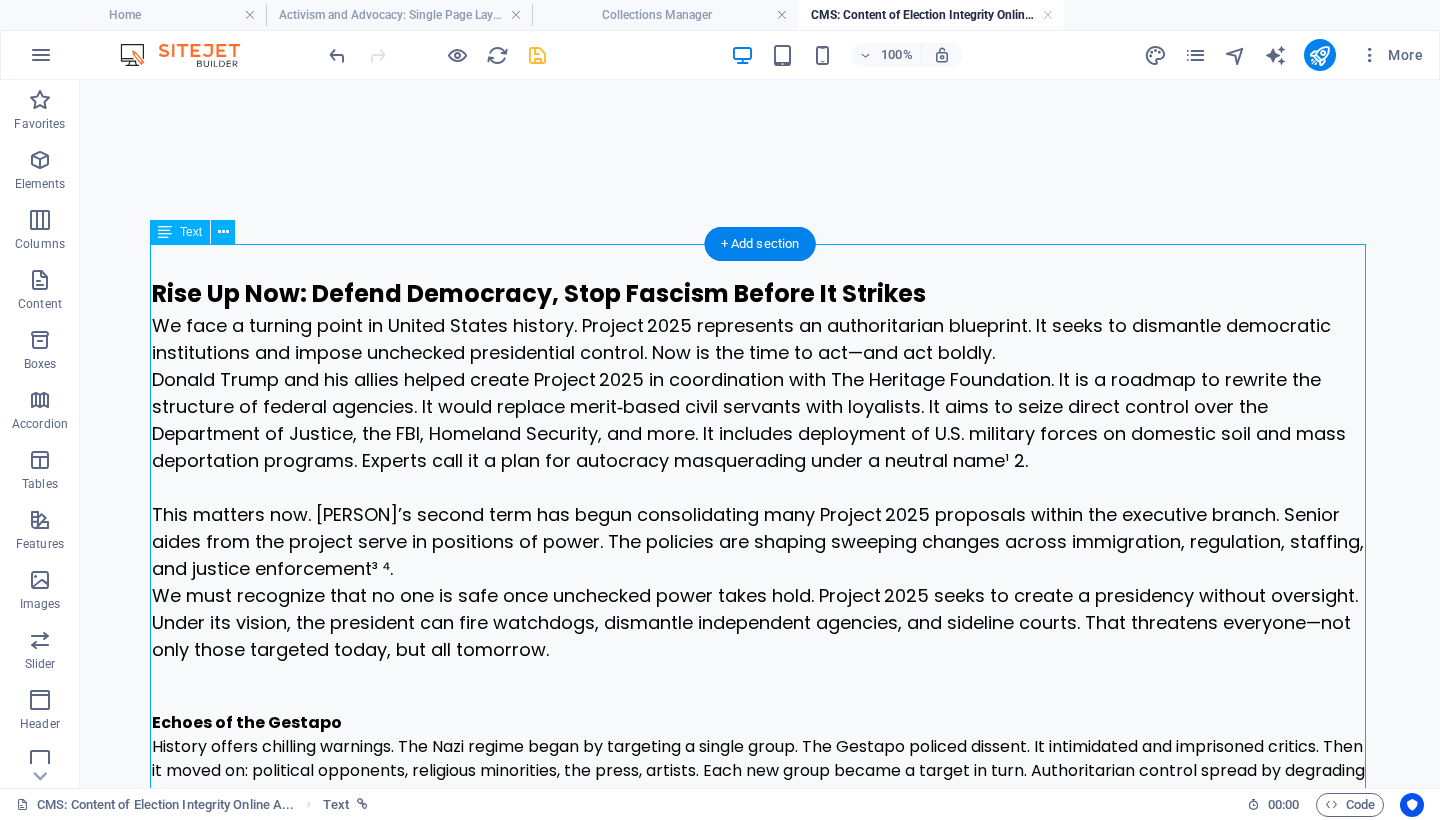 click on "Rise Up Now: Defend Democracy, Stop Fascism Before It Strikes We face a turning point in United States history. Project 2025 represents an authoritarian blueprint. It seeks to dismantle democratic institutions and impose unchecked presidential control. Now is the time to act—and act boldly. [PERSON] and his allies helped create Project 2025 in coordination with The Heritage Foundation. It is a roadmap to rewrite the structure of federal agencies. It would replace merit‑based civil servants with loyalists. It aims to seize direct control over the Department of Justice, the FBI, Homeland Security, and more. It includes deployment of U.S. military forces on domestic soil and mass deportation programs. Experts call it a plan for autocracy masquerading under a neutral name¹ ². Echoes of the Gestapo Why action matters now If you believe democracy is worth anything—protecting voting rights, protest, press freedom, civil society—then resisting Project 2025 must be urgent. Mobilize, protest, defend" at bounding box center [760, 1491] 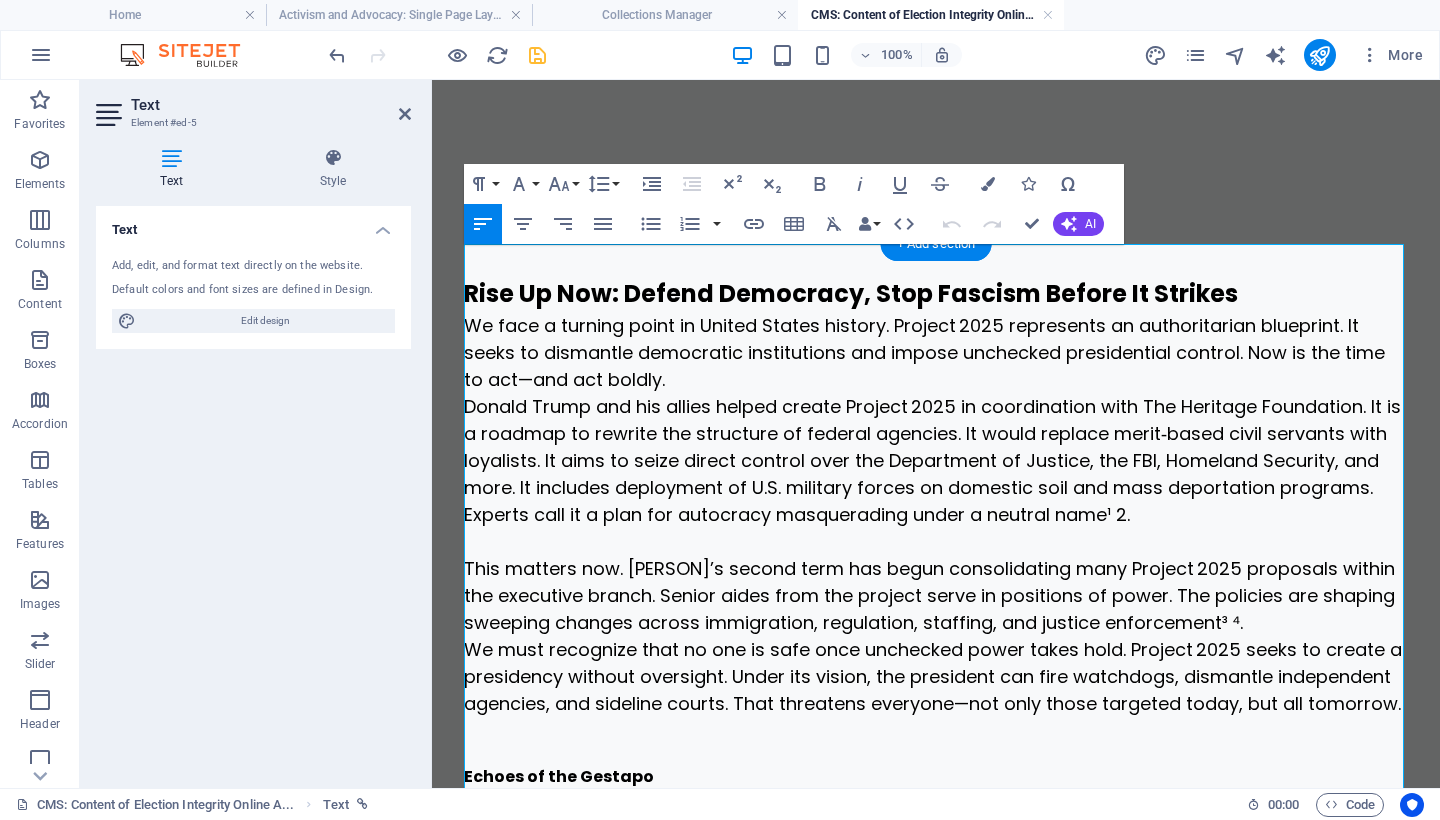 click on "Rise Up Now: Defend Democracy, Stop Fascism Before It Strikes" at bounding box center (936, 294) 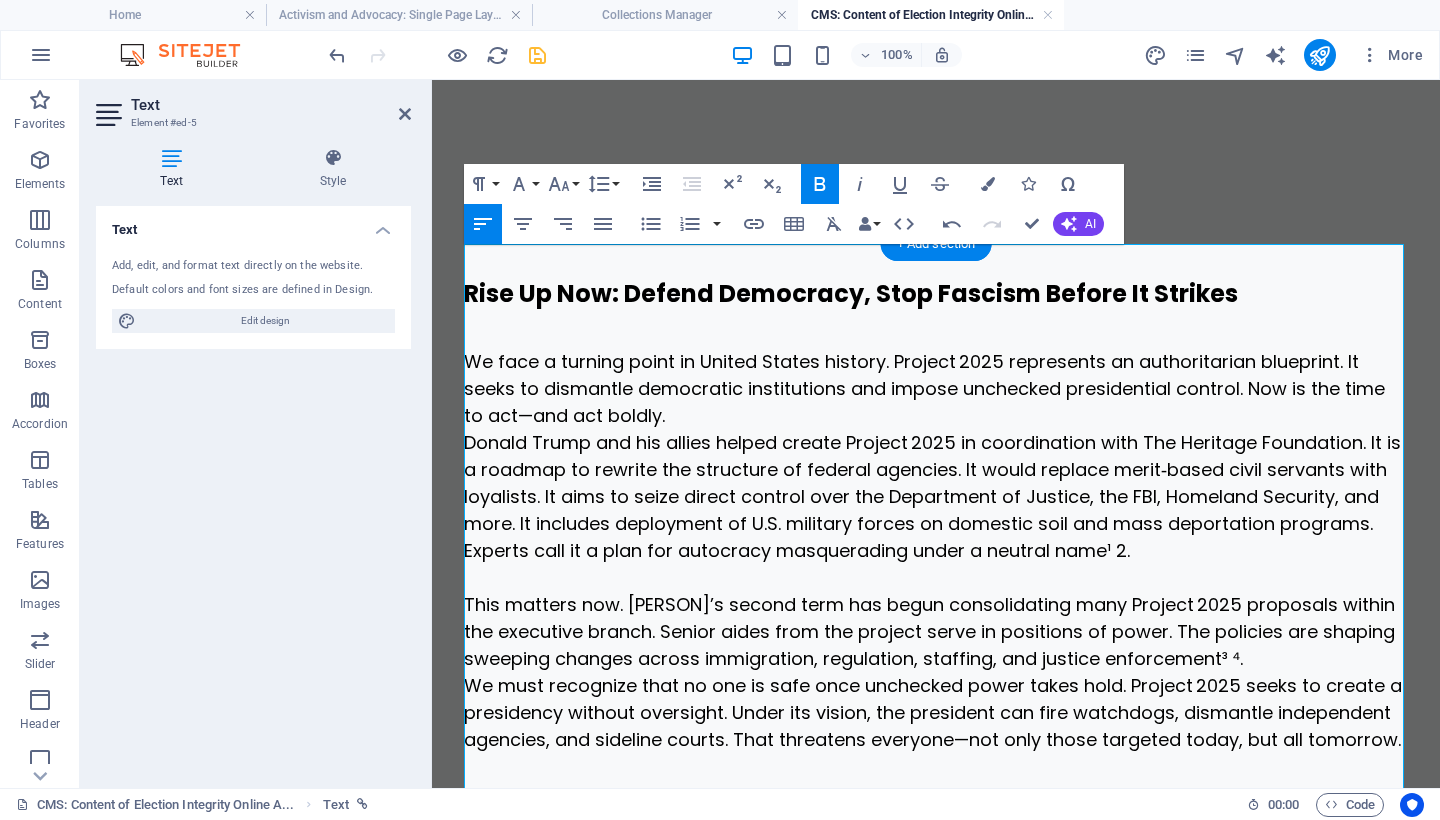 click on "Rise Up Now: Defend Democracy, Stop Fascism Before It Strikes" at bounding box center (851, 293) 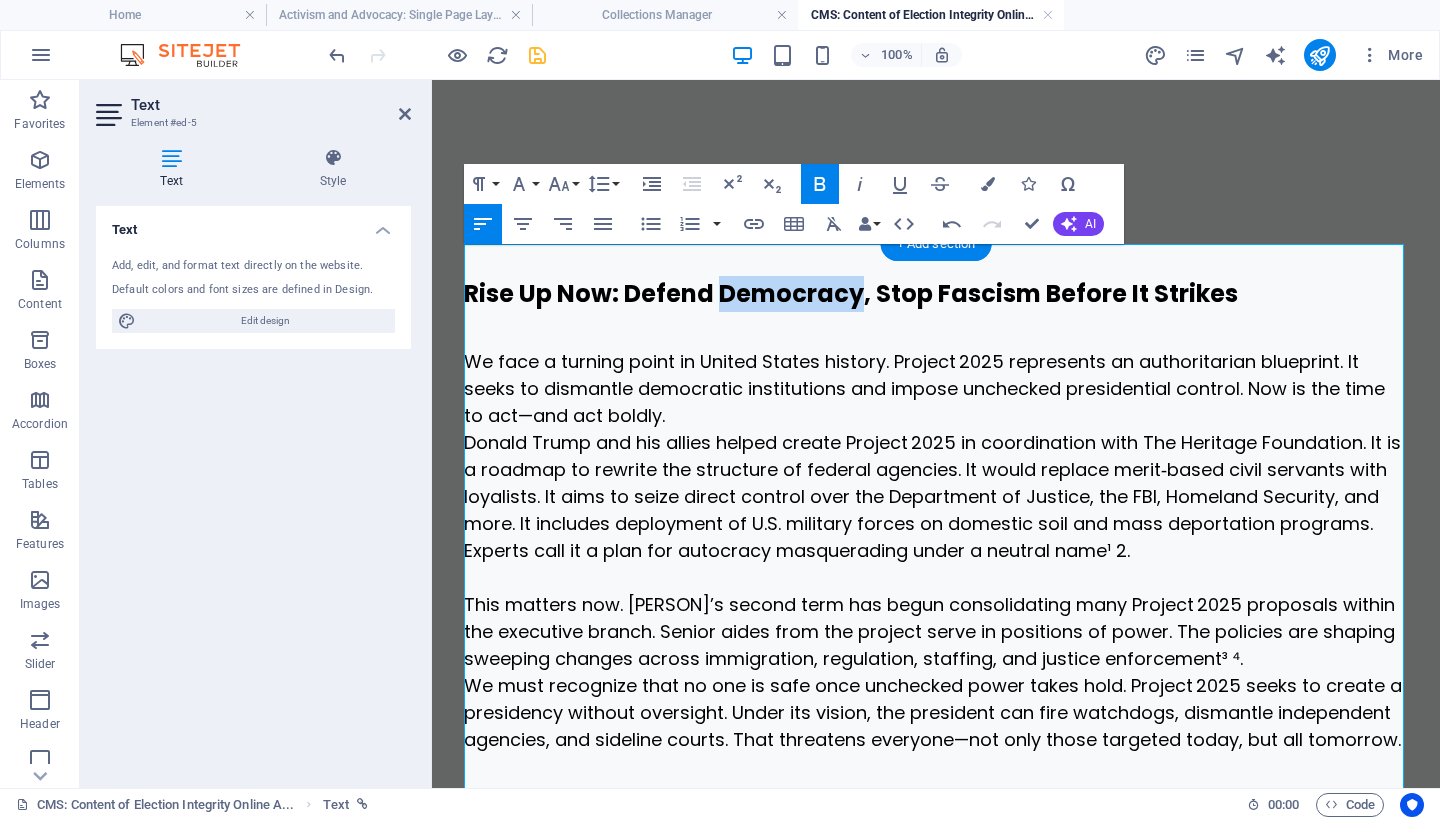 click on "Rise Up Now: Defend Democracy, Stop Fascism Before It Strikes" at bounding box center (851, 293) 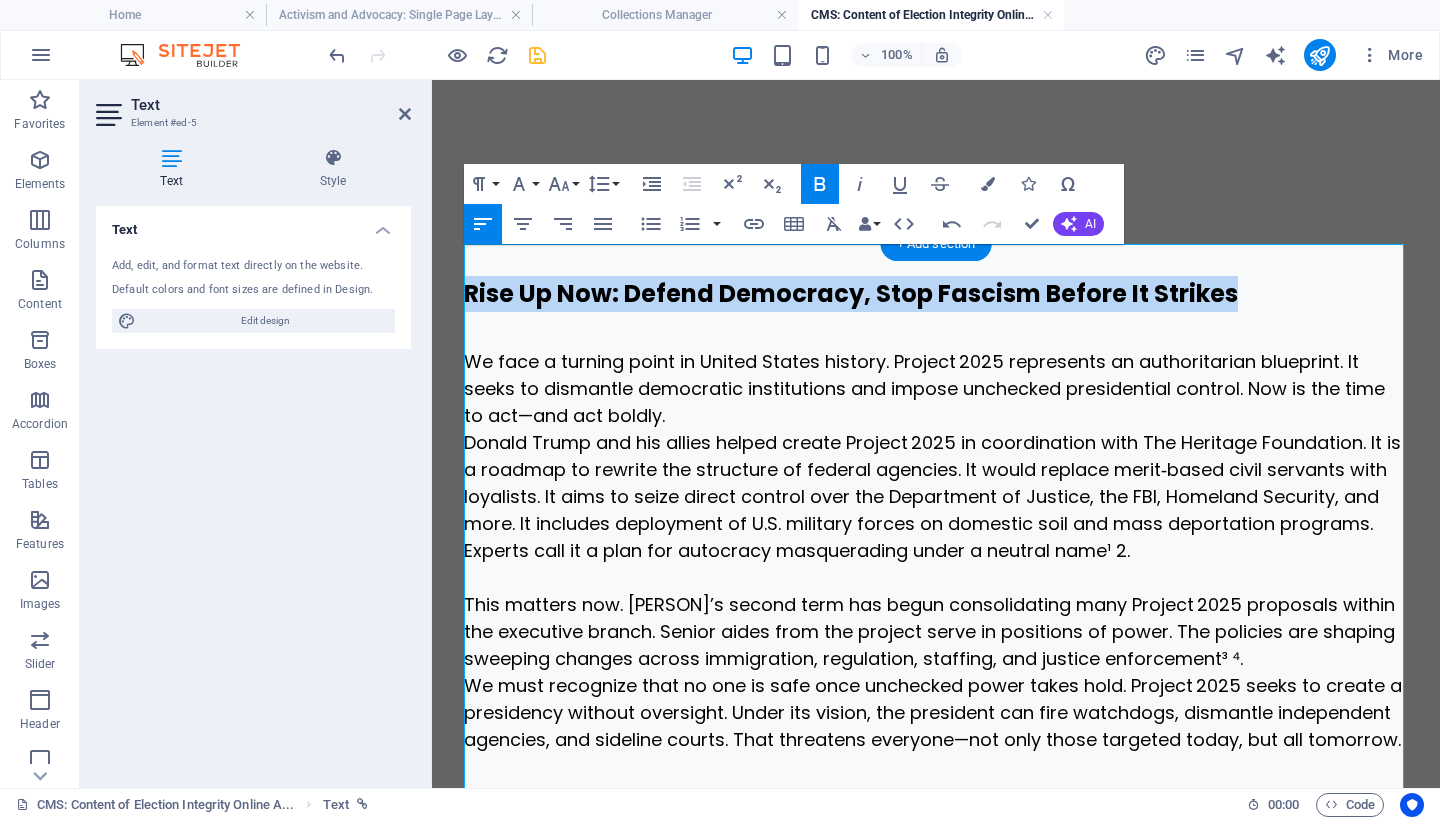 click on "Rise Up Now: Defend Democracy, Stop Fascism Before It Strikes" at bounding box center (851, 293) 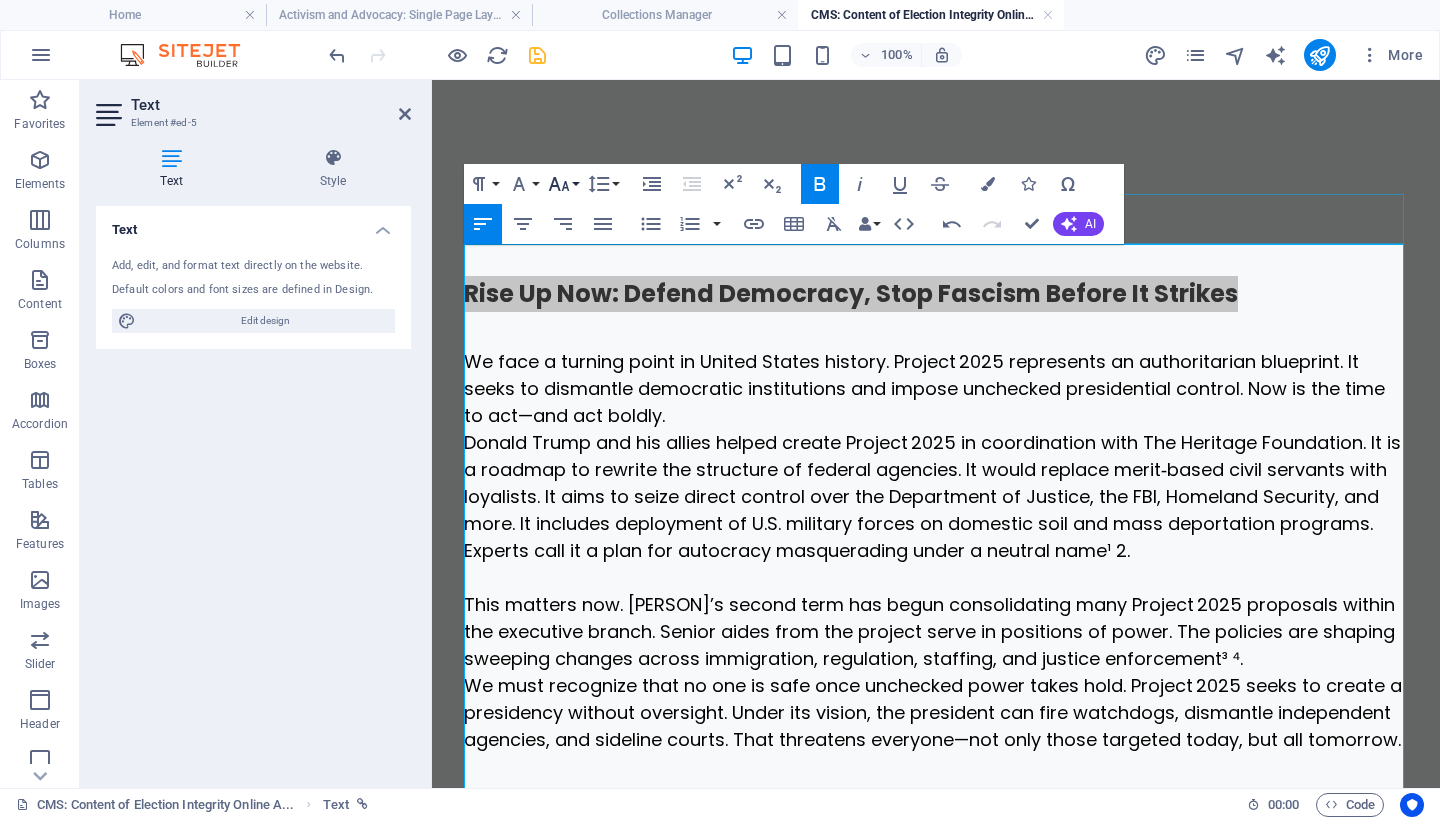 click 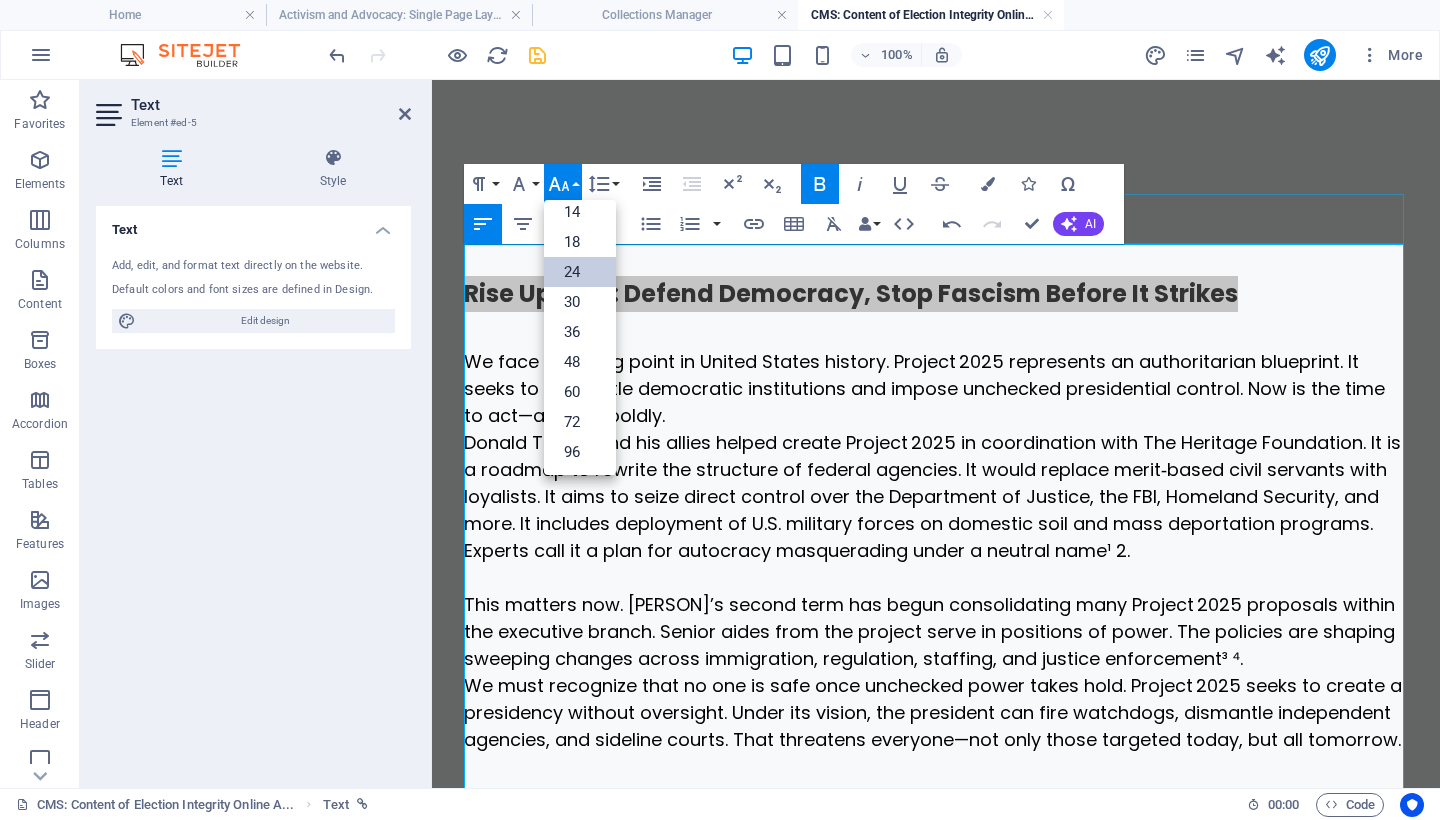 scroll, scrollTop: 161, scrollLeft: 0, axis: vertical 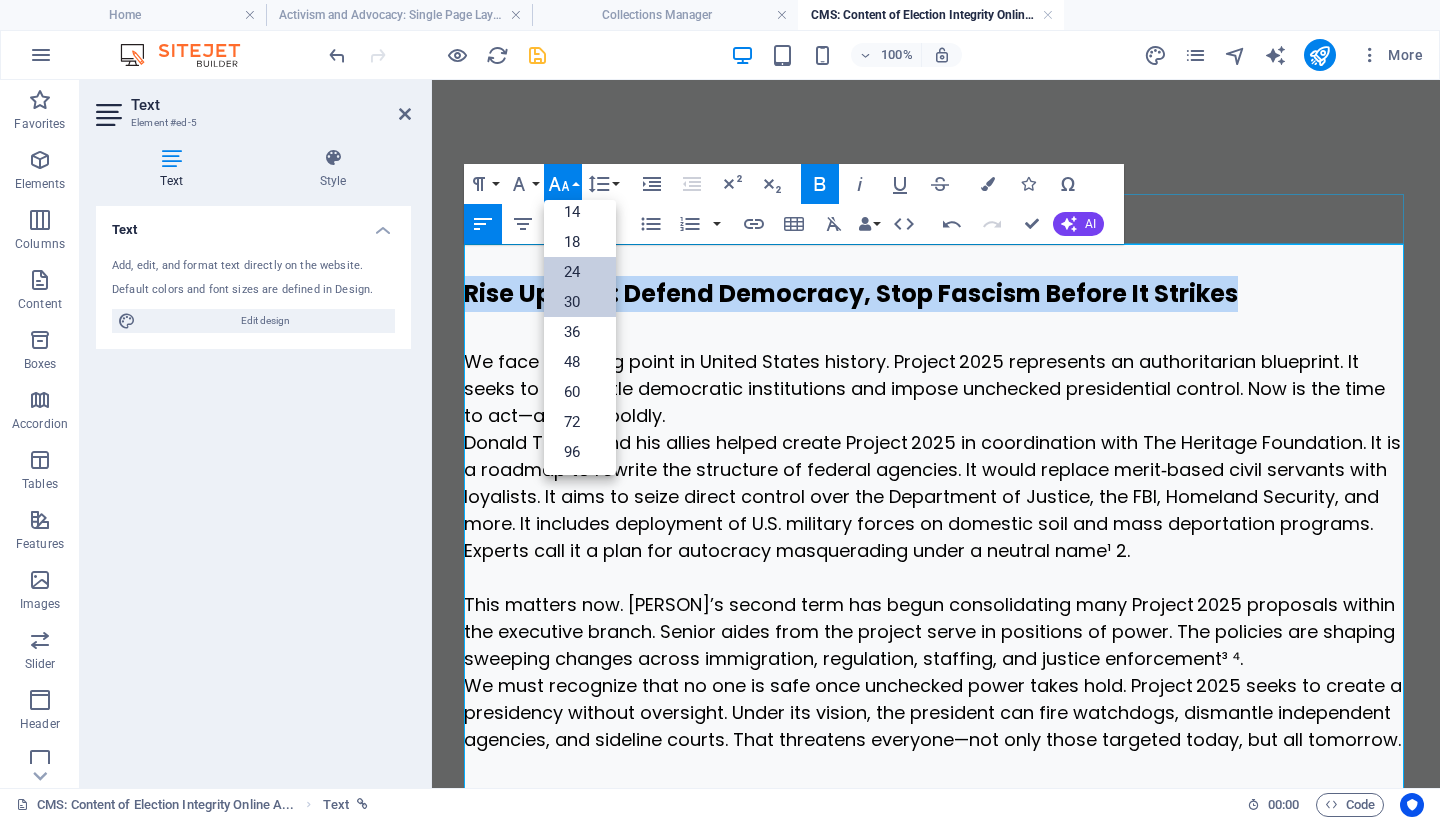 click on "30" at bounding box center (580, 302) 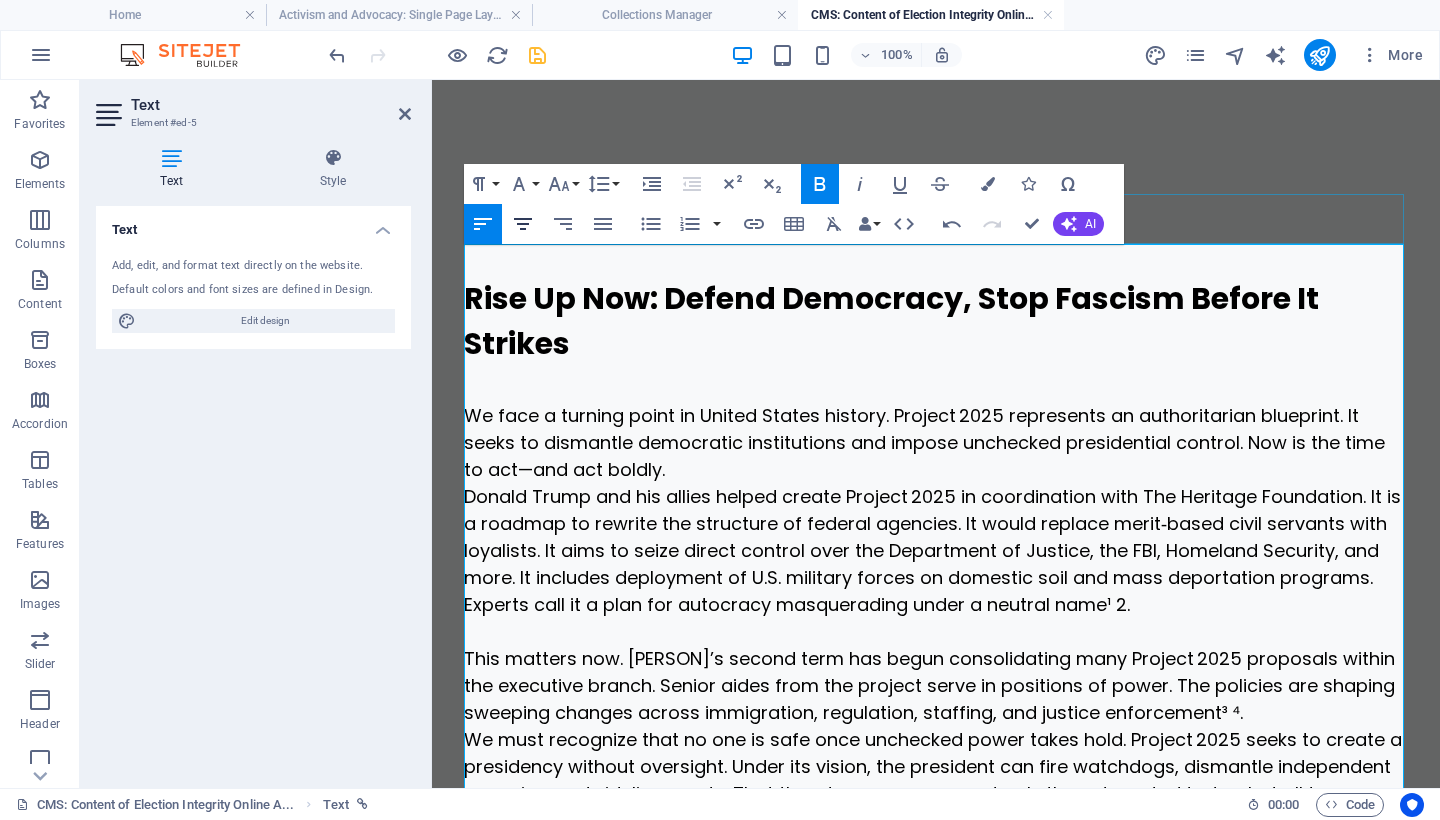 click 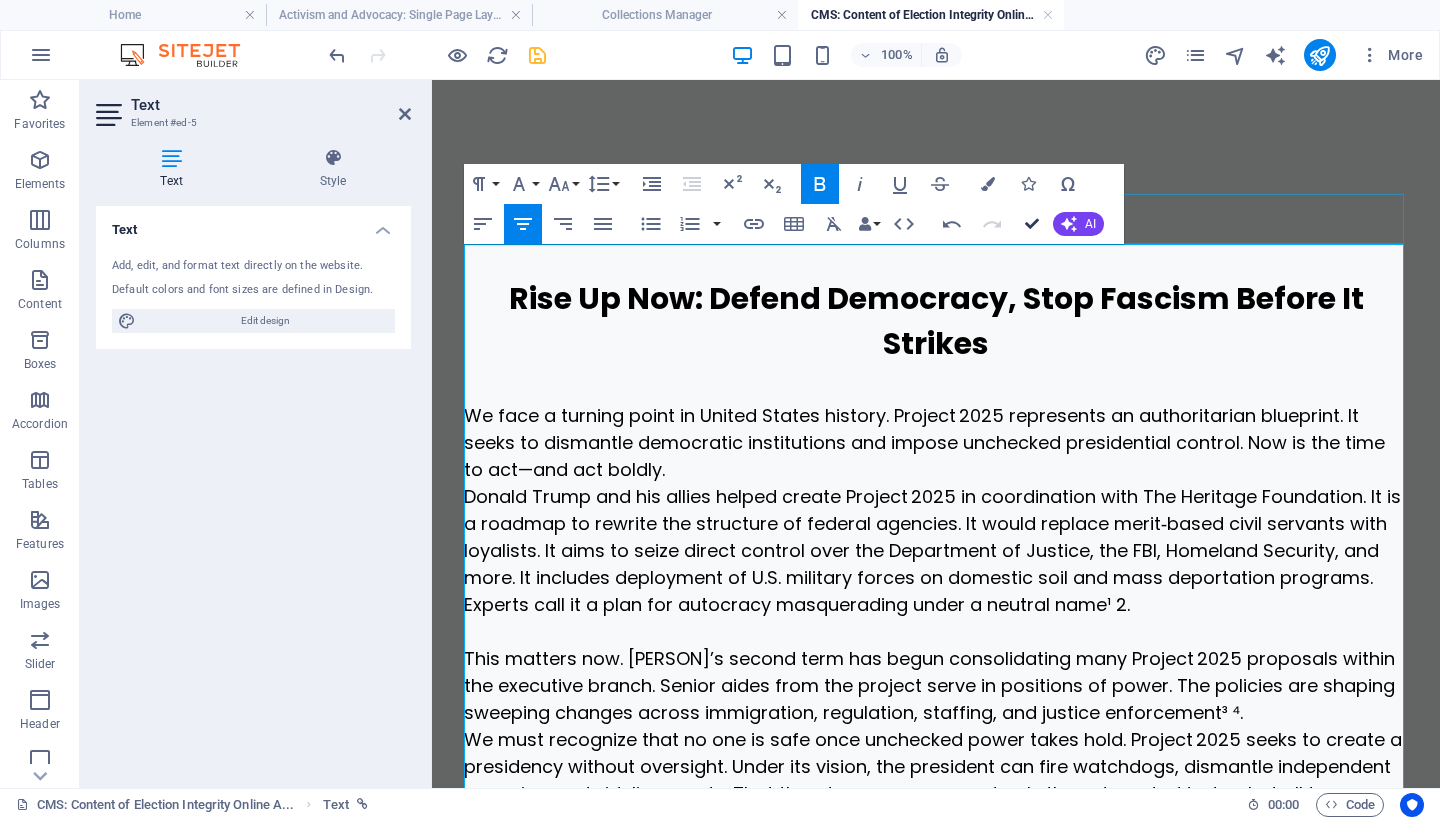 drag, startPoint x: 1031, startPoint y: 222, endPoint x: 911, endPoint y: 196, distance: 122.78436 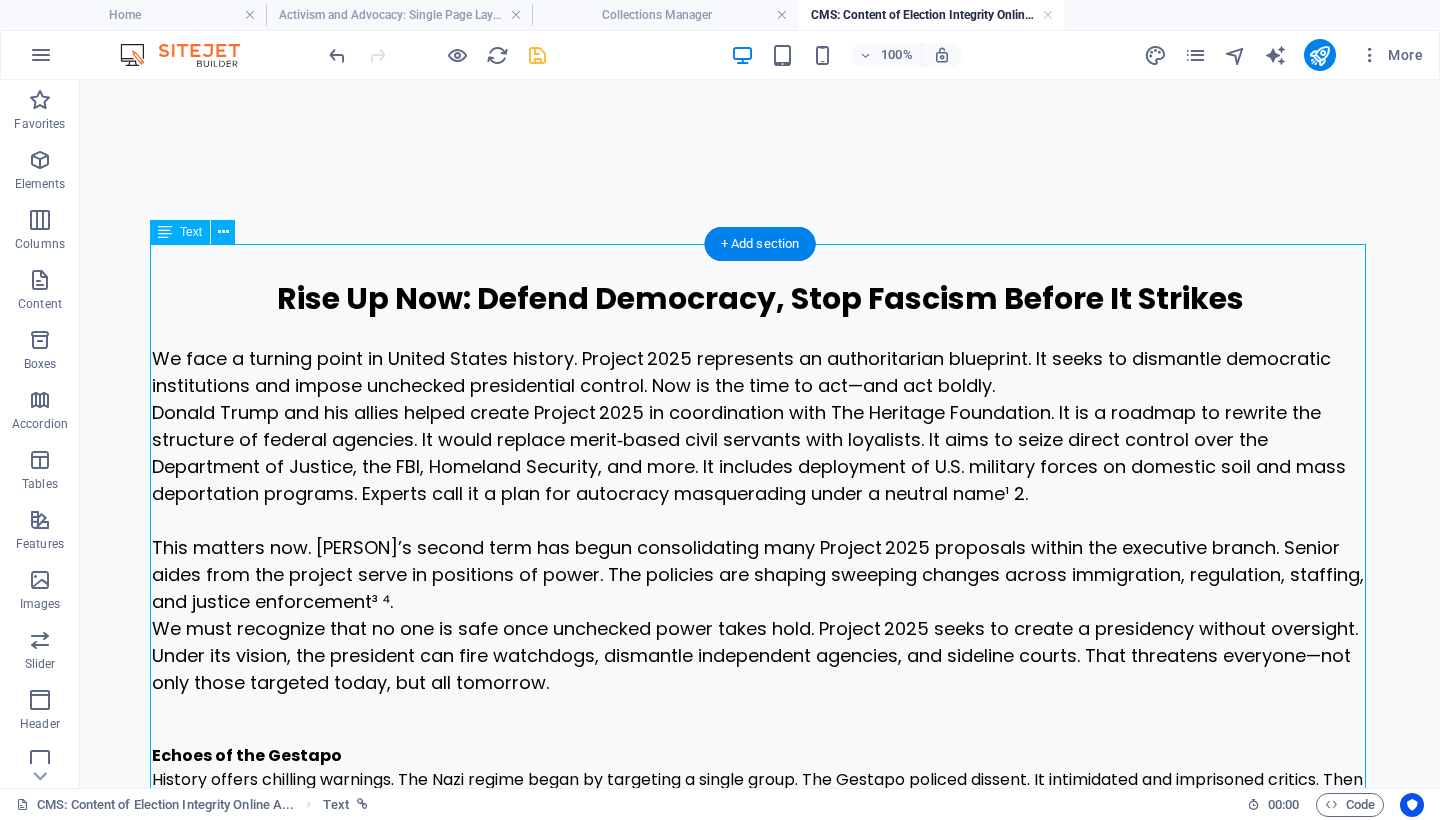 click on "Rise Up Now: Defend Democracy, Stop Fascism Before It Strikes We face a turning point in United States history. Project 2025 represents an authoritarian blueprint. It seeks to dismantle democratic institutions and impose unchecked presidential control. Now is the time to act—and act boldly. [PERSON] and his allies helped create Project 2025 in coordination with The Heritage Foundation. It is a roadmap to rewrite the structure of federal agencies. It would replace merit‑based civil servants with loyalists. It aims to seize direct control over the Department of Justice, the FBI, Homeland Security, and more. It includes deployment of U.S. military forces on domestic soil and mass deportation programs. Experts call it a plan for autocracy masquerading under a neutral name¹ ². Echoes of the Gestapo Why action matters now If you believe democracy is worth anything—protecting voting rights, protest, press freedom, civil society—then resisting Project 2025 must be urgent. Mobilize, protest, defend" at bounding box center (760, 1507) 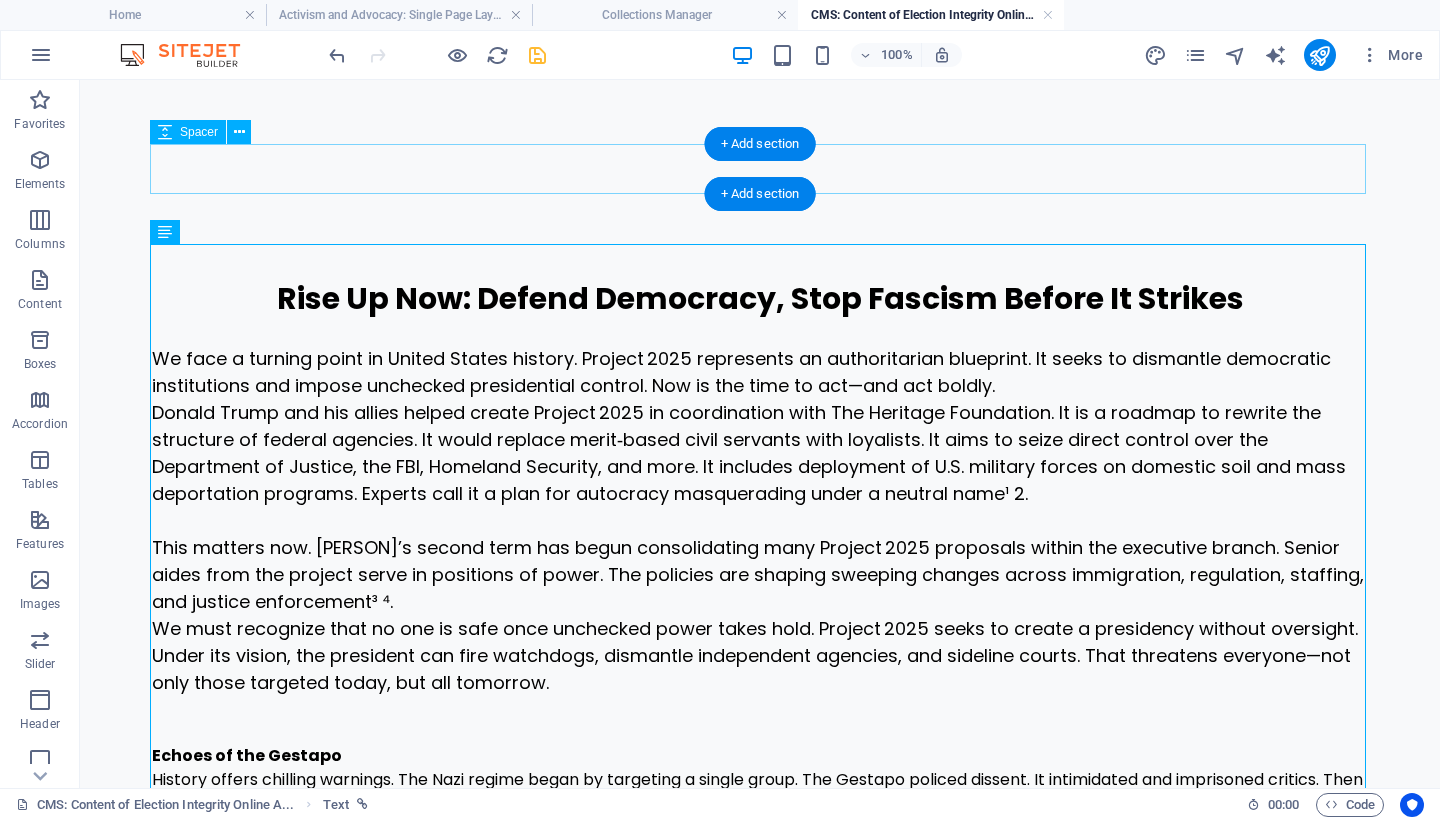 click at bounding box center (760, 169) 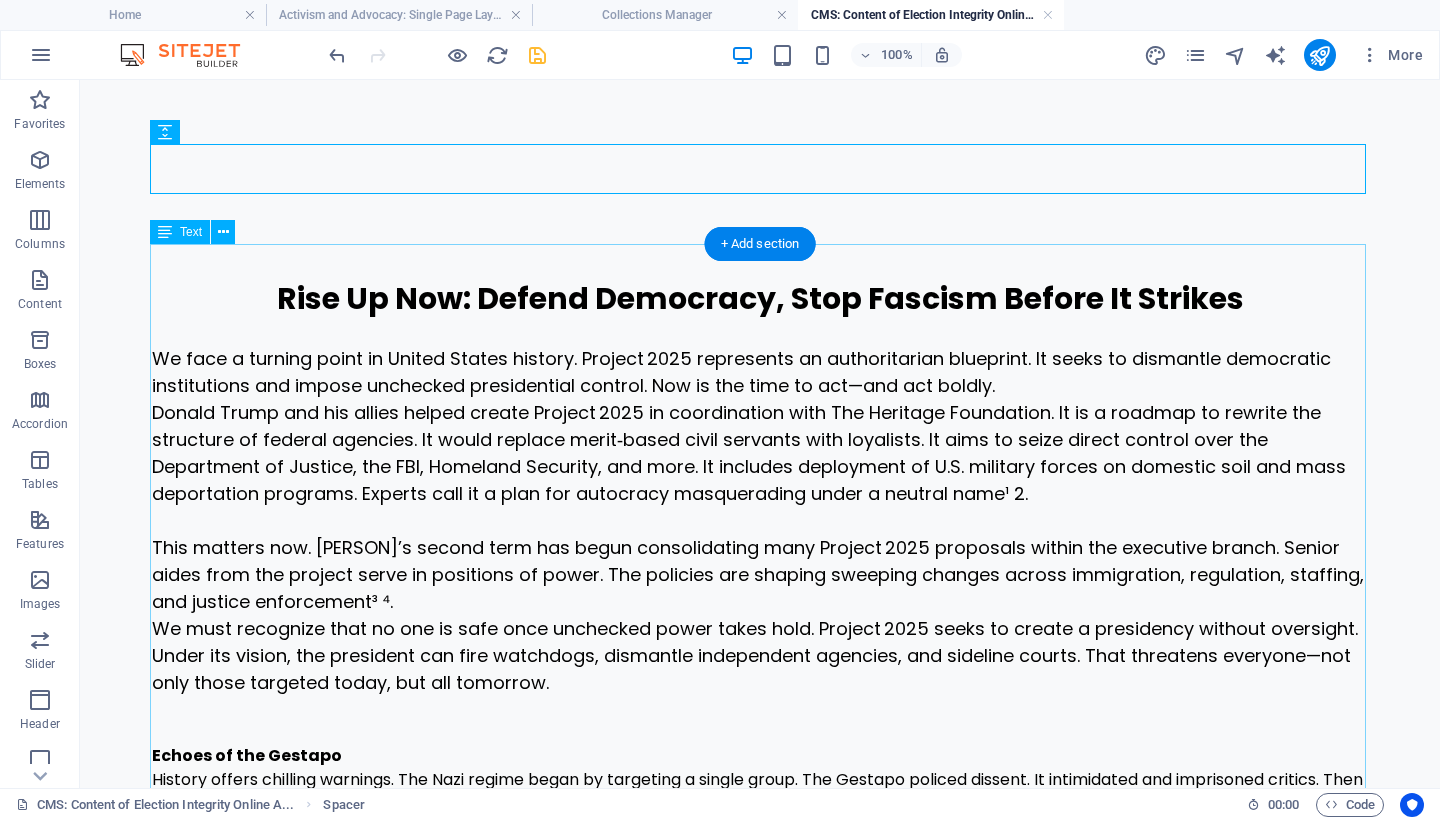 click on "Rise Up Now: Defend Democracy, Stop Fascism Before It Strikes We face a turning point in United States history. Project 2025 represents an authoritarian blueprint. It seeks to dismantle democratic institutions and impose unchecked presidential control. Now is the time to act—and act boldly. [PERSON] and his allies helped create Project 2025 in coordination with The Heritage Foundation. It is a roadmap to rewrite the structure of federal agencies. It would replace merit‑based civil servants with loyalists. It aims to seize direct control over the Department of Justice, the FBI, Homeland Security, and more. It includes deployment of U.S. military forces on domestic soil and mass deportation programs. Experts call it a plan for autocracy masquerading under a neutral name¹ ². Echoes of the Gestapo Why action matters now If you believe democracy is worth anything—protecting voting rights, protest, press freedom, civil society—then resisting Project 2025 must be urgent. Mobilize, protest, defend" at bounding box center [760, 1507] 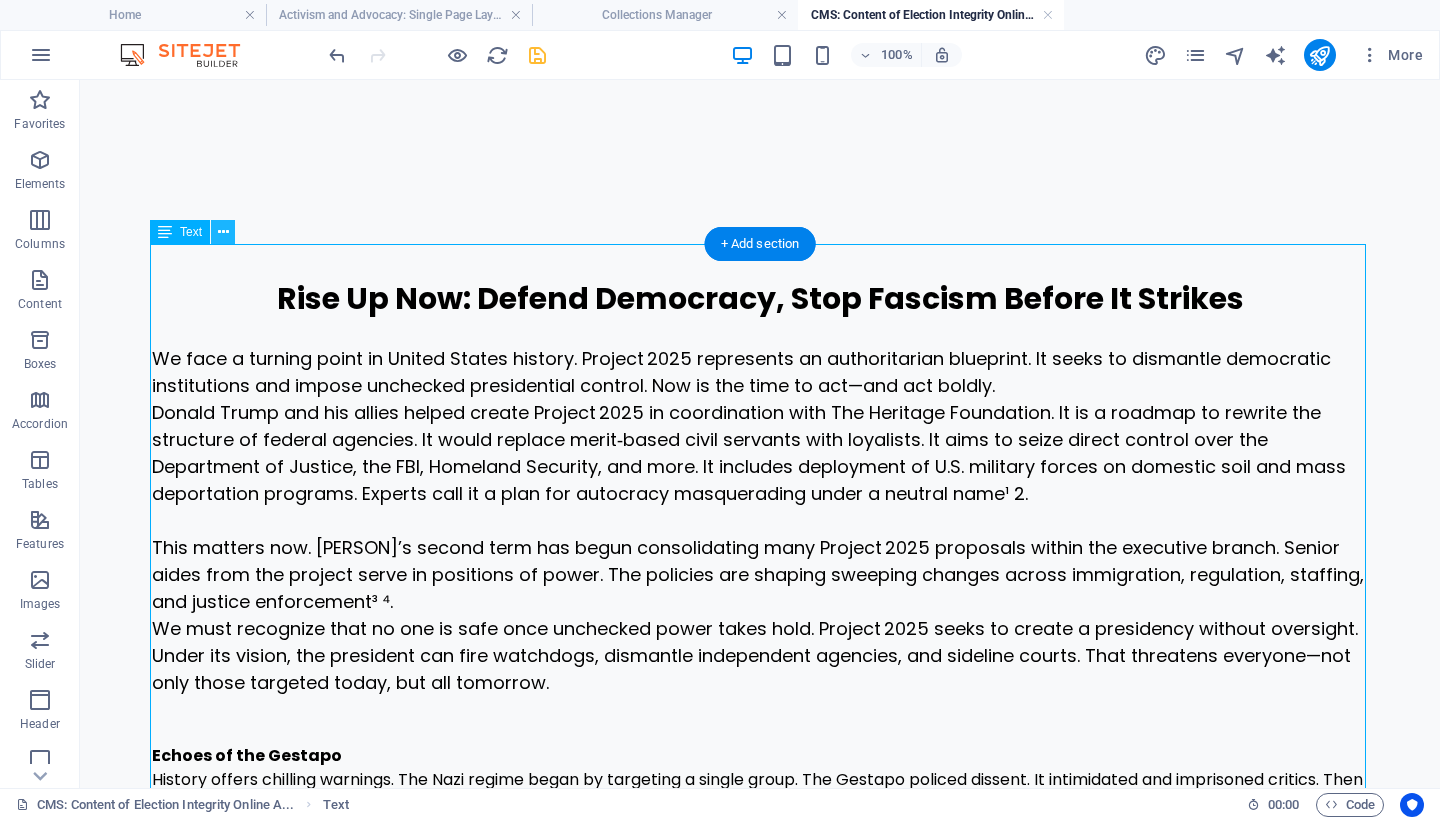 click at bounding box center [223, 232] 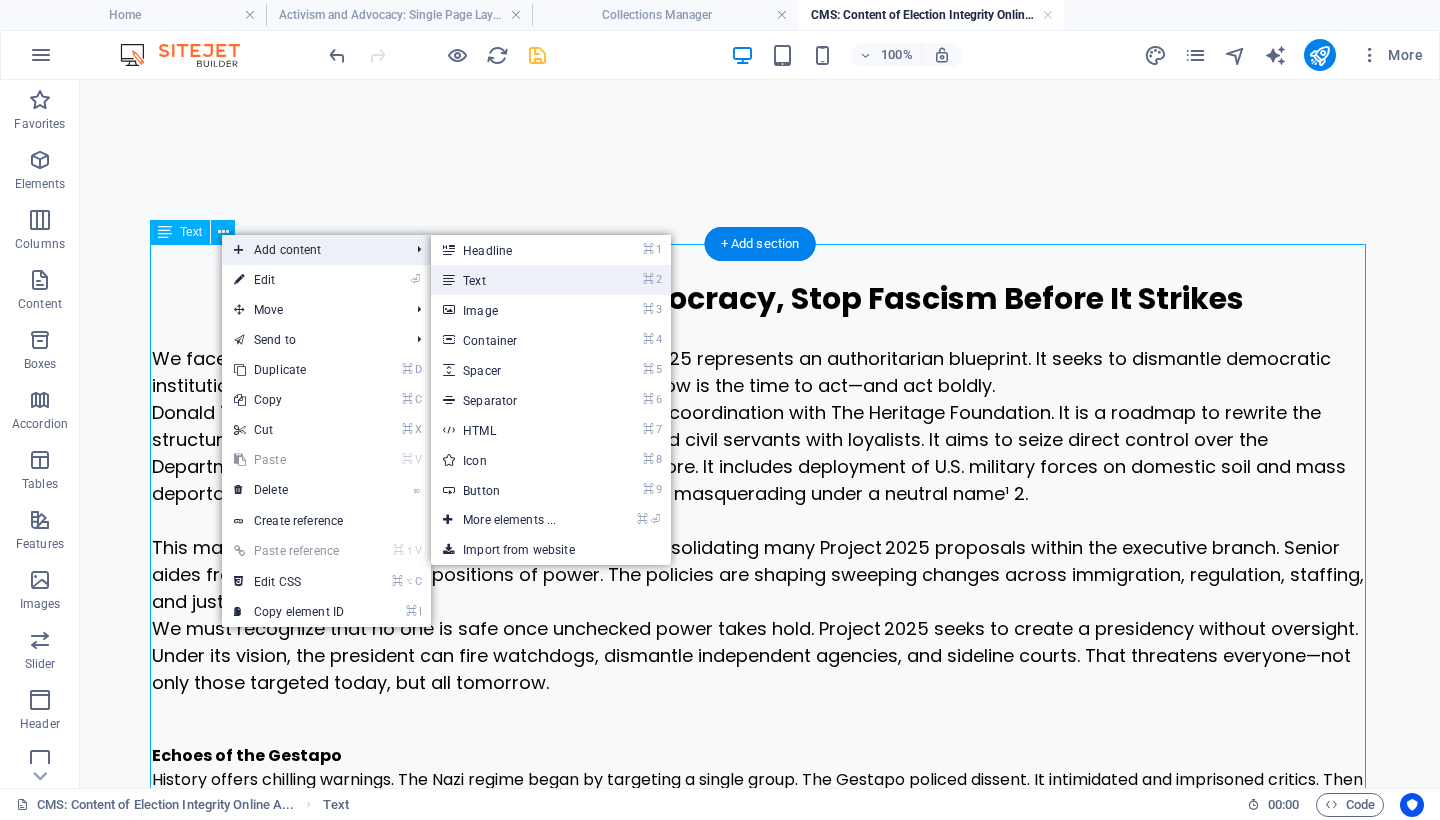 click on "⌘ 2  Text" at bounding box center (513, 280) 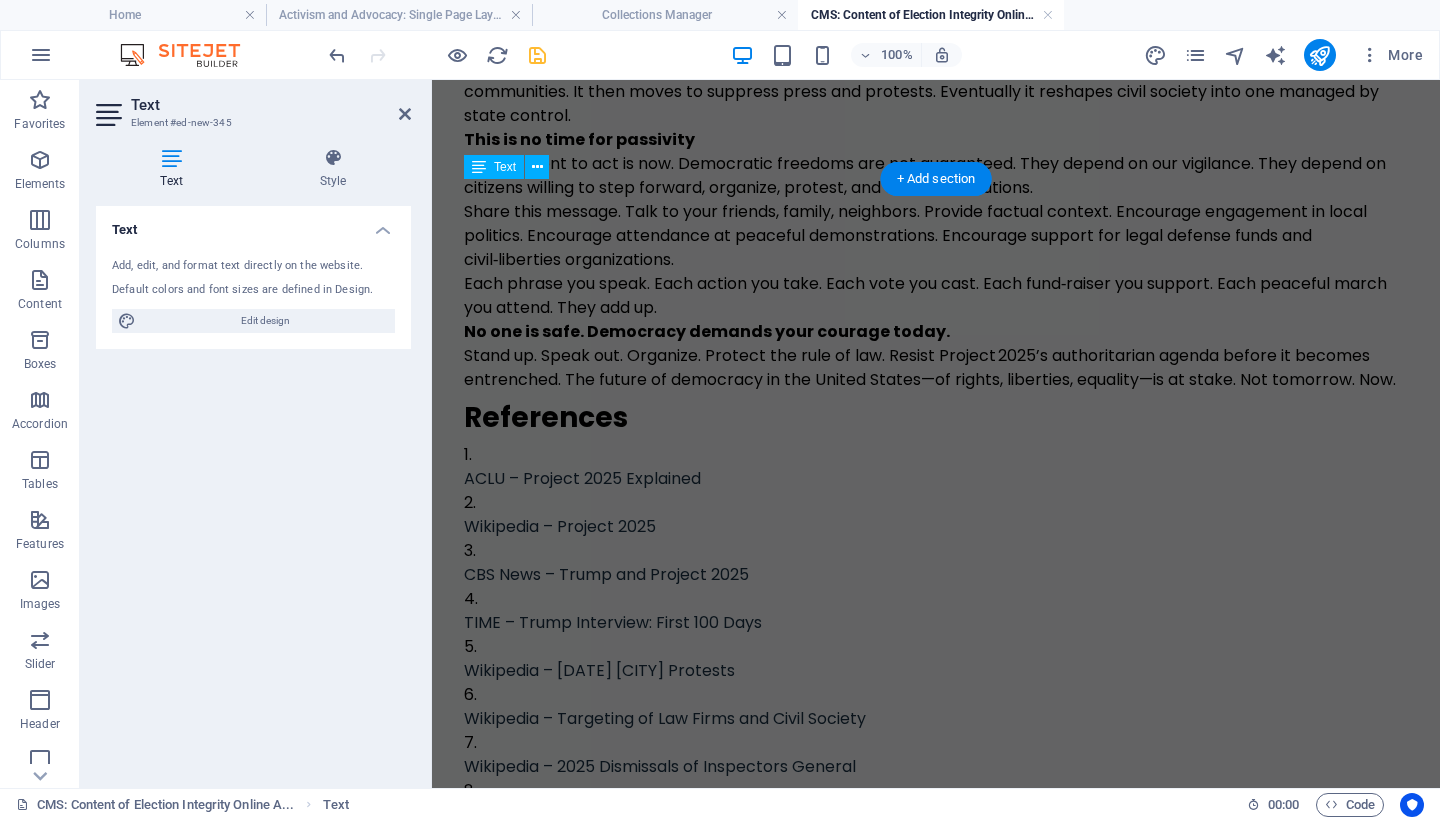 scroll, scrollTop: 2438, scrollLeft: 0, axis: vertical 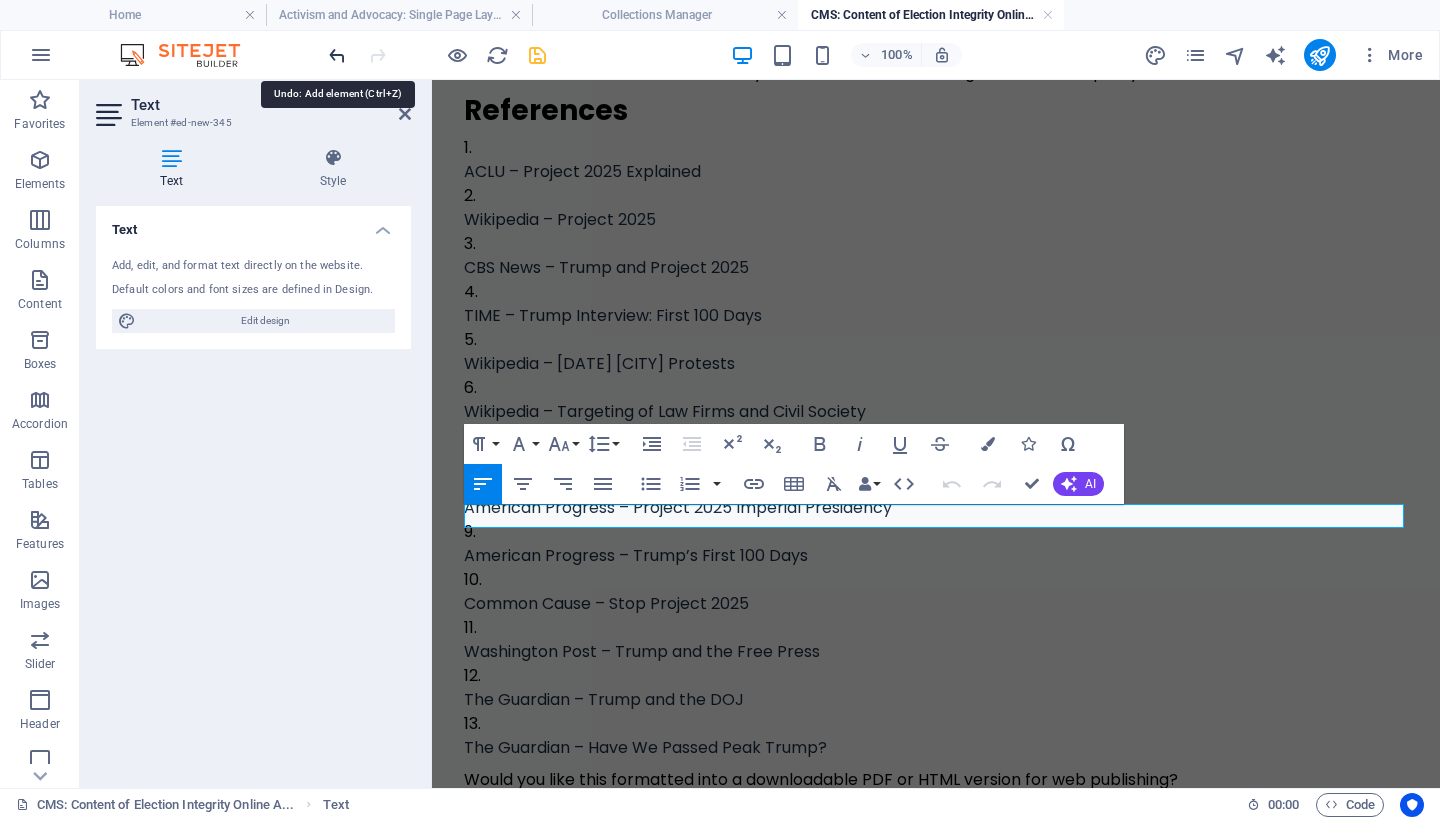 click at bounding box center (337, 55) 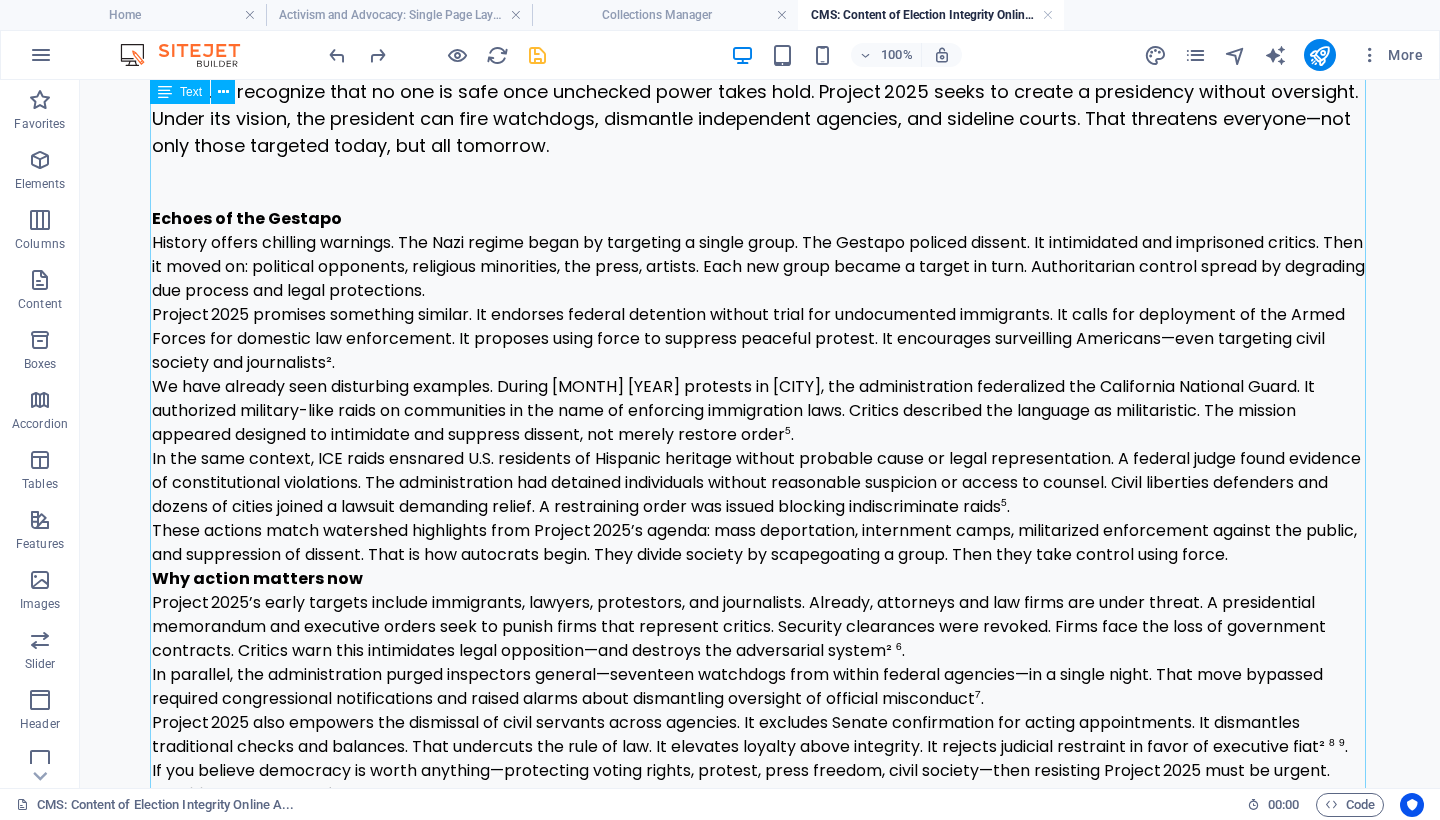 scroll, scrollTop: 0, scrollLeft: 0, axis: both 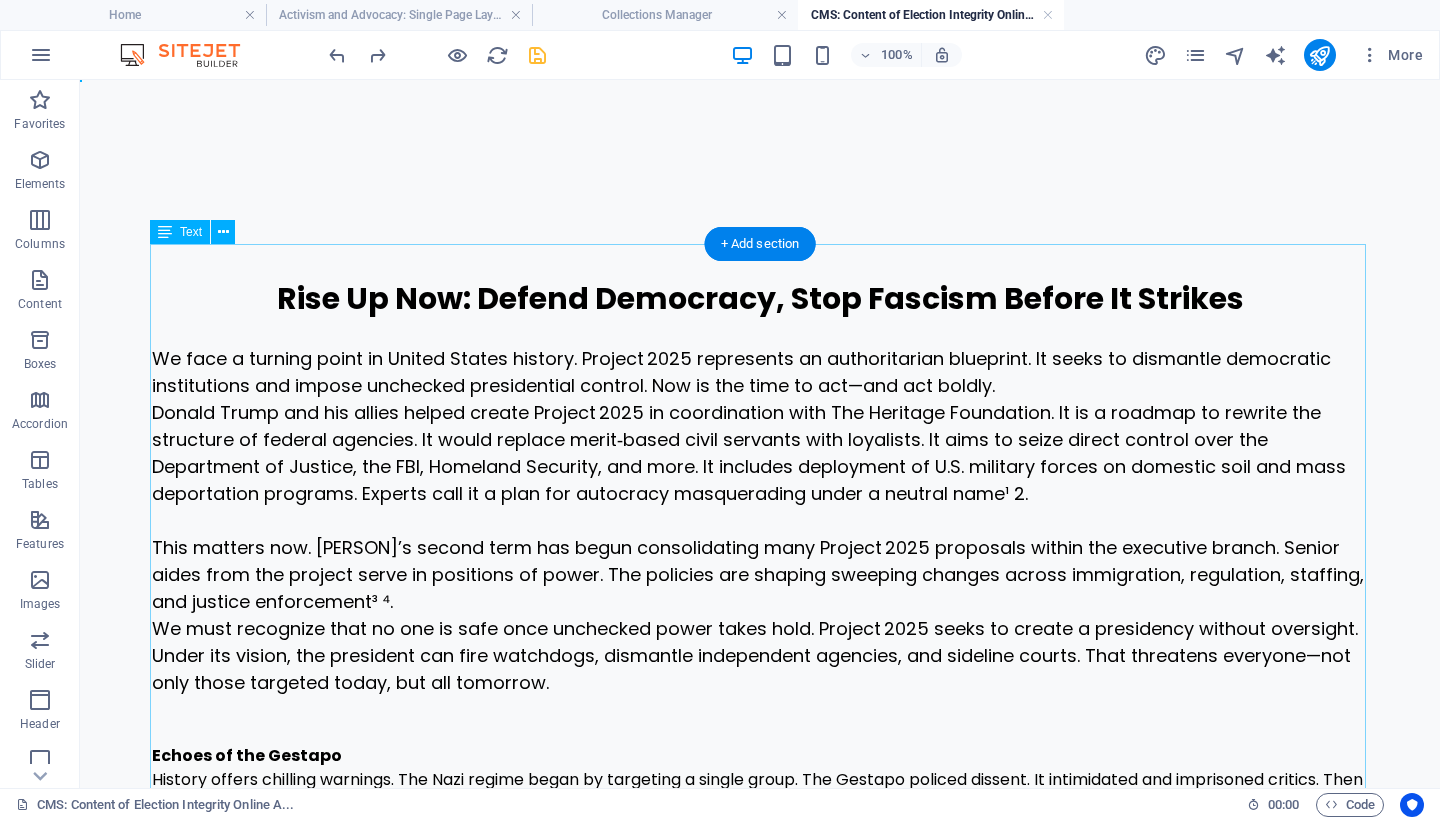 click on "Rise Up Now: Defend Democracy, Stop Fascism Before It Strikes We face a turning point in United States history. Project 2025 represents an authoritarian blueprint. It seeks to dismantle democratic institutions and impose unchecked presidential control. Now is the time to act—and act boldly. [PERSON] and his allies helped create Project 2025 in coordination with The Heritage Foundation. It is a roadmap to rewrite the structure of federal agencies. It would replace merit‑based civil servants with loyalists. It aims to seize direct control over the Department of Justice, the FBI, Homeland Security, and more. It includes deployment of U.S. military forces on domestic soil and mass deportation programs. Experts call it a plan for autocracy masquerading under a neutral name¹ ². Echoes of the Gestapo Why action matters now If you believe democracy is worth anything—protecting voting rights, protest, press freedom, civil society—then resisting Project 2025 must be urgent. Mobilize, protest, defend" at bounding box center [760, 1507] 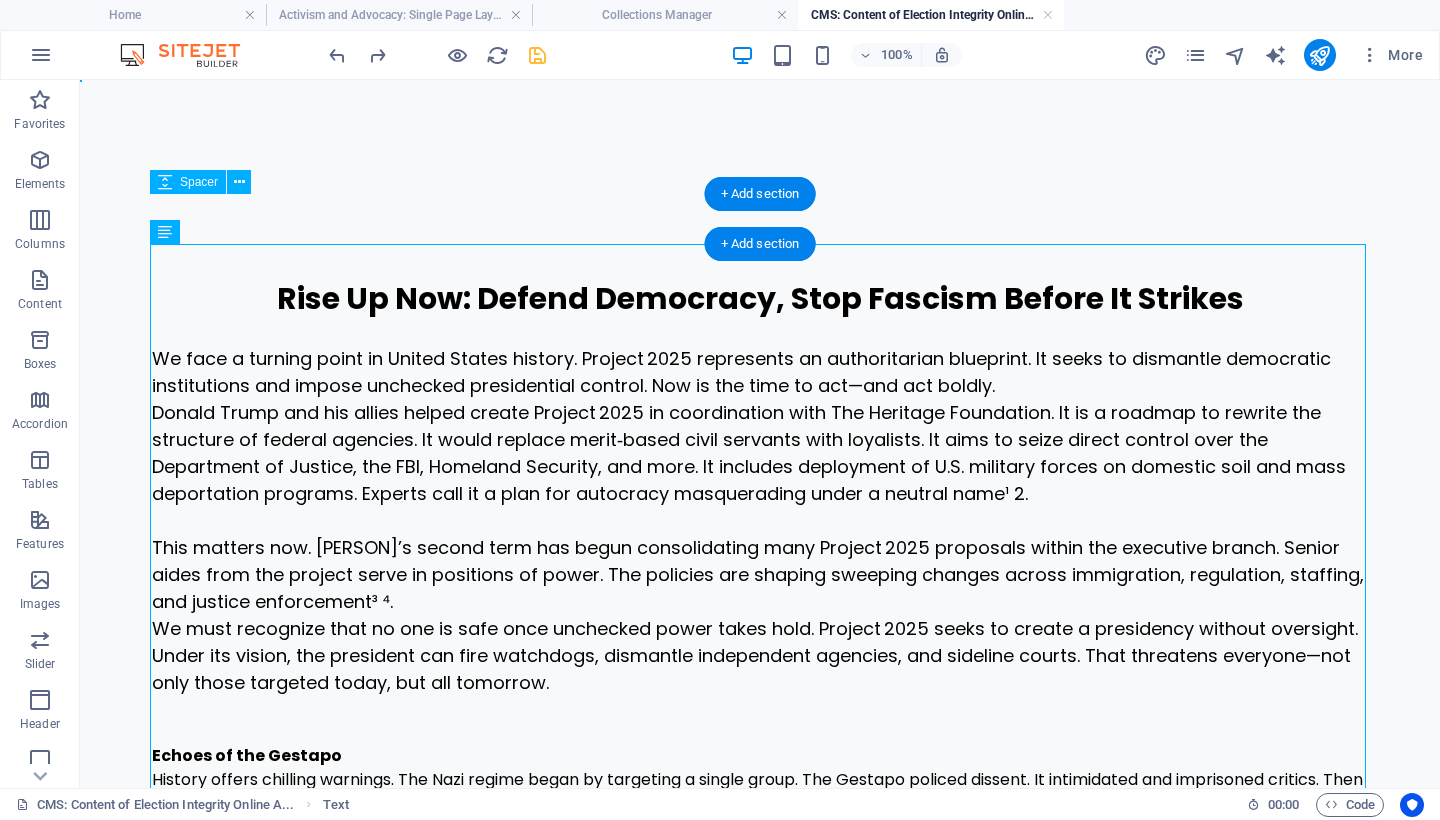 click at bounding box center [760, 219] 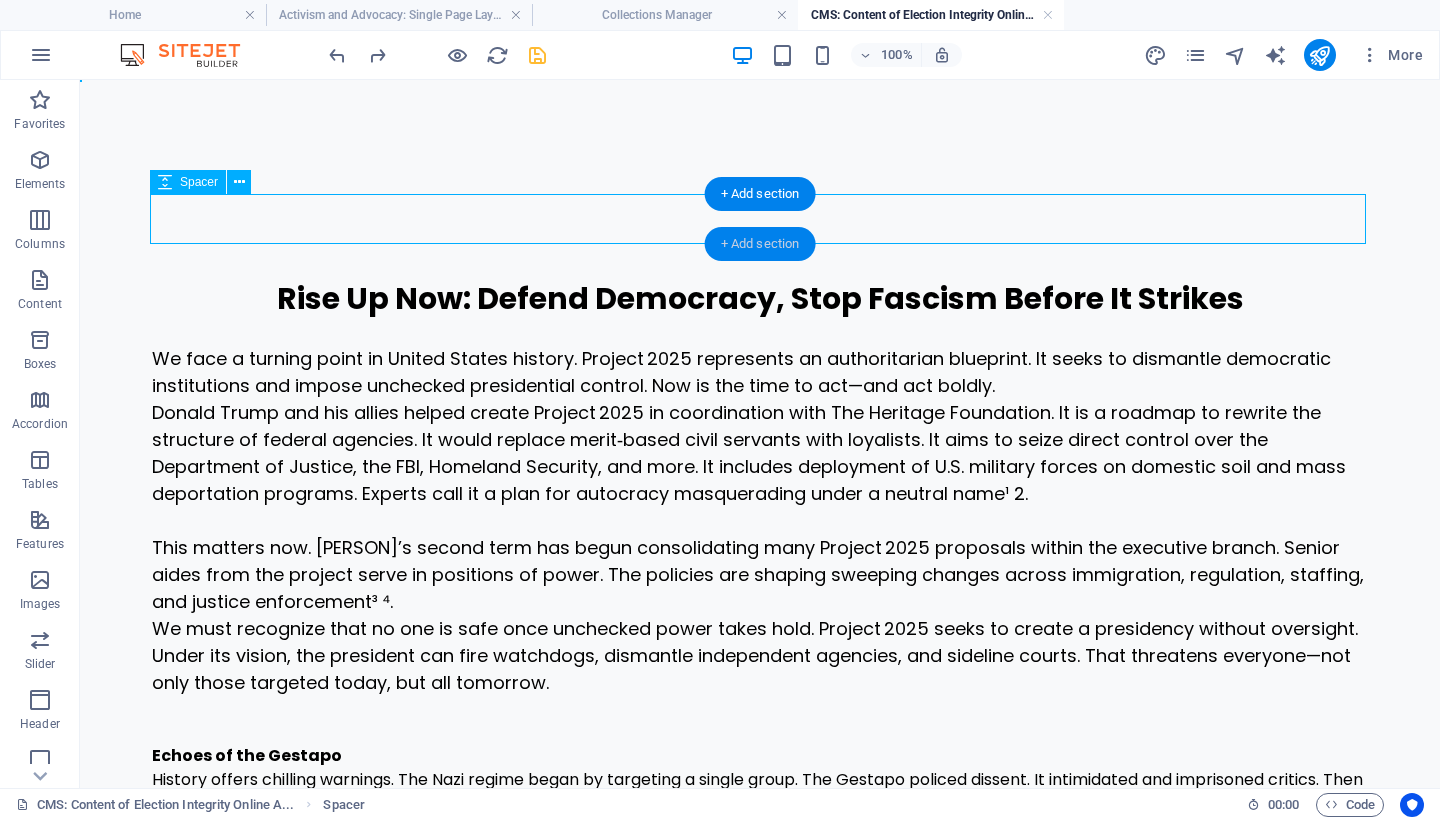 click on "+ Add section" at bounding box center [760, 244] 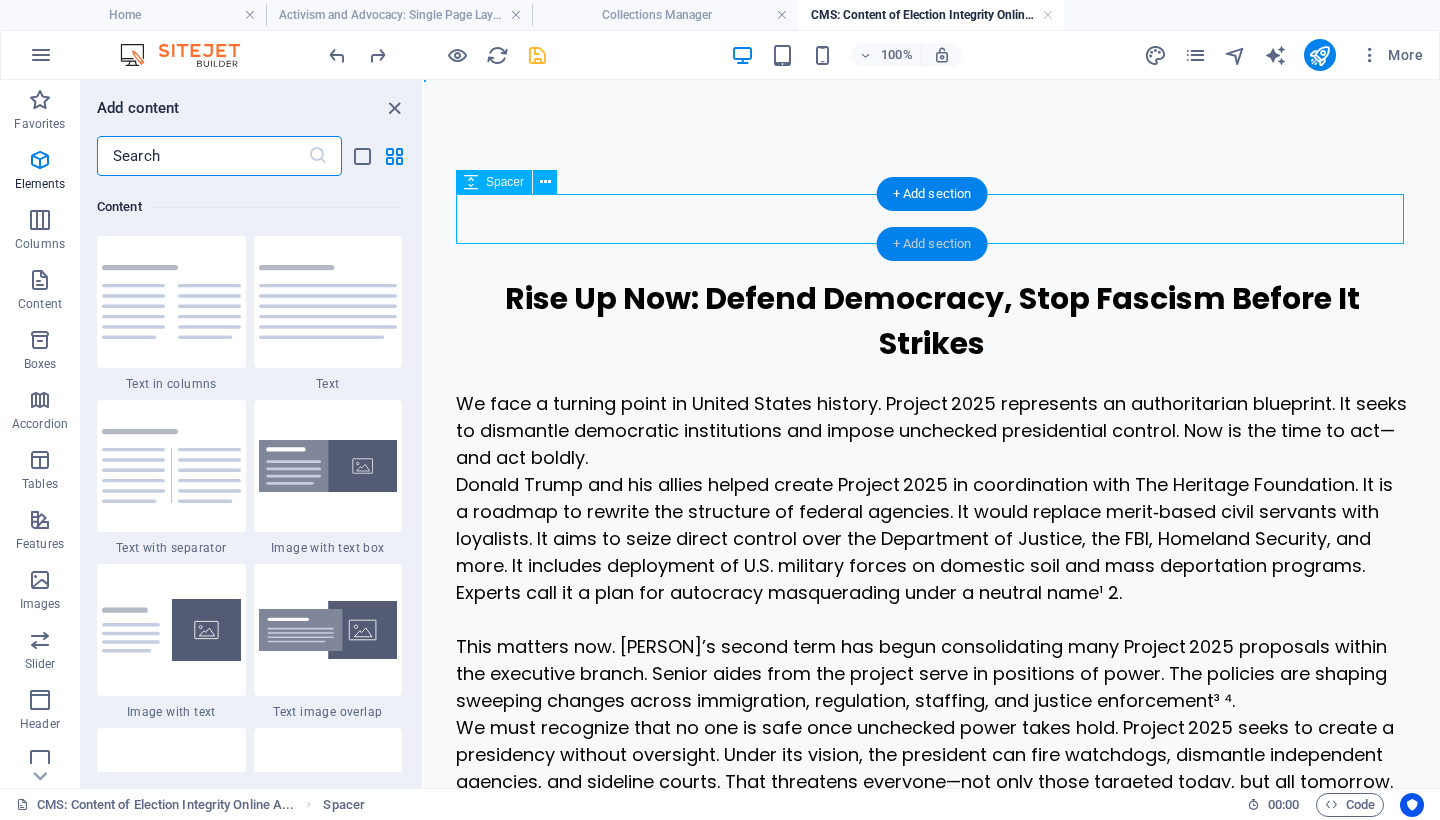 scroll, scrollTop: 3499, scrollLeft: 0, axis: vertical 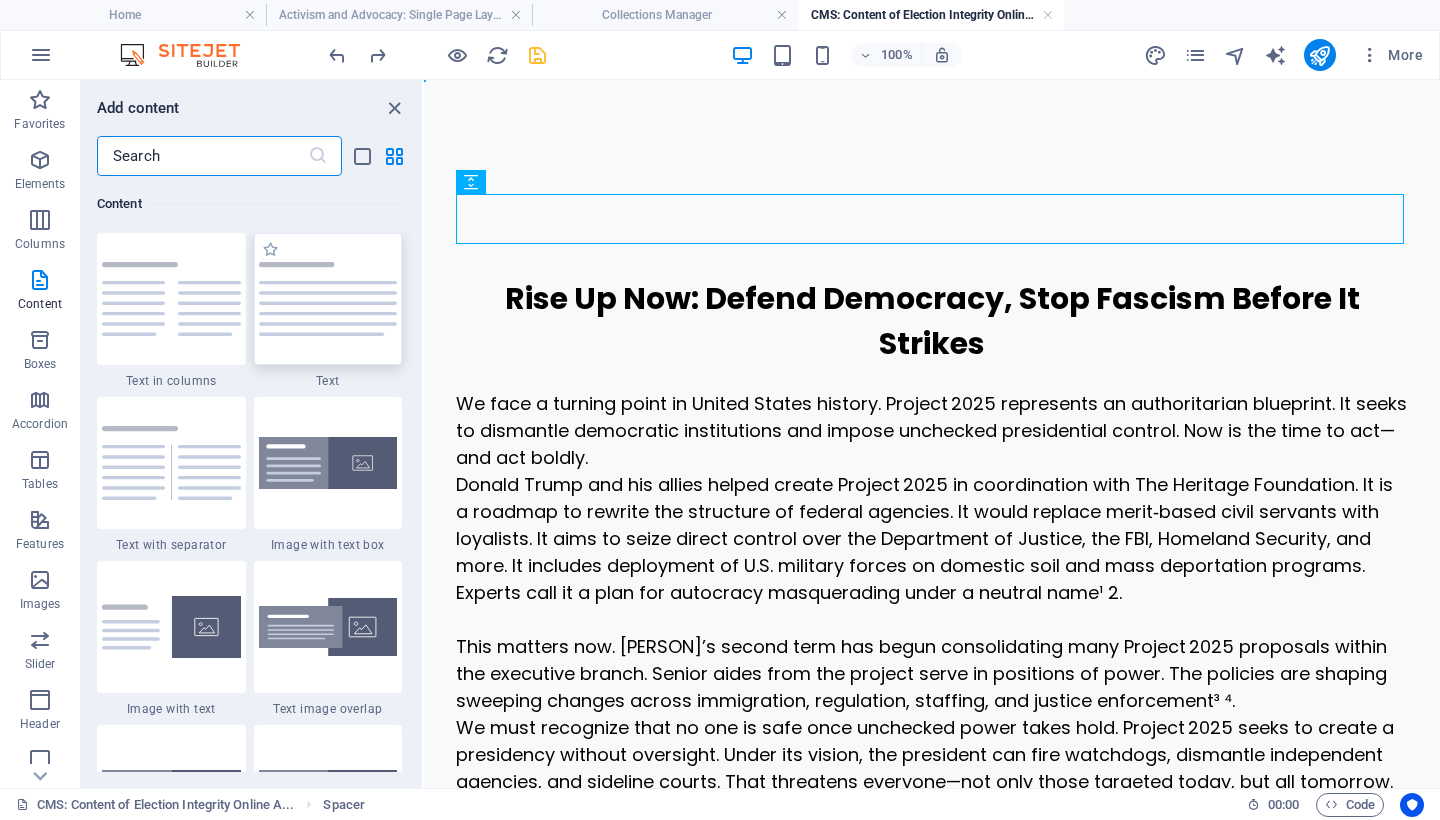 click at bounding box center (328, 299) 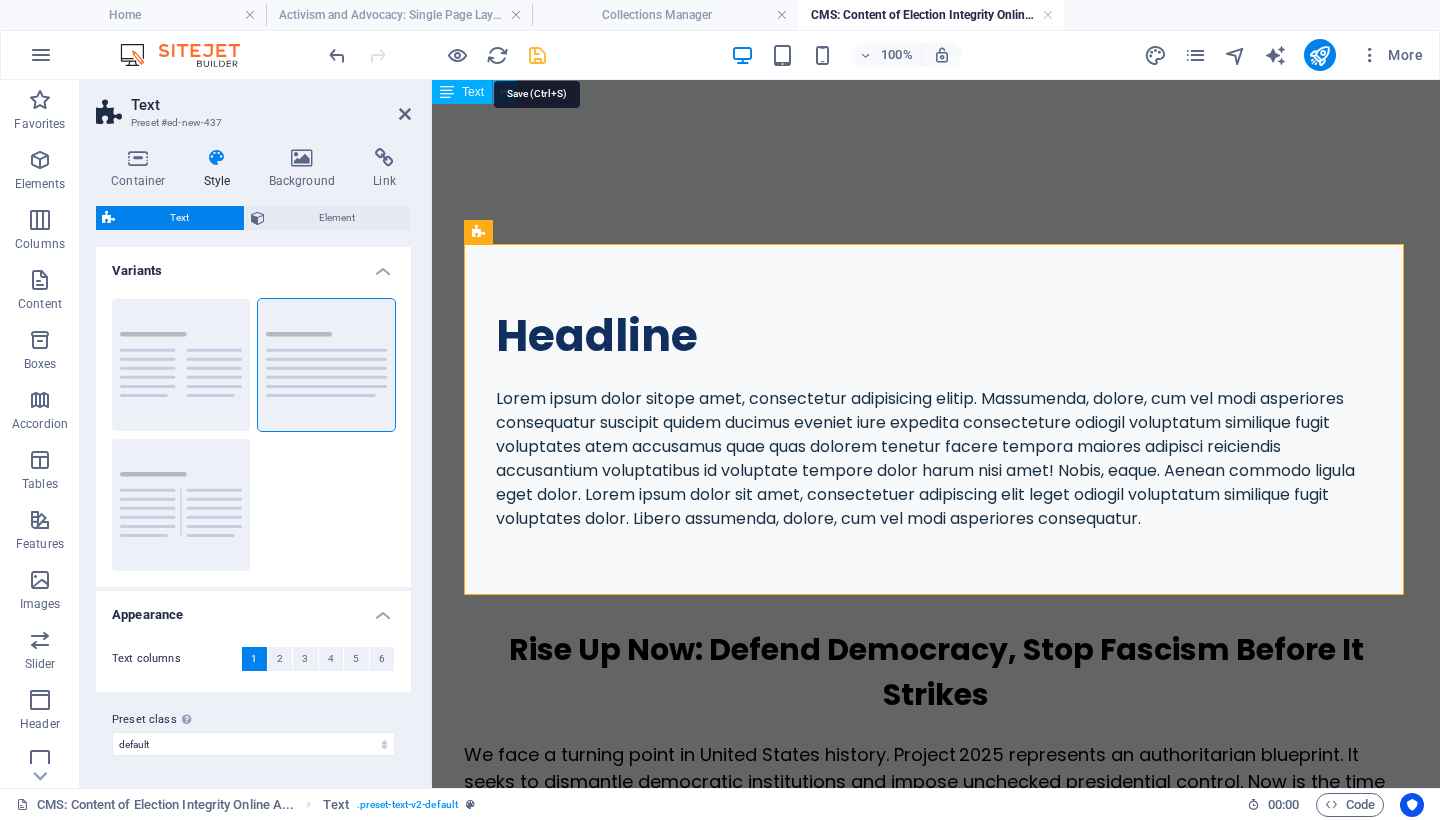 click at bounding box center [537, 55] 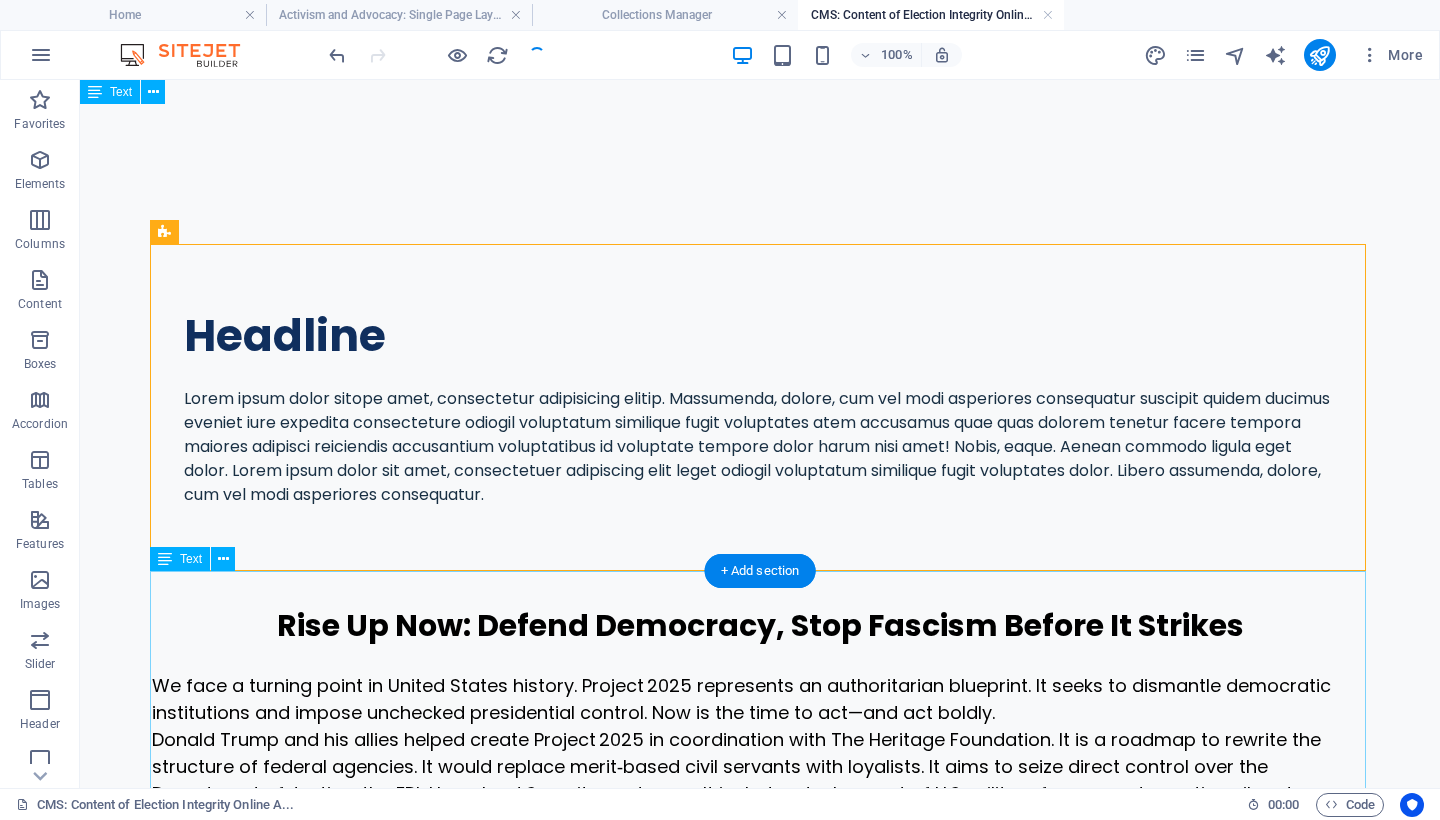 click on "Rise Up Now: Defend Democracy, Stop Fascism Before It Strikes We face a turning point in United States history. Project 2025 represents an authoritarian blueprint. It seeks to dismantle democratic institutions and impose unchecked presidential control. Now is the time to act—and act boldly. [PERSON] and his allies helped create Project 2025 in coordination with The Heritage Foundation. It is a roadmap to rewrite the structure of federal agencies. It would replace merit‑based civil servants with loyalists. It aims to seize direct control over the Department of Justice, the FBI, Homeland Security, and more. It includes deployment of U.S. military forces on domestic soil and mass deportation programs. Experts call it a plan for autocracy masquerading under a neutral name¹ ². Echoes of the Gestapo Why action matters now If you believe democracy is worth anything—protecting voting rights, protest, press freedom, civil society—then resisting Project 2025 must be urgent. Mobilize, protest, defend" at bounding box center (760, 1834) 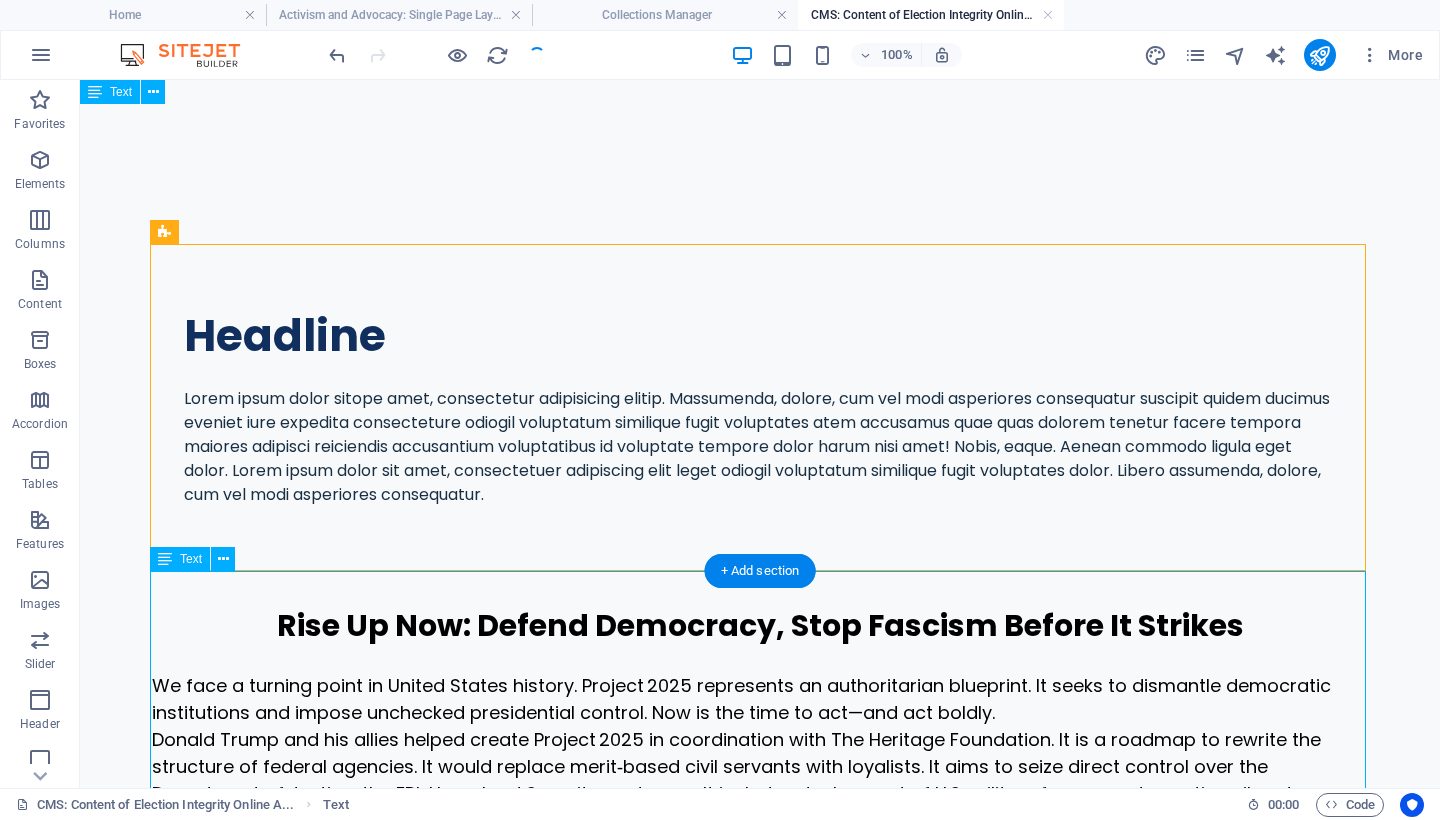 click on "Rise Up Now: Defend Democracy, Stop Fascism Before It Strikes We face a turning point in United States history. Project 2025 represents an authoritarian blueprint. It seeks to dismantle democratic institutions and impose unchecked presidential control. Now is the time to act—and act boldly. [PERSON] and his allies helped create Project 2025 in coordination with The Heritage Foundation. It is a roadmap to rewrite the structure of federal agencies. It would replace merit‑based civil servants with loyalists. It aims to seize direct control over the Department of Justice, the FBI, Homeland Security, and more. It includes deployment of U.S. military forces on domestic soil and mass deportation programs. Experts call it a plan for autocracy masquerading under a neutral name¹ ². Echoes of the Gestapo Why action matters now If you believe democracy is worth anything—protecting voting rights, protest, press freedom, civil society—then resisting Project 2025 must be urgent. Mobilize, protest, defend" at bounding box center (760, 1834) 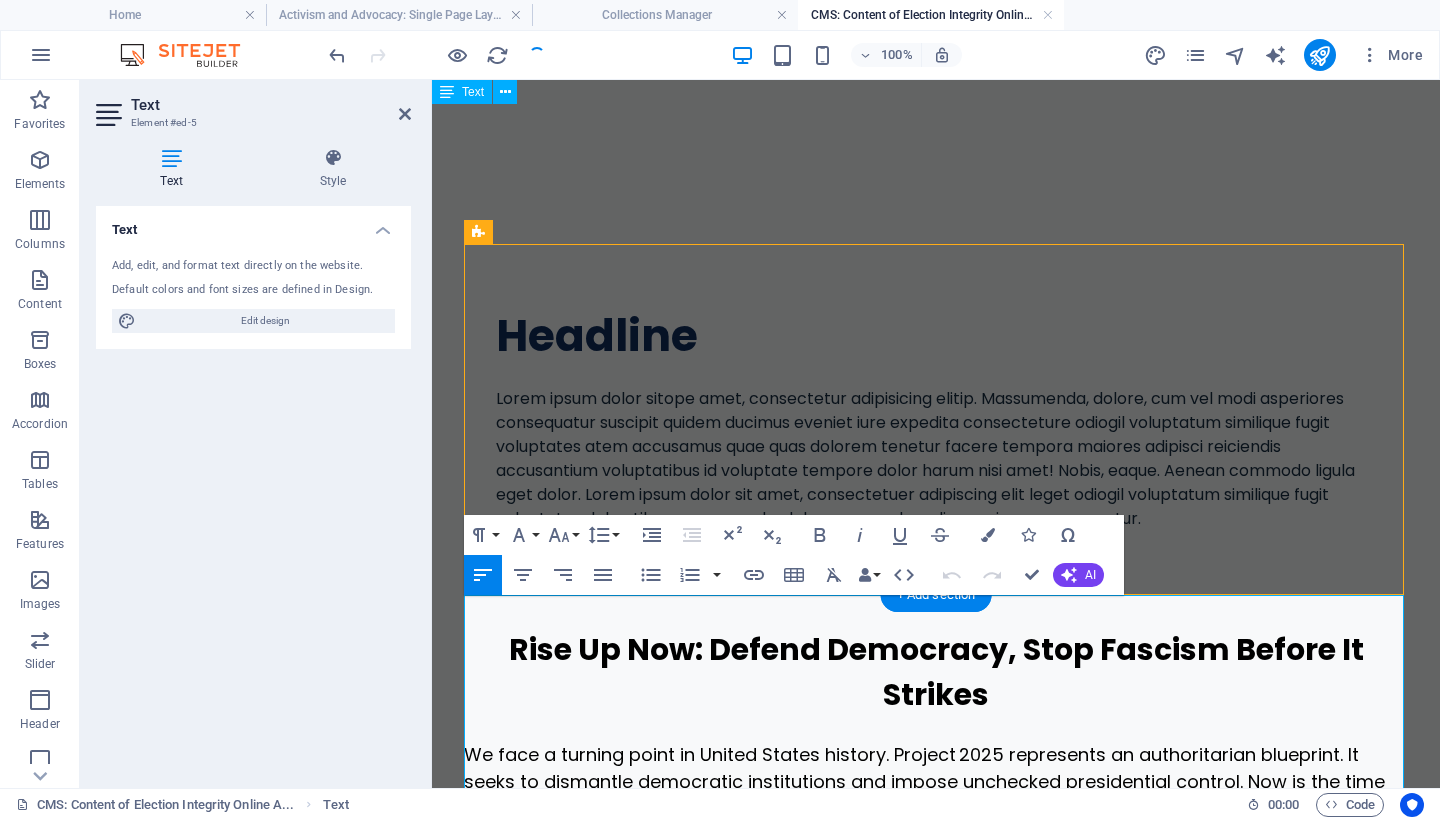 click on "Rise Up Now: Defend Democracy, Stop Fascism Before It Strikes" at bounding box center (936, 672) 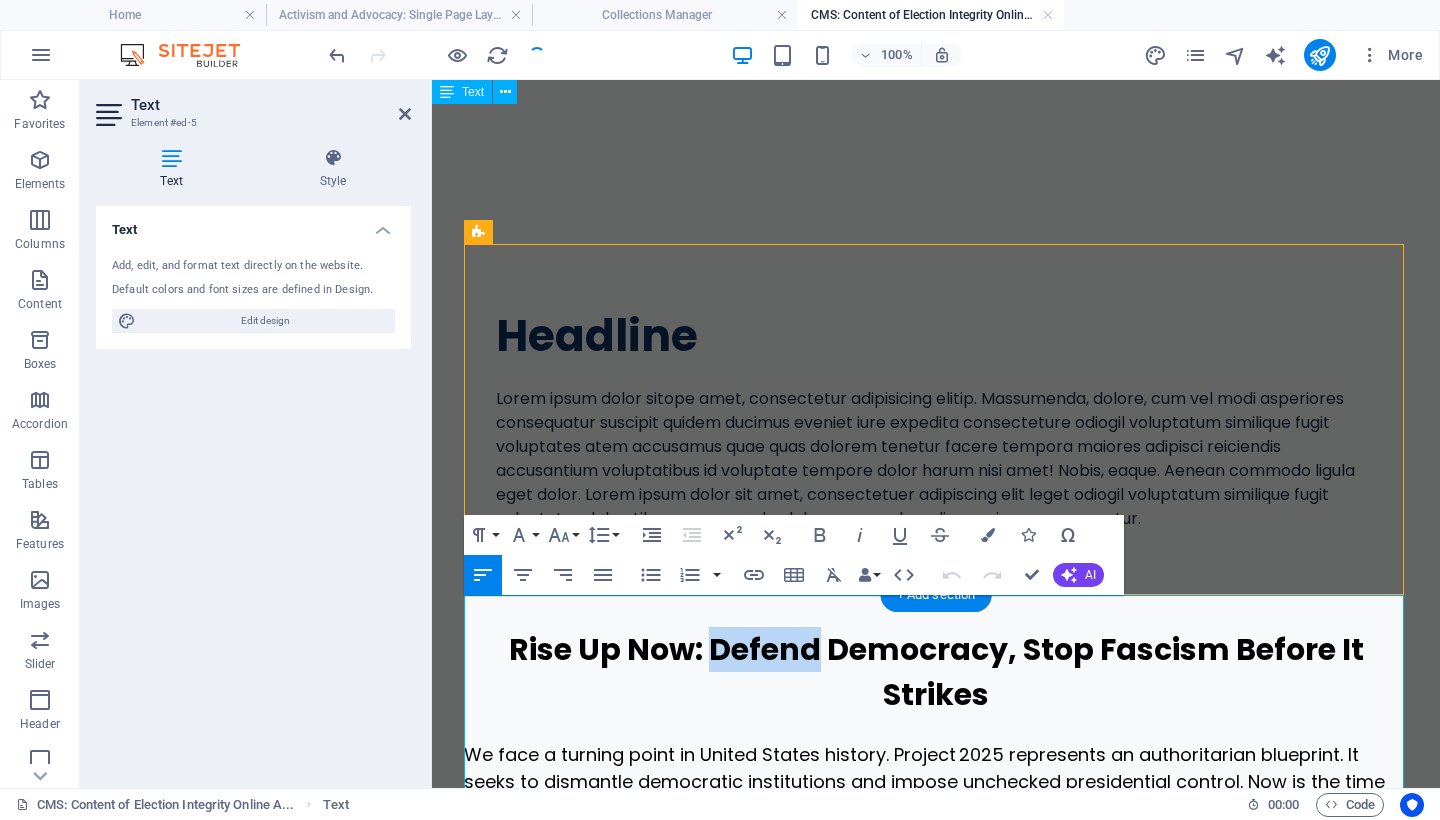 click on "Rise Up Now: Defend Democracy, Stop Fascism Before It Strikes" at bounding box center [936, 672] 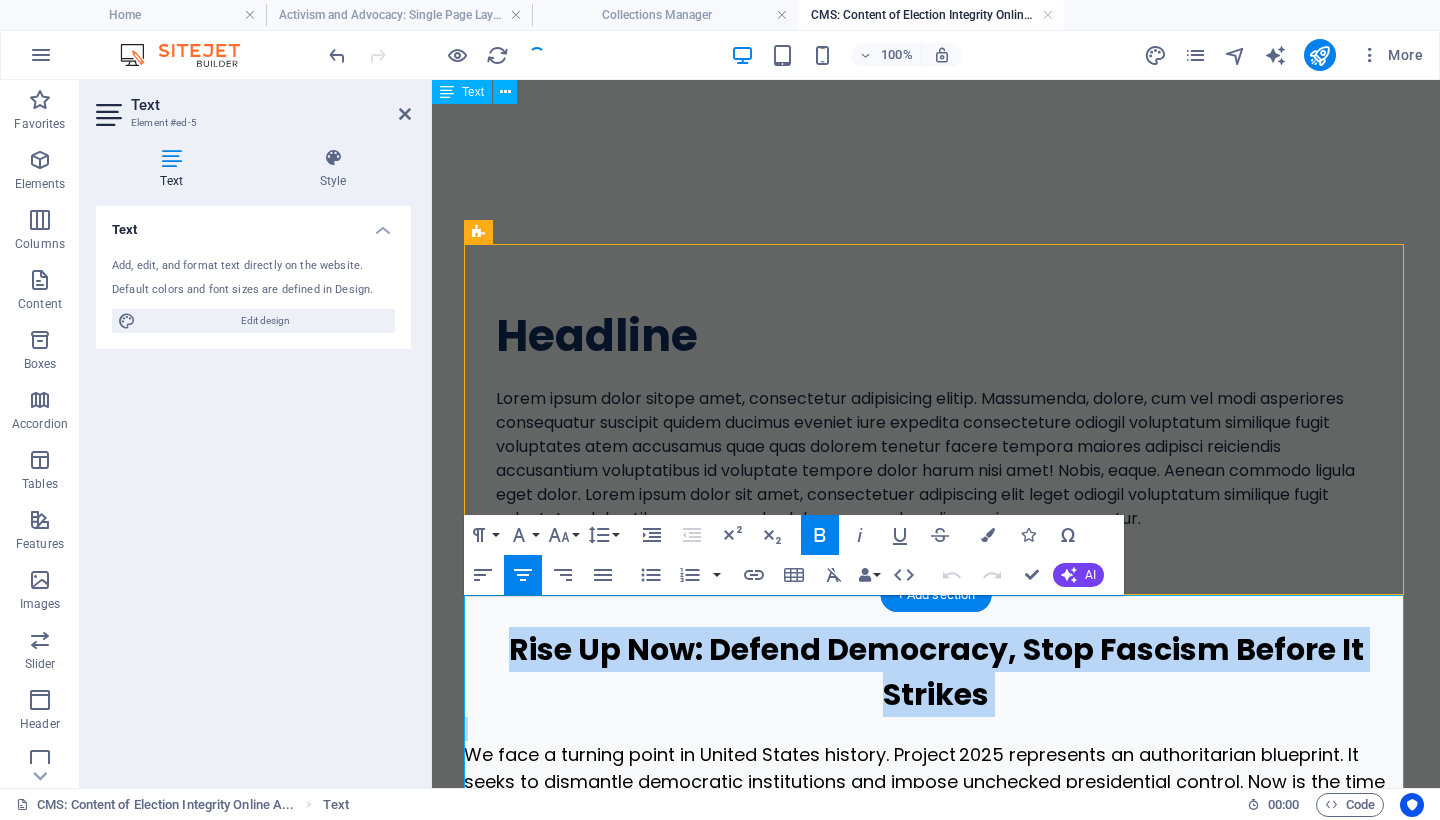 click on "Rise Up Now: Defend Democracy, Stop Fascism Before It Strikes" at bounding box center [936, 672] 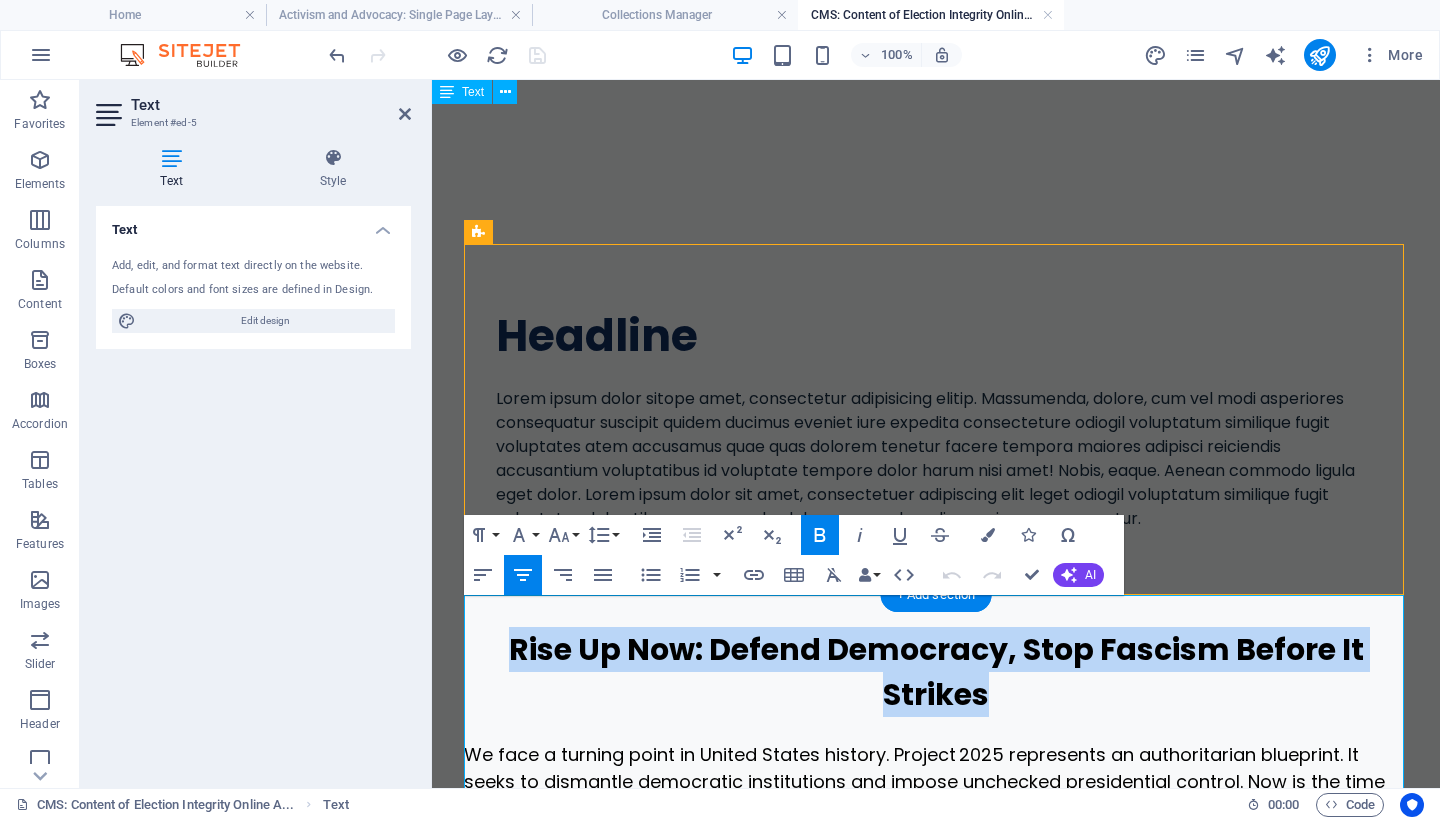 drag, startPoint x: 990, startPoint y: 700, endPoint x: 511, endPoint y: 648, distance: 481.81427 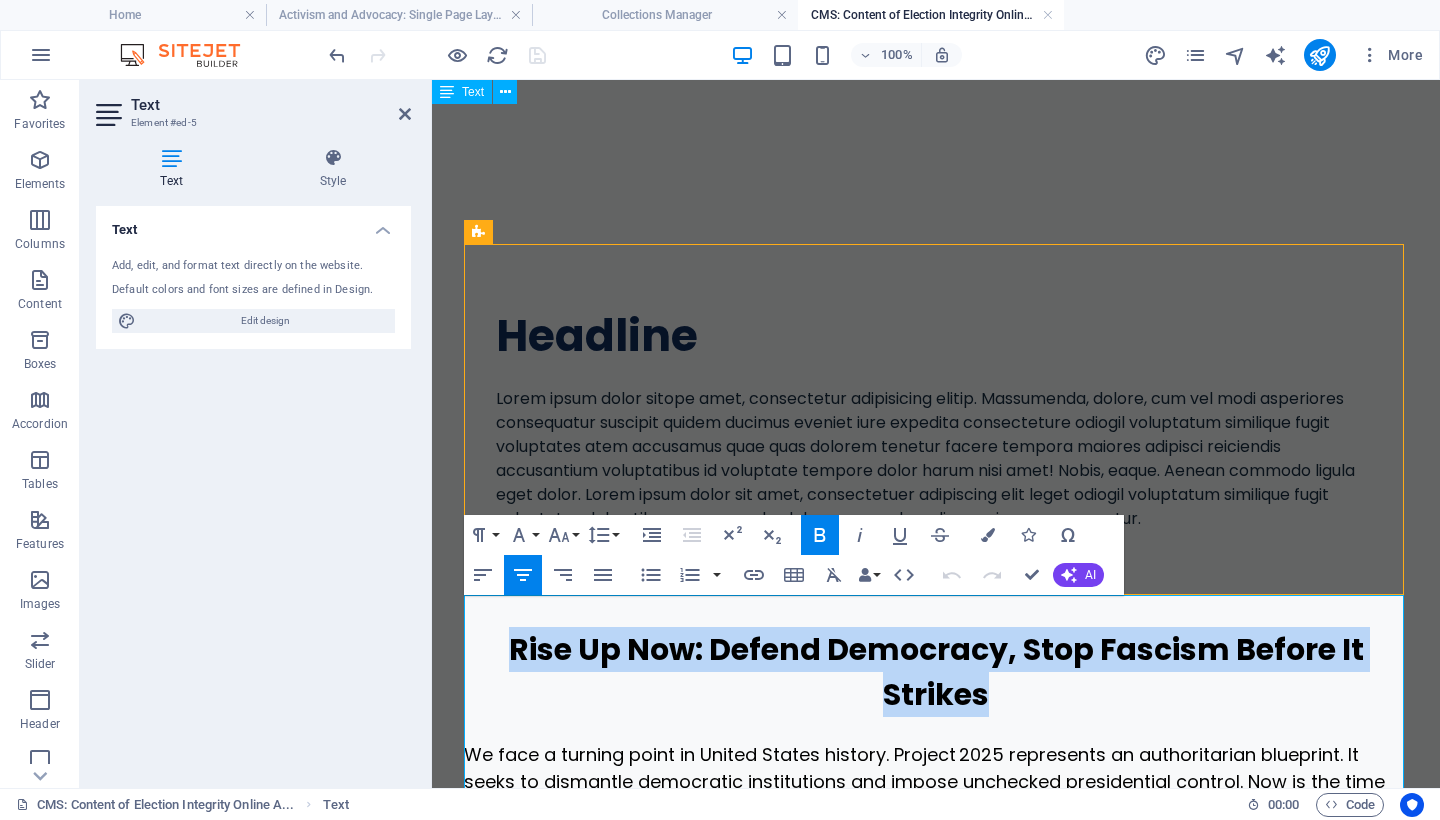 click on "Headline" at bounding box center [936, 335] 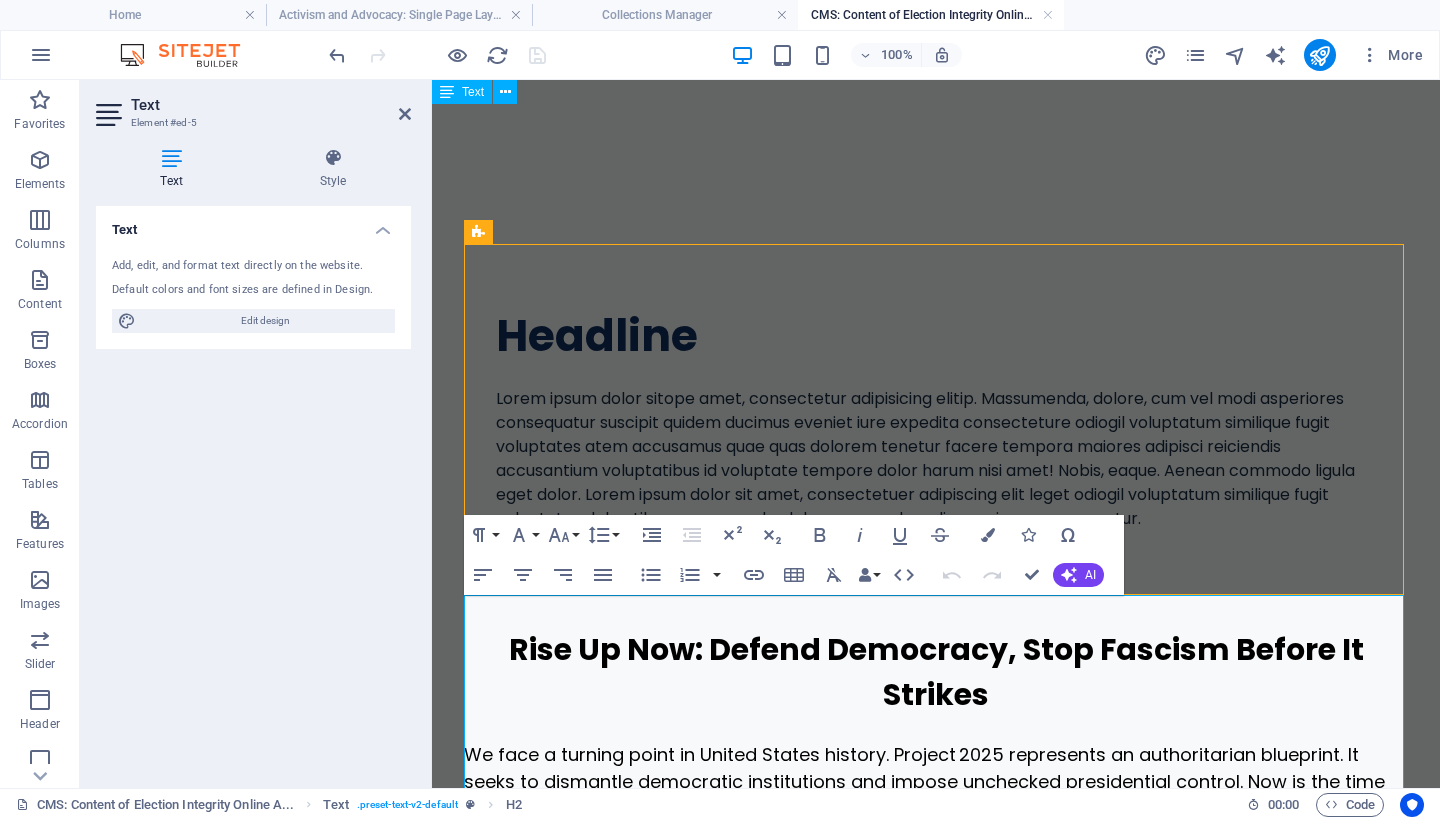 click on "Headline" at bounding box center [936, 335] 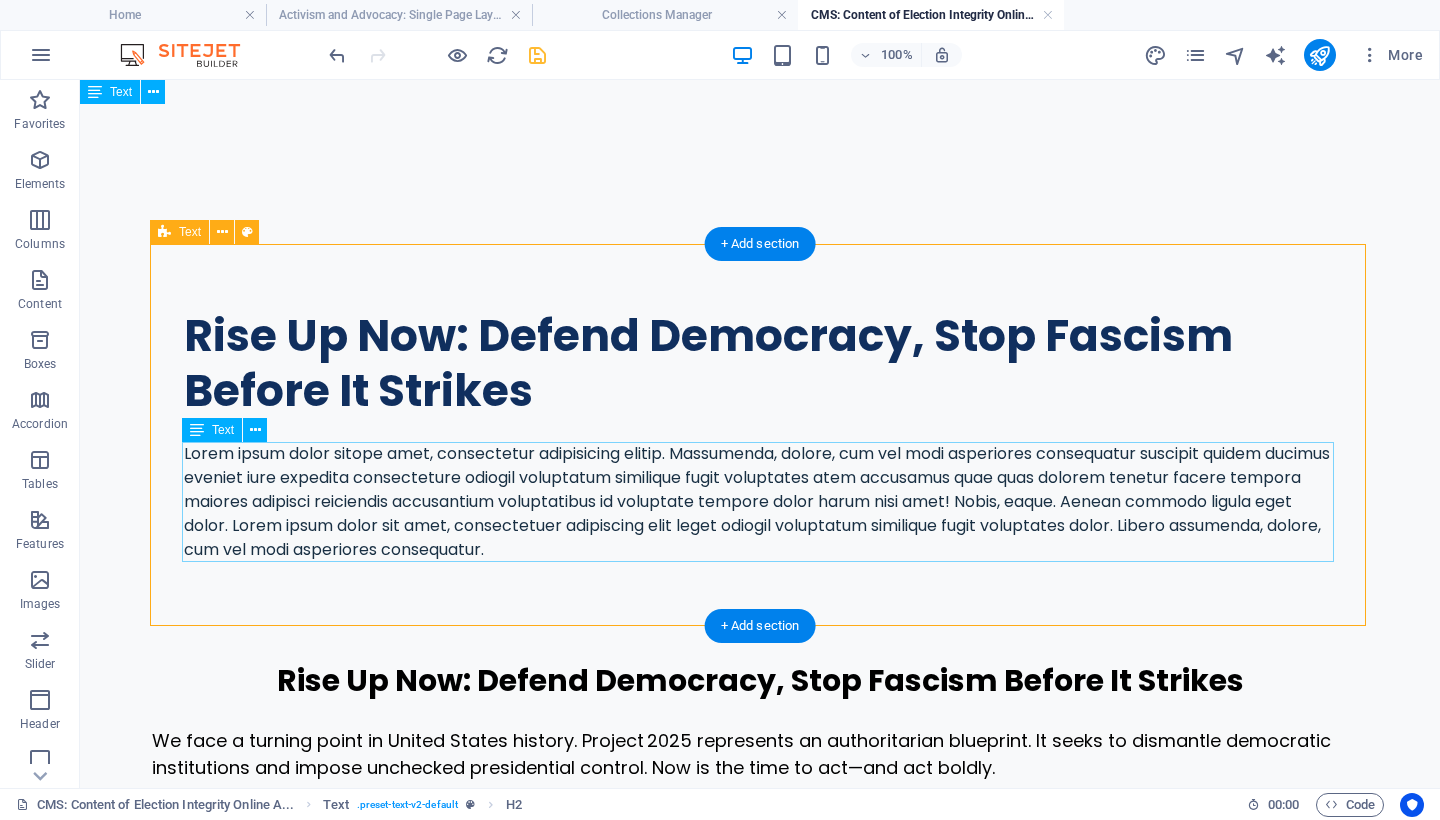 click on "Lorem ipsum dolor sitope amet, consectetur adipisicing elitip. Massumenda, dolore, cum vel modi asperiores consequatur suscipit quidem ducimus eveniet iure expedita consecteture odiogil voluptatum similique fugit voluptates atem accusamus quae quas dolorem tenetur facere tempora maiores adipisci reiciendis accusantium voluptatibus id voluptate tempore dolor harum nisi amet! Nobis, eaque. Aenean commodo ligula eget dolor. Lorem ipsum dolor sit amet, consectetuer adipiscing elit leget odiogil voluptatum similique fugit voluptates dolor. Libero assumenda, dolore, cum vel modi asperiores consequatur." at bounding box center (760, 502) 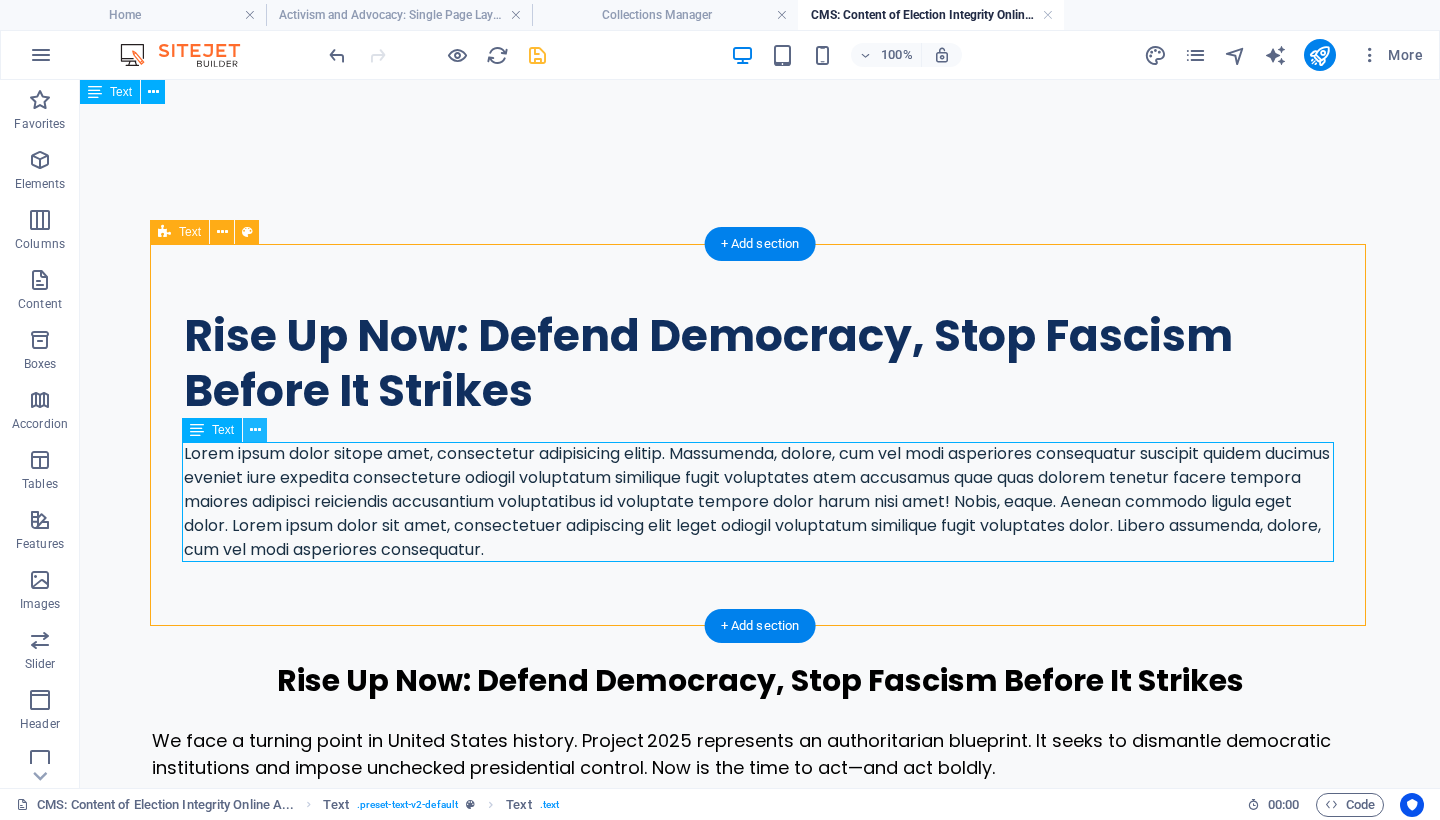 click at bounding box center [255, 430] 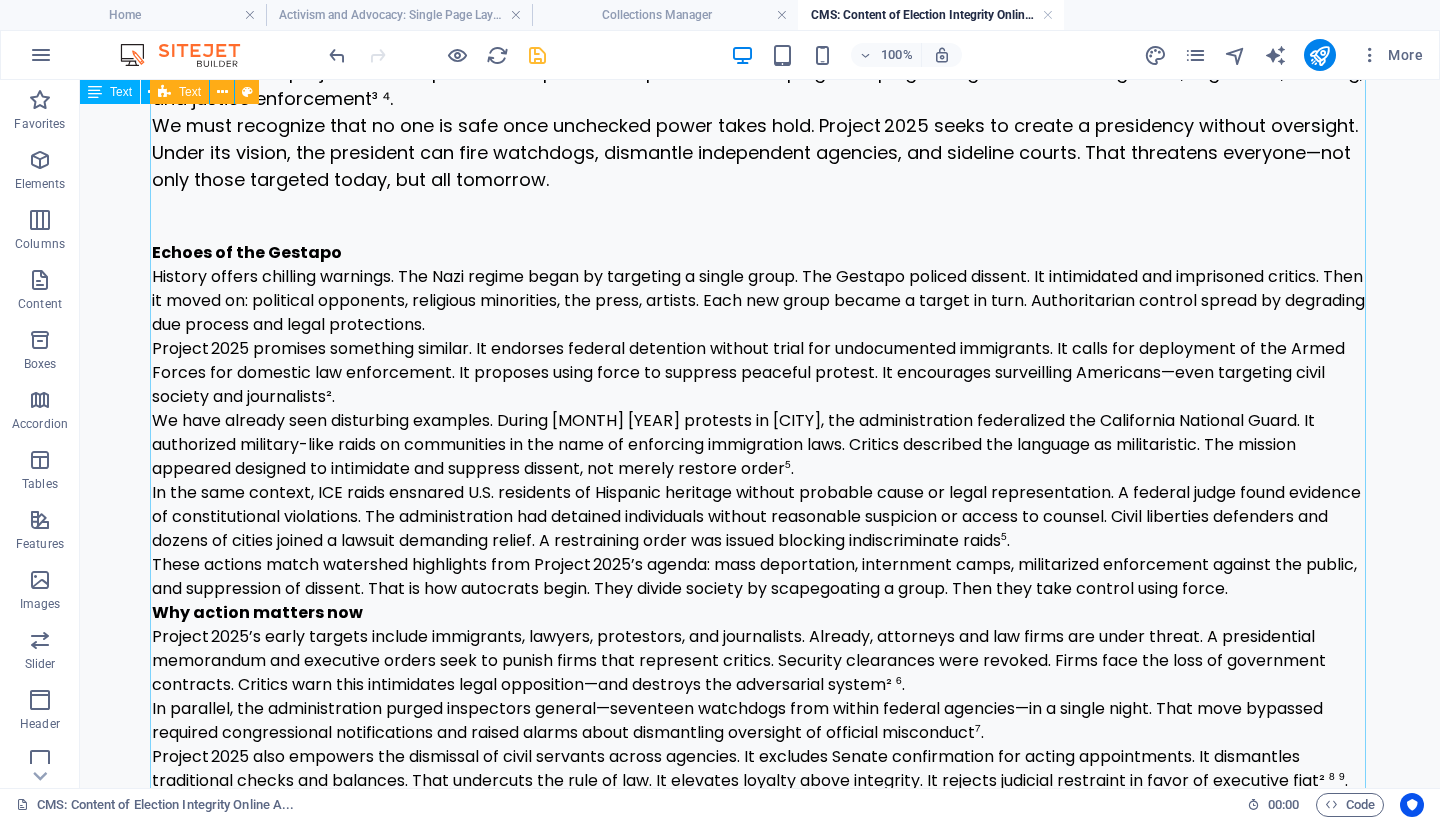 scroll, scrollTop: 192, scrollLeft: 0, axis: vertical 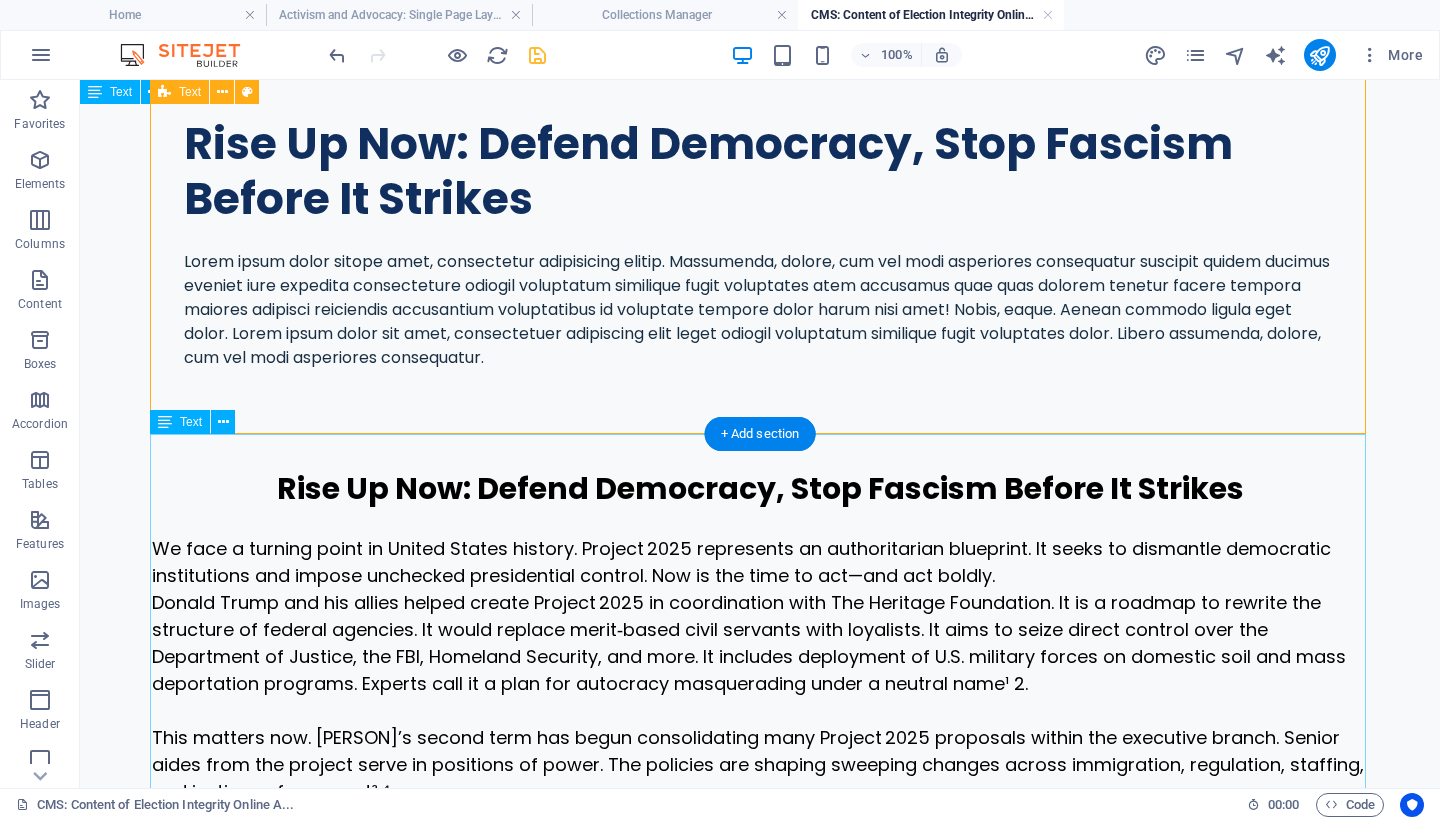 click on "Rise Up Now: Defend Democracy, Stop Fascism Before It Strikes We face a turning point in United States history. Project 2025 represents an authoritarian blueprint. It seeks to dismantle democratic institutions and impose unchecked presidential control. Now is the time to act—and act boldly. [PERSON] and his allies helped create Project 2025 in coordination with The Heritage Foundation. It is a roadmap to rewrite the structure of federal agencies. It would replace merit‑based civil servants with loyalists. It aims to seize direct control over the Department of Justice, the FBI, Homeland Security, and more. It includes deployment of U.S. military forces on domestic soil and mass deportation programs. Experts call it a plan for autocracy masquerading under a neutral name¹ ². Echoes of the Gestapo Why action matters now If you believe democracy is worth anything—protecting voting rights, protest, press freedom, civil society—then resisting Project 2025 must be urgent. Mobilize, protest, defend" at bounding box center (760, 1697) 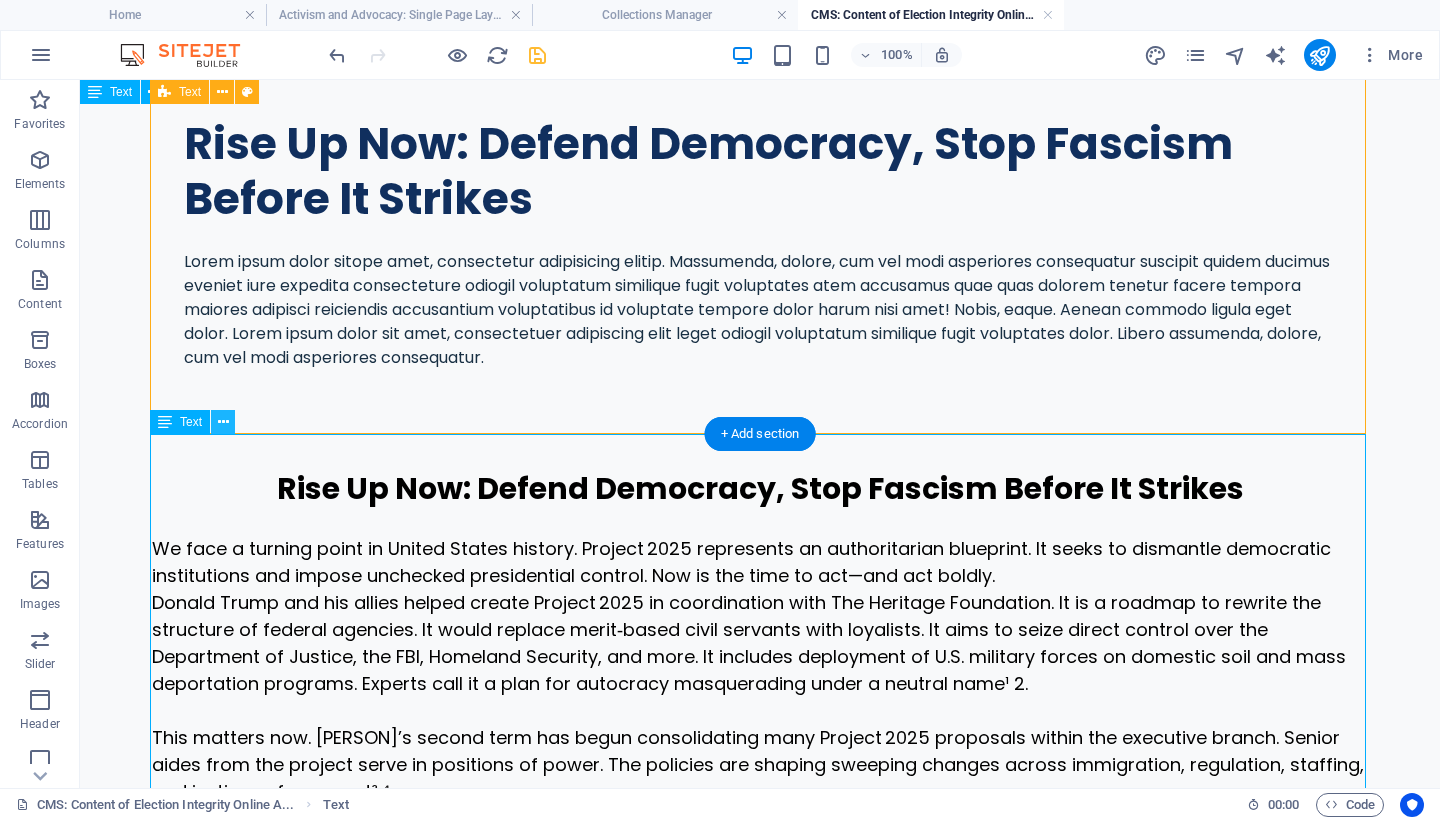click at bounding box center [223, 422] 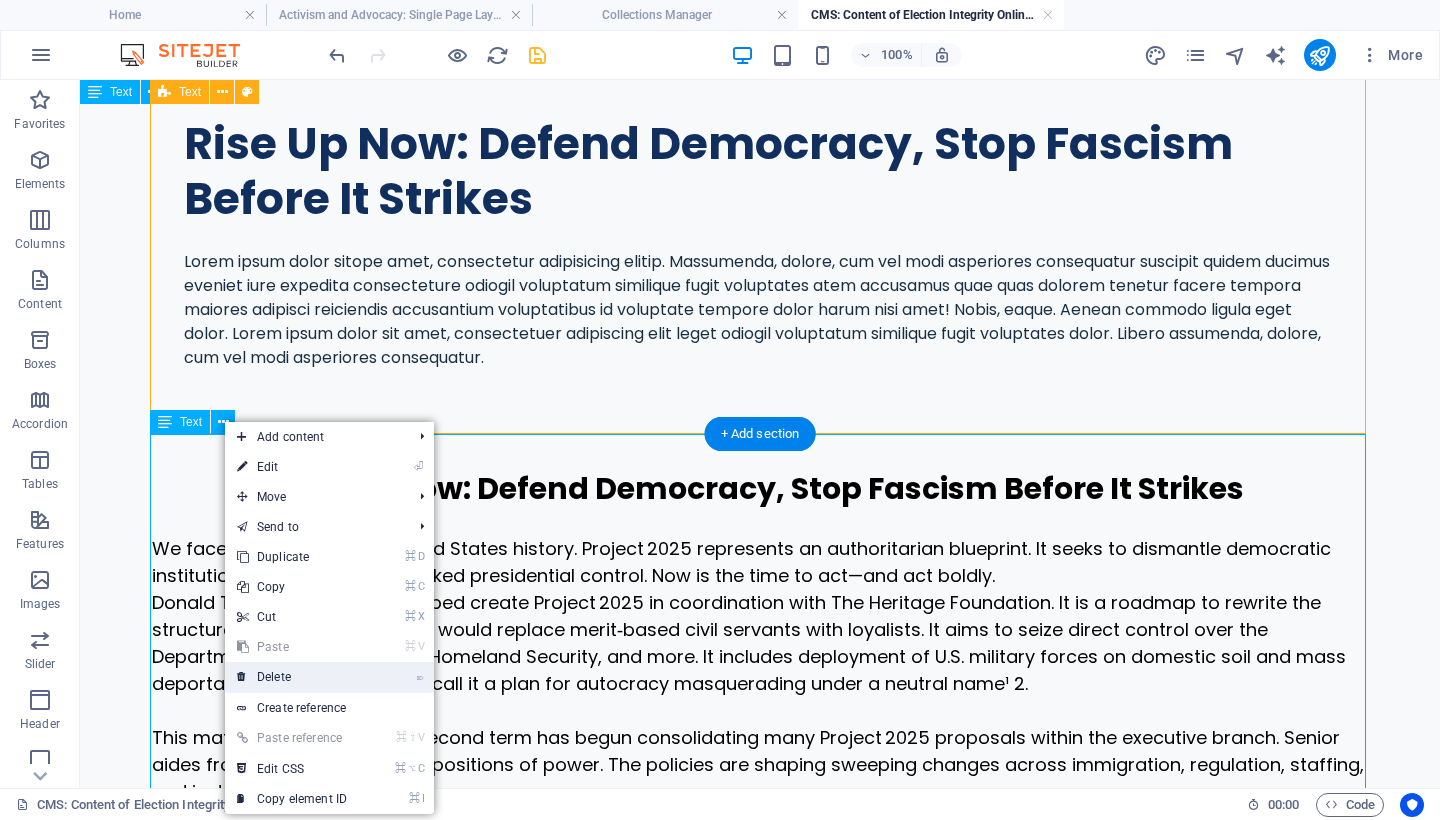 click on "⌦  Delete" at bounding box center [292, 677] 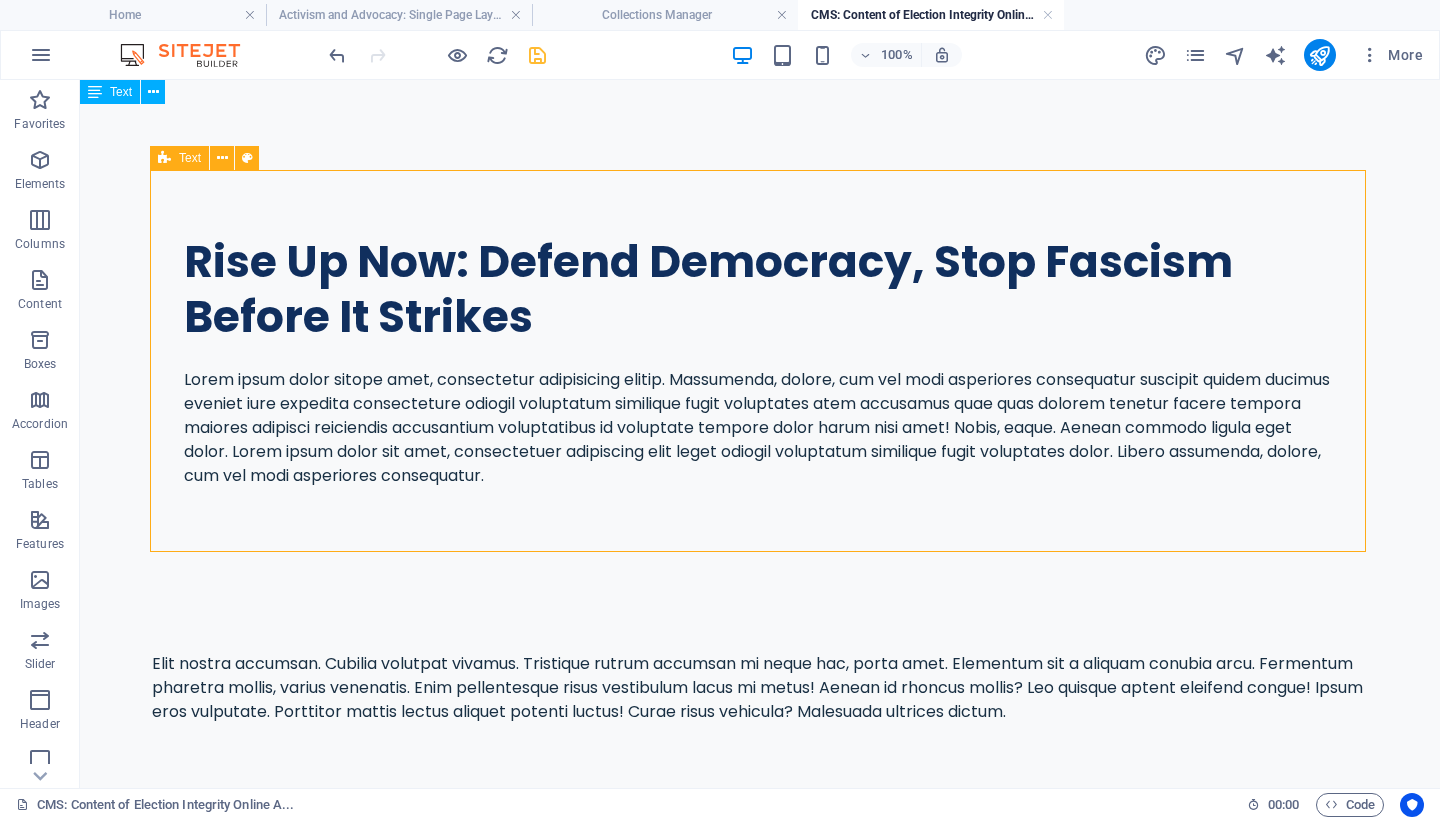 scroll, scrollTop: 74, scrollLeft: 0, axis: vertical 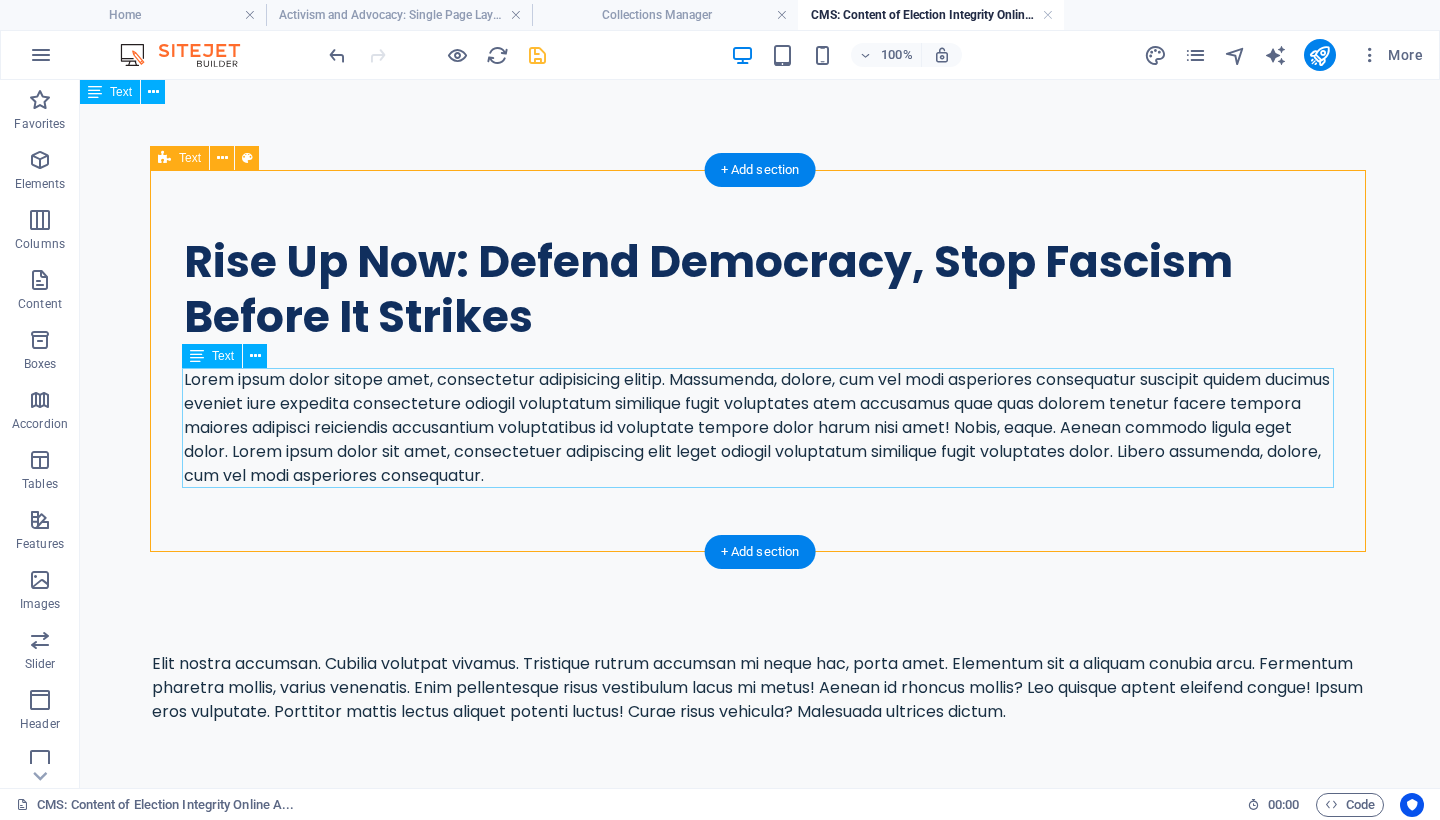 click on "Lorem ipsum dolor sitope amet, consectetur adipisicing elitip. Massumenda, dolore, cum vel modi asperiores consequatur suscipit quidem ducimus eveniet iure expedita consecteture odiogil voluptatum similique fugit voluptates atem accusamus quae quas dolorem tenetur facere tempora maiores adipisci reiciendis accusantium voluptatibus id voluptate tempore dolor harum nisi amet! Nobis, eaque. Aenean commodo ligula eget dolor. Lorem ipsum dolor sit amet, consectetuer adipiscing elit leget odiogil voluptatum similique fugit voluptates dolor. Libero assumenda, dolore, cum vel modi asperiores consequatur." at bounding box center [760, 428] 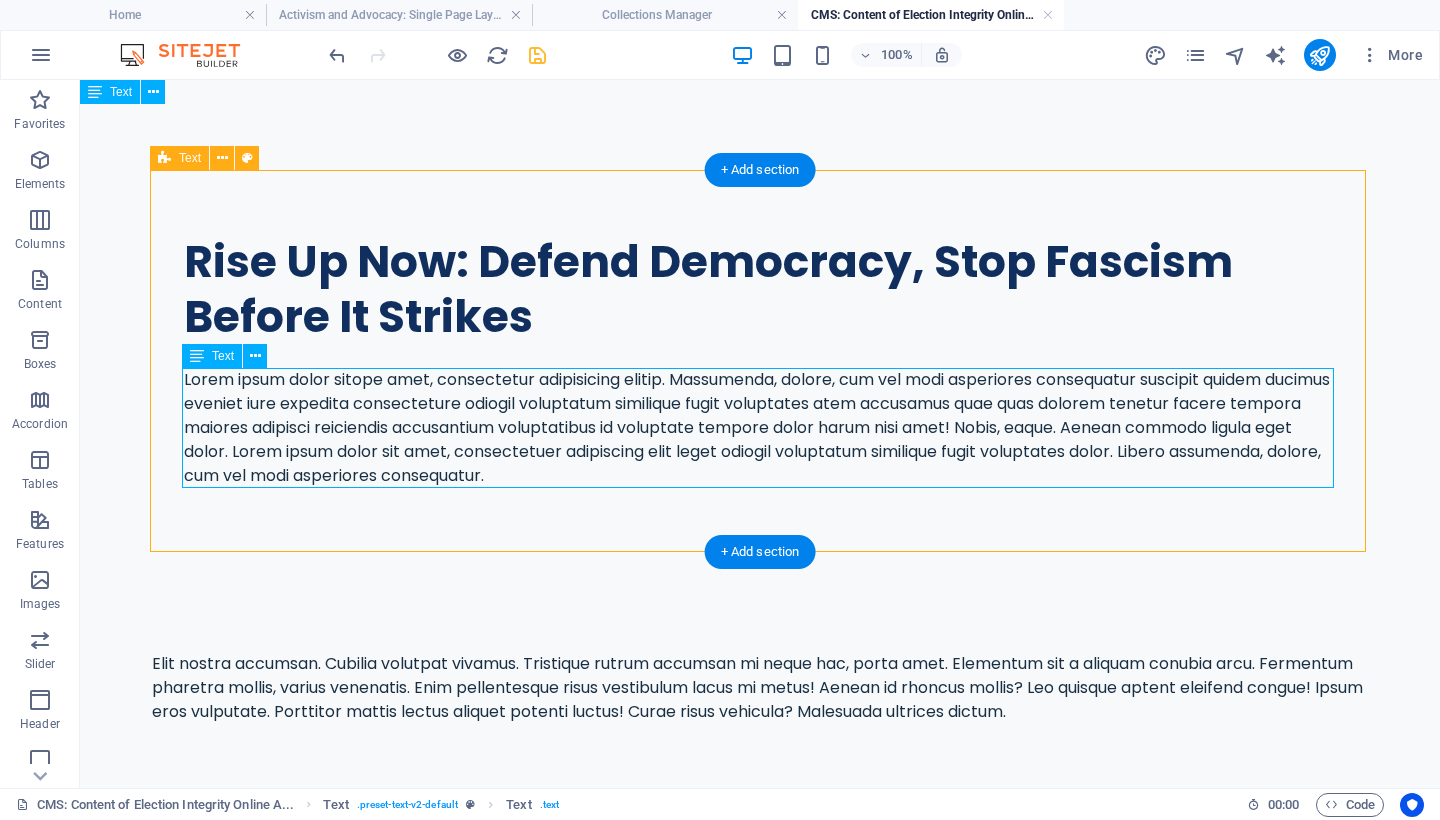 click on "Lorem ipsum dolor sitope amet, consectetur adipisicing elitip. Massumenda, dolore, cum vel modi asperiores consequatur suscipit quidem ducimus eveniet iure expedita consecteture odiogil voluptatum similique fugit voluptates atem accusamus quae quas dolorem tenetur facere tempora maiores adipisci reiciendis accusantium voluptatibus id voluptate tempore dolor harum nisi amet! Nobis, eaque. Aenean commodo ligula eget dolor. Lorem ipsum dolor sit amet, consectetuer adipiscing elit leget odiogil voluptatum similique fugit voluptates dolor. Libero assumenda, dolore, cum vel modi asperiores consequatur." at bounding box center (760, 428) 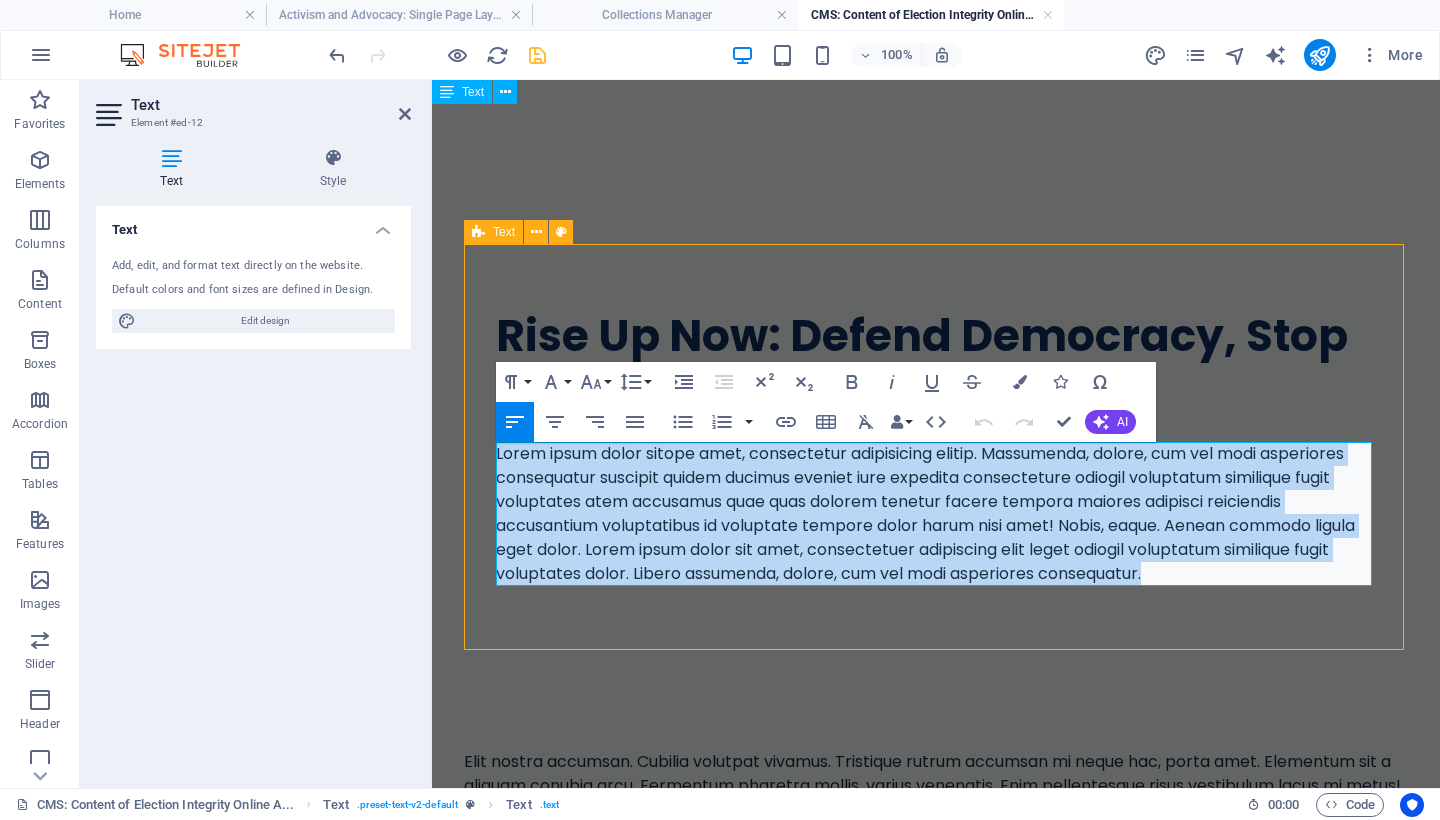 drag, startPoint x: 1211, startPoint y: 569, endPoint x: 494, endPoint y: 453, distance: 726.32294 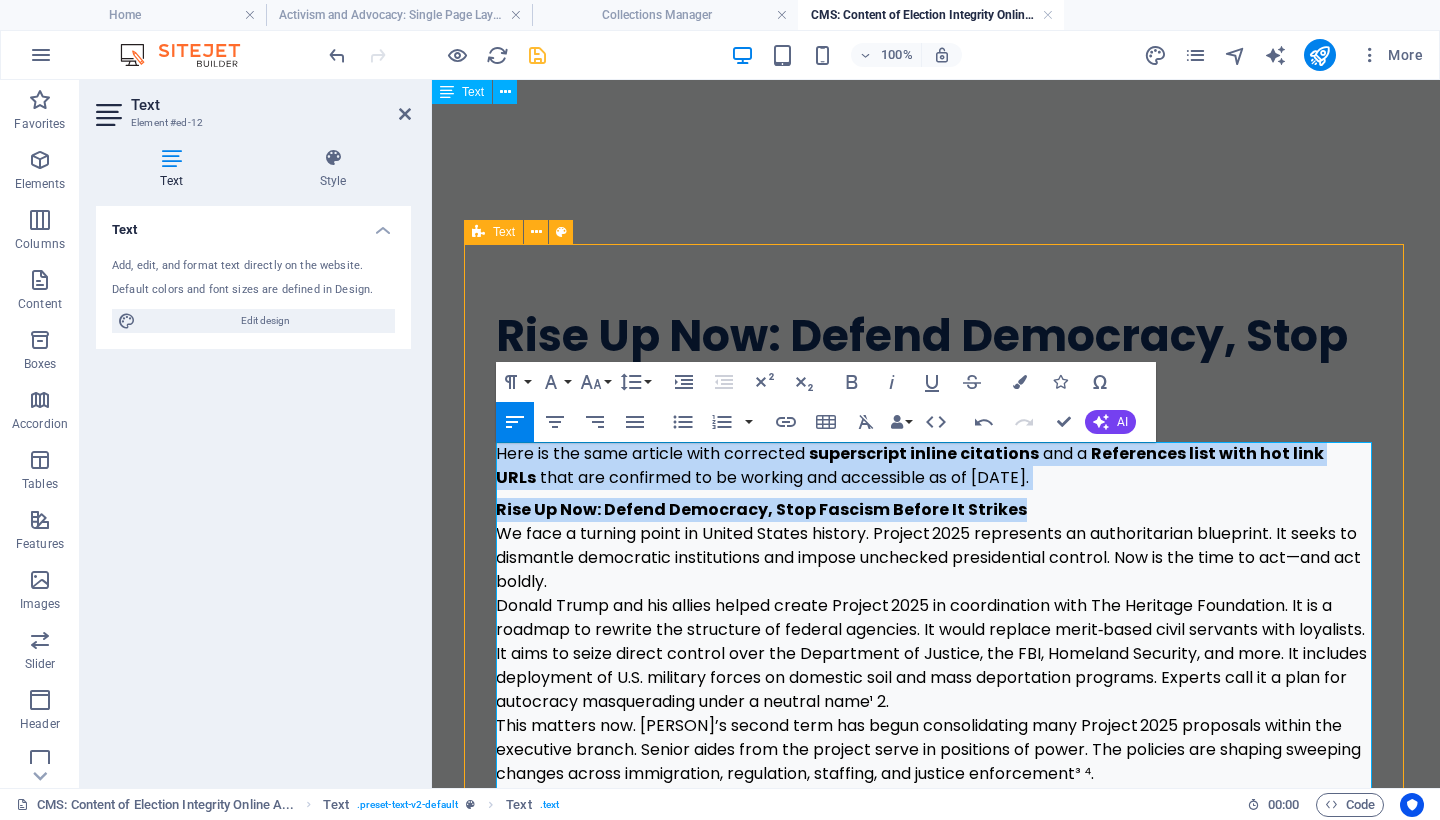 drag, startPoint x: 1046, startPoint y: 504, endPoint x: 496, endPoint y: 458, distance: 551.9203 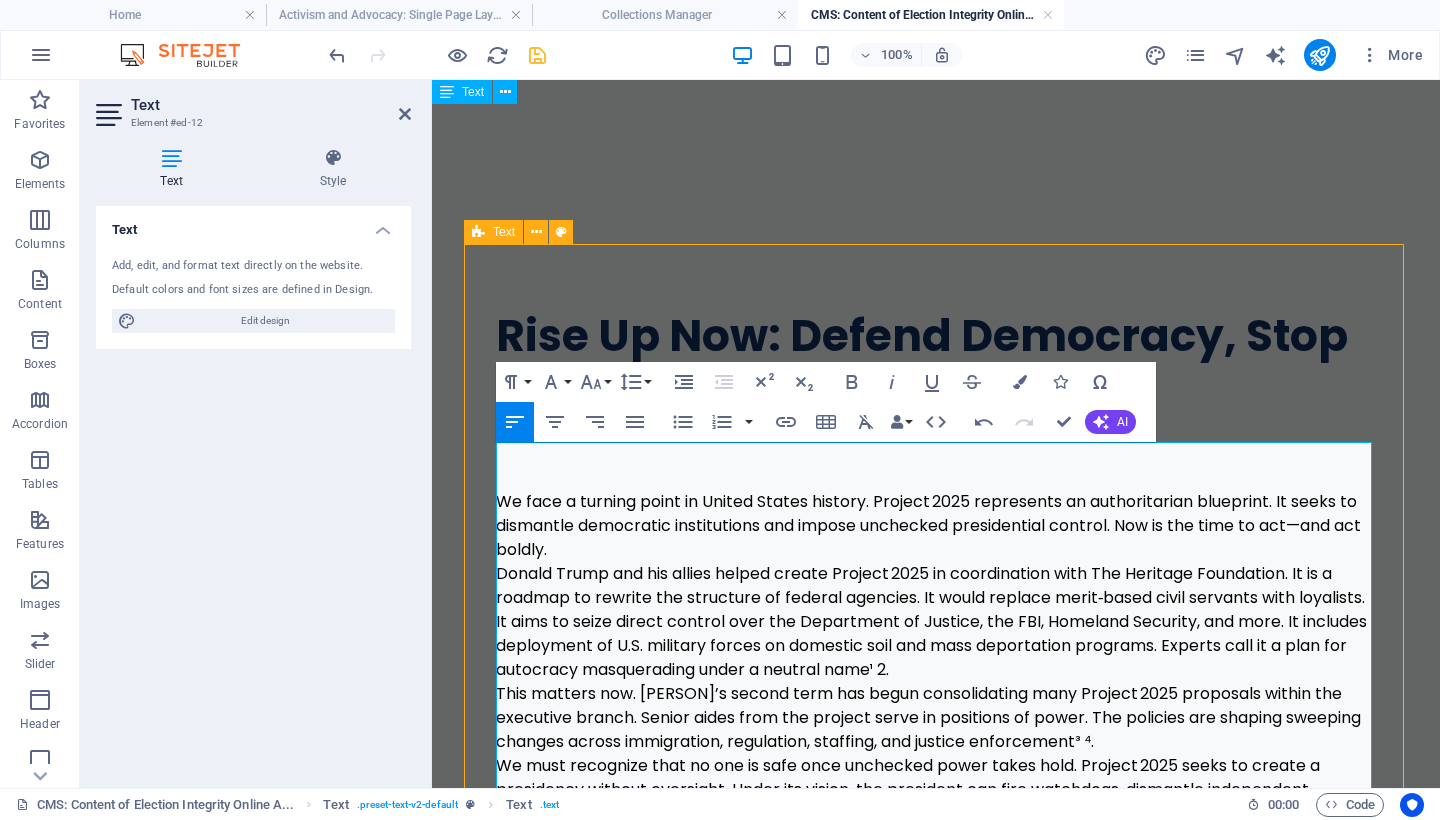 type 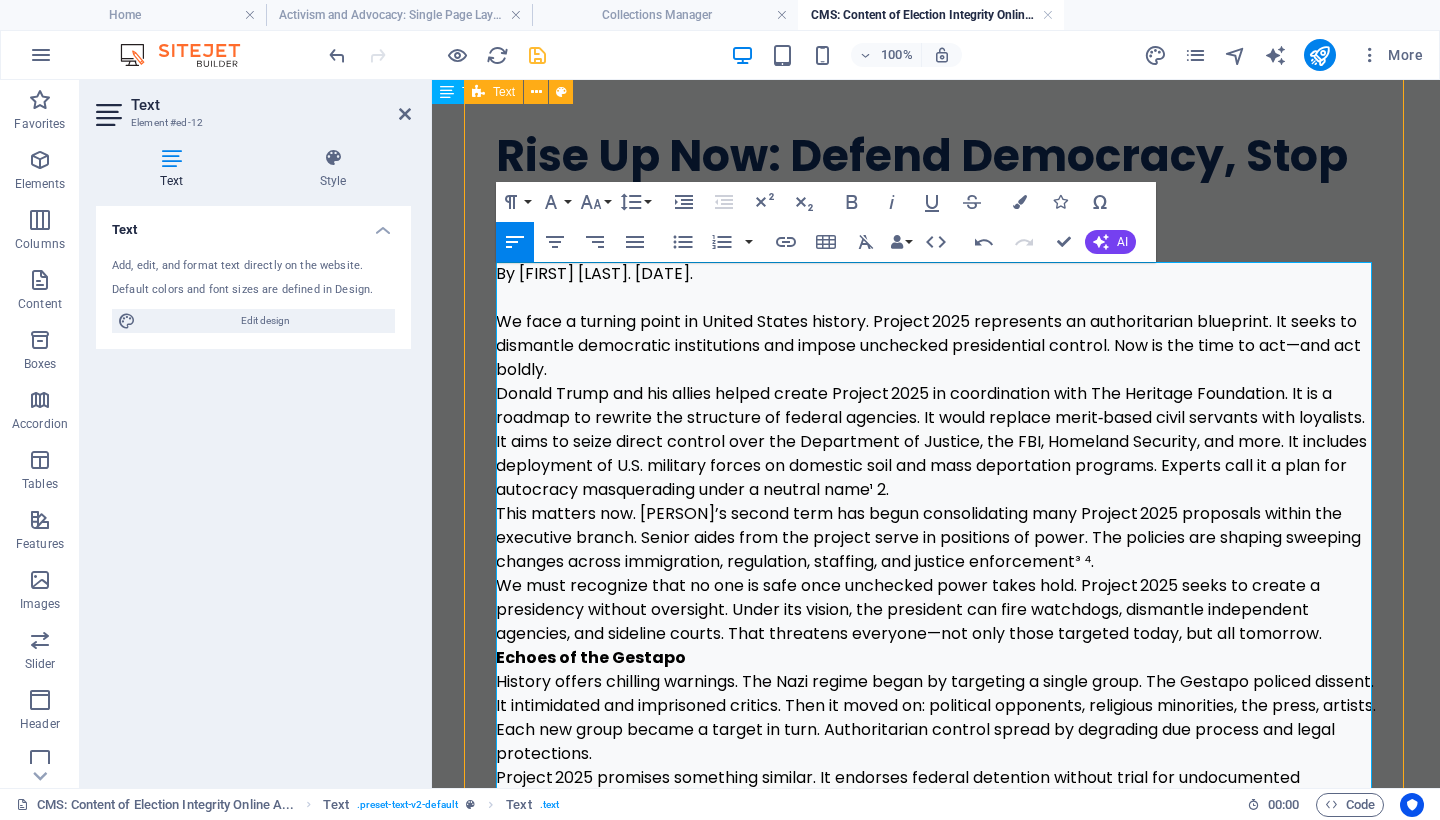 scroll, scrollTop: 184, scrollLeft: 0, axis: vertical 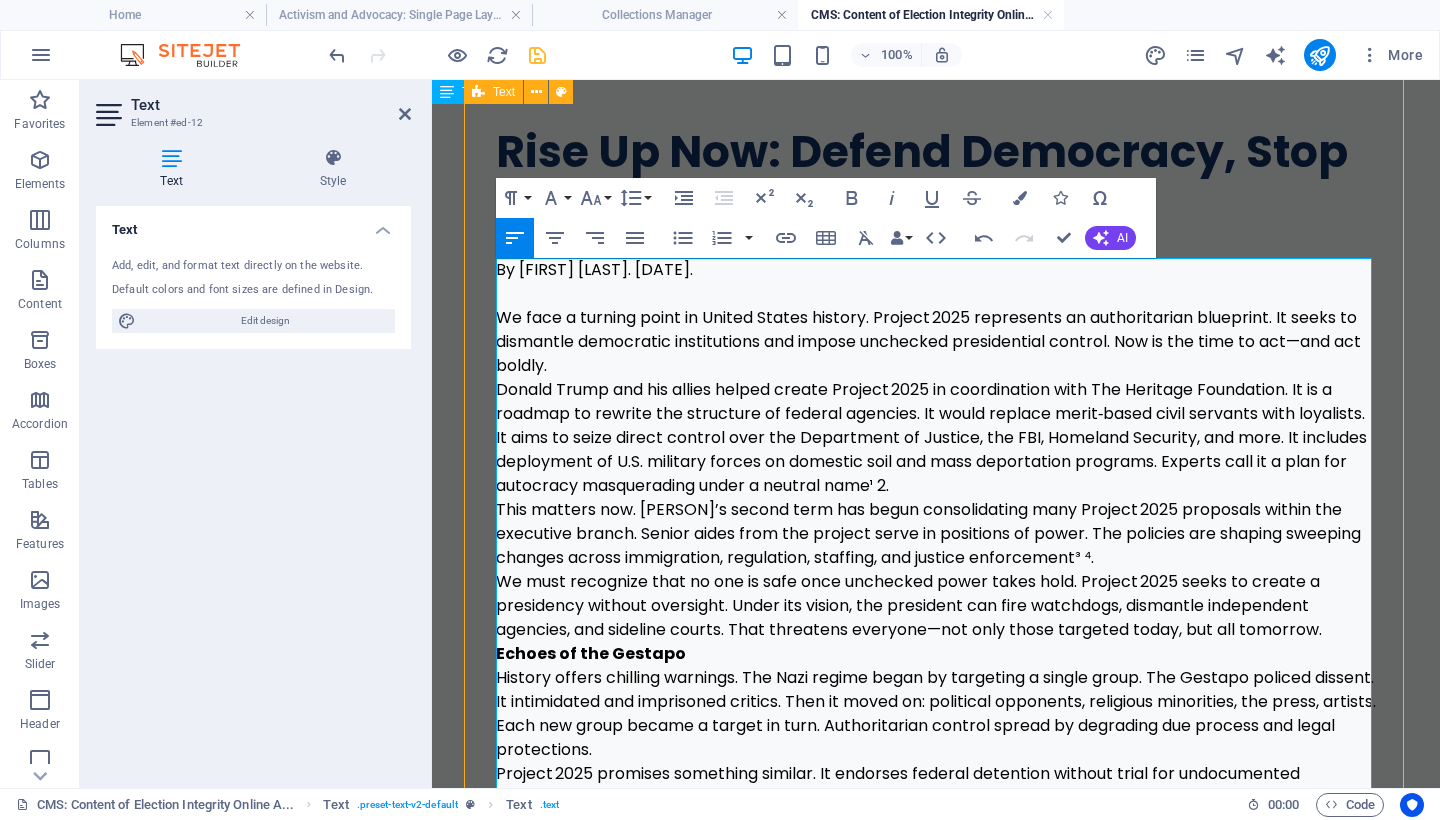 click on "We must recognize that no one is safe once unchecked power takes hold. Project 2025 seeks to create a presidency without oversight. Under its vision, the president can fire watchdogs, dismantle independent agencies, and sideline courts. That threatens everyone—not only those targeted today, but all tomorrow." at bounding box center (936, 606) 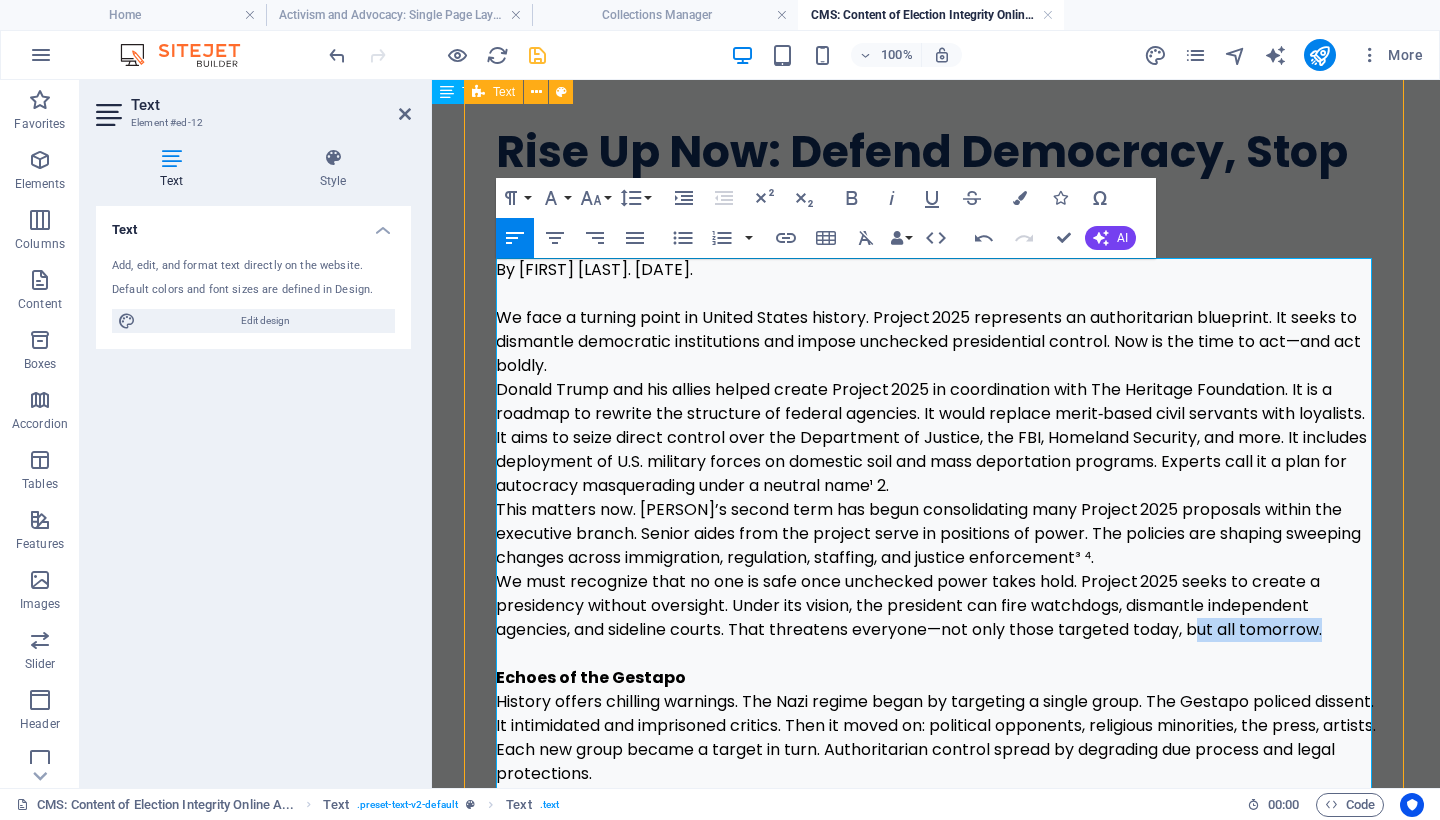 drag, startPoint x: 1343, startPoint y: 632, endPoint x: 1201, endPoint y: 617, distance: 142.79005 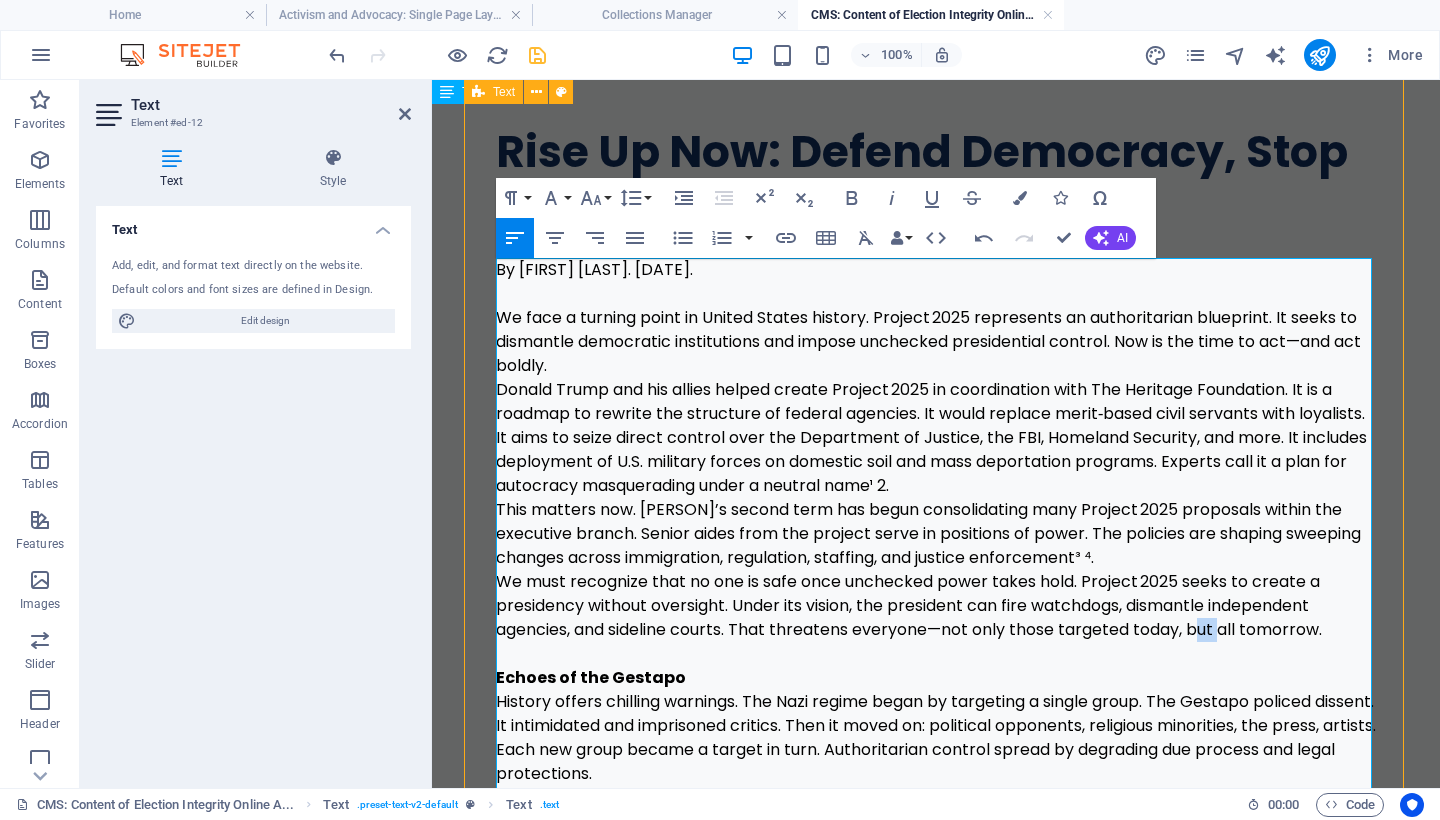 drag, startPoint x: 1201, startPoint y: 617, endPoint x: 1221, endPoint y: 631, distance: 24.41311 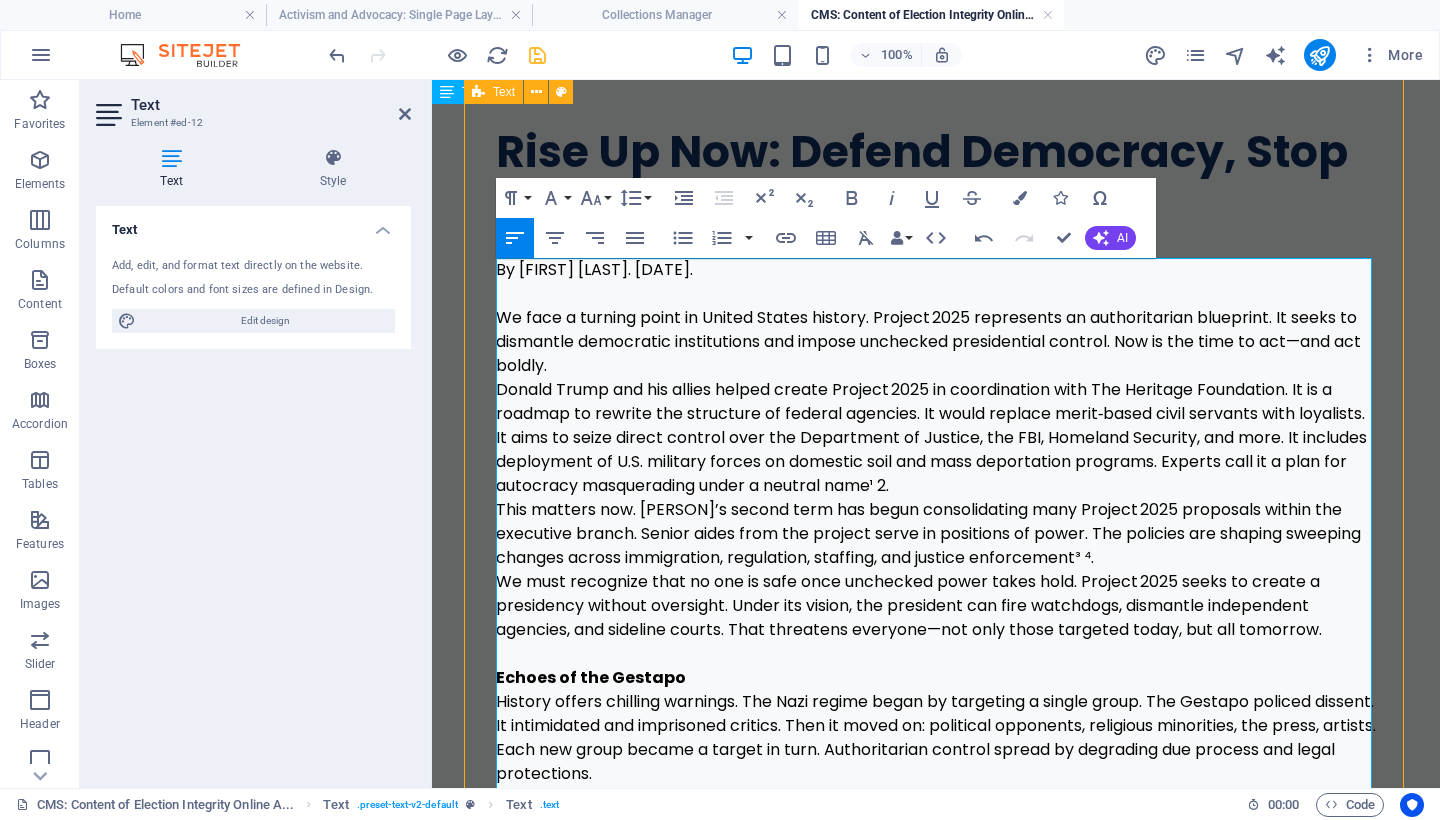 click on "We must recognize that no one is safe once unchecked power takes hold. Project 2025 seeks to create a presidency without oversight. Under its vision, the president can fire watchdogs, dismantle independent agencies, and sideline courts. That threatens everyone—not only those targeted today, but all tomorrow." at bounding box center [936, 606] 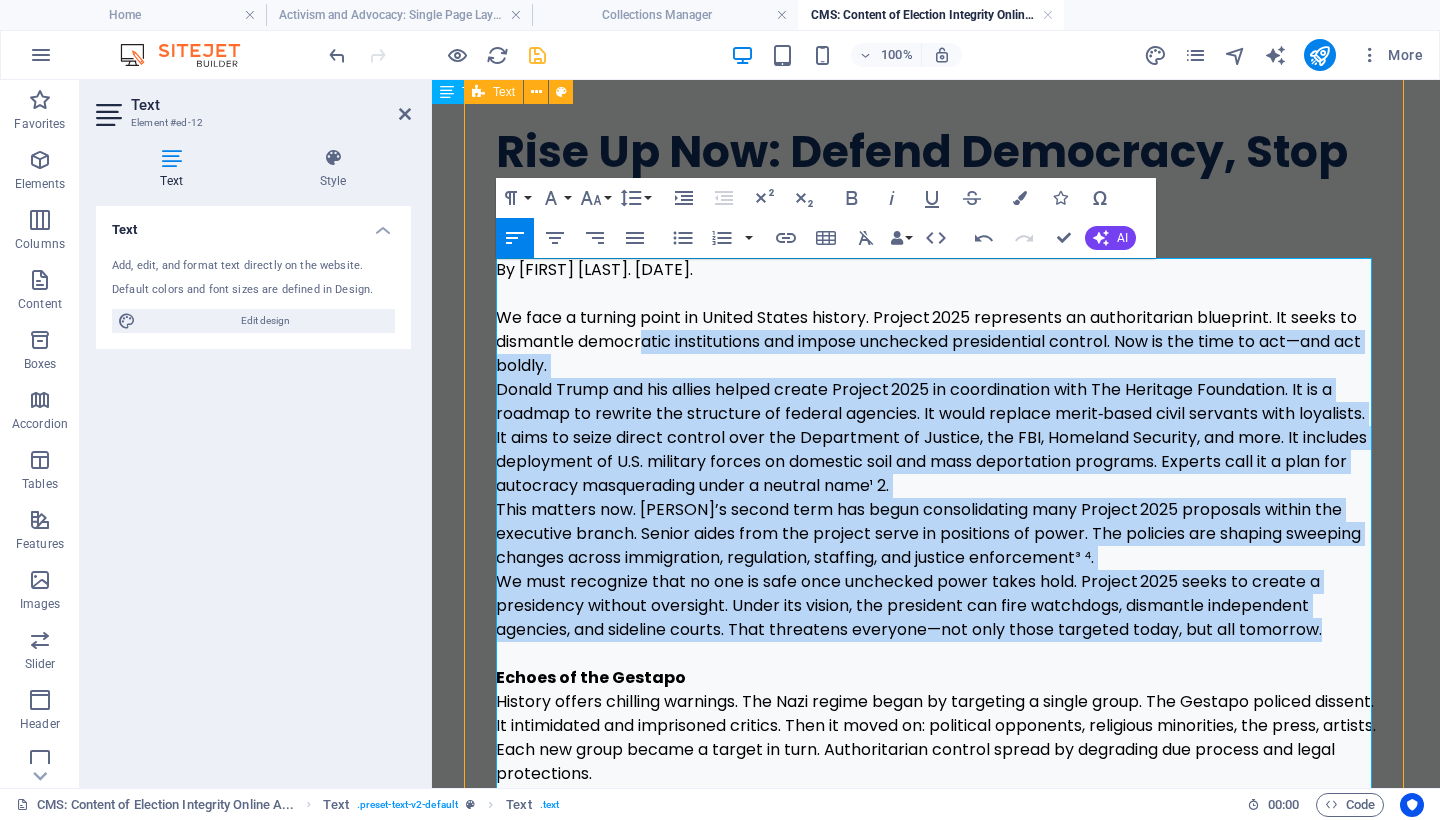 drag, startPoint x: 1341, startPoint y: 632, endPoint x: 644, endPoint y: 336, distance: 757.2483 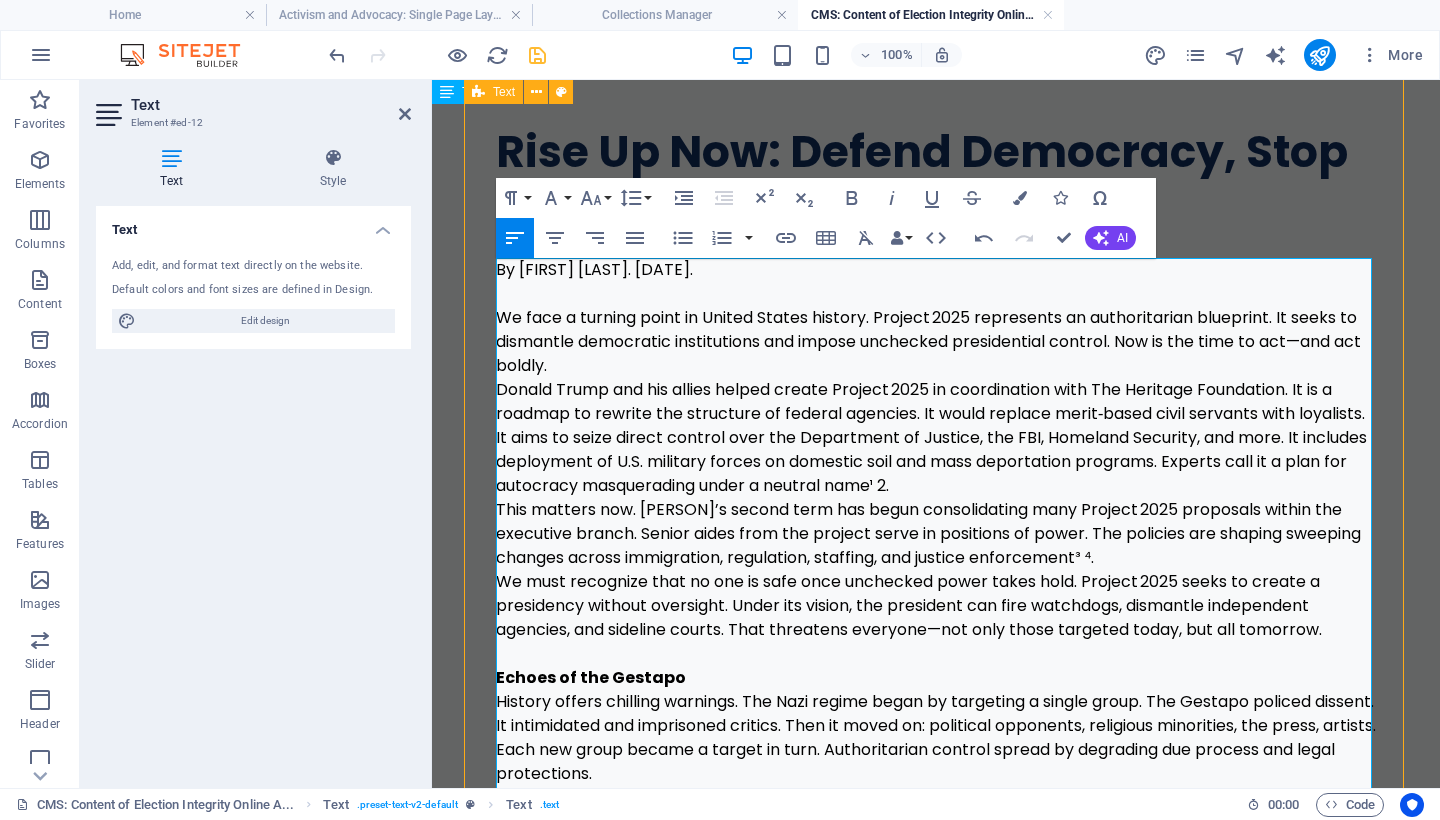 click on "This matters now. [PERSON]’s second term has begun consolidating many Project 2025 proposals within the executive branch. Senior aides from the project serve in positions of power. The policies are shaping sweeping changes across immigration, regulation, staffing, and justice enforcement³ ⁴." at bounding box center (936, 534) 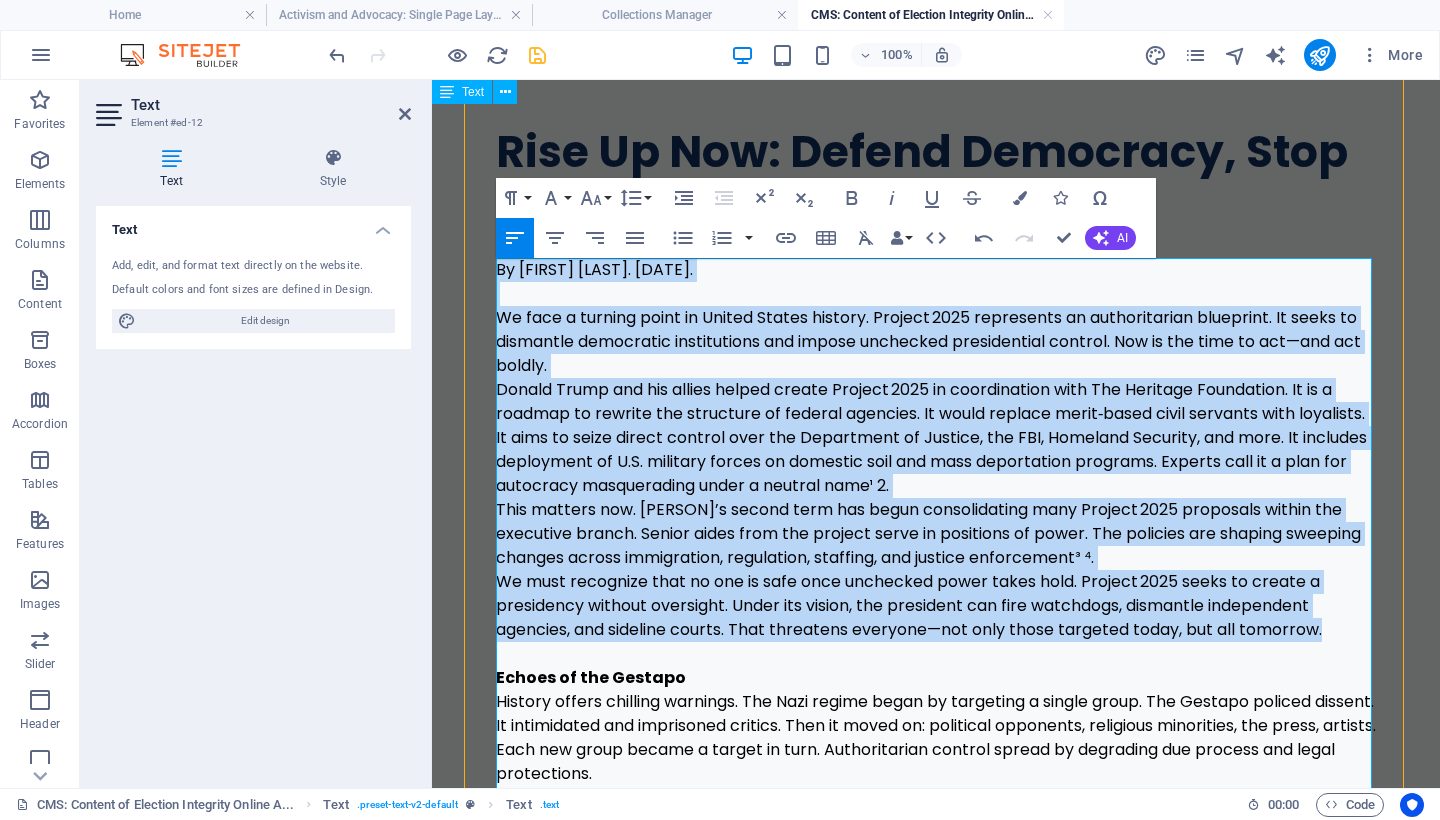 drag, startPoint x: 1330, startPoint y: 629, endPoint x: 454, endPoint y: 261, distance: 950.1579 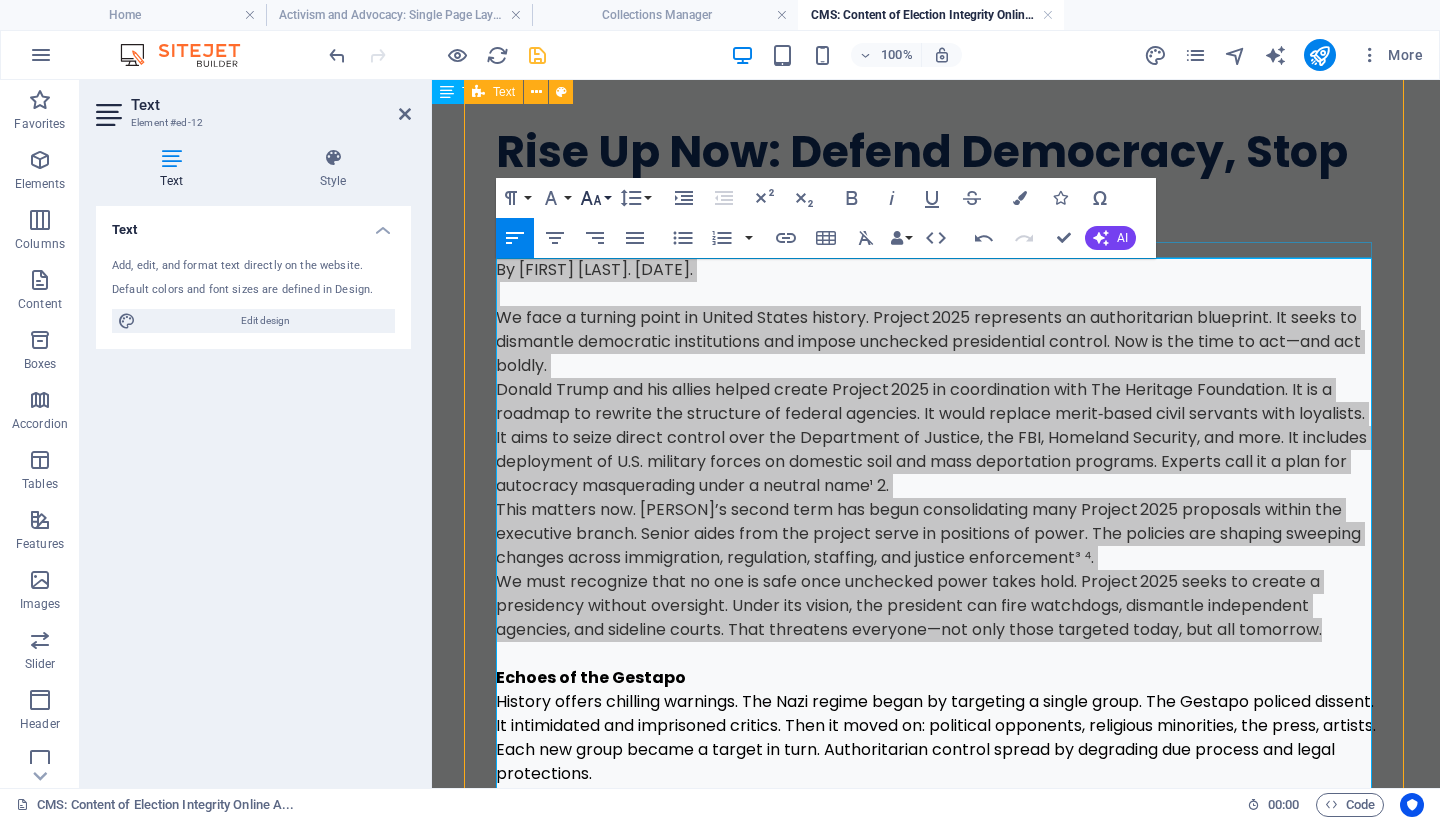 click 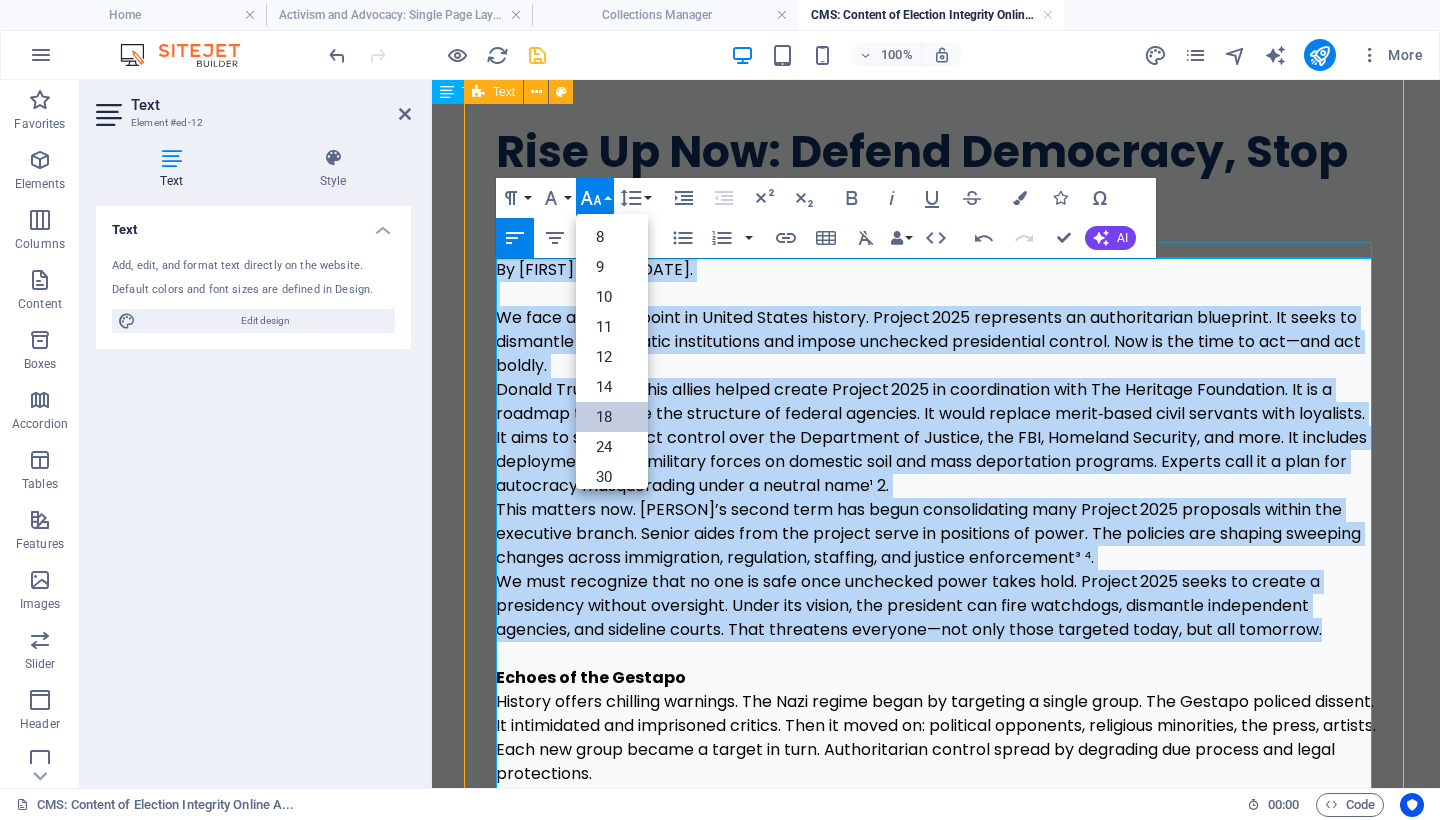 click on "18" at bounding box center [612, 417] 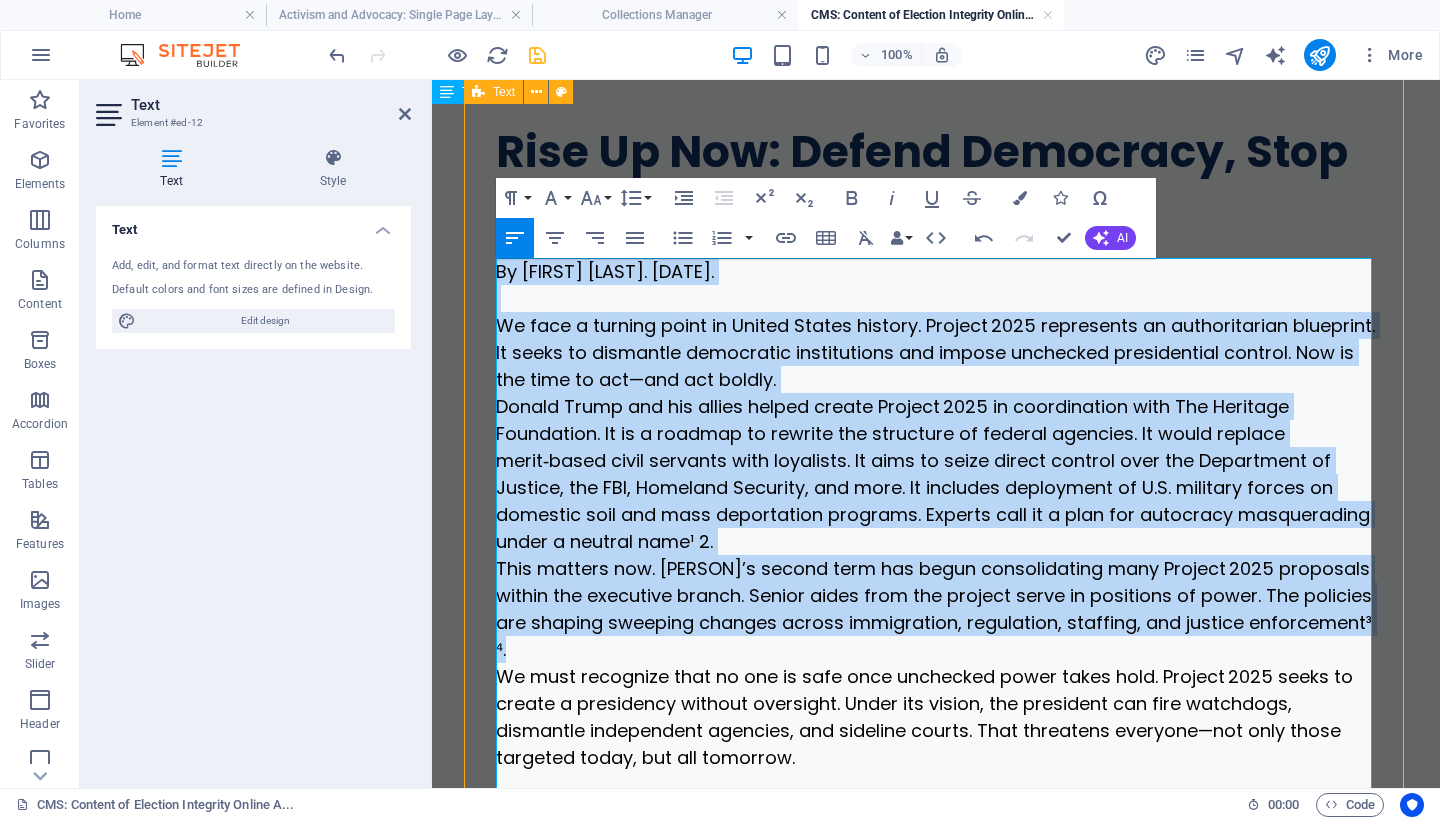 click on "We face a turning point in United States history. Project 2025 represents an authoritarian blueprint. It seeks to dismantle democratic institutions and impose unchecked presidential control. Now is the time to act—and act boldly." at bounding box center (936, 352) 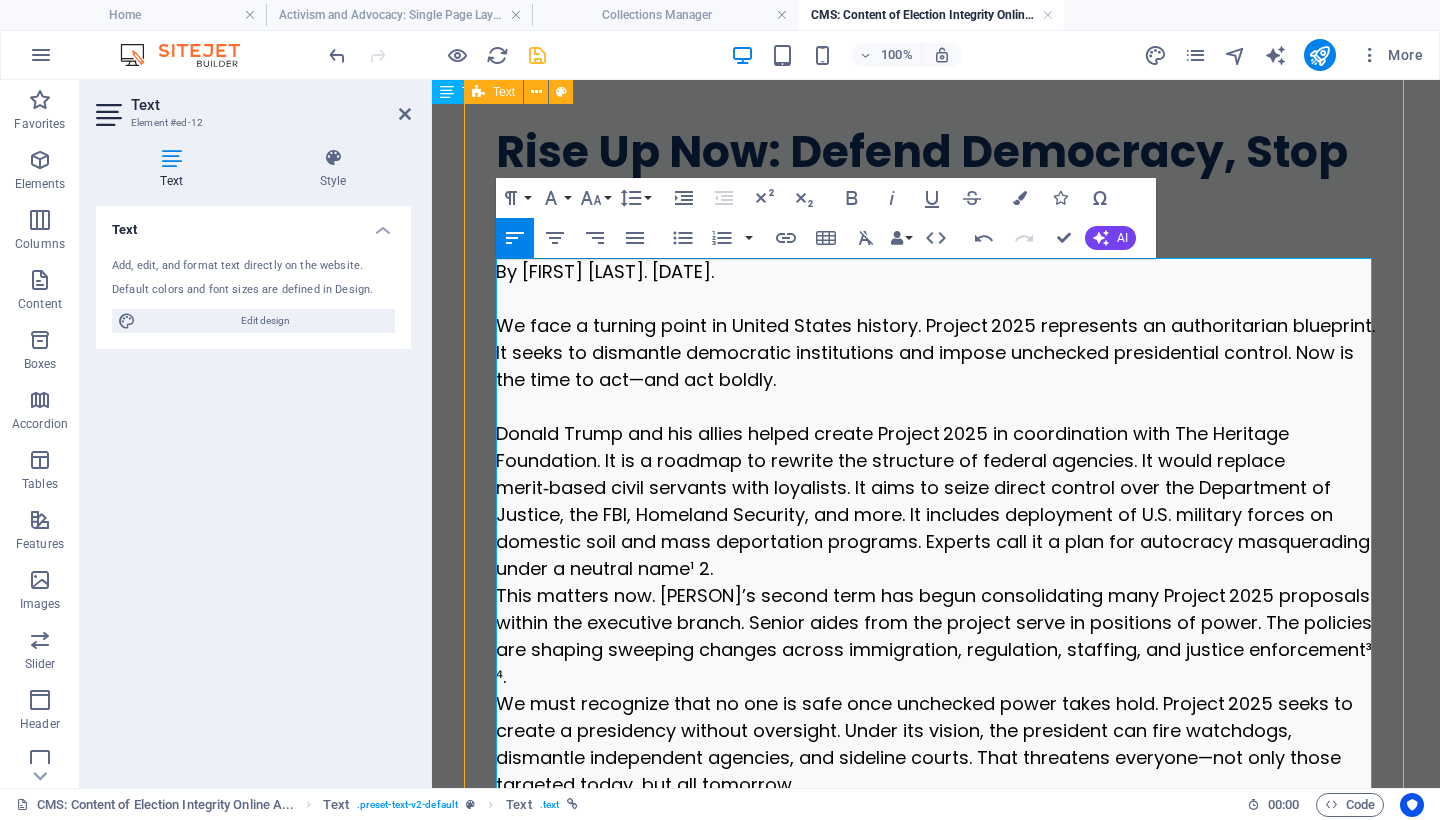 click on "Donald Trump and his allies helped create Project 2025 in coordination with The Heritage Foundation. It is a roadmap to rewrite the structure of federal agencies. It would replace merit‑based civil servants with loyalists. It aims to seize direct control over the Department of Justice, the FBI, Homeland Security, and more. It includes deployment of U.S. military forces on domestic soil and mass deportation programs. Experts call it a plan for autocracy masquerading under a neutral name¹ 2." at bounding box center [936, 501] 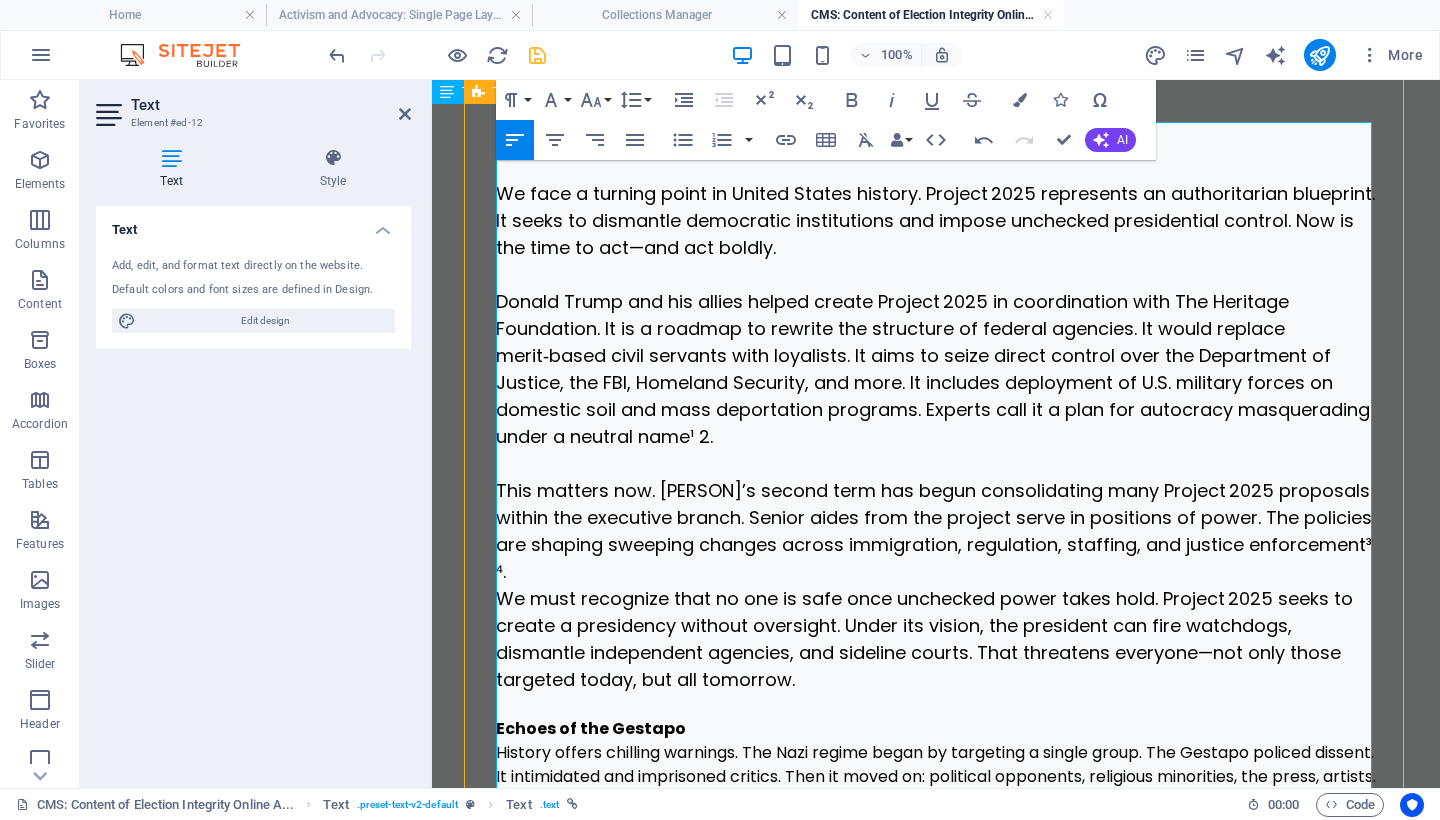 scroll, scrollTop: 354, scrollLeft: 0, axis: vertical 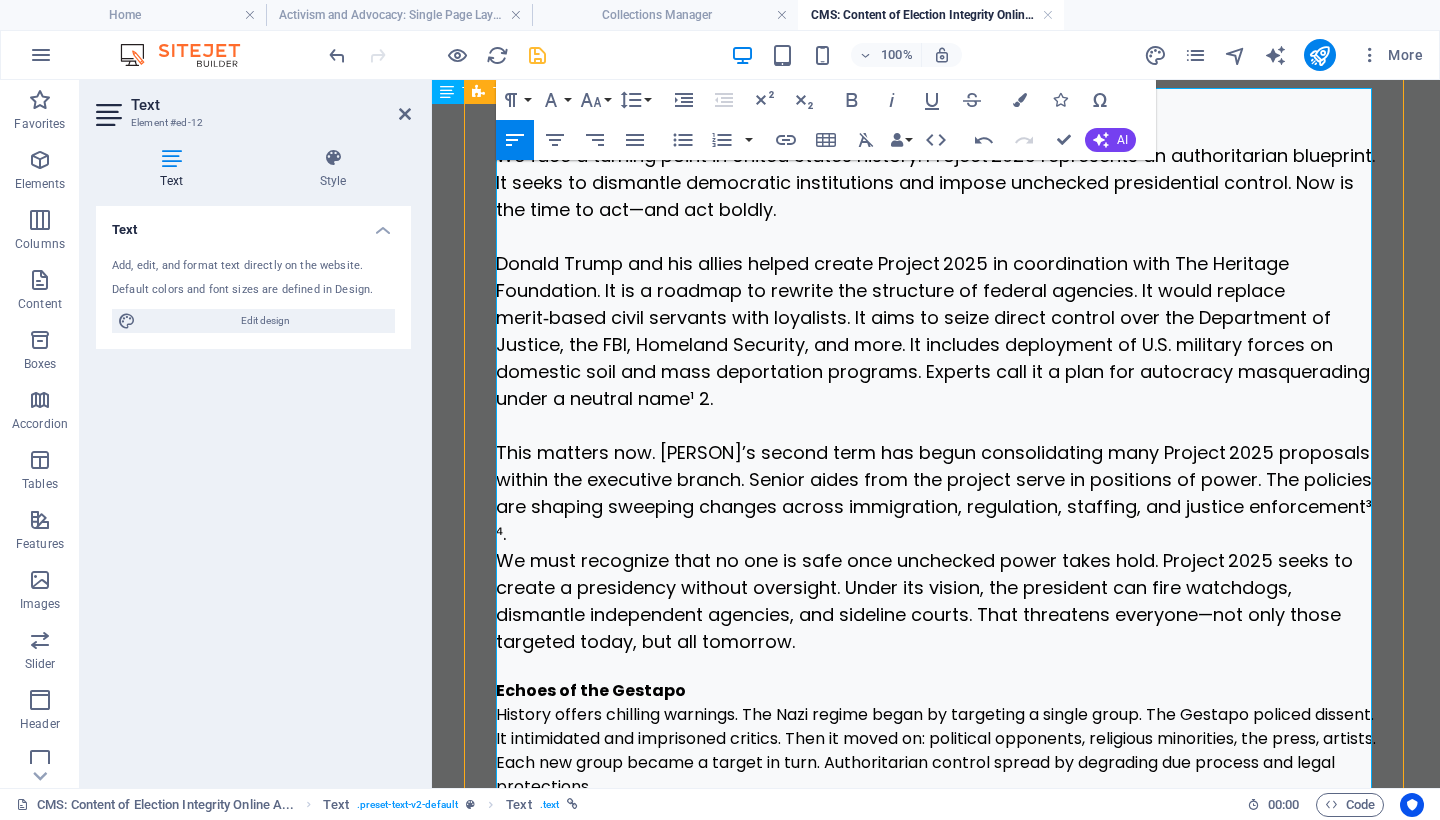 click on "This matters now. [PERSON]’s second term has begun consolidating many Project 2025 proposals within the executive branch. Senior aides from the project serve in positions of power. The policies are shaping sweeping changes across immigration, regulation, staffing, and justice enforcement³ ⁴." at bounding box center (936, 493) 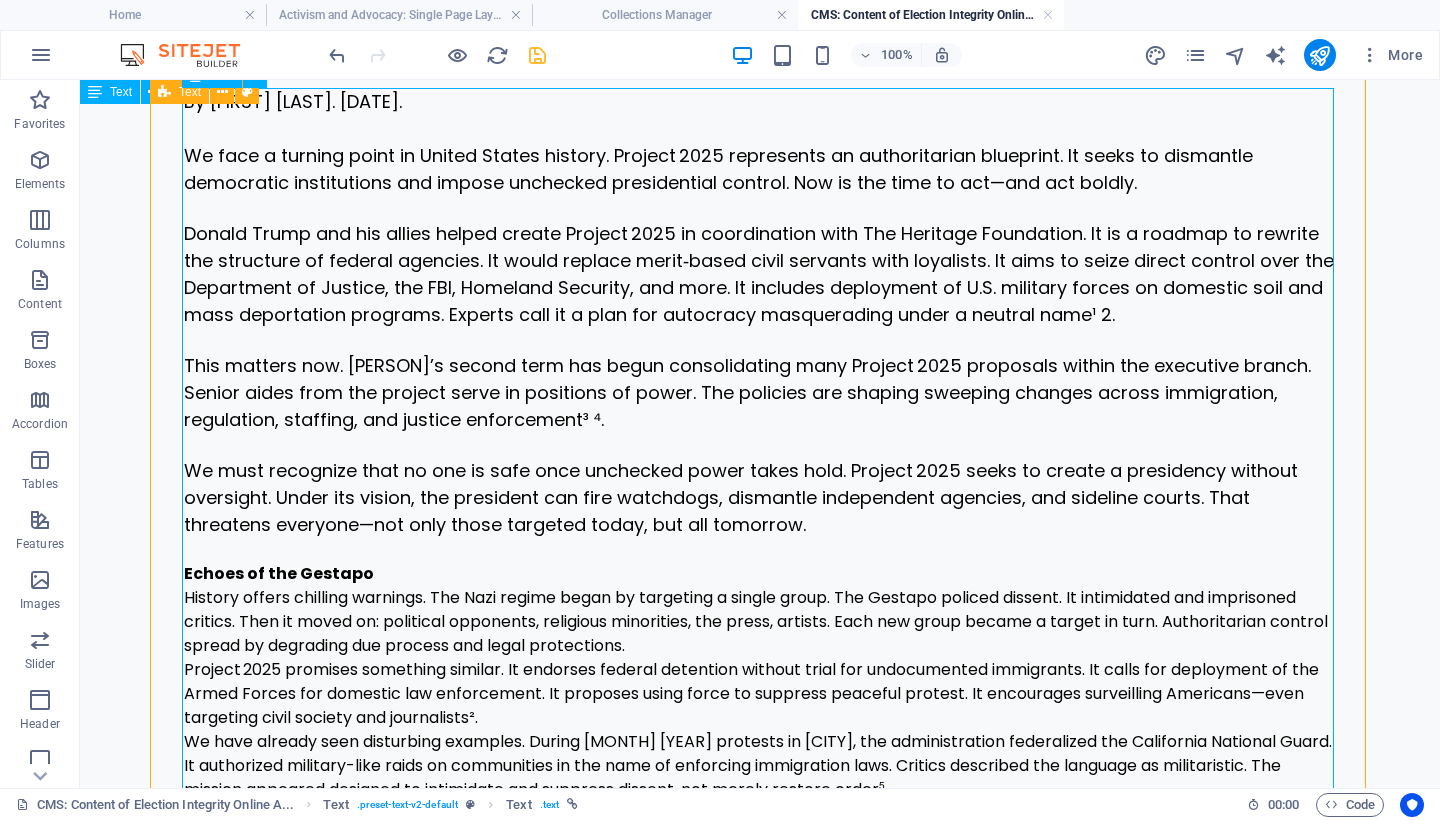 scroll, scrollTop: 350, scrollLeft: 0, axis: vertical 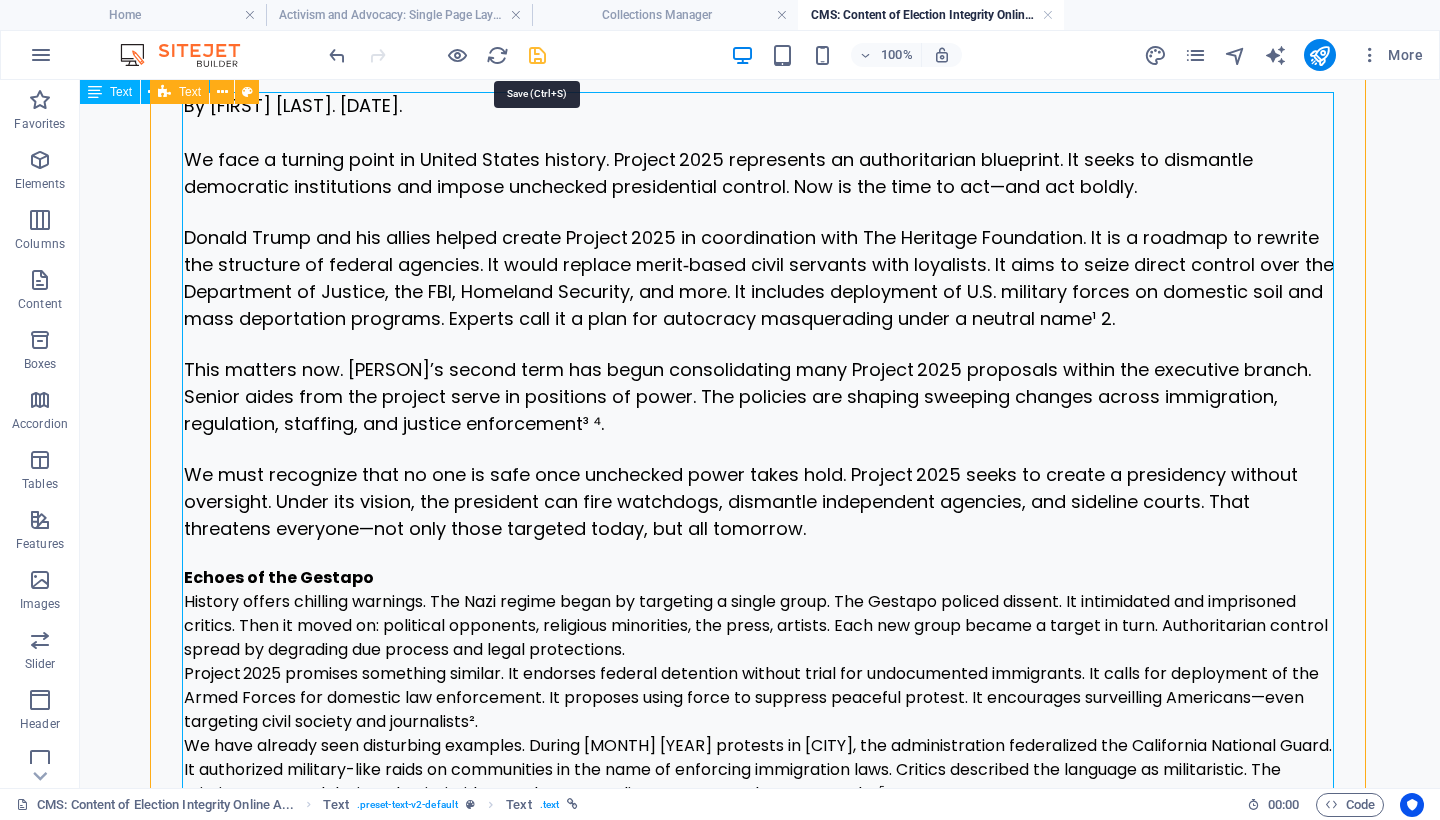 click at bounding box center (537, 55) 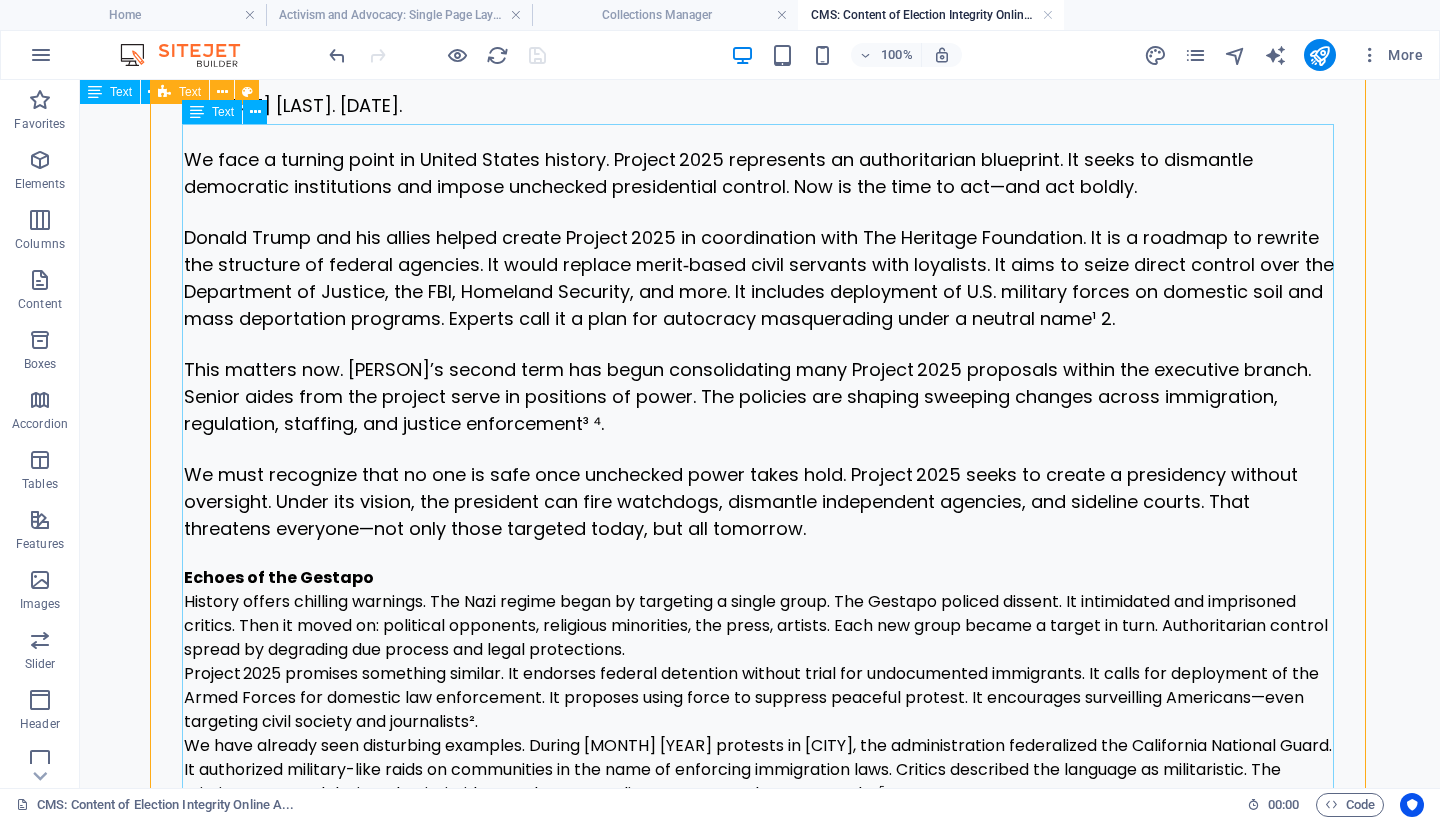 scroll, scrollTop: 213, scrollLeft: 0, axis: vertical 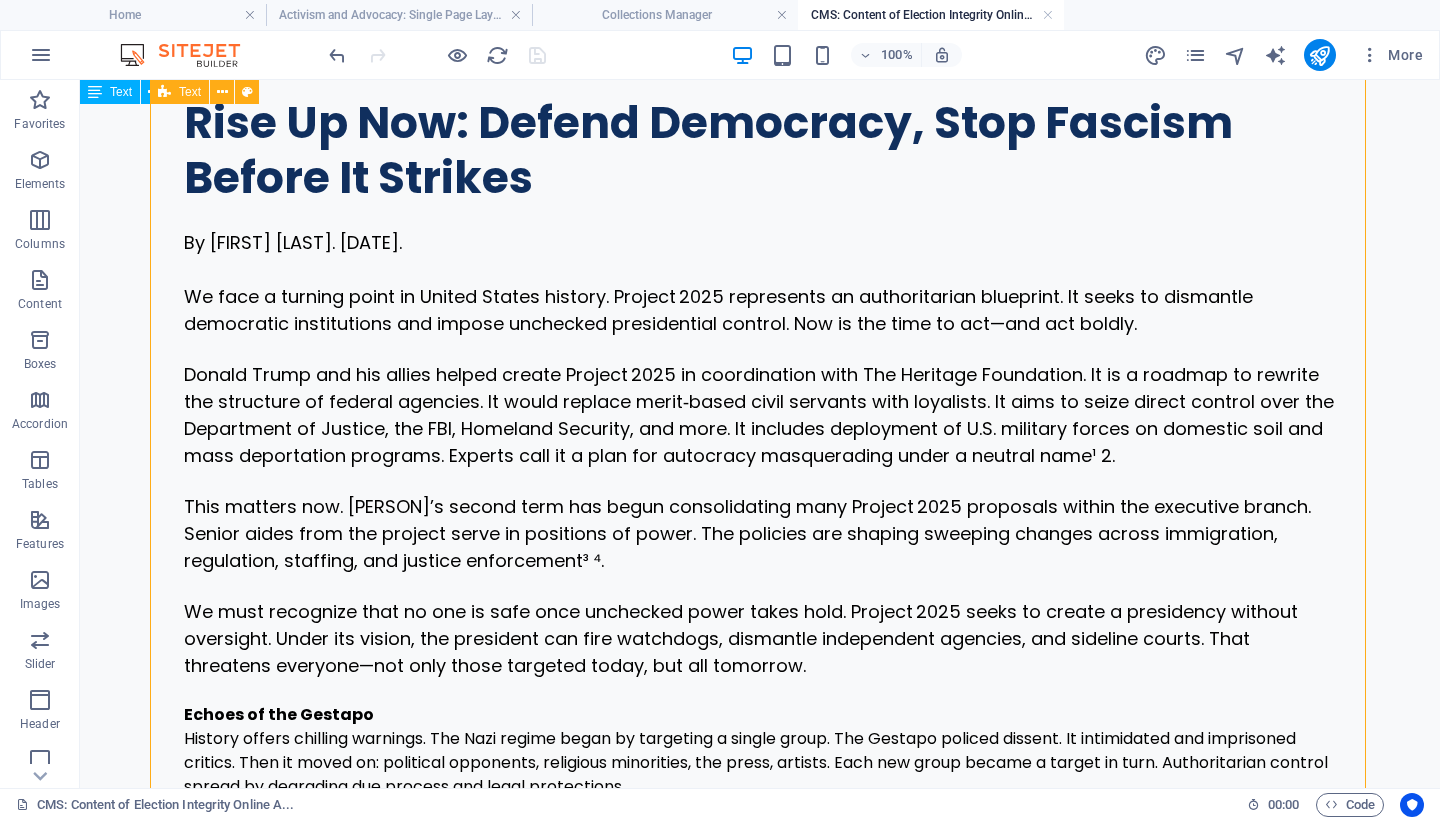 click on "Rise Up Now: Defend Democracy, Stop Fascism Before It Strikes" at bounding box center [760, 150] 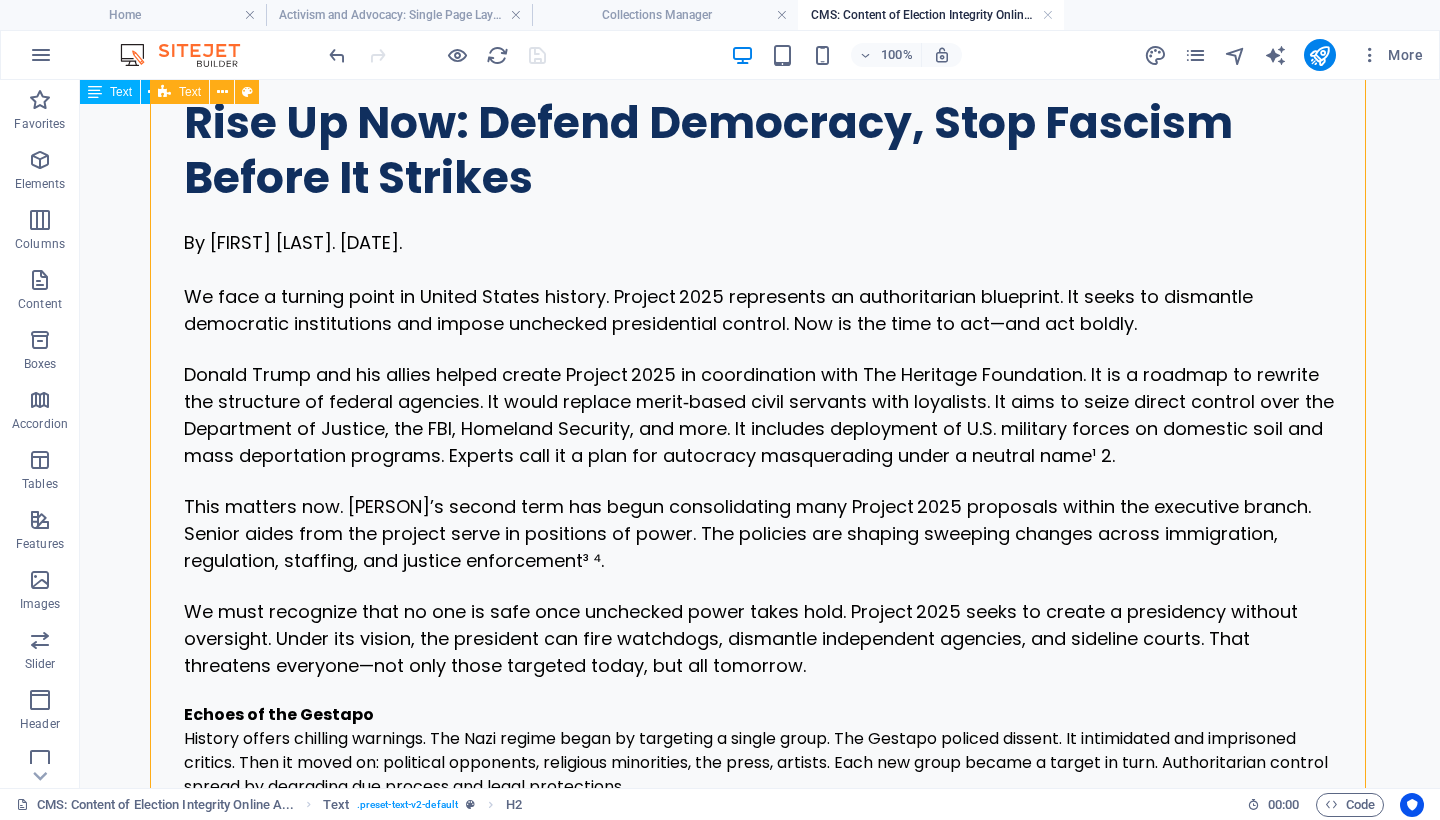 click on "Rise Up Now: Defend Democracy, Stop Fascism Before It Strikes" at bounding box center [760, 150] 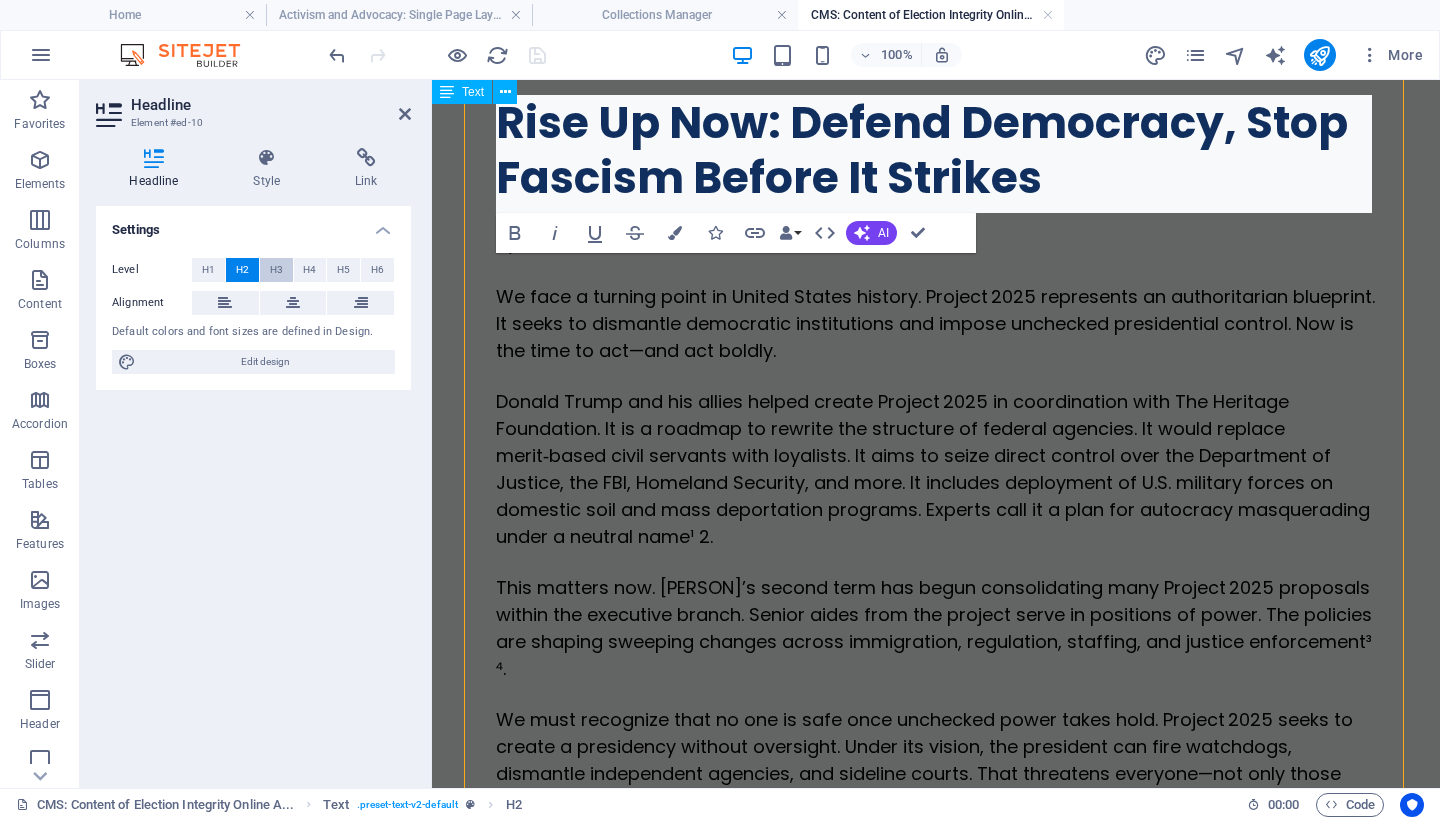 click on "H3" at bounding box center [276, 270] 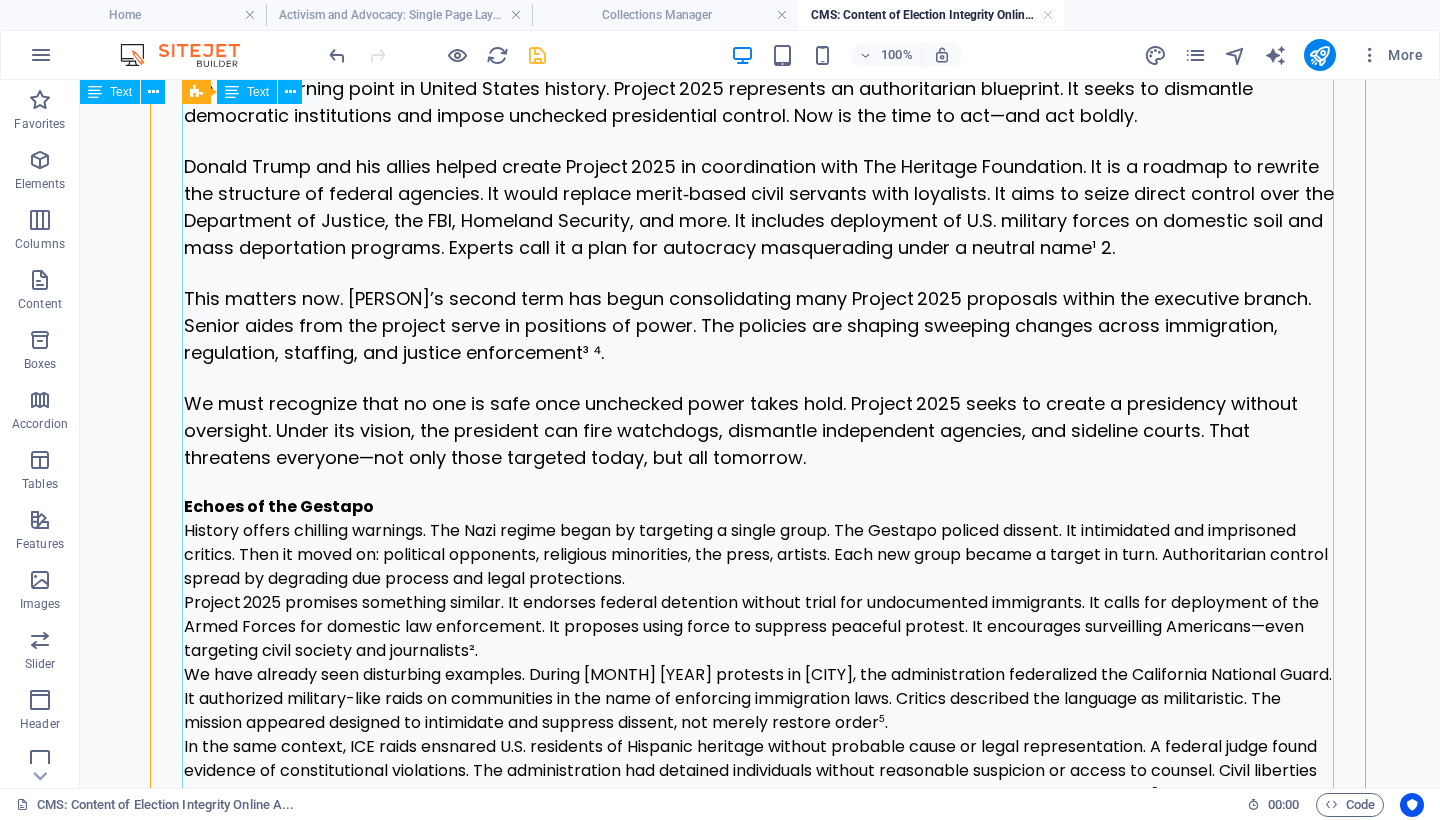 scroll, scrollTop: 0, scrollLeft: 0, axis: both 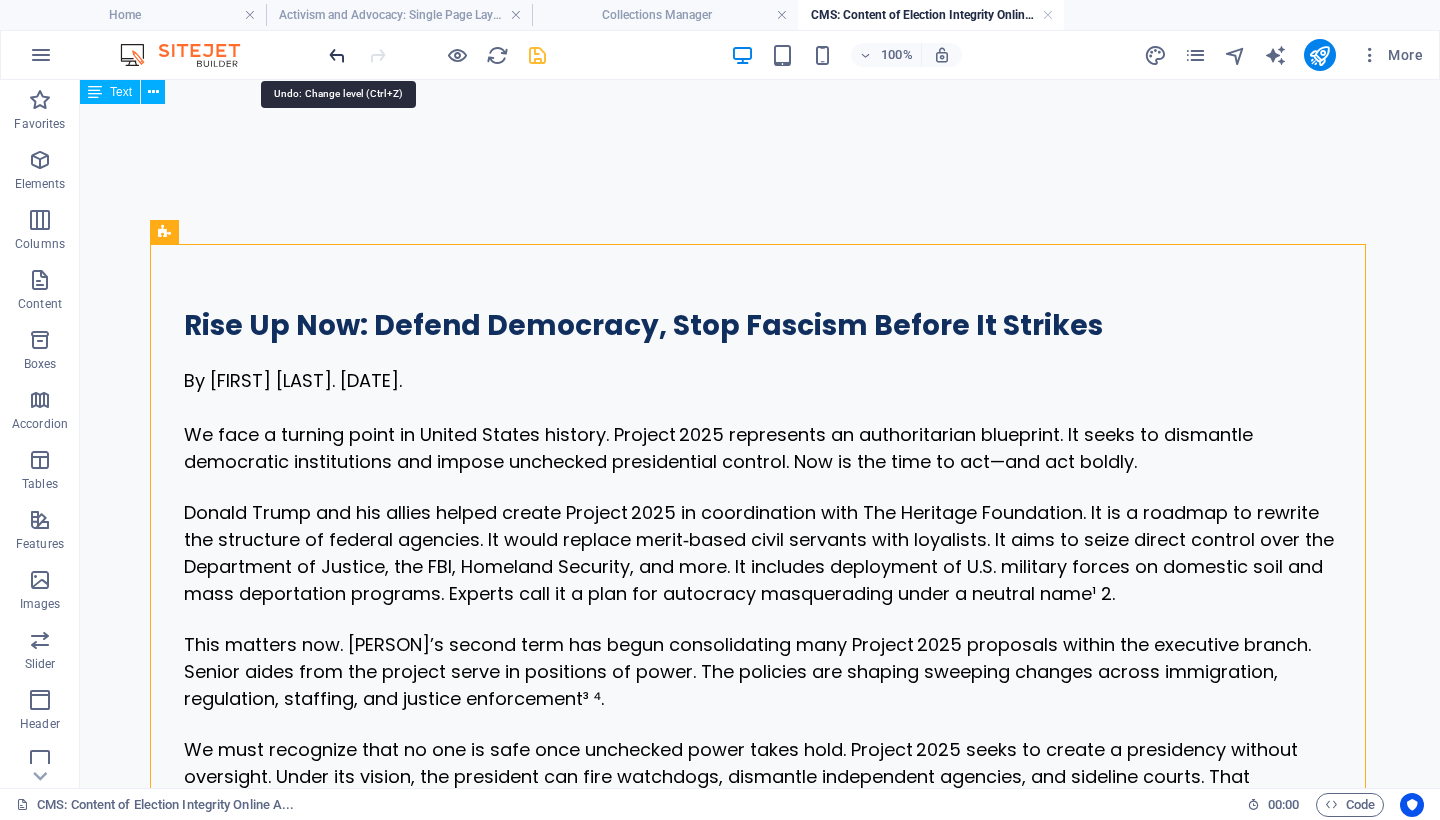 click at bounding box center [337, 55] 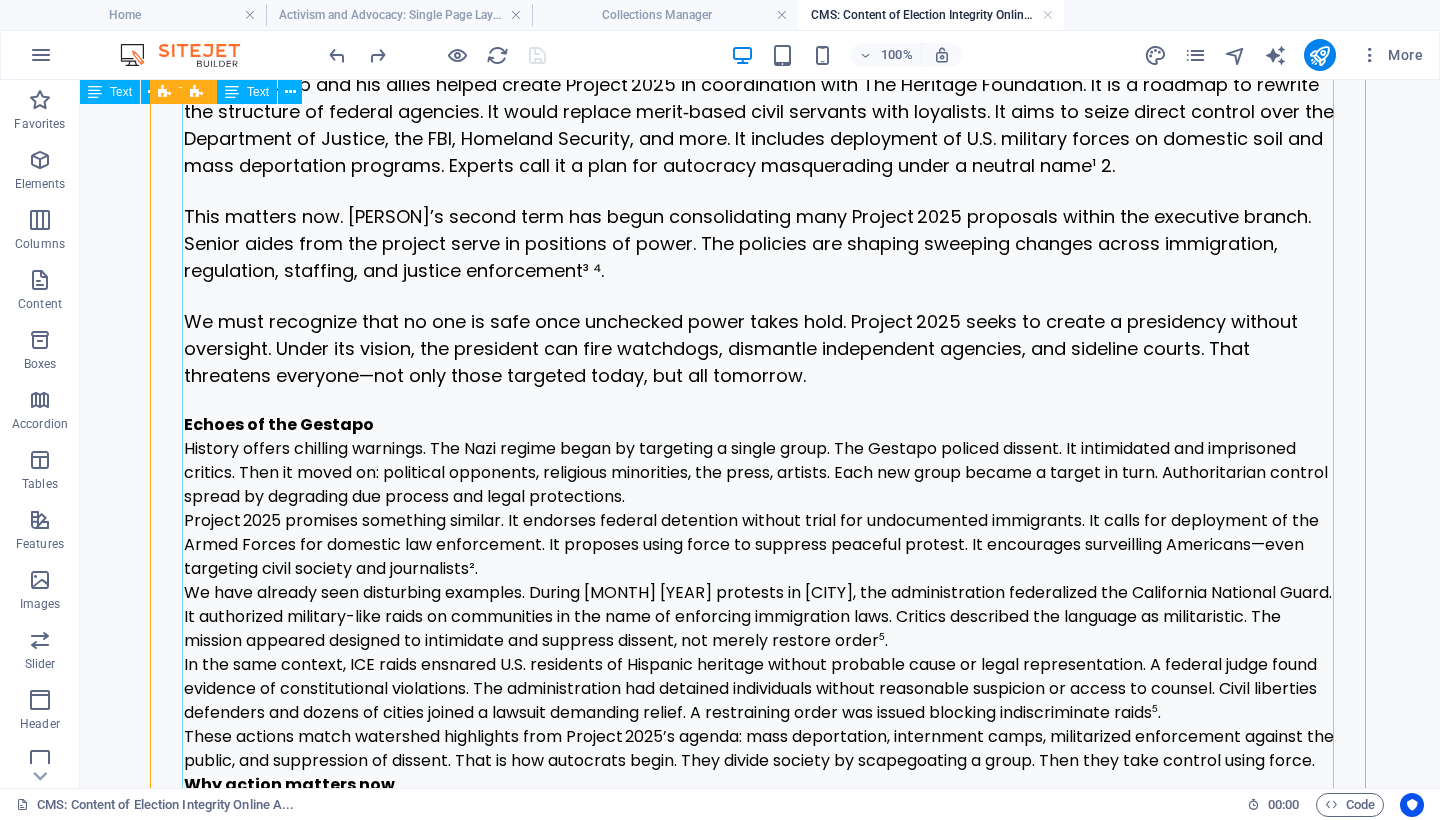 scroll, scrollTop: 687, scrollLeft: 0, axis: vertical 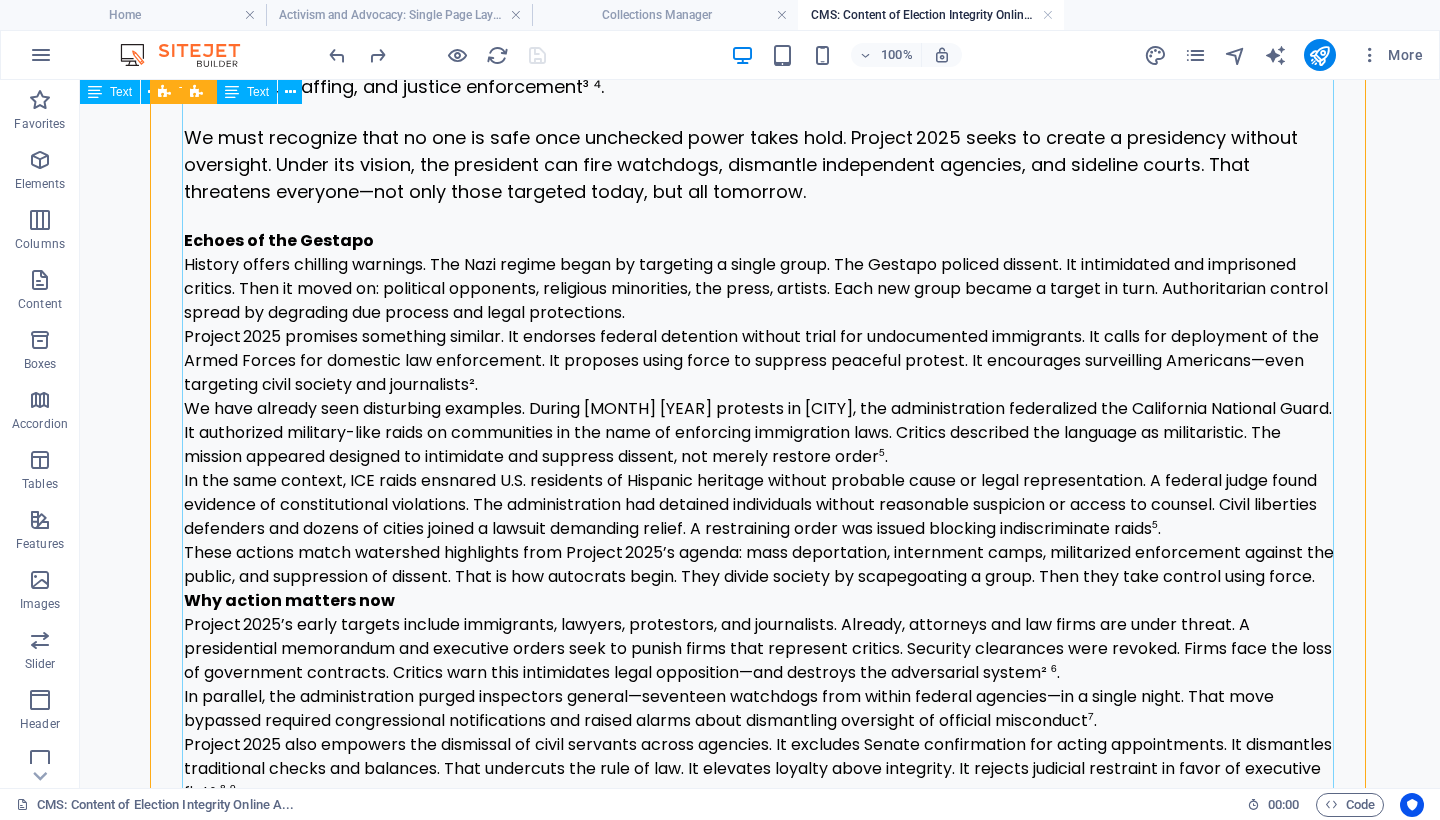 click on "By [PERSON]. [DATE]. We face a turning point in United States history. Project 2025 represents an authoritarian blueprint. It seeks to dismantle democratic institutions and impose unchecked presidential control. Now is the time to act—and act boldly. Donald Trump and his allies helped create Project 2025 in coordination with The Heritage Foundation. It is a roadmap to rewrite the structure of federal agencies. It would replace merit‑based civil servants with loyalists. It aims to seize direct control over the Department of Justice, the FBI, Homeland Security, and more. It includes deployment of U.S. military forces on domestic soil and mass deportation programs. Experts call it a plan for autocracy masquerading under a neutral name¹ ². Echoes of the Gestapo Why action matters now If you believe democracy is worth anything—protecting voting rights, protest, press freedom, civil society—then resisting Project 2025 must be urgent. Mobilize, protest, defend We can win References" at bounding box center (760, 1029) 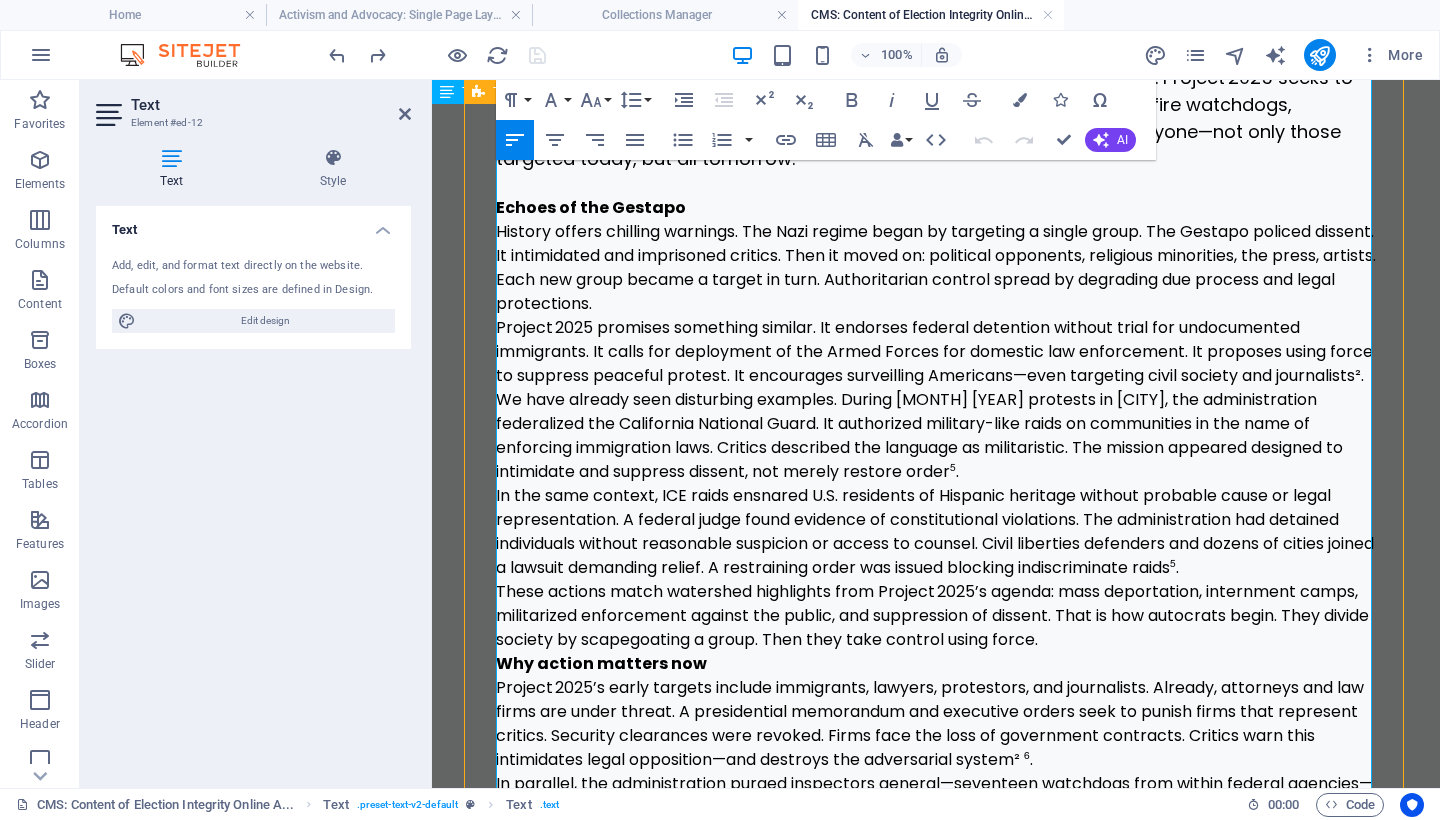 scroll, scrollTop: 859, scrollLeft: 0, axis: vertical 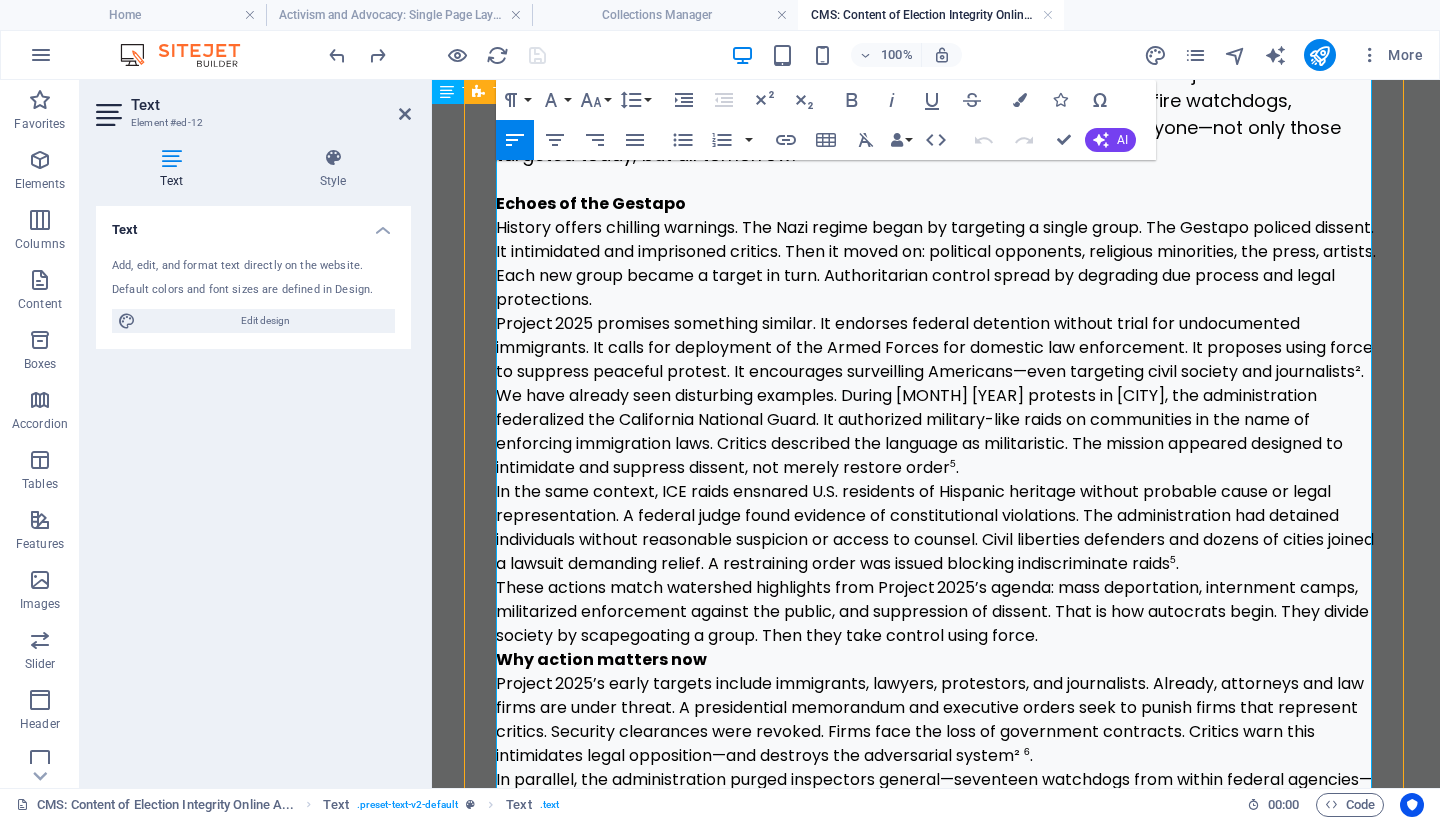 click on "These actions match watershed highlights from Project 2025’s agenda: mass deportation, internment camps, militarized enforcement against the public, and suppression of dissent. That is how autocrats begin. They divide society by scapegoating a group. Then they take control using force." at bounding box center (936, 612) 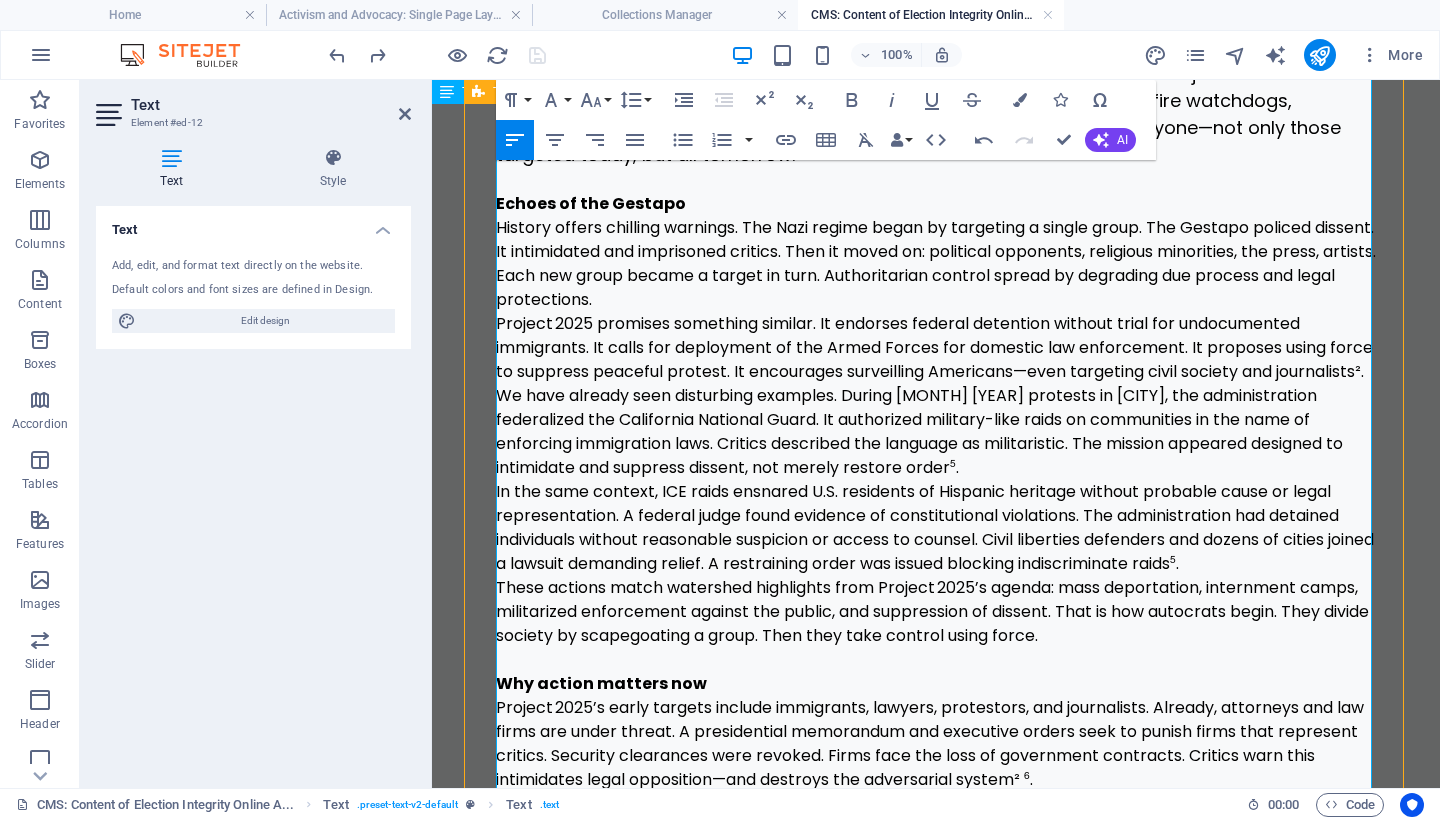 scroll, scrollTop: 722, scrollLeft: 0, axis: vertical 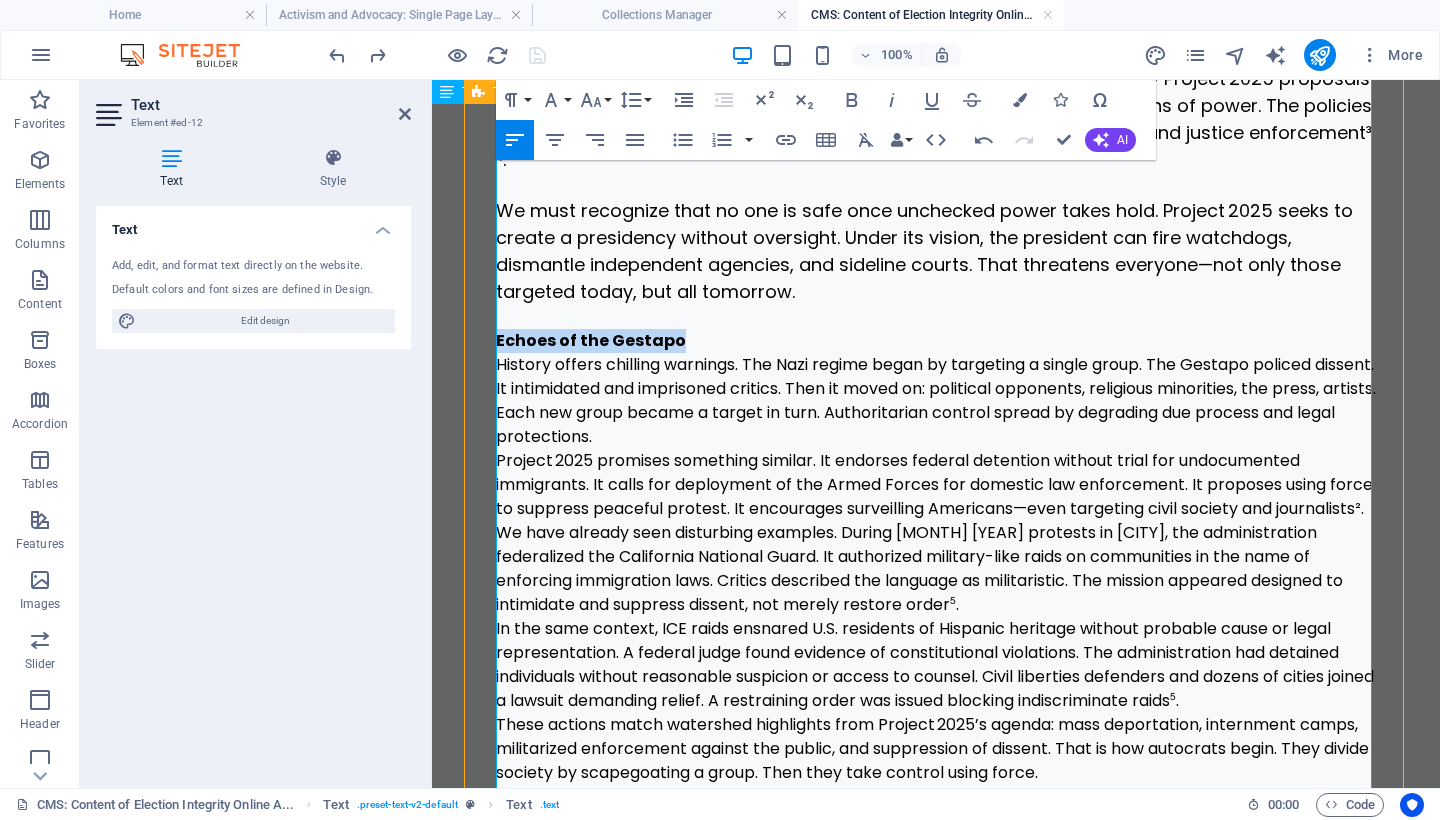 drag, startPoint x: 687, startPoint y: 345, endPoint x: 469, endPoint y: 344, distance: 218.00229 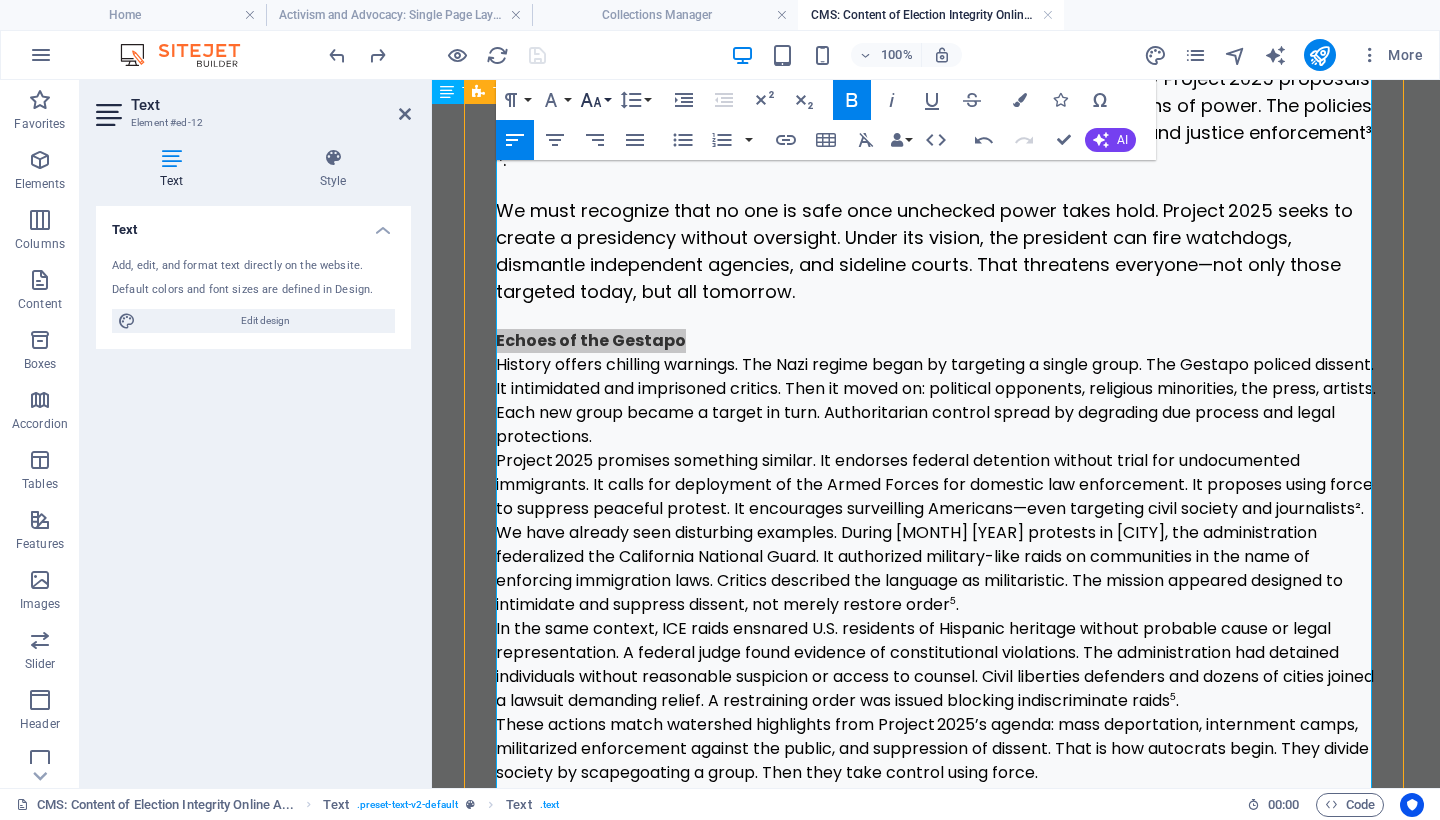 click 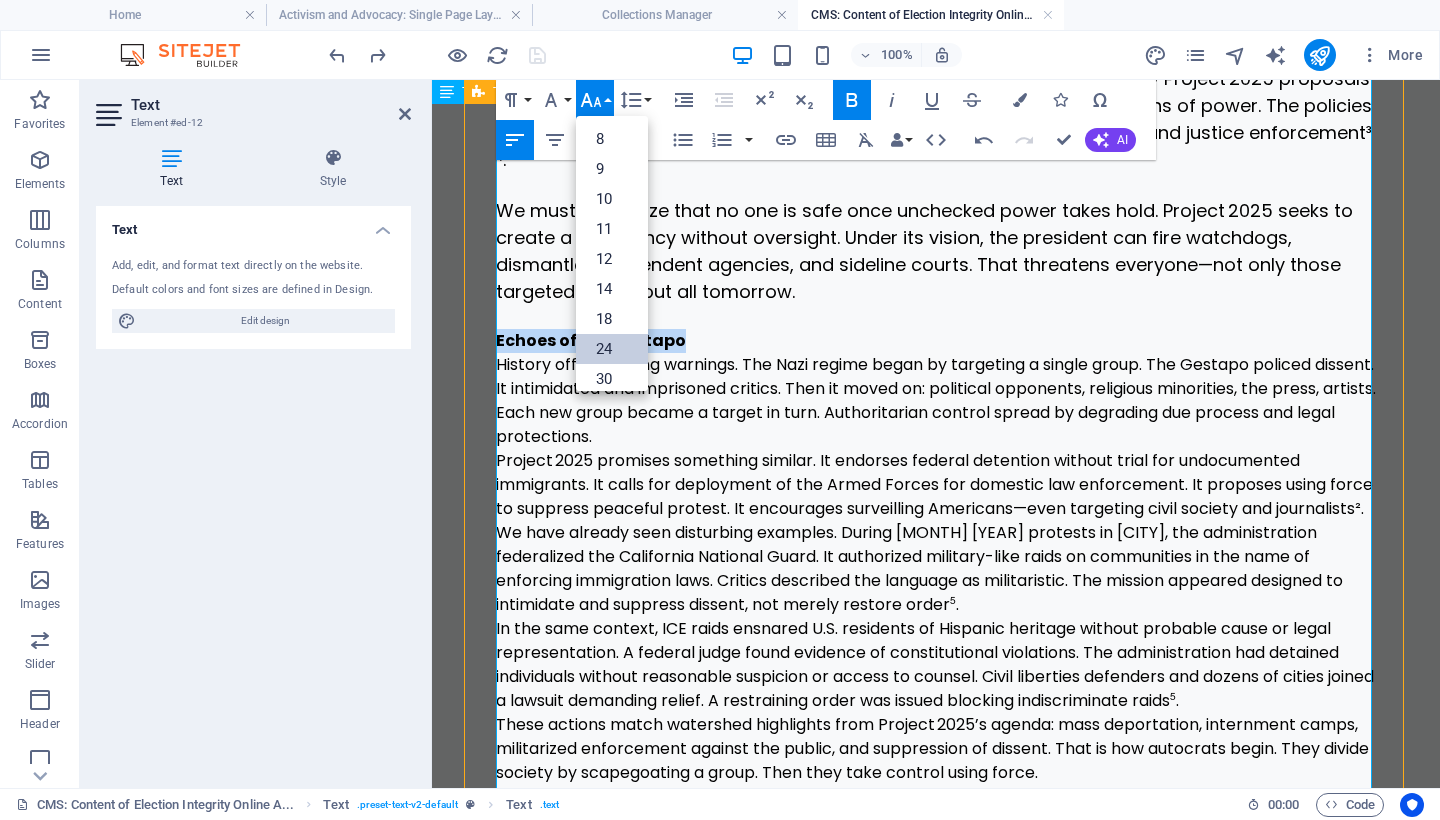 click on "24" at bounding box center (612, 349) 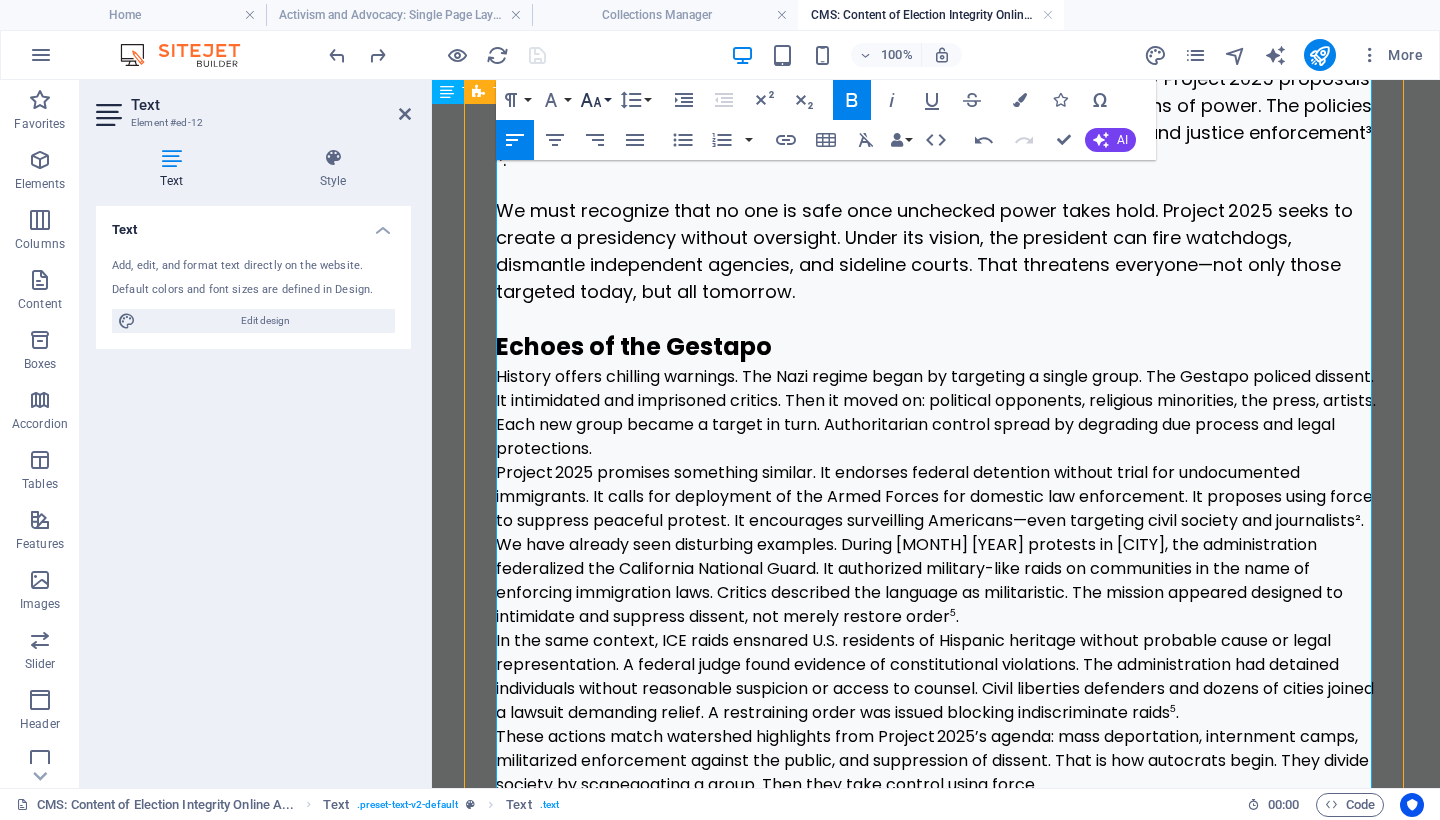 click 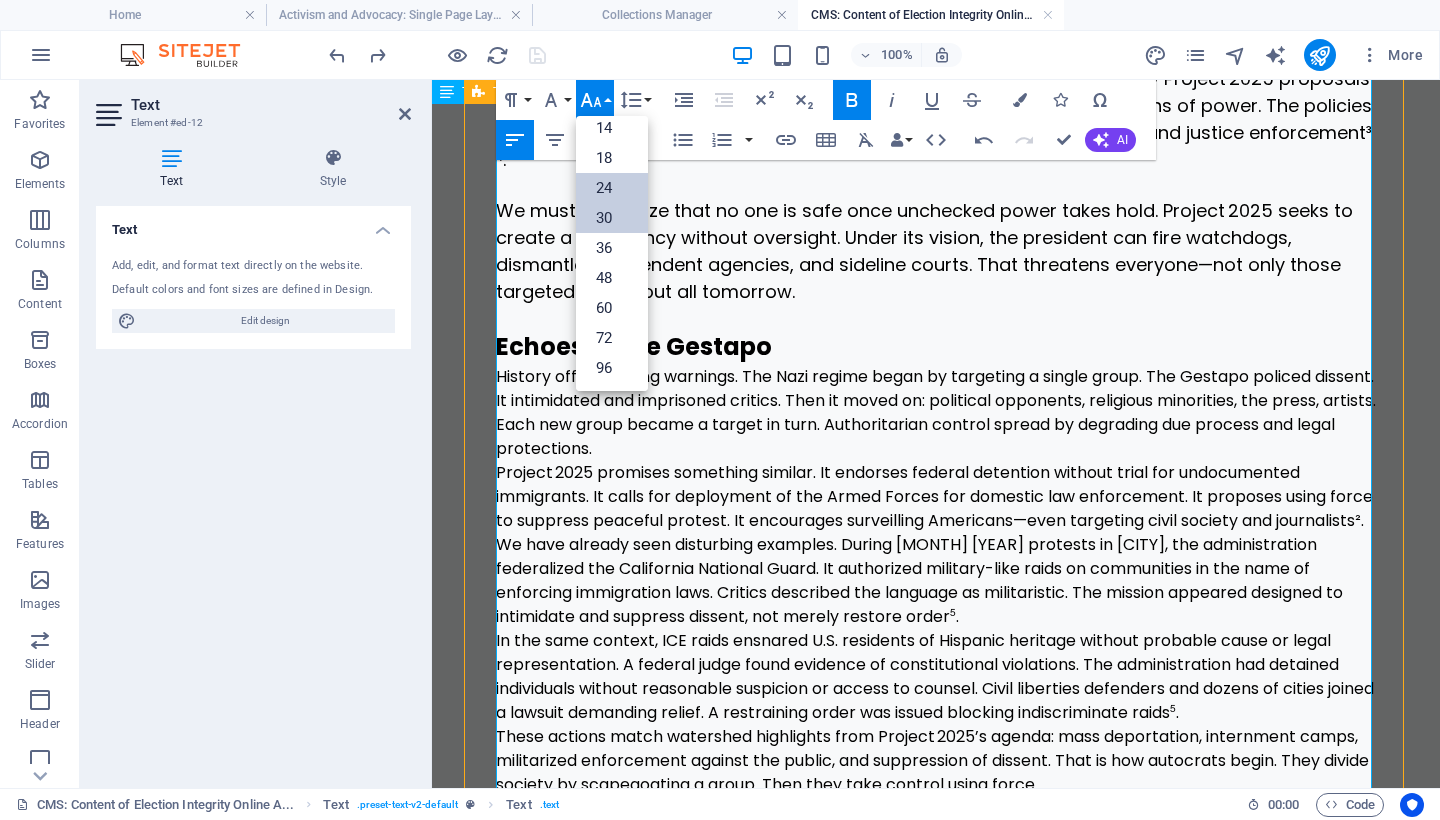 scroll, scrollTop: 161, scrollLeft: 0, axis: vertical 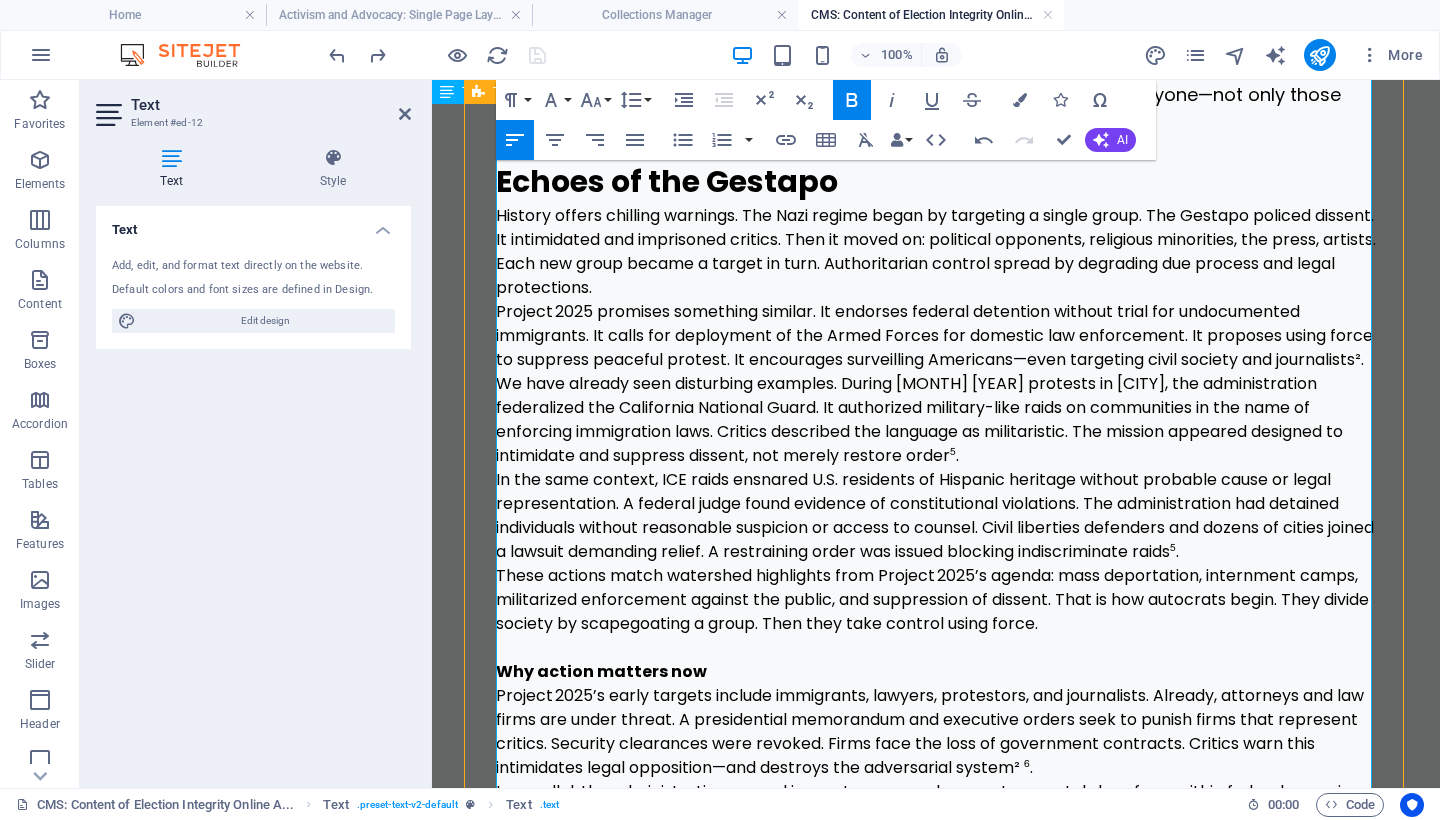 click on "We have already seen disturbing examples. During [MONTH] [YEAR] protests in [CITY], the administration federalized the California National Guard. It authorized military-like raids on communities in the name of enforcing immigration laws. Critics described the language as militaristic. The mission appeared designed to intimidate and suppress dissent, not merely restore order⁵." at bounding box center [936, 420] 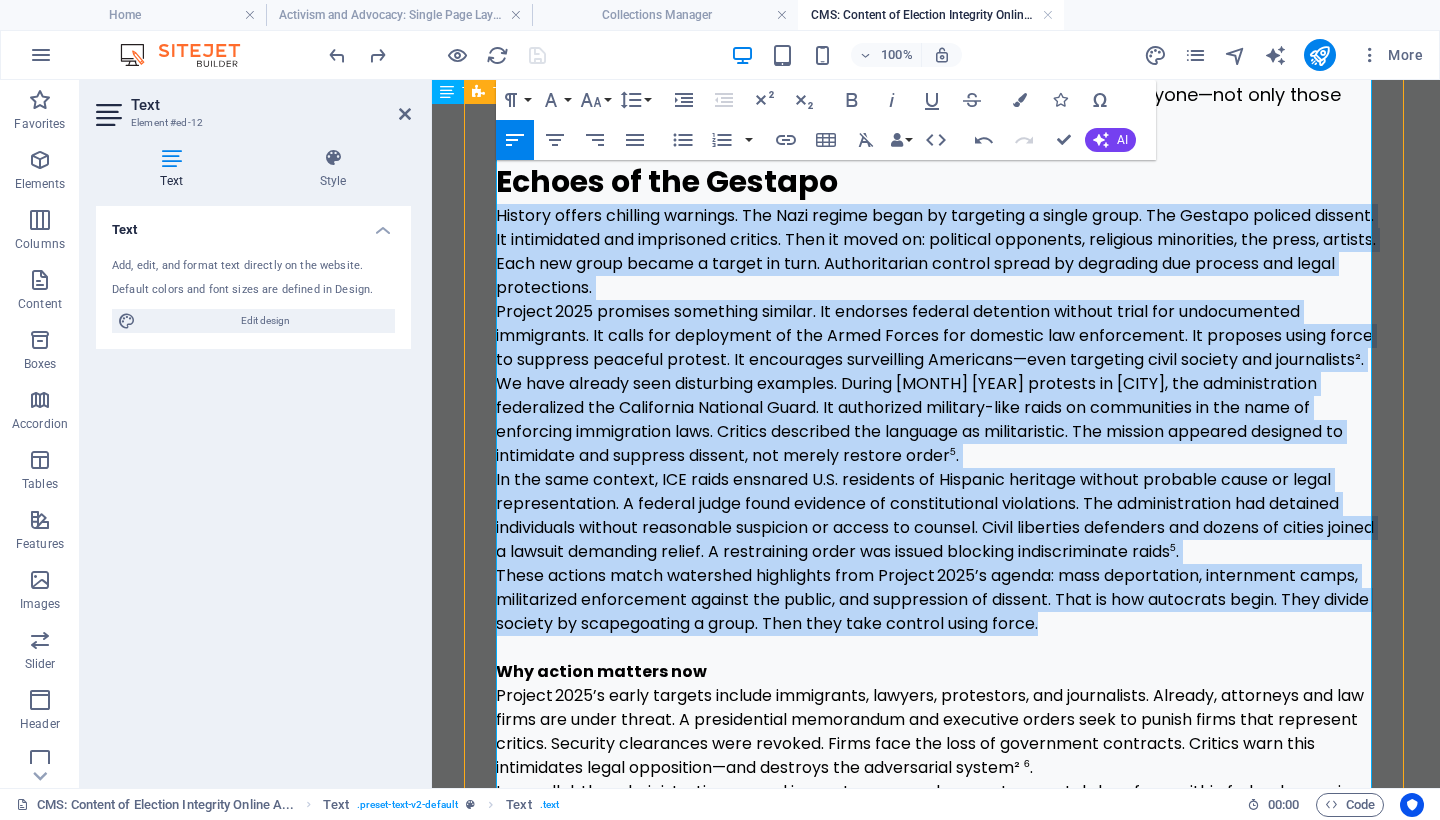 drag, startPoint x: 1113, startPoint y: 647, endPoint x: 492, endPoint y: 213, distance: 757.6259 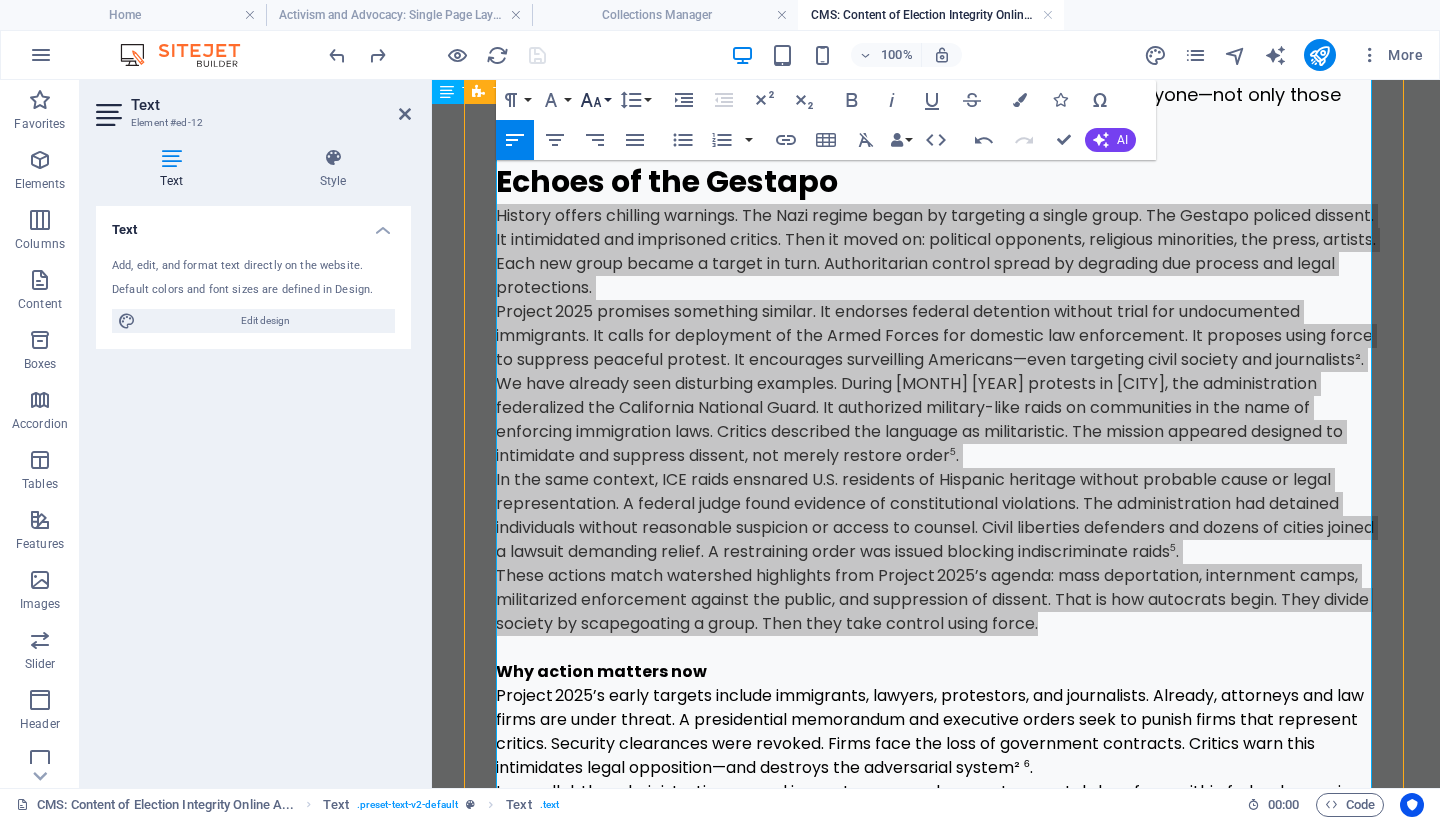 click 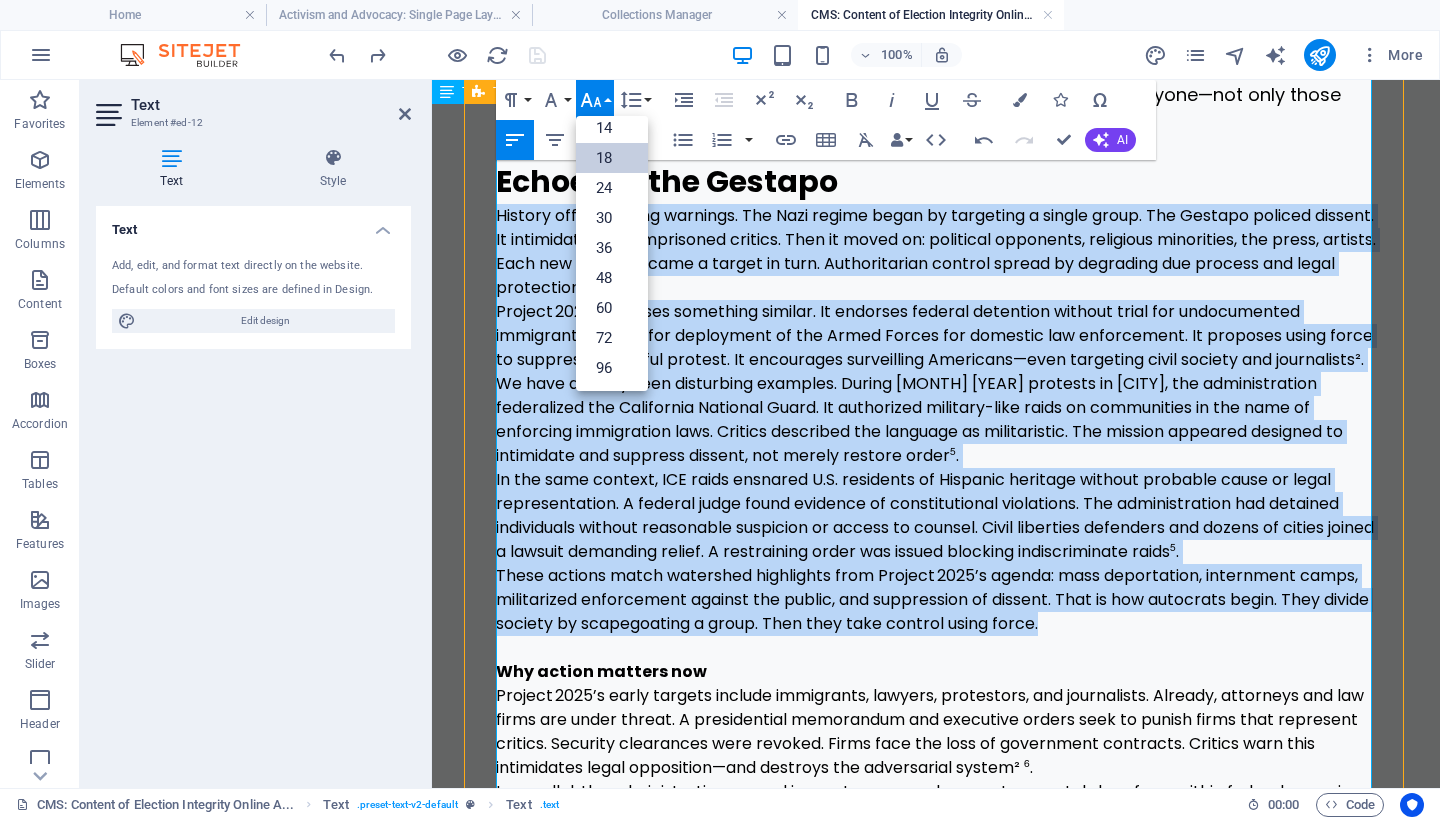 click on "18" at bounding box center (612, 158) 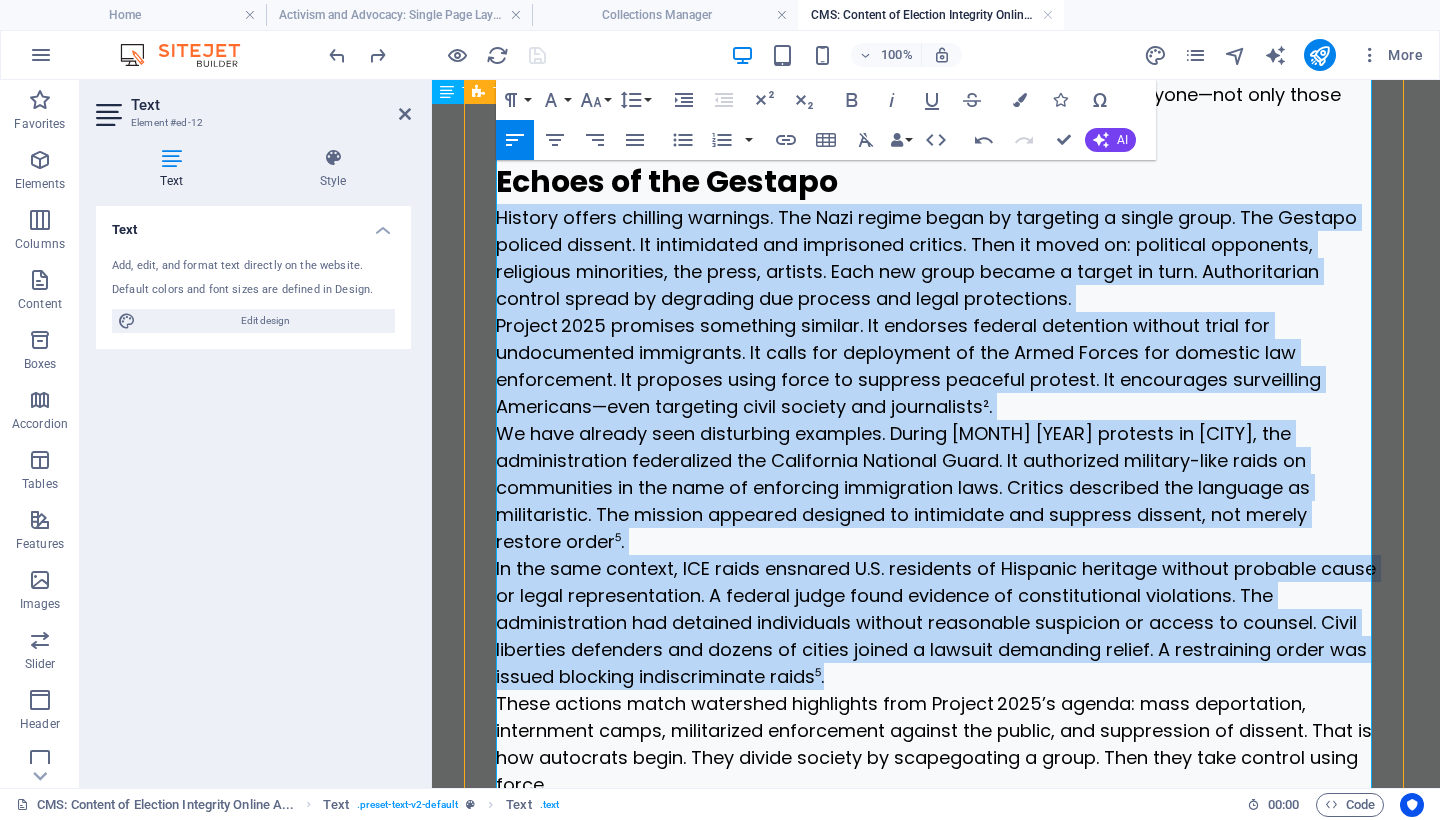 click on "History offers chilling warnings. The Nazi regime began by targeting a single group. The Gestapo policed dissent. It intimidated and imprisoned critics. Then it moved on: political opponents, religious minorities, the press, artists. Each new group became a target in turn. Authoritarian control spread by degrading due process and legal protections." at bounding box center [936, 258] 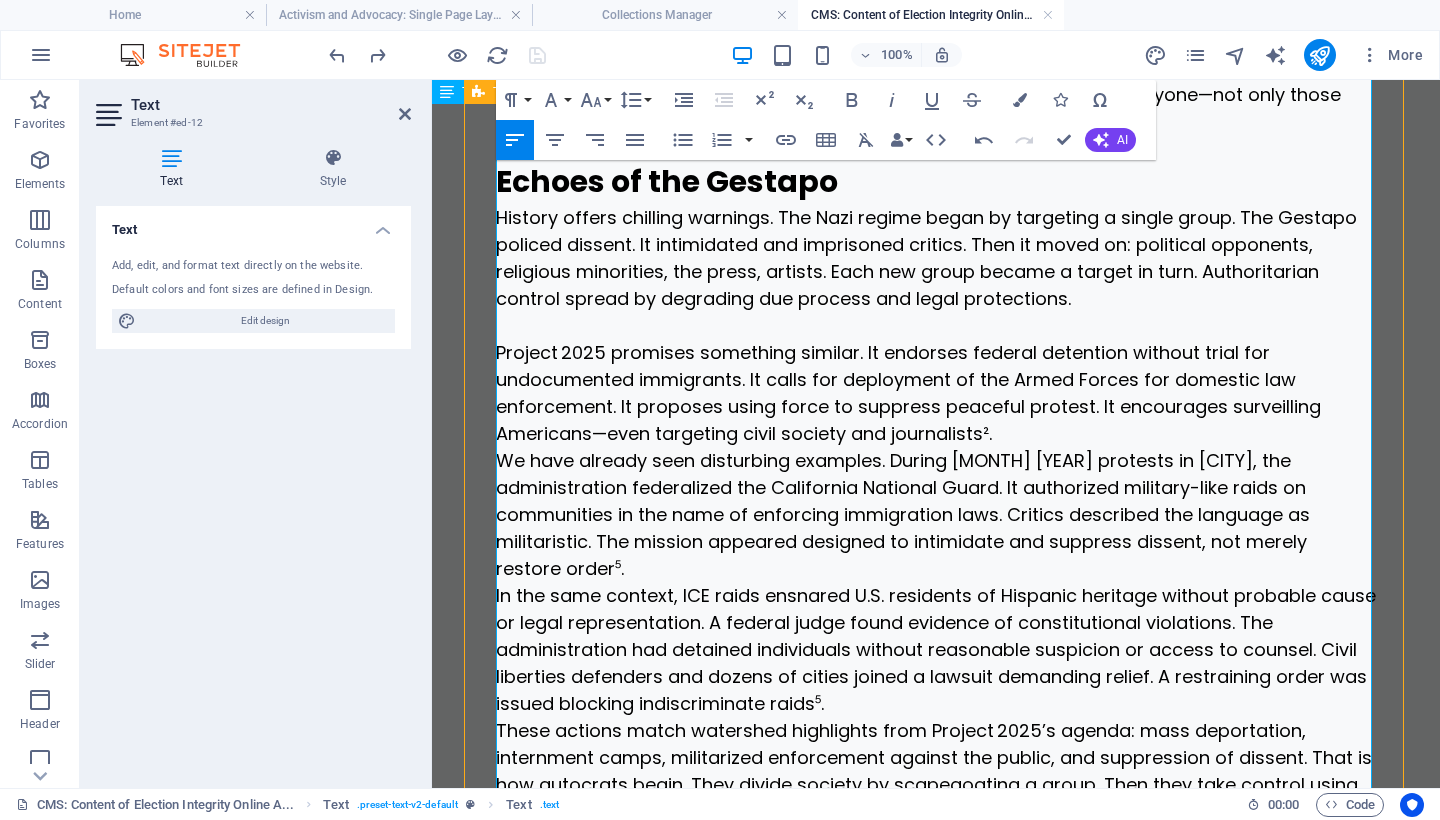 click on "Project 2025 promises something similar. It endorses federal detention without trial for undocumented immigrants. It calls for deployment of the Armed Forces for domestic law enforcement. It proposes using force to suppress peaceful protest. It encourages surveilling Americans—even targeting civil society and journalists²." at bounding box center [936, 393] 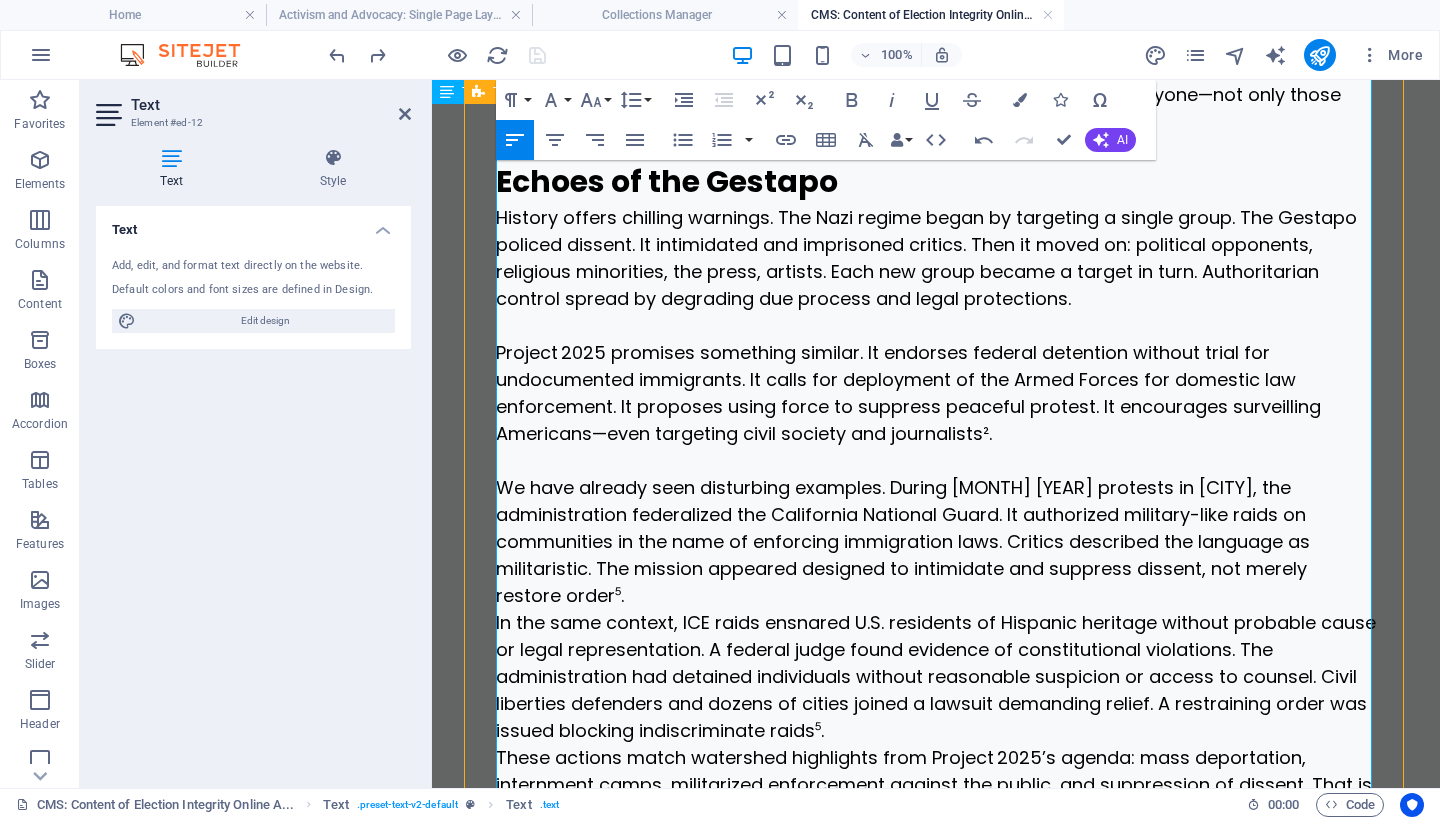 click on "We have already seen disturbing examples. During [MONTH] [YEAR] protests in [CITY], the administration federalized the California National Guard. It authorized military-like raids on communities in the name of enforcing immigration laws. Critics described the language as militaristic. The mission appeared designed to intimidate and suppress dissent, not merely restore order⁵." at bounding box center (936, 541) 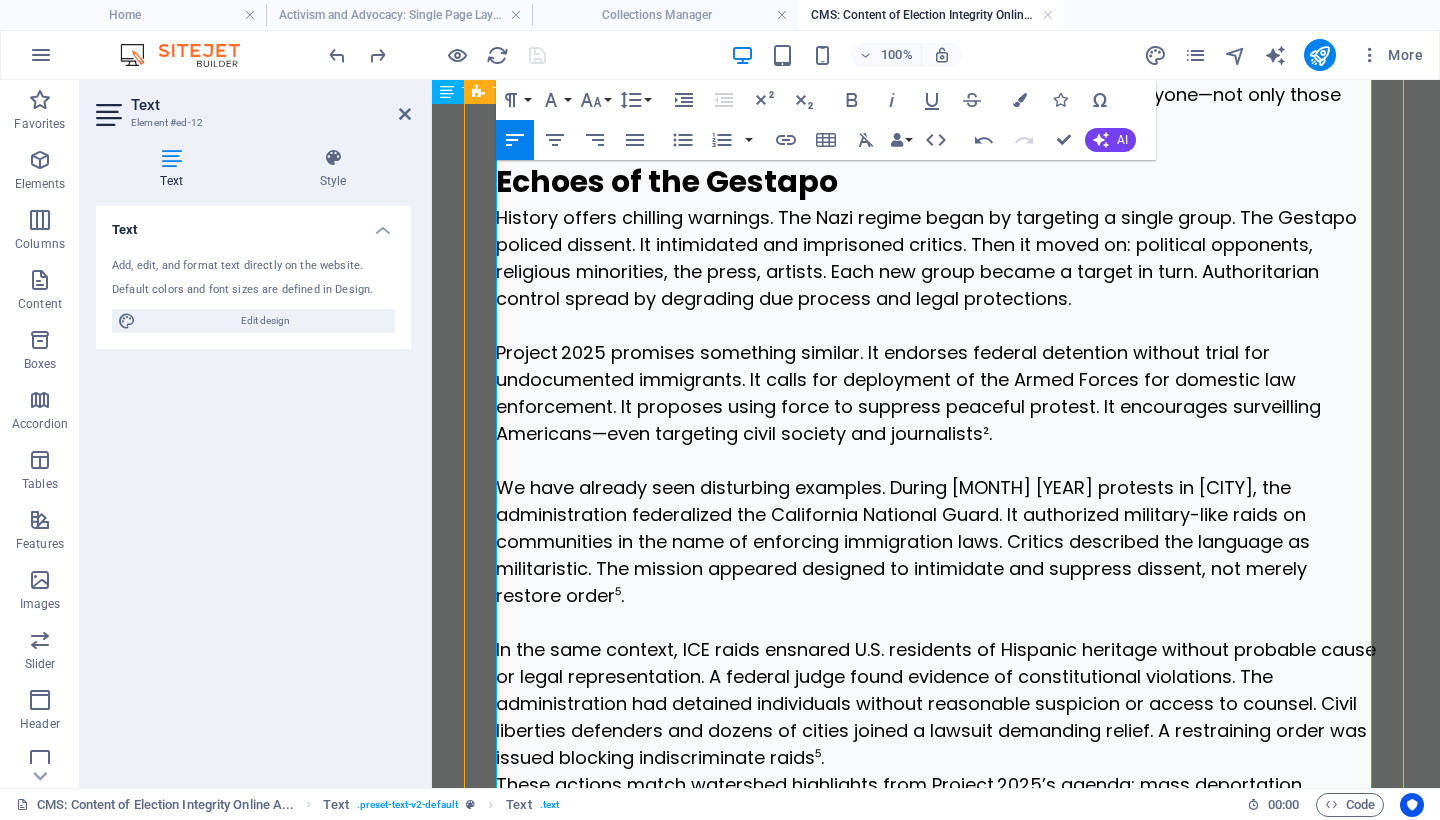 scroll, scrollTop: 1050, scrollLeft: 0, axis: vertical 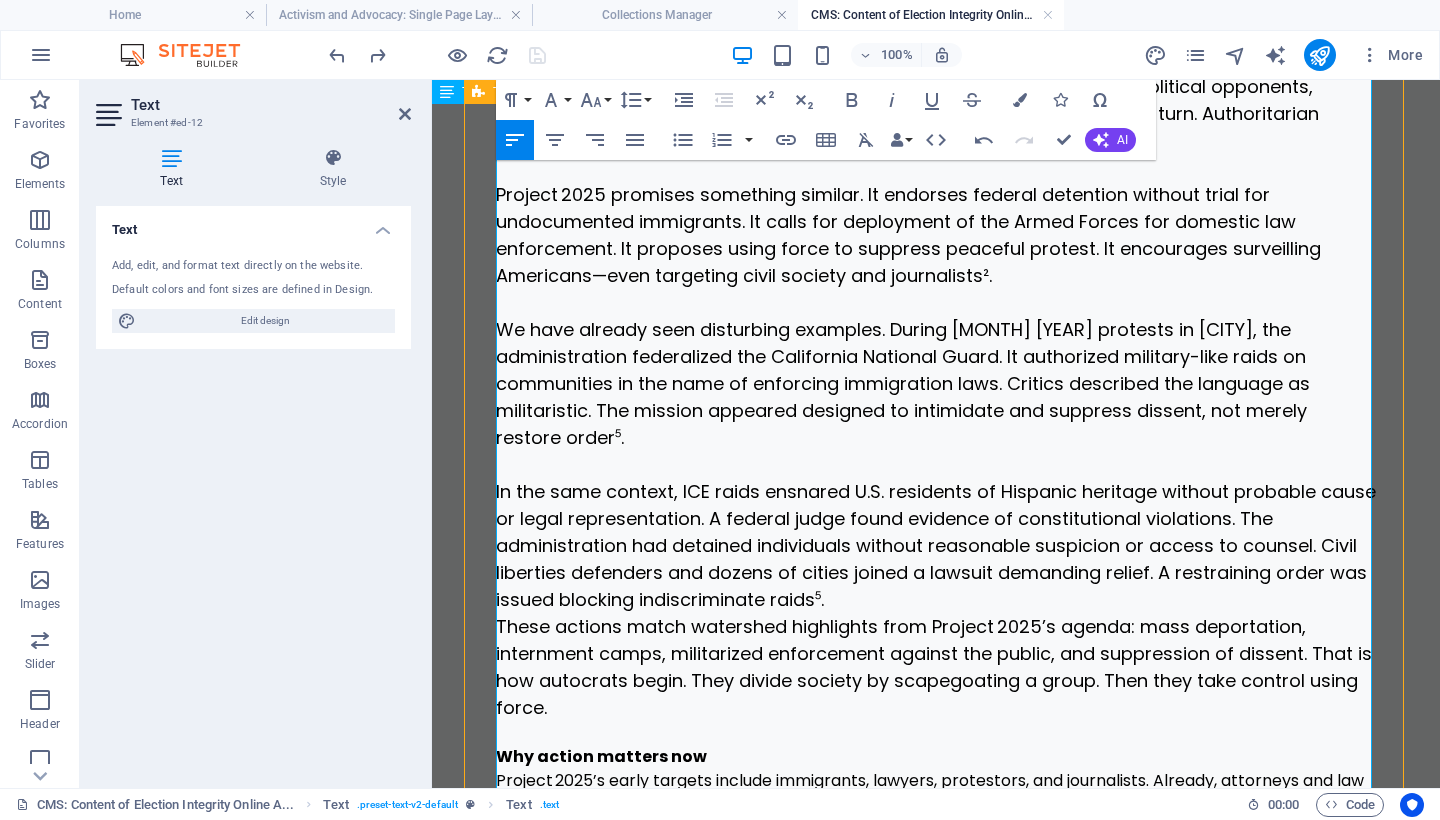 click on "In the same context, ICE raids ensnared U.S. residents of Hispanic heritage without probable cause or legal representation. A federal judge found evidence of constitutional violations. The administration had detained individuals without reasonable suspicion or access to counsel. Civil liberties defenders and dozens of cities joined a lawsuit demanding relief. A restraining order was issued blocking indiscriminate raids⁵." at bounding box center [936, 545] 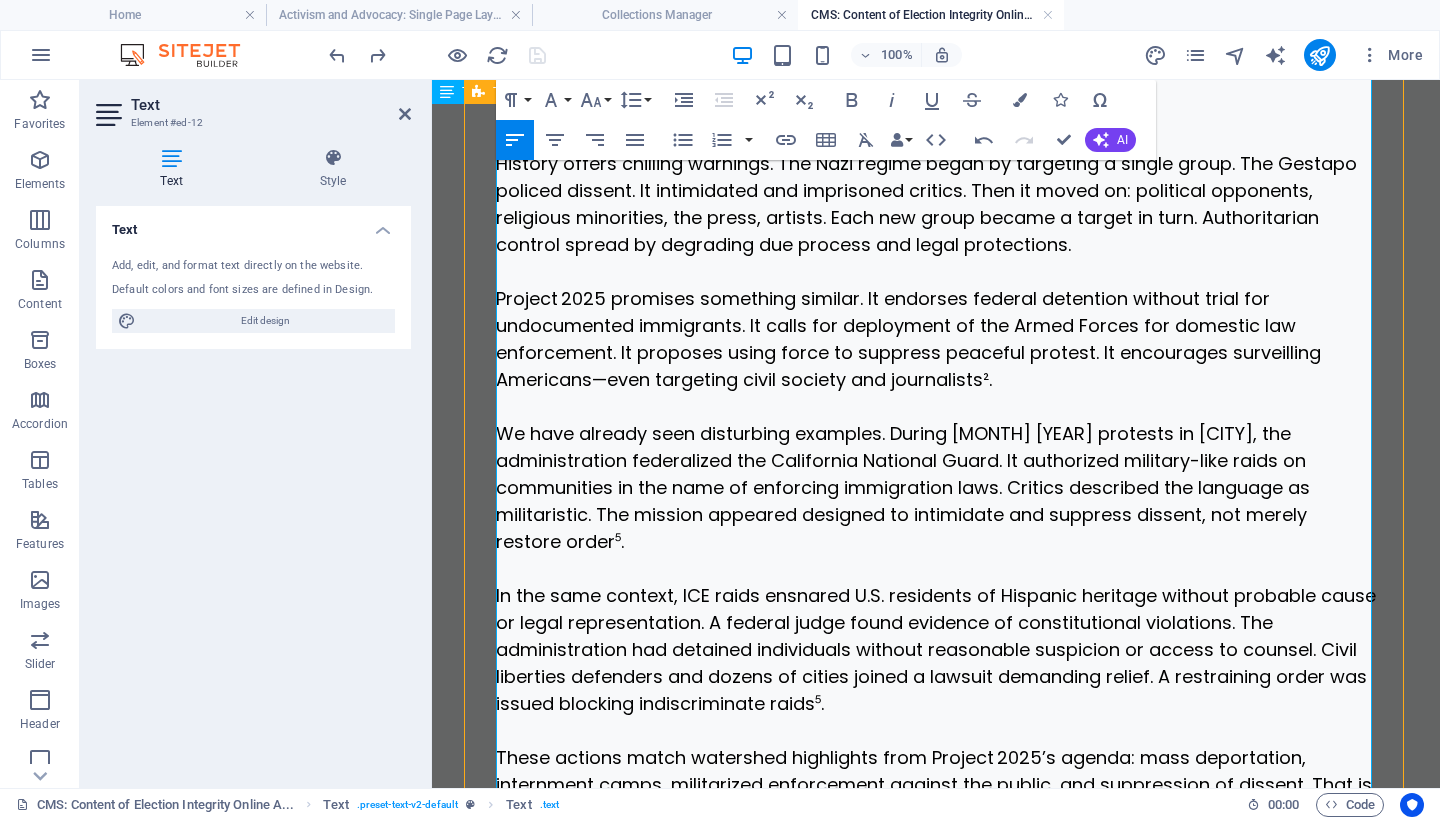 scroll, scrollTop: 803, scrollLeft: 0, axis: vertical 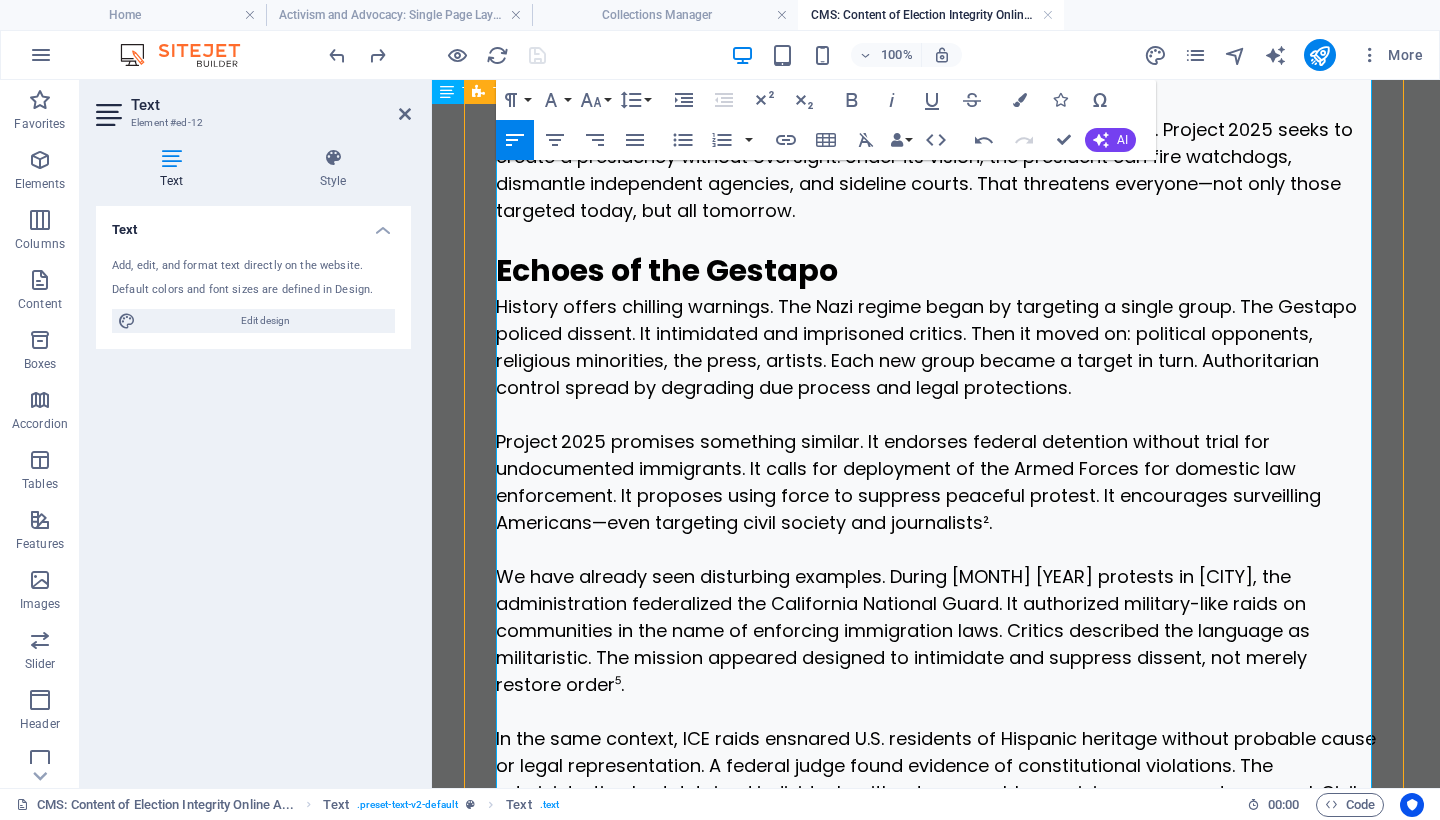 click on "Echoes of the Gestapo" at bounding box center [667, 270] 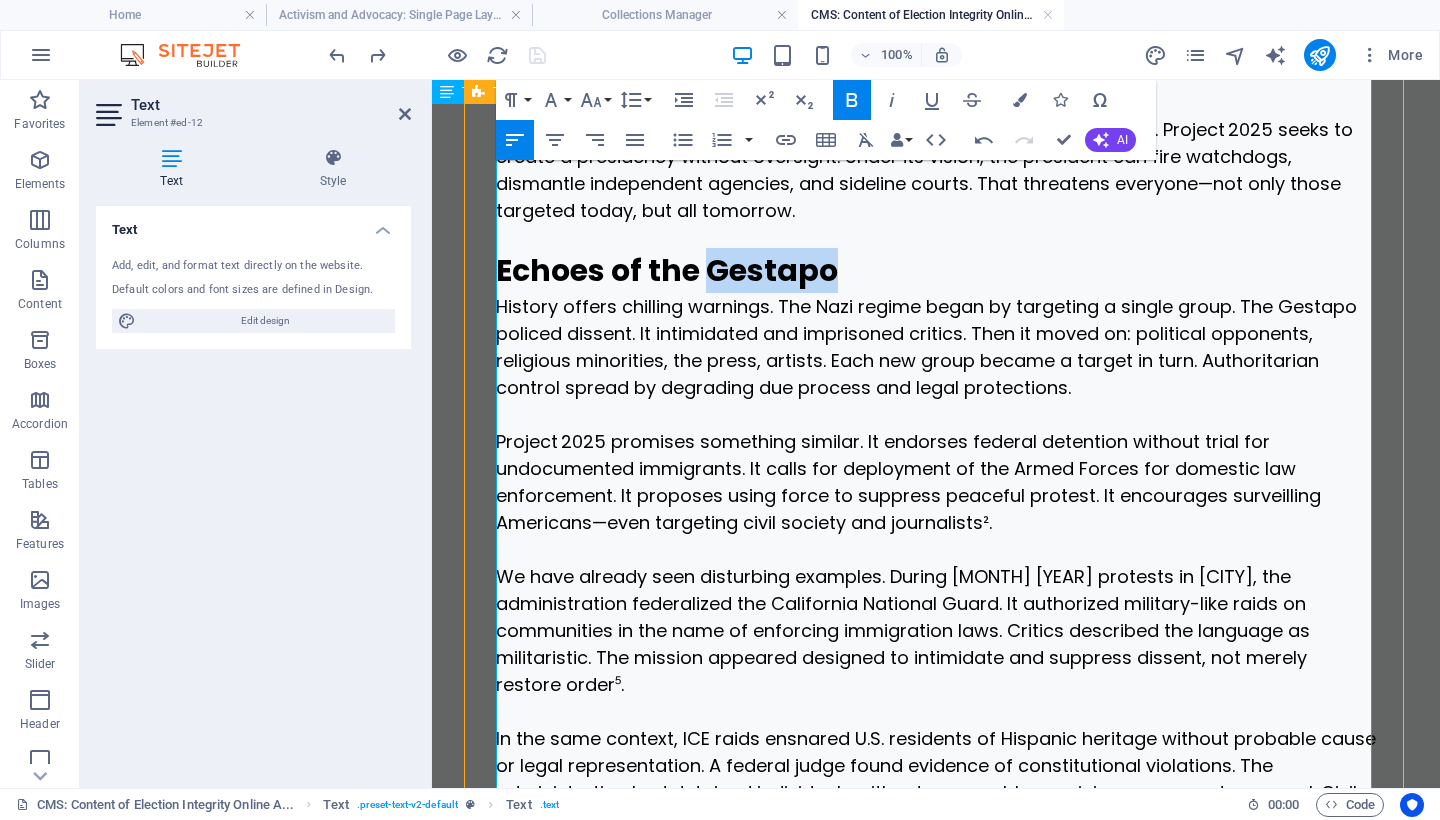 click on "Echoes of the Gestapo" at bounding box center [667, 270] 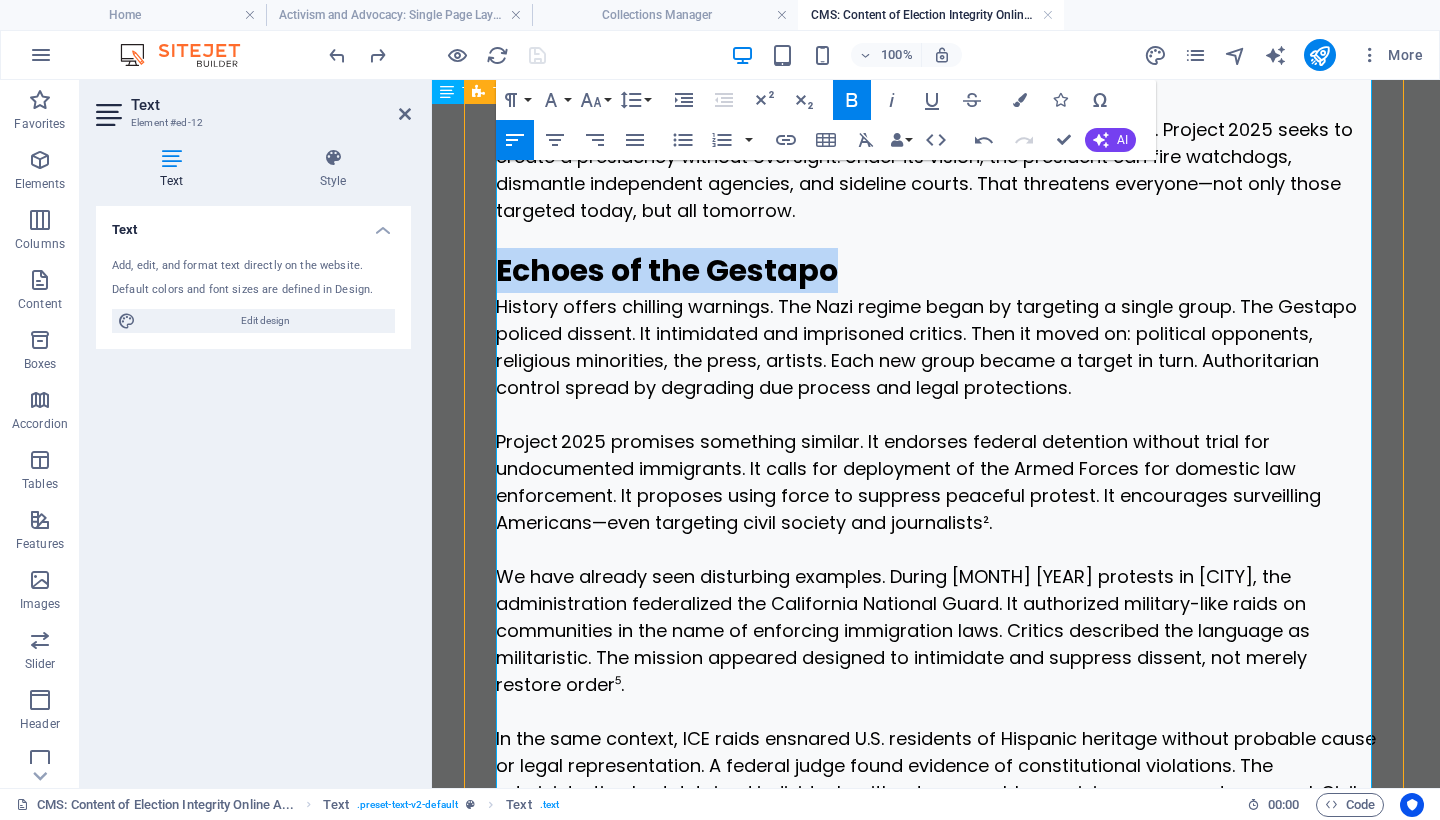 click on "Echoes of the Gestapo" at bounding box center (667, 270) 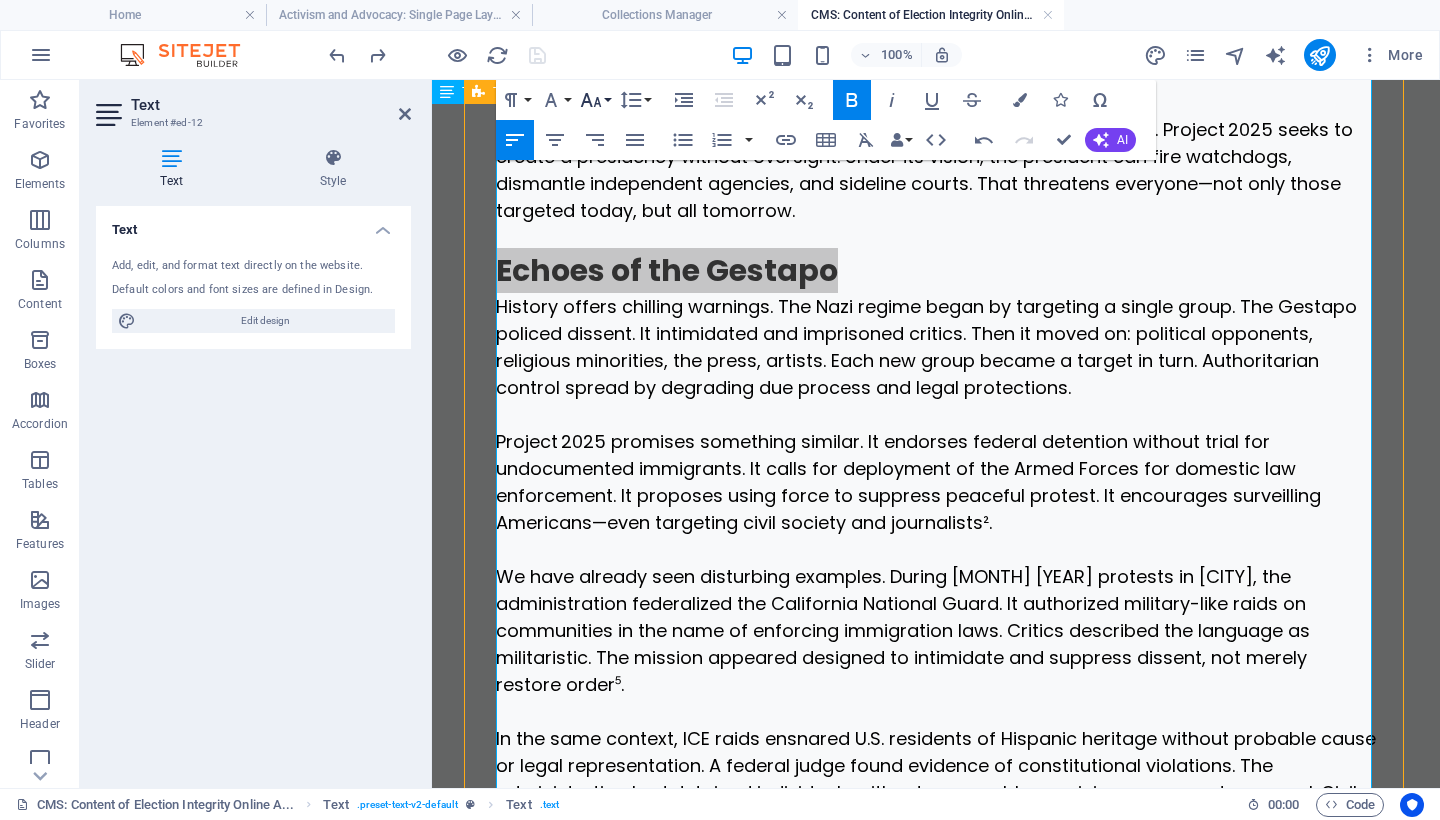 click 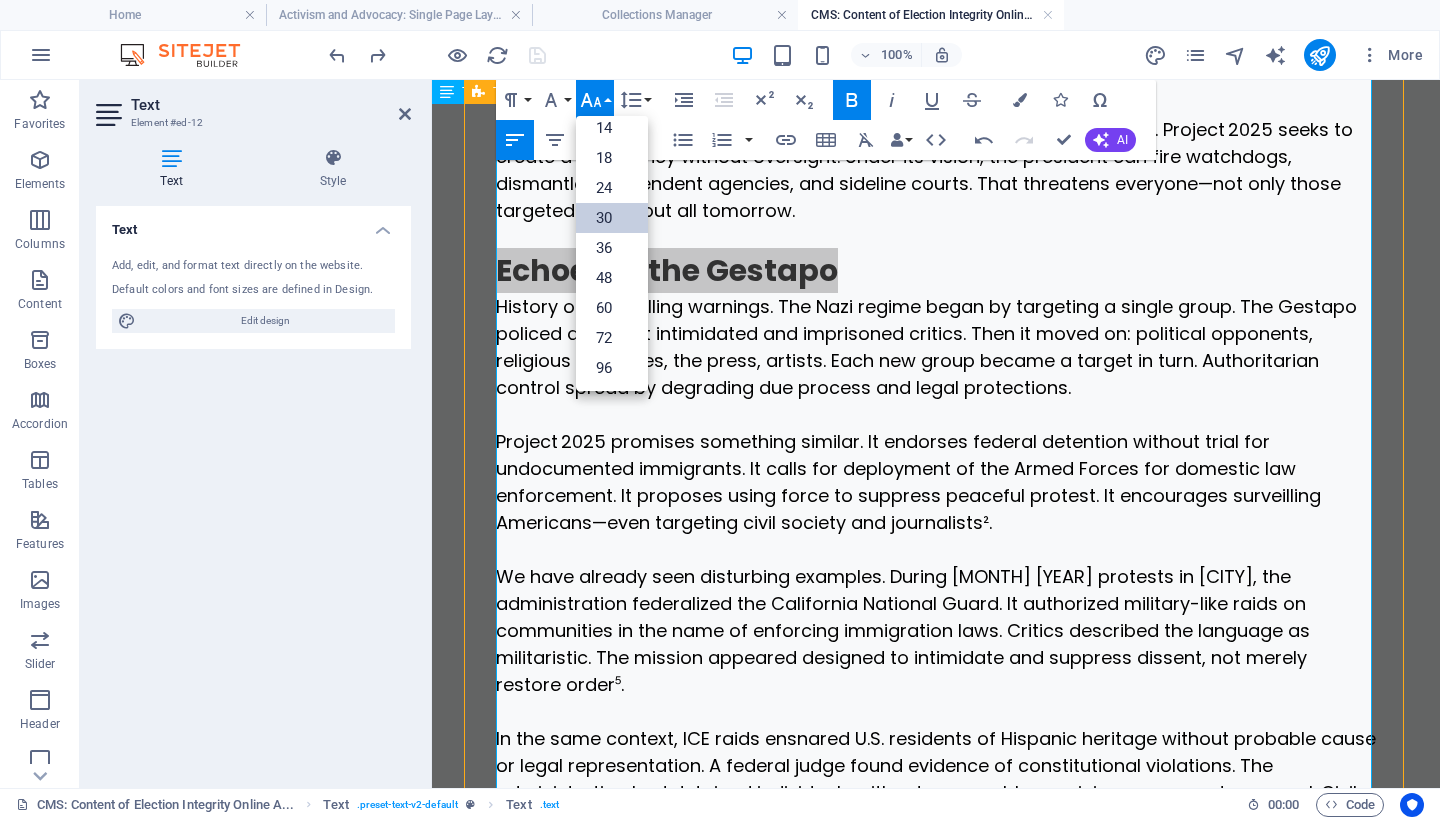 scroll, scrollTop: 161, scrollLeft: 0, axis: vertical 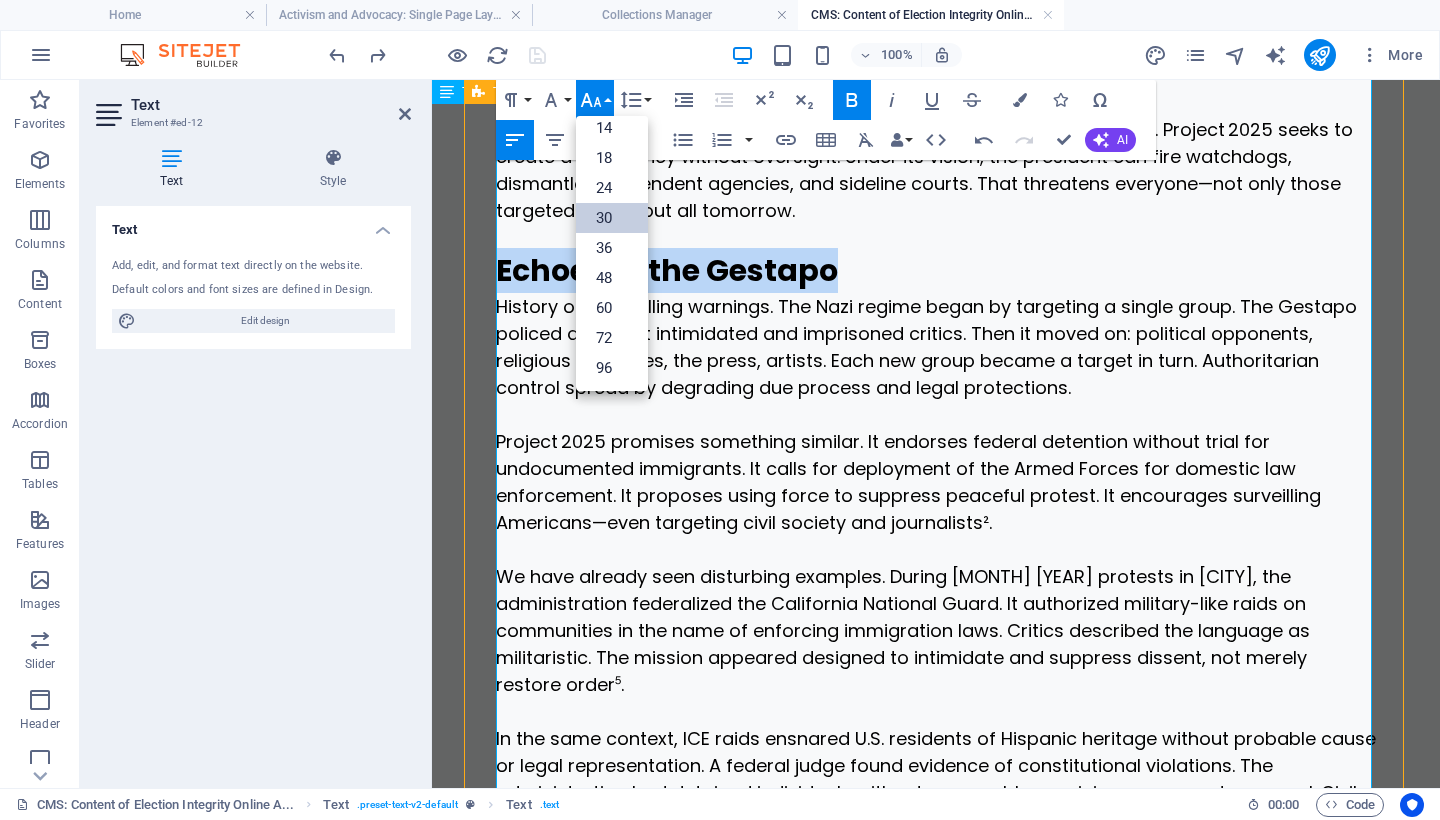 click on "30" at bounding box center [612, 218] 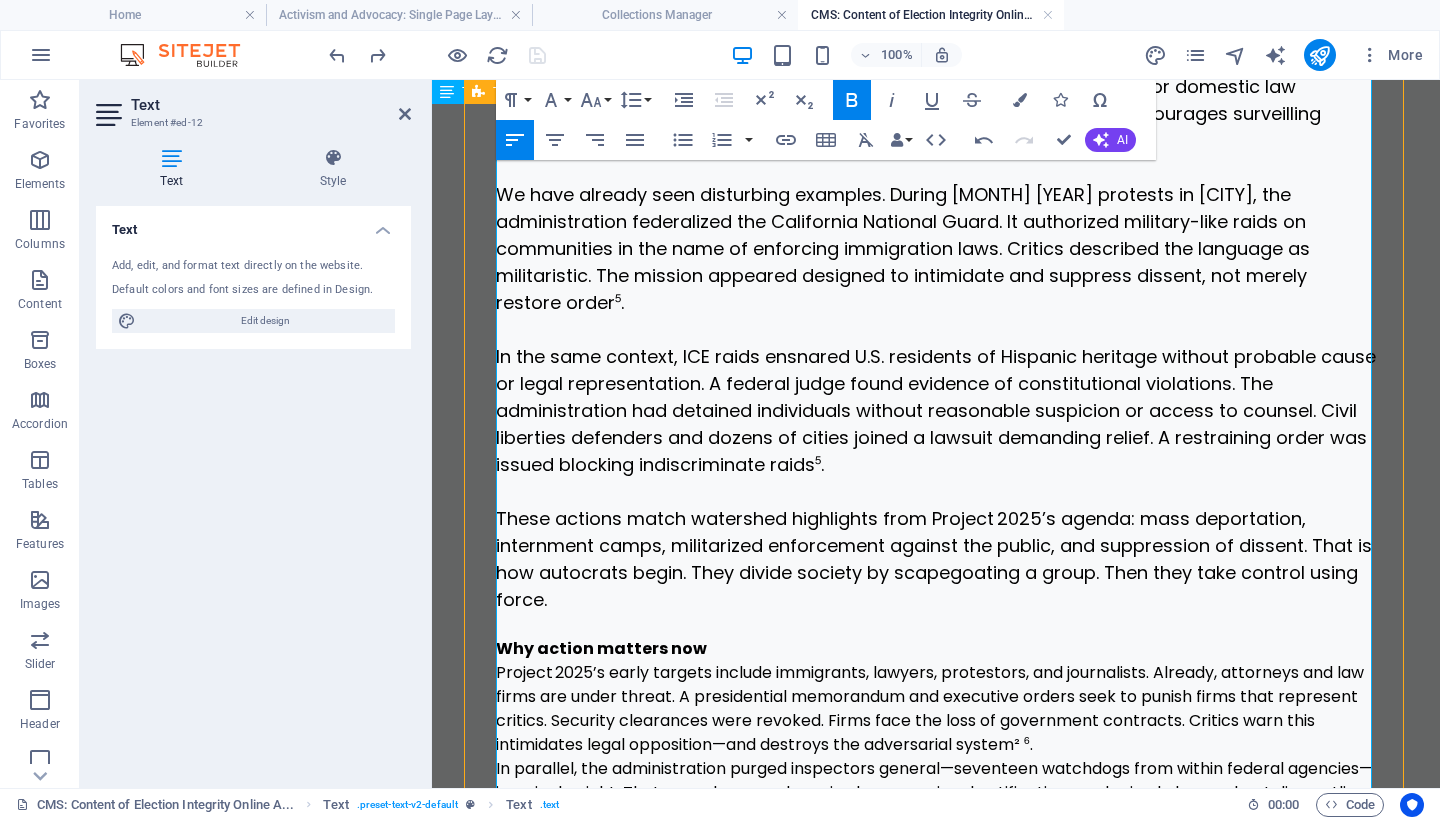 scroll, scrollTop: 1369, scrollLeft: 0, axis: vertical 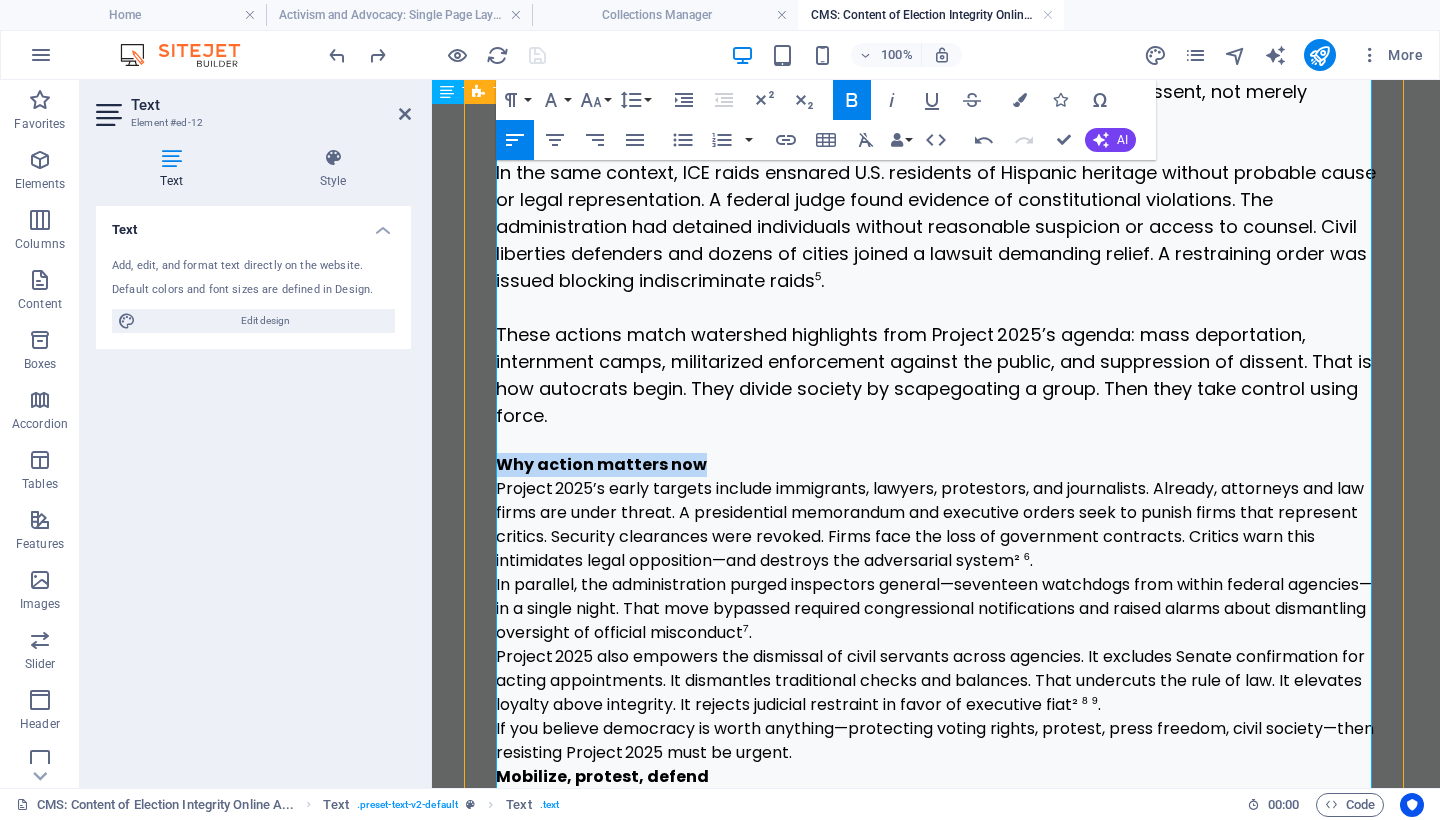 drag, startPoint x: 739, startPoint y: 459, endPoint x: 492, endPoint y: 458, distance: 247.00203 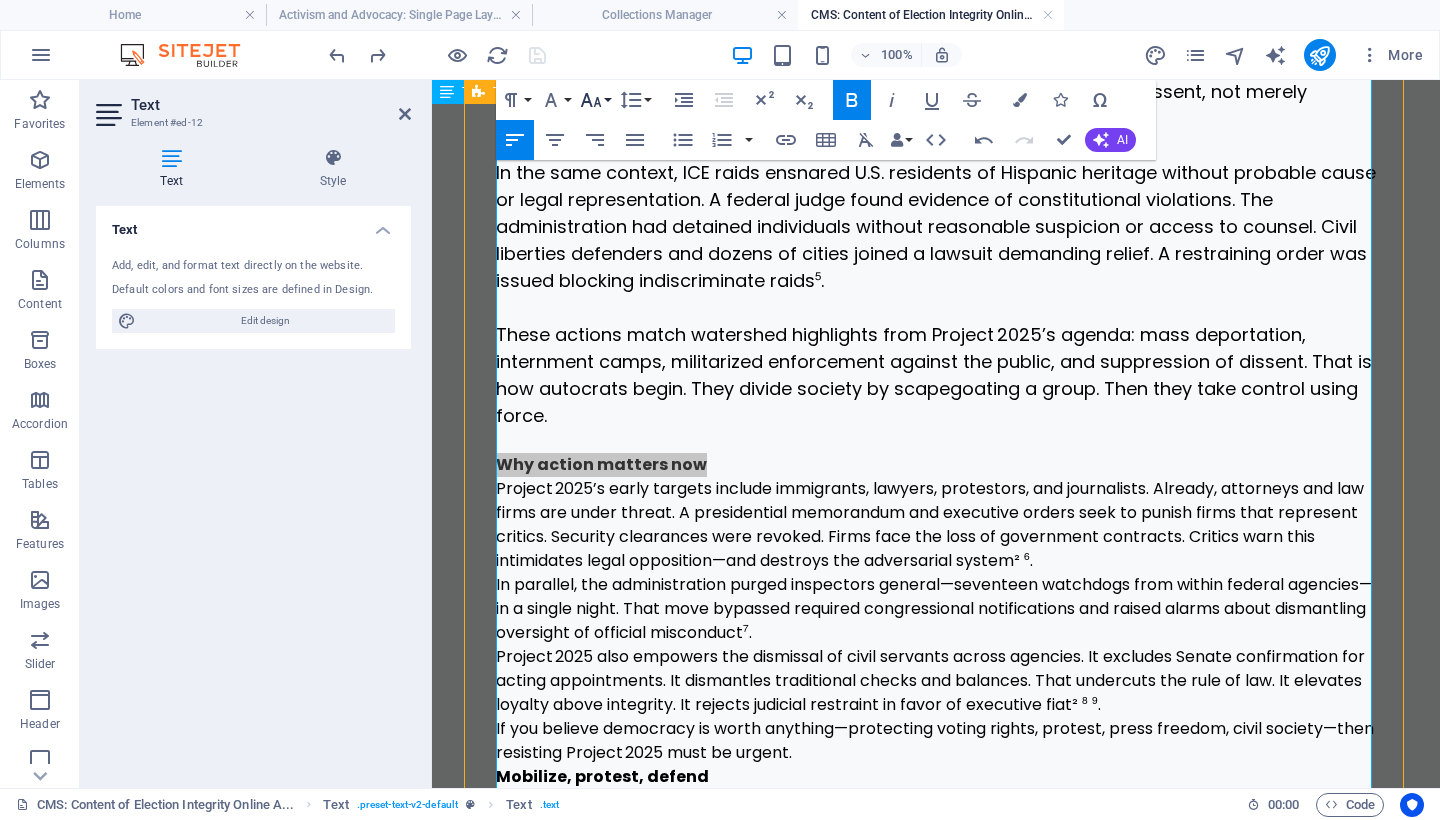 click 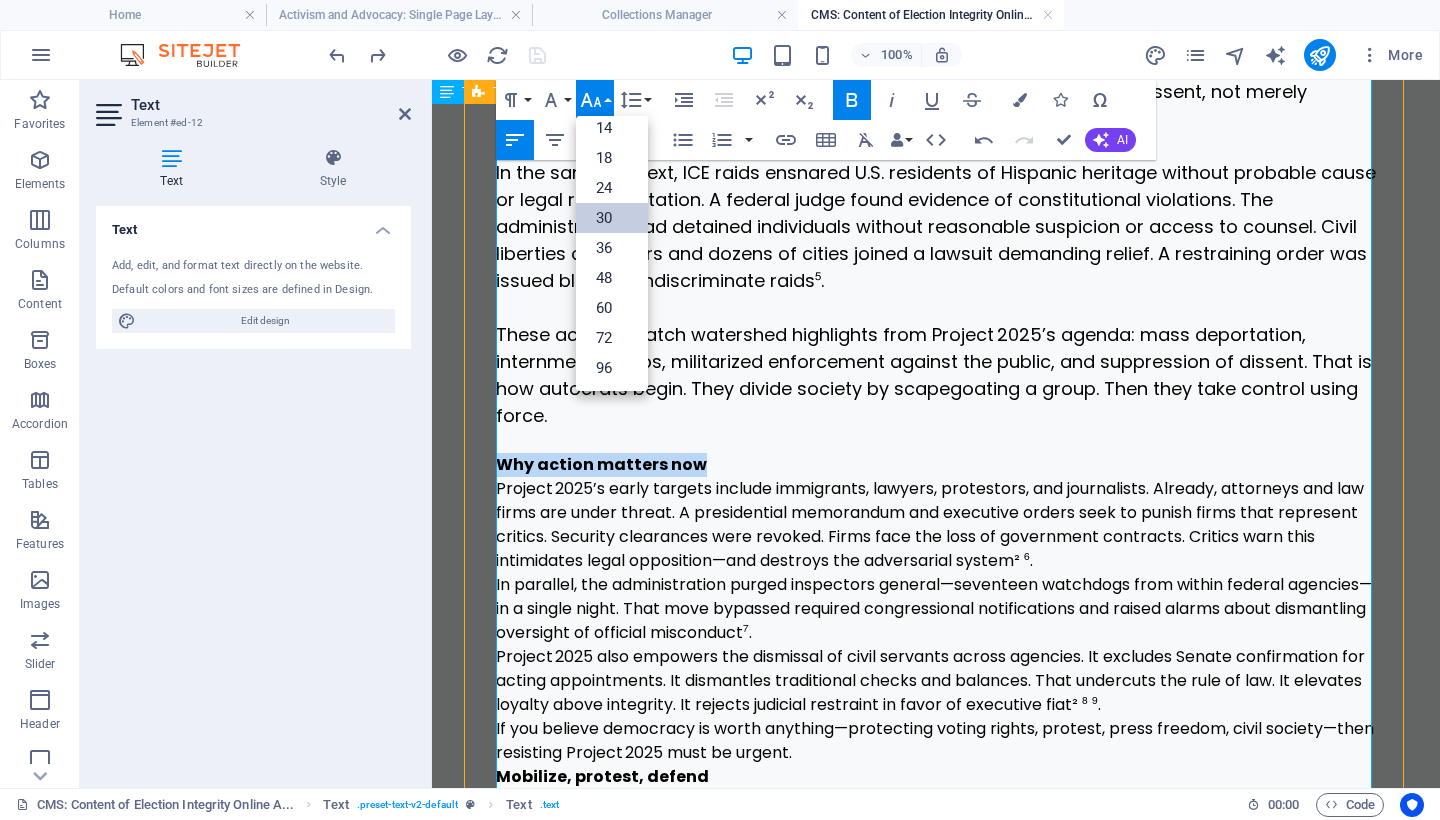 click on "30" at bounding box center [612, 218] 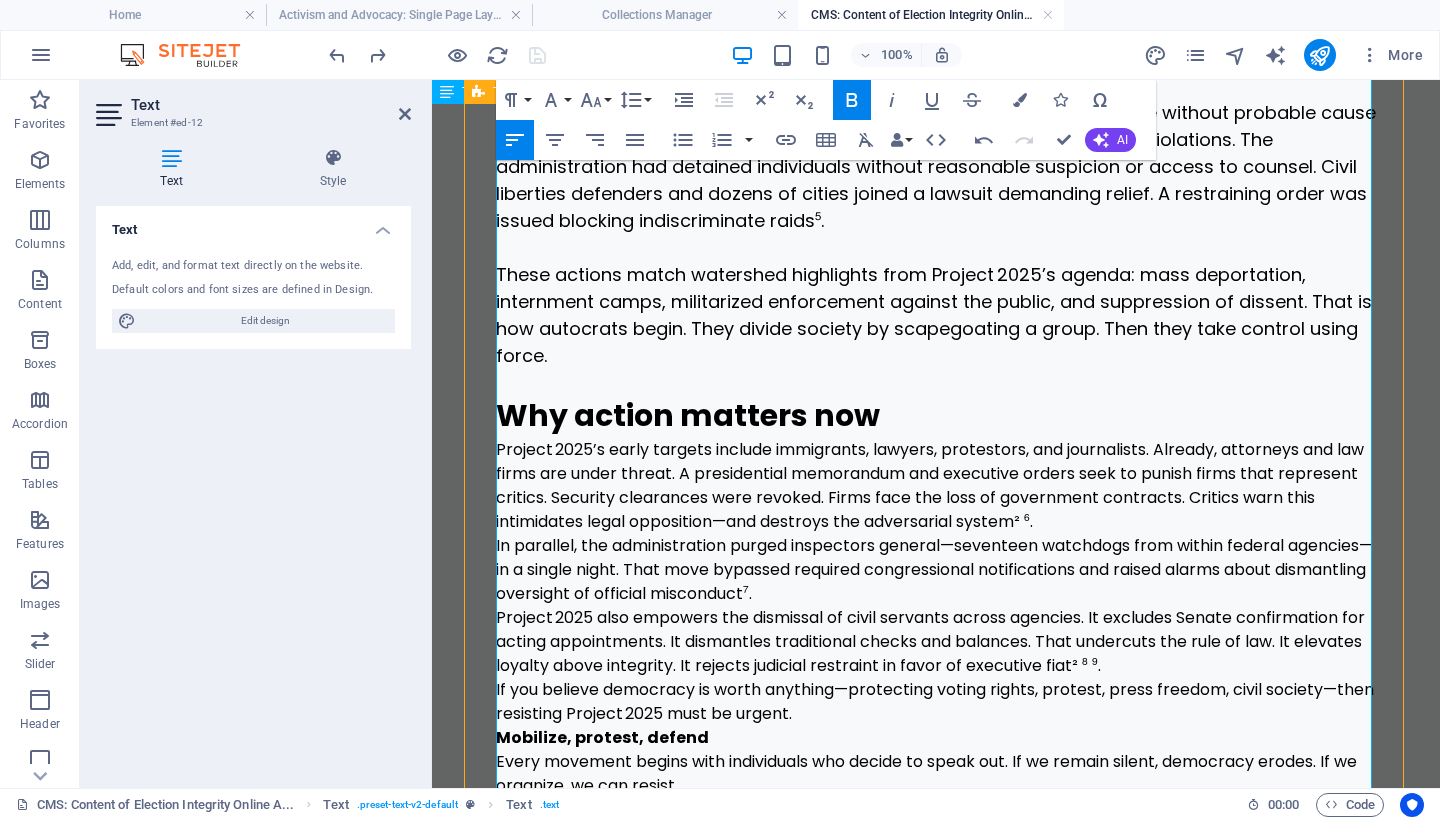 scroll, scrollTop: 1595, scrollLeft: 0, axis: vertical 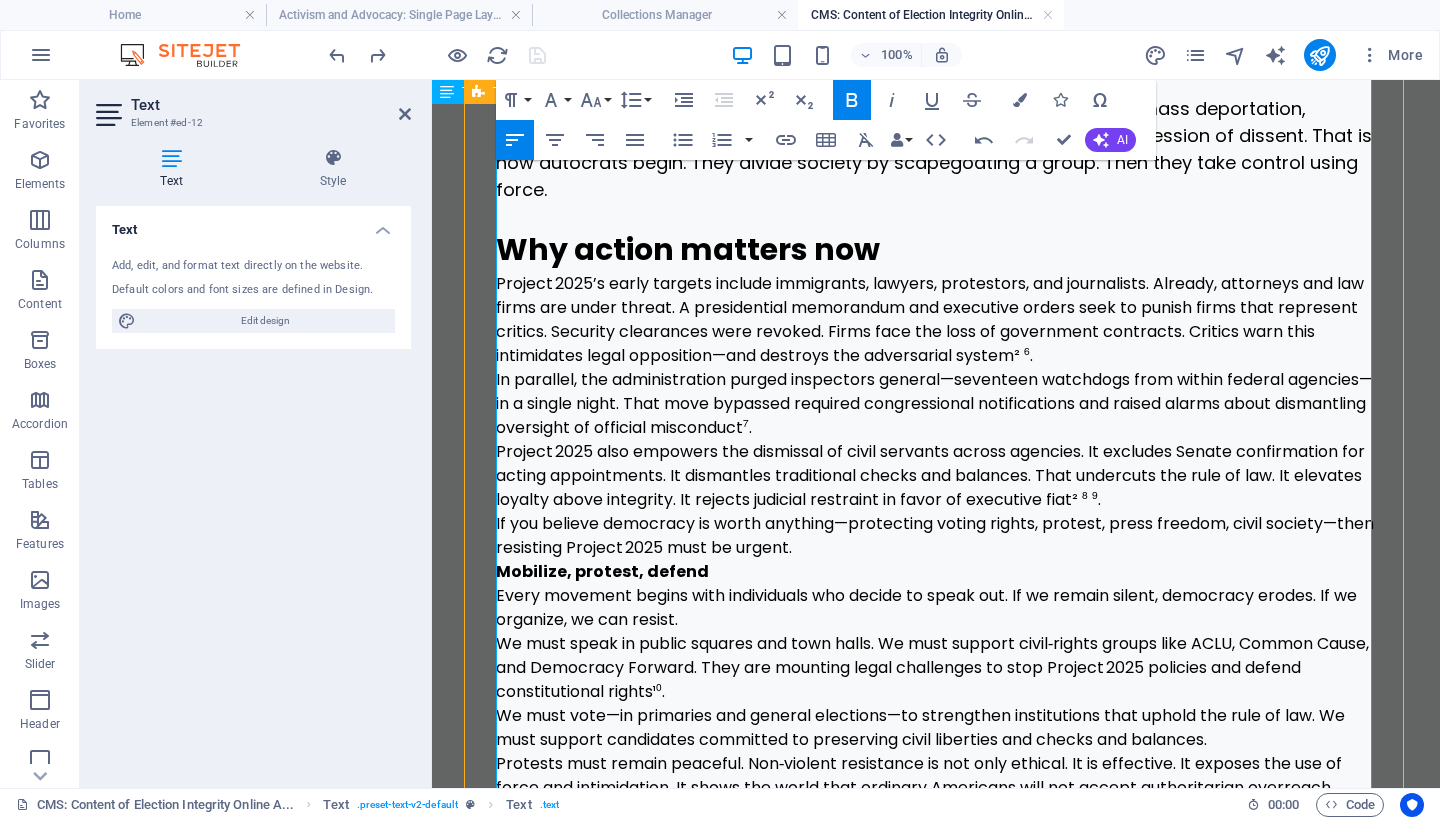 click on "If you believe democracy is worth anything—protecting voting rights, protest, press freedom, civil society—then resisting Project 2025 must be urgent." at bounding box center (936, 536) 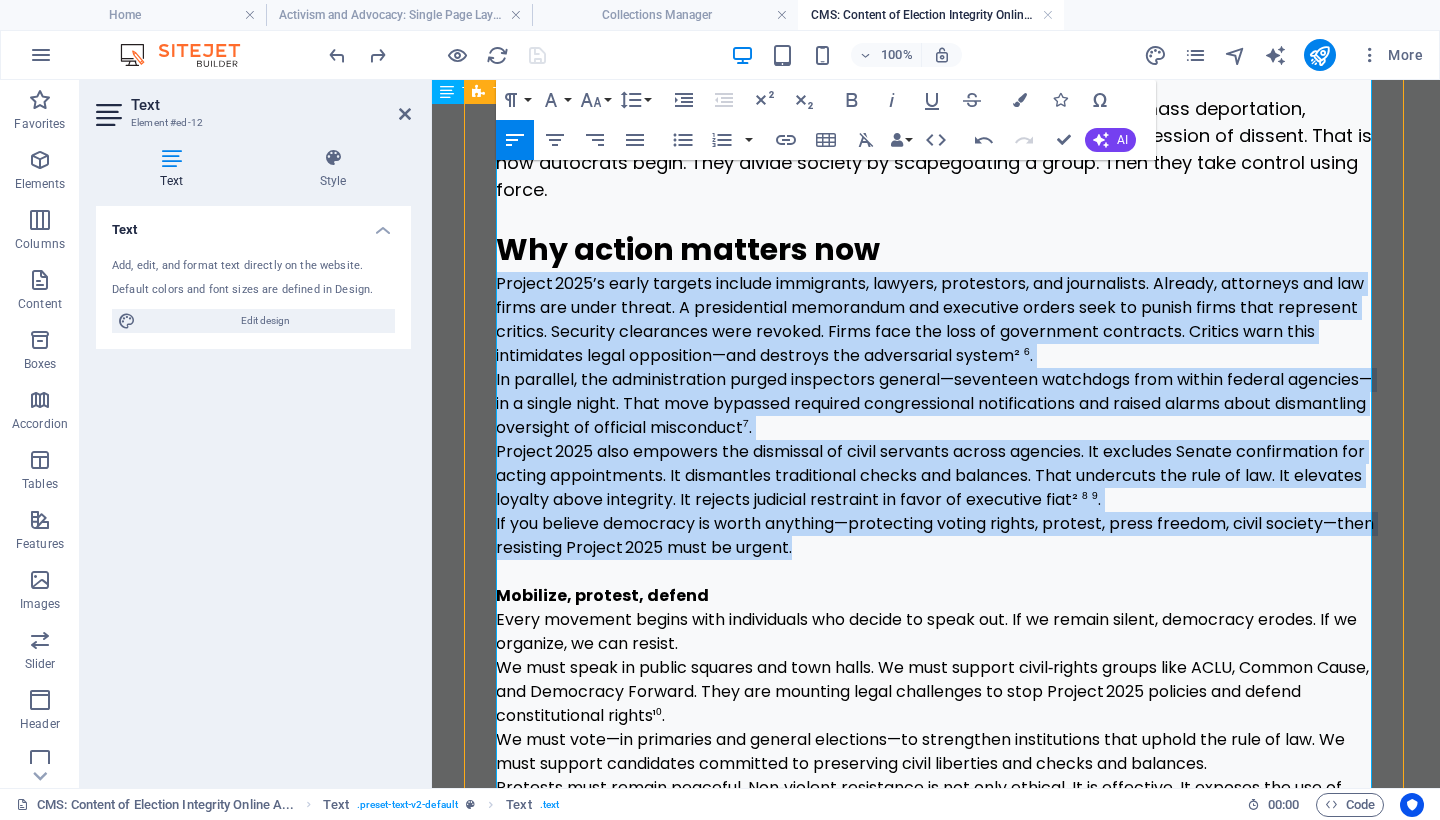 drag, startPoint x: 859, startPoint y: 550, endPoint x: 491, endPoint y: 286, distance: 452.90176 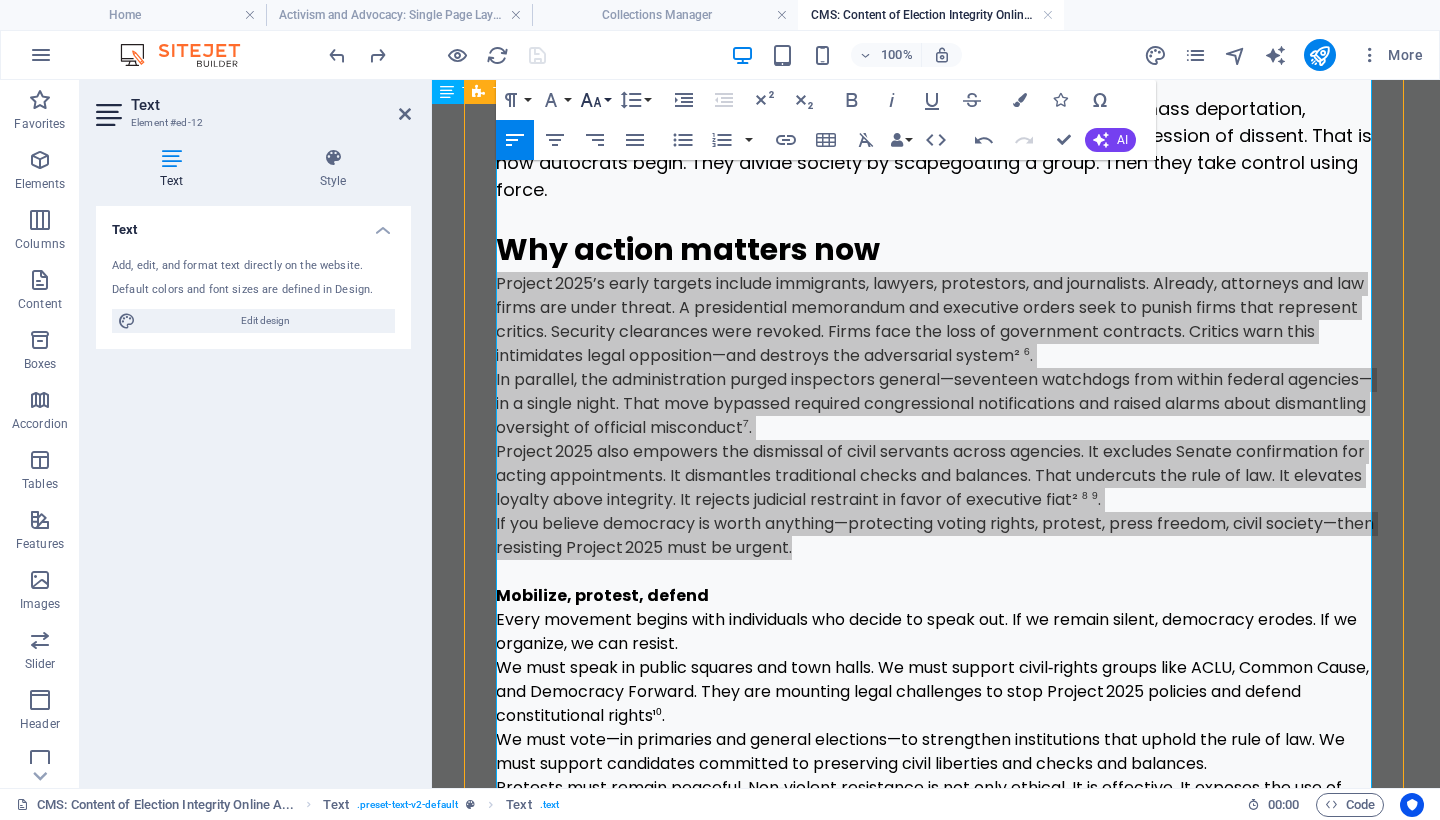 click 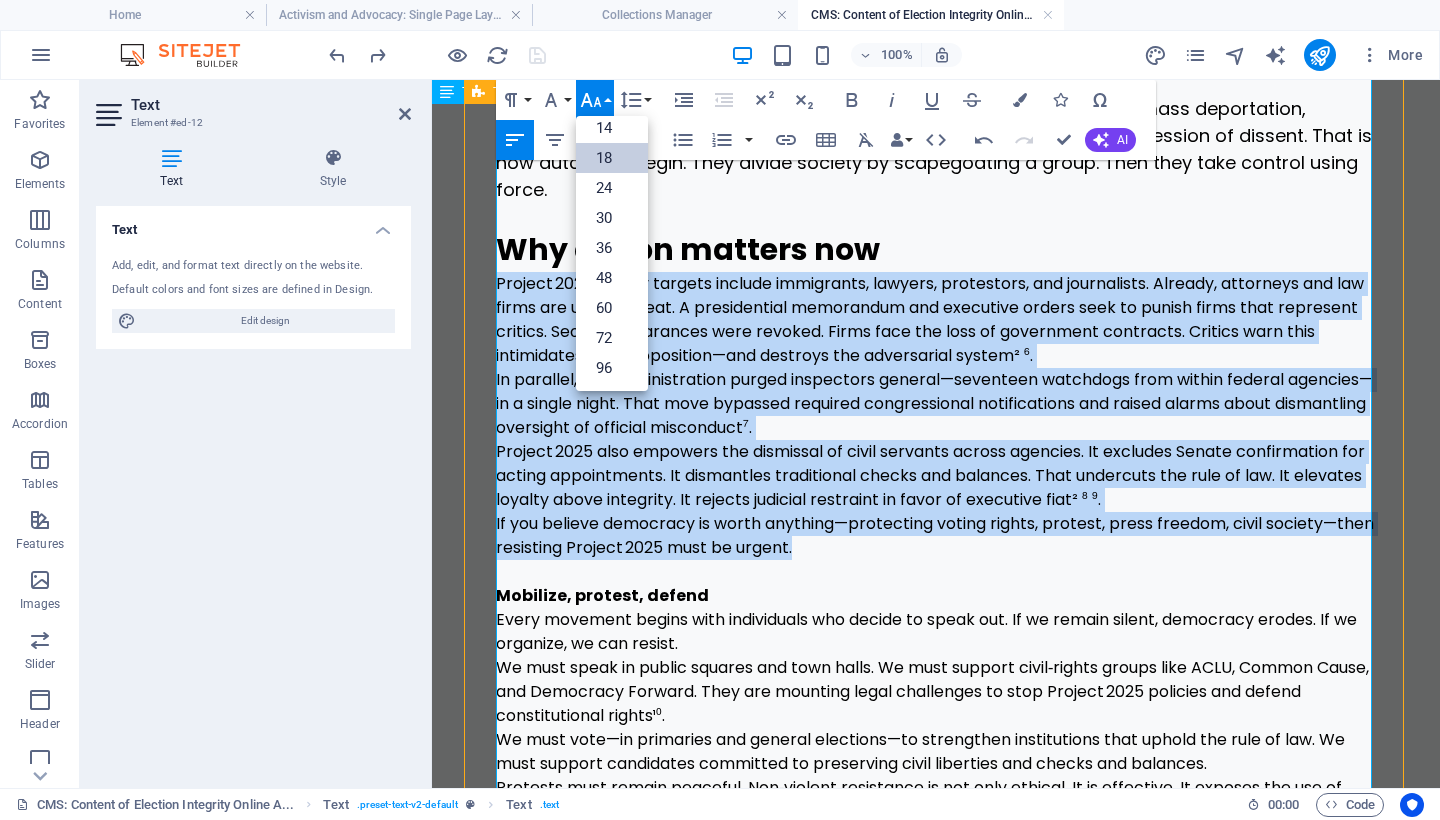 click on "18" at bounding box center (612, 158) 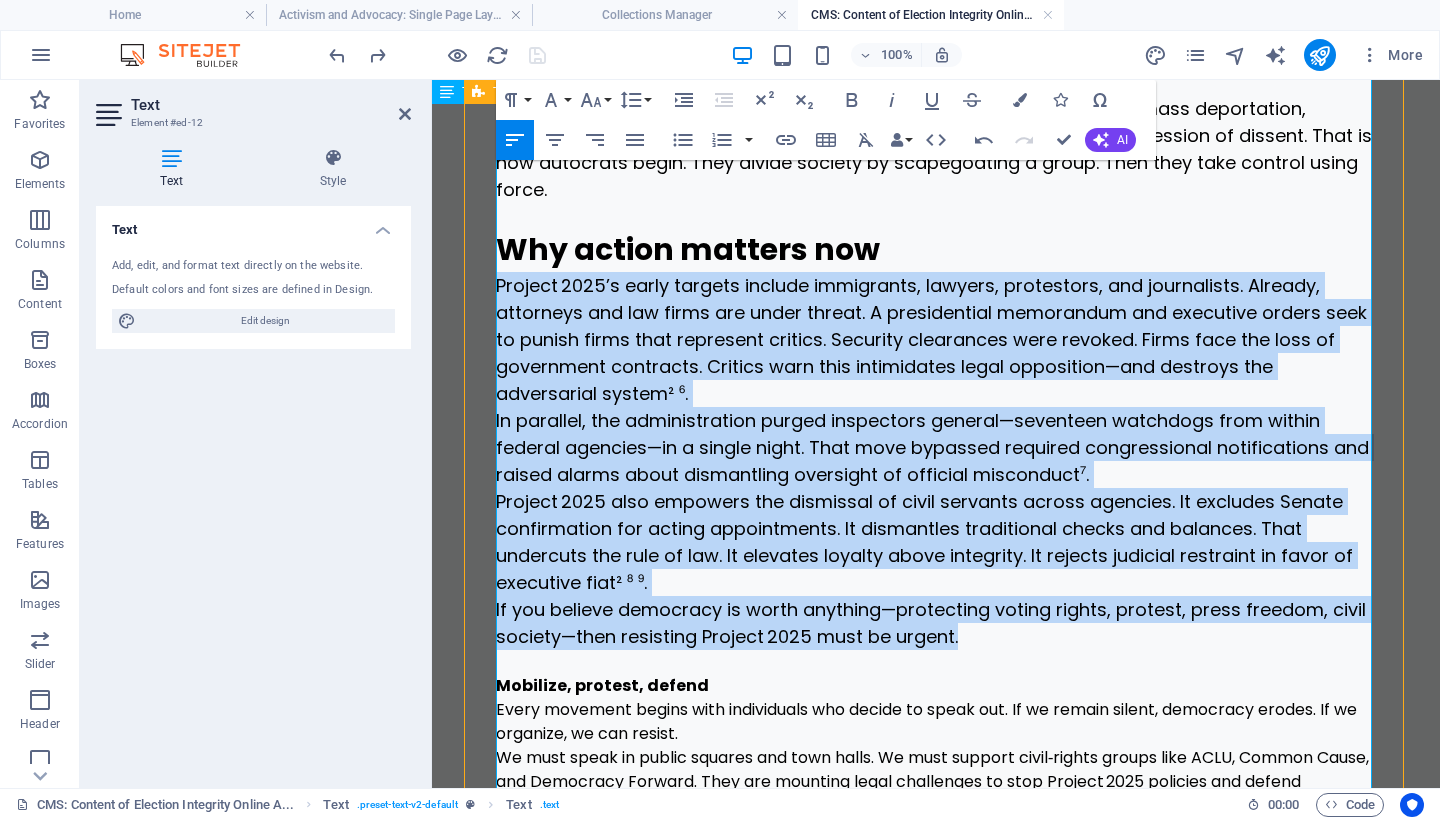 click on "Project 2025’s early targets include immigrants, lawyers, protestors, and journalists. Already, attorneys and law firms are under threat. A presidential memorandum and executive orders seek to punish firms that represent critics. Security clearances were revoked. Firms face the loss of government contracts. Critics warn this intimidates legal opposition—and destroys the adversarial system² ⁶." at bounding box center [936, 339] 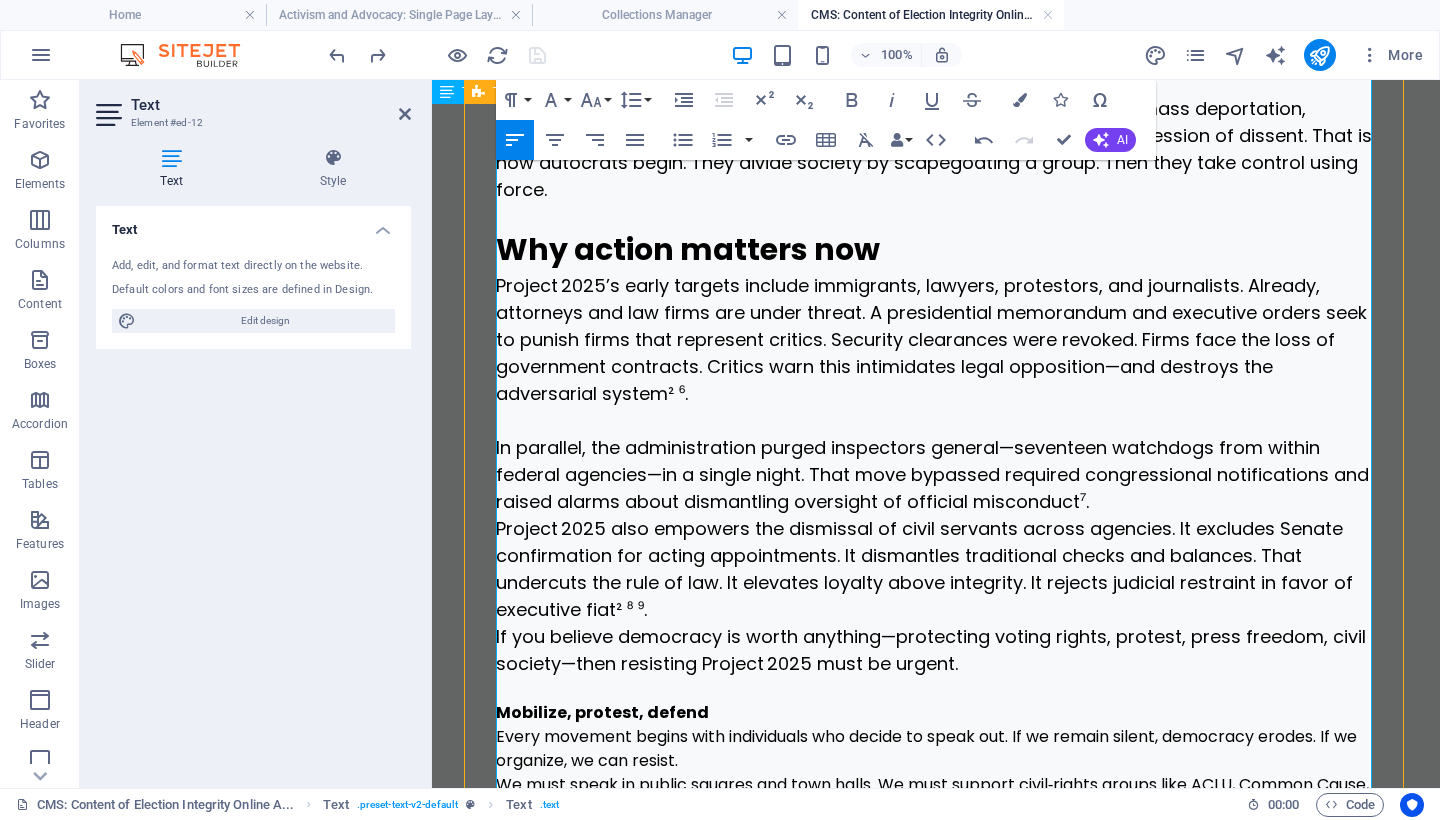 click on "Project 2025’s early targets include immigrants, lawyers, protestors, and journalists. Already, attorneys and law firms are under threat. A presidential memorandum and executive orders seek to punish firms that represent critics. Security clearances were revoked. Firms face the loss of government contracts. Critics warn this intimidates legal opposition—and destroys the adversarial system² ⁶." at bounding box center [931, 339] 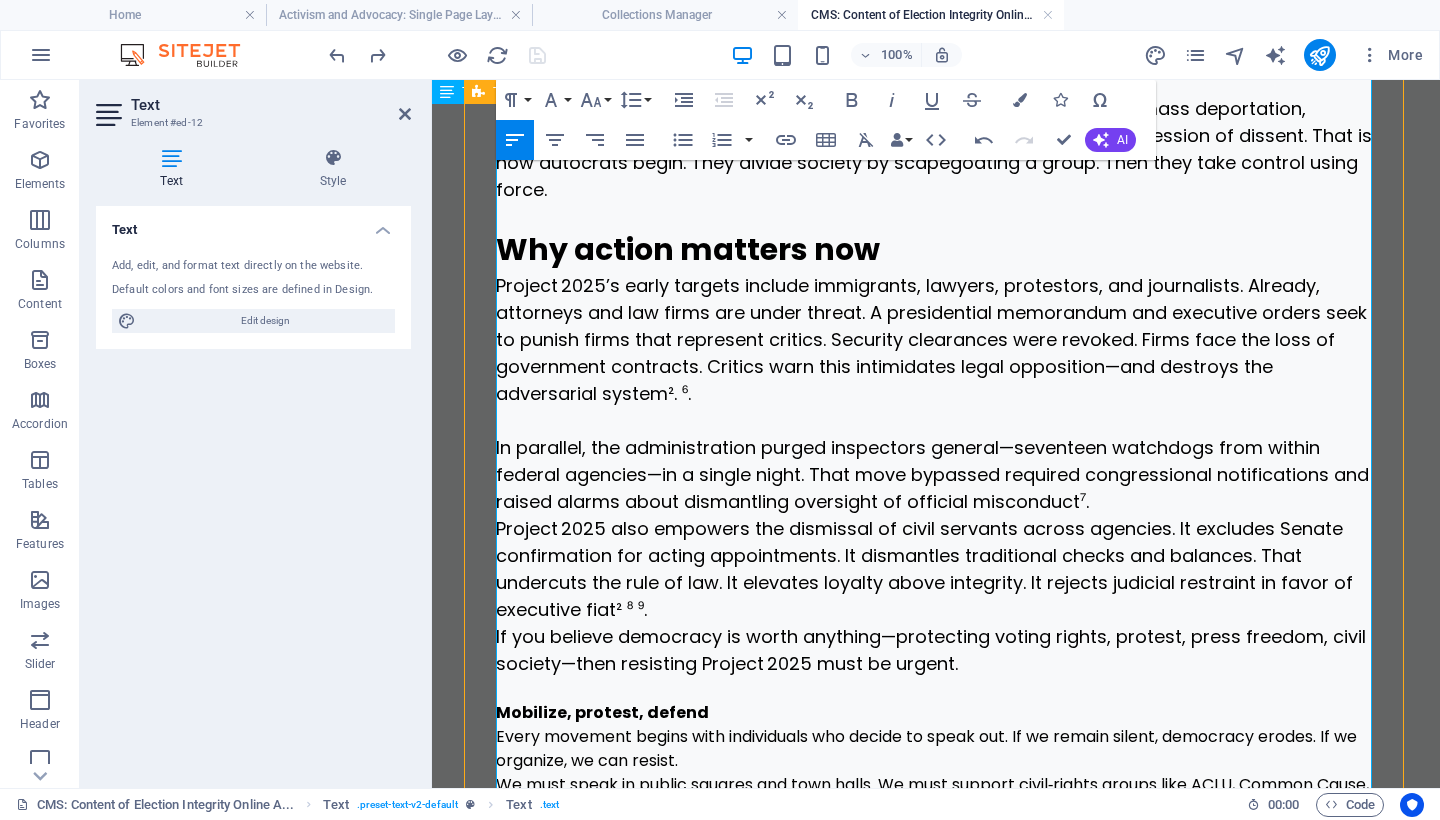 type 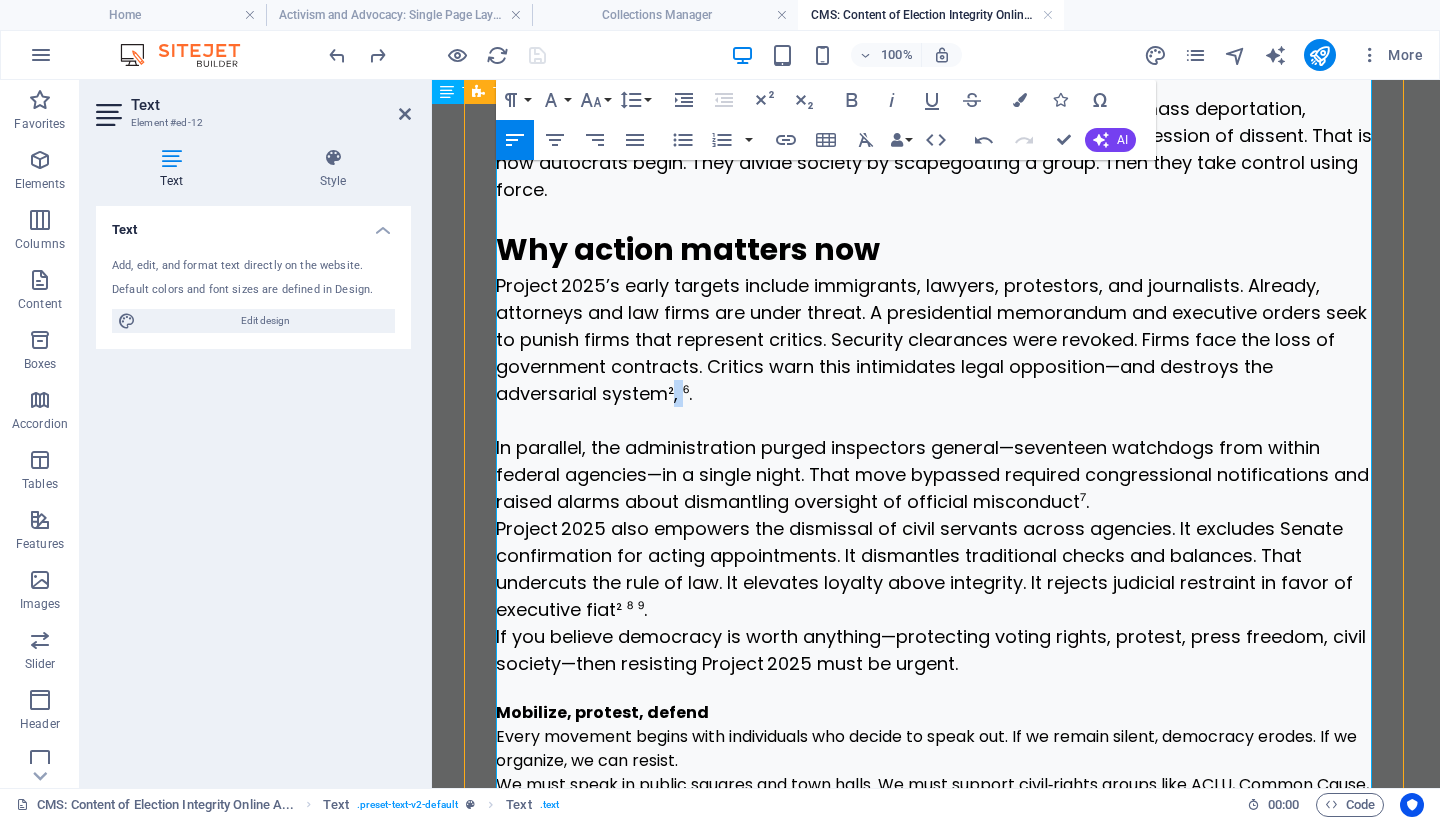 click on "Project 2025’s early targets include immigrants, lawyers, protestors, and journalists. Already, attorneys and law firms are under threat. A presidential memorandum and executive orders seek to punish firms that represent critics. Security clearances were revoked. Firms face the loss of government contracts. Critics warn this intimidates legal opposition—and destroys the adversarial system², ⁶." at bounding box center [931, 339] 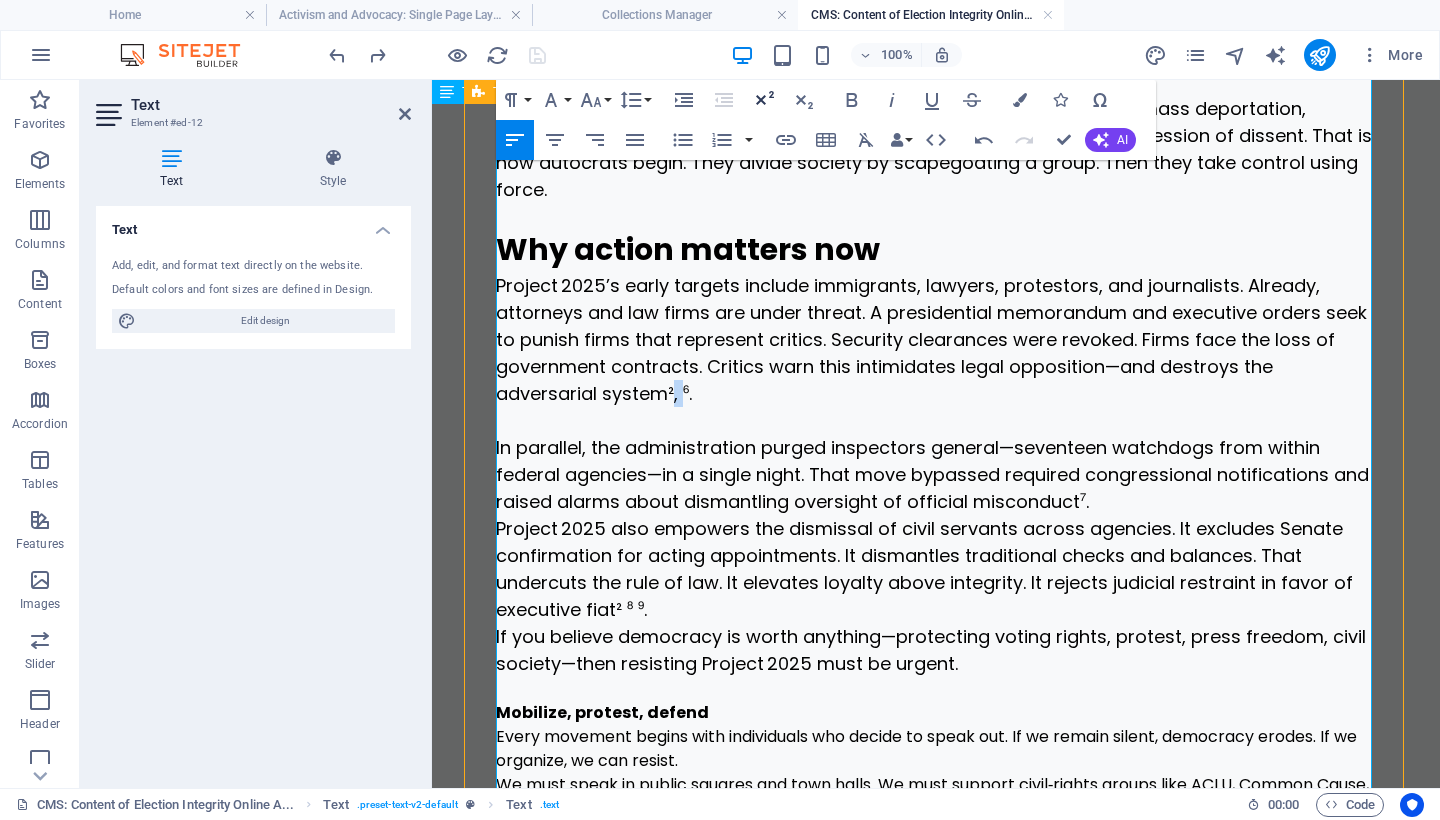 click 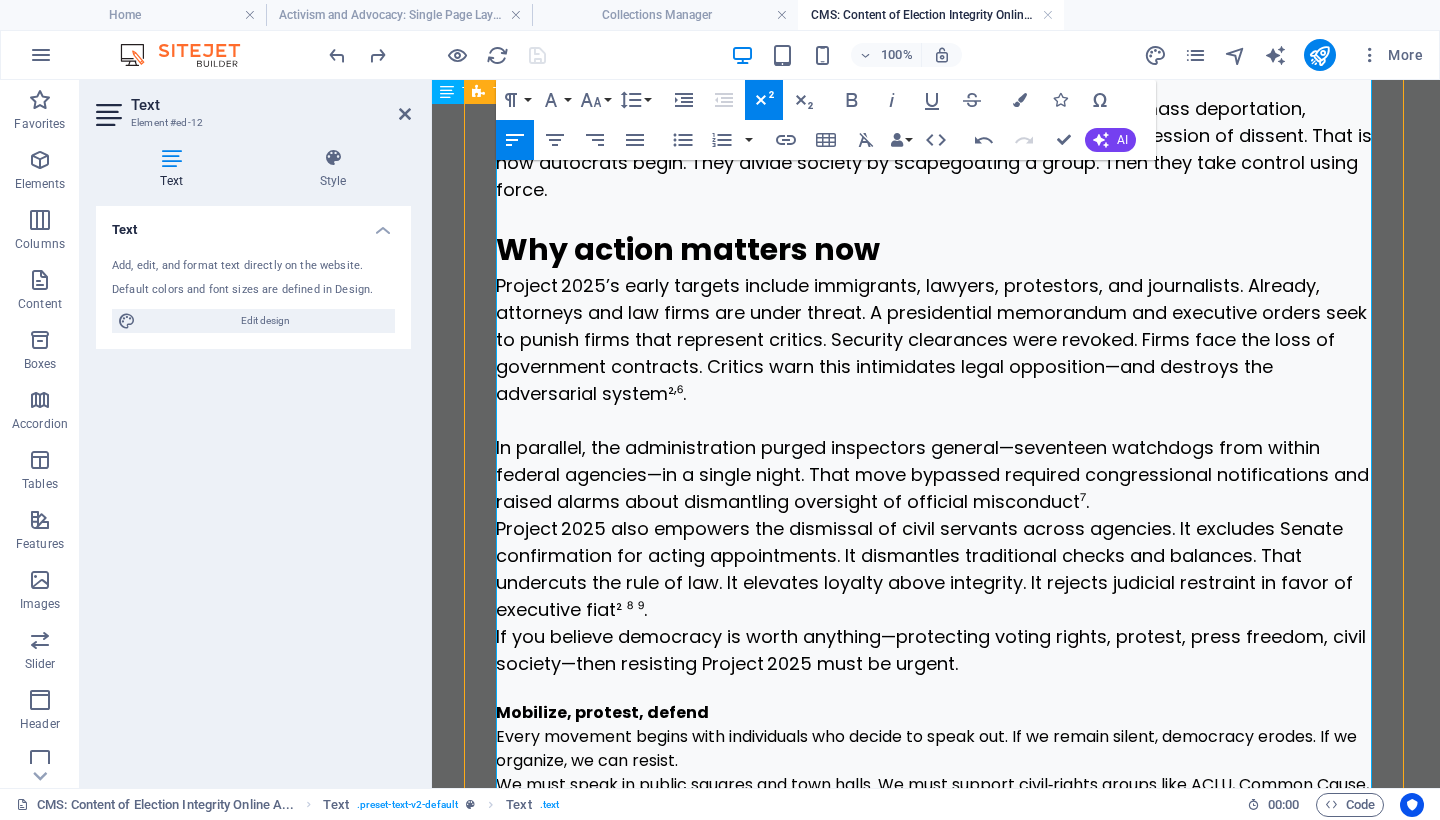 click on "Project 2025’s early targets include immigrants, lawyers, protestors, and journalists. Already, attorneys and law firms are under threat. A presidential memorandum and executive orders seek to punish firms that represent critics. Security clearances were revoked. Firms face the loss of government contracts. Critics warn this intimidates legal opposition—and destroys the adversarial system² ,  ⁶." at bounding box center (936, 339) 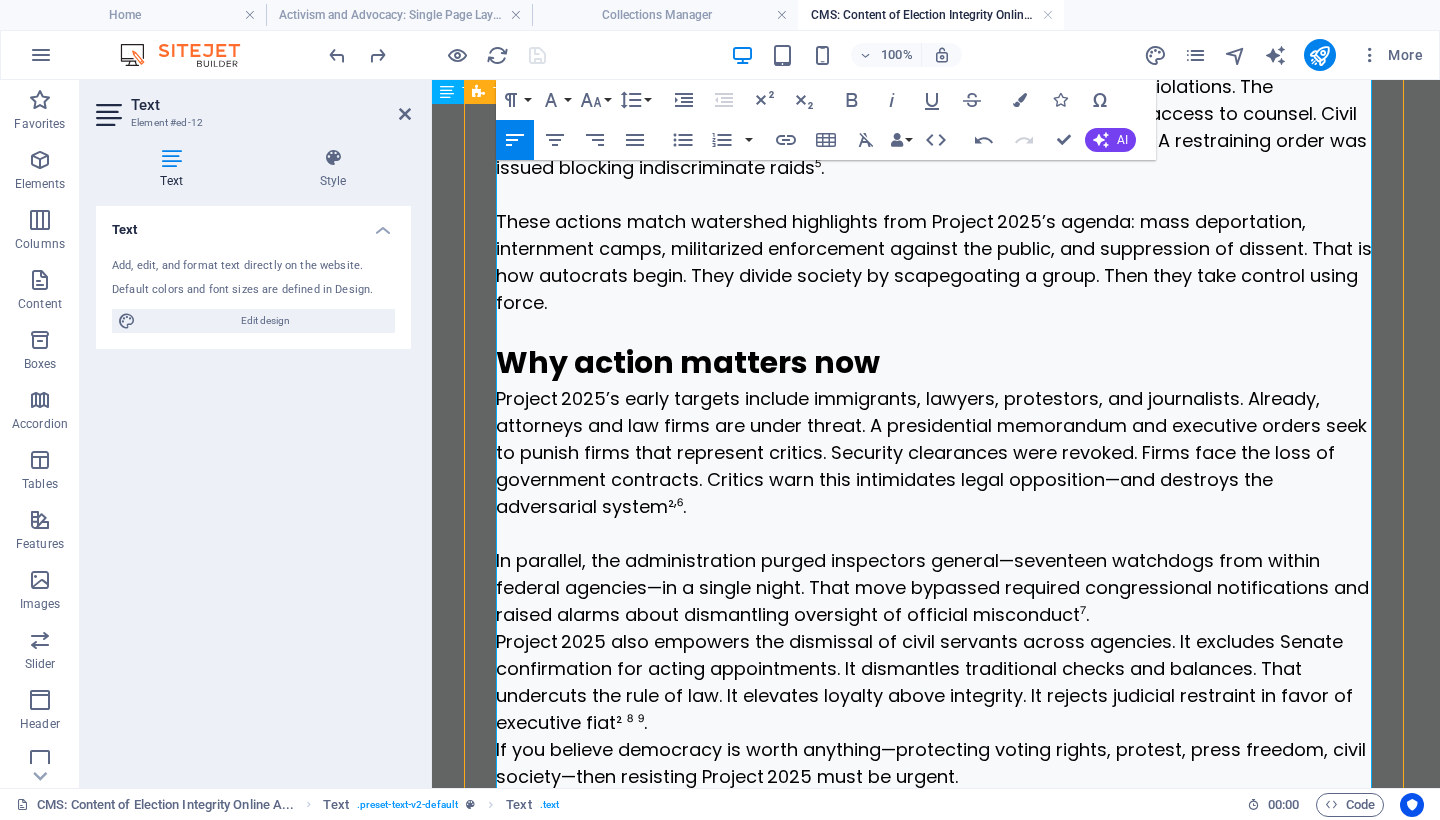 scroll, scrollTop: 1694, scrollLeft: 0, axis: vertical 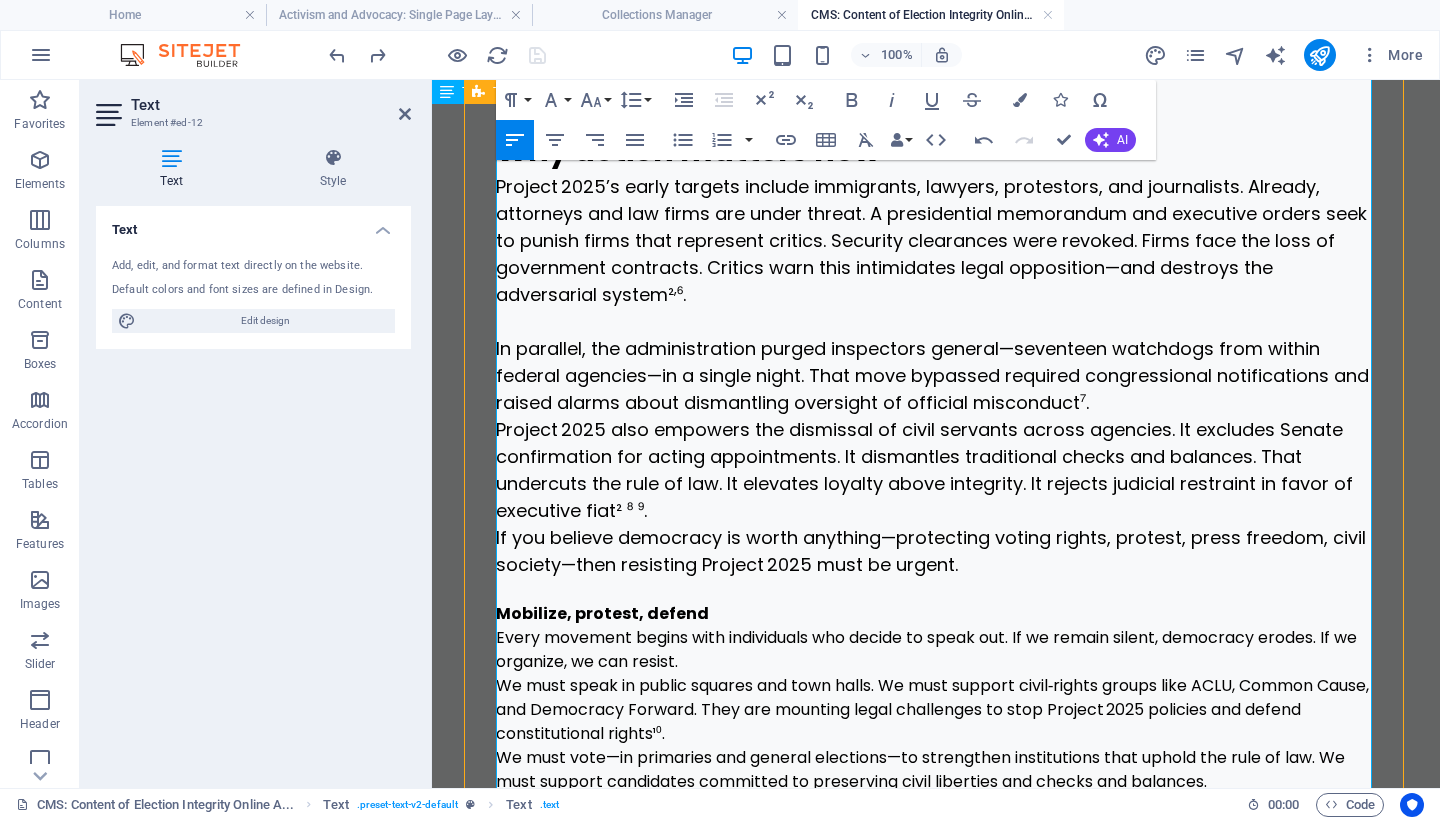 click on "Project 2025 also empowers the dismissal of civil servants across agencies. It excludes Senate confirmation for acting appointments. It dismantles traditional checks and balances. That undercuts the rule of law. It elevates loyalty above integrity. It rejects judicial restraint in favor of executive fiat² ⁸ ⁹." at bounding box center [936, 470] 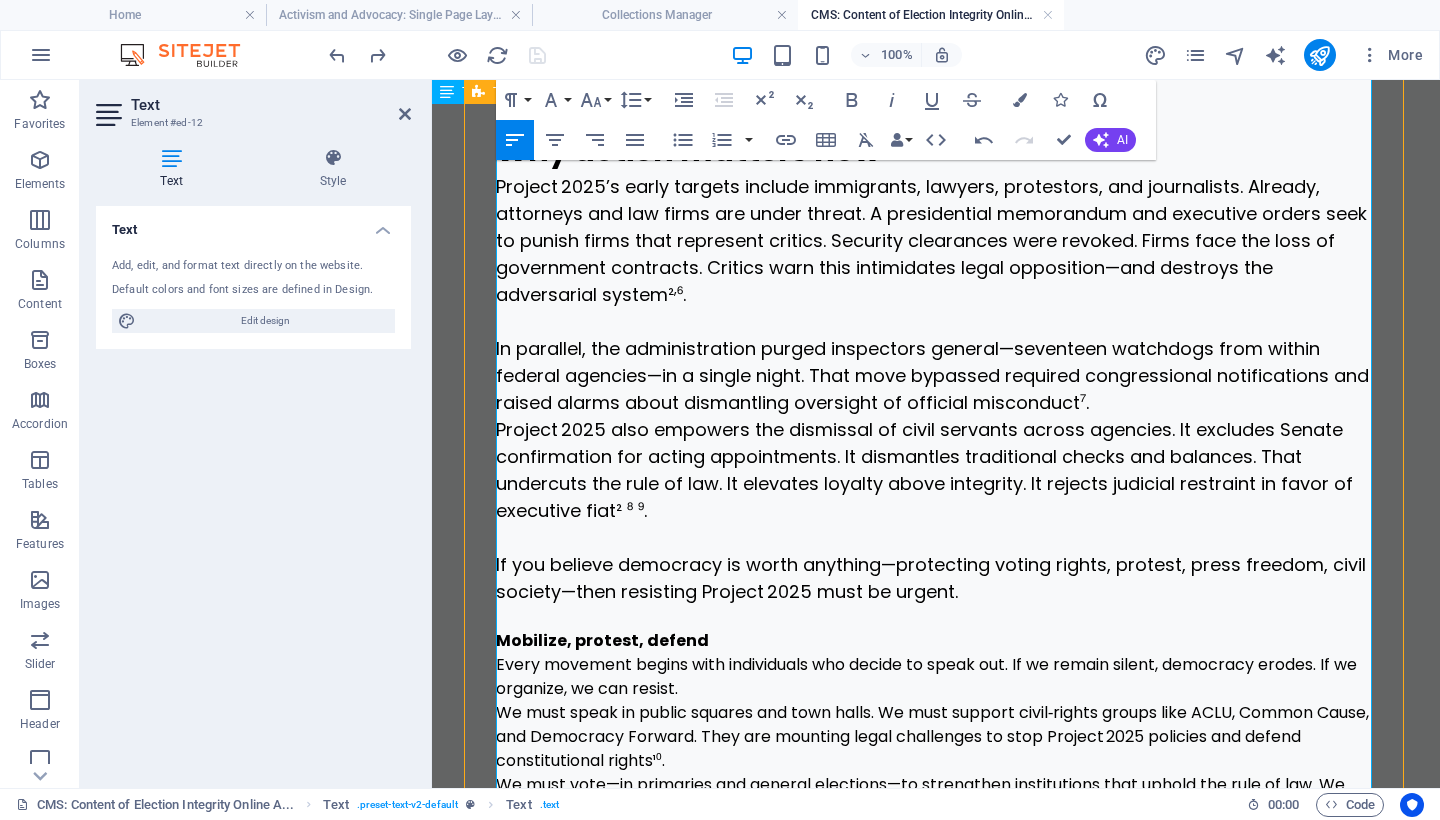 drag, startPoint x: 621, startPoint y: 505, endPoint x: 635, endPoint y: 505, distance: 14 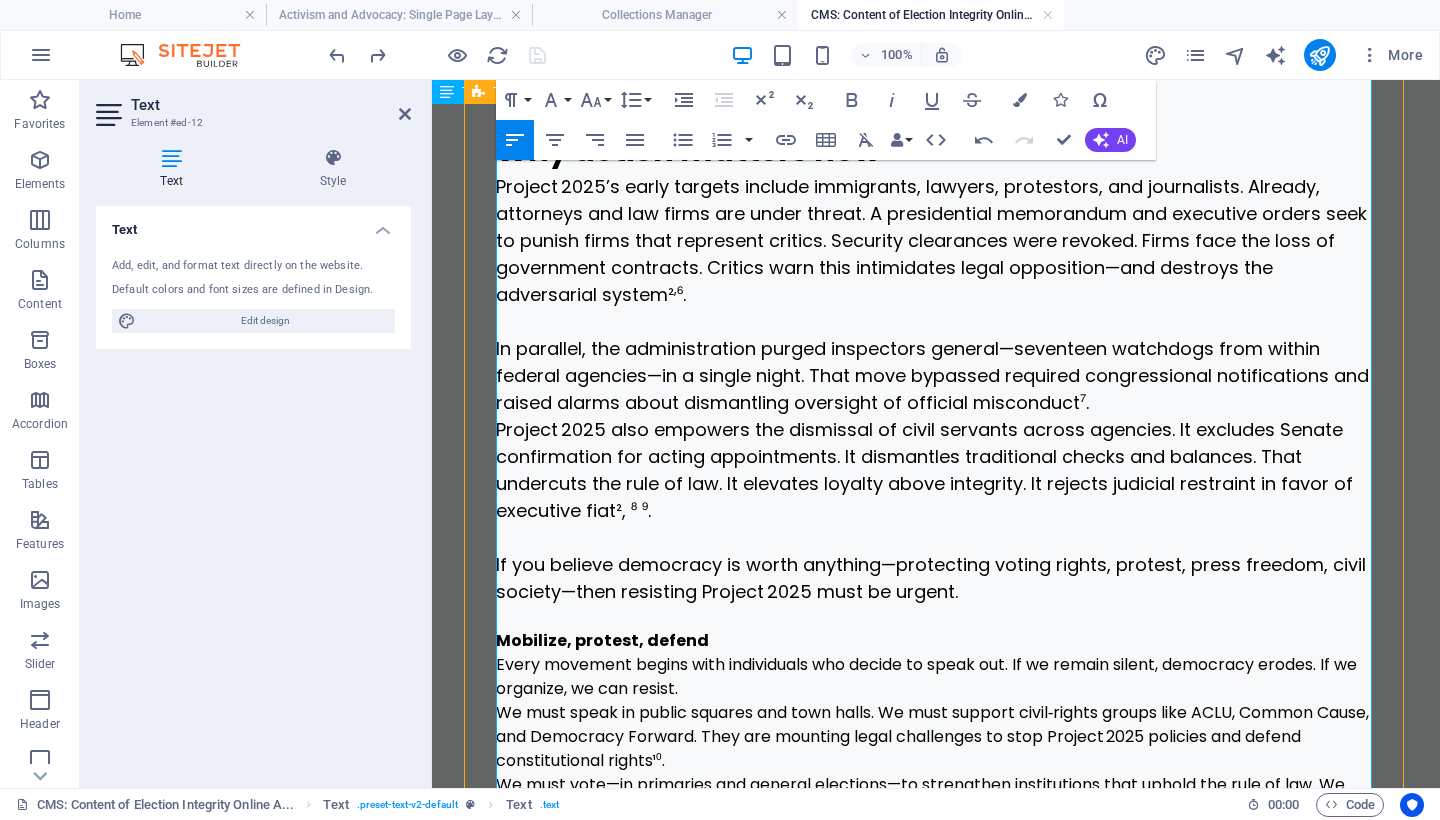 click on "Project 2025 also empowers the dismissal of civil servants across agencies. It excludes Senate confirmation for acting appointments. It dismantles traditional checks and balances. That undercuts the rule of law. It elevates loyalty above integrity. It rejects judicial restraint in favor of executive fiat², ⁸ ⁹." at bounding box center (924, 470) 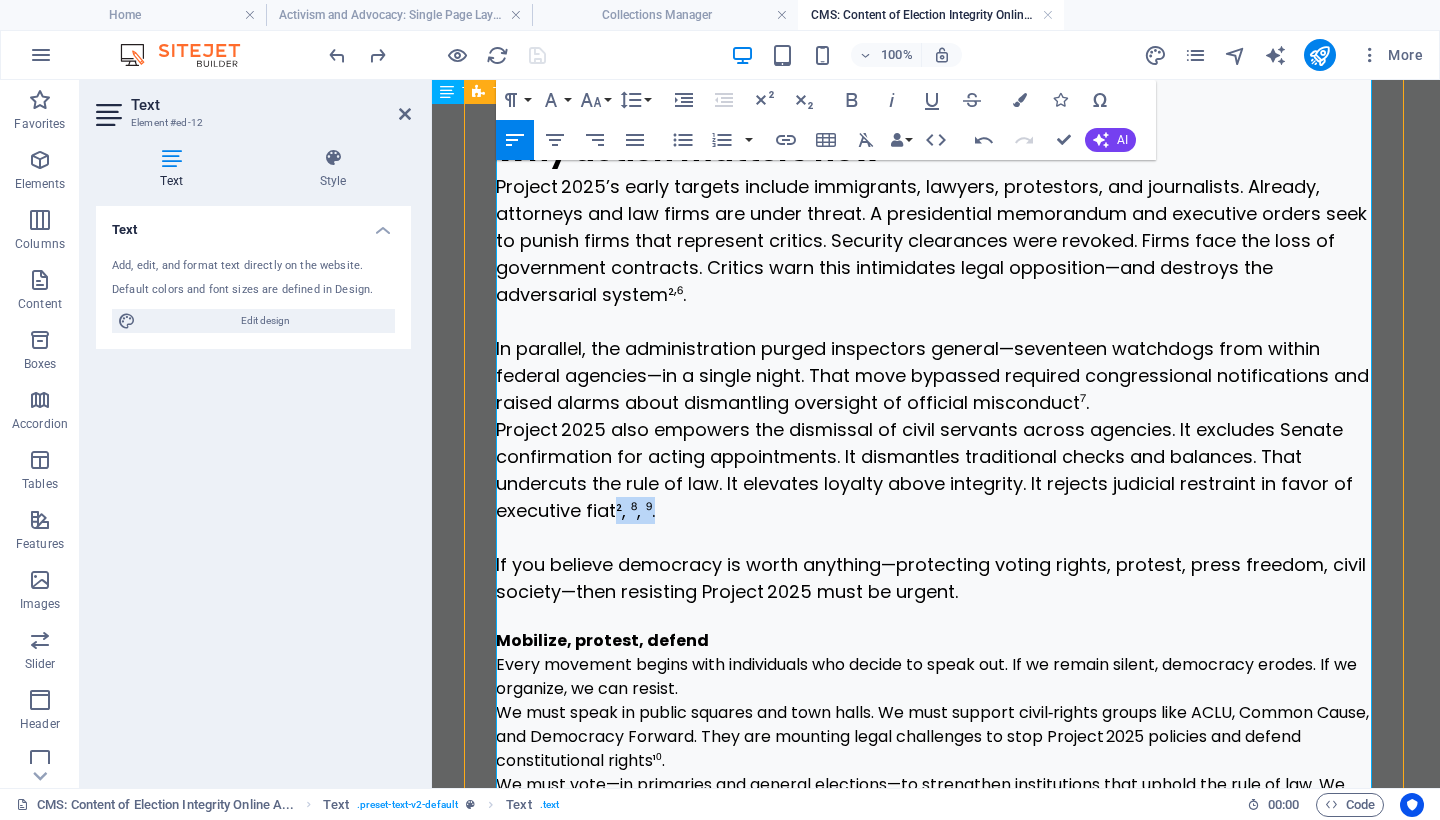 drag, startPoint x: 660, startPoint y: 512, endPoint x: 616, endPoint y: 510, distance: 44.04543 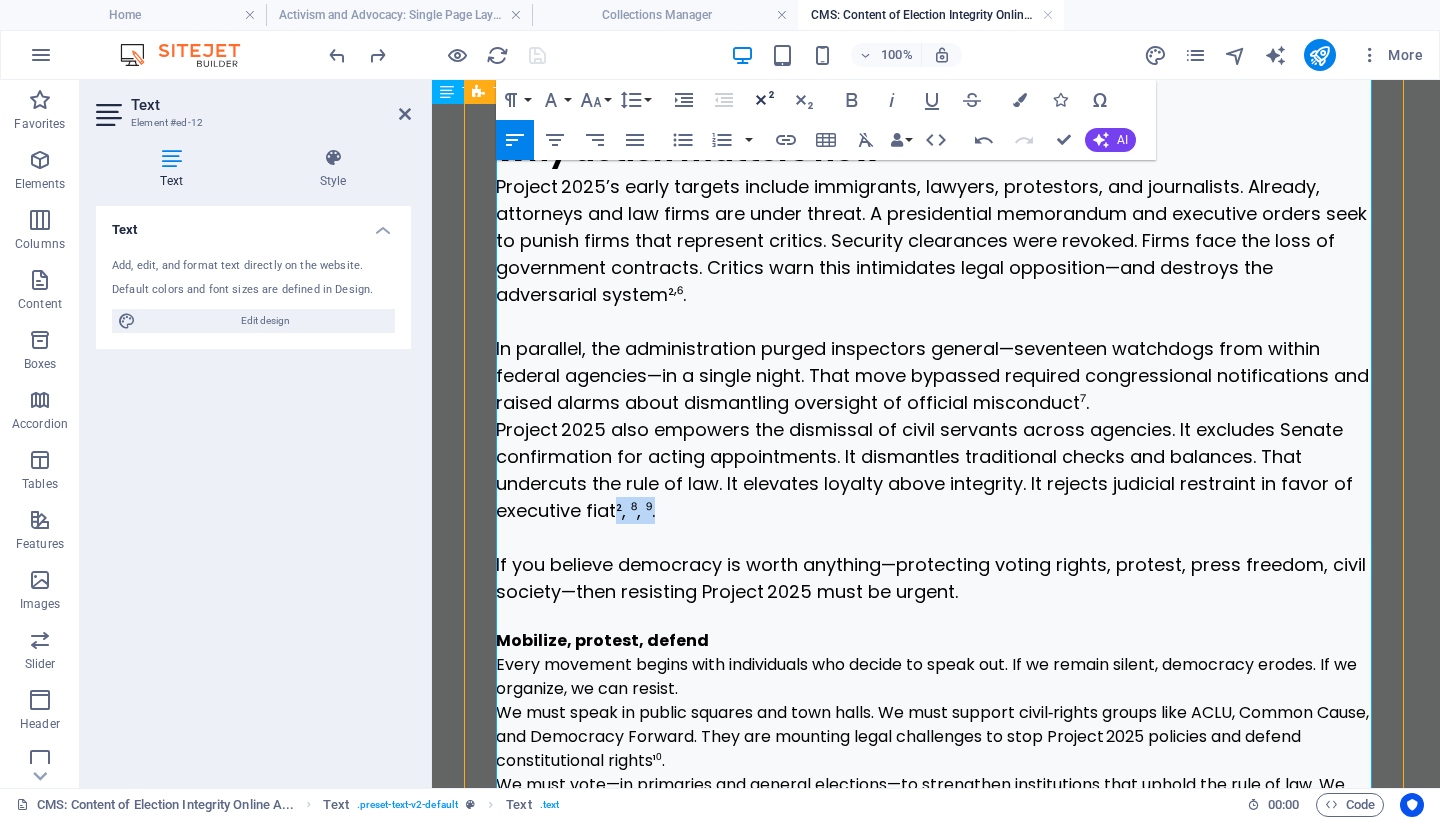 click 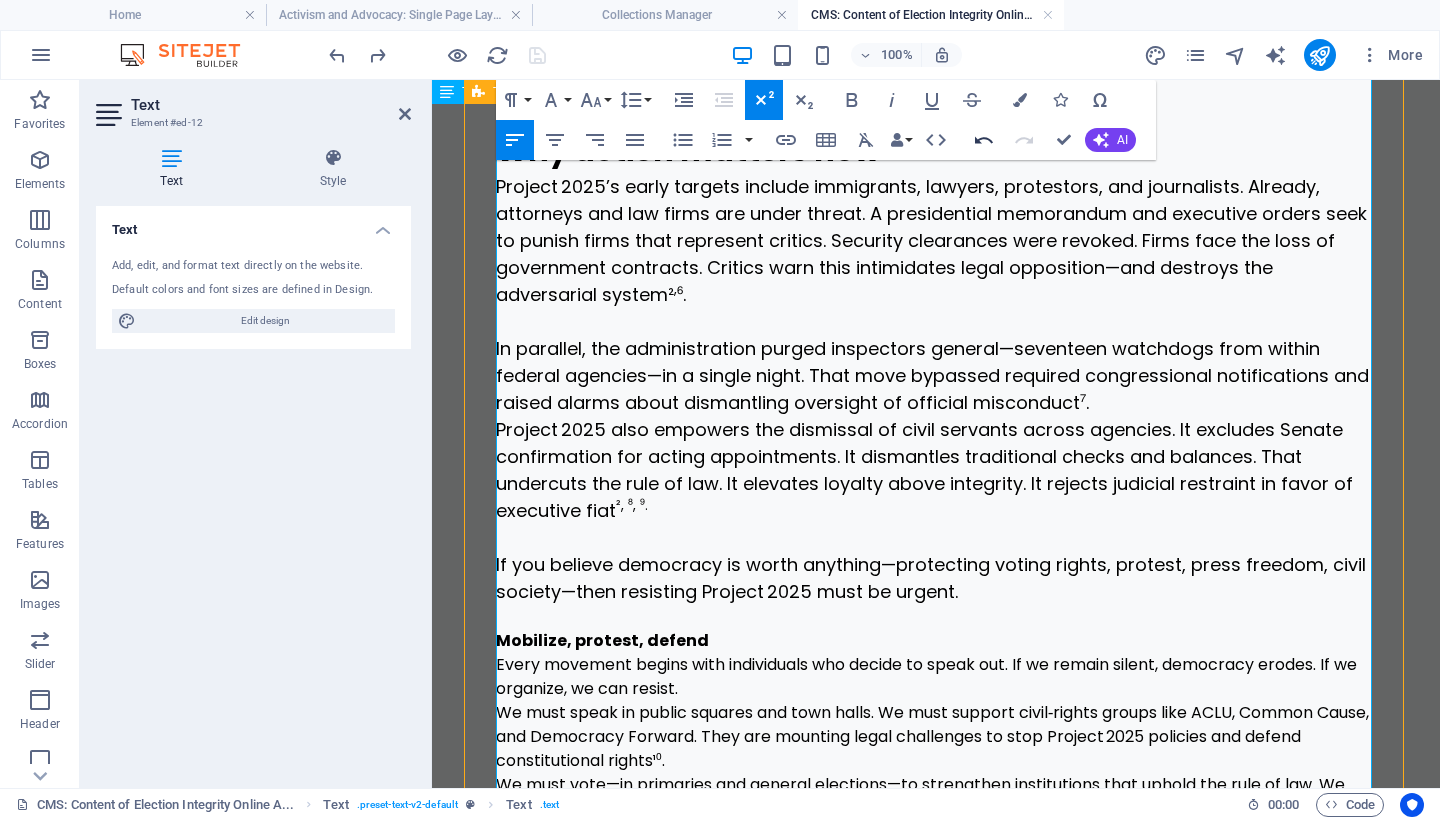 click 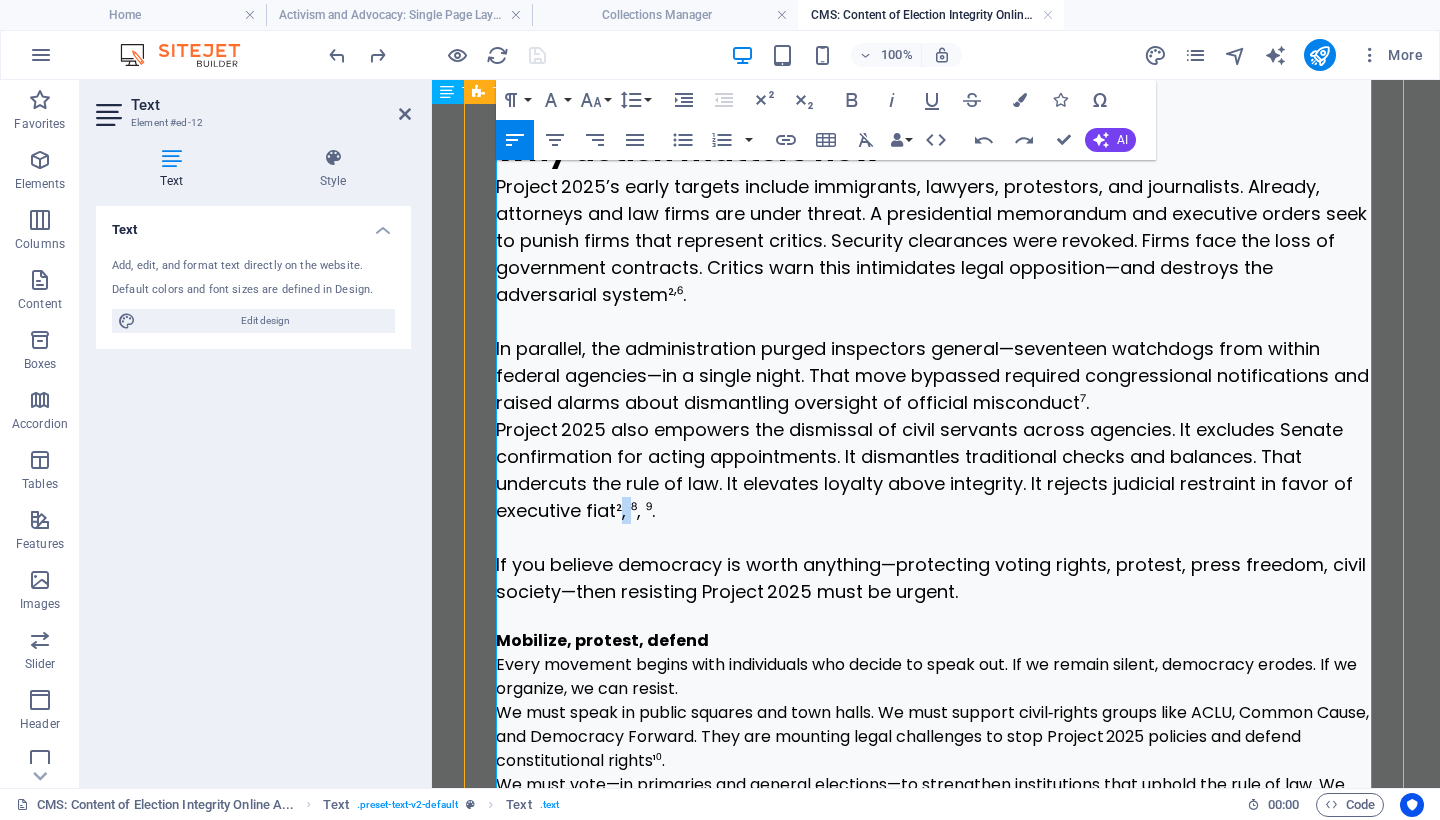 click on "Project 2025 also empowers the dismissal of civil servants across agencies. It excludes Senate confirmation for acting appointments. It dismantles traditional checks and balances. That undercuts the rule of law. It elevates loyalty above integrity. It rejects judicial restraint in favor of executive fiat², ⁸, ⁹." at bounding box center [924, 470] 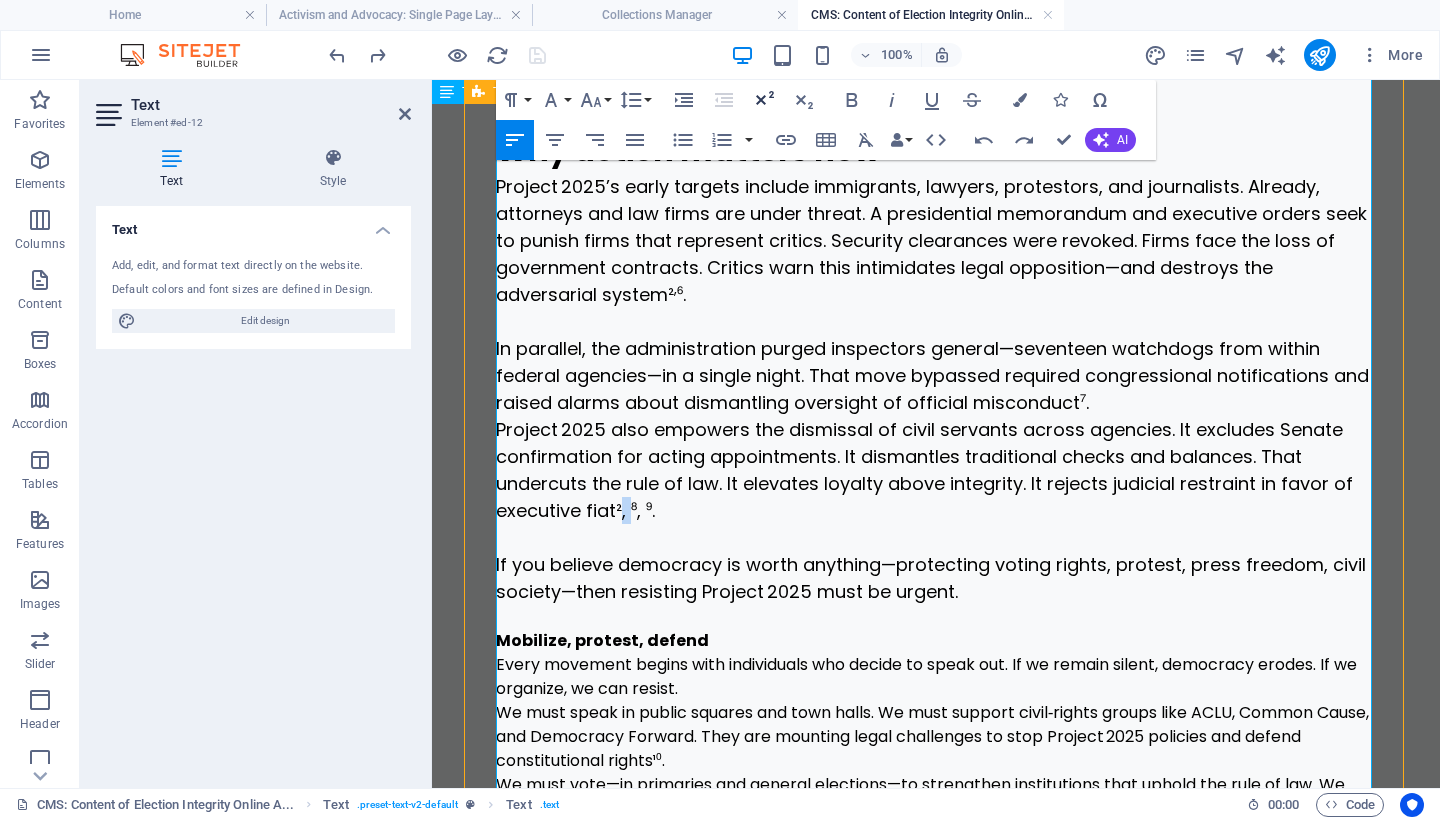 click 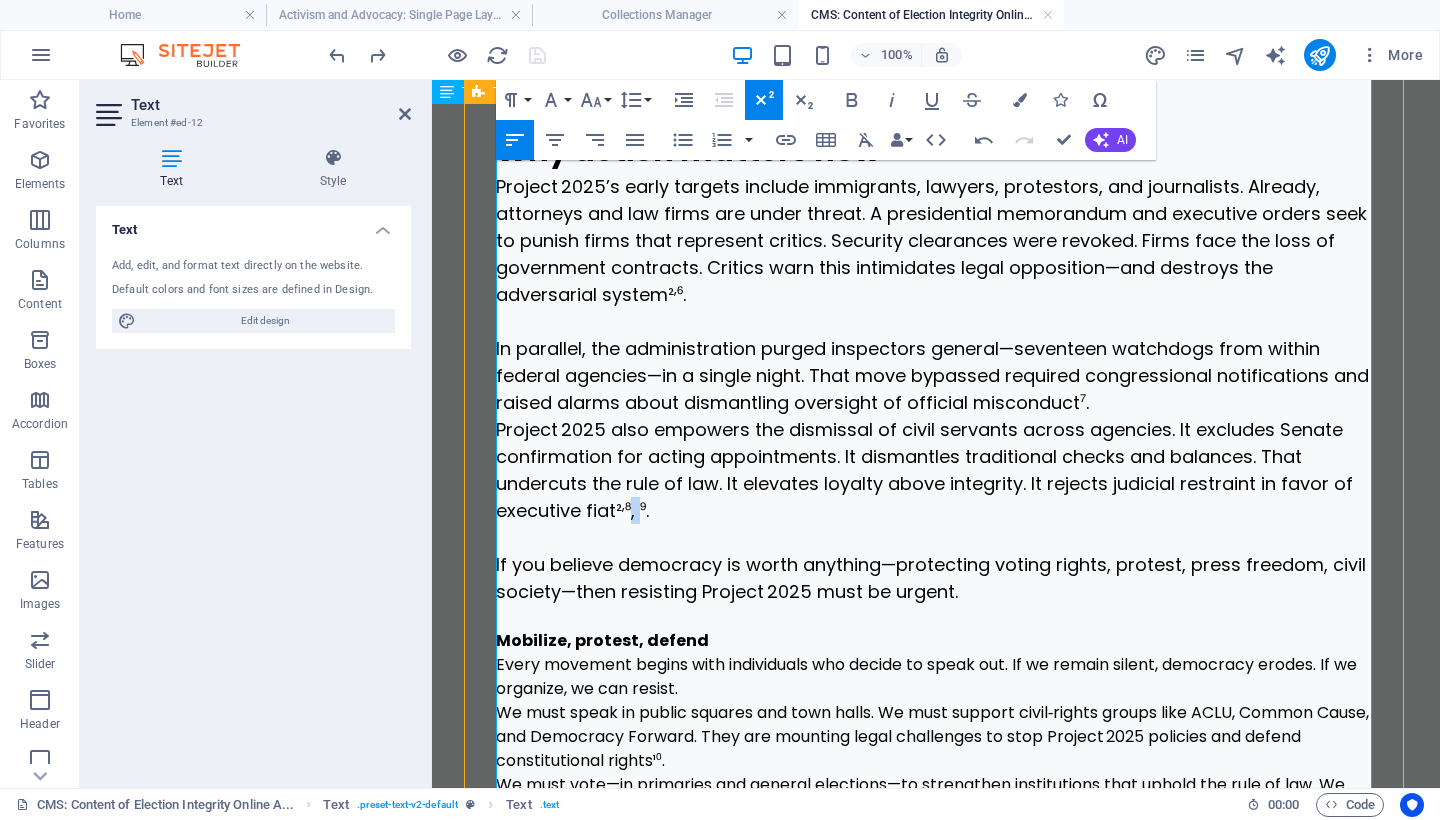 click on "Project 2025 also empowers the dismissal of civil servants across agencies. It excludes Senate confirmation for acting appointments. It dismantles traditional checks and balances. That undercuts the rule of law. It elevates loyalty above integrity. It rejects judicial restraint in favor of executive fiat² ,  ⁸, ⁹." at bounding box center [924, 470] 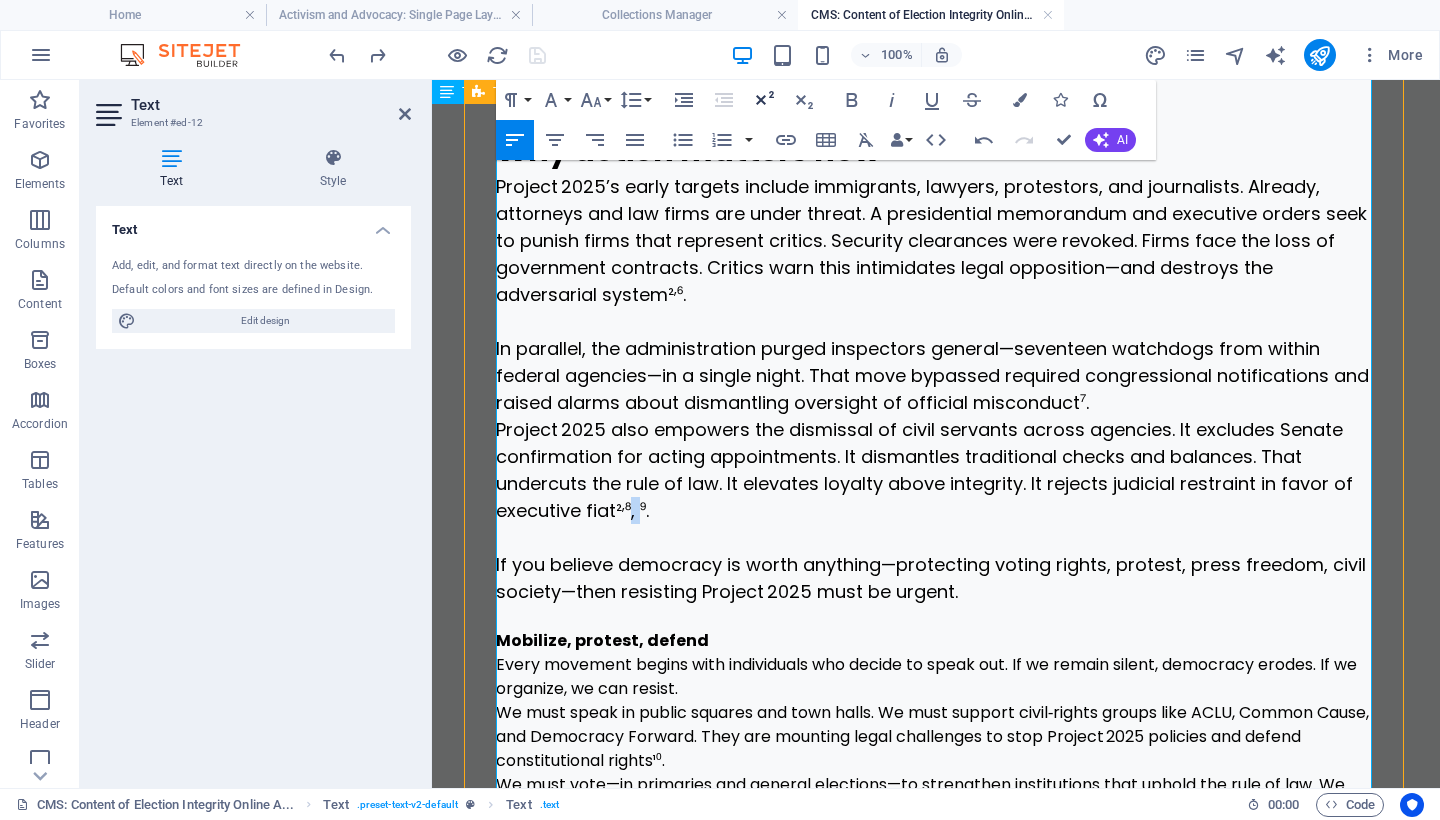click 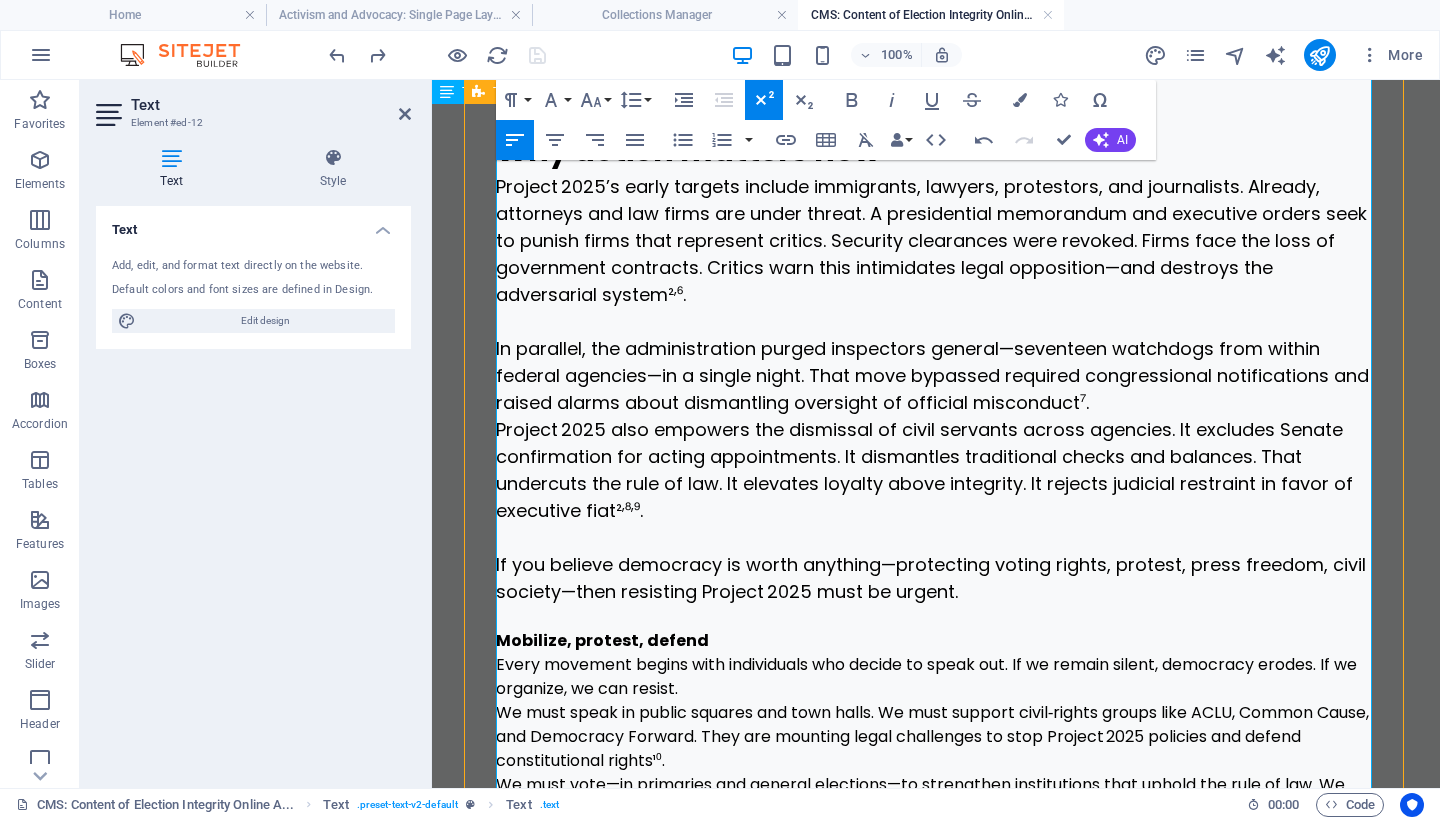 click on "Project 2025 also empowers the dismissal of civil servants across agencies. It excludes Senate confirmation for acting appointments. It dismantles traditional checks and balances. That undercuts the rule of law. It elevates loyalty above integrity. It rejects judicial restraint in favor of executive fiat² ,  ⁸ ,  ⁹." at bounding box center (936, 470) 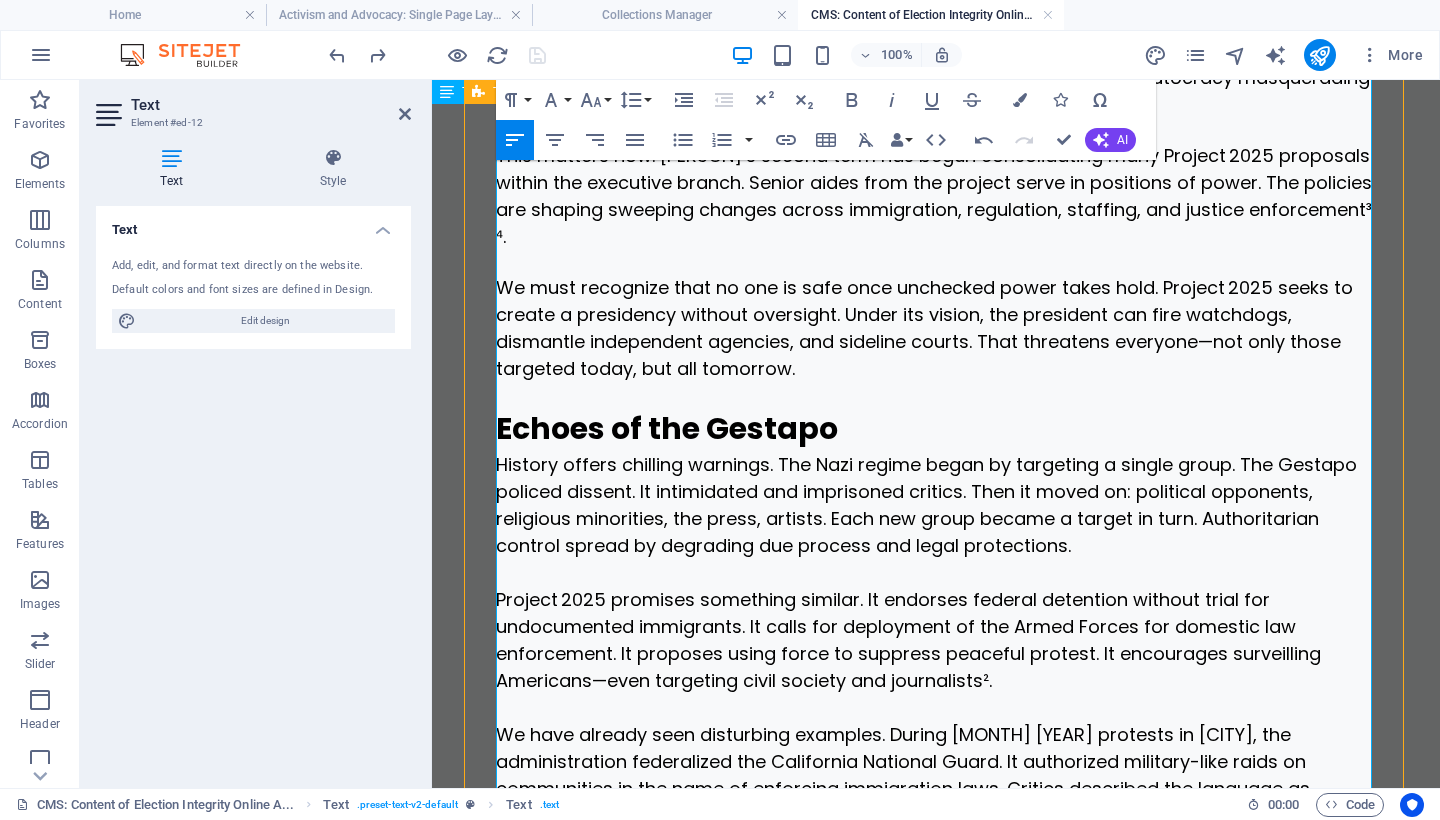 scroll, scrollTop: 290, scrollLeft: 0, axis: vertical 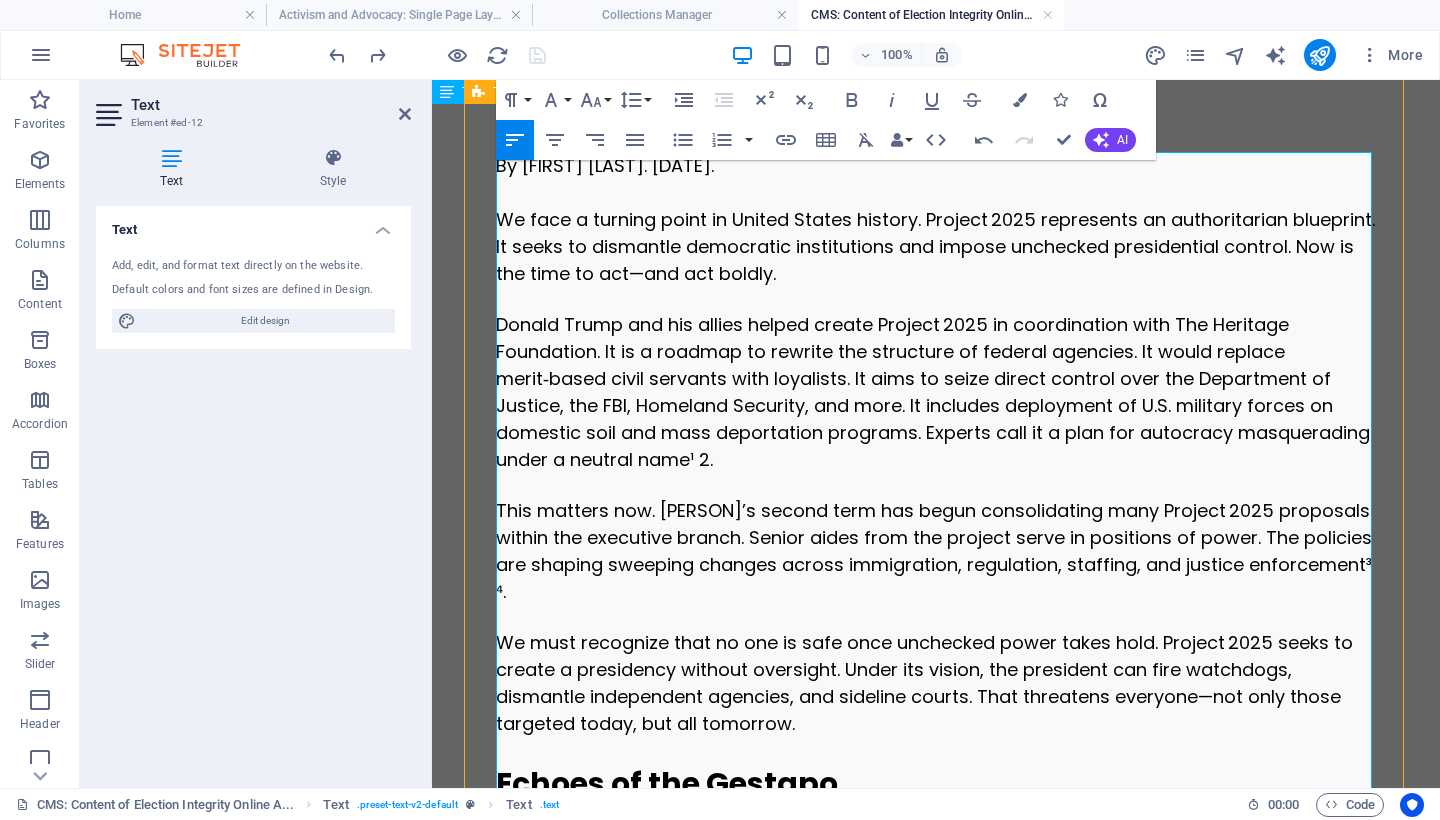 click on "Donald Trump and his allies helped create Project 2025 in coordination with The Heritage Foundation. It is a roadmap to rewrite the structure of federal agencies. It would replace merit‑based civil servants with loyalists. It aims to seize direct control over the Department of Justice, the FBI, Homeland Security, and more. It includes deployment of U.S. military forces on domestic soil and mass deportation programs. Experts call it a plan for autocracy masquerading under a neutral name¹ 2." at bounding box center [933, 392] 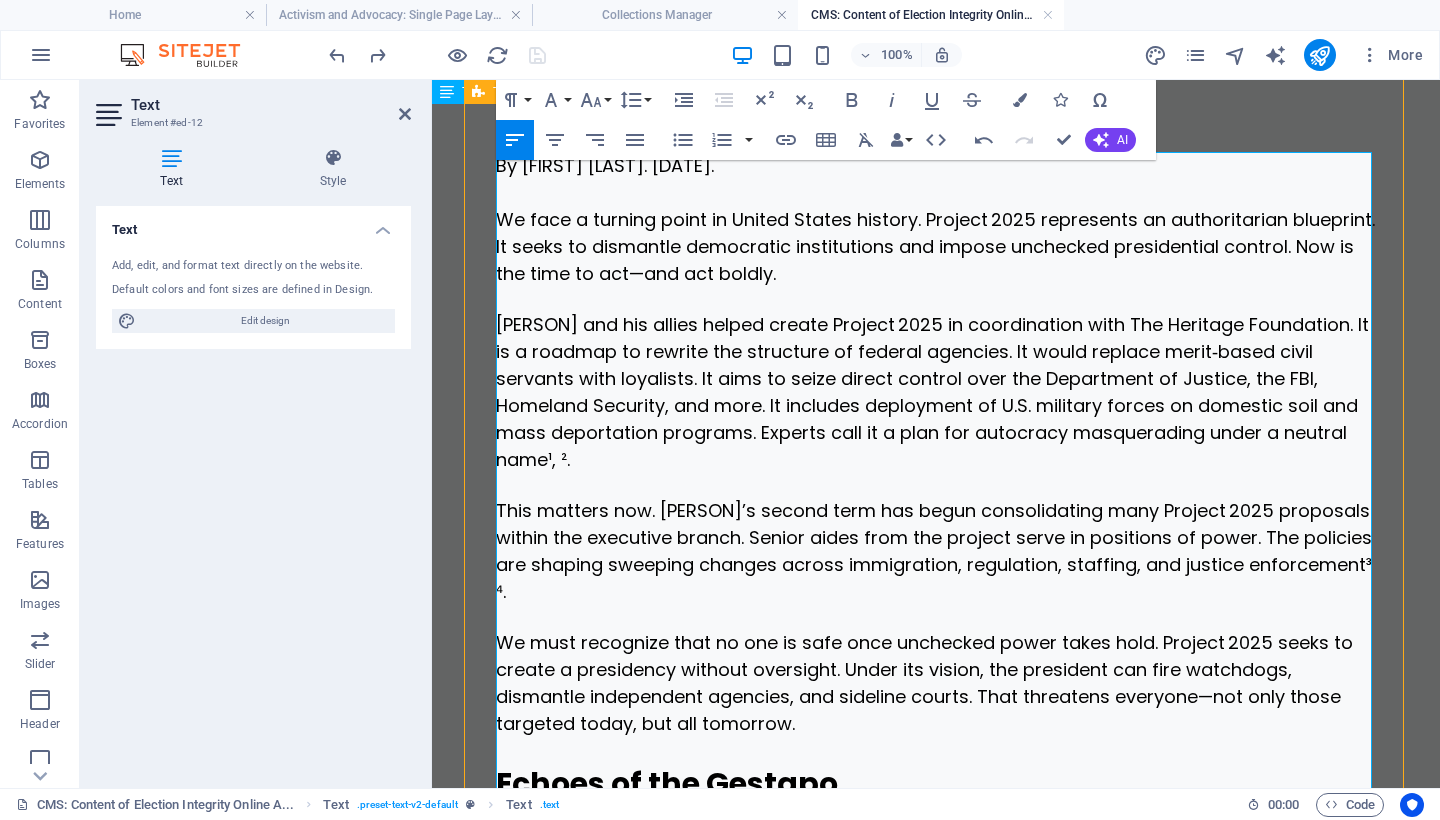 click on "[PERSON] and his allies helped create Project 2025 in coordination with The Heritage Foundation. It is a roadmap to rewrite the structure of federal agencies. It would replace merit‑based civil servants with loyalists. It aims to seize direct control over the Department of Justice, the FBI, Homeland Security, and more. It includes deployment of U.S. military forces on domestic soil and mass deportation programs. Experts call it a plan for autocracy masquerading under a neutral name¹, ²." at bounding box center (932, 392) 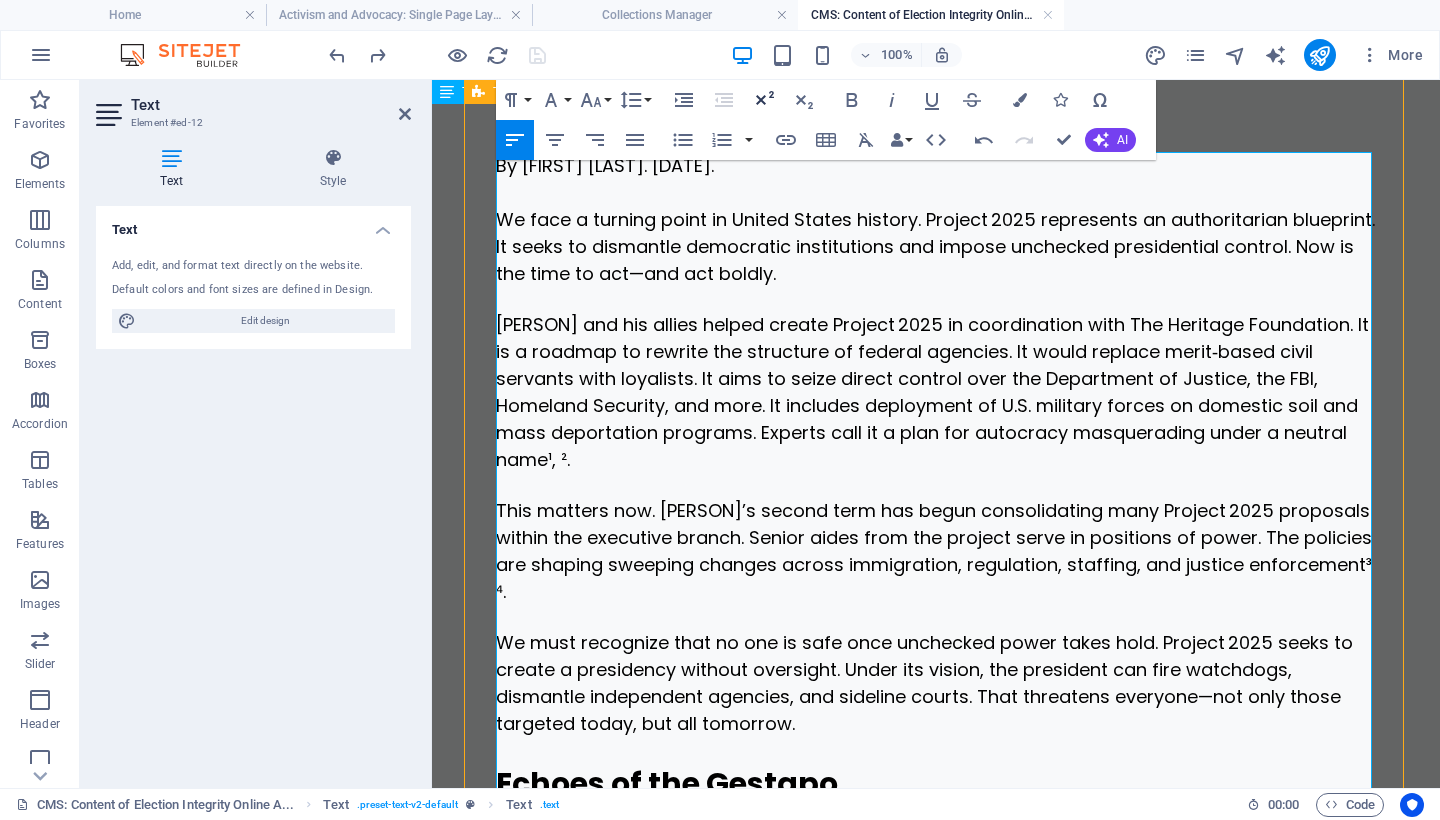 click 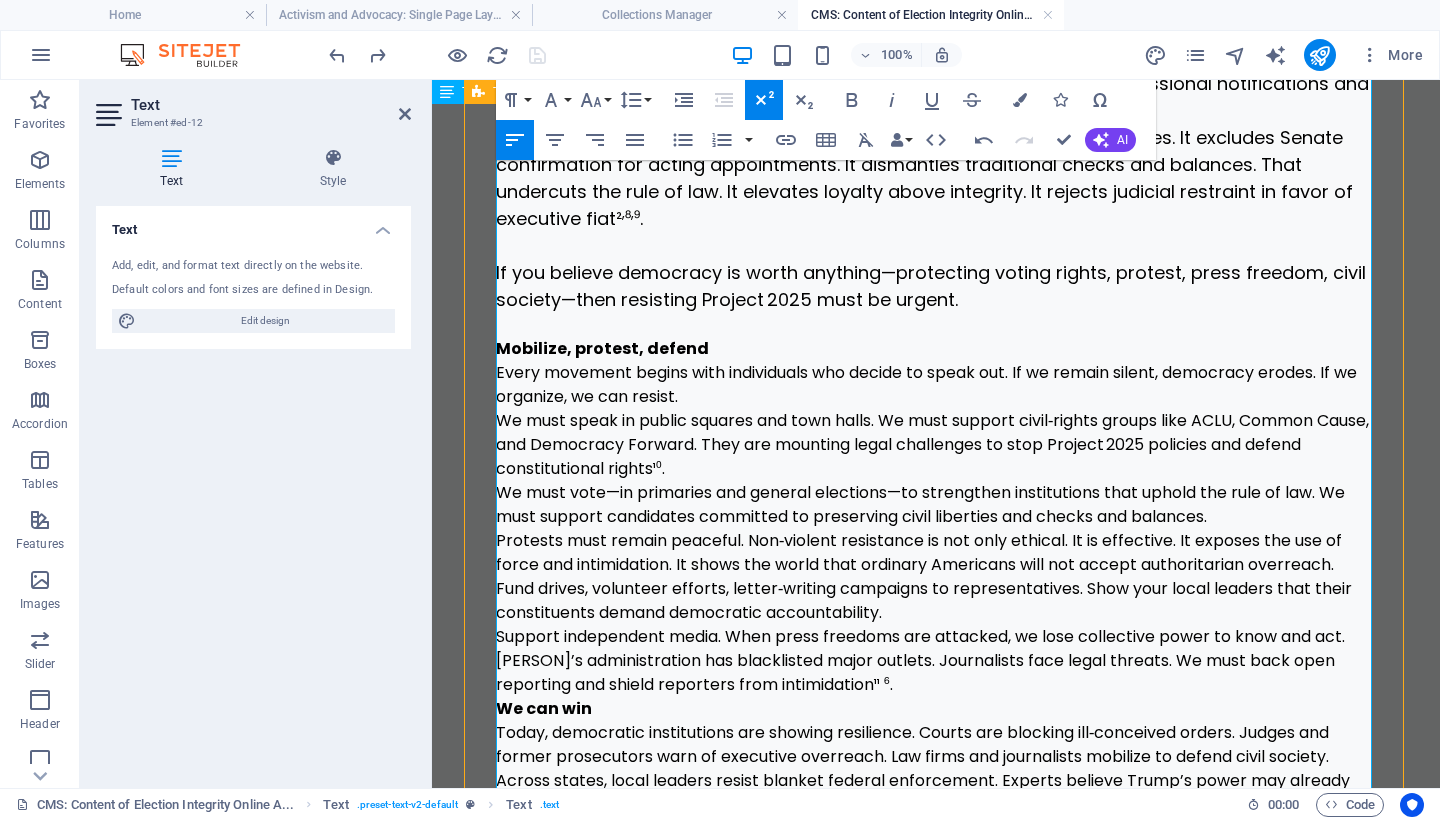 scroll, scrollTop: 2018, scrollLeft: 0, axis: vertical 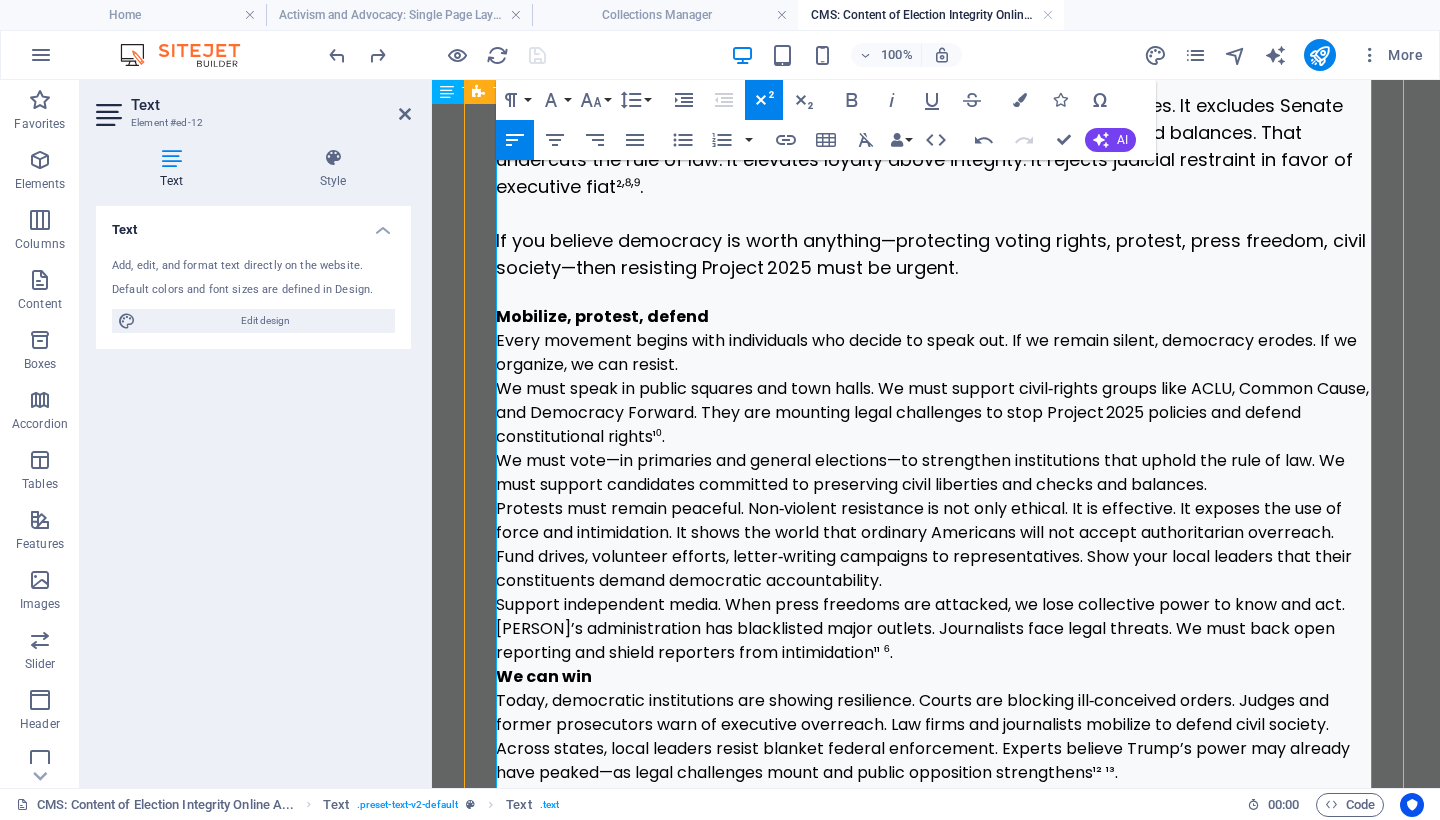 click on "Support independent media. When press freedoms are attacked, we lose collective power to know and act. [PERSON]’s administration has blacklisted major outlets. Journalists face legal threats. We must back open reporting and shield reporters from intimidation¹¹ ⁶." at bounding box center (936, 629) 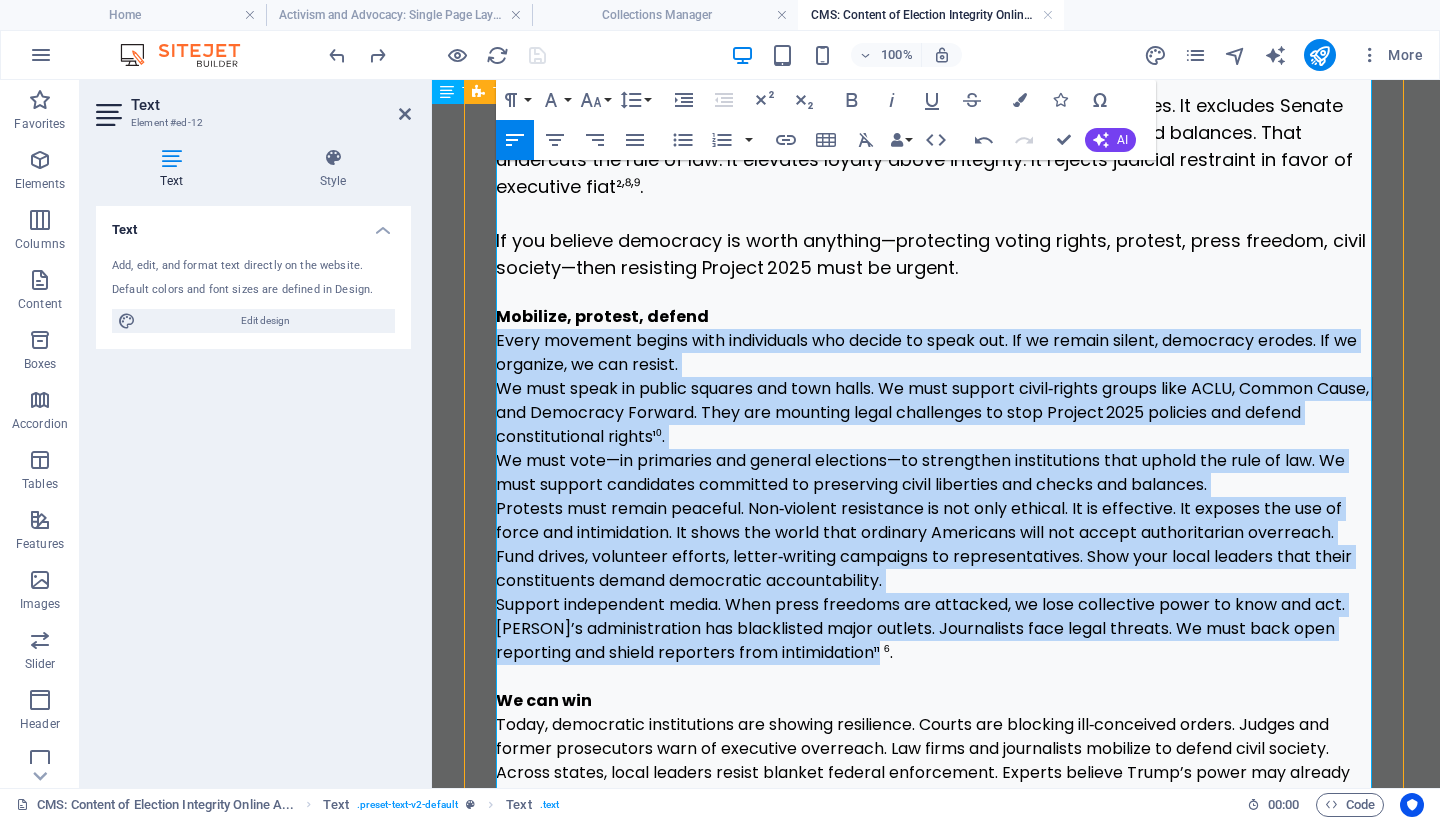 drag, startPoint x: 921, startPoint y: 649, endPoint x: 483, endPoint y: 342, distance: 534.87665 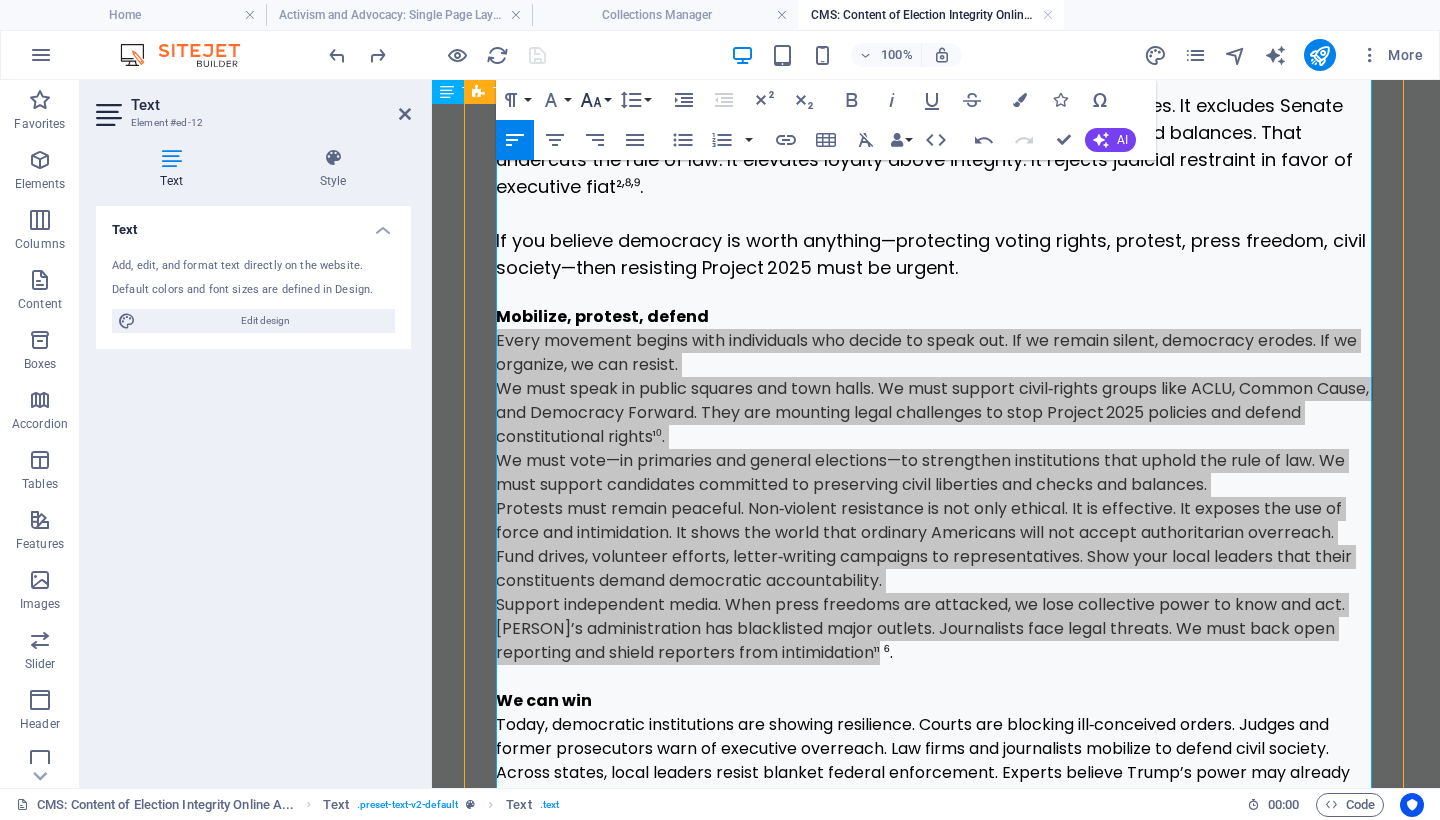 click 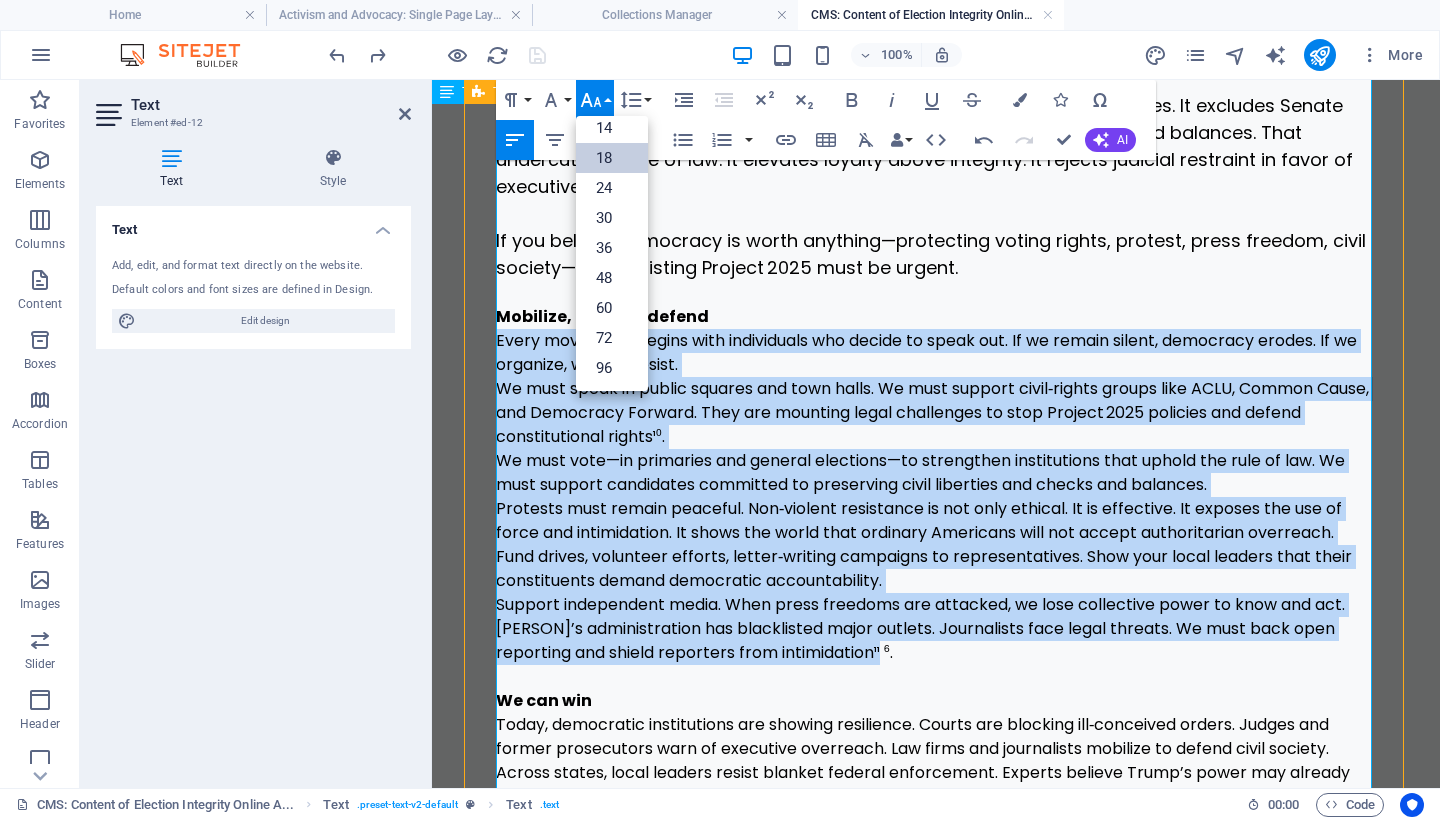 click on "18" at bounding box center [612, 158] 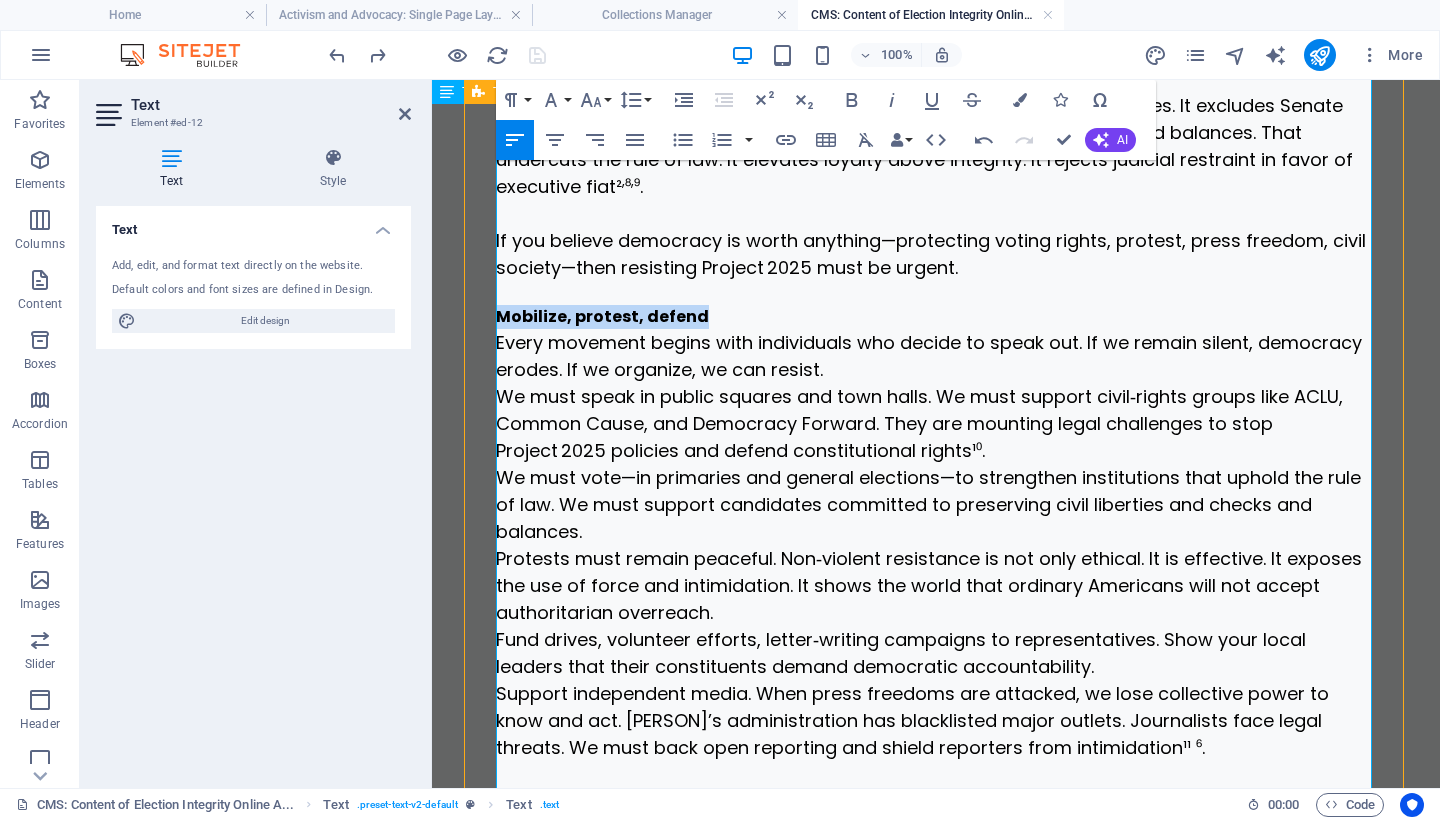 drag, startPoint x: 738, startPoint y: 315, endPoint x: 486, endPoint y: 313, distance: 252.00793 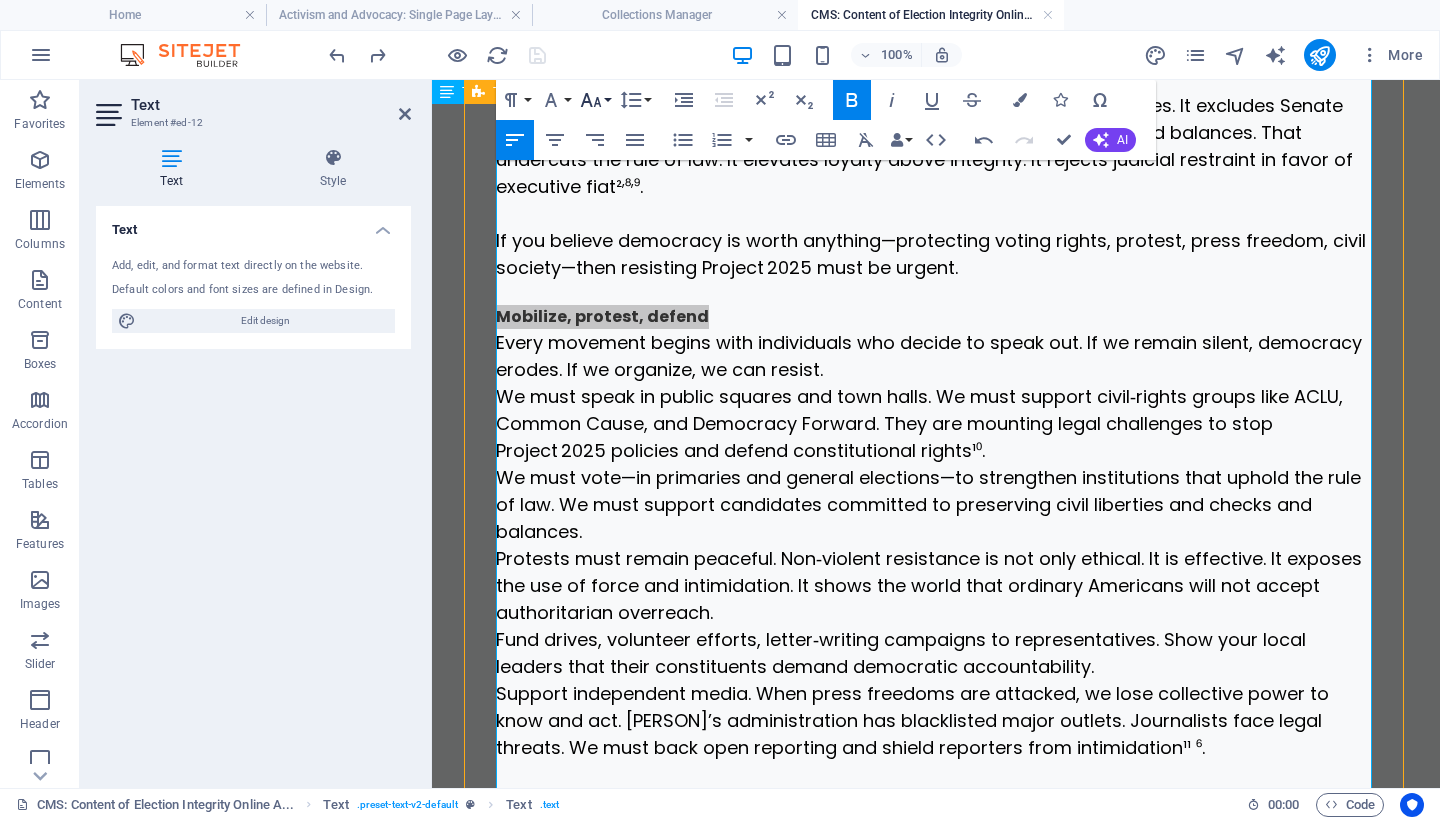click 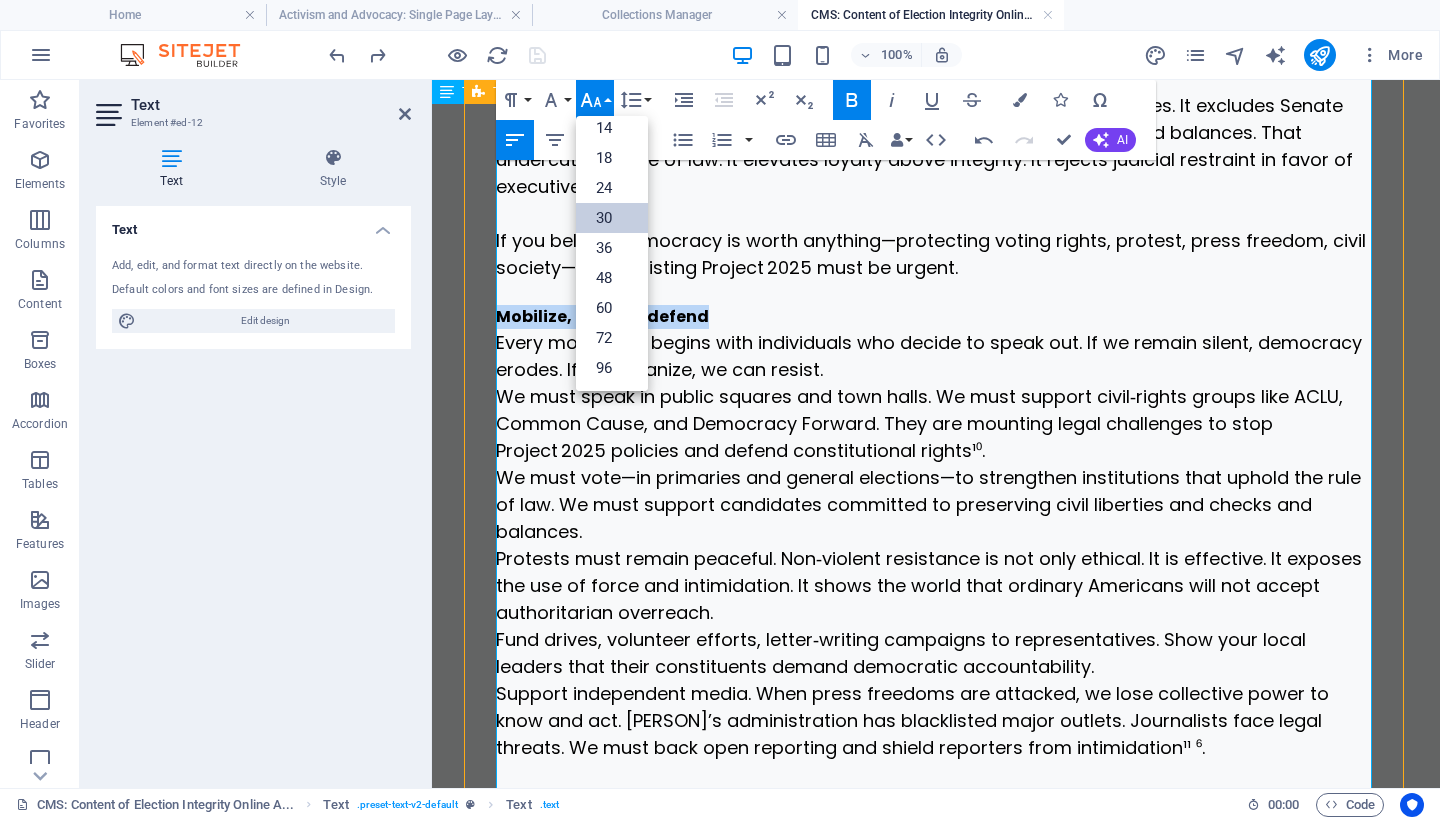 click on "30" at bounding box center (612, 218) 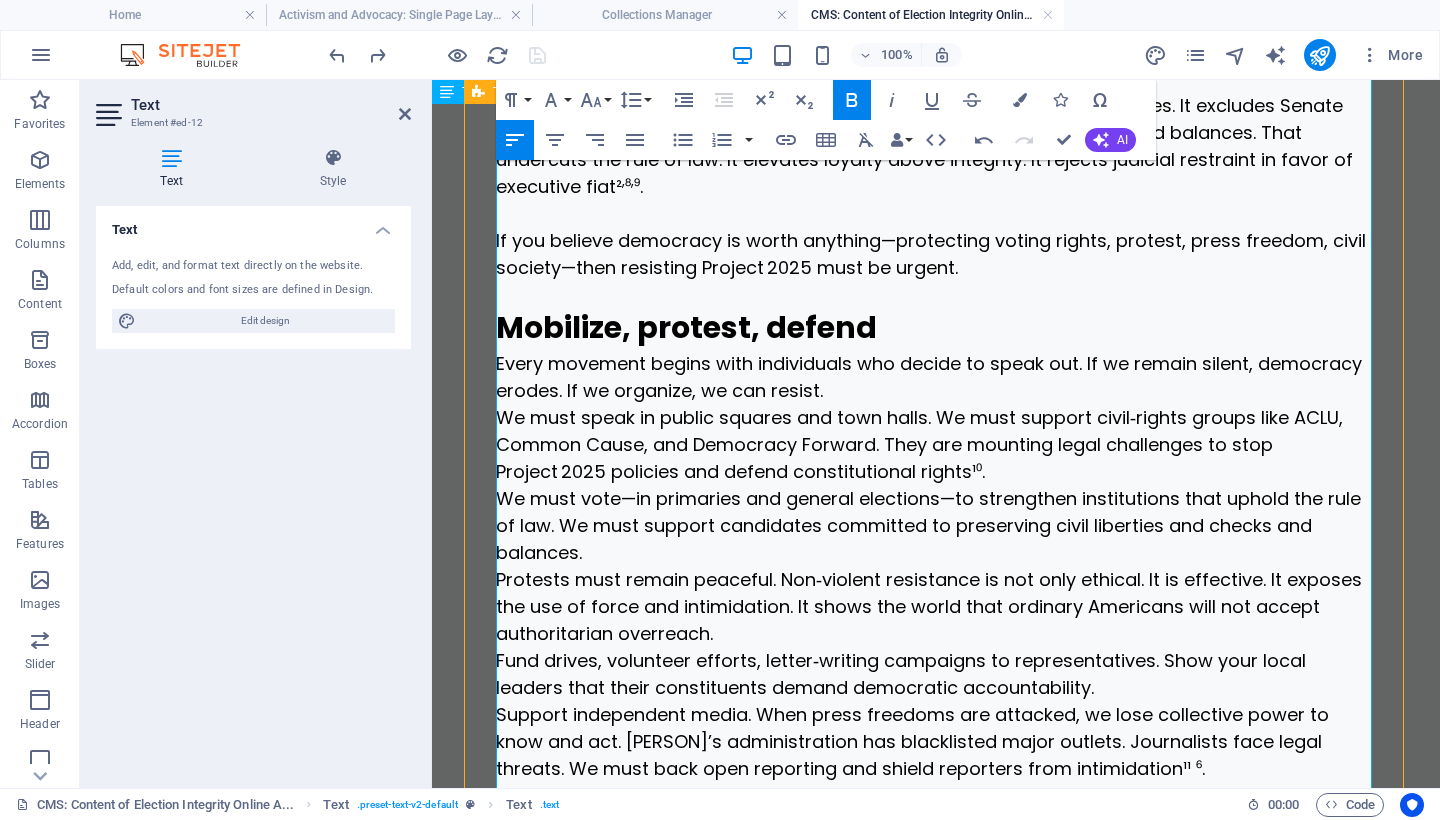 click on "Every movement begins with individuals who decide to speak out. If we remain silent, democracy erodes. If we organize, we can resist." at bounding box center [936, 377] 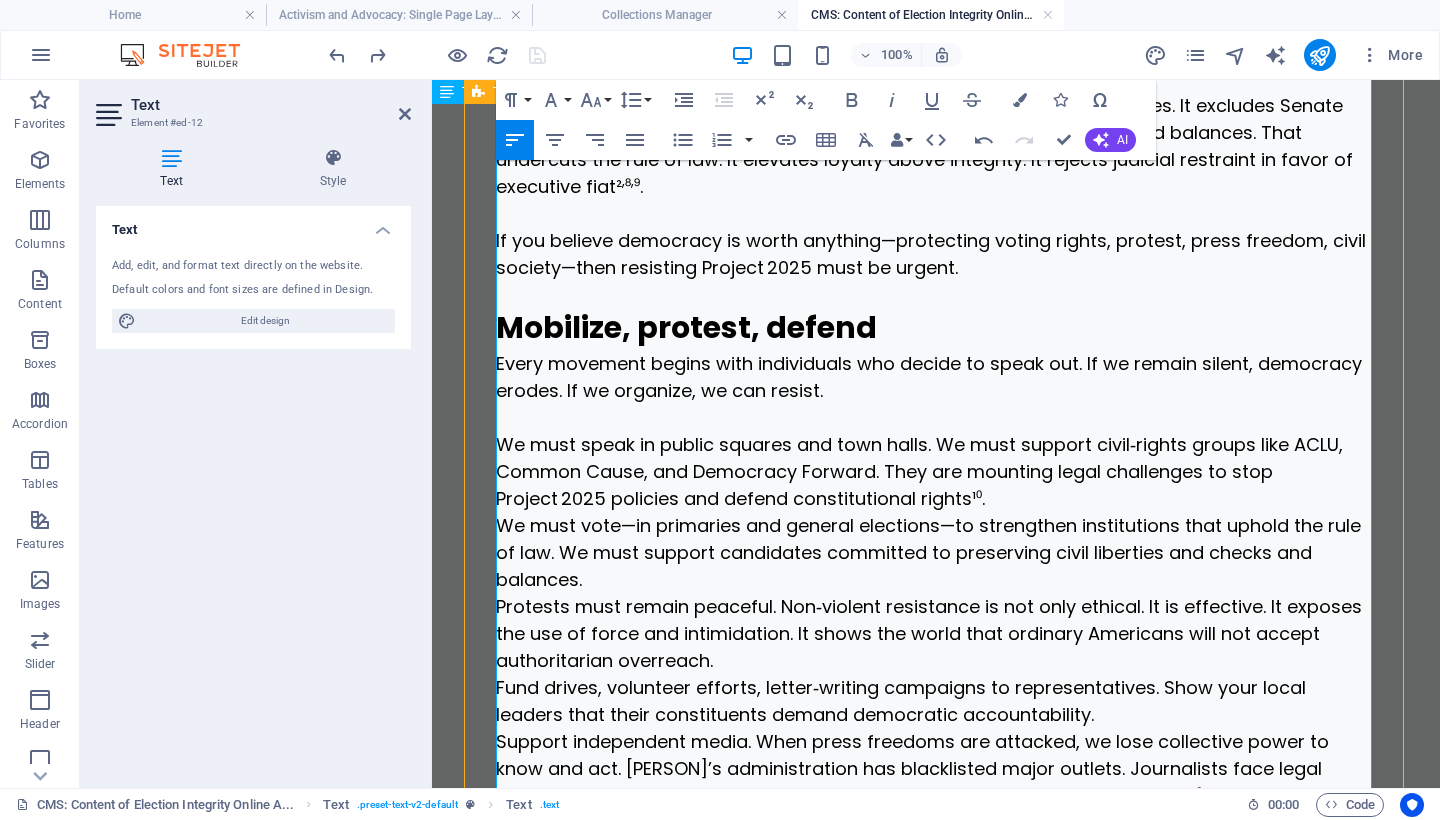 click on "We must speak in public squares and town halls. We must support civil‑rights groups like ACLU, Common Cause, and Democracy Forward. They are mounting legal challenges to stop Project 2025 policies and defend constitutional rights¹⁰." at bounding box center (936, 471) 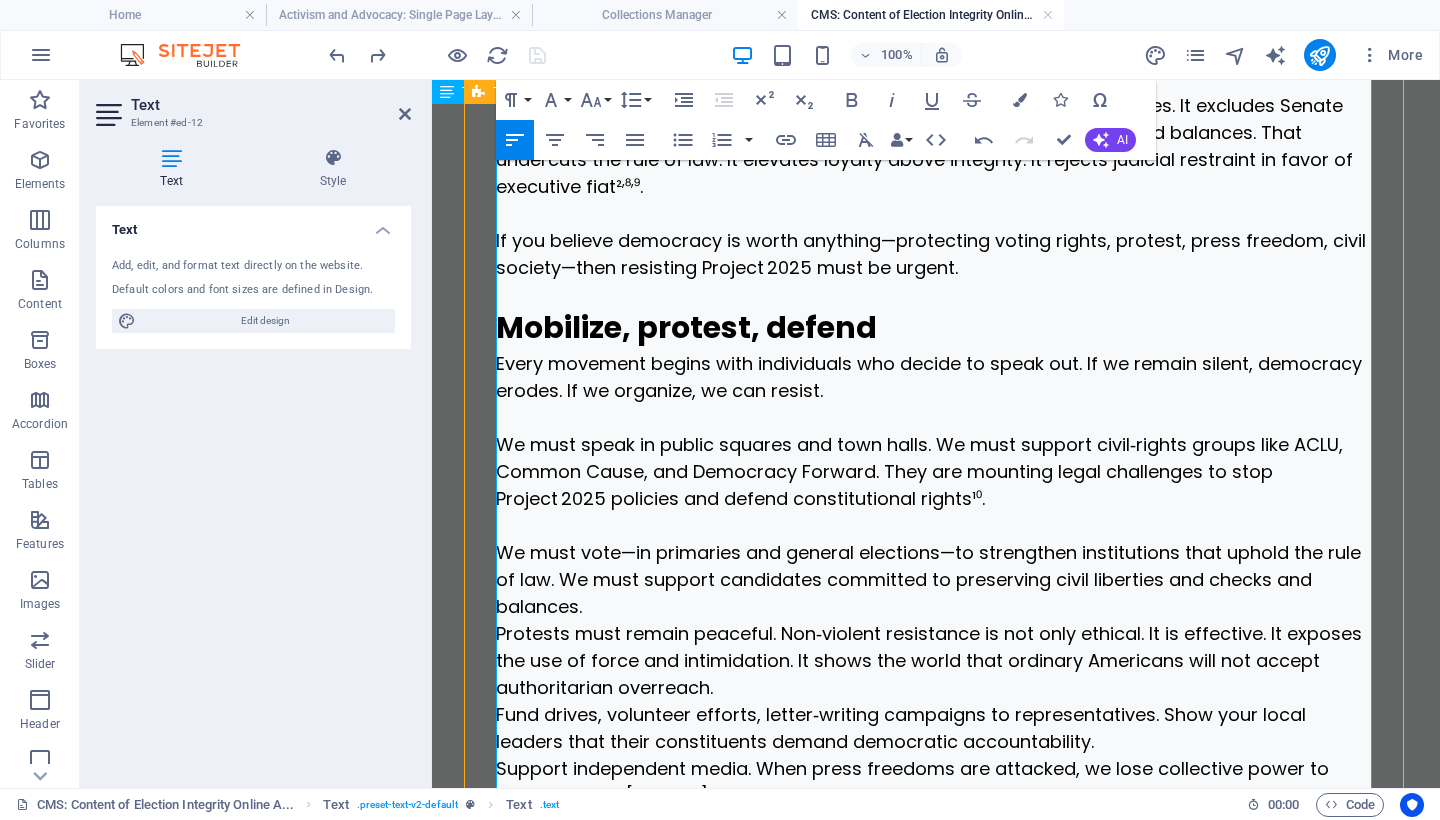 click on "We must vote—in primaries and general elections—to strengthen institutions that uphold the rule of law. We must support candidates committed to preserving civil liberties and checks and balances." at bounding box center (936, 579) 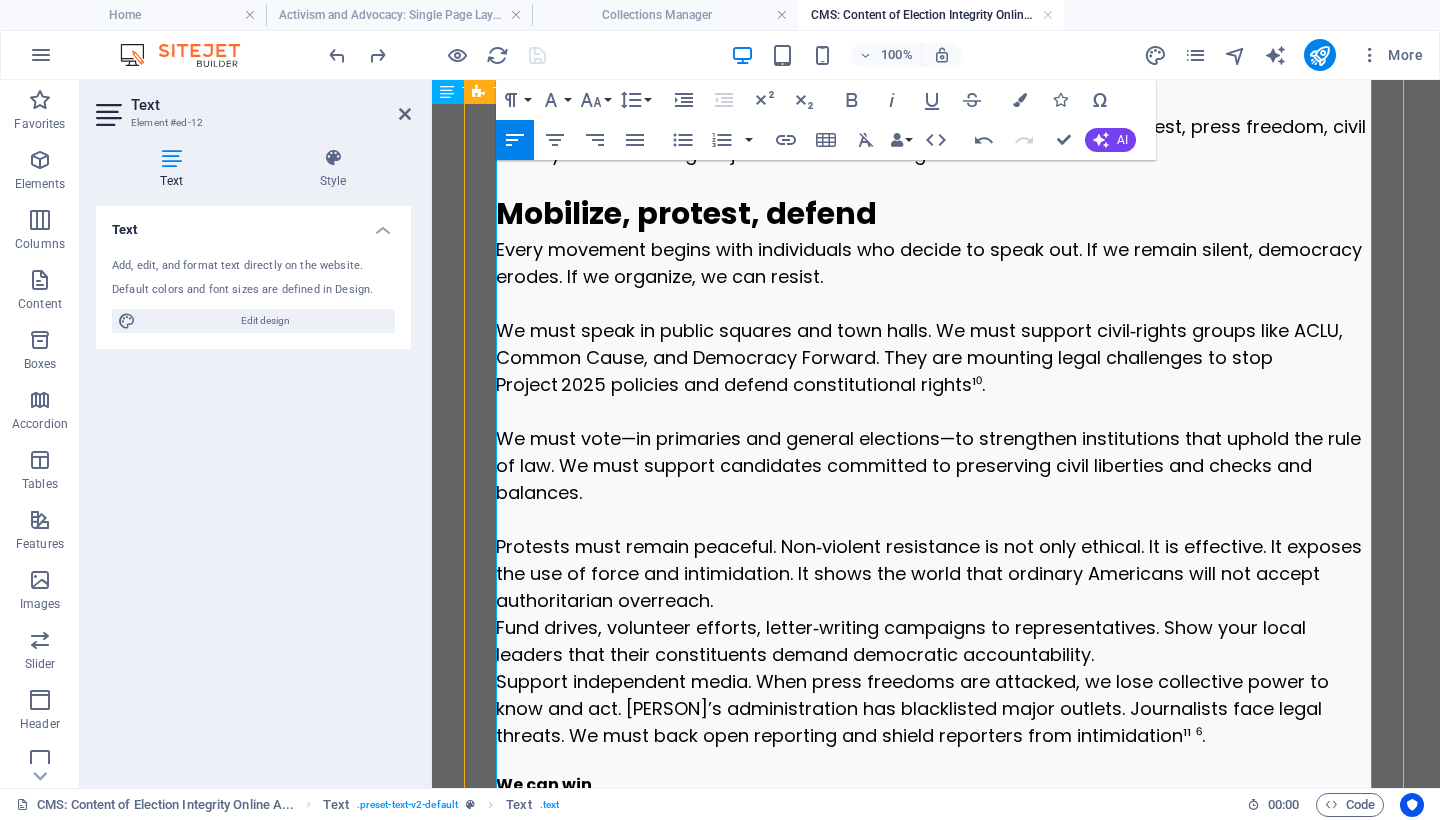 scroll, scrollTop: 2282, scrollLeft: 0, axis: vertical 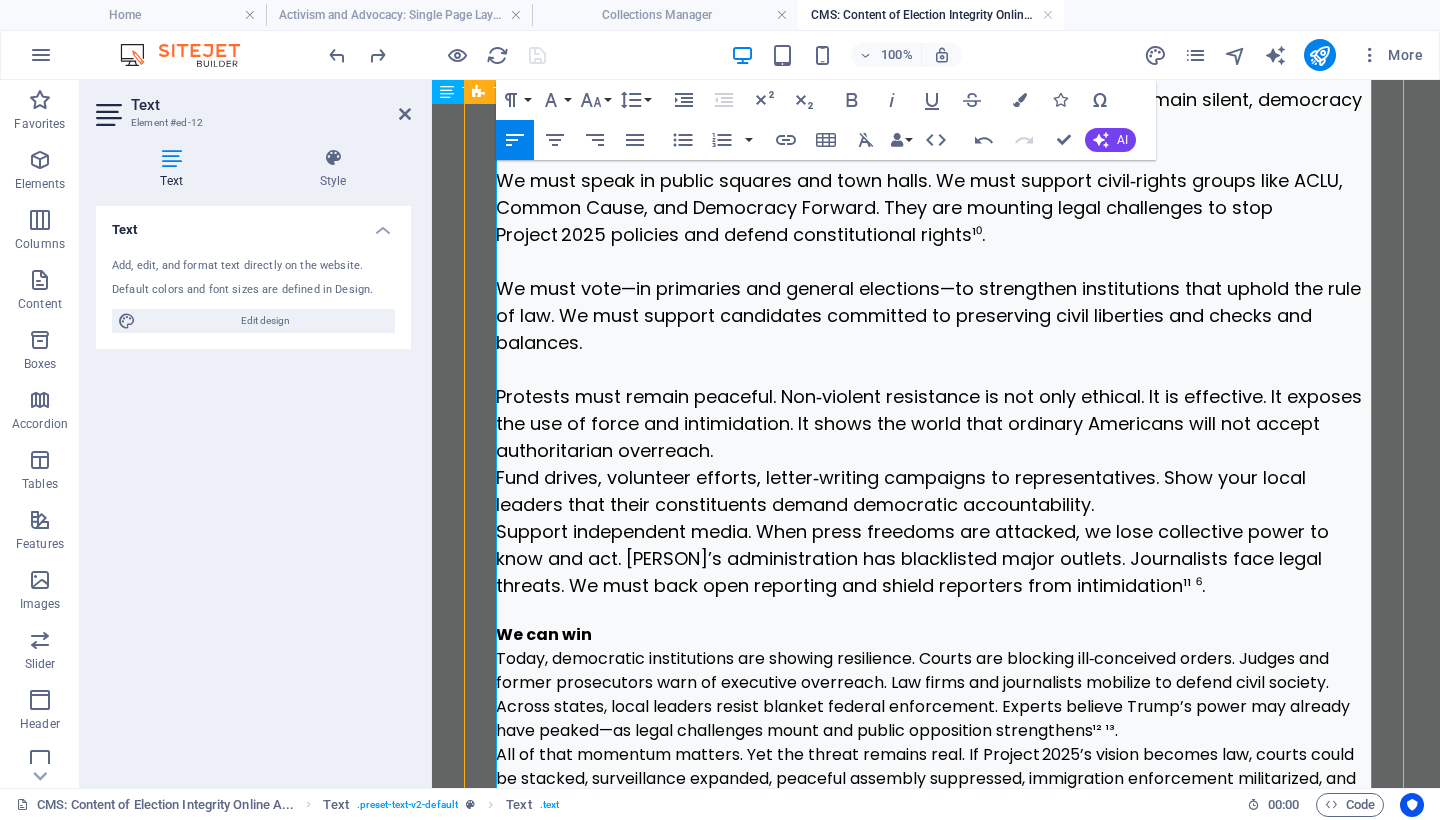 click on "Protests must remain peaceful. Non‑violent resistance is not only ethical. It is effective. It exposes the use of force and intimidation. It shows the world that ordinary Americans will not accept authoritarian overreach." at bounding box center (936, 423) 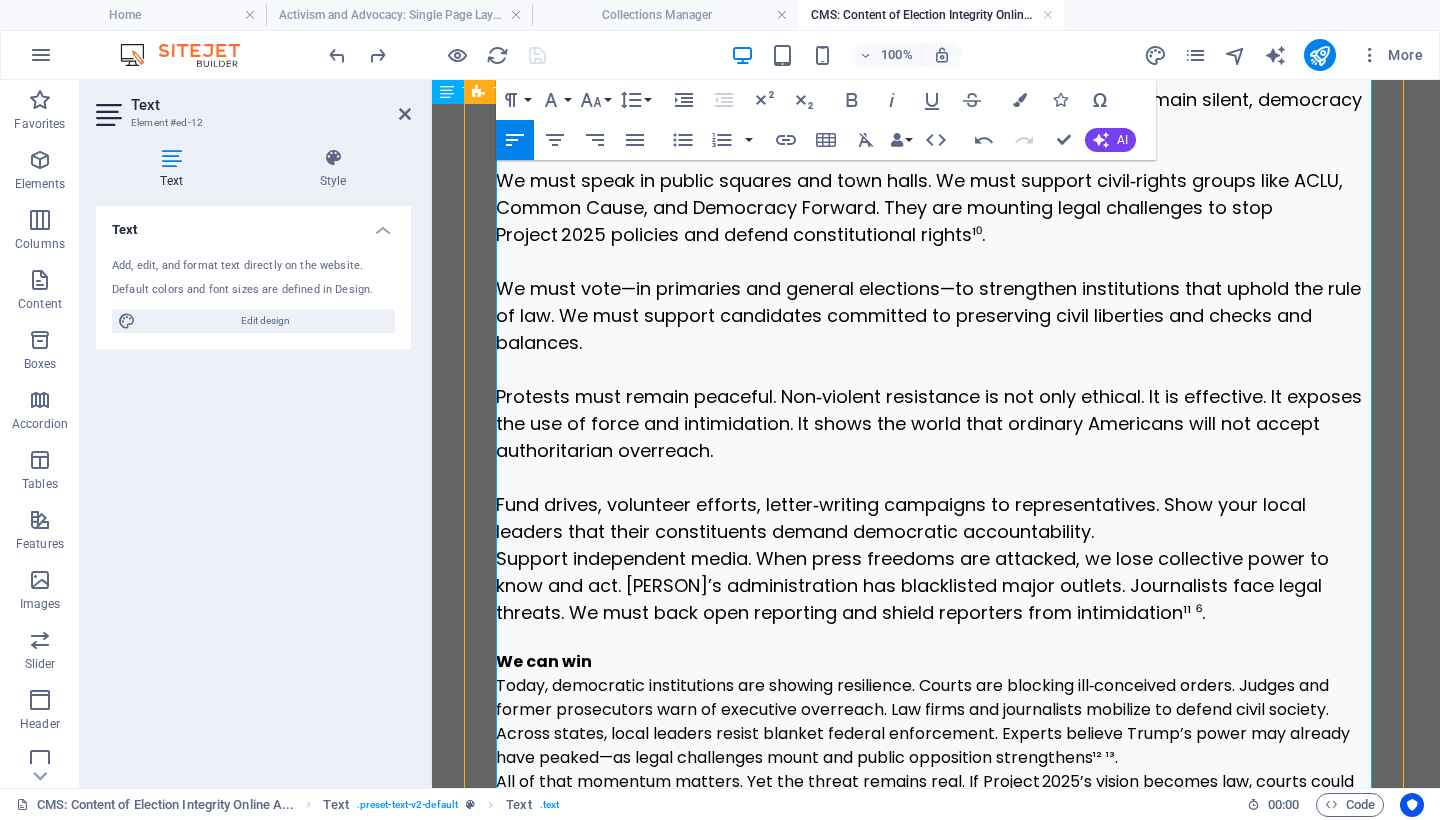 click on "Fund drives, volunteer efforts, letter‑writing campaigns to representatives. Show your local leaders that their constituents demand democratic accountability." at bounding box center [936, 518] 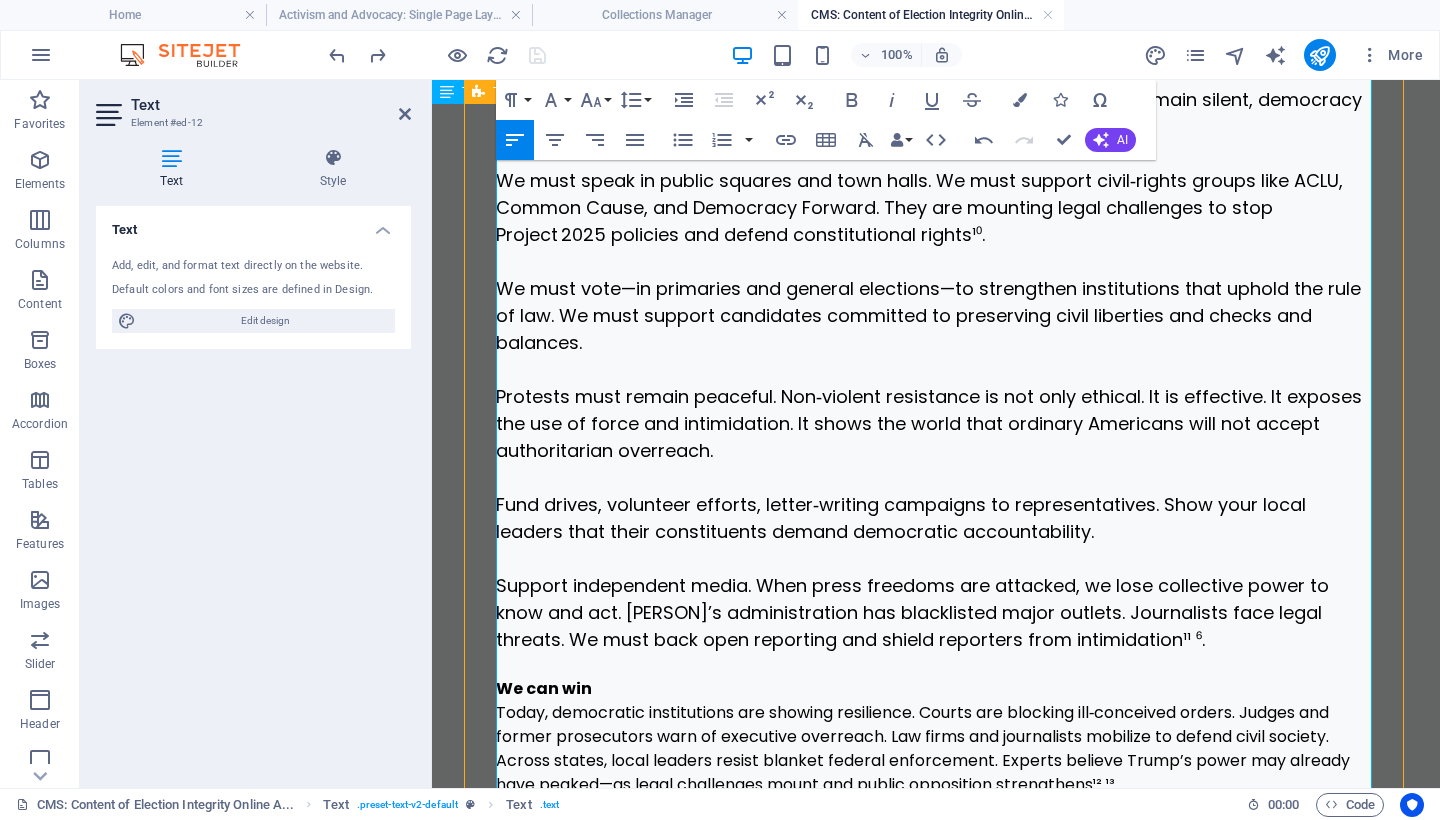 click on "Support independent media. When press freedoms are attacked, we lose collective power to know and act. [PERSON]’s administration has blacklisted major outlets. Journalists face legal threats. We must back open reporting and shield reporters from intimidation¹¹ ⁶." at bounding box center (912, 612) 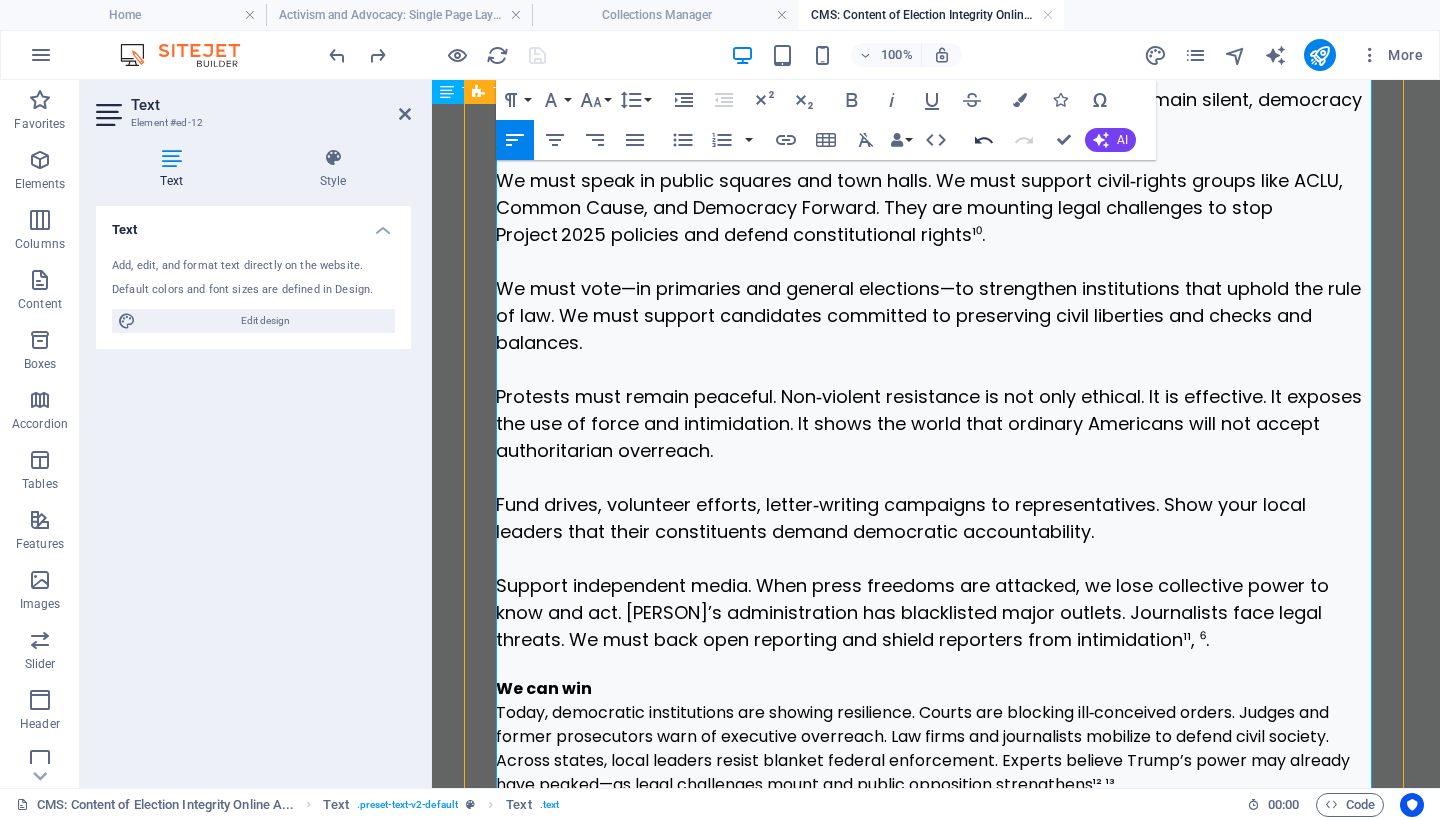 click 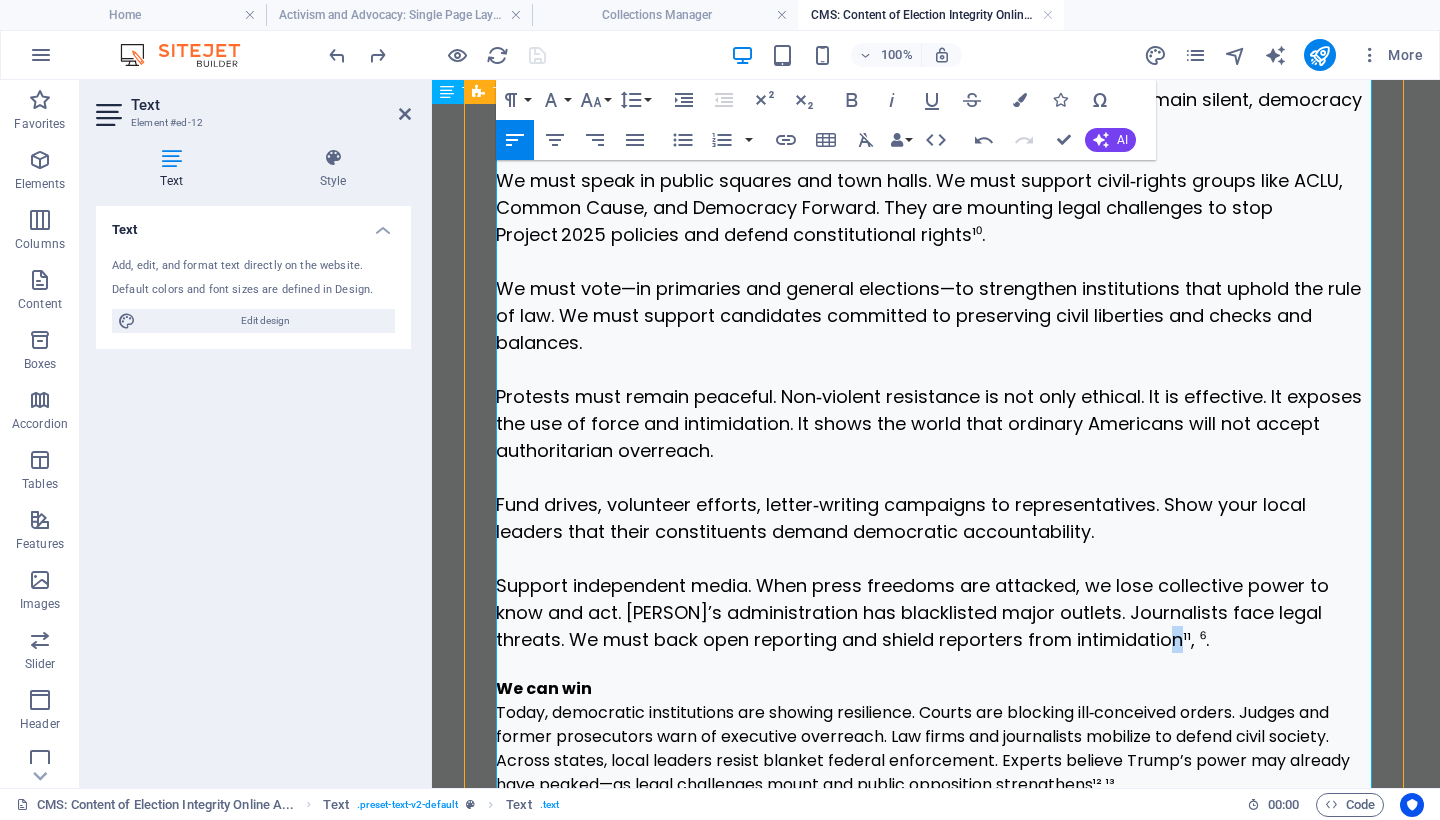 click on "Support independent media. When press freedoms are attacked, we lose collective power to know and act. [PERSON]’s administration has blacklisted major outlets. Journalists face legal threats. We must back open reporting and shield reporters from intimidation¹¹, ⁶." at bounding box center (912, 612) 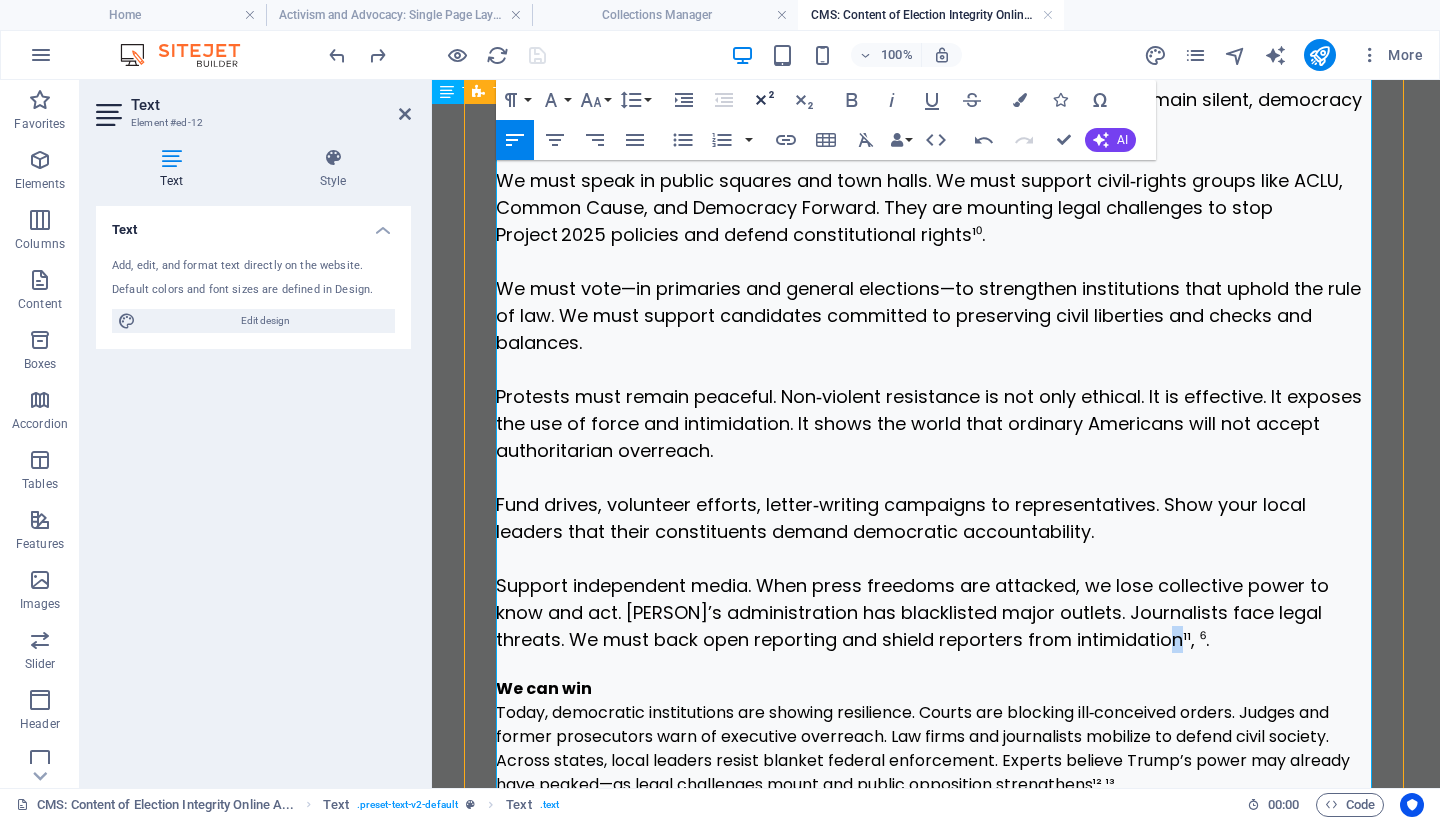 click 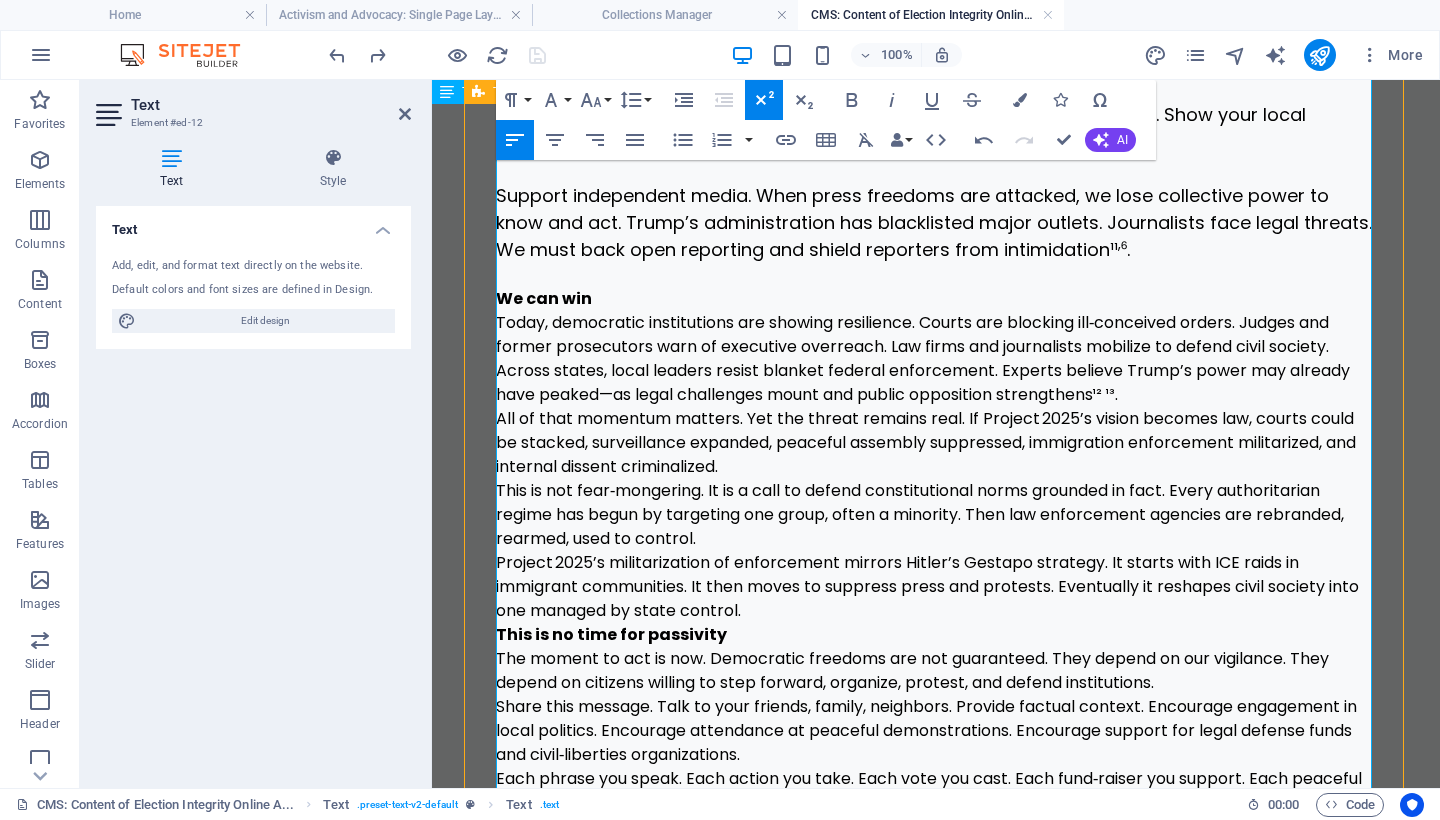 scroll, scrollTop: 2707, scrollLeft: 0, axis: vertical 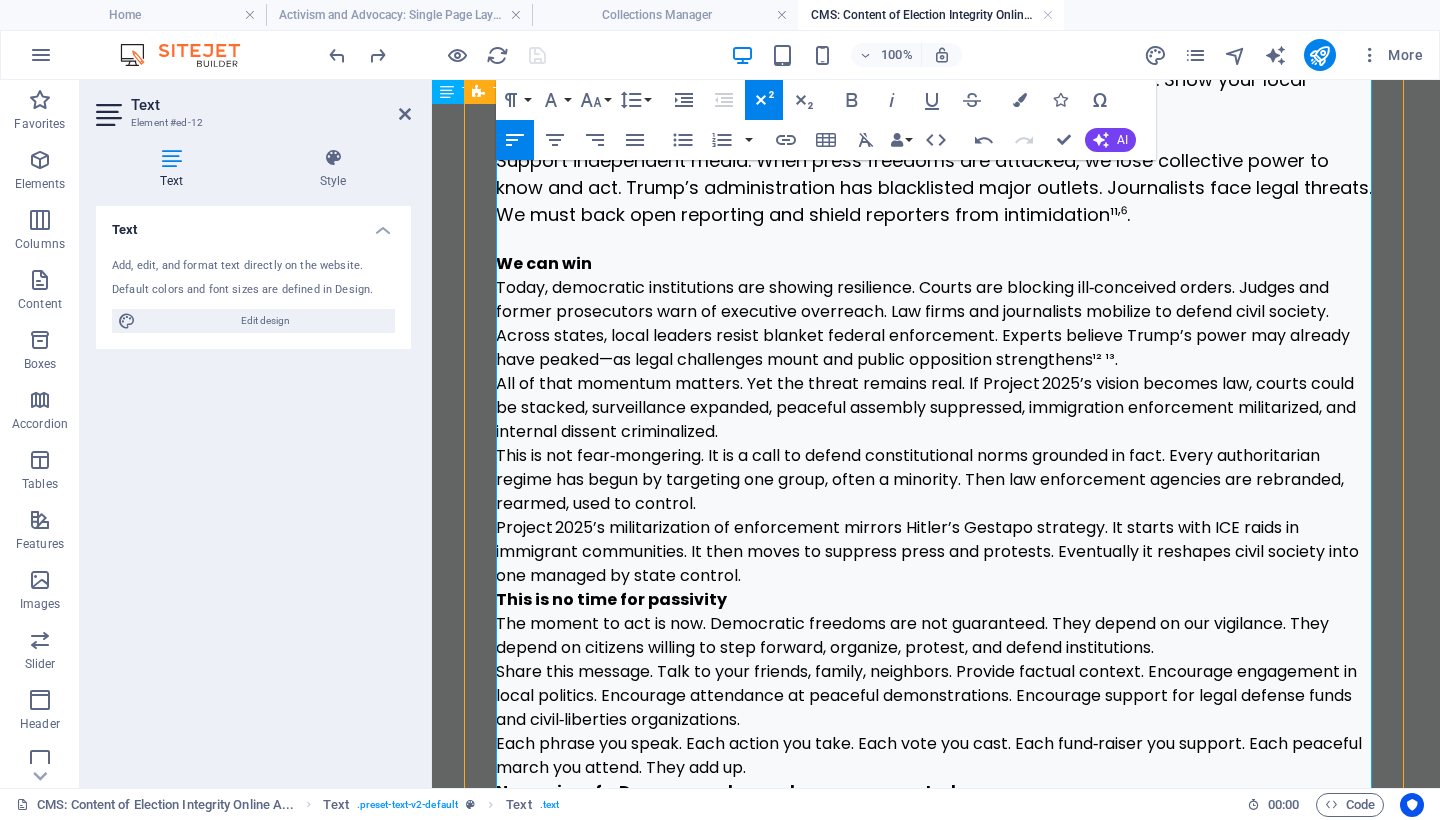 click on "Project 2025’s militarization of enforcement mirrors Hitler’s Gestapo strategy. It starts with ICE raids in immigrant communities. It then moves to suppress press and protests. Eventually it reshapes civil society into one managed by state control." at bounding box center (936, 552) 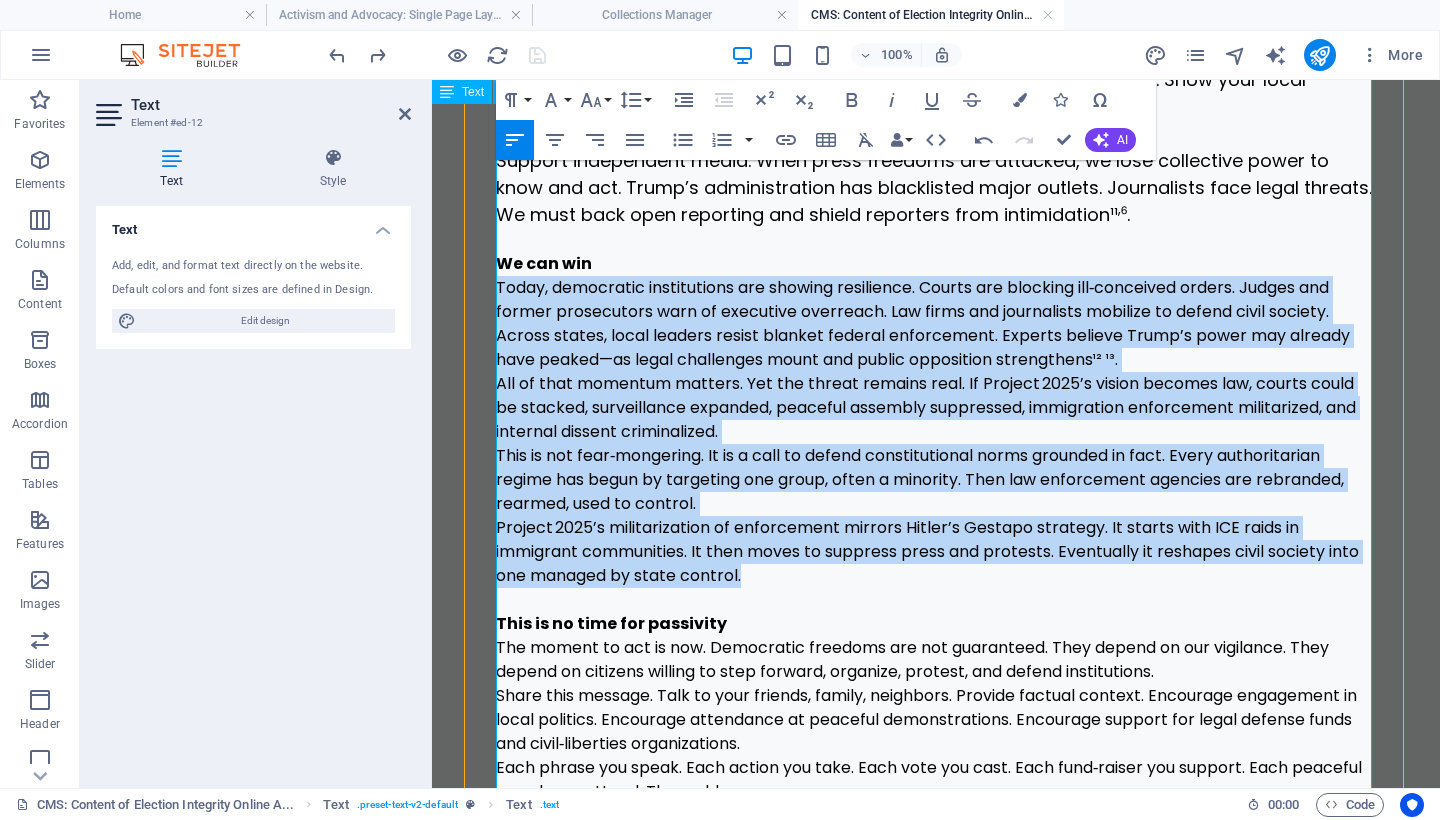 drag, startPoint x: 764, startPoint y: 576, endPoint x: 461, endPoint y: 289, distance: 417.34637 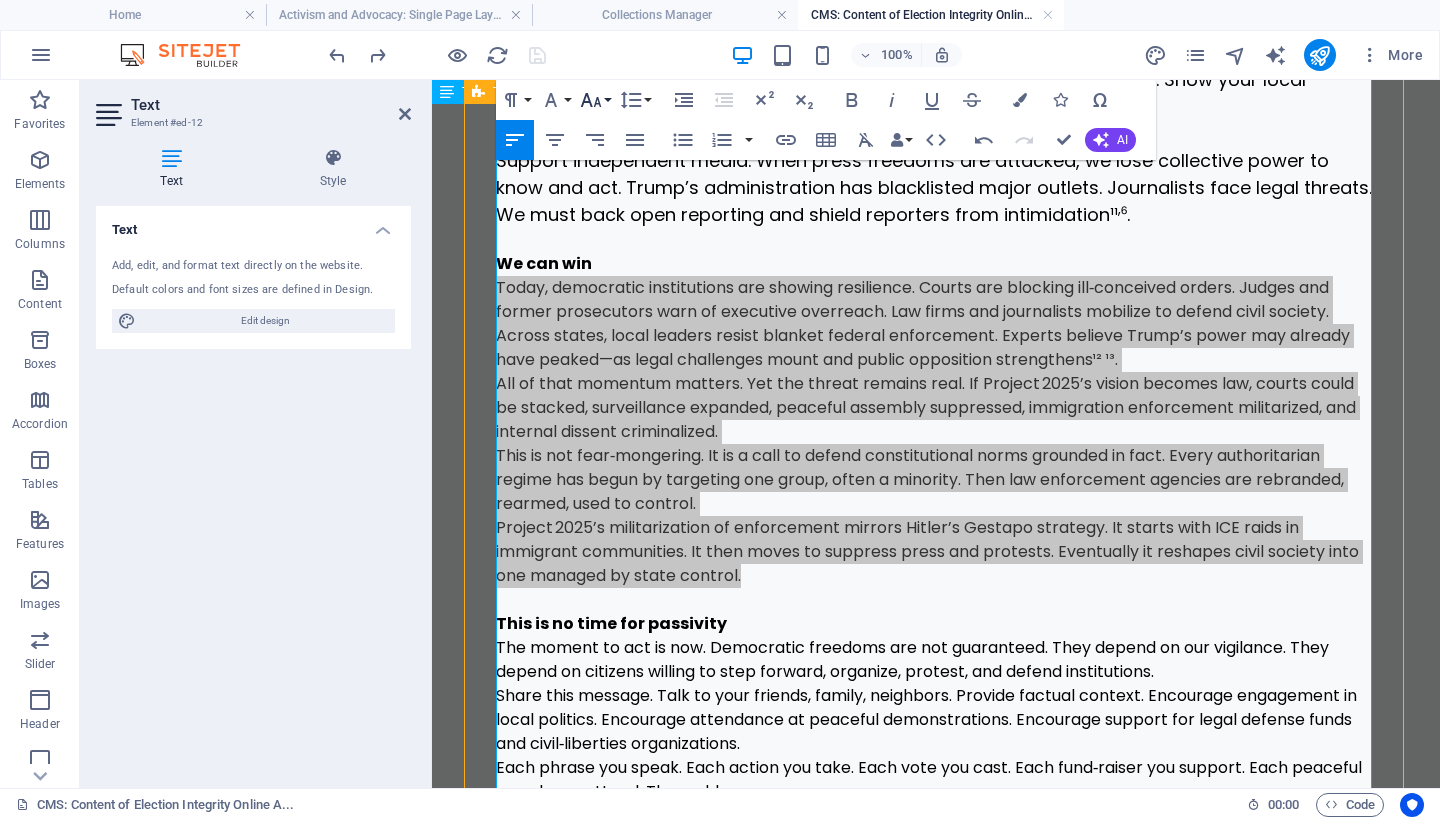 click 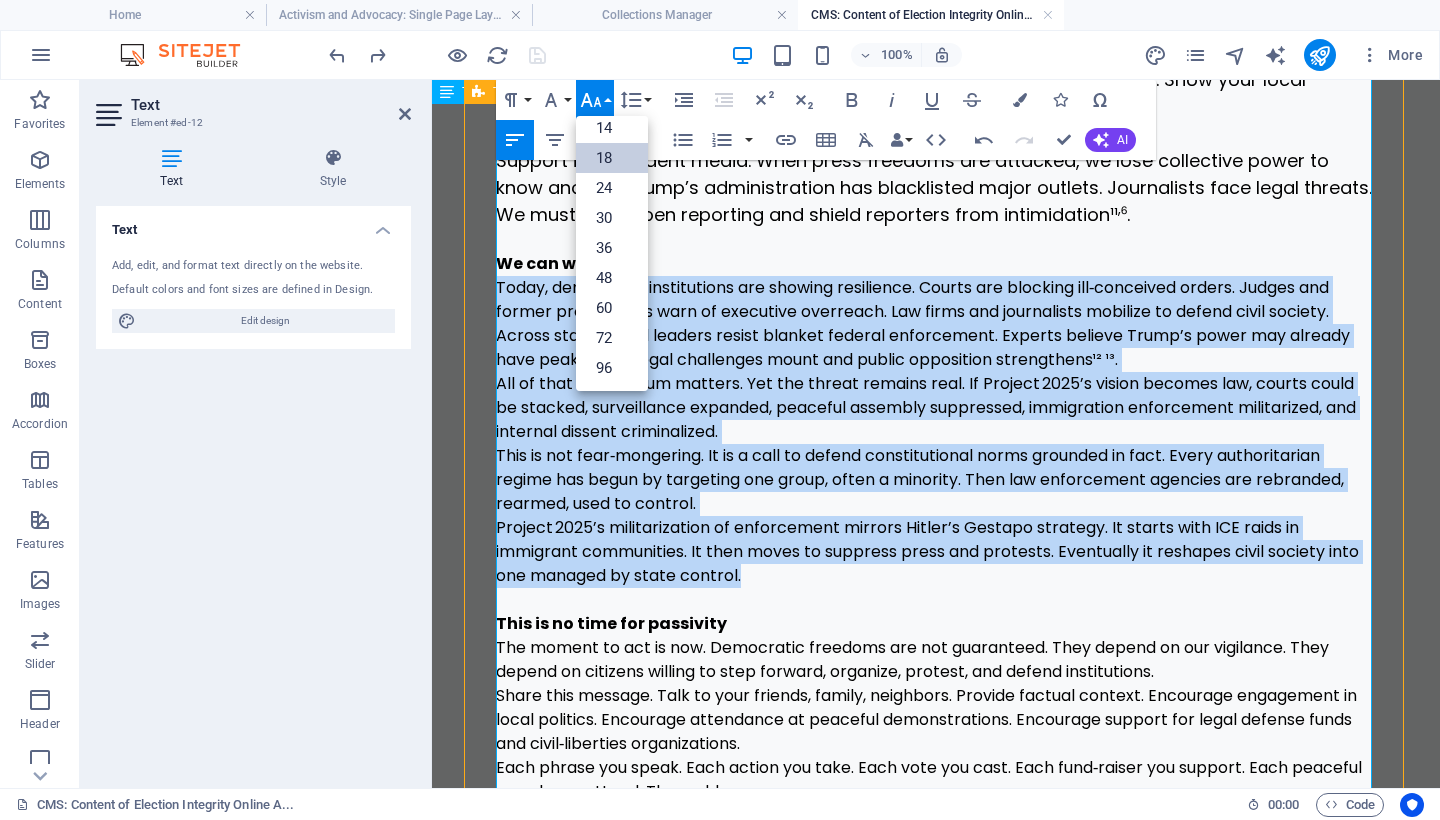 click on "18" at bounding box center (612, 158) 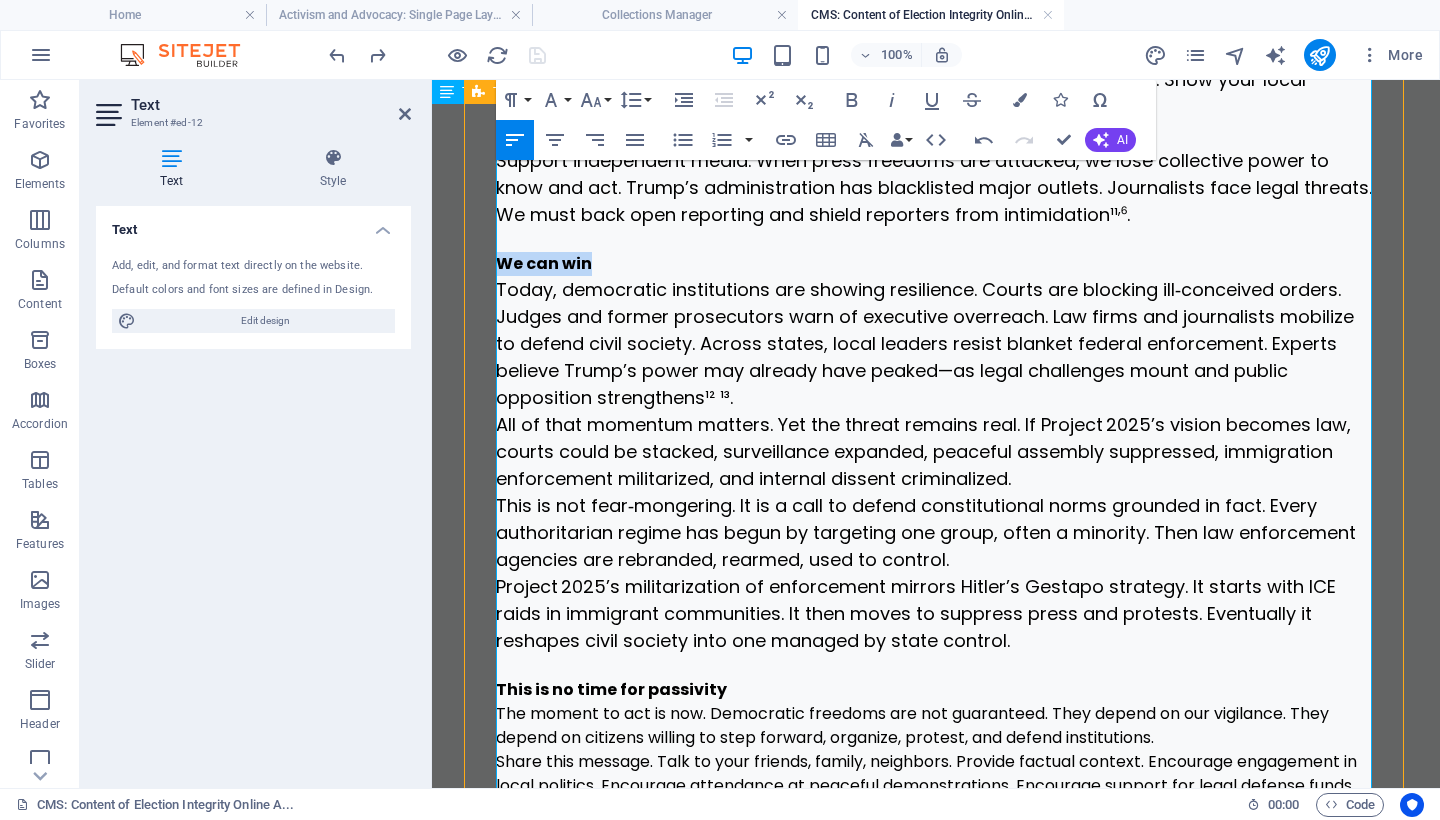 drag, startPoint x: 610, startPoint y: 267, endPoint x: 496, endPoint y: 266, distance: 114.00439 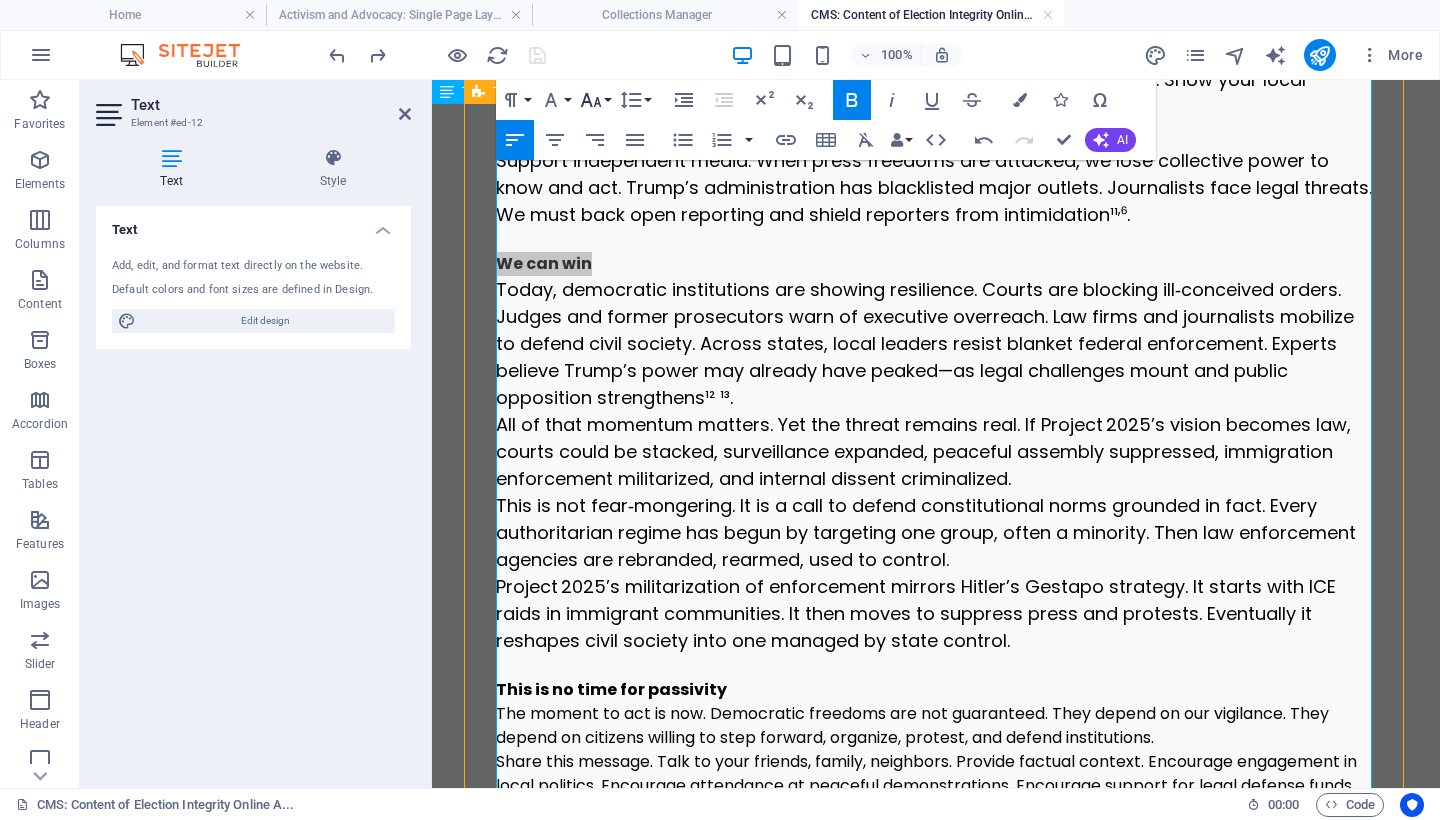 click 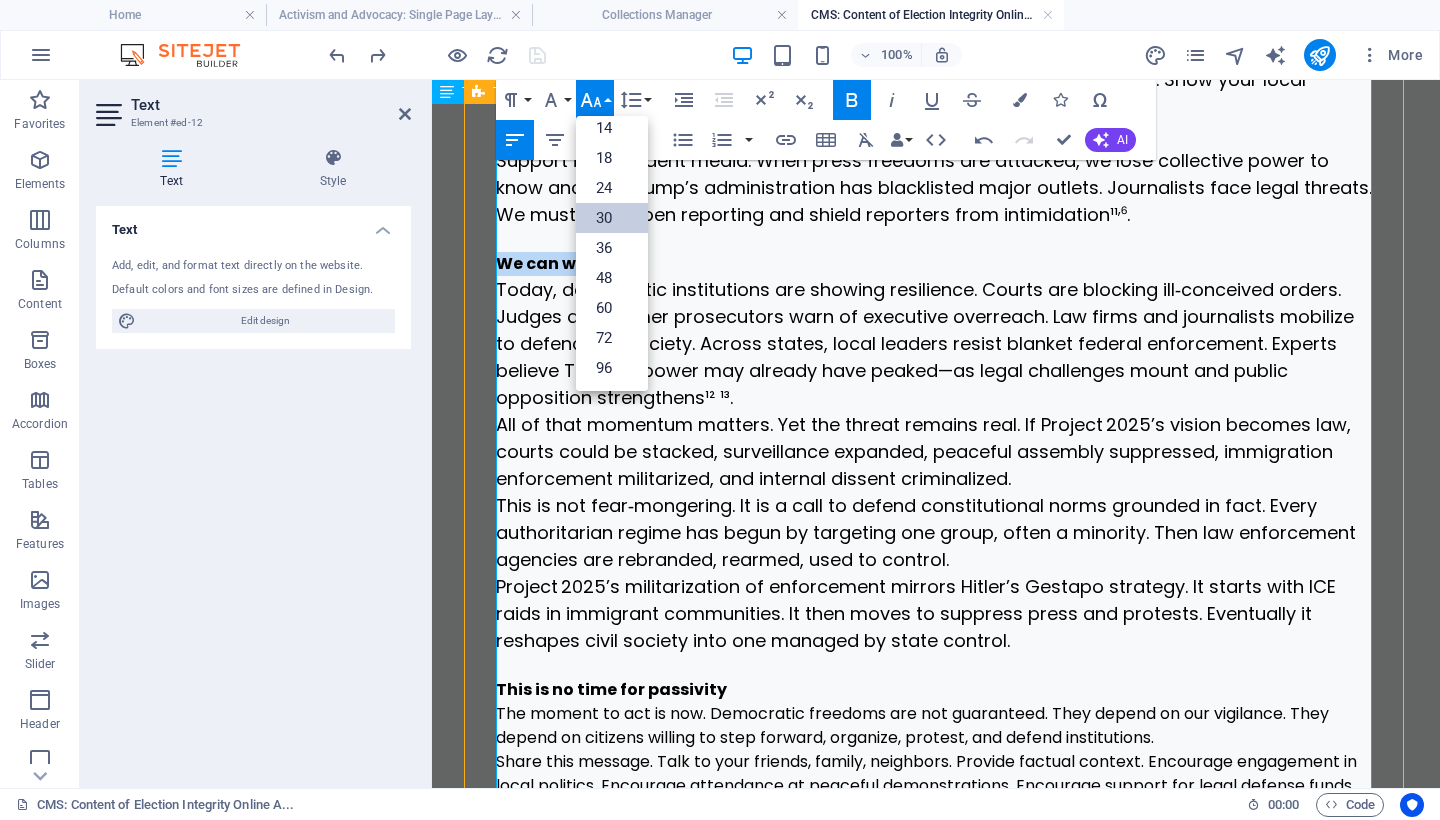 click on "30" at bounding box center [612, 218] 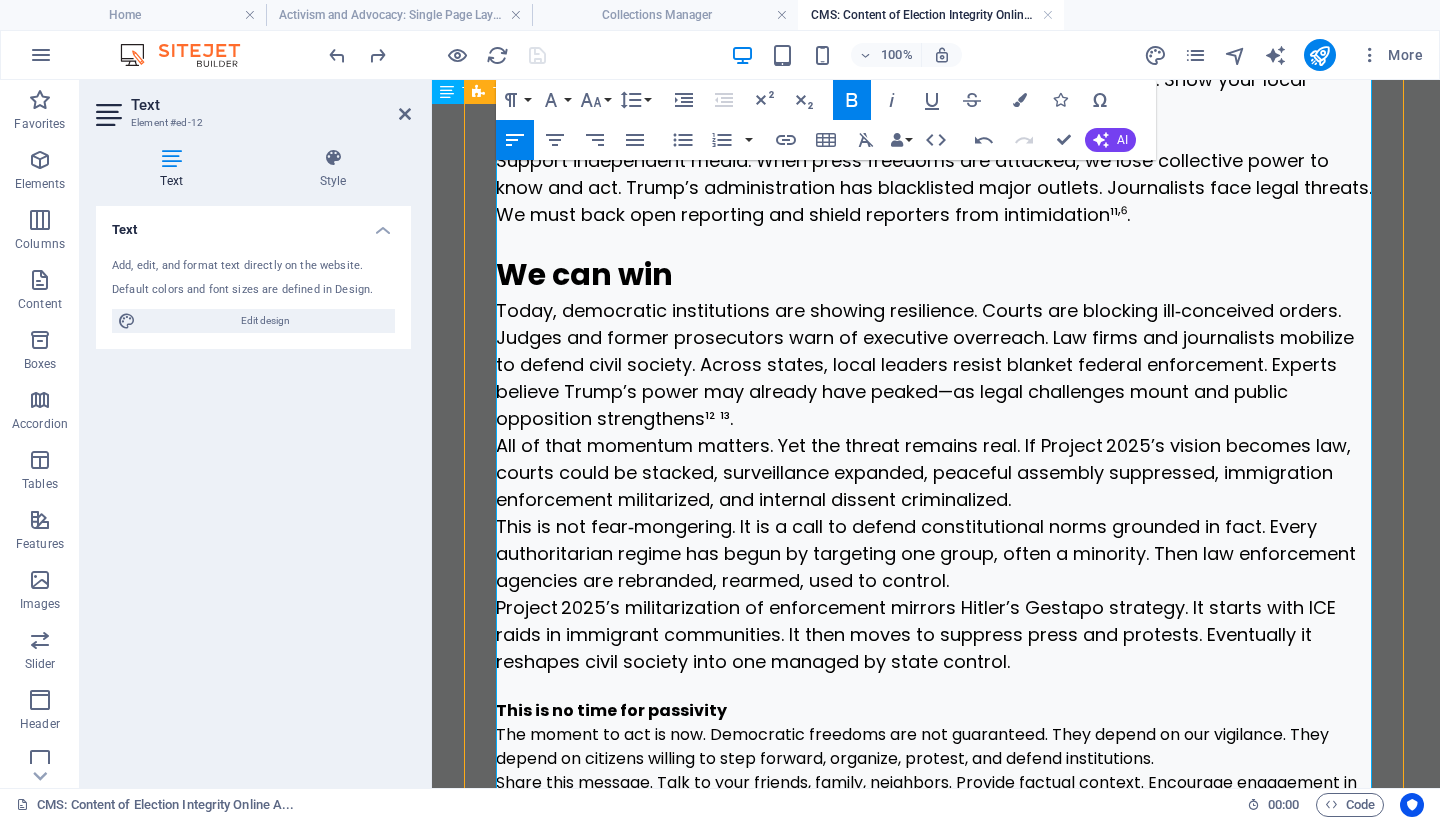 click on "Today, democratic institutions are showing resilience. Courts are blocking ill‑conceived orders. Judges and former prosecutors warn of executive overreach. Law firms and journalists mobilize to defend civil society. Across states, local leaders resist blanket federal enforcement. Experts believe Trump’s power may already have peaked—as legal challenges mount and public opposition strengthens¹² ¹³." at bounding box center (925, 364) 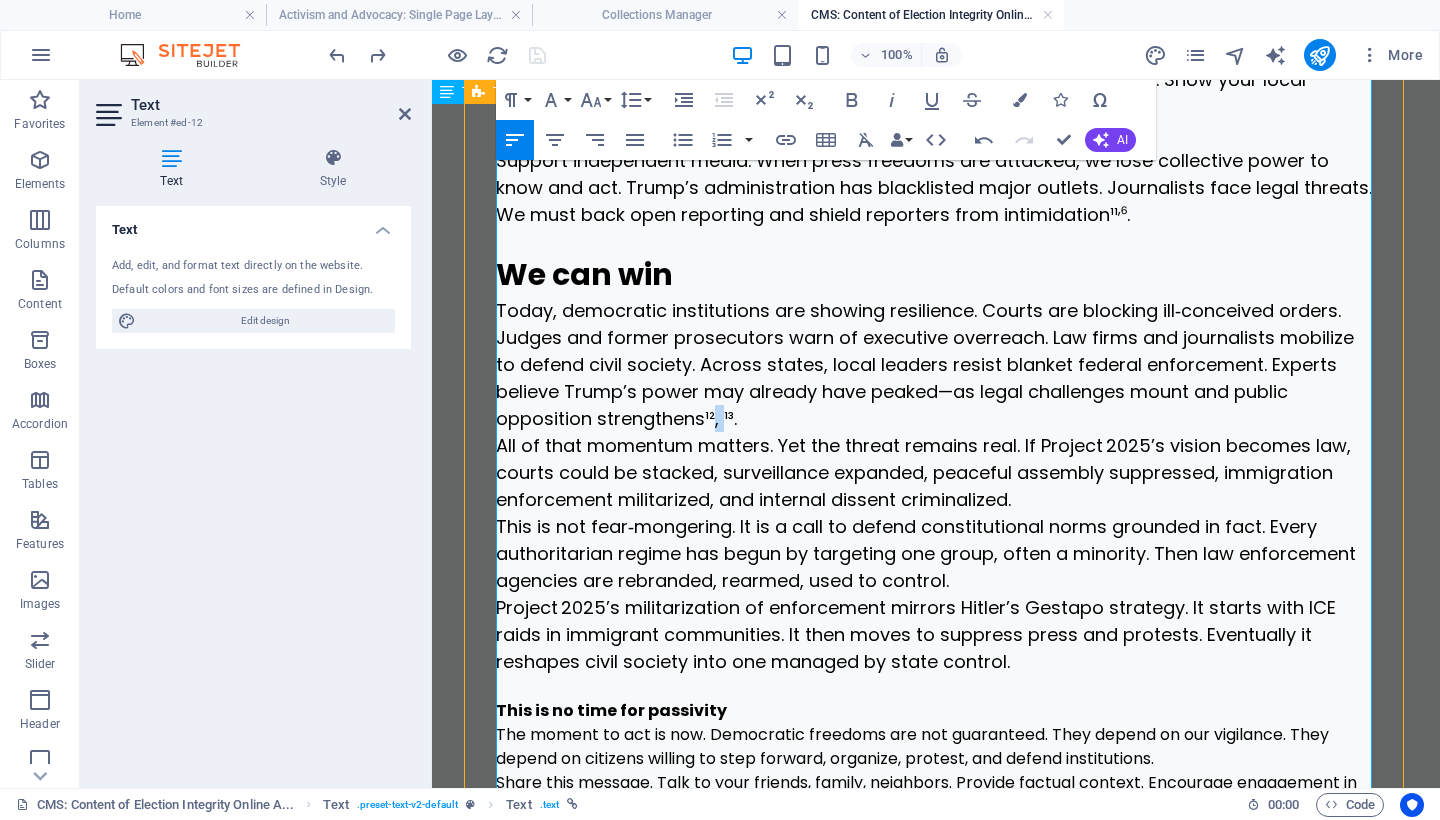 click on "Today, democratic institutions are showing resilience. Courts are blocking ill‑conceived orders. Judges and former prosecutors warn of executive overreach. Law firms and journalists mobilize to defend civil society. Across states, local leaders resist blanket federal enforcement. Experts believe Trump’s power may already have peaked—as legal challenges mount and public opposition strengthens¹², ¹³." at bounding box center [925, 364] 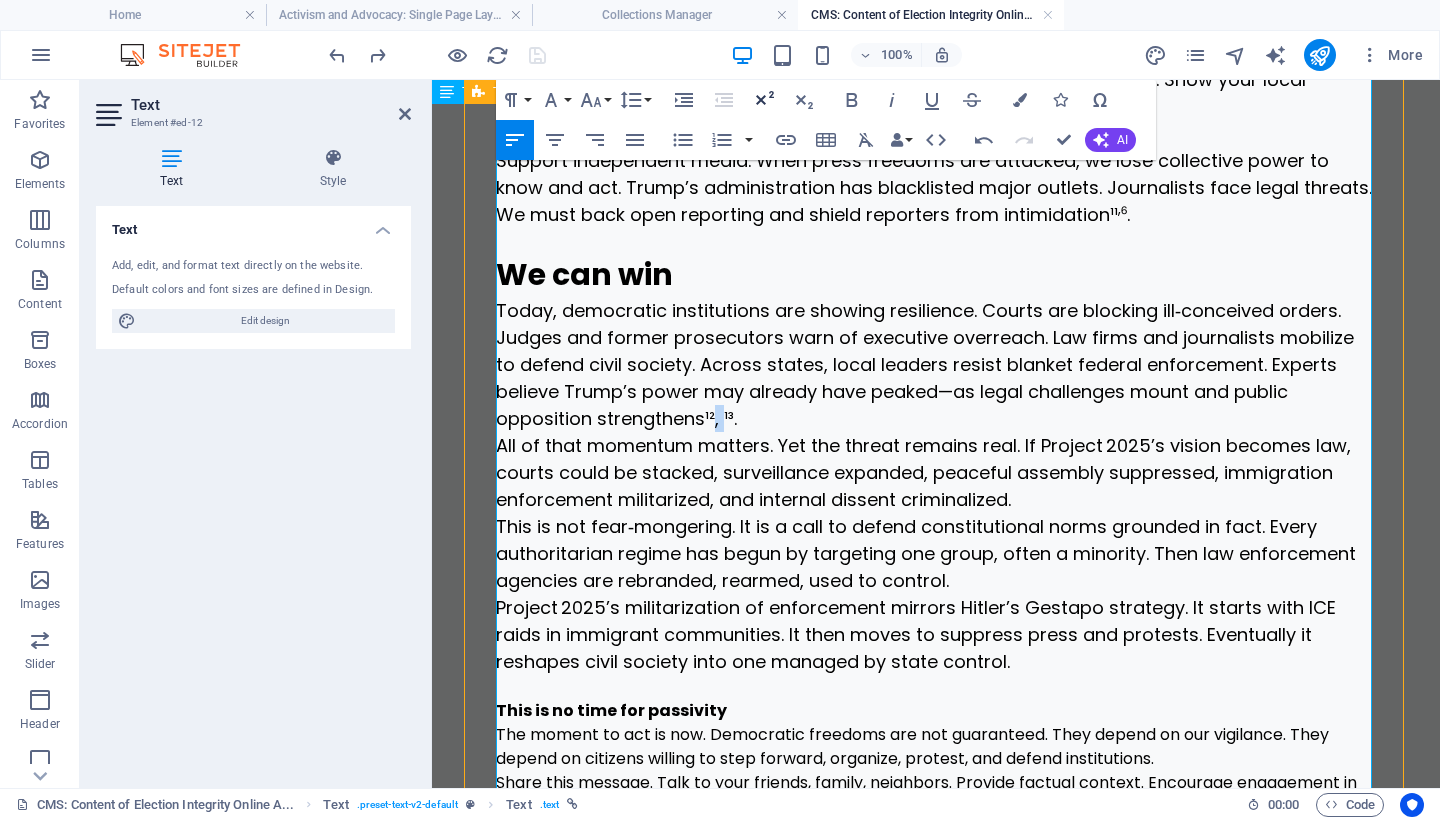 click 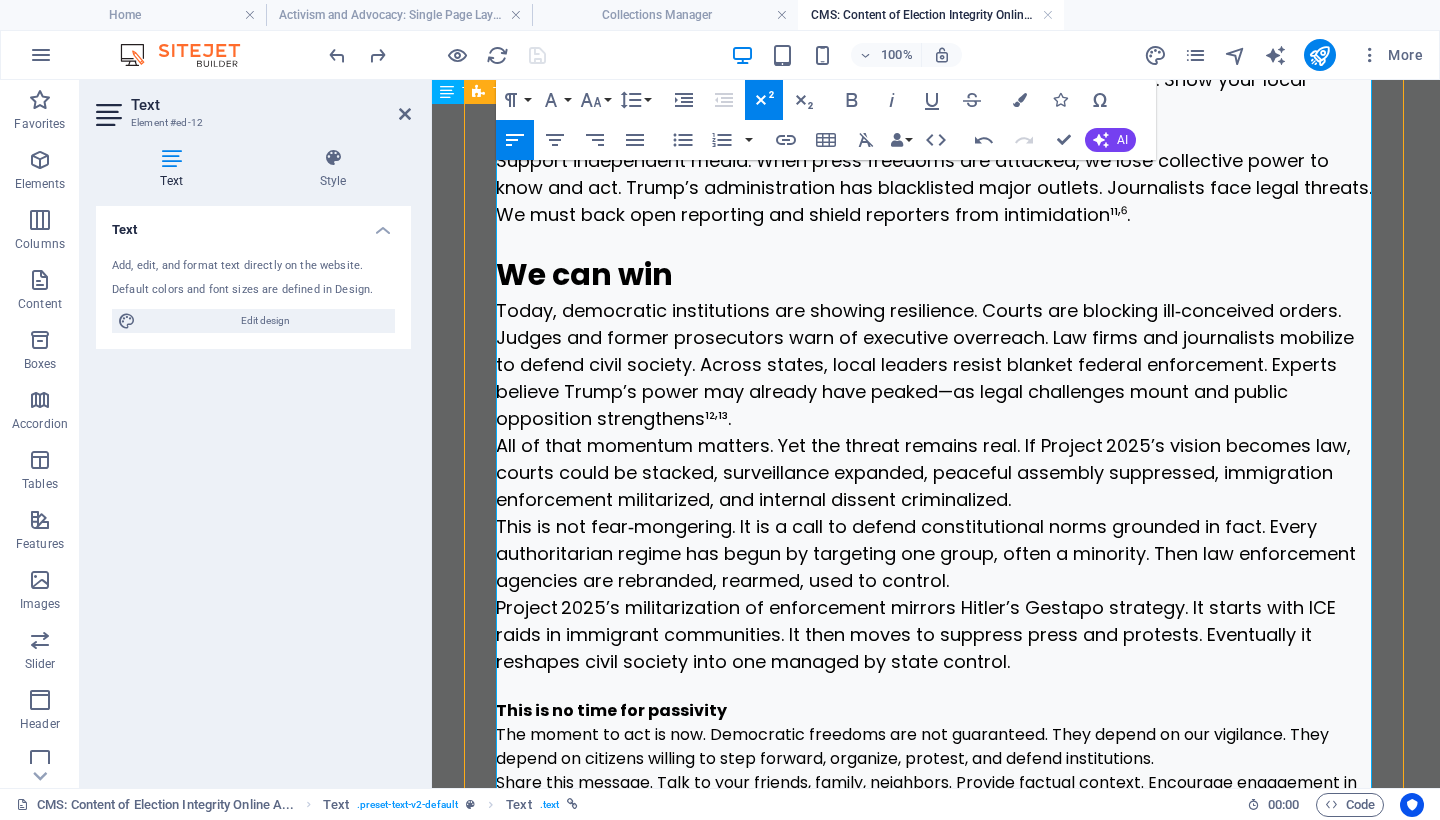 click on "Today, democratic institutions are showing resilience. Courts are blocking ill‑conceived orders. Judges and former prosecutors warn of executive overreach. Law firms and journalists mobilize to defend civil society. Across states, local leaders resist blanket federal enforcement. Experts believe Trump’s power may already have peaked—as legal challenges mount and public opposition strengthens¹² ,  ¹³." at bounding box center [936, 364] 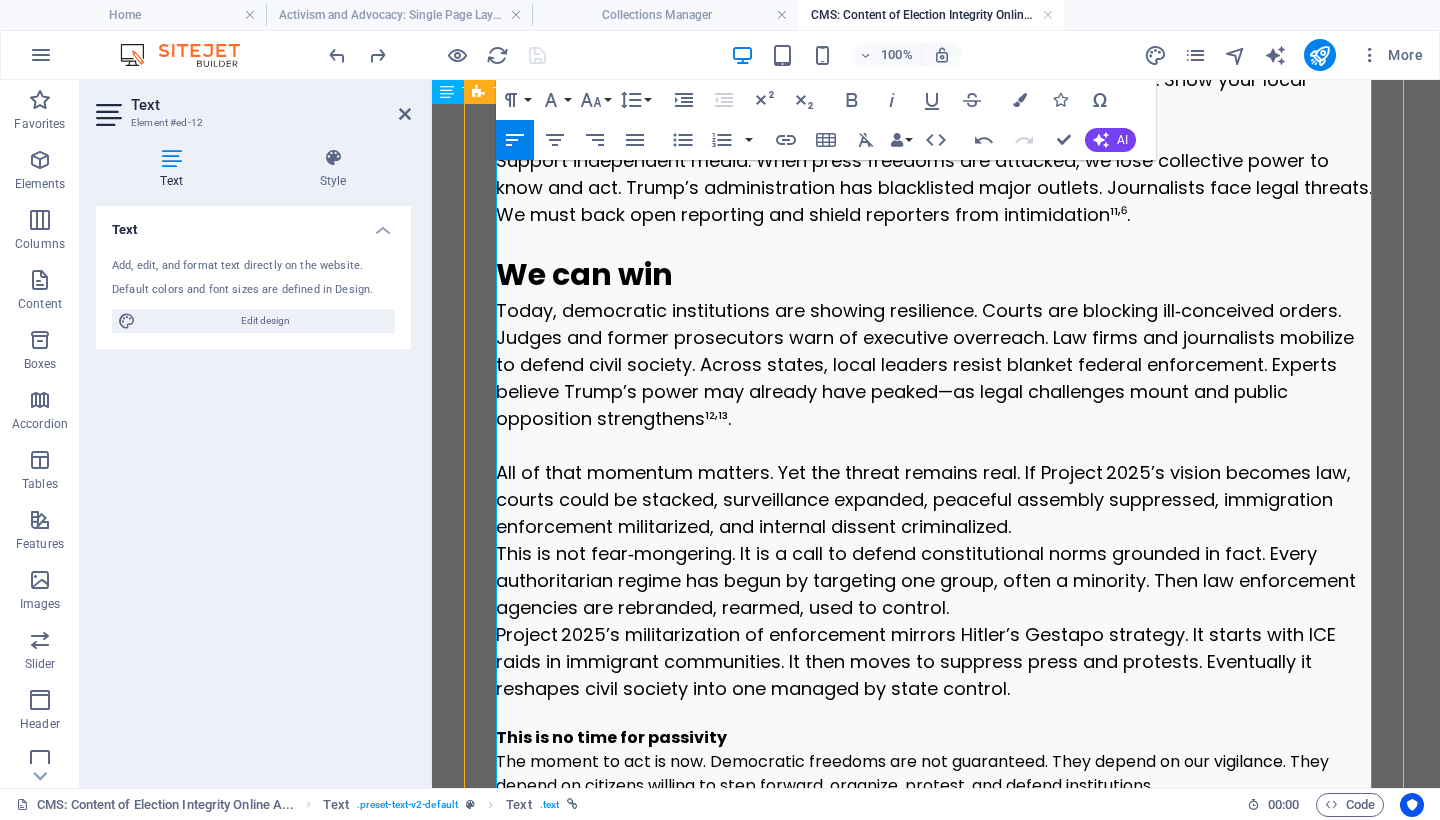 click on "All of that momentum matters. Yet the threat remains real. If Project 2025’s vision becomes law, courts could be stacked, surveillance expanded, peaceful assembly suppressed, immigration enforcement militarized, and internal dissent criminalized." at bounding box center [936, 499] 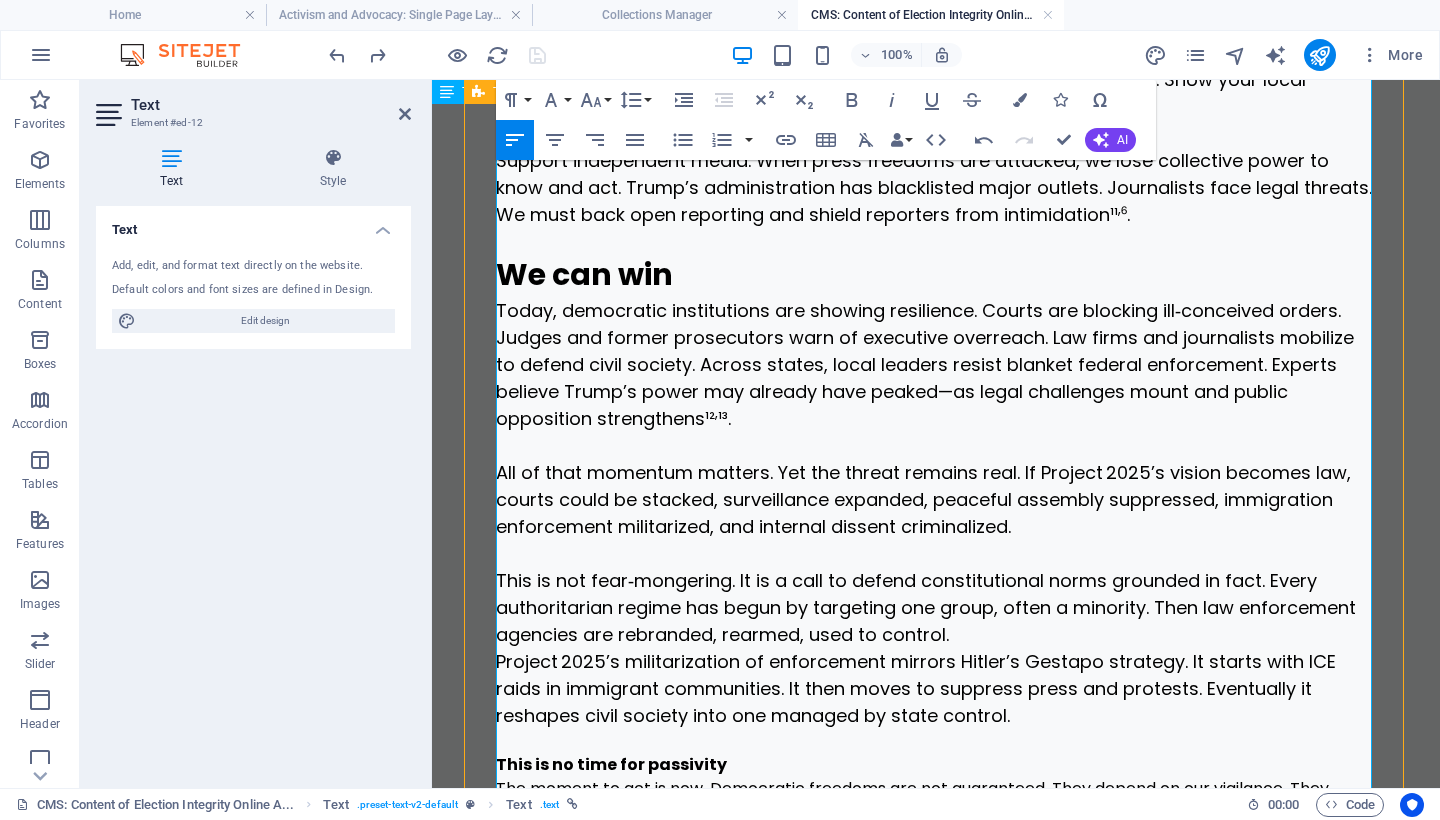 click on "This is not fear‑mongering. It is a call to defend constitutional norms grounded in fact. Every authoritarian regime has begun by targeting one group, often a minority. Then law enforcement agencies are rebranded, rearmed, used to control." at bounding box center (936, 607) 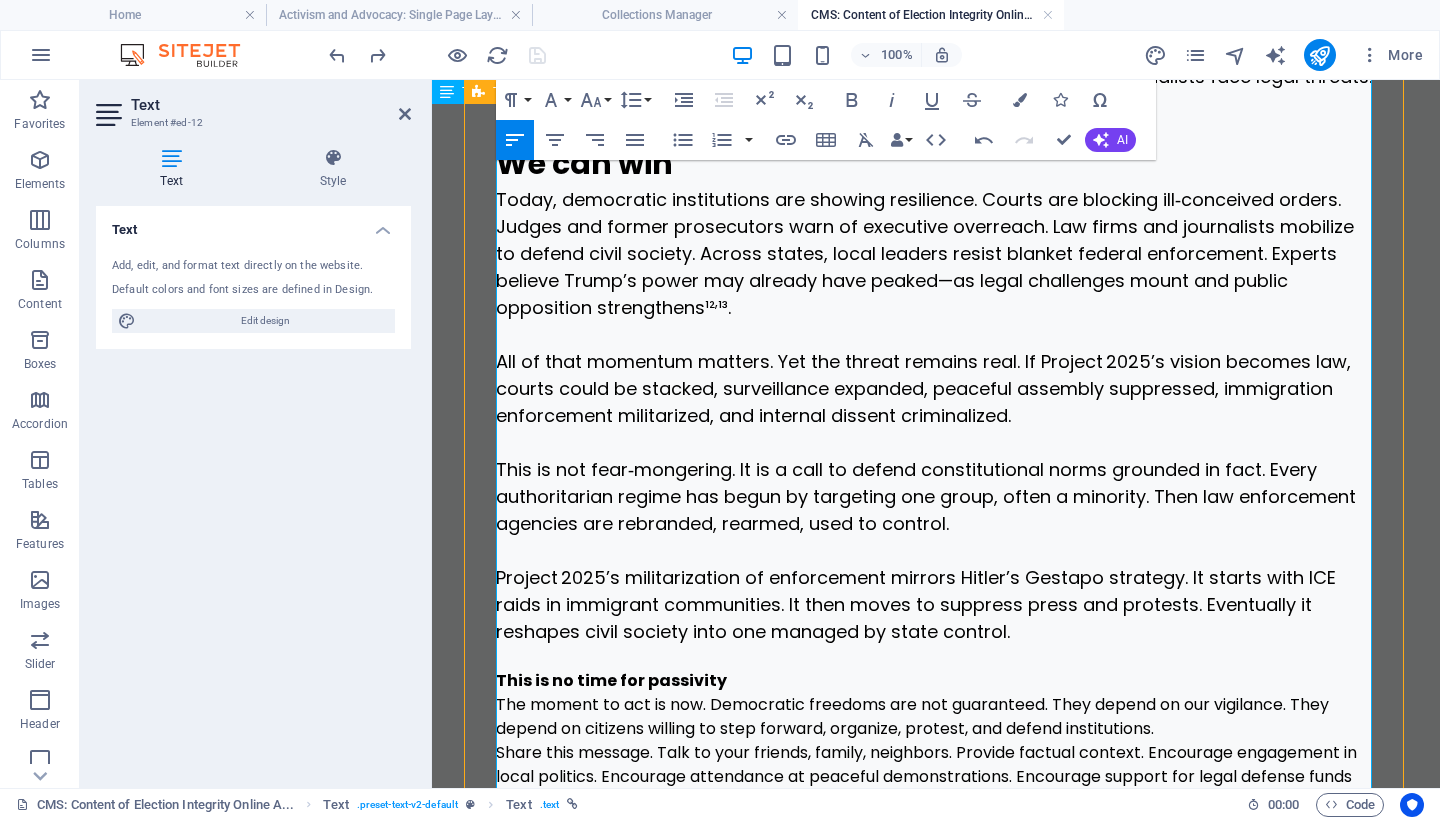 scroll, scrollTop: 2841, scrollLeft: 0, axis: vertical 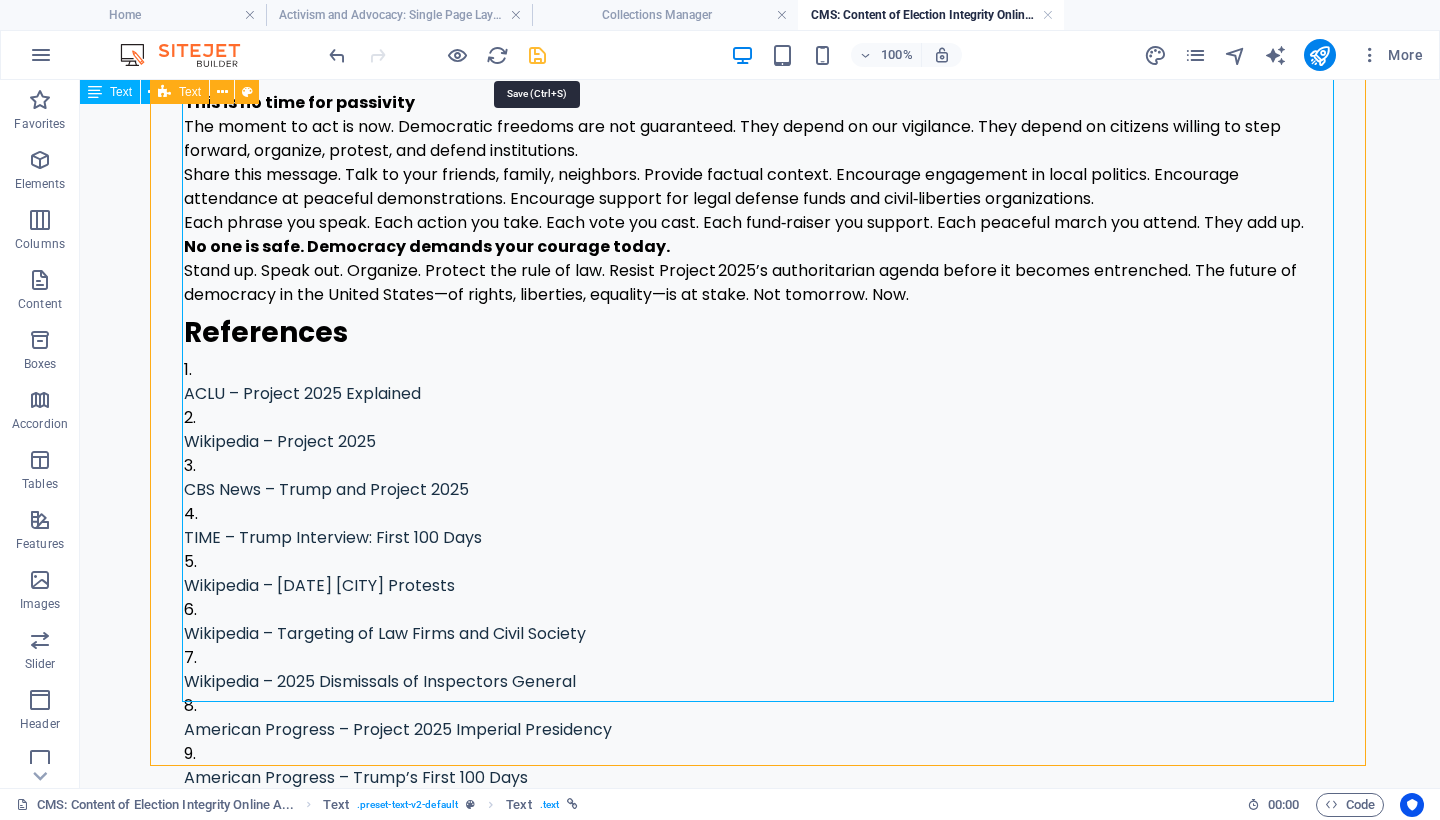 click at bounding box center [537, 55] 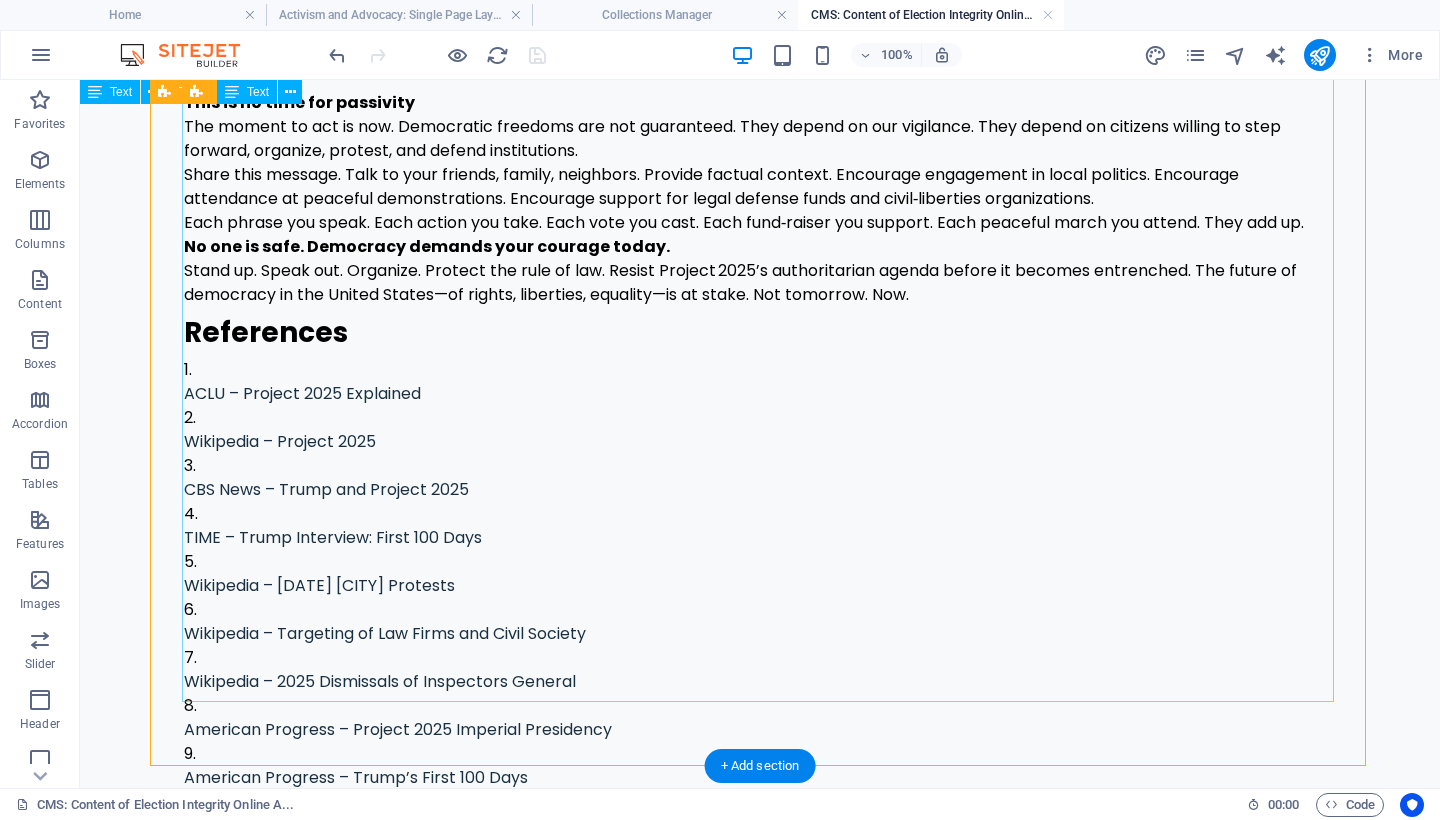 click on "By [FIRST] [LAST]. [DATE]. We face a turning point in United States history. Project 2025 represents an authoritarian blueprint. It seeks to dismantle democratic institutions and impose unchecked presidential control. Now is the time to act—and act boldly. [PERSON] and his allies helped create Project 2025 in coordination with The Heritage Foundation. It is a roadmap to rewrite the structure of federal agencies. It would replace merit‑based civil servants with loyalists. It aims to seize direct control over the Department of Justice, the FBI, Homeland Security, and more. It includes deployment of U.S. military forces on domestic soil and mass deportation programs. Experts call it a plan for autocracy masquerading under a neutral name¹ ,  ². Echoes of the Gestapo Why action matters now ,  ⁶. ,  ⁸ ,  ⁹. If you believe democracy is worth anything—protecting voting rights, protest, press freedom, civil society—then resisting Project 2025 must be urgent. Mobilize, protest, defend" at bounding box center [760, -693] 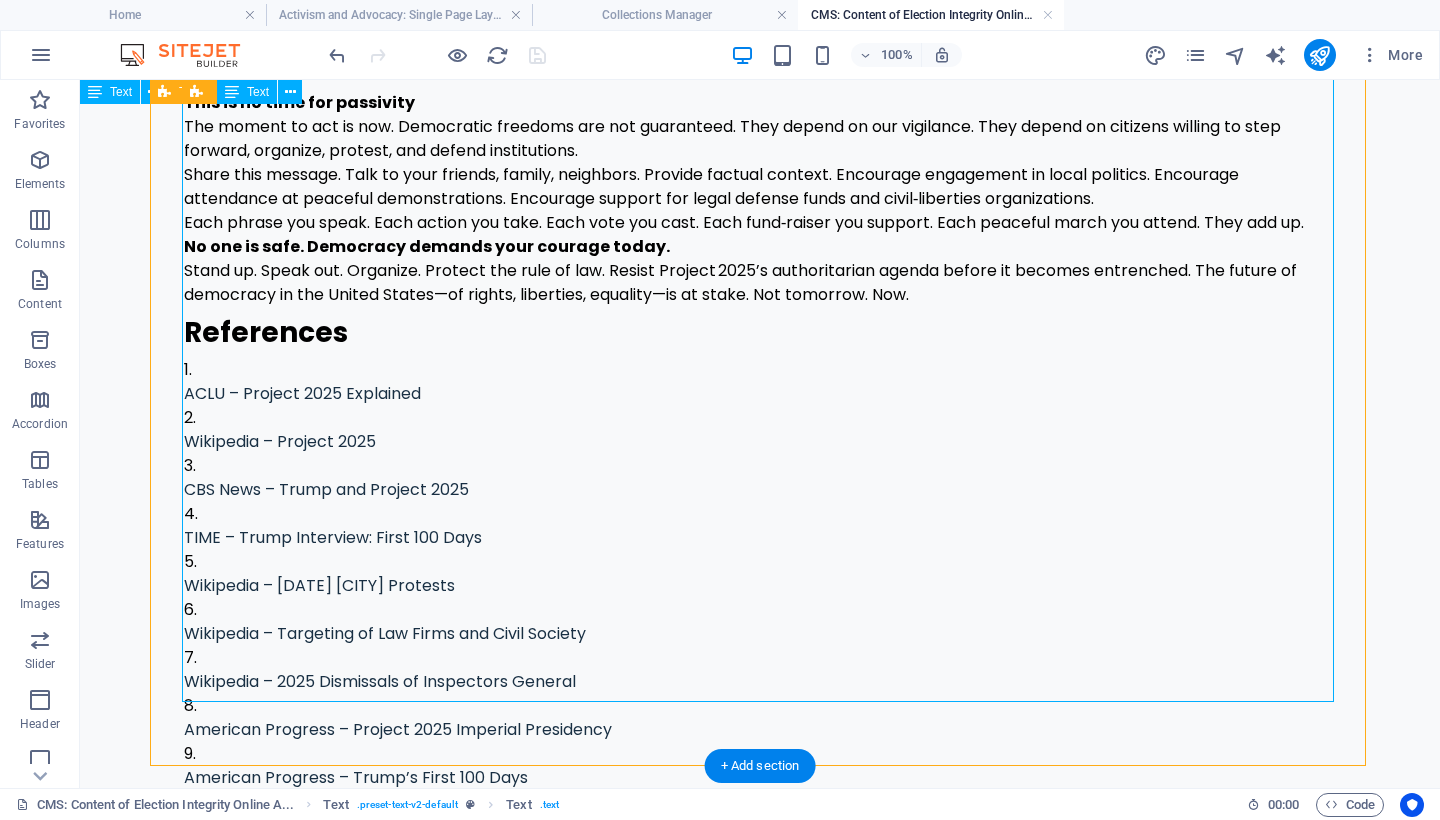 click on "By [FIRST] [LAST]. [DATE]. We face a turning point in United States history. Project 2025 represents an authoritarian blueprint. It seeks to dismantle democratic institutions and impose unchecked presidential control. Now is the time to act—and act boldly. [PERSON] and his allies helped create Project 2025 in coordination with The Heritage Foundation. It is a roadmap to rewrite the structure of federal agencies. It would replace merit‑based civil servants with loyalists. It aims to seize direct control over the Department of Justice, the FBI, Homeland Security, and more. It includes deployment of U.S. military forces on domestic soil and mass deportation programs. Experts call it a plan for autocracy masquerading under a neutral name¹ ,  ². Echoes of the Gestapo Why action matters now ,  ⁶. ,  ⁸ ,  ⁹. If you believe democracy is worth anything—protecting voting rights, protest, press freedom, civil society—then resisting Project 2025 must be urgent. Mobilize, protest, defend" at bounding box center [760, -693] 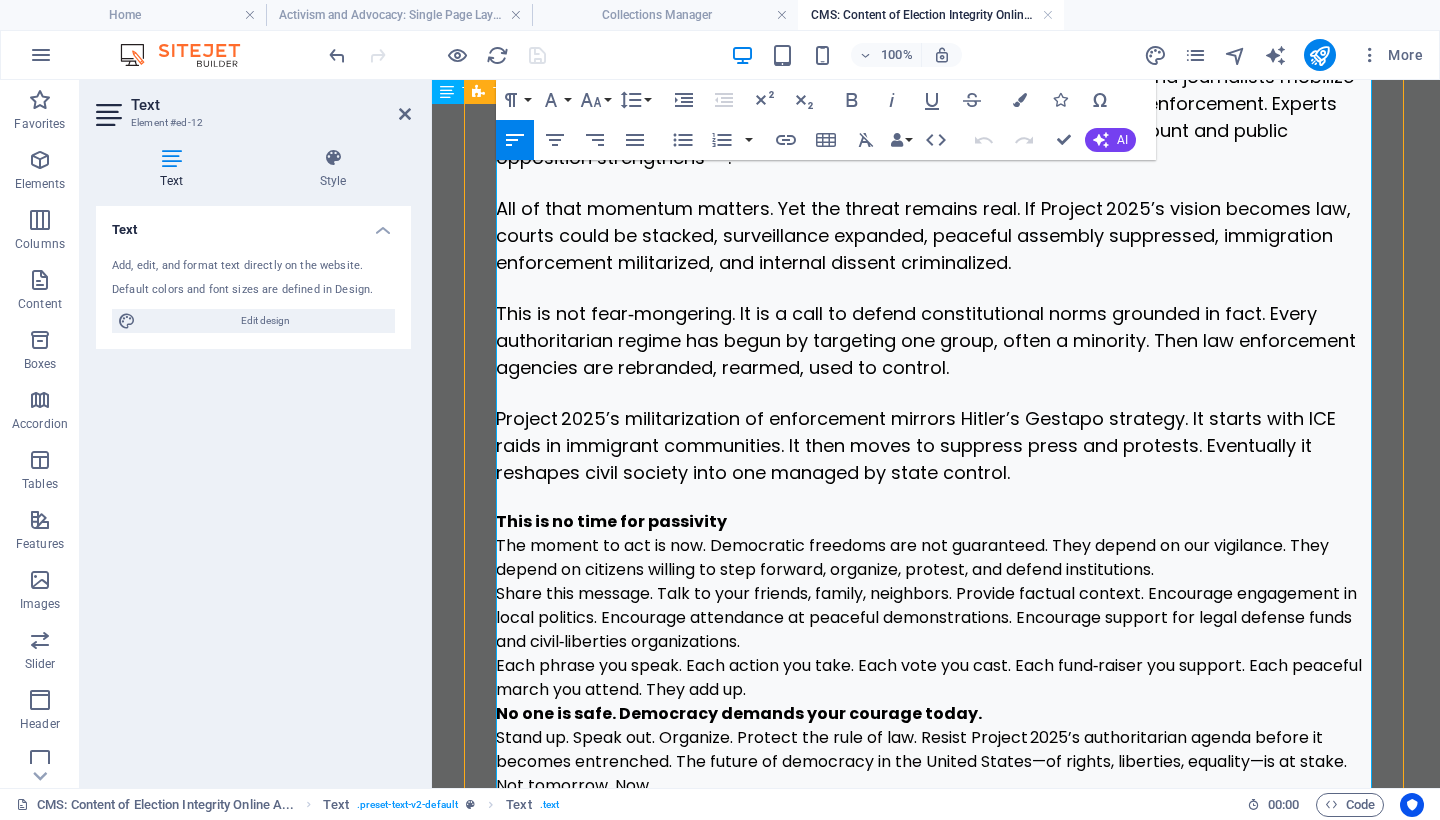 scroll, scrollTop: 3085, scrollLeft: 0, axis: vertical 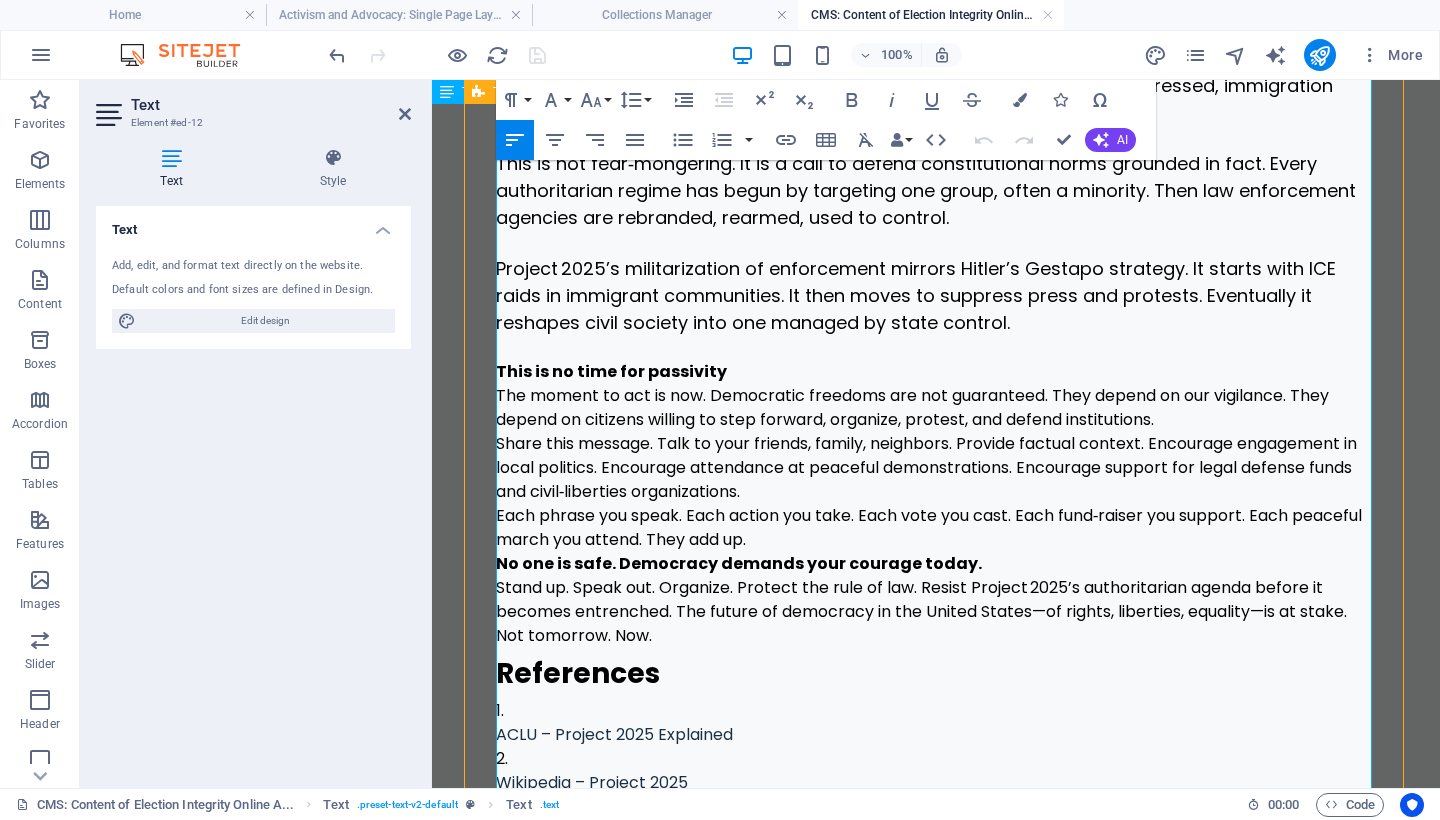 click on "Each phrase you speak. Each action you take. Each vote you cast. Each fund‑raiser you support. Each peaceful march you attend. They add up." at bounding box center (936, 528) 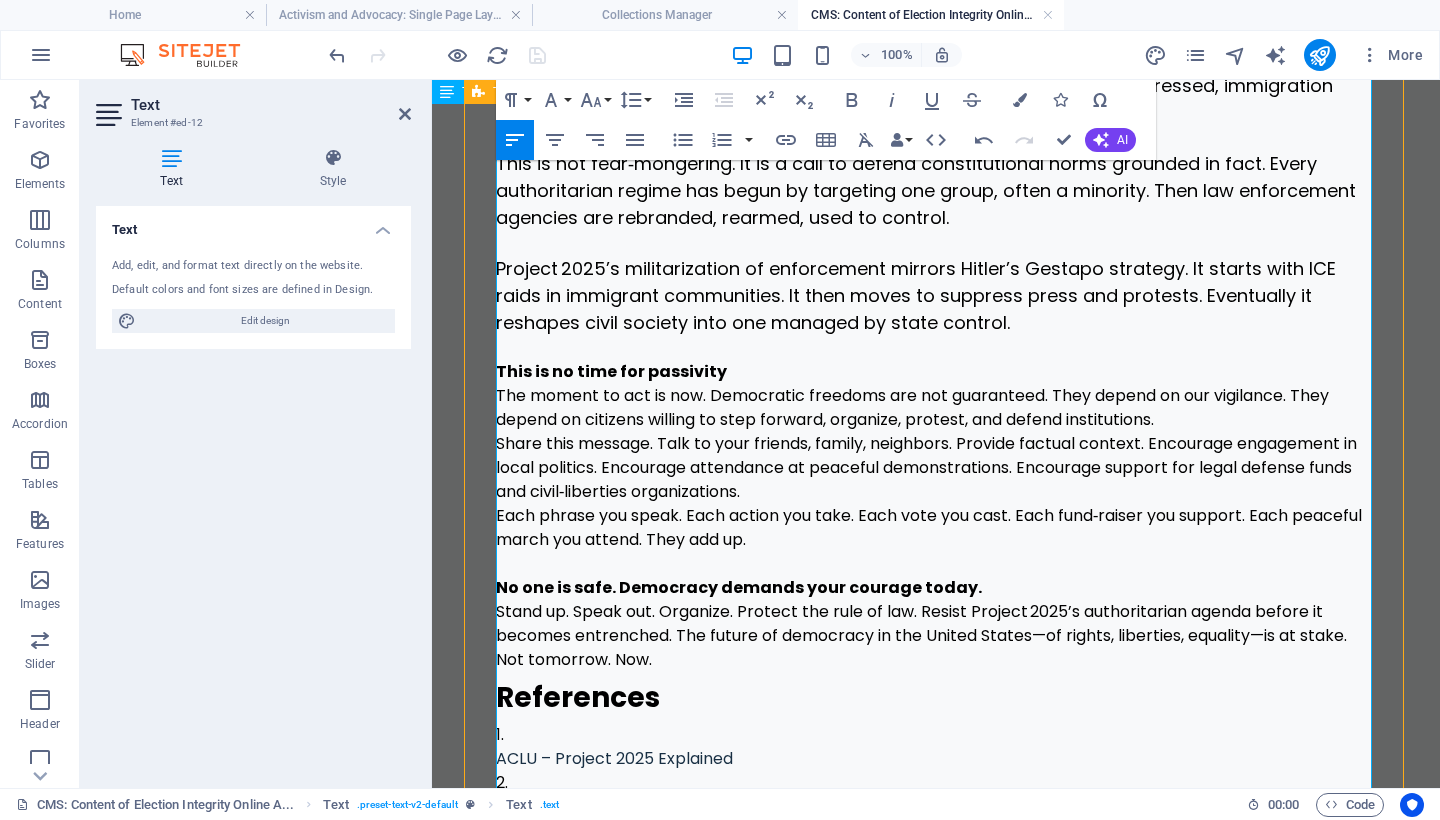 click on "Stand up. Speak out. Organize. Protect the rule of law. Resist Project 2025’s authoritarian agenda before it becomes entrenched. The future of democracy in the United States—of rights, liberties, equality—is at stake. Not tomorrow. Now." at bounding box center (936, 636) 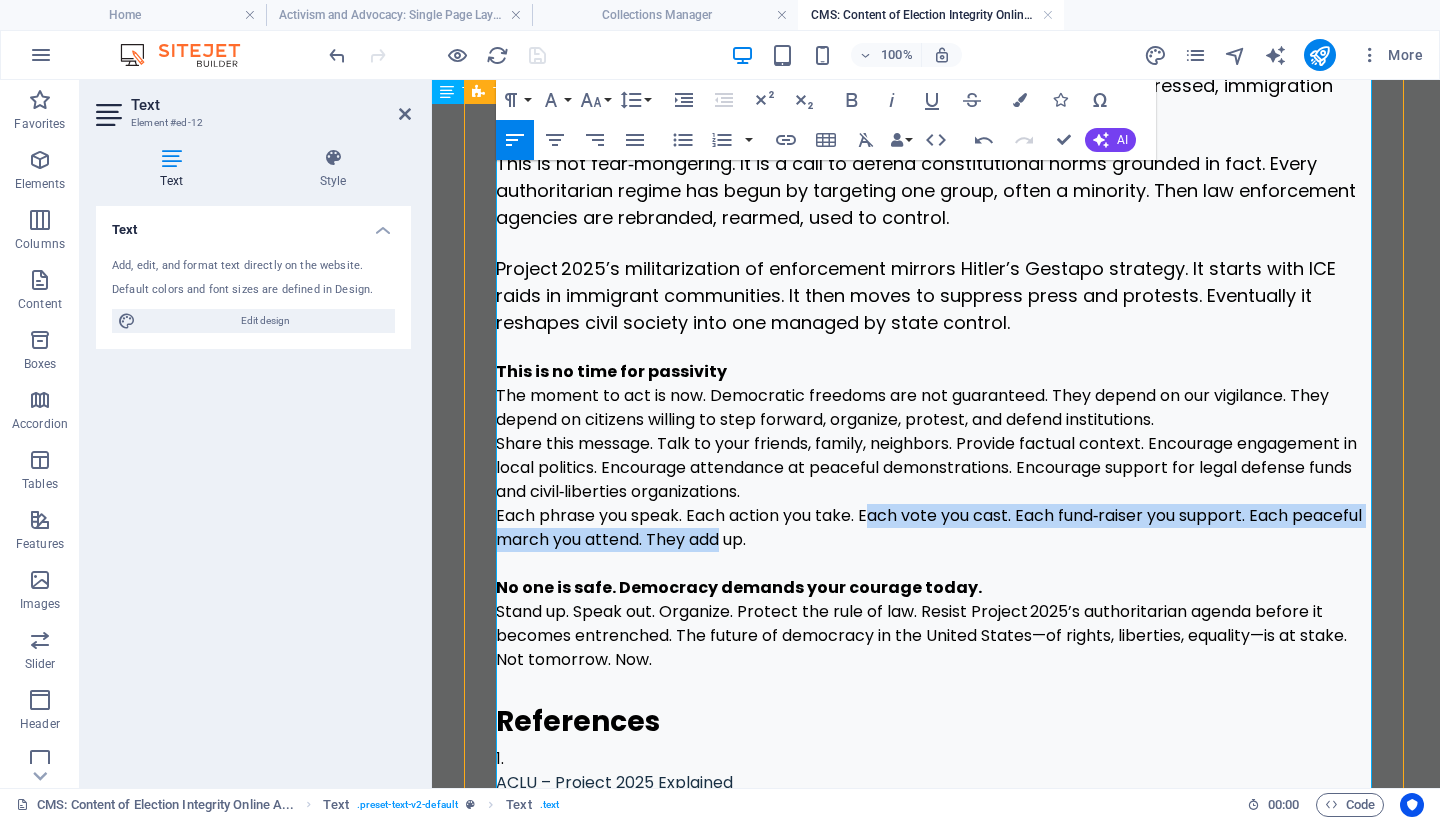 drag, startPoint x: 873, startPoint y: 526, endPoint x: 798, endPoint y: 544, distance: 77.12976 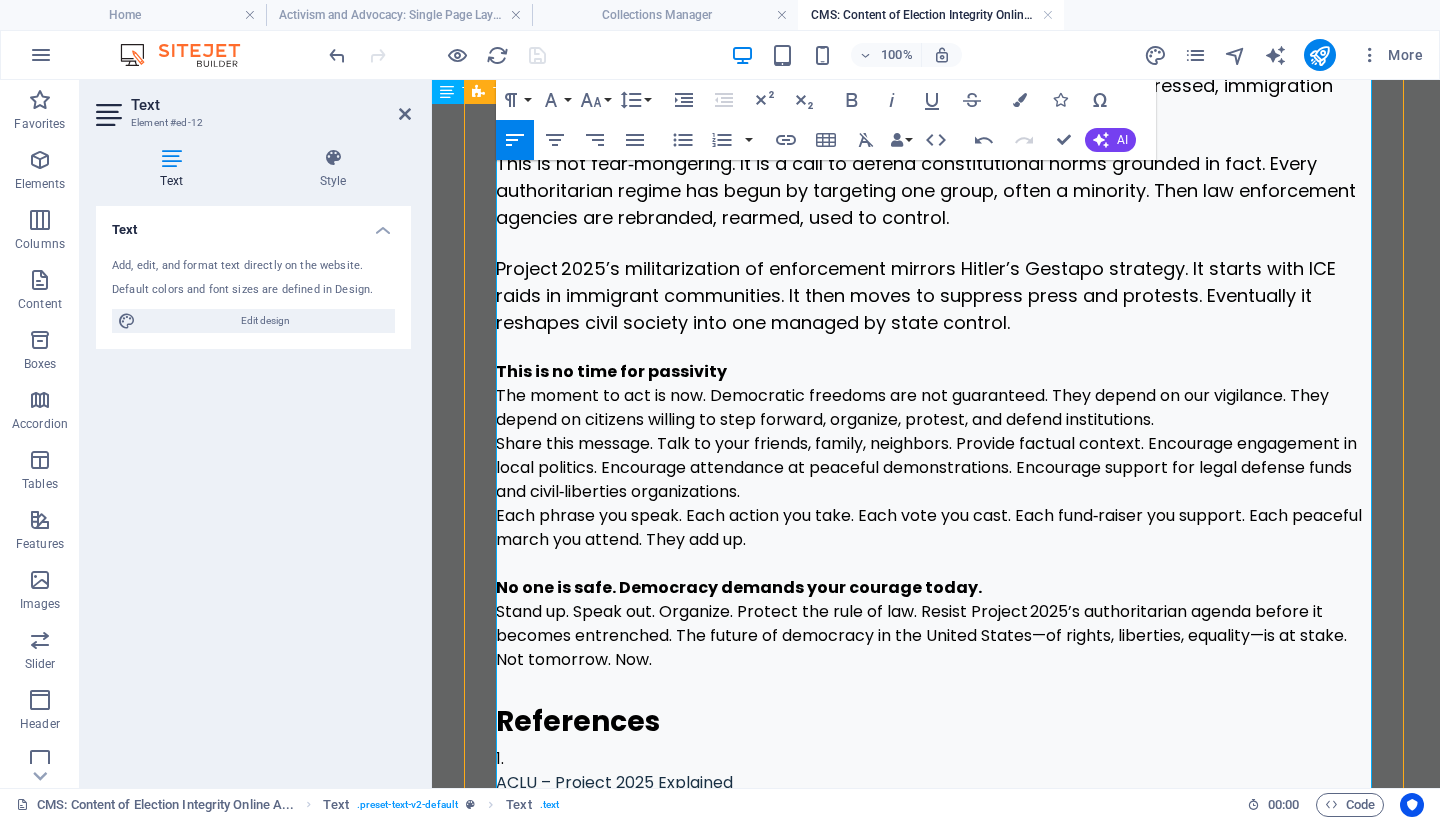 click on "Each phrase you speak. Each action you take. Each vote you cast. Each fund‑raiser you support. Each peaceful march you attend. They add up." at bounding box center (936, 528) 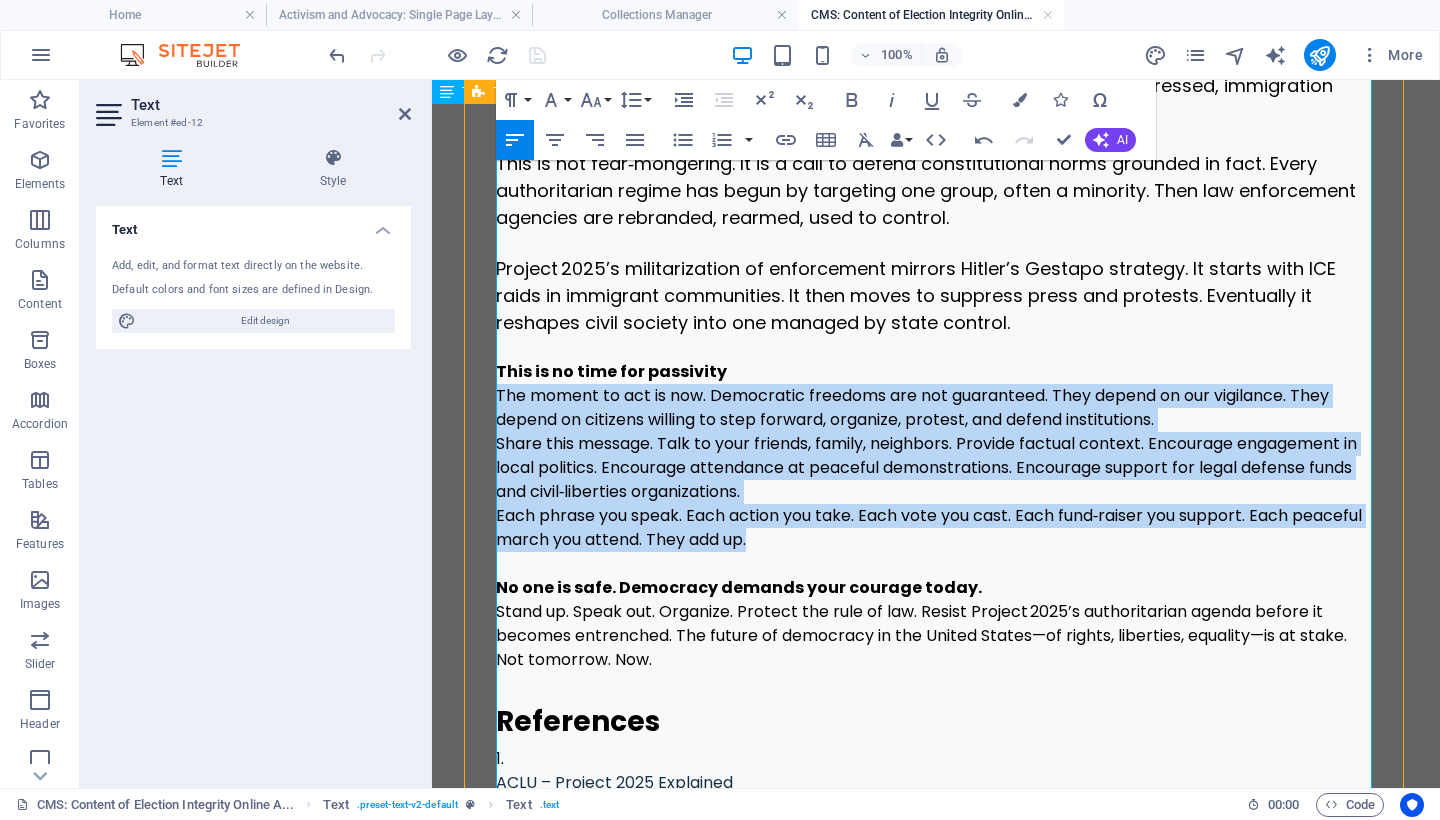 drag, startPoint x: 862, startPoint y: 544, endPoint x: 483, endPoint y: 385, distance: 411.00122 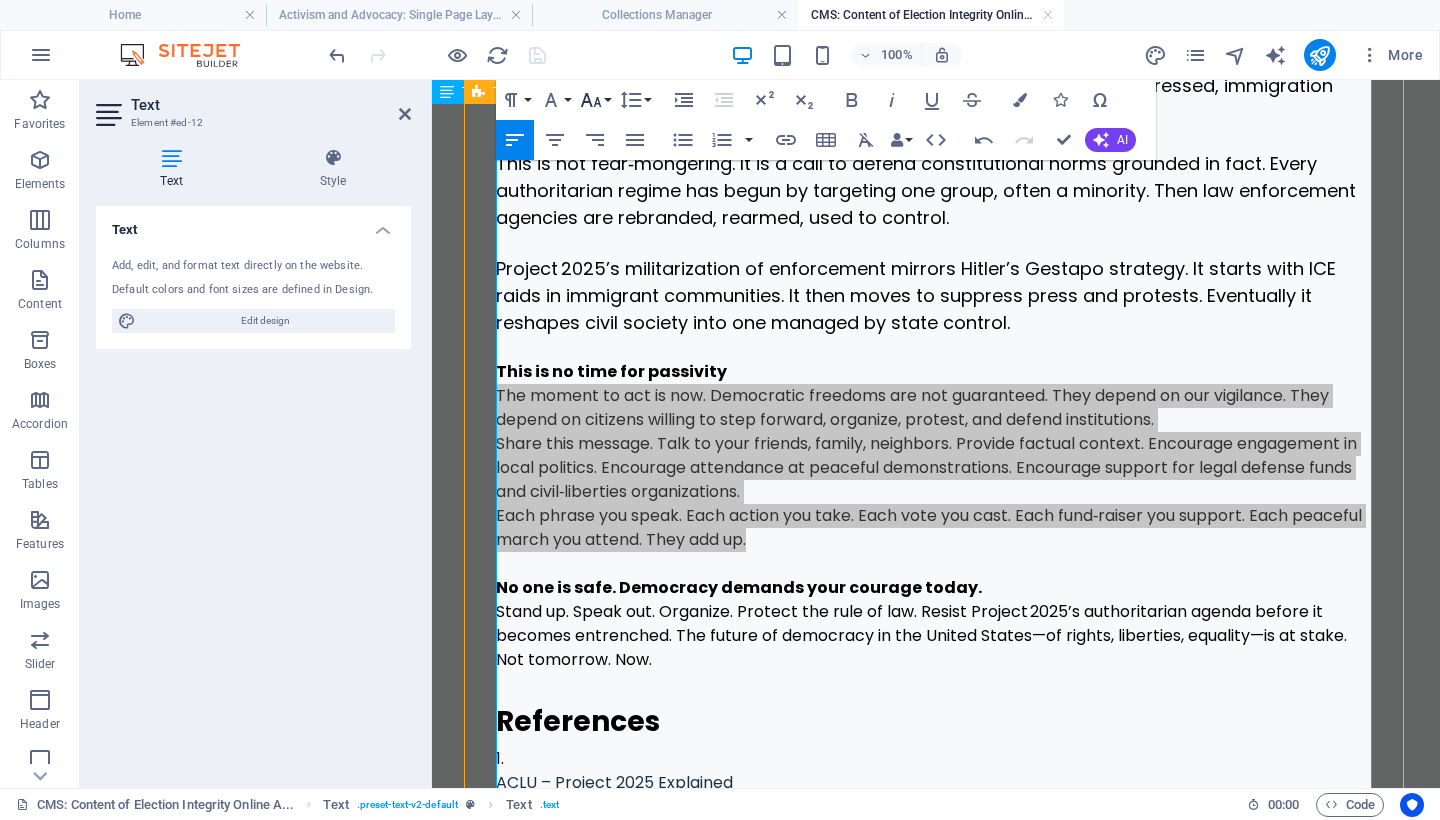 click 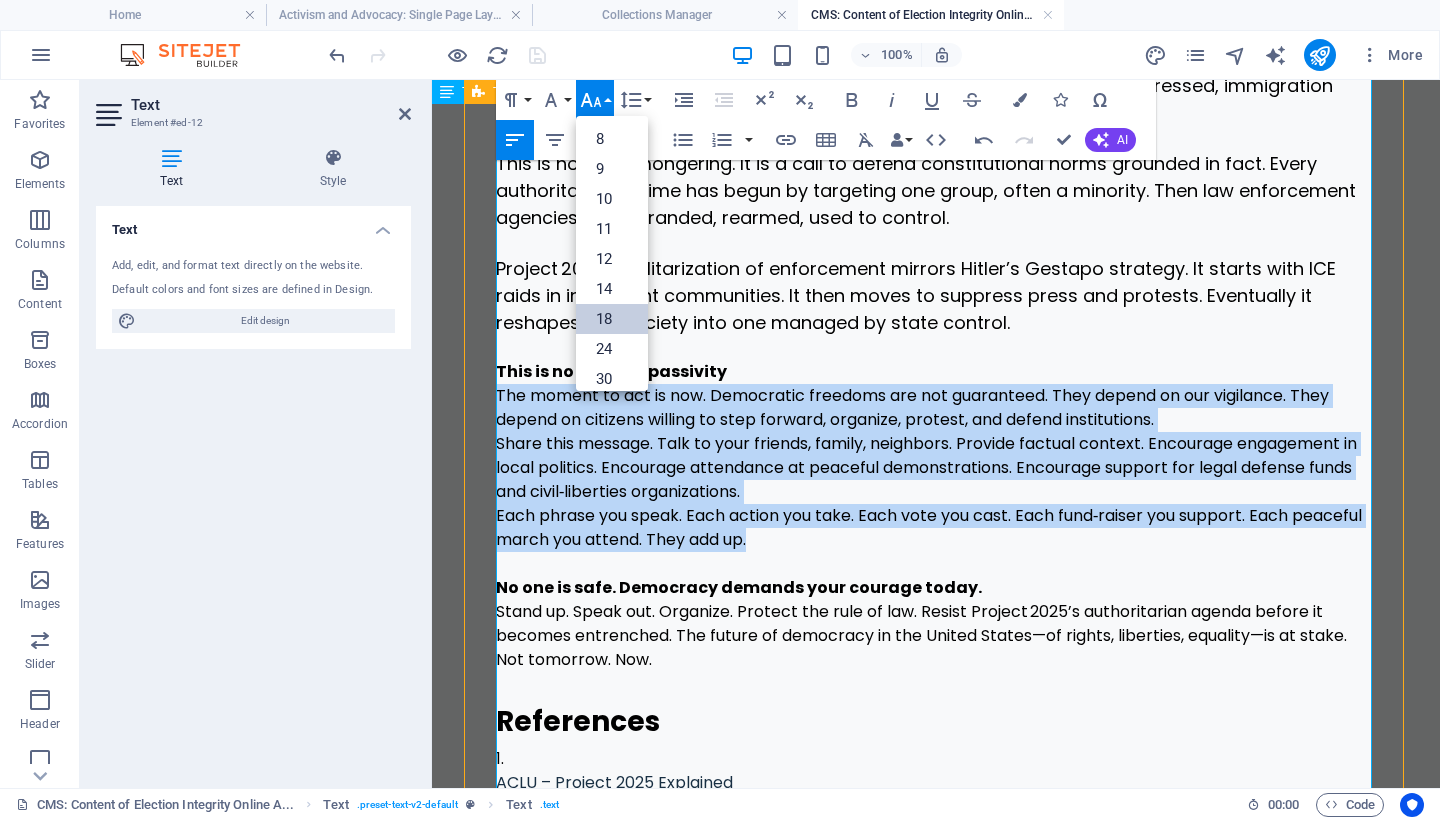 click on "18" at bounding box center [612, 319] 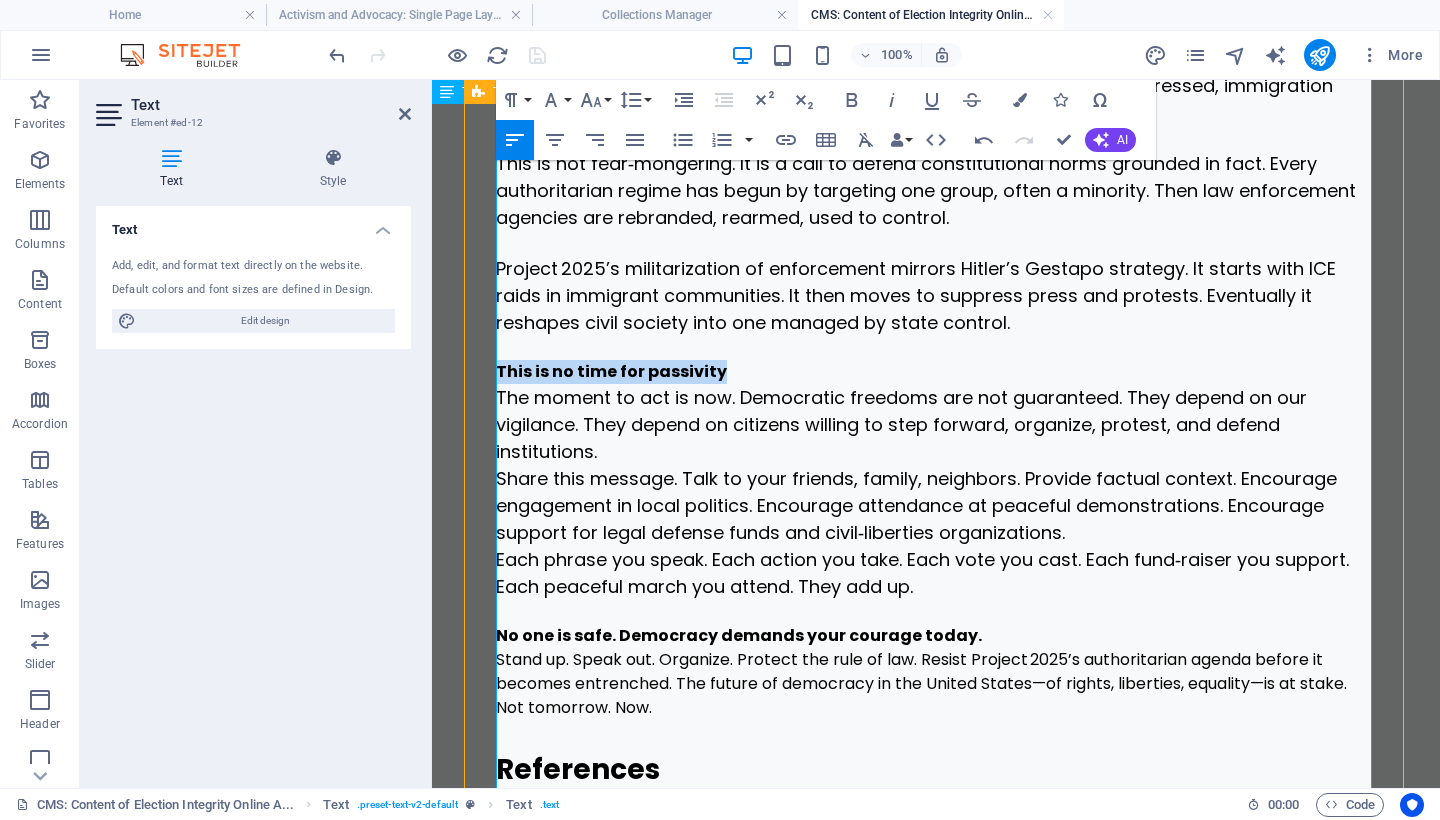 drag, startPoint x: 750, startPoint y: 367, endPoint x: 484, endPoint y: 373, distance: 266.06766 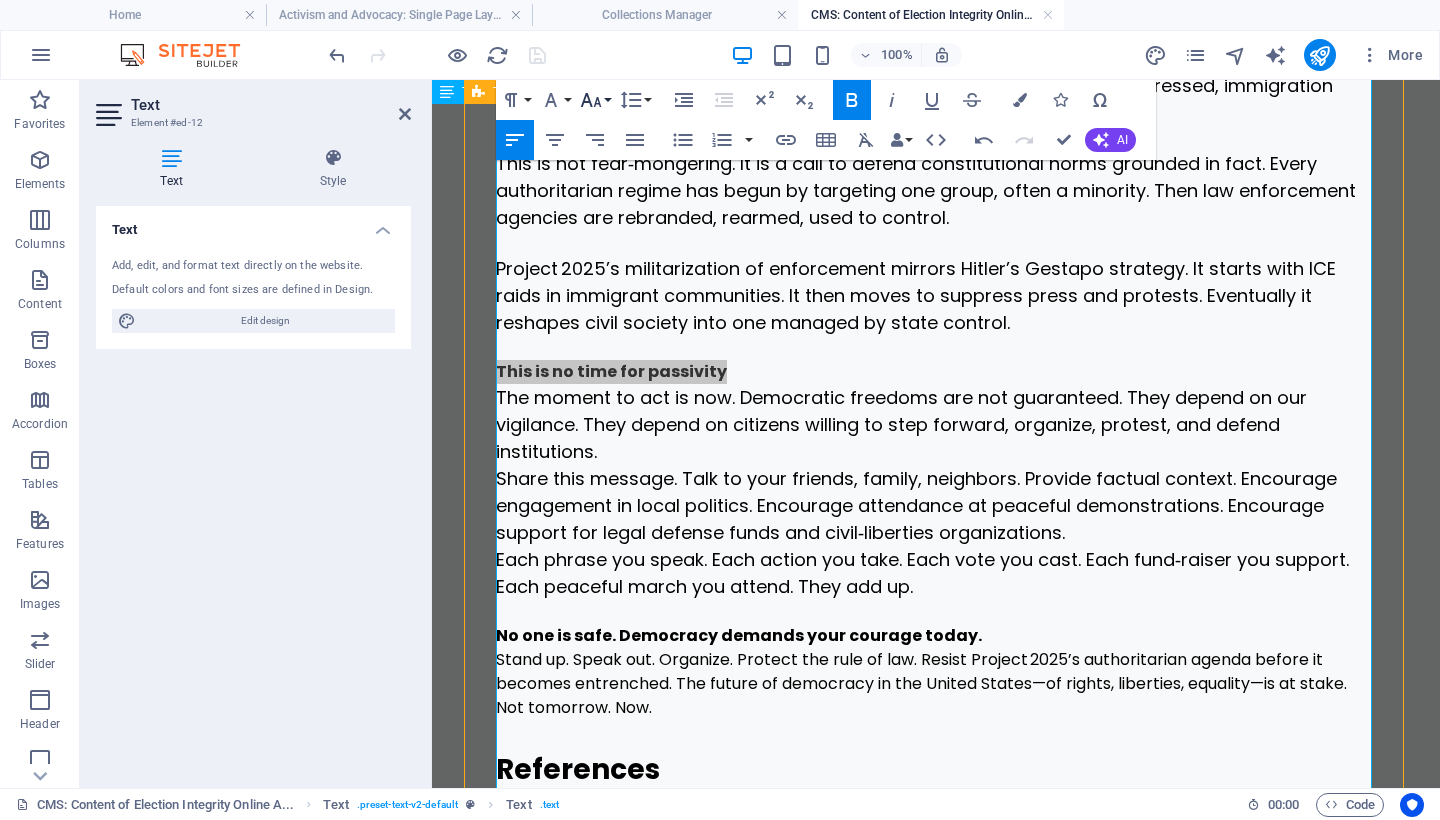 click 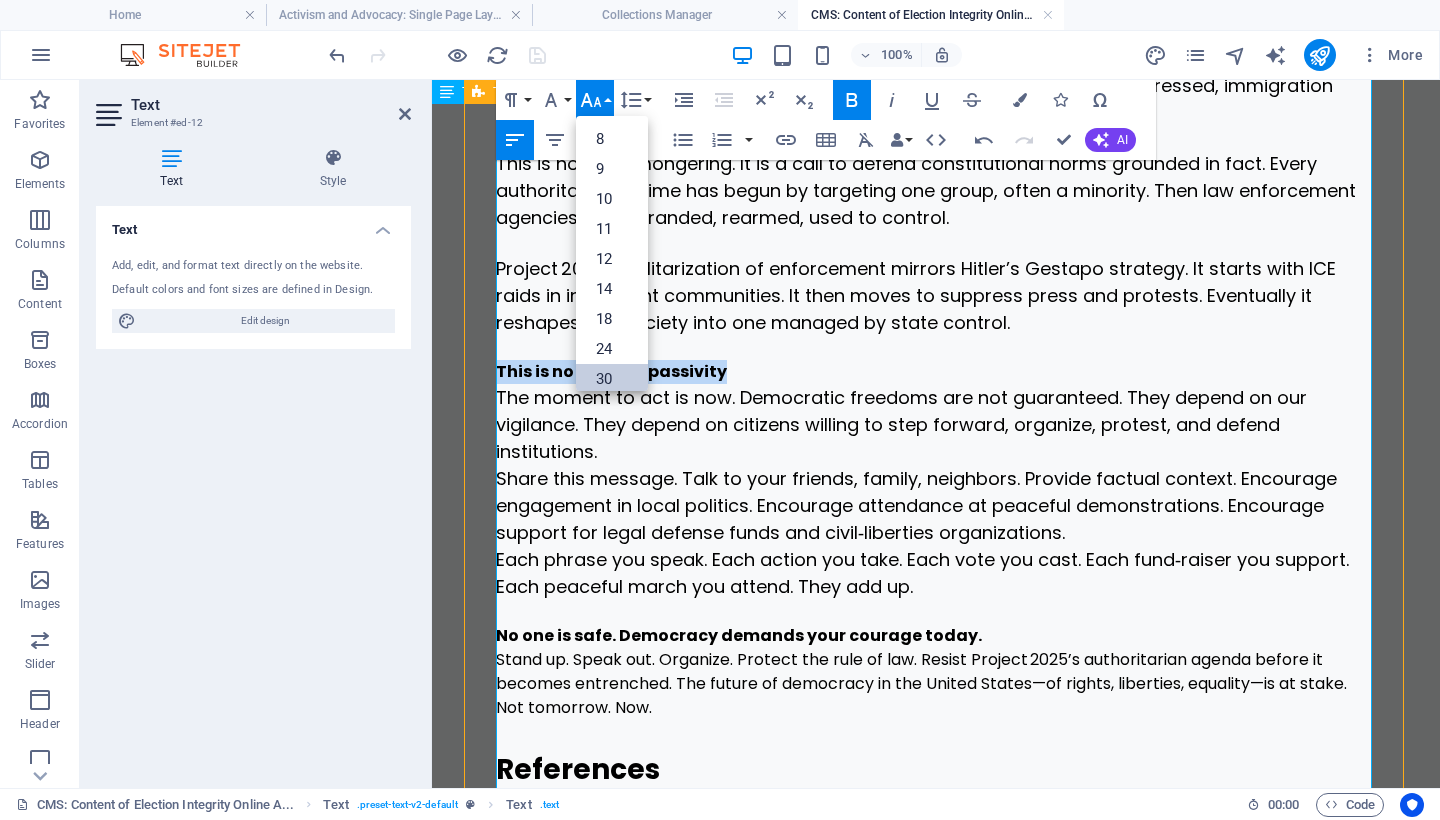 click on "30" at bounding box center [612, 379] 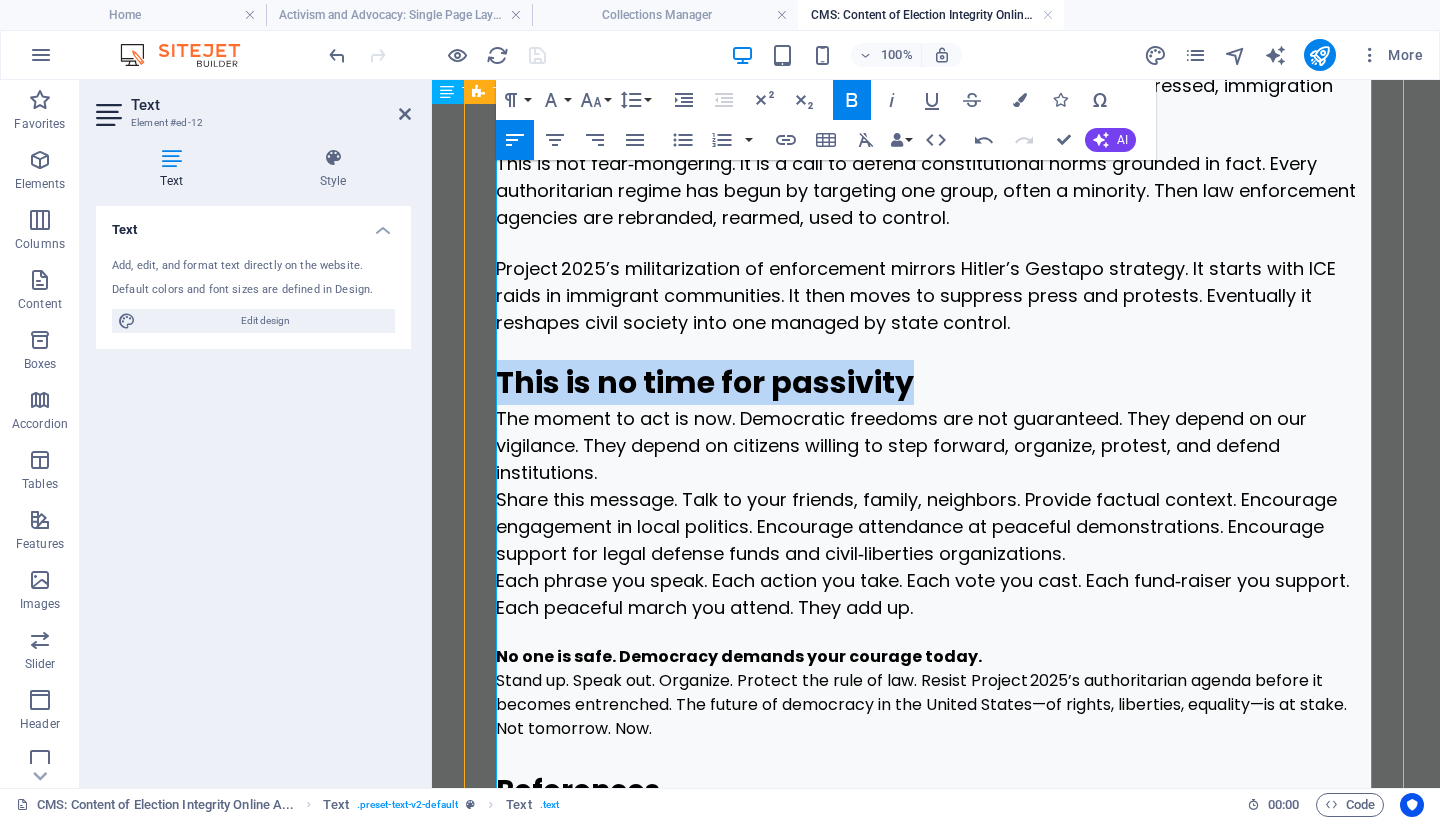 scroll, scrollTop: 3254, scrollLeft: 0, axis: vertical 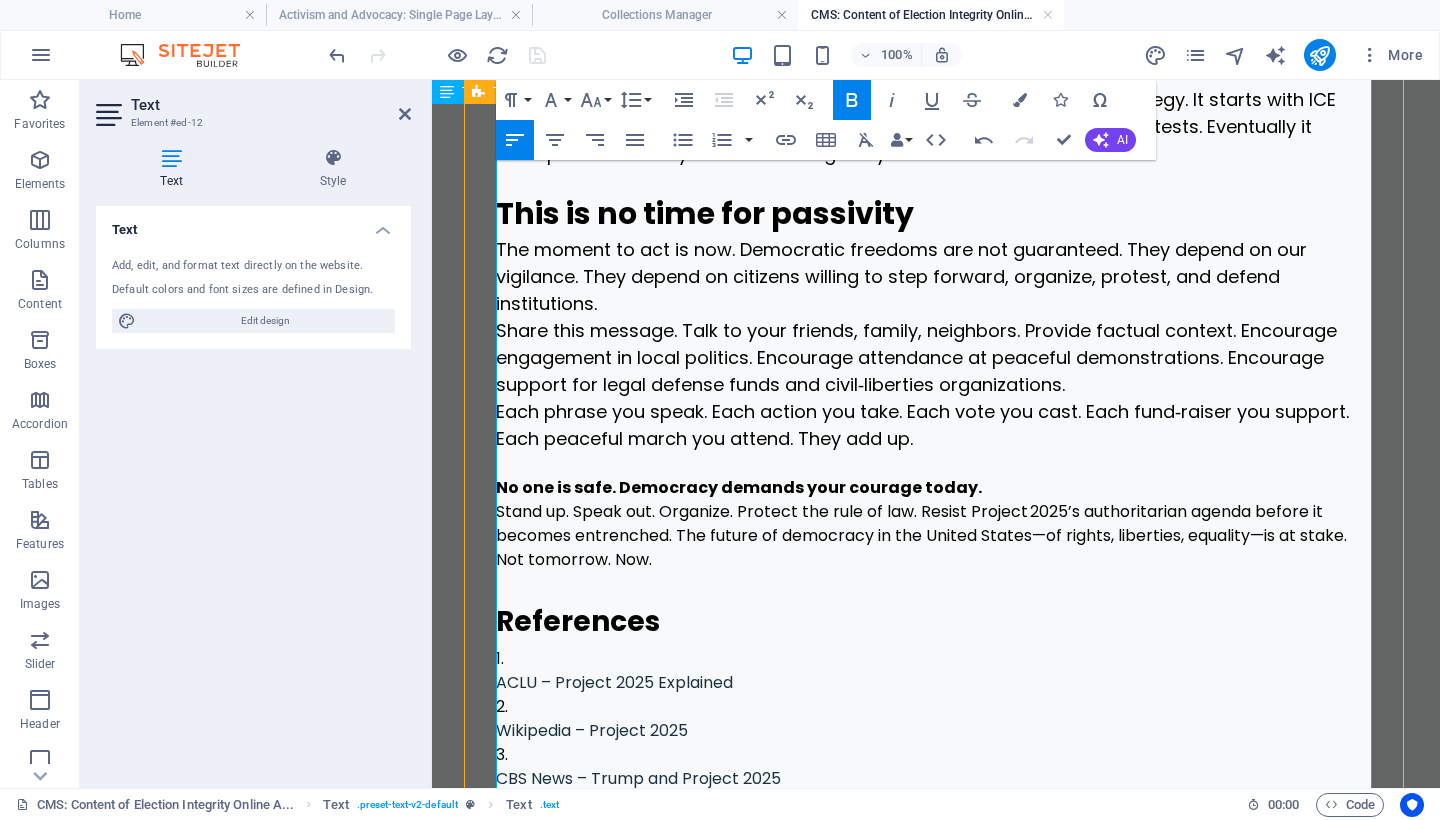 click on "The moment to act is now. Democratic freedoms are not guaranteed. They depend on our vigilance. They depend on citizens willing to step forward, organize, protest, and defend institutions." at bounding box center [936, 276] 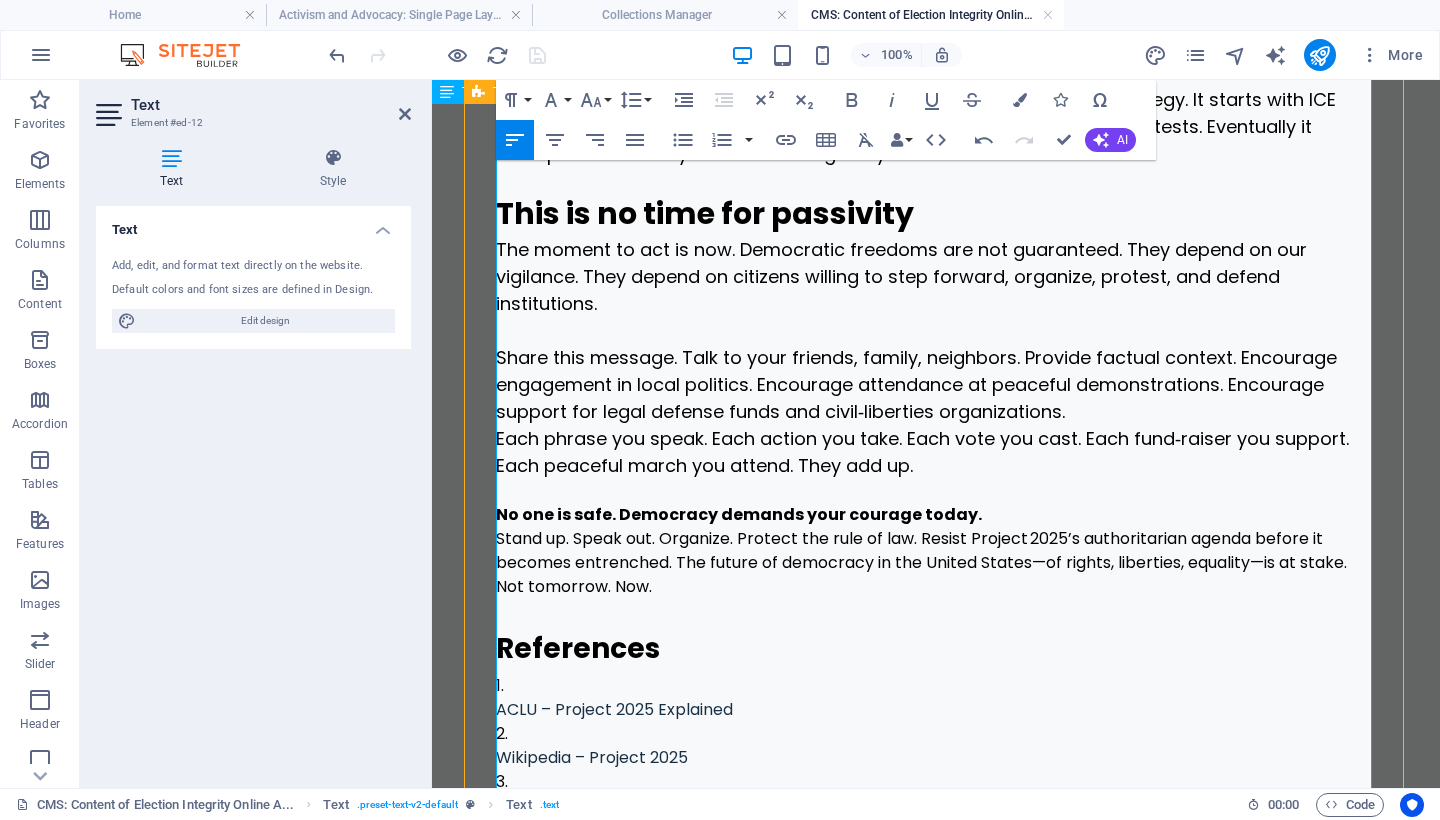 click on "Share this message. Talk to your friends, family, neighbors. Provide factual context. Encourage engagement in local politics. Encourage attendance at peaceful demonstrations. Encourage support for legal defense funds and civil‑liberties organizations." at bounding box center [936, 384] 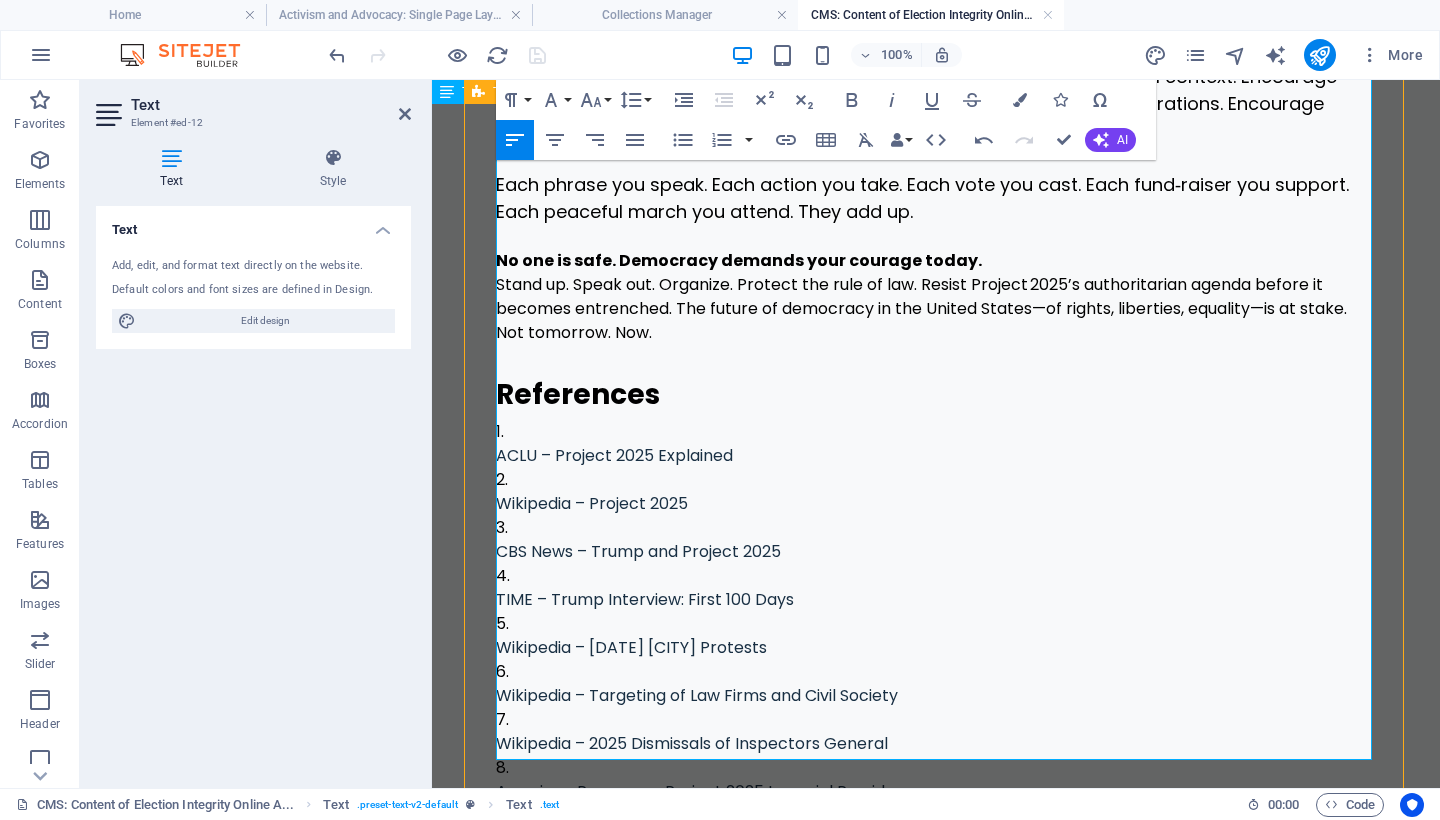 scroll, scrollTop: 3539, scrollLeft: 0, axis: vertical 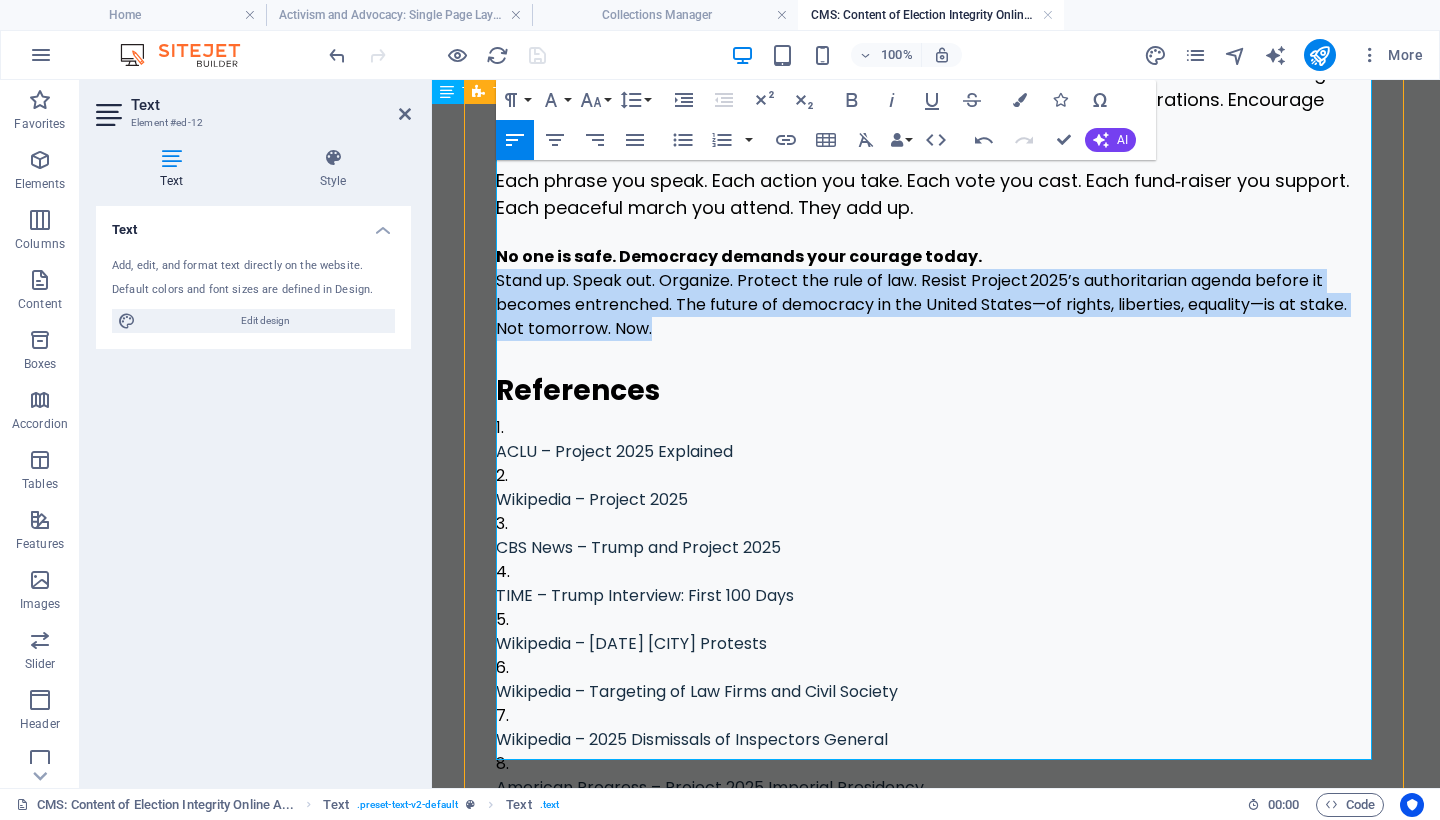 drag, startPoint x: 668, startPoint y: 333, endPoint x: 489, endPoint y: 285, distance: 185.32404 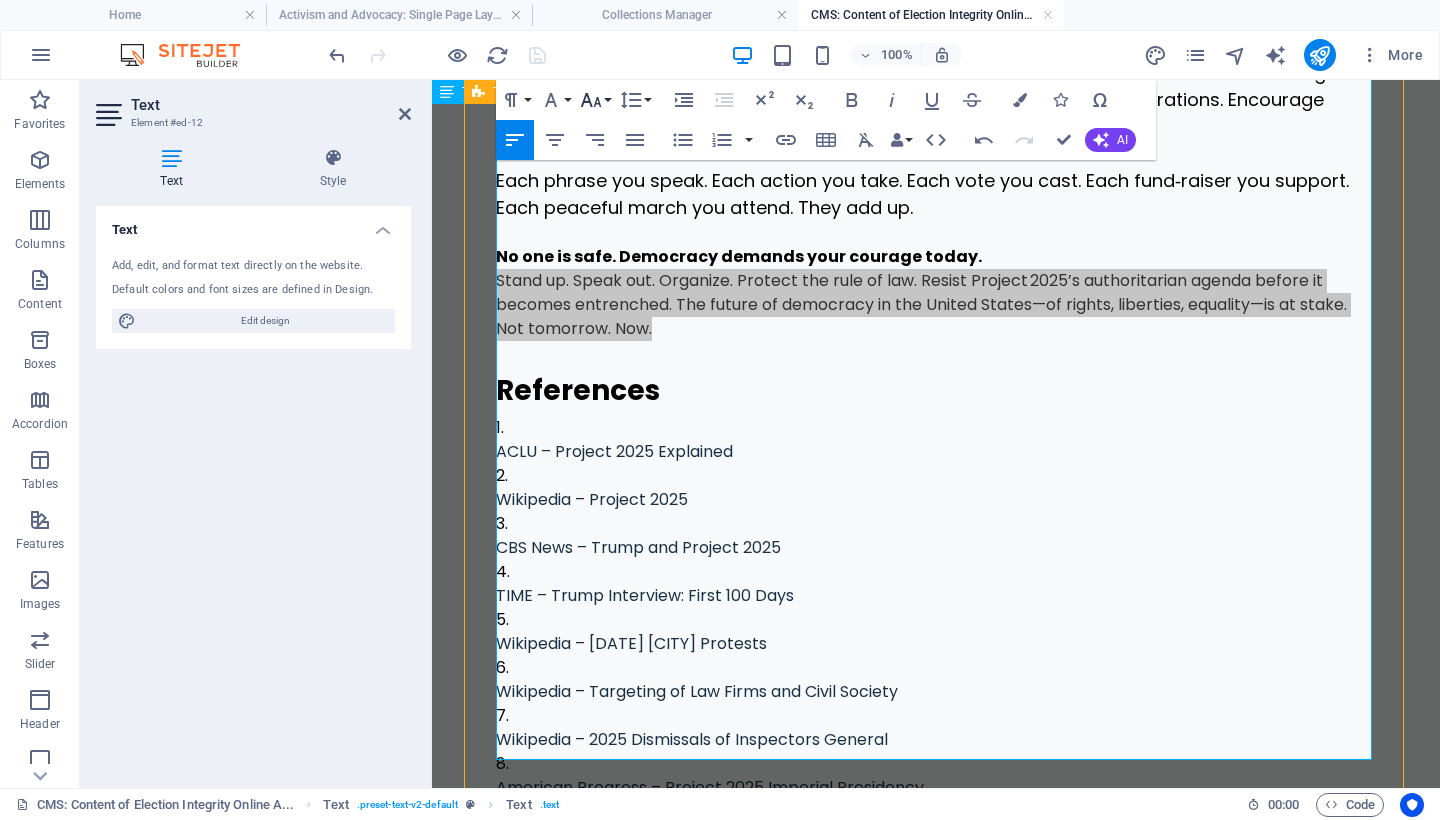 click 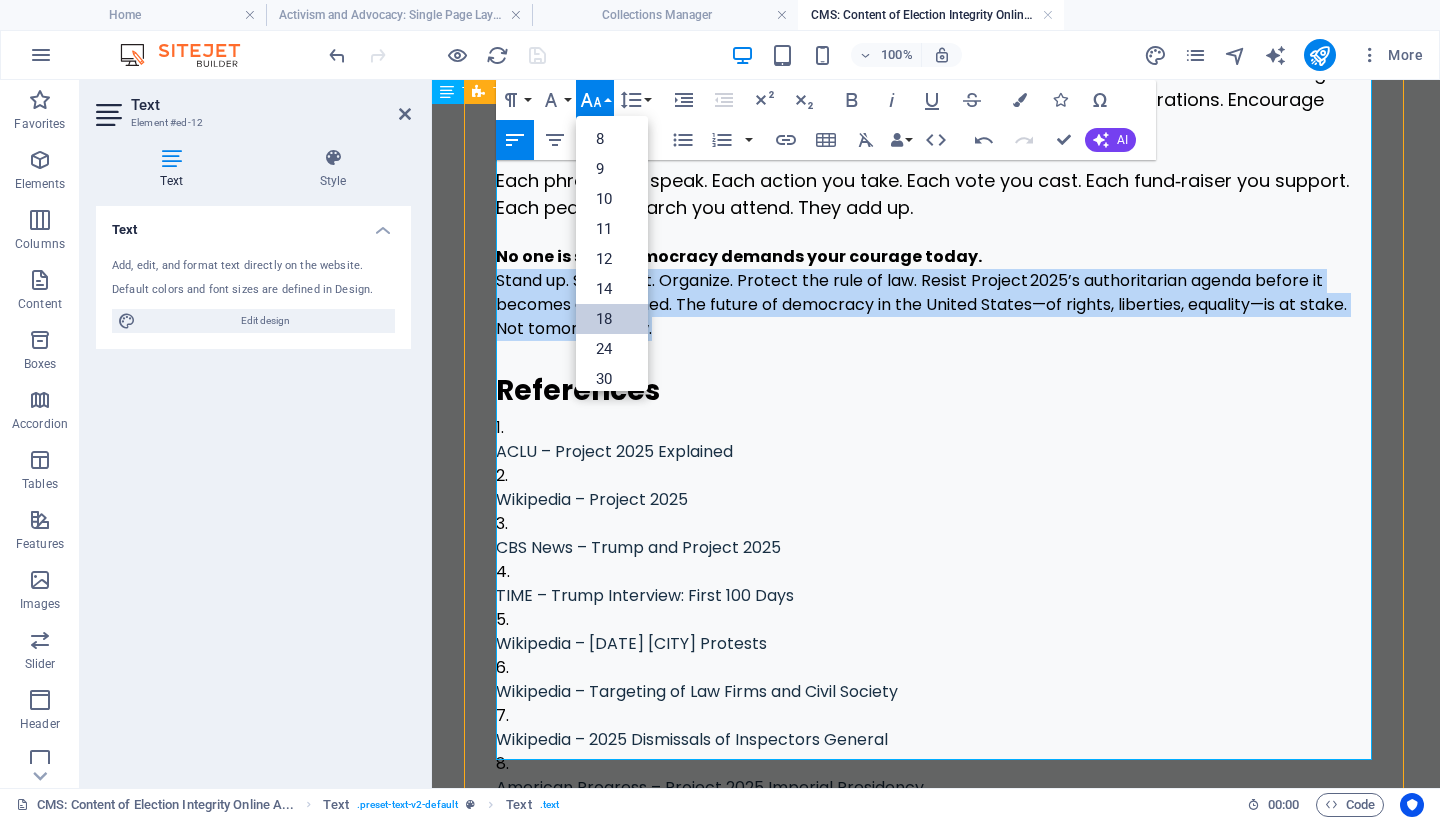 click on "18" at bounding box center [612, 319] 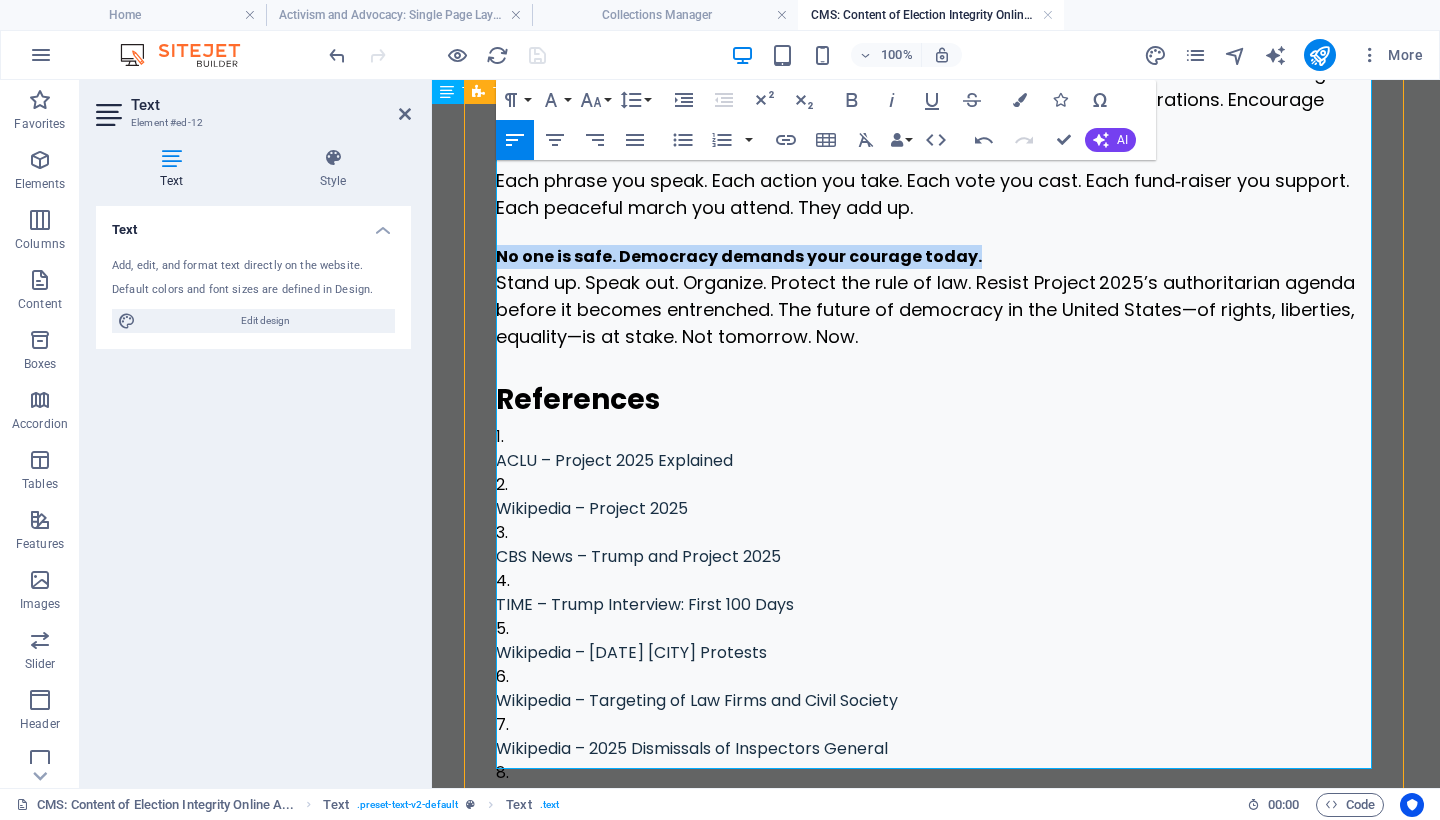 drag, startPoint x: 998, startPoint y: 258, endPoint x: 458, endPoint y: 253, distance: 540.02313 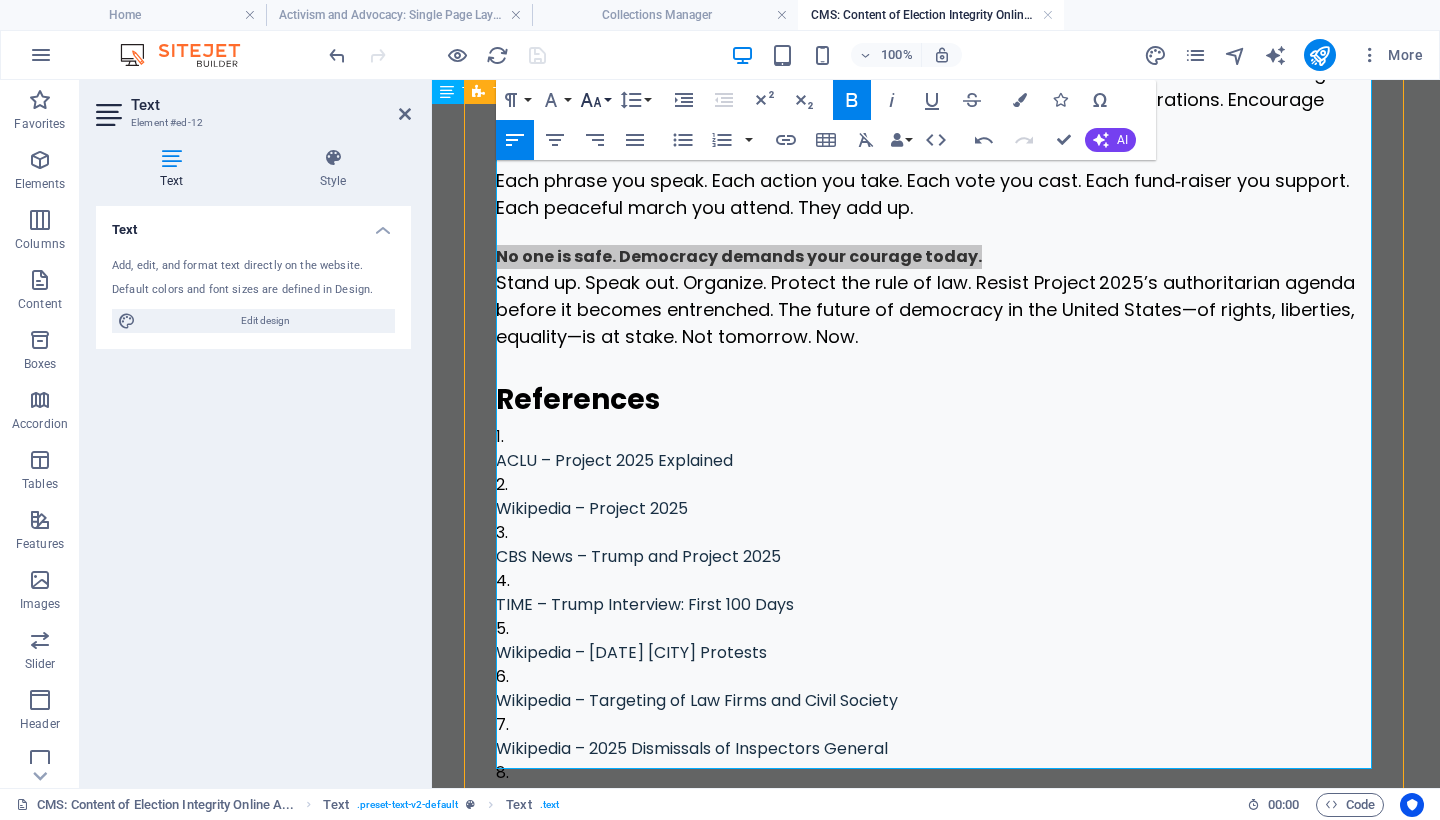 click 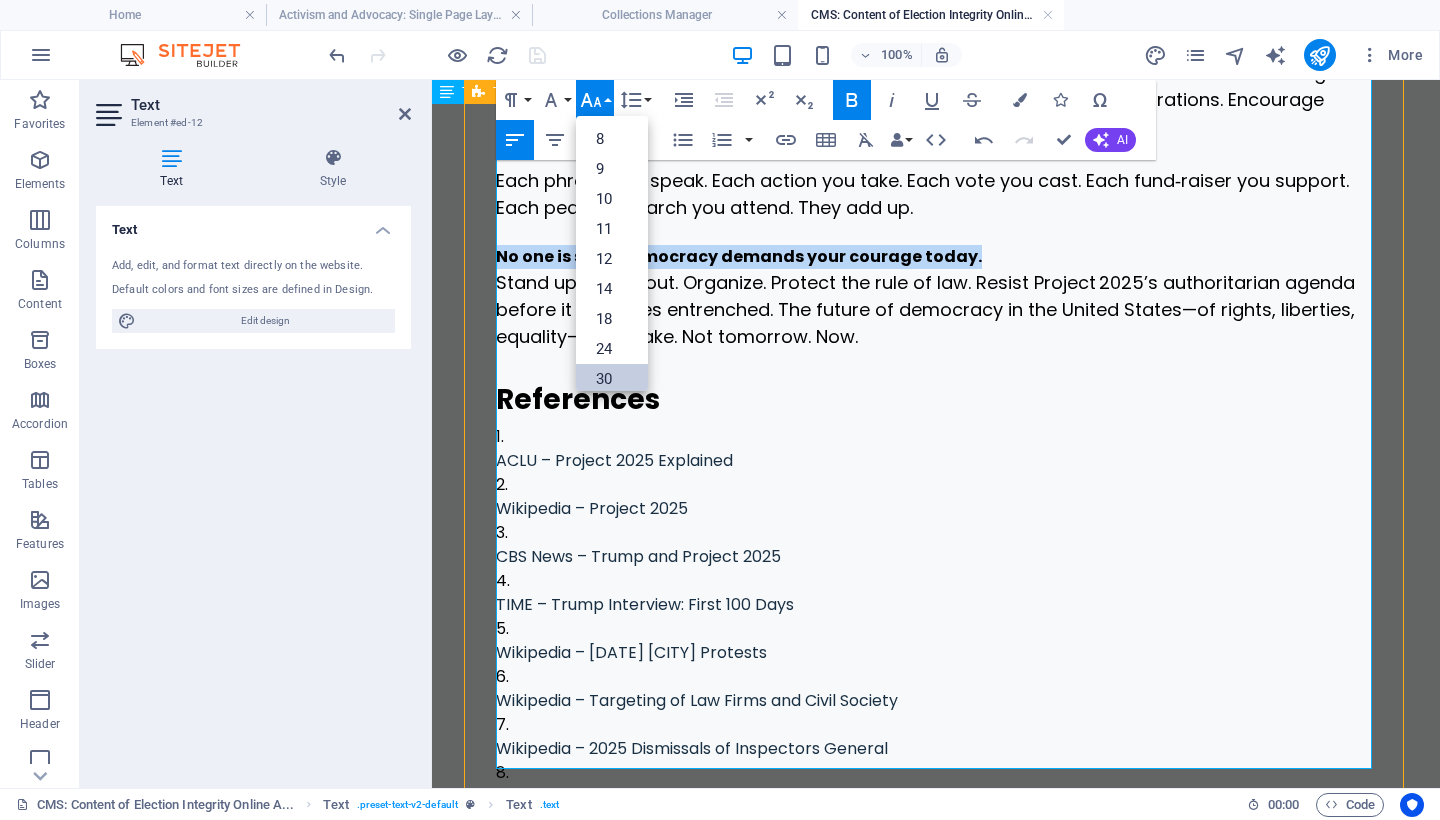 click on "30" at bounding box center [612, 379] 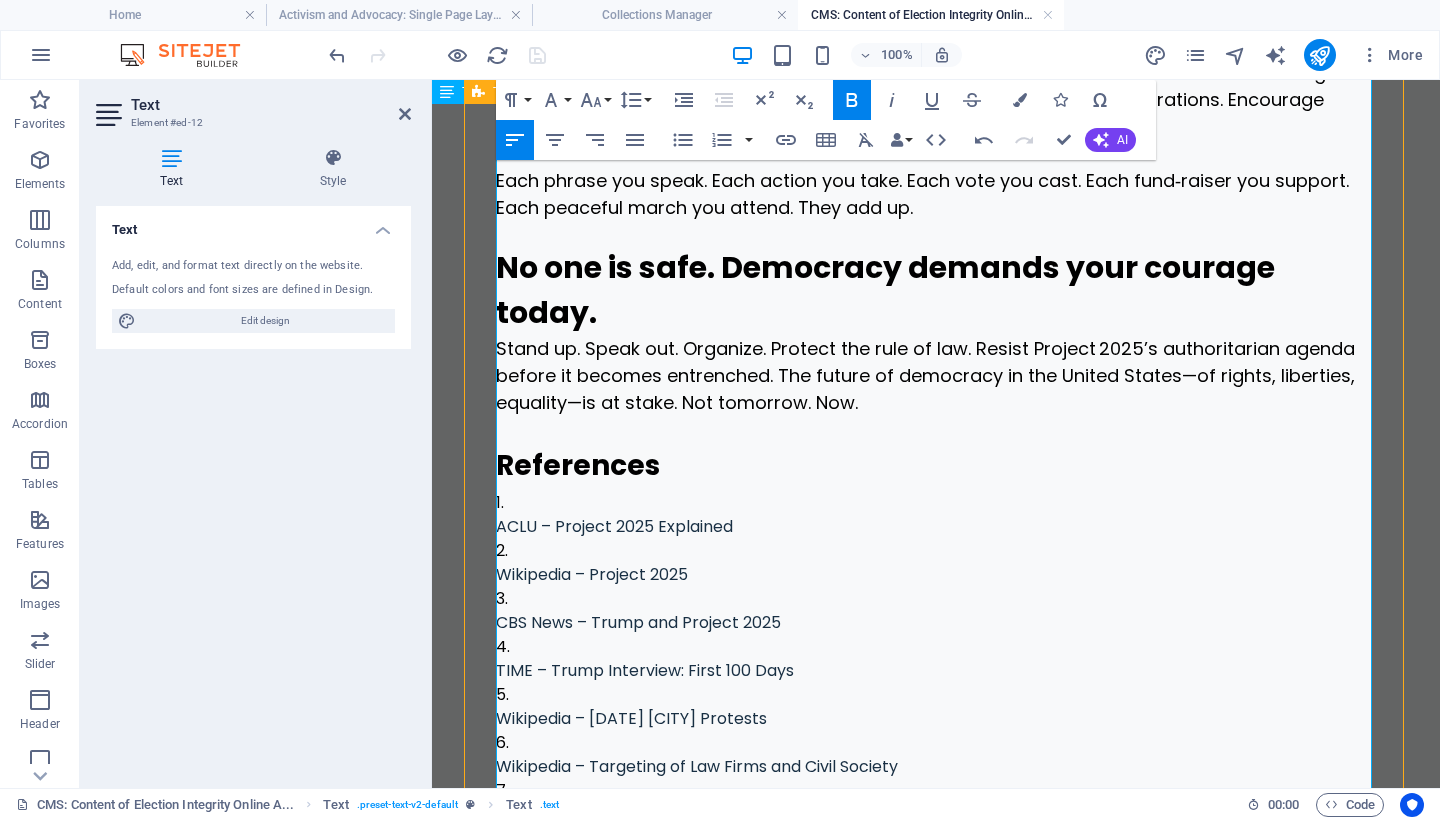 click on "References" at bounding box center (936, 465) 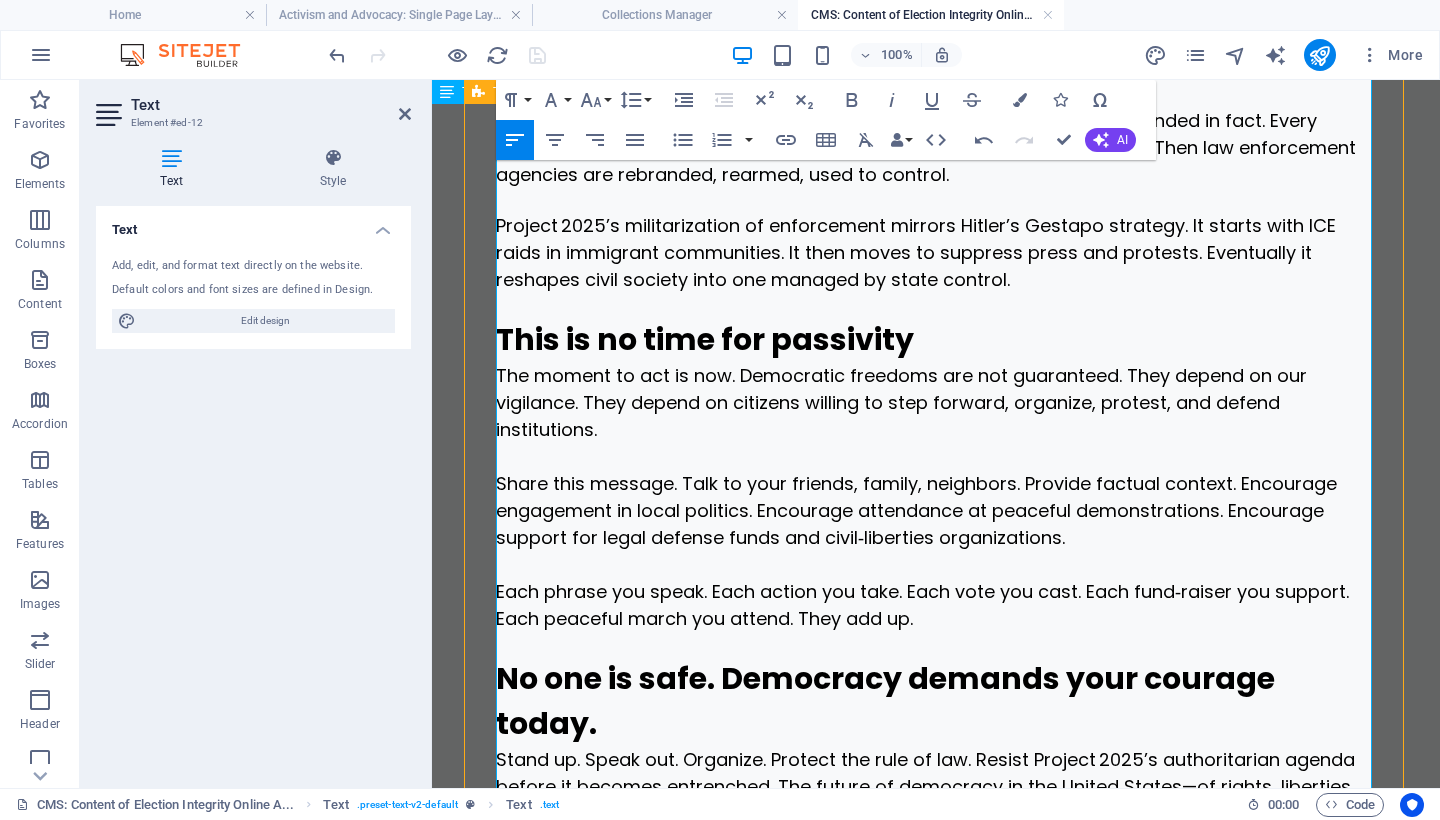 scroll, scrollTop: 3294, scrollLeft: 0, axis: vertical 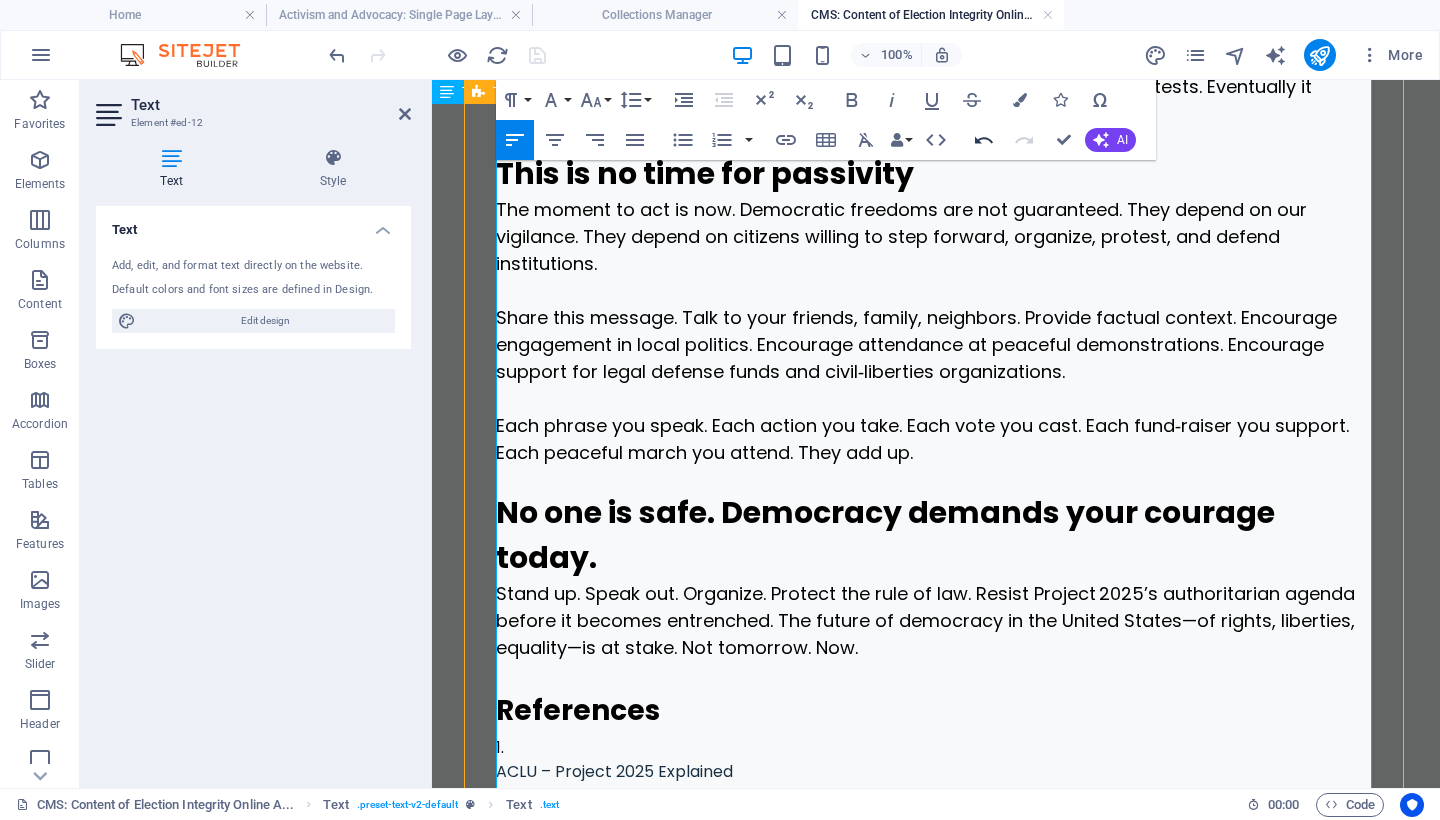 click 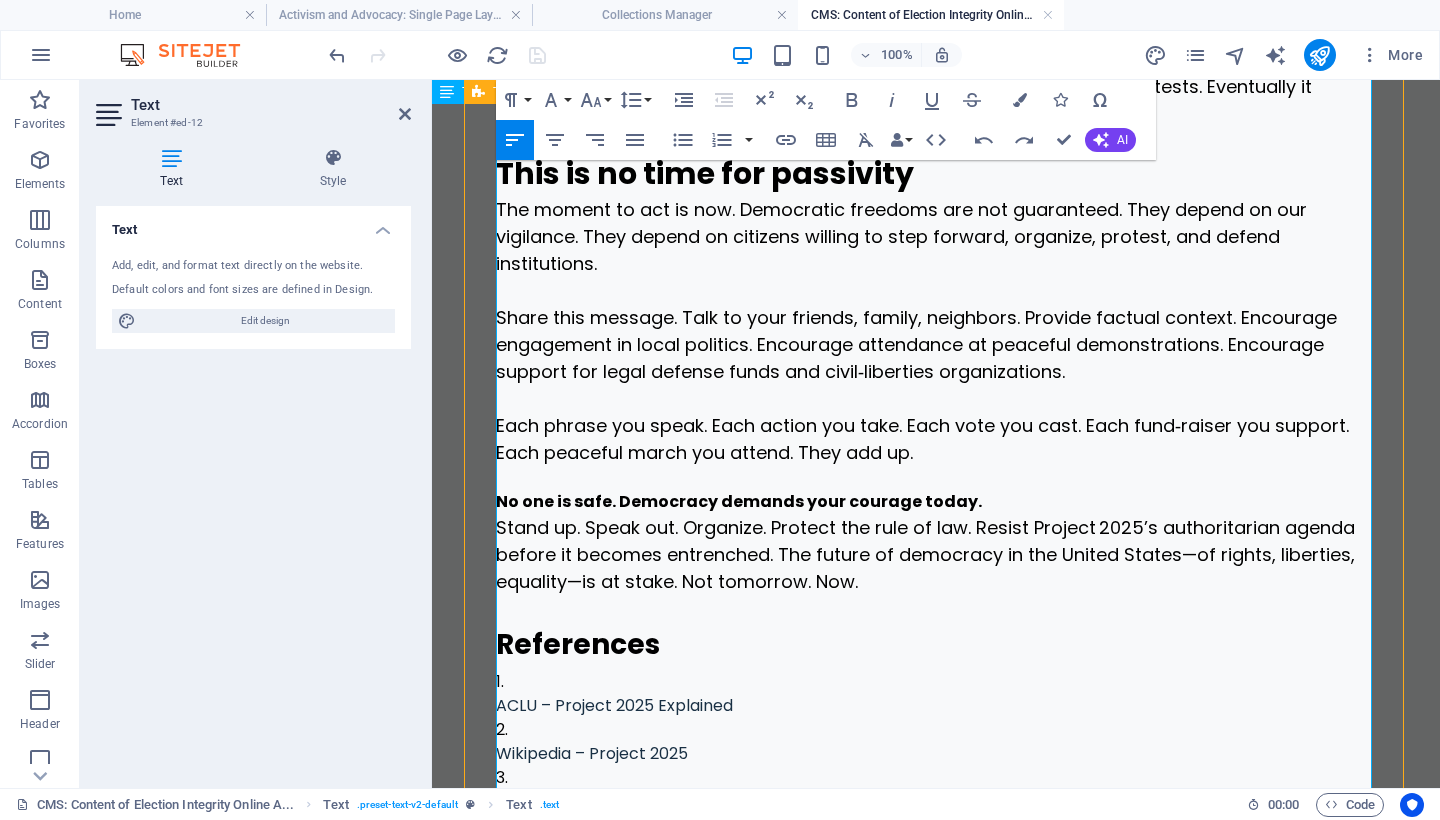 click on "No one is safe. Democracy demands your courage today." at bounding box center [936, 502] 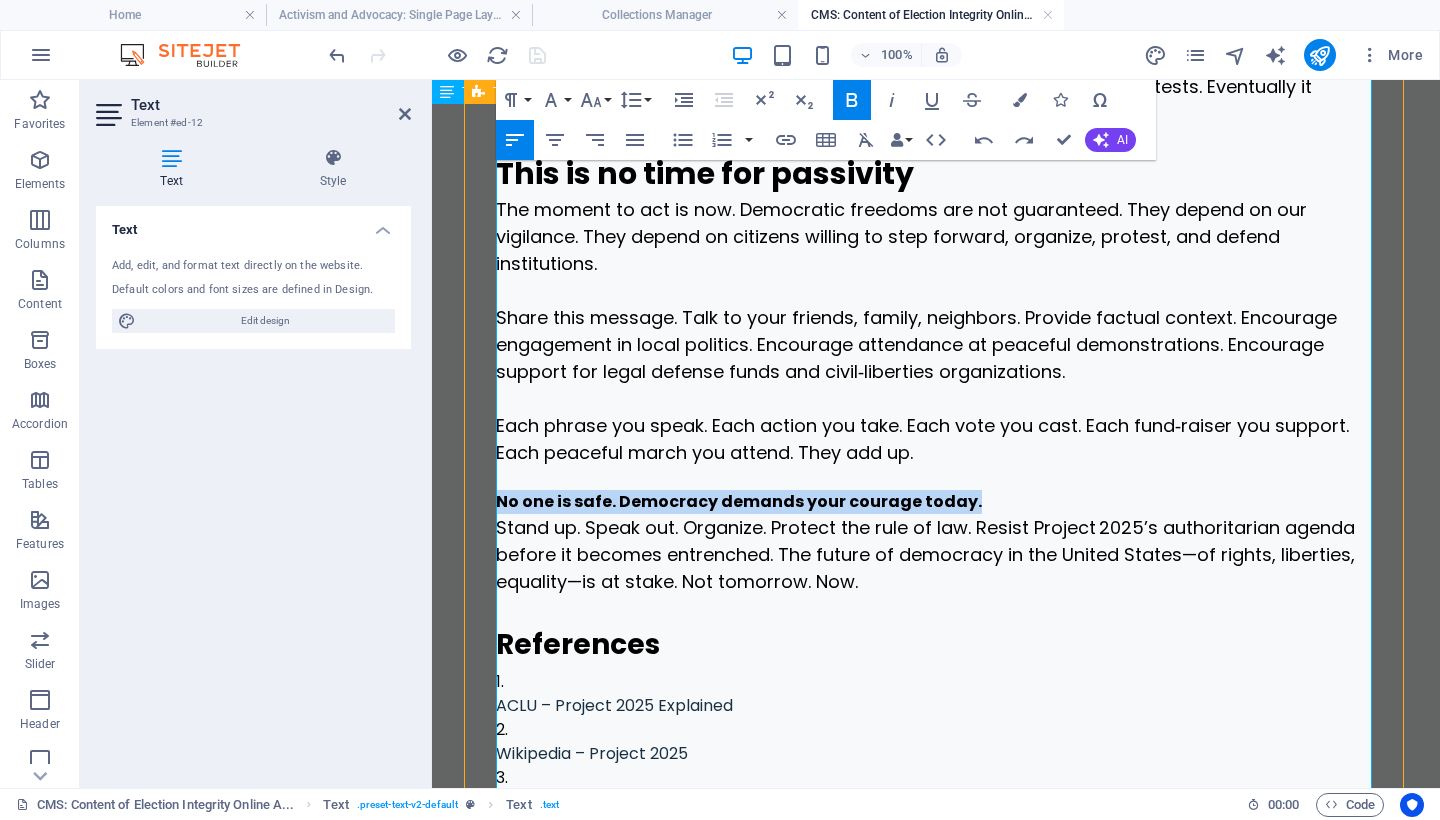 drag, startPoint x: 982, startPoint y: 497, endPoint x: 492, endPoint y: 508, distance: 490.12344 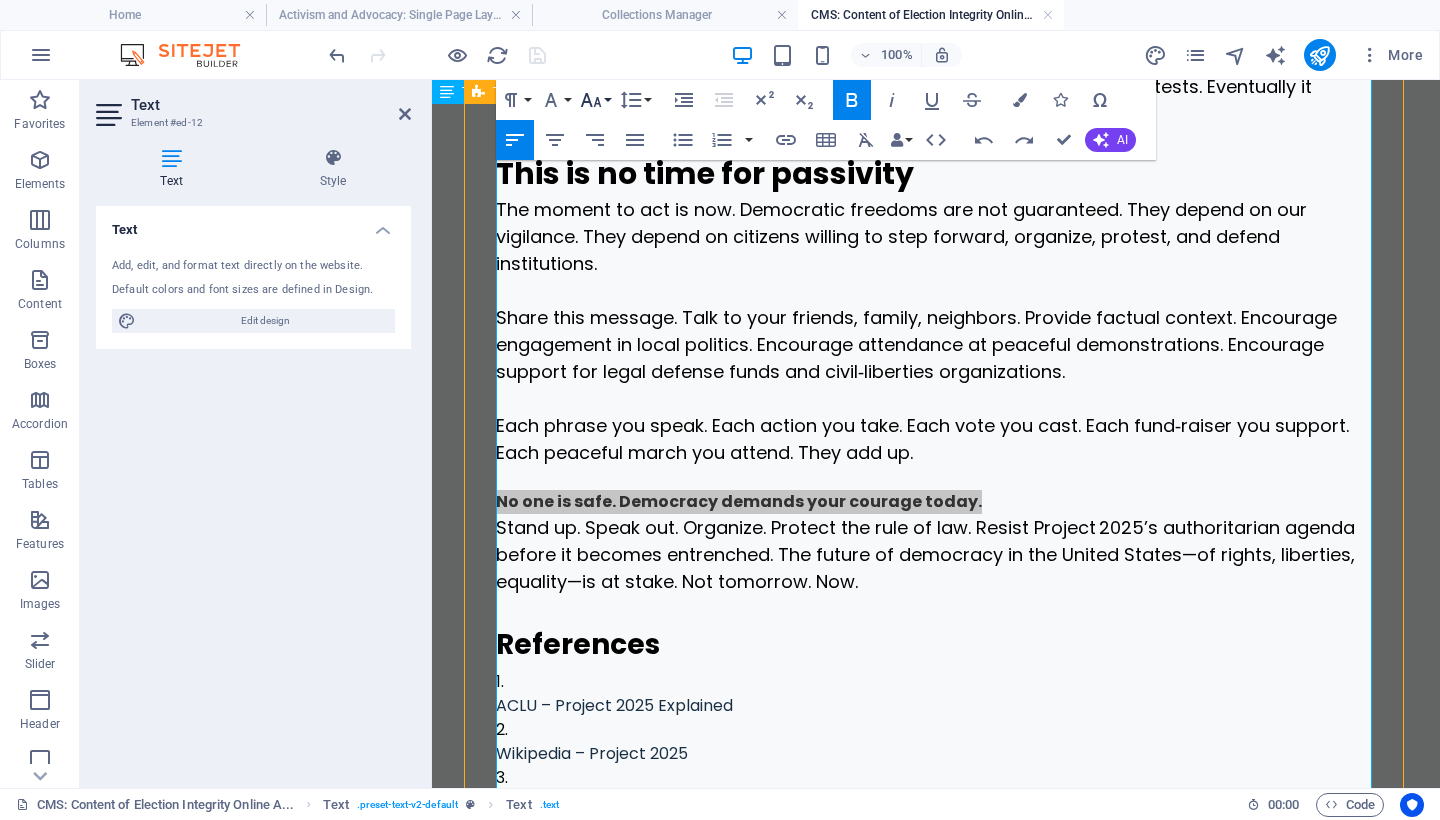 click 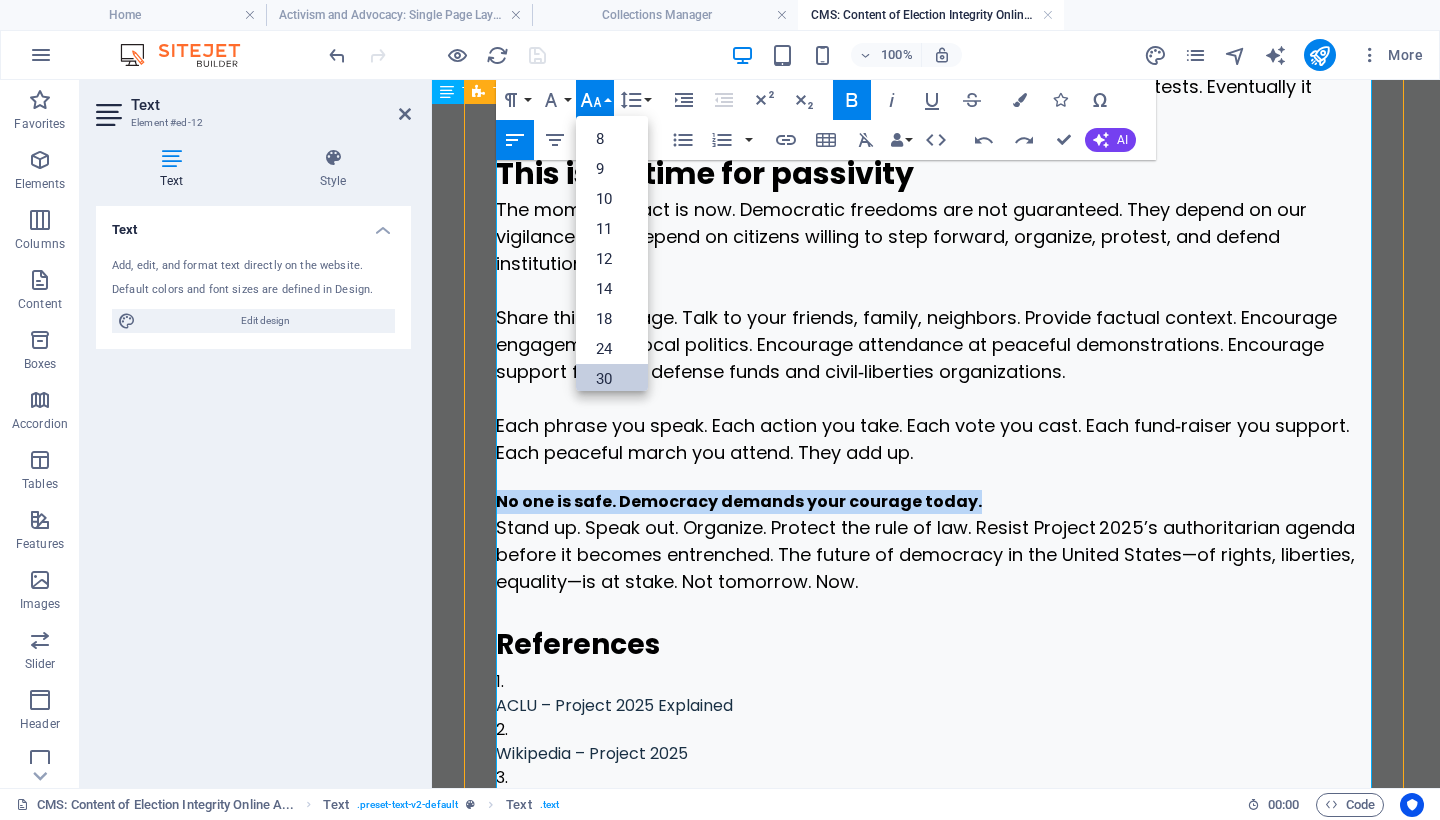 click on "30" at bounding box center (612, 379) 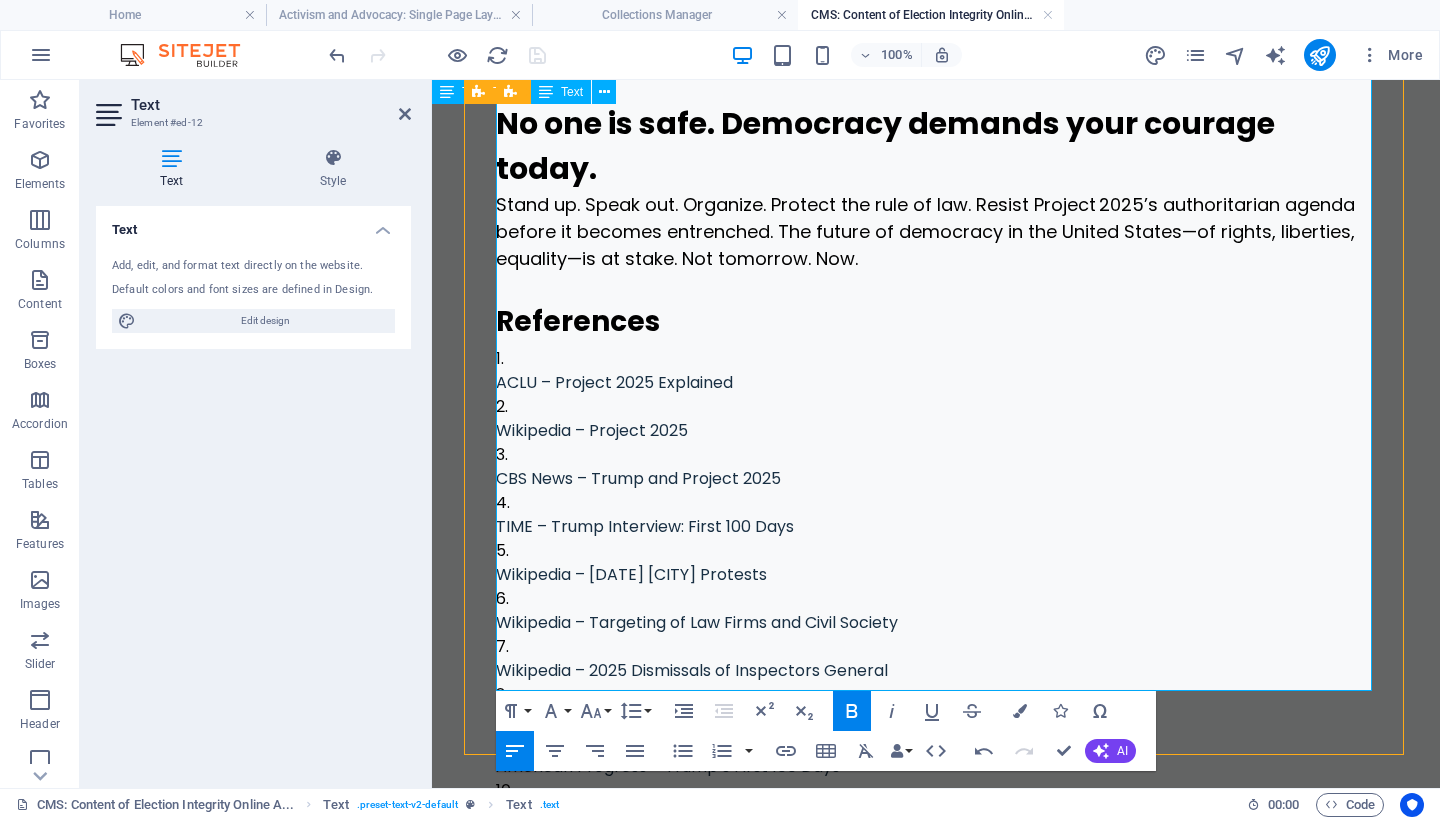 scroll, scrollTop: 3715, scrollLeft: 0, axis: vertical 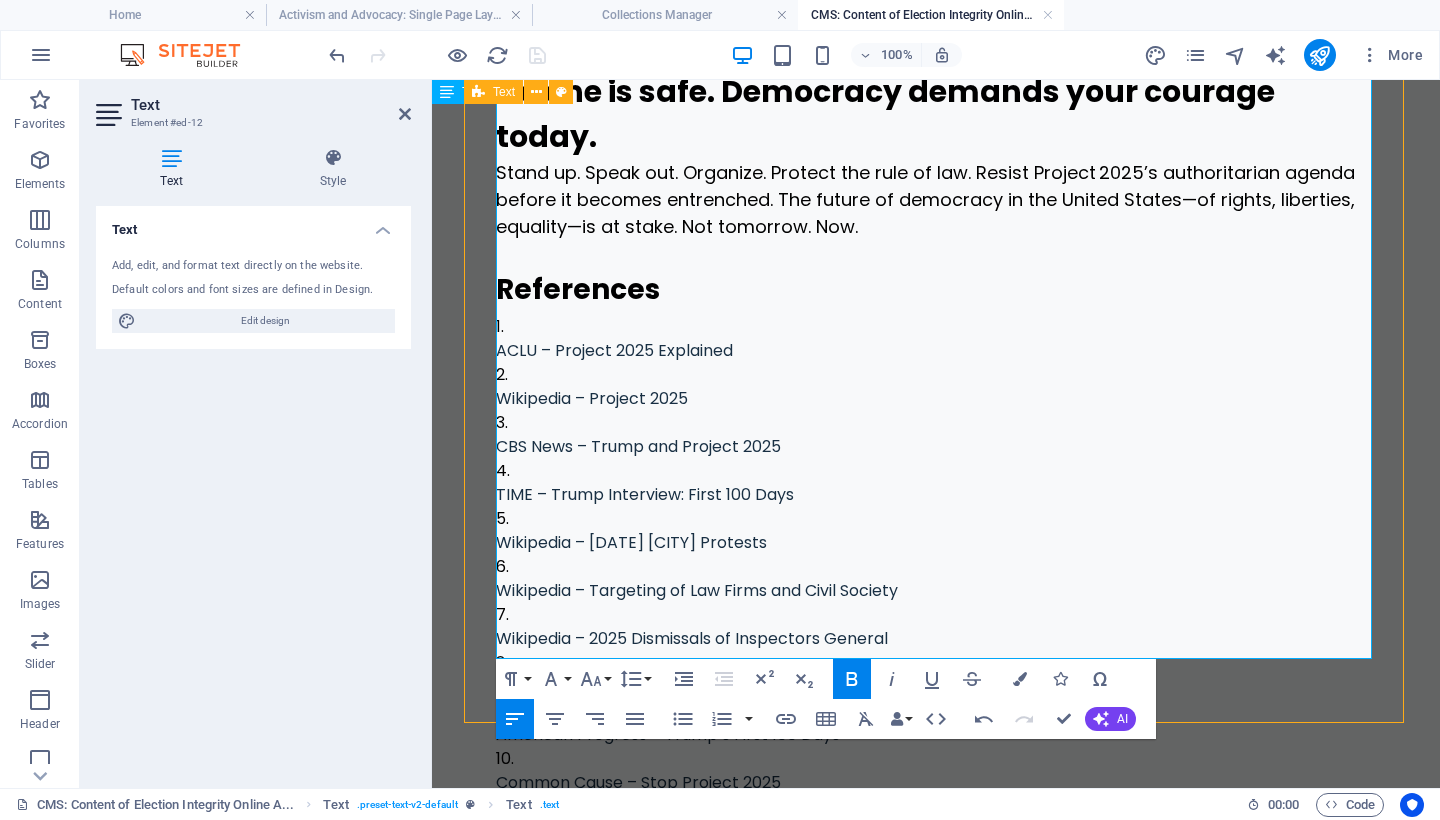 drag, startPoint x: 1250, startPoint y: 639, endPoint x: 481, endPoint y: 646, distance: 769.03186 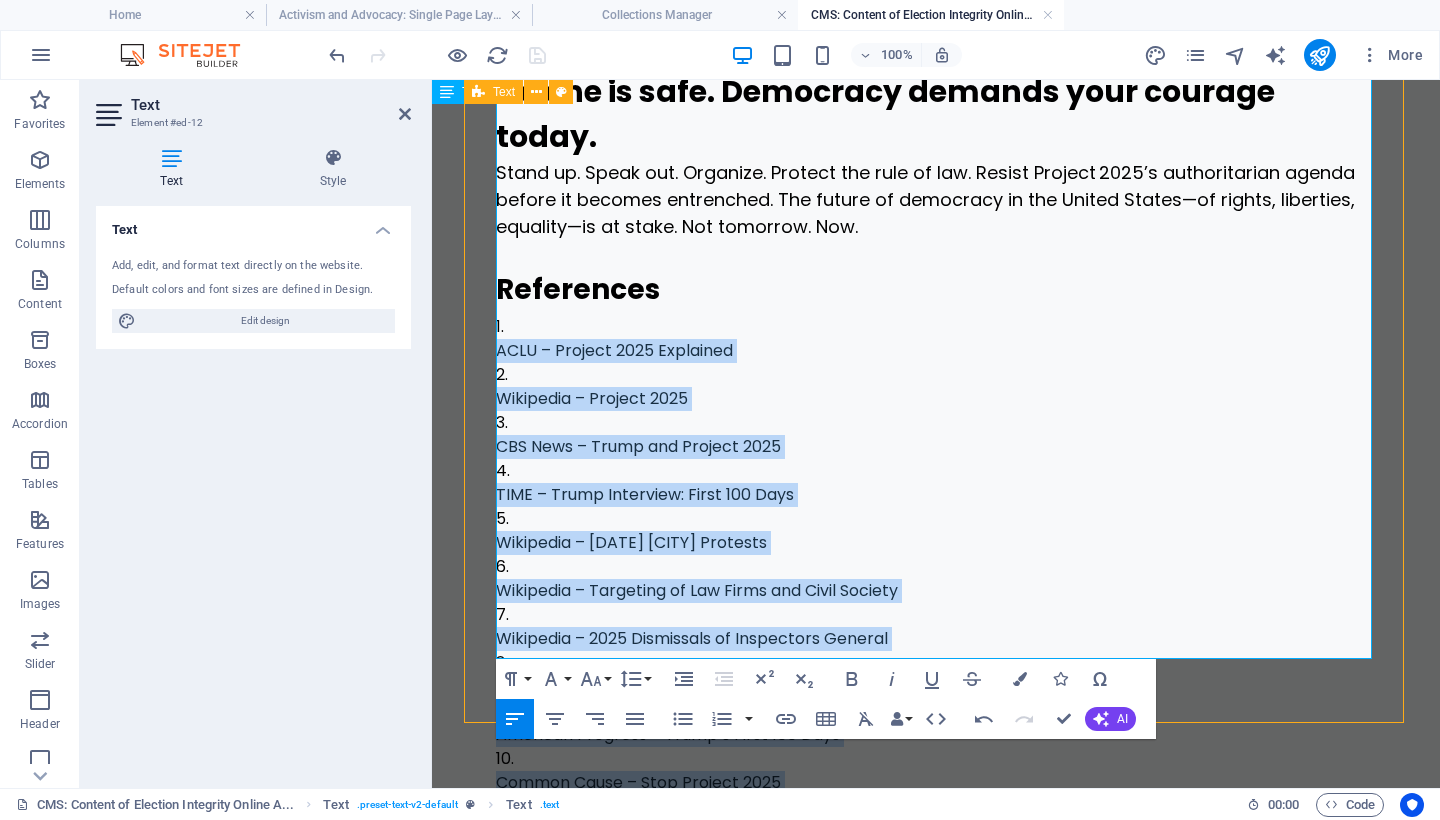 drag, startPoint x: 905, startPoint y: 614, endPoint x: 481, endPoint y: 319, distance: 516.52783 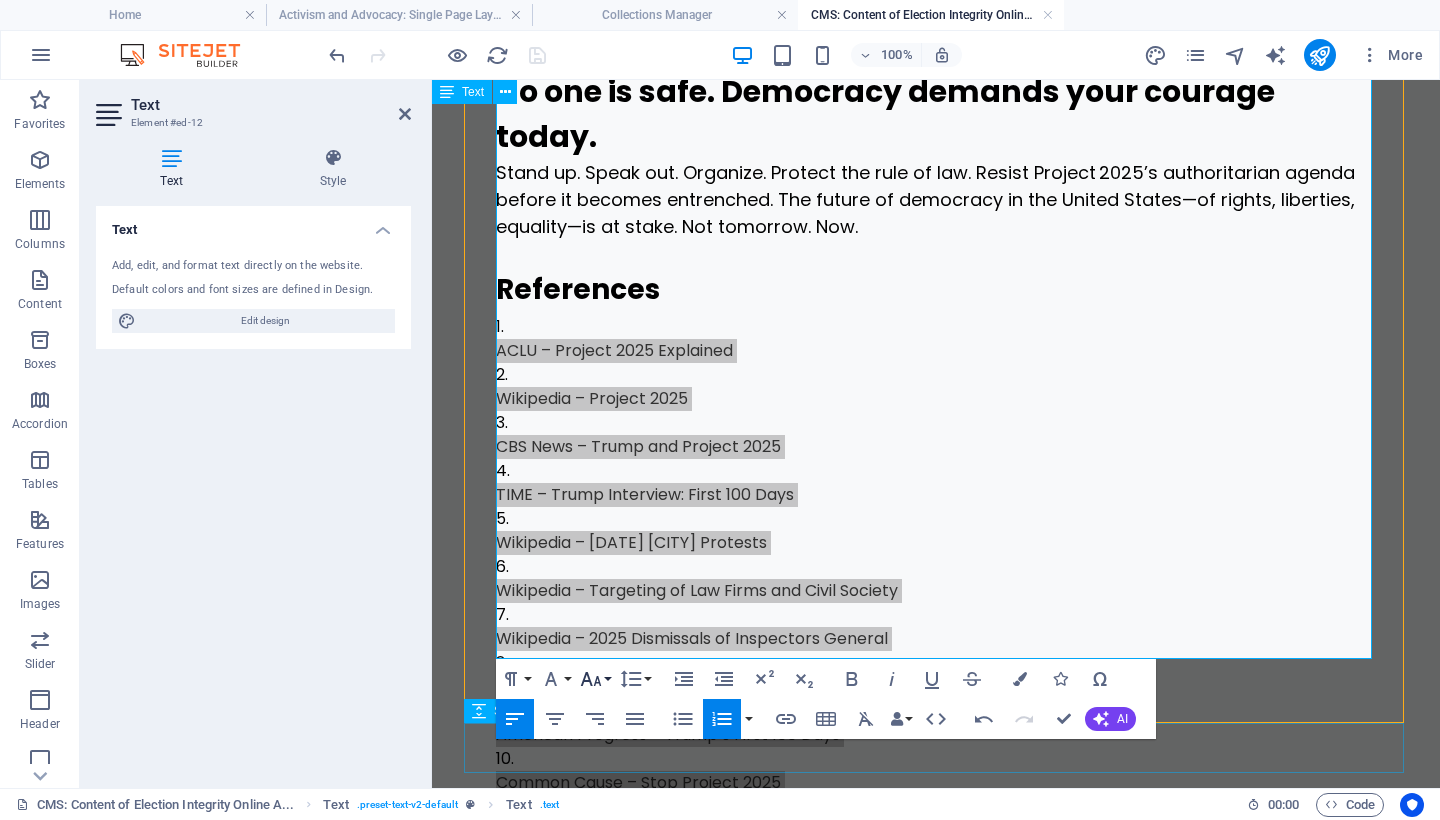 click 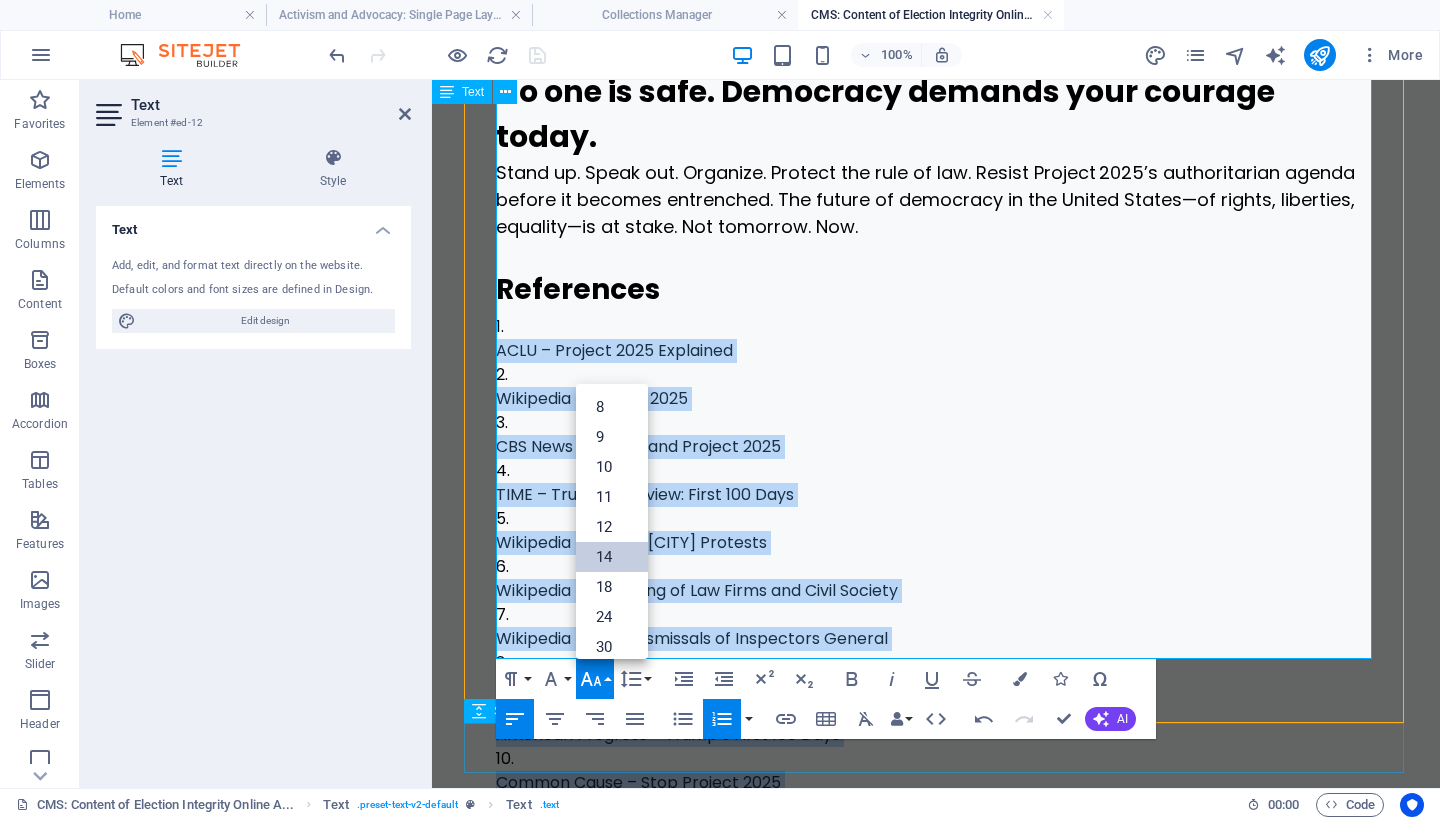 click on "14" at bounding box center (612, 557) 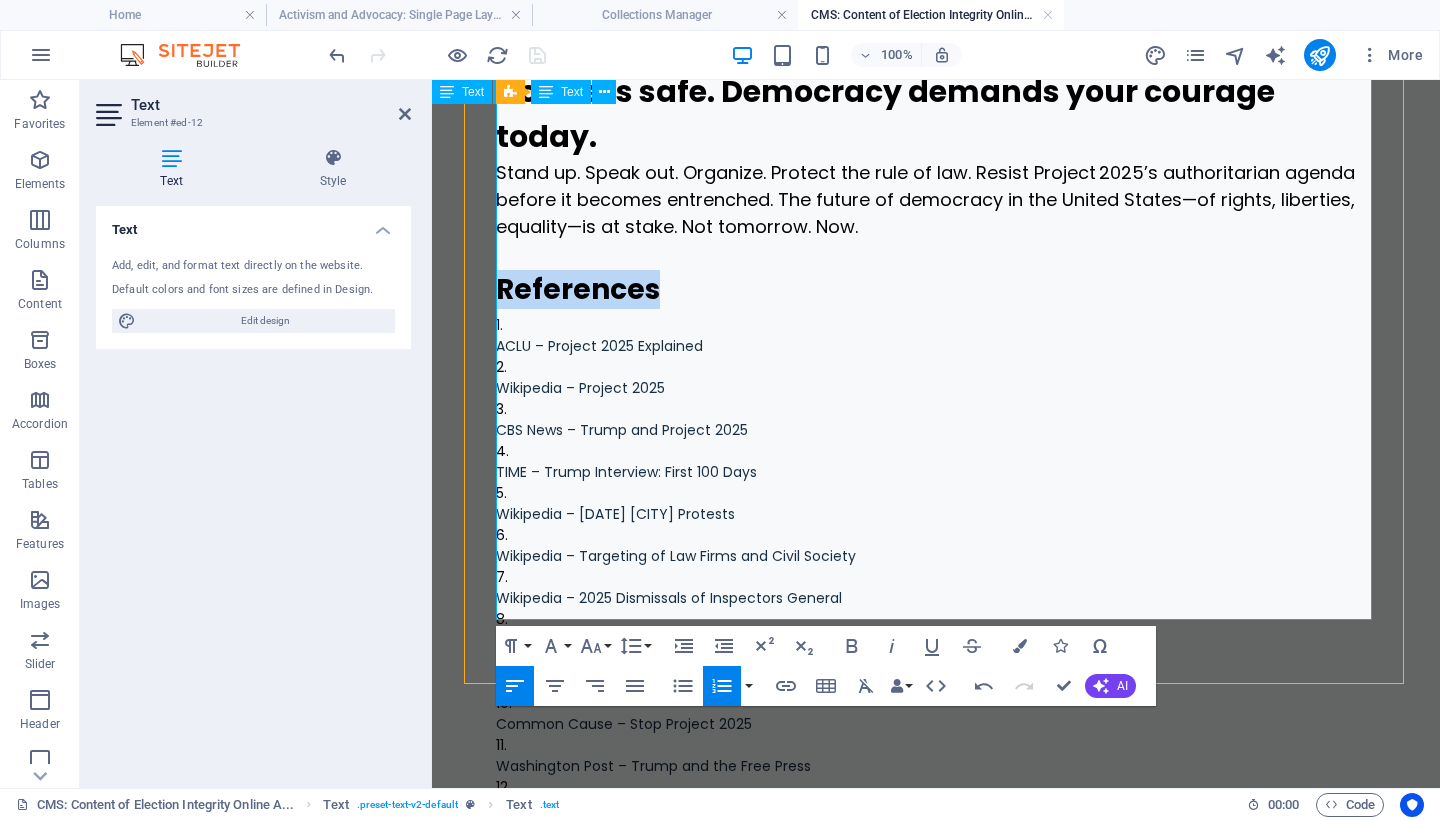 drag, startPoint x: 666, startPoint y: 287, endPoint x: 497, endPoint y: 290, distance: 169.02663 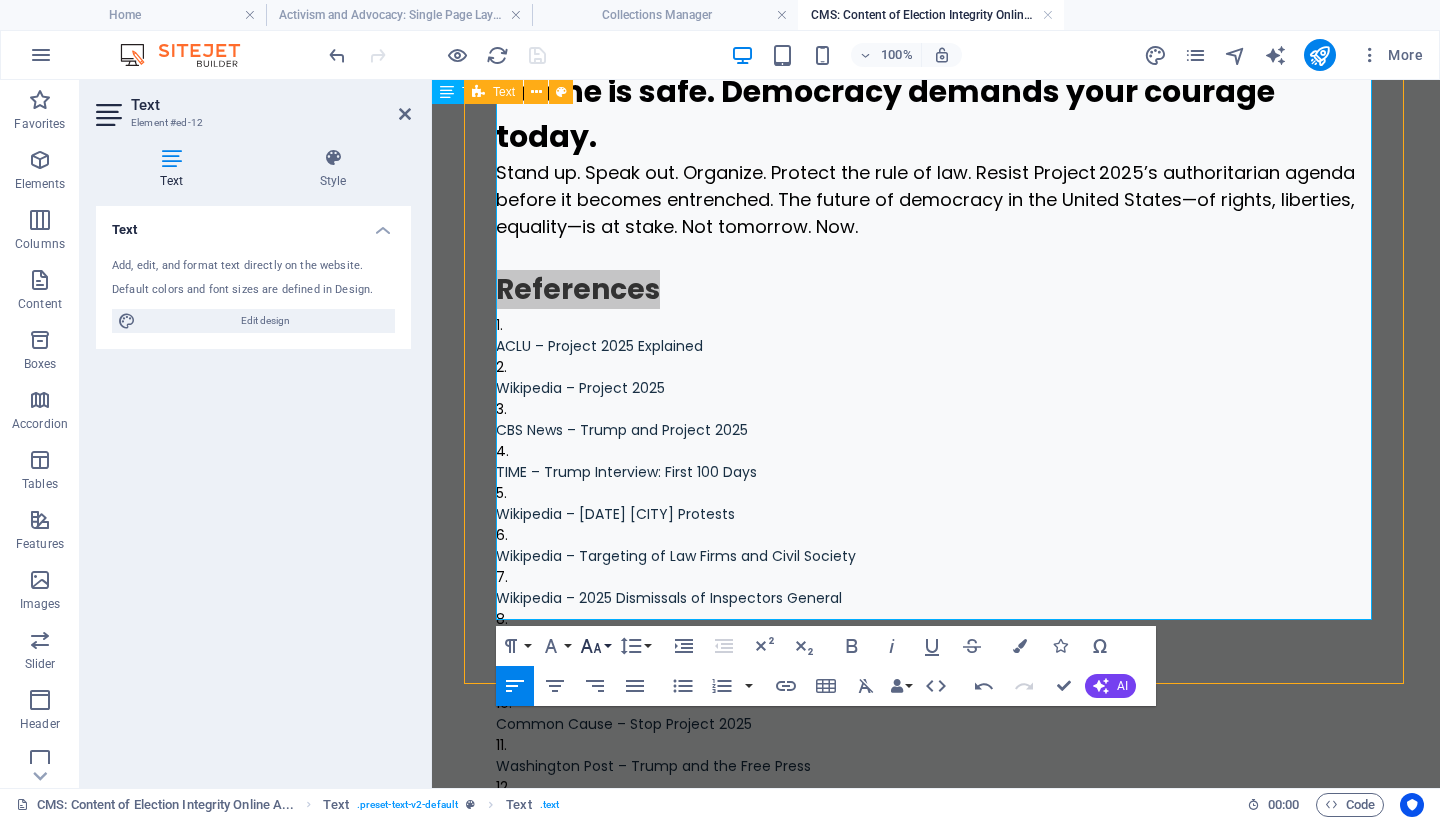 click 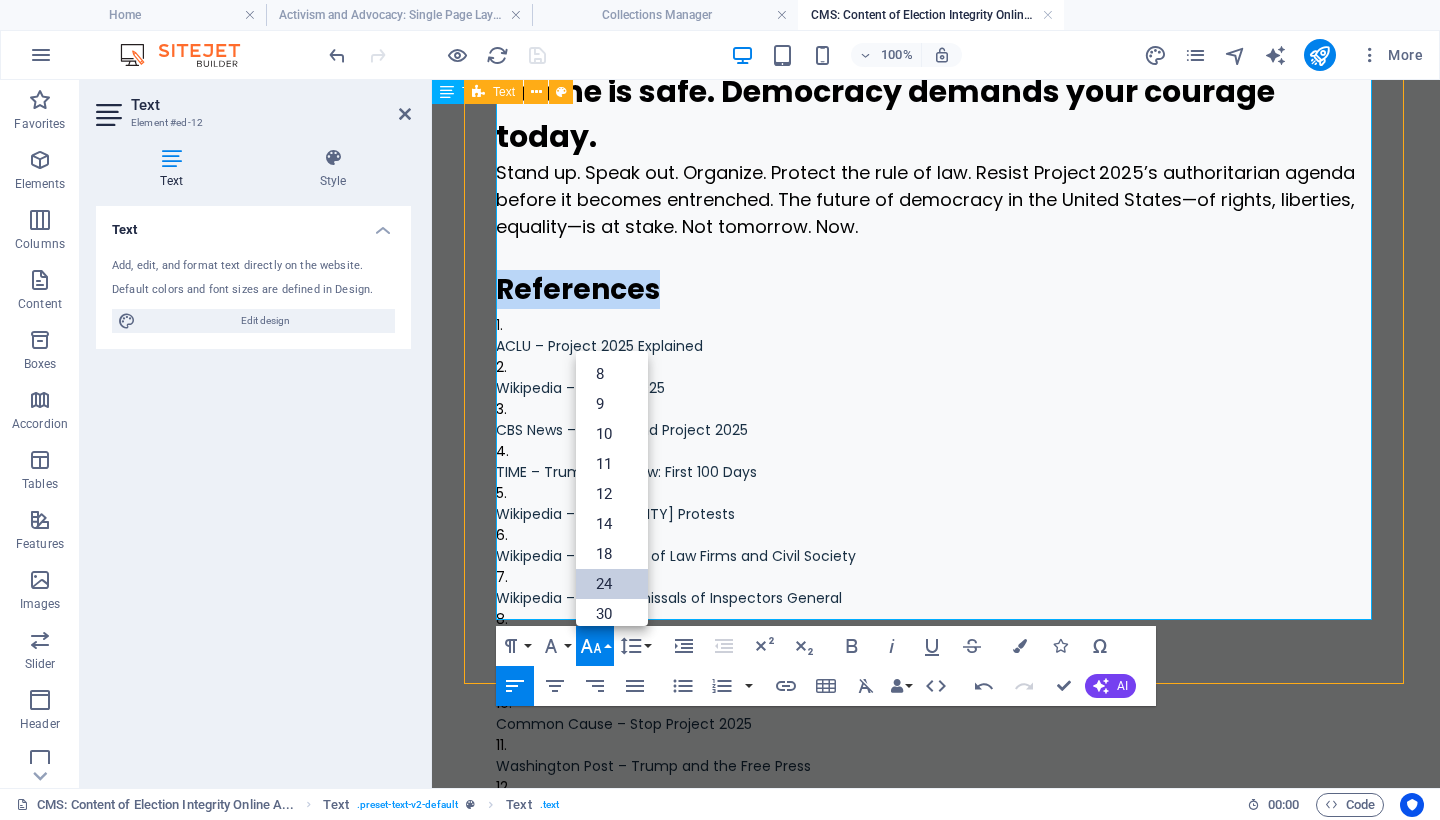 click on "24" at bounding box center [612, 584] 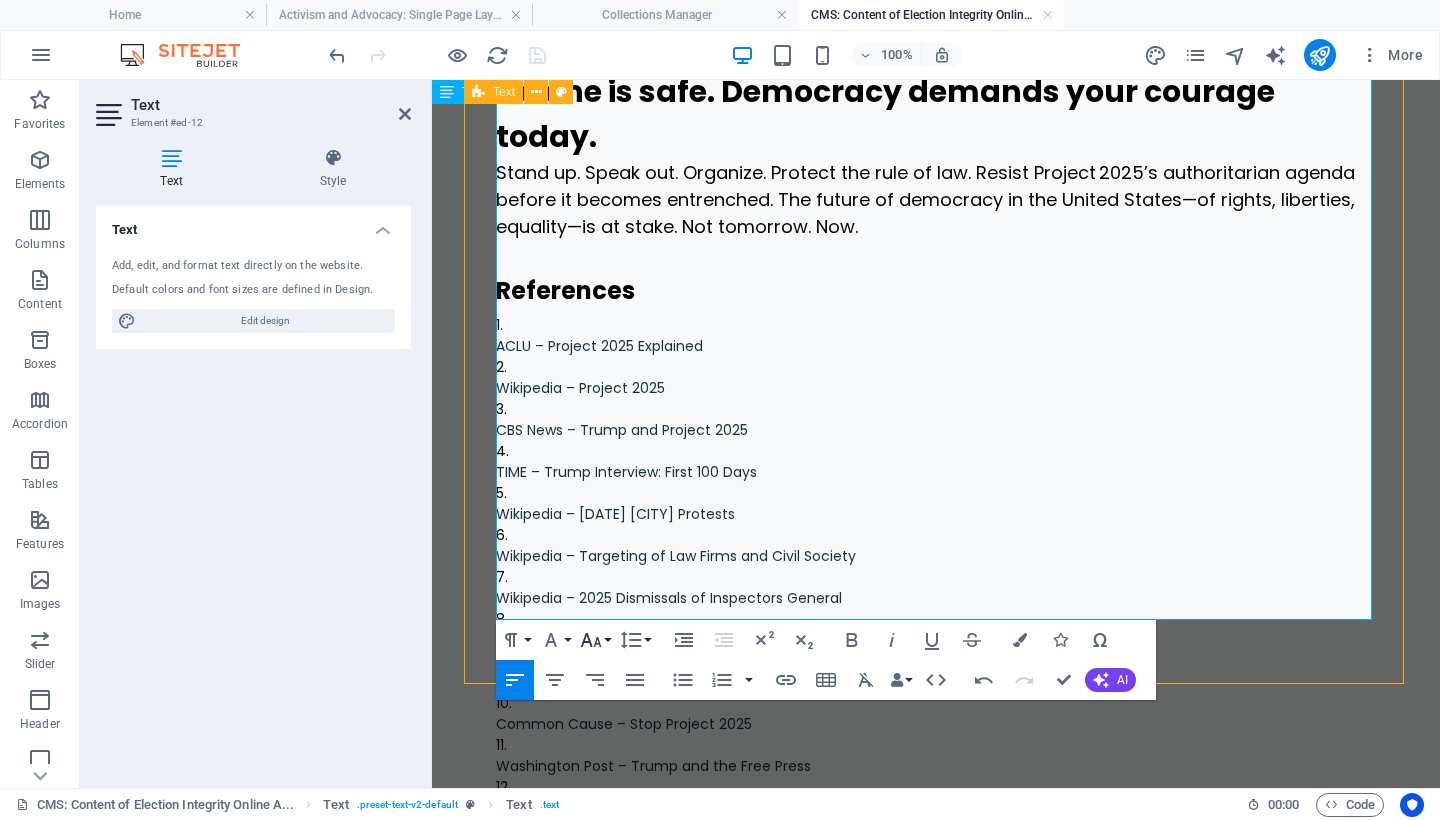 click 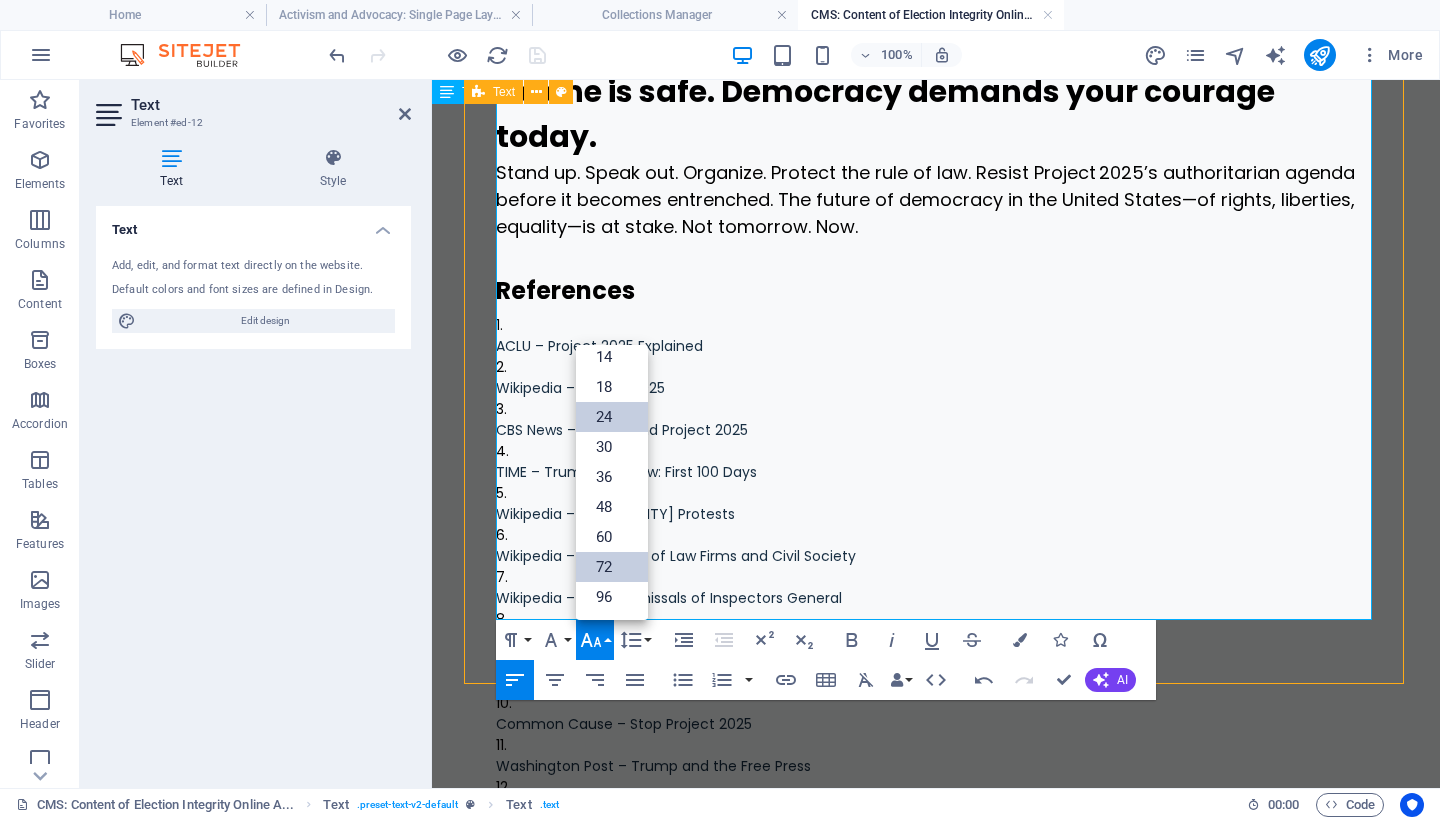 scroll, scrollTop: 161, scrollLeft: 0, axis: vertical 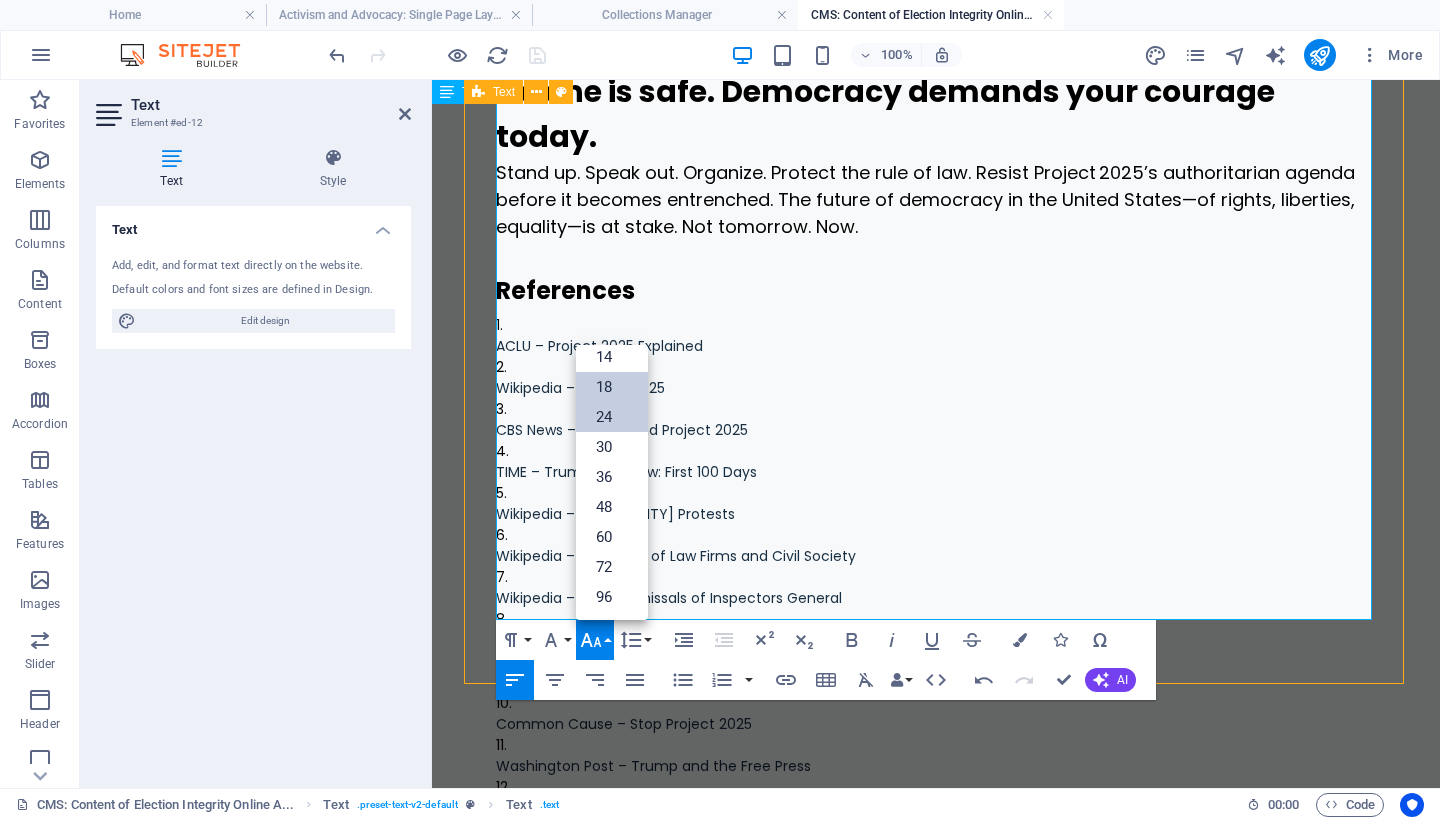 click on "18" at bounding box center (612, 387) 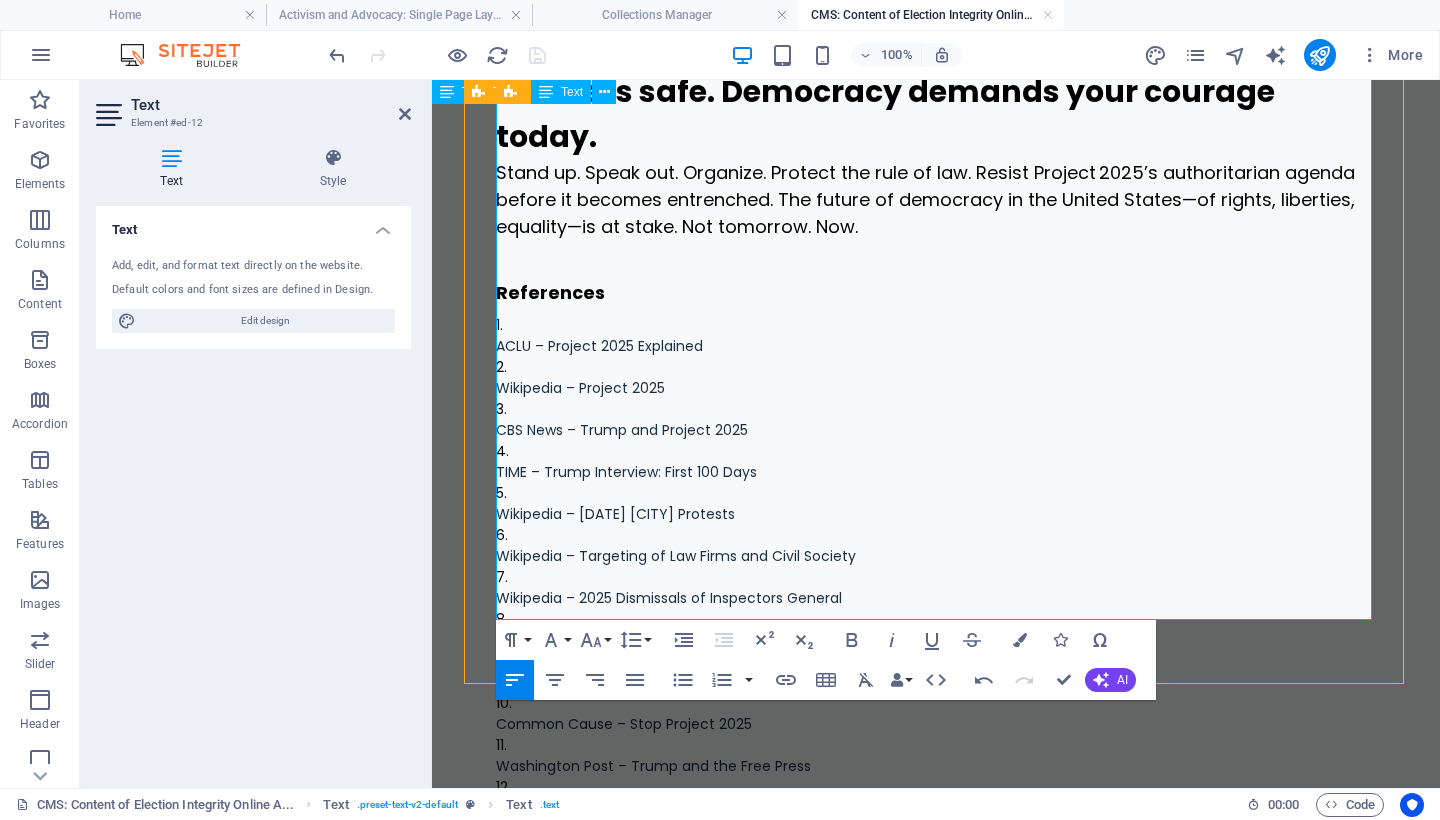 click on "Common Cause – Stop Project 2025" at bounding box center [936, 724] 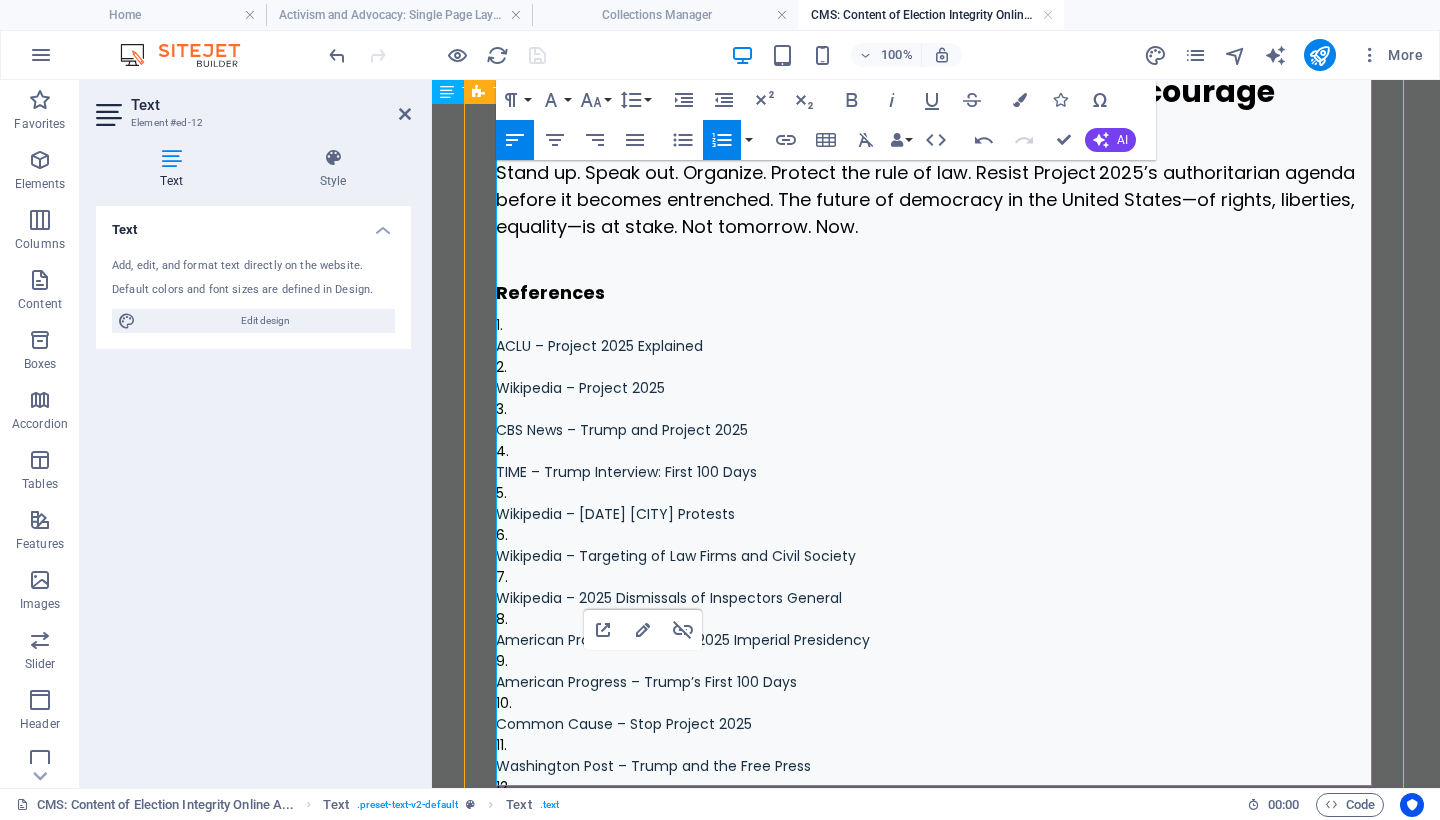 scroll, scrollTop: 3549, scrollLeft: 0, axis: vertical 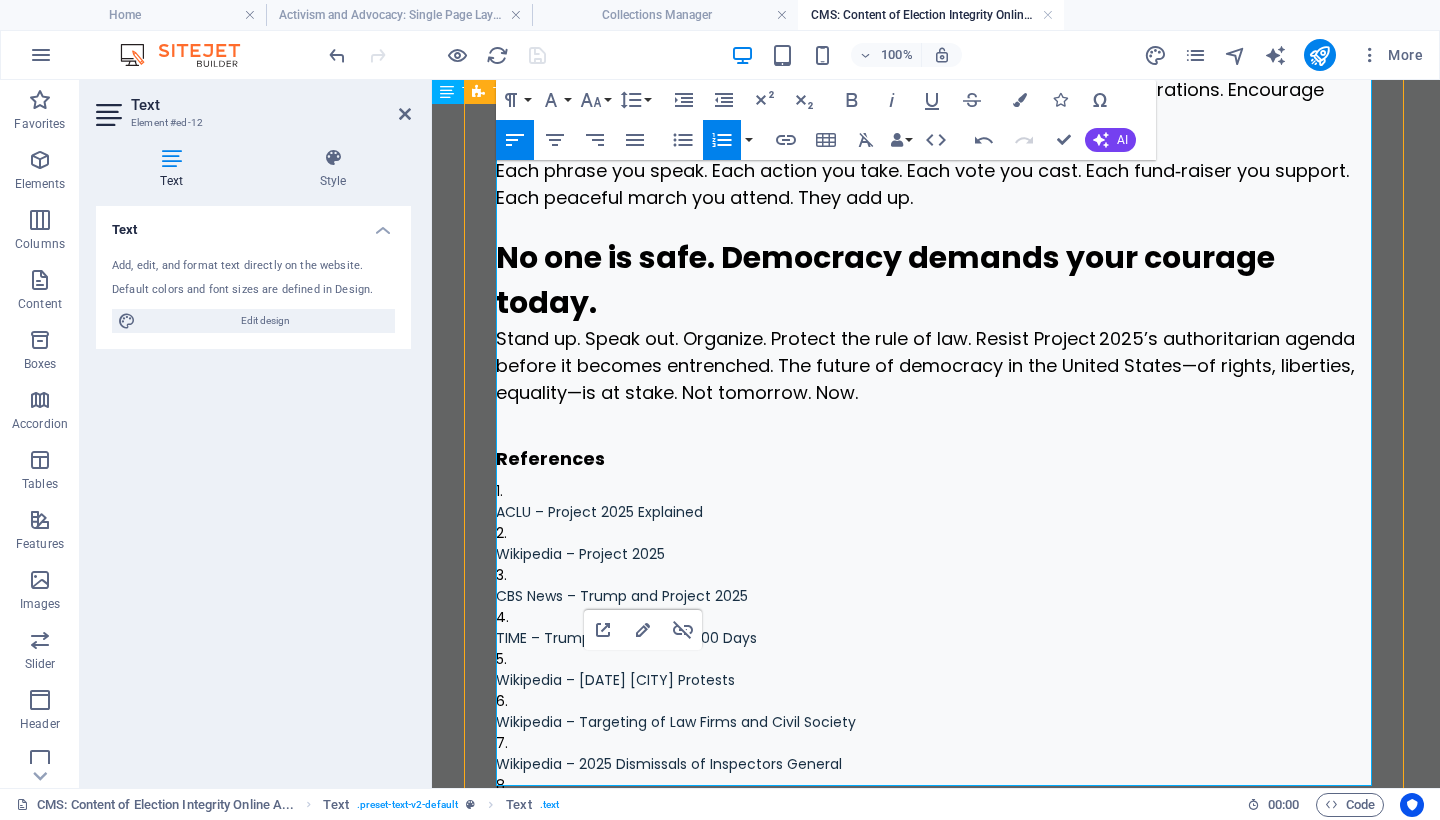 click at bounding box center (936, 418) 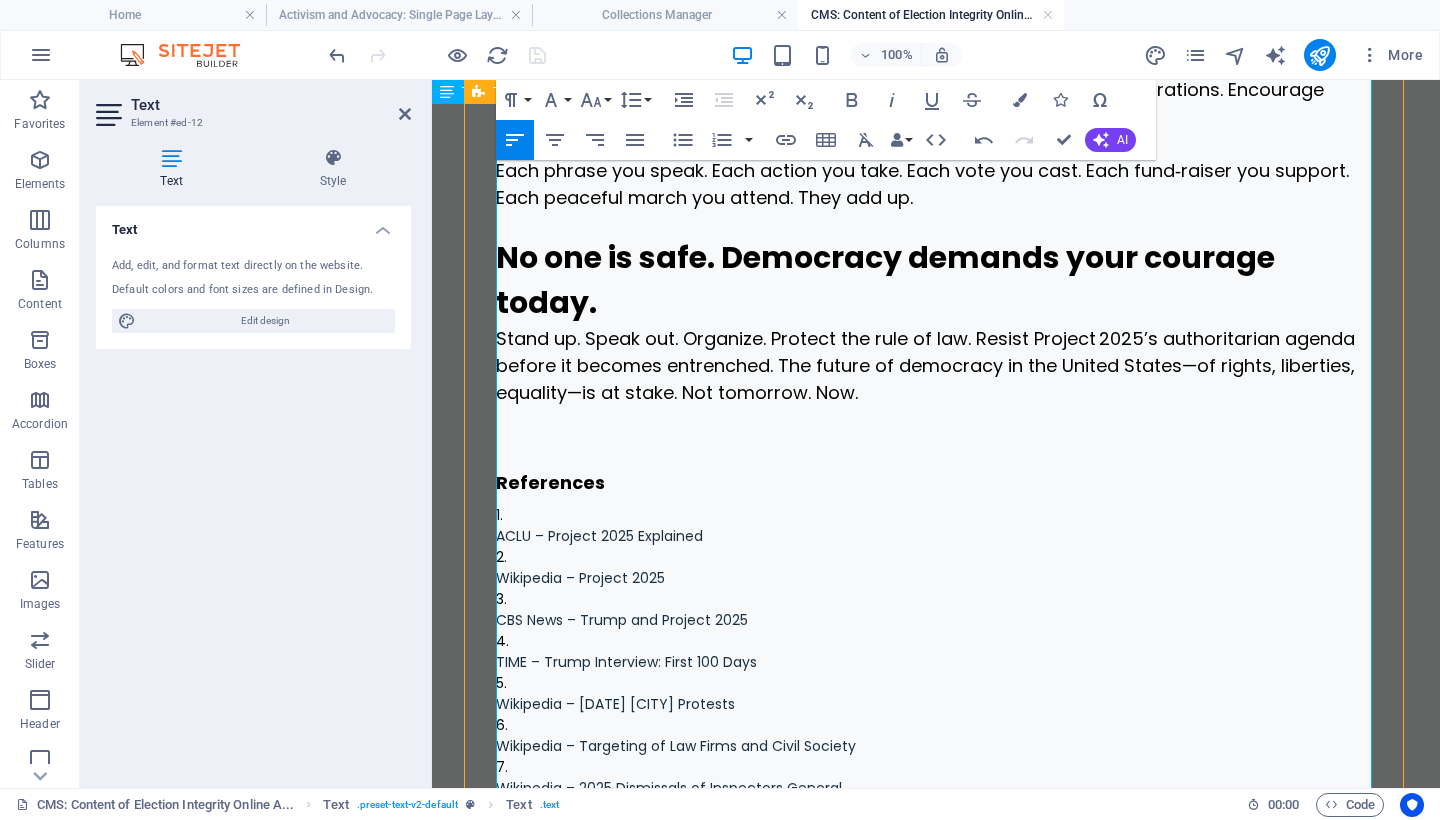 type 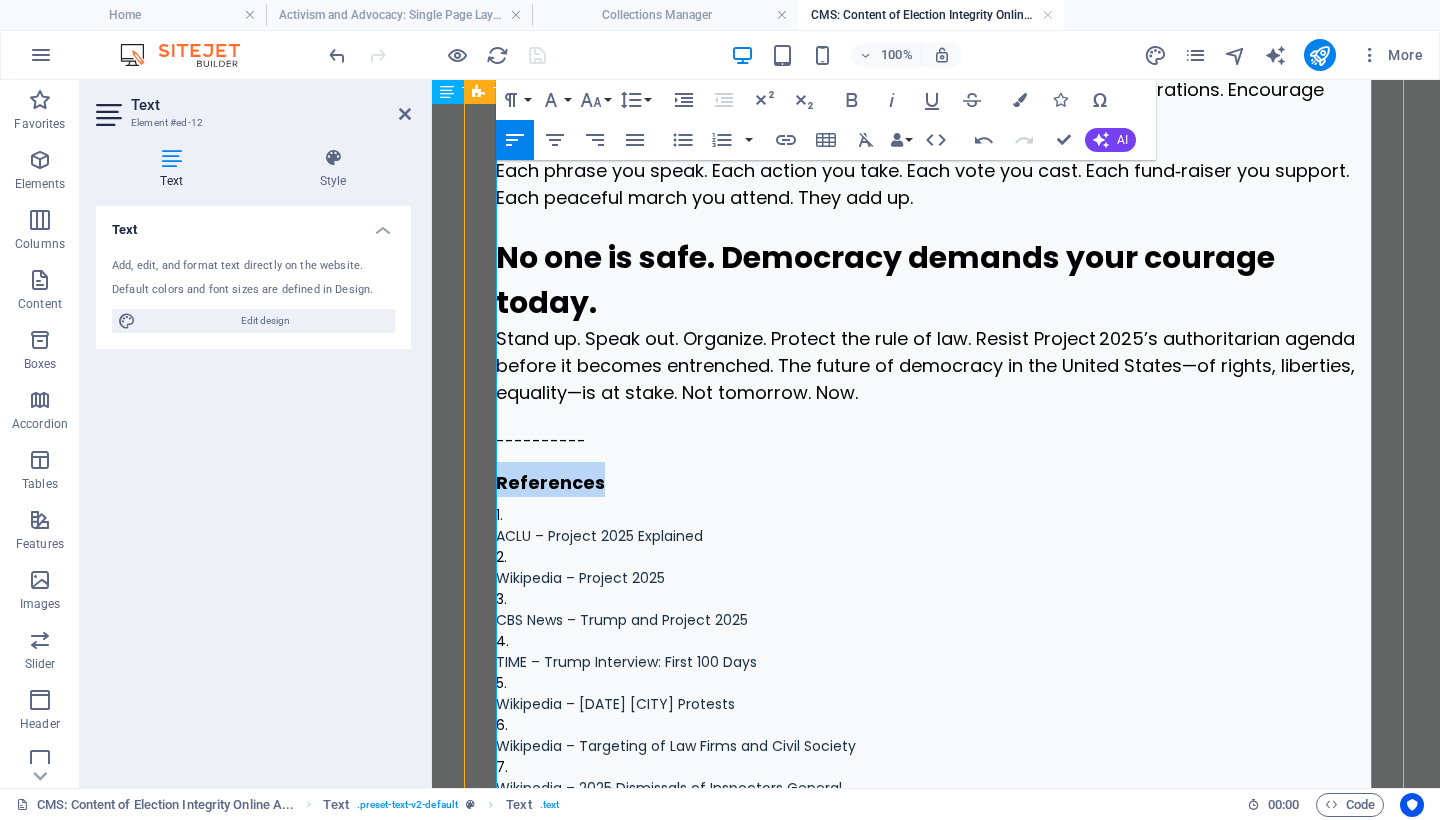 drag, startPoint x: 597, startPoint y: 484, endPoint x: 494, endPoint y: 487, distance: 103.04368 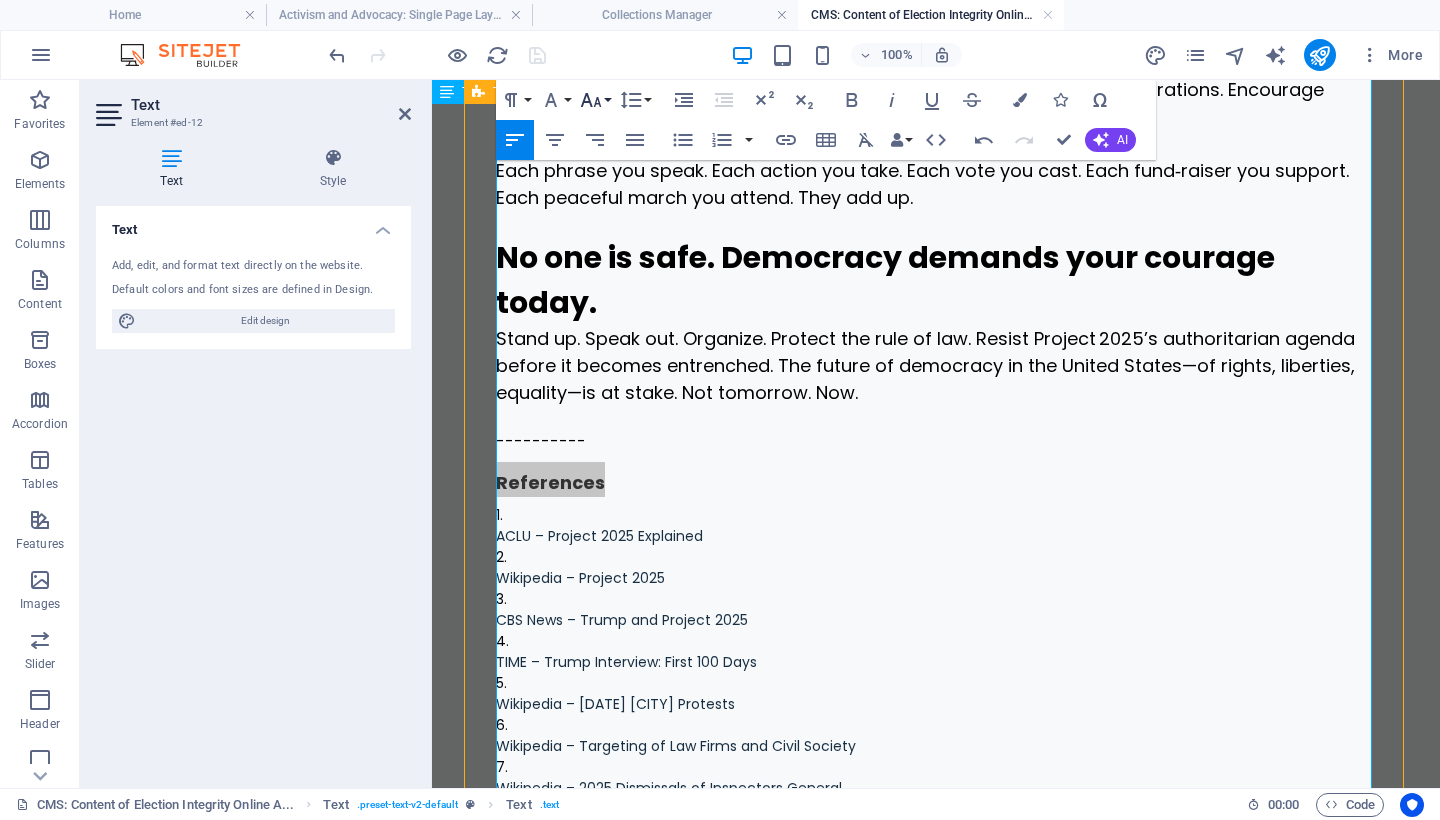 click 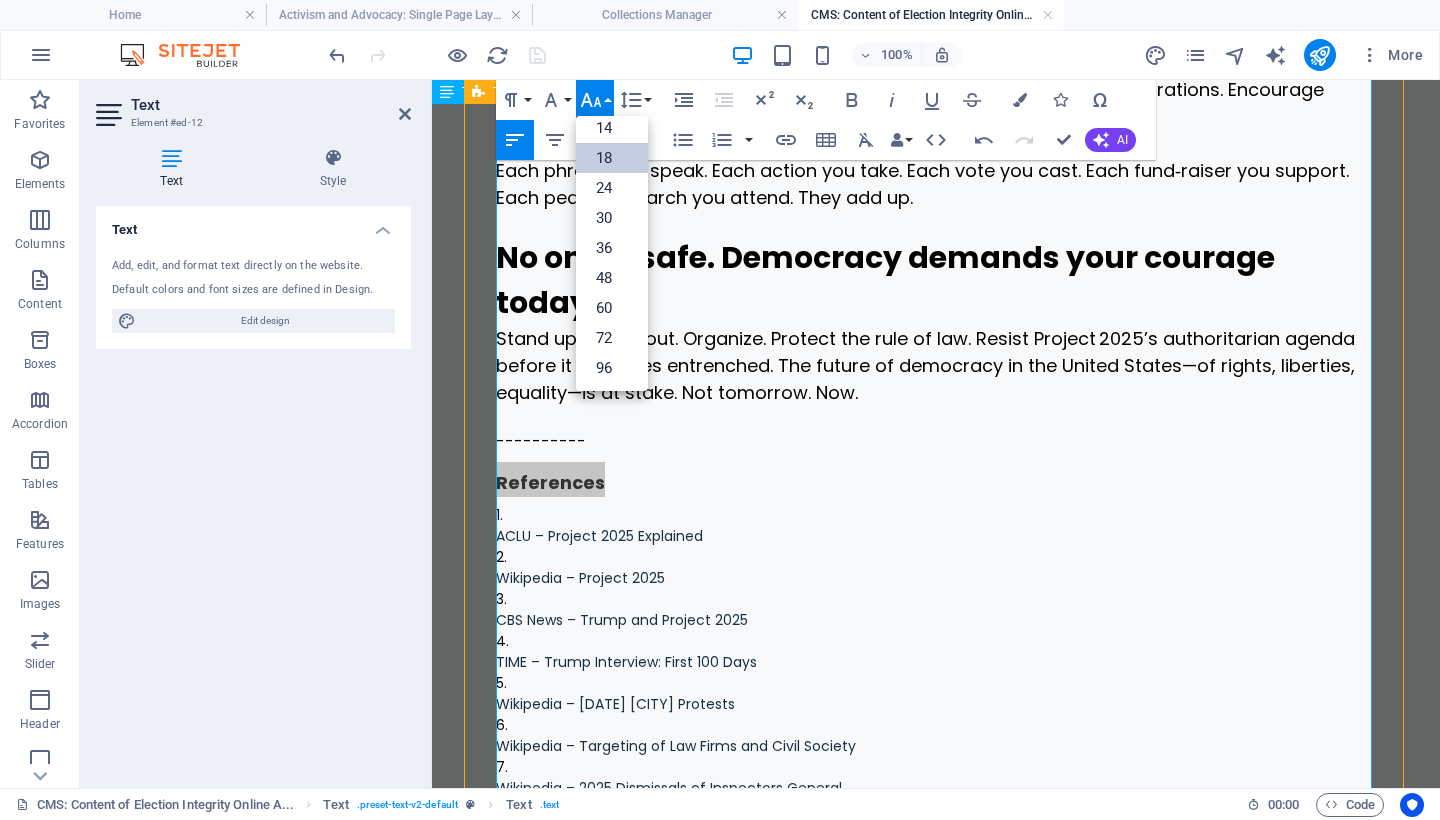 scroll, scrollTop: 161, scrollLeft: 0, axis: vertical 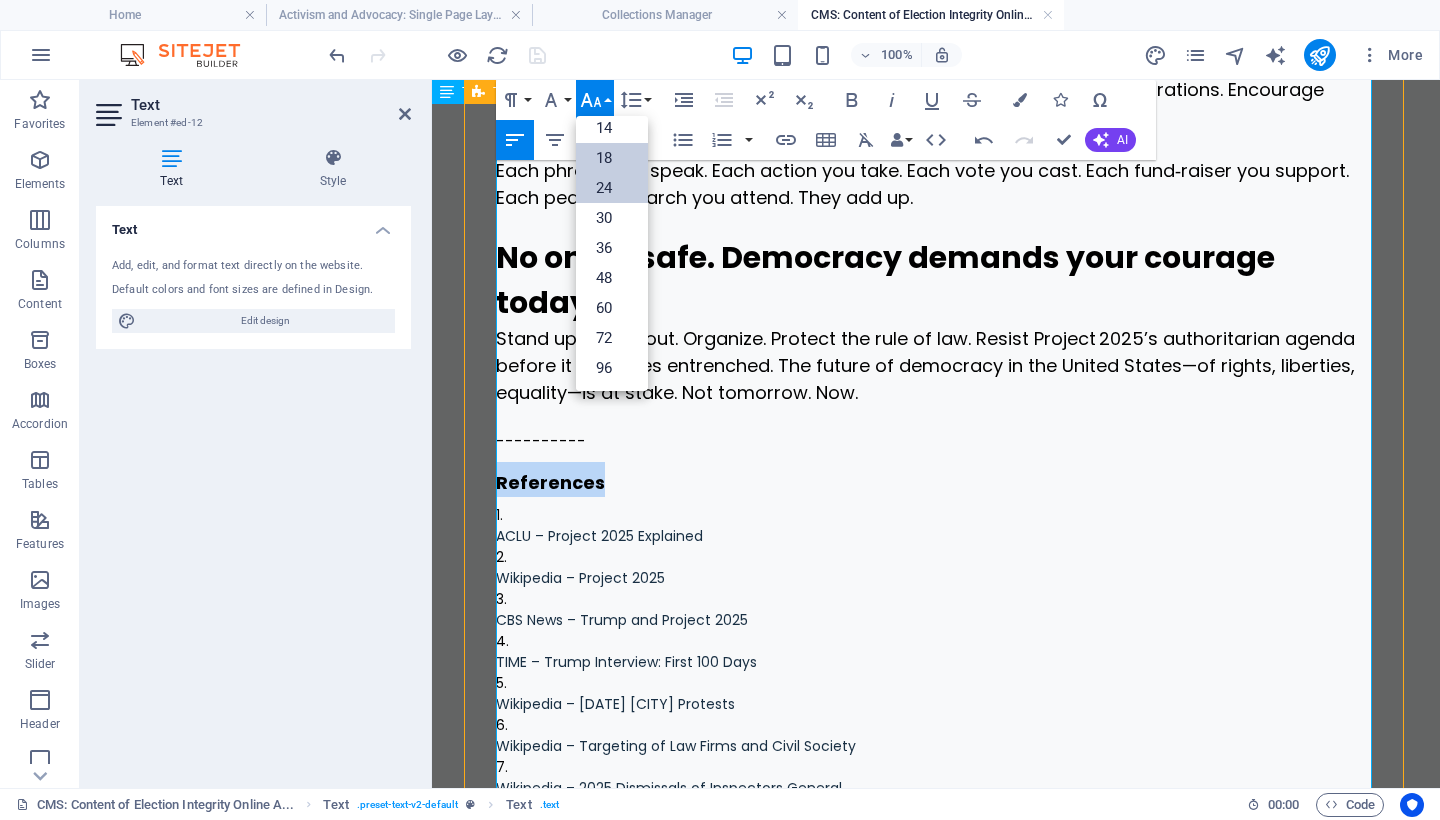 click on "24" at bounding box center [612, 188] 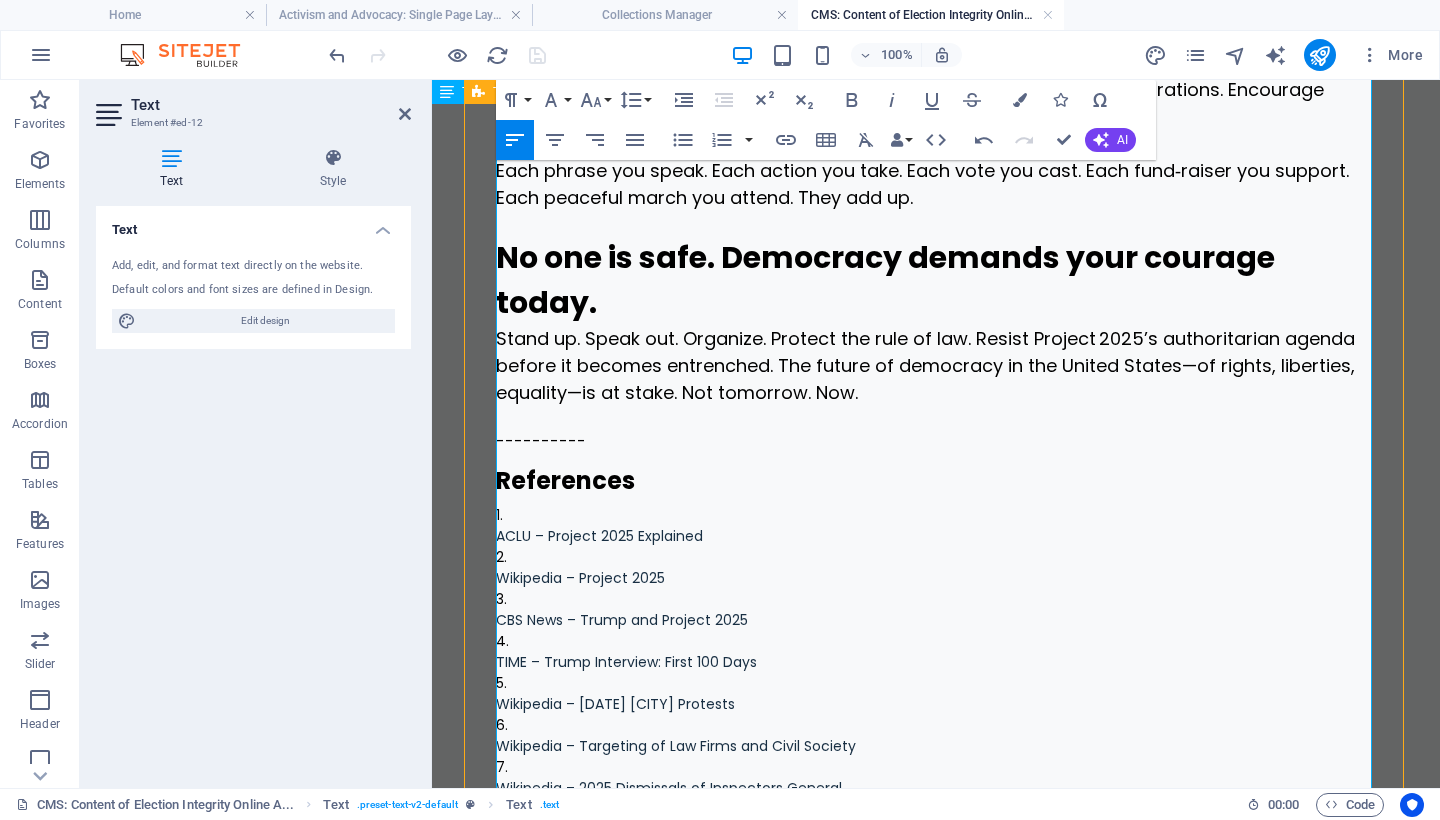 click on "References" at bounding box center [936, 479] 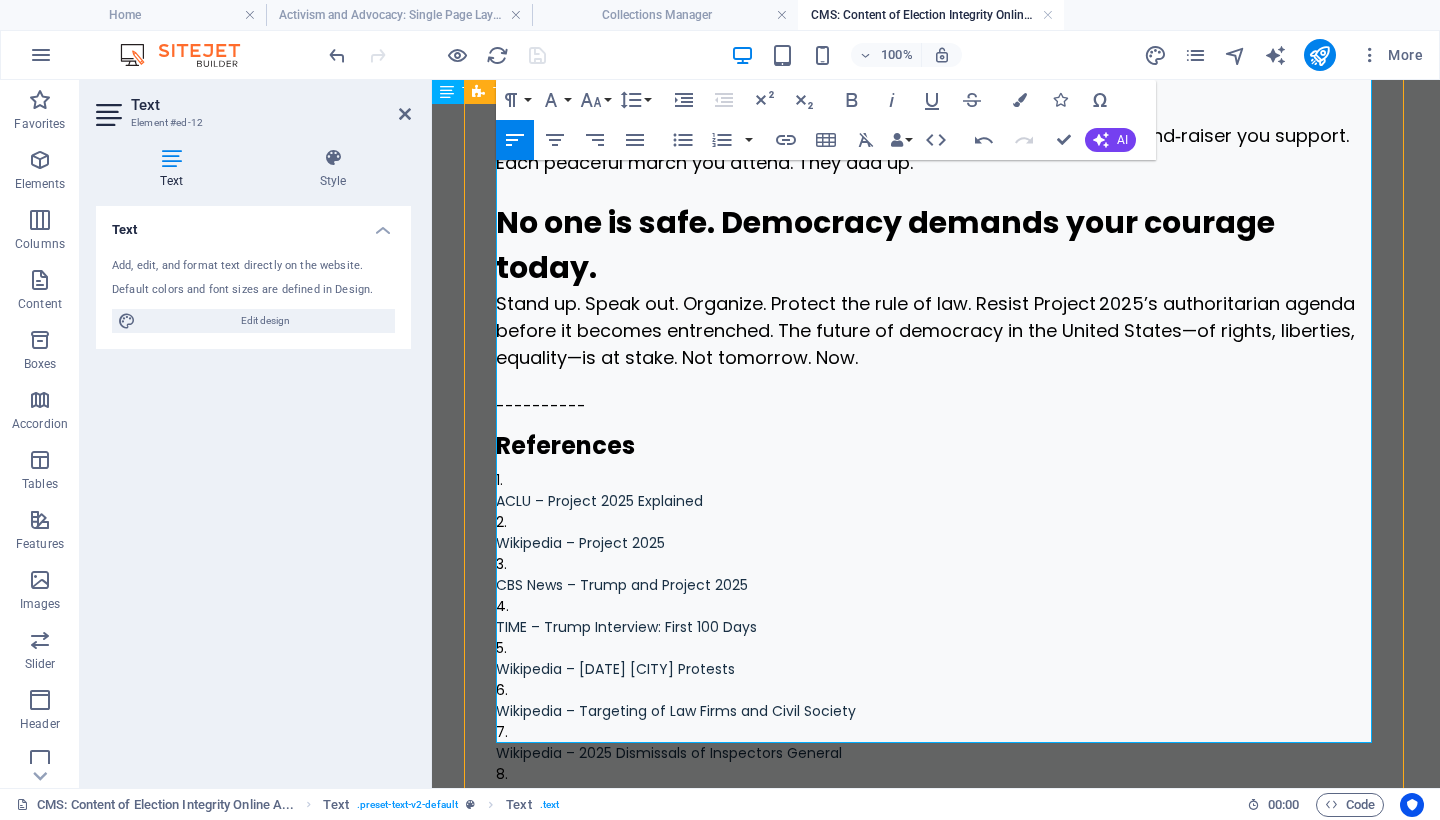 scroll, scrollTop: 3616, scrollLeft: 0, axis: vertical 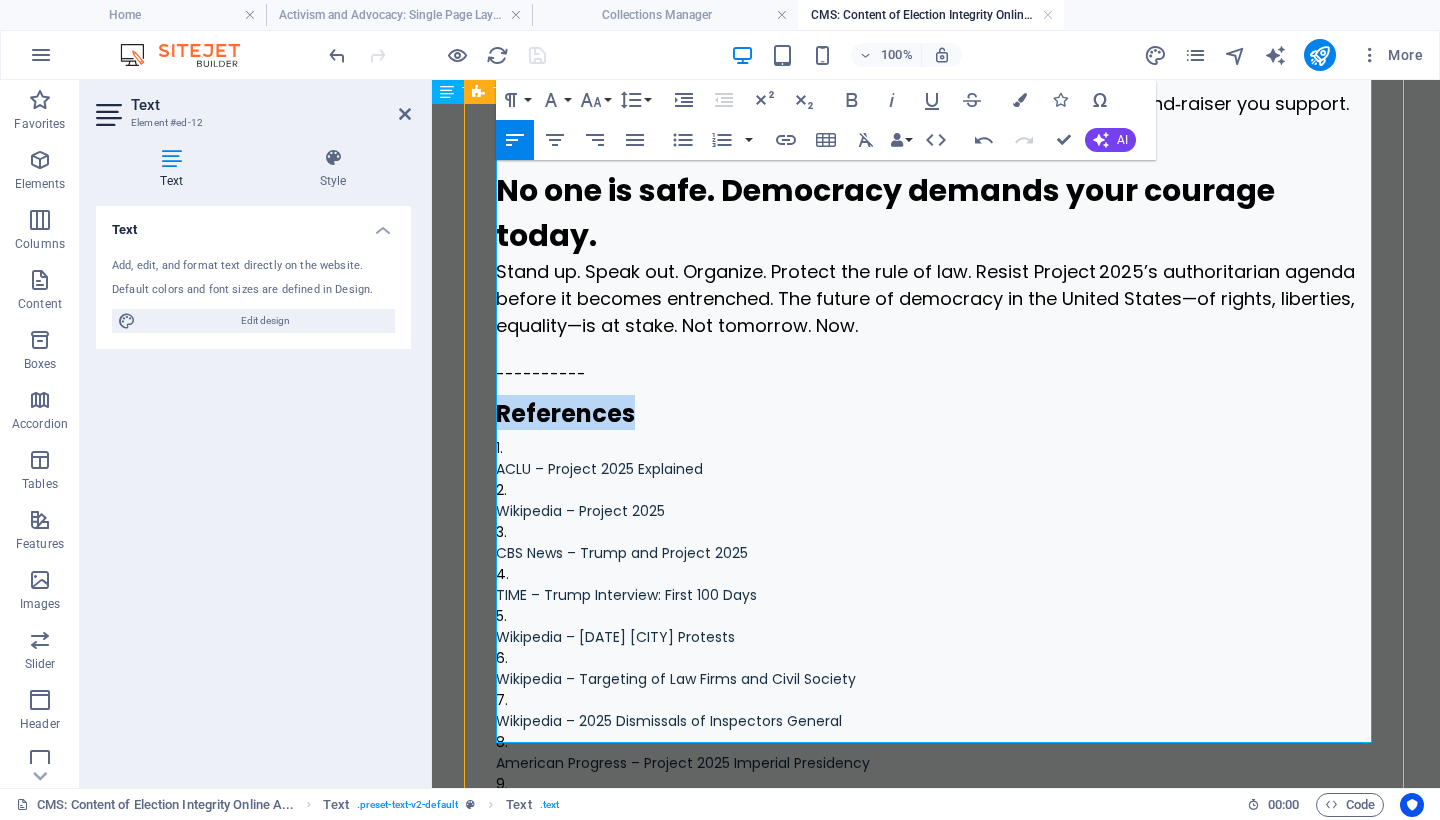 drag, startPoint x: 585, startPoint y: 412, endPoint x: 488, endPoint y: 415, distance: 97.04638 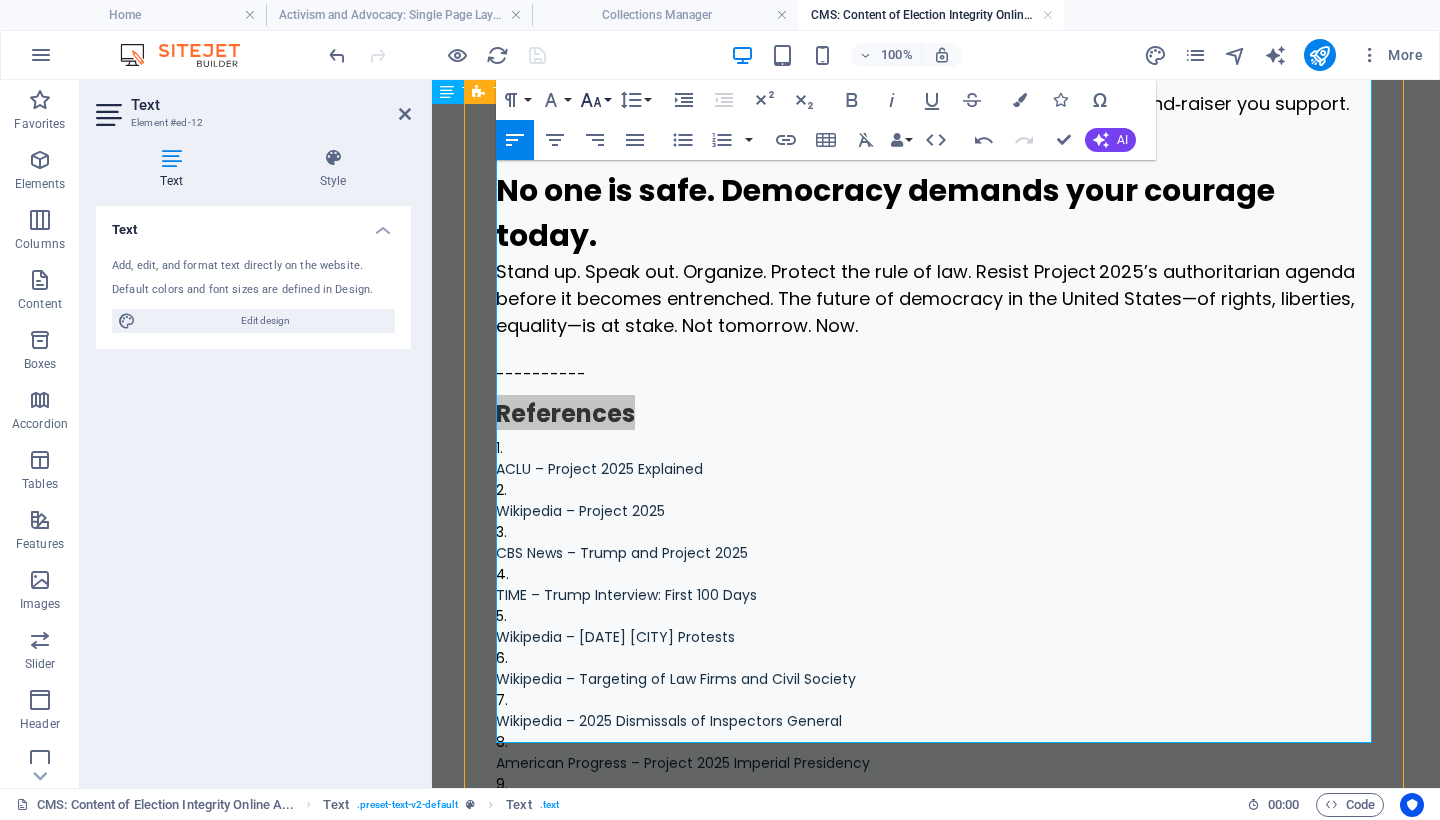 click 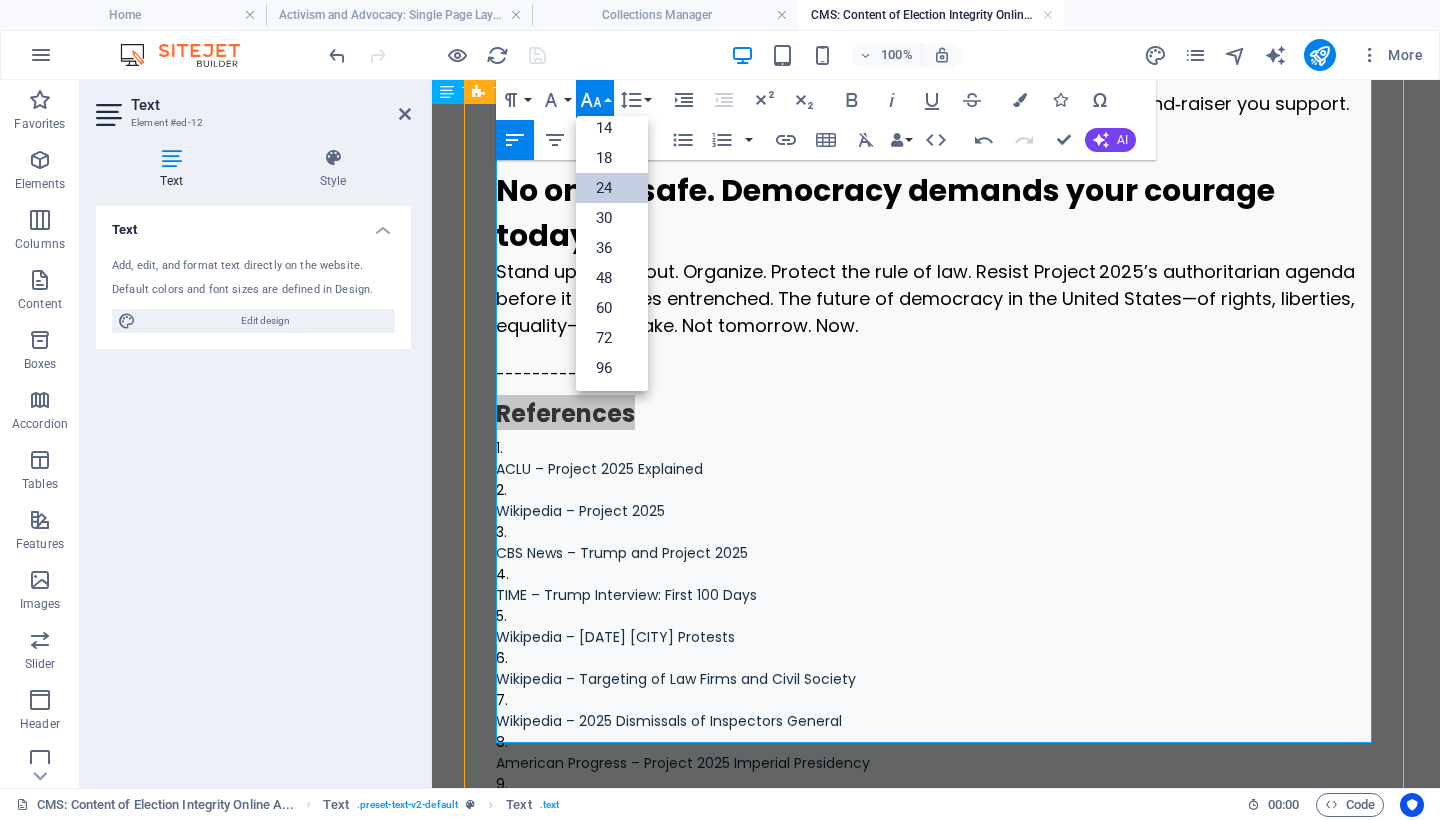scroll, scrollTop: 161, scrollLeft: 0, axis: vertical 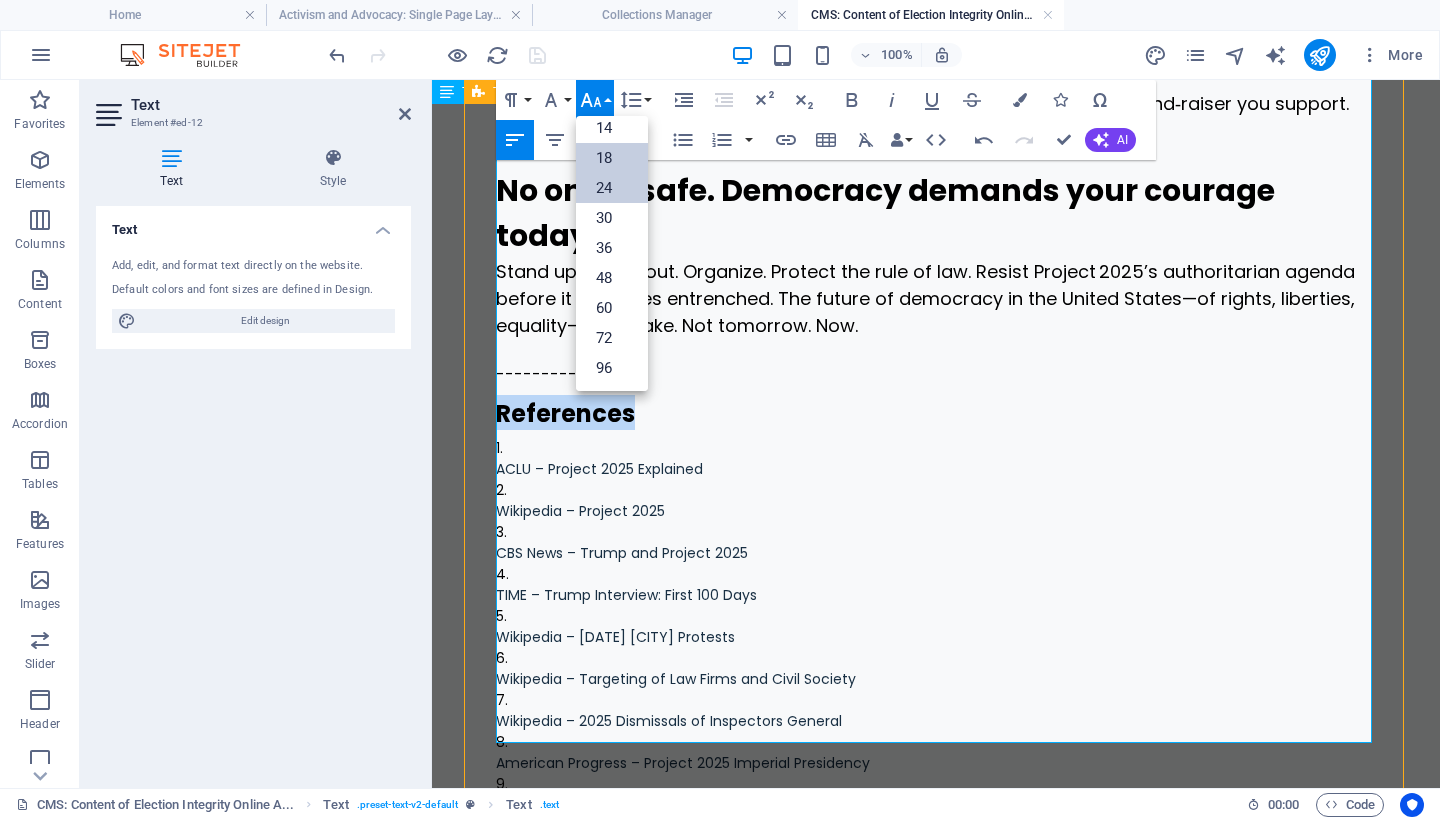 click on "18" at bounding box center (612, 158) 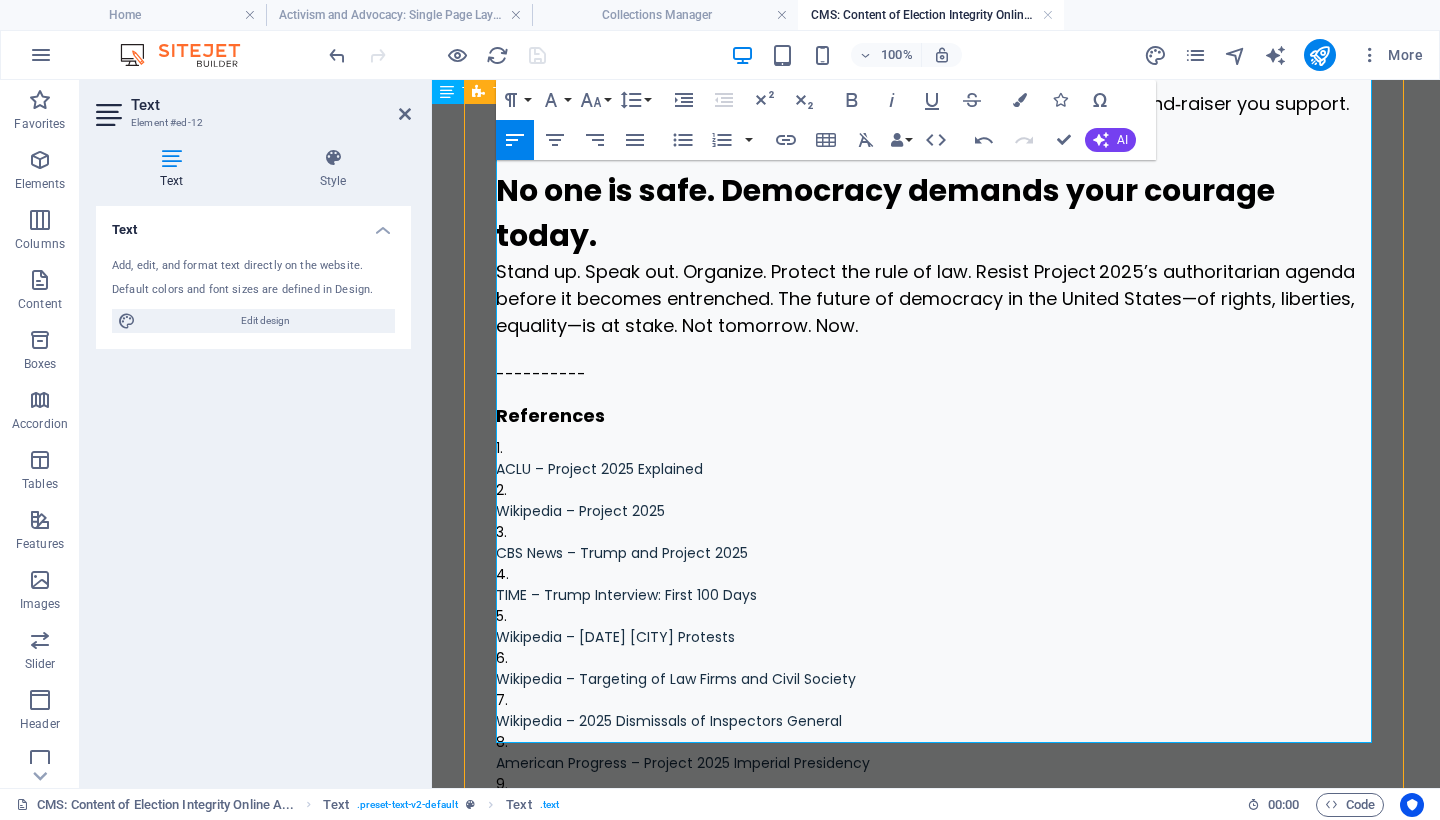 click on "References" at bounding box center (936, 412) 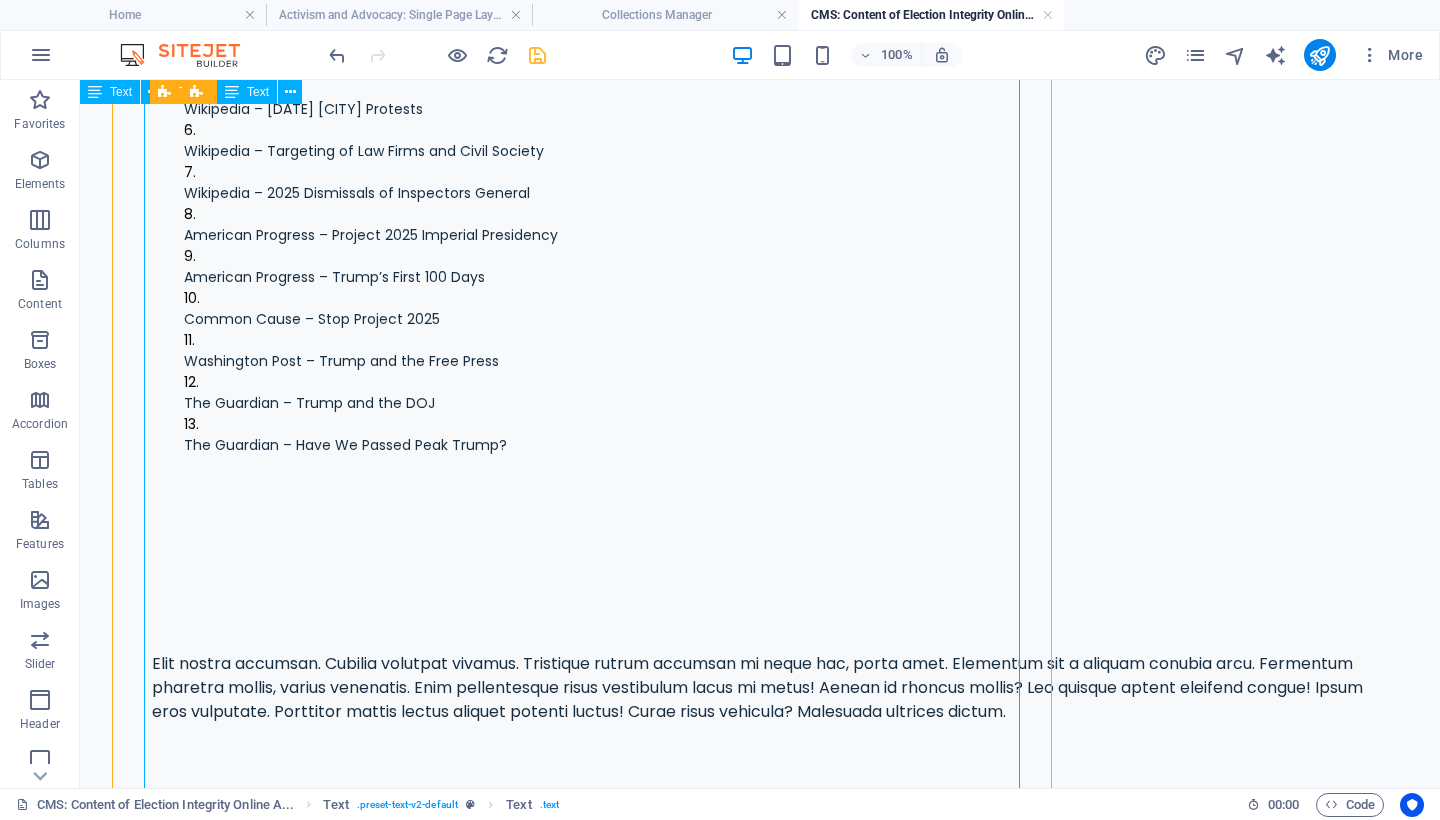 scroll, scrollTop: 3250, scrollLeft: 0, axis: vertical 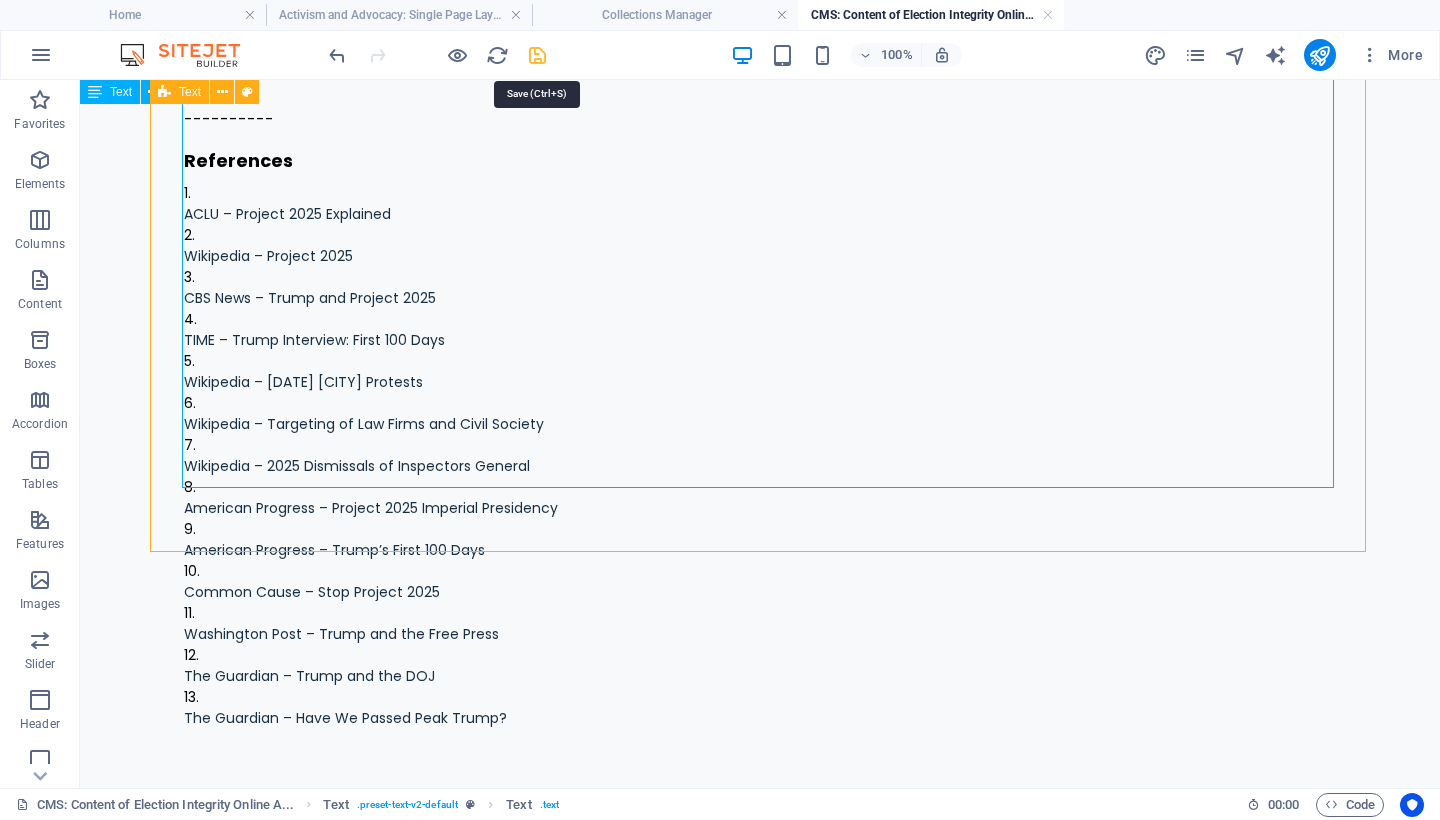 click at bounding box center [537, 55] 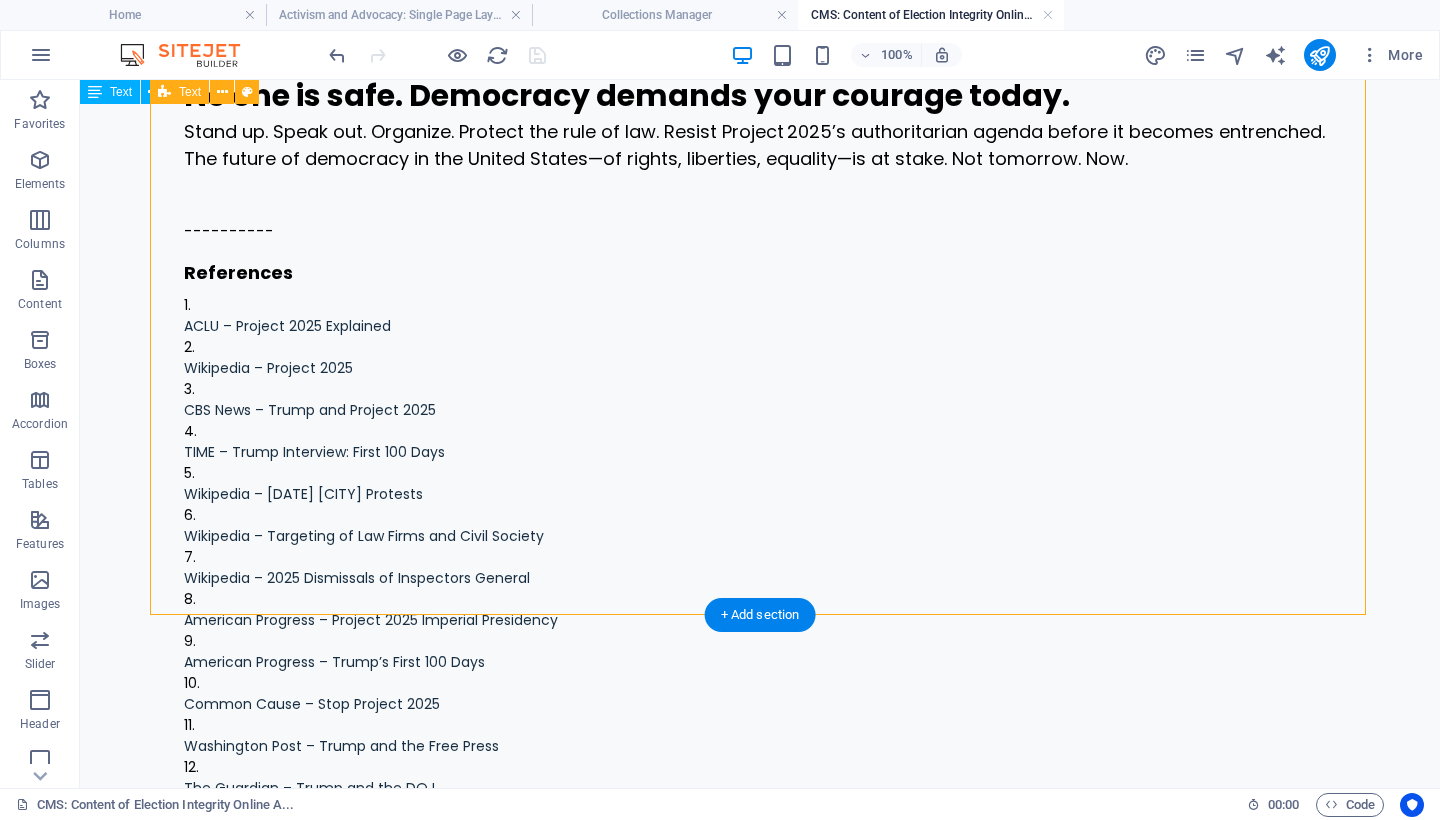scroll, scrollTop: 3187, scrollLeft: 0, axis: vertical 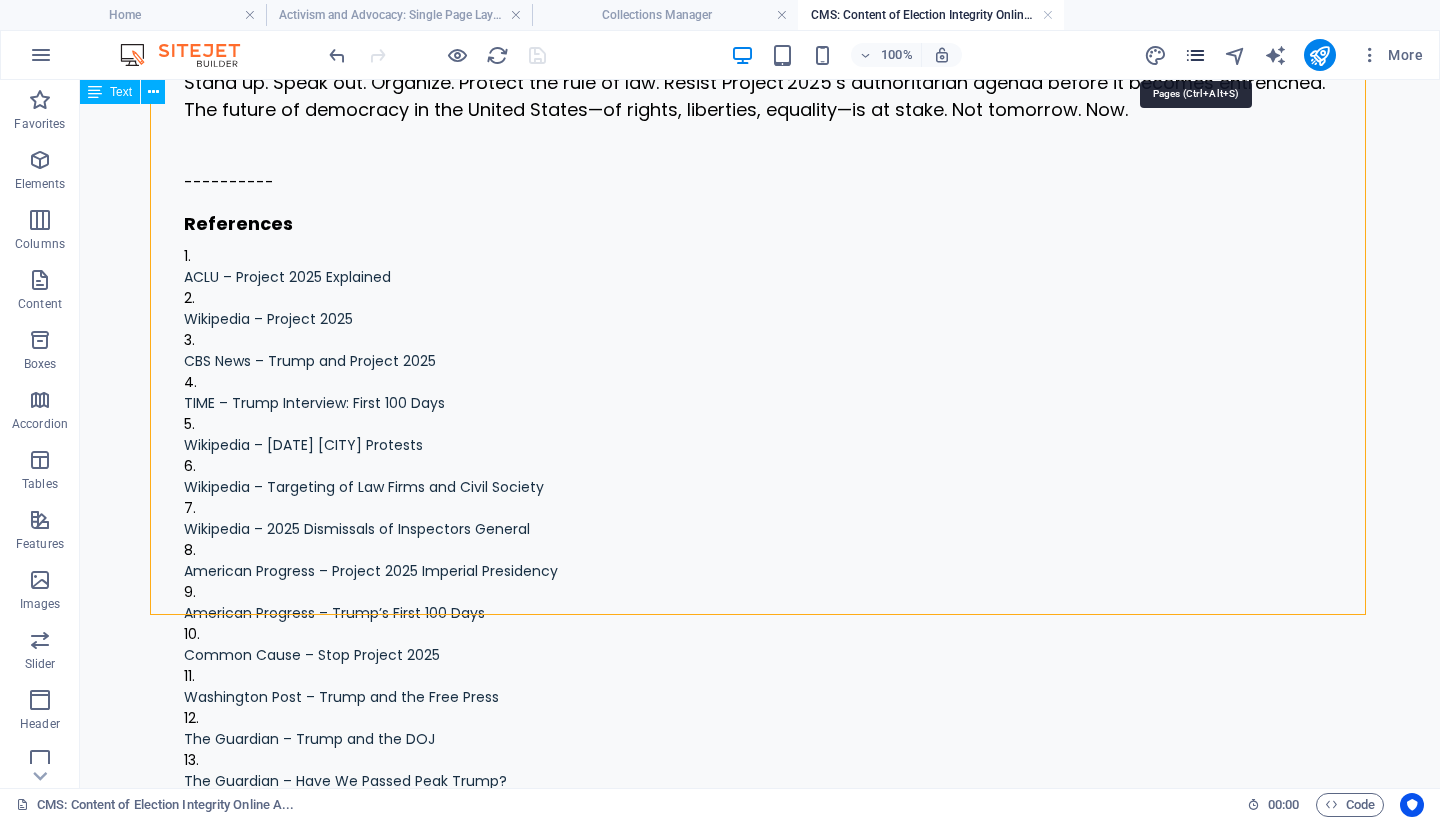 click at bounding box center (1195, 55) 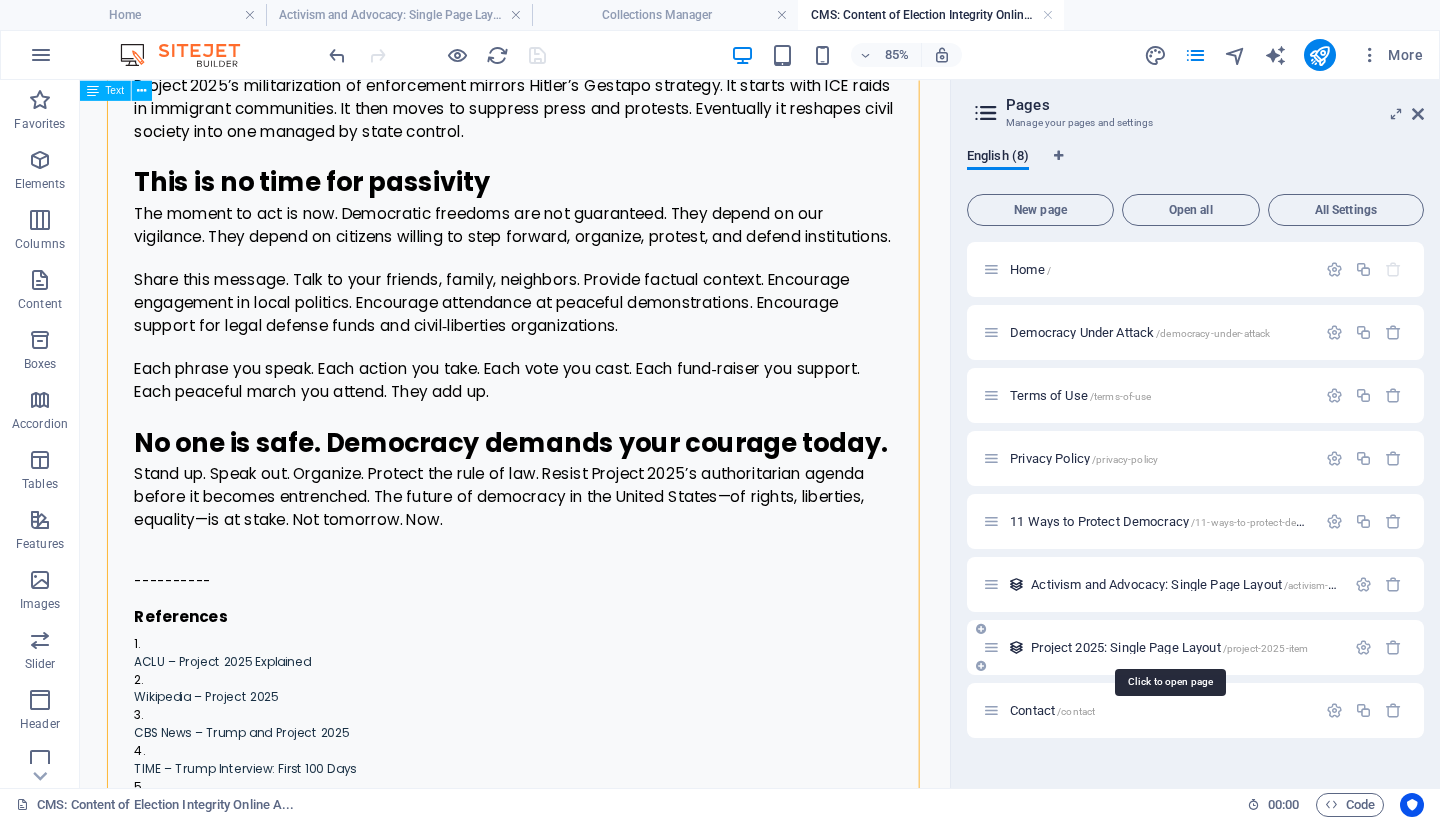 click on "Project 2025: Single Page Layout /project-2025-item" at bounding box center [1169, 647] 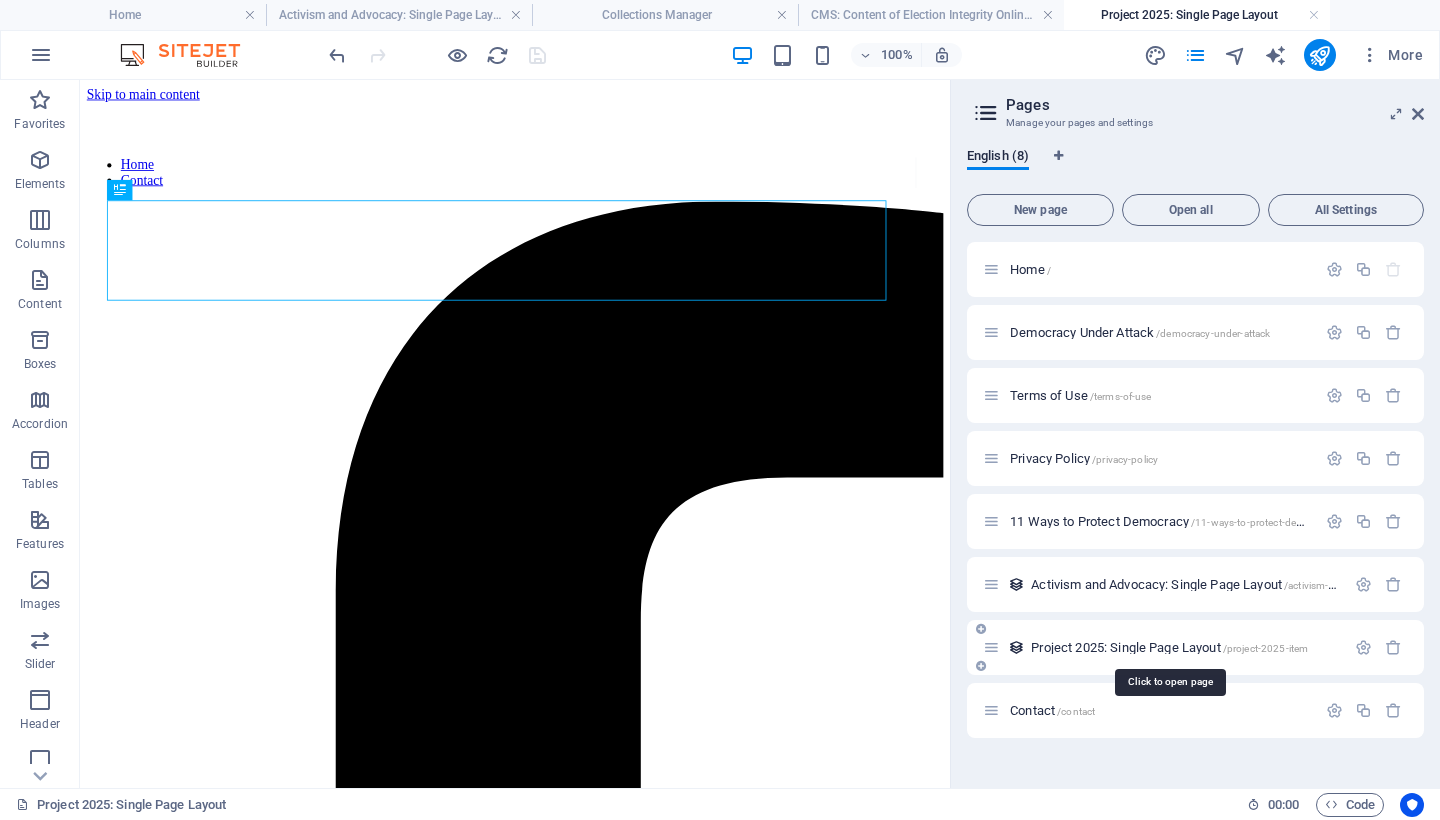 scroll, scrollTop: 0, scrollLeft: 0, axis: both 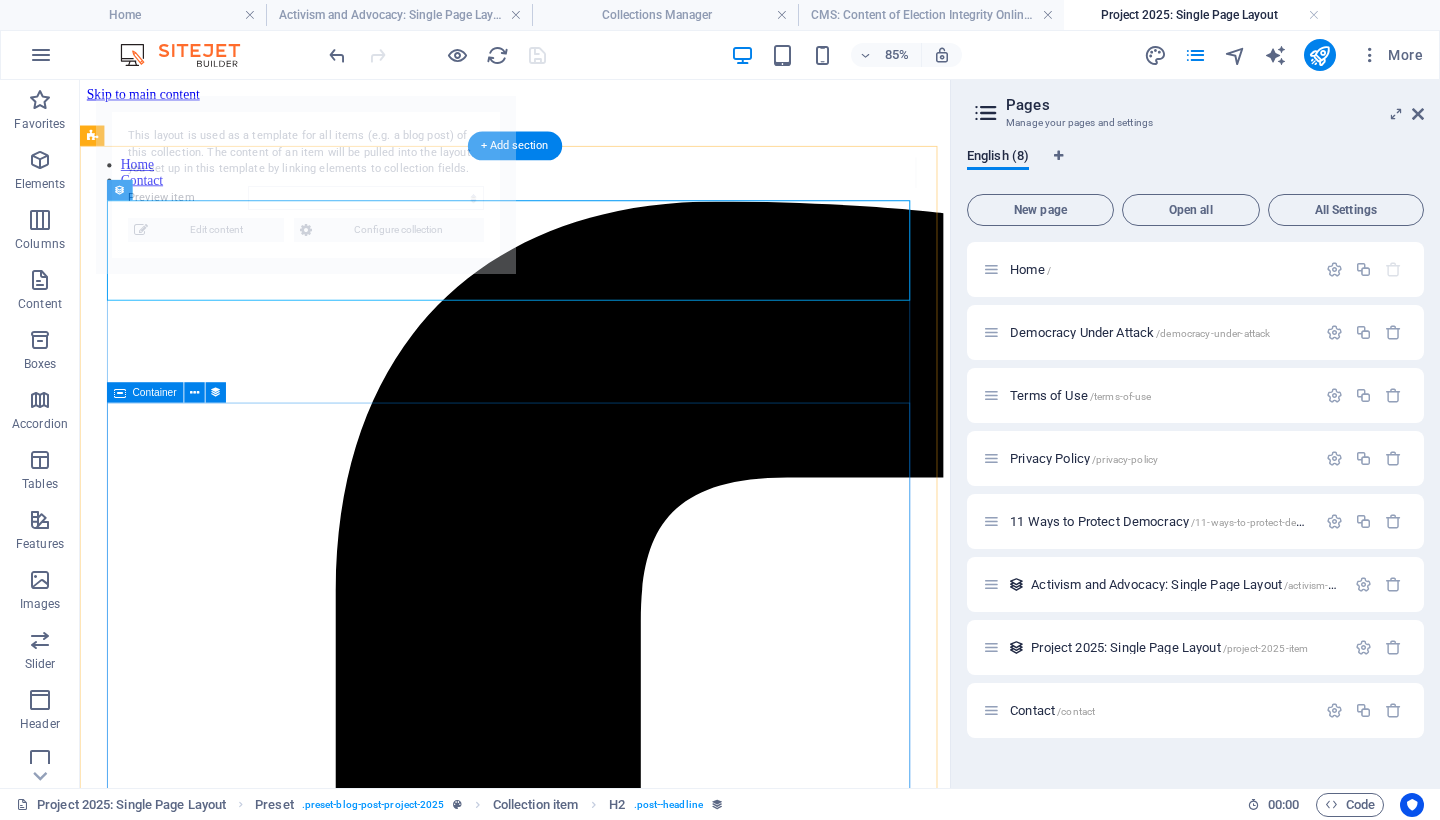 select on "688ff2b734730a6caf02dc72" 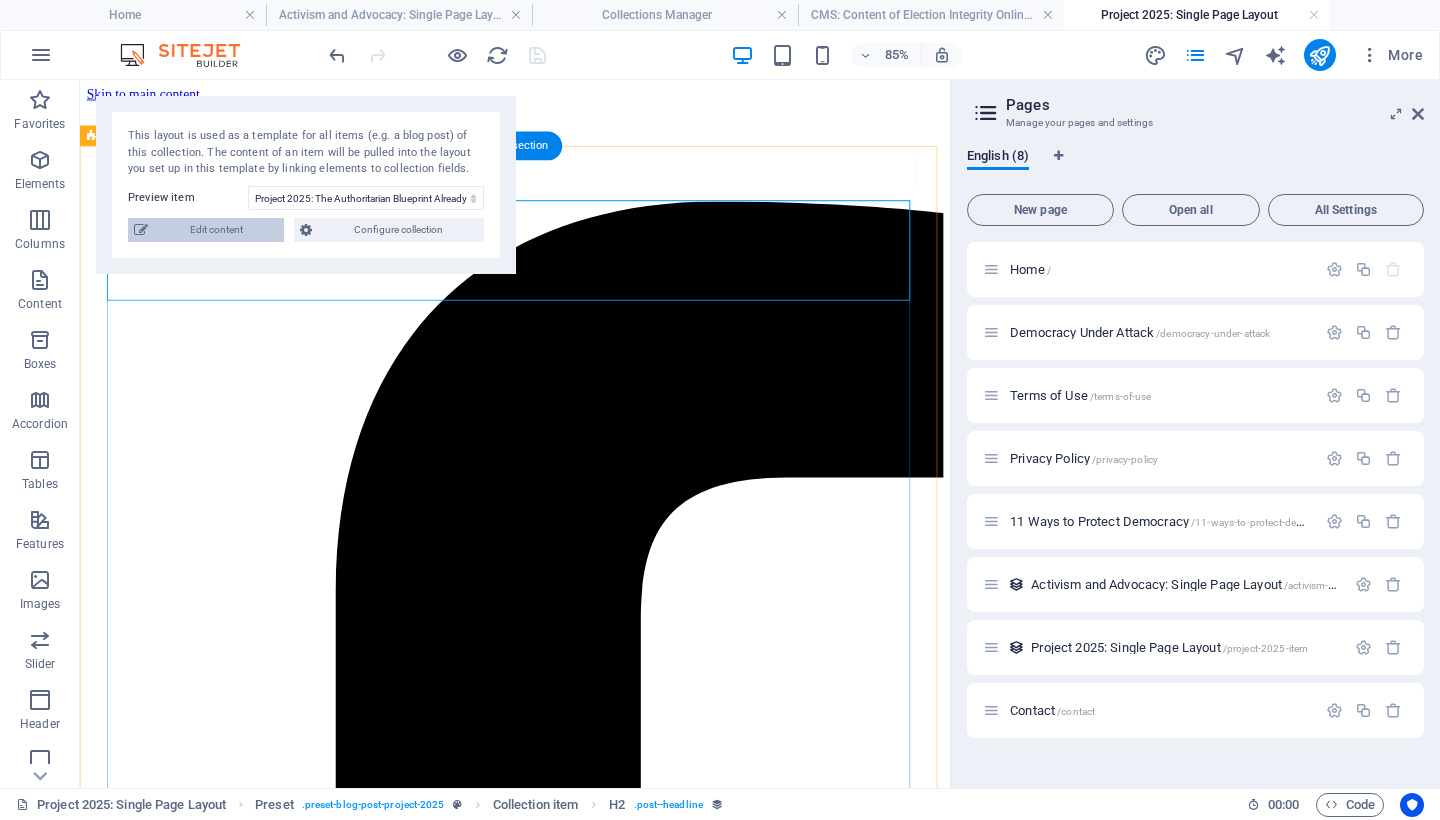 click on "Edit content" at bounding box center (216, 230) 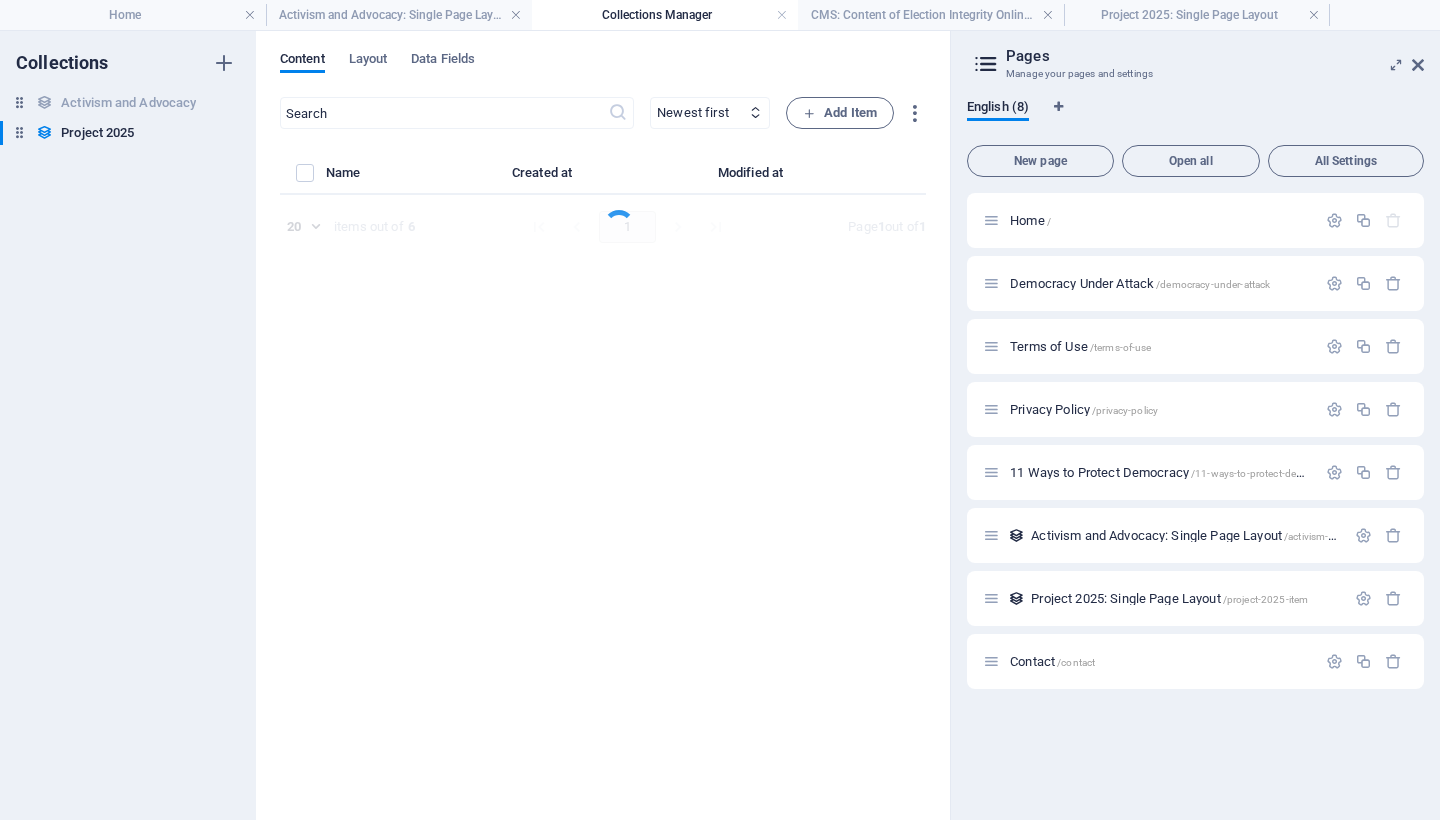 select on "Project 2025" 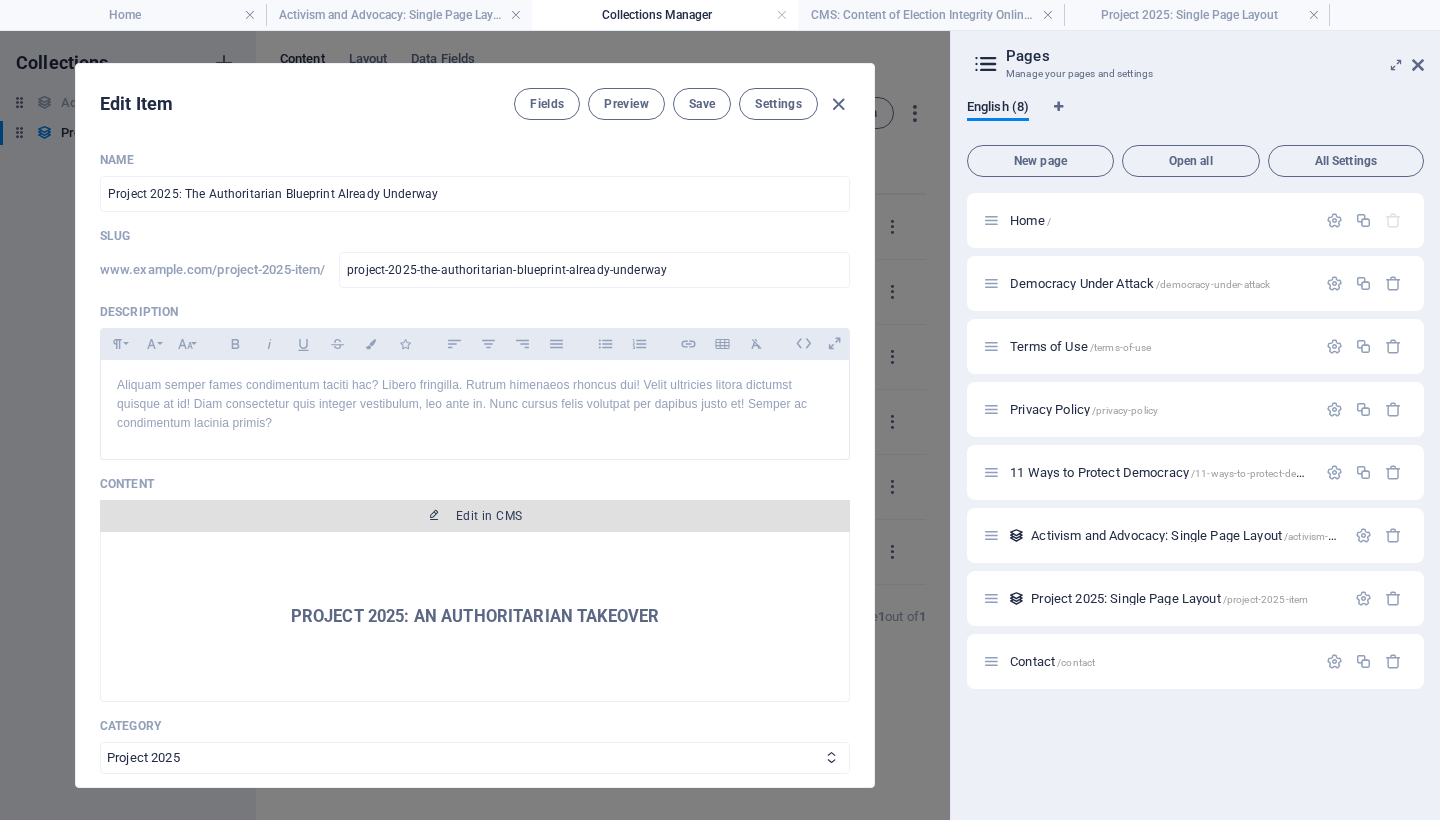 click on "Edit in CMS" at bounding box center (489, 516) 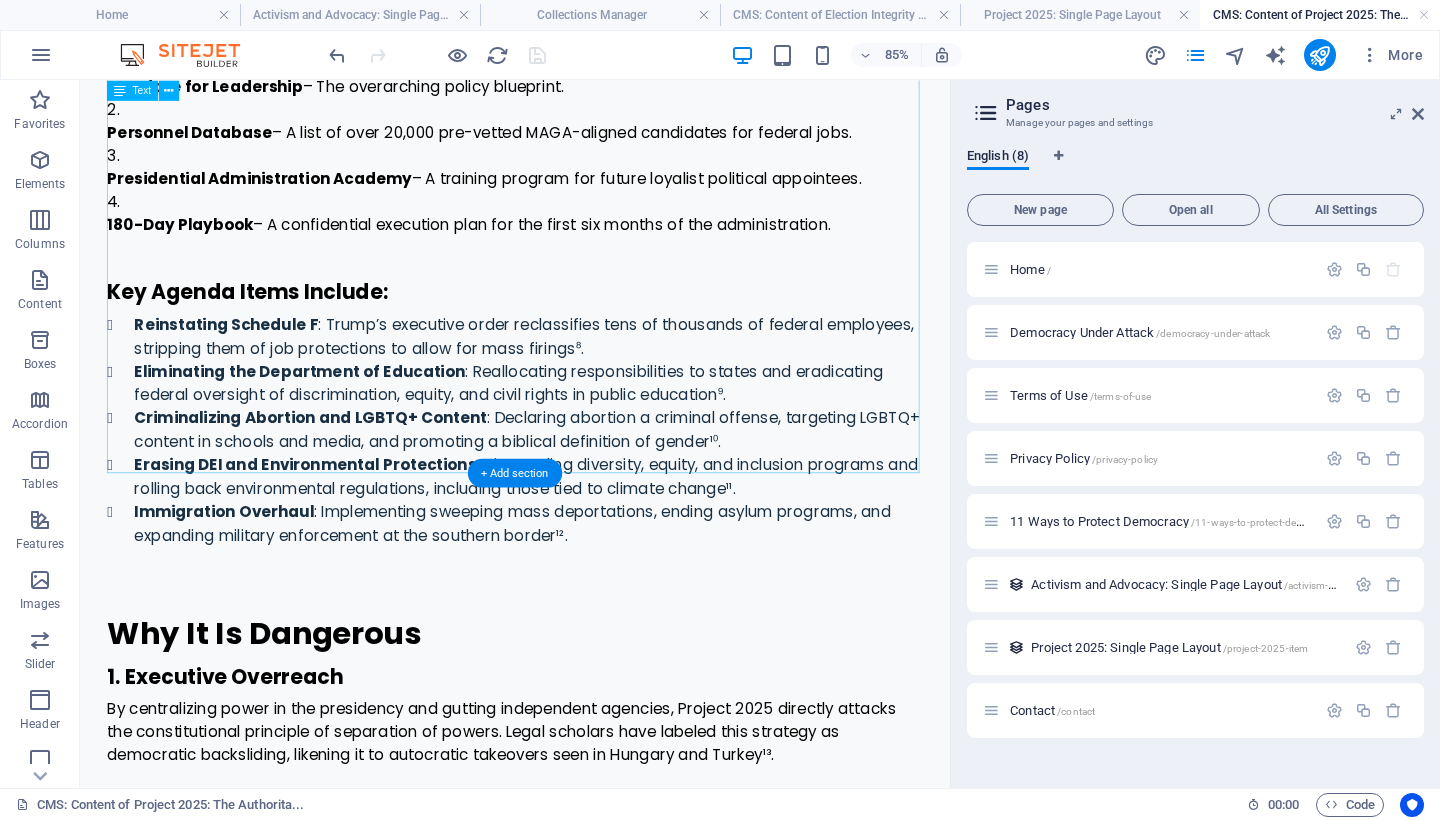 scroll, scrollTop: 4299, scrollLeft: 0, axis: vertical 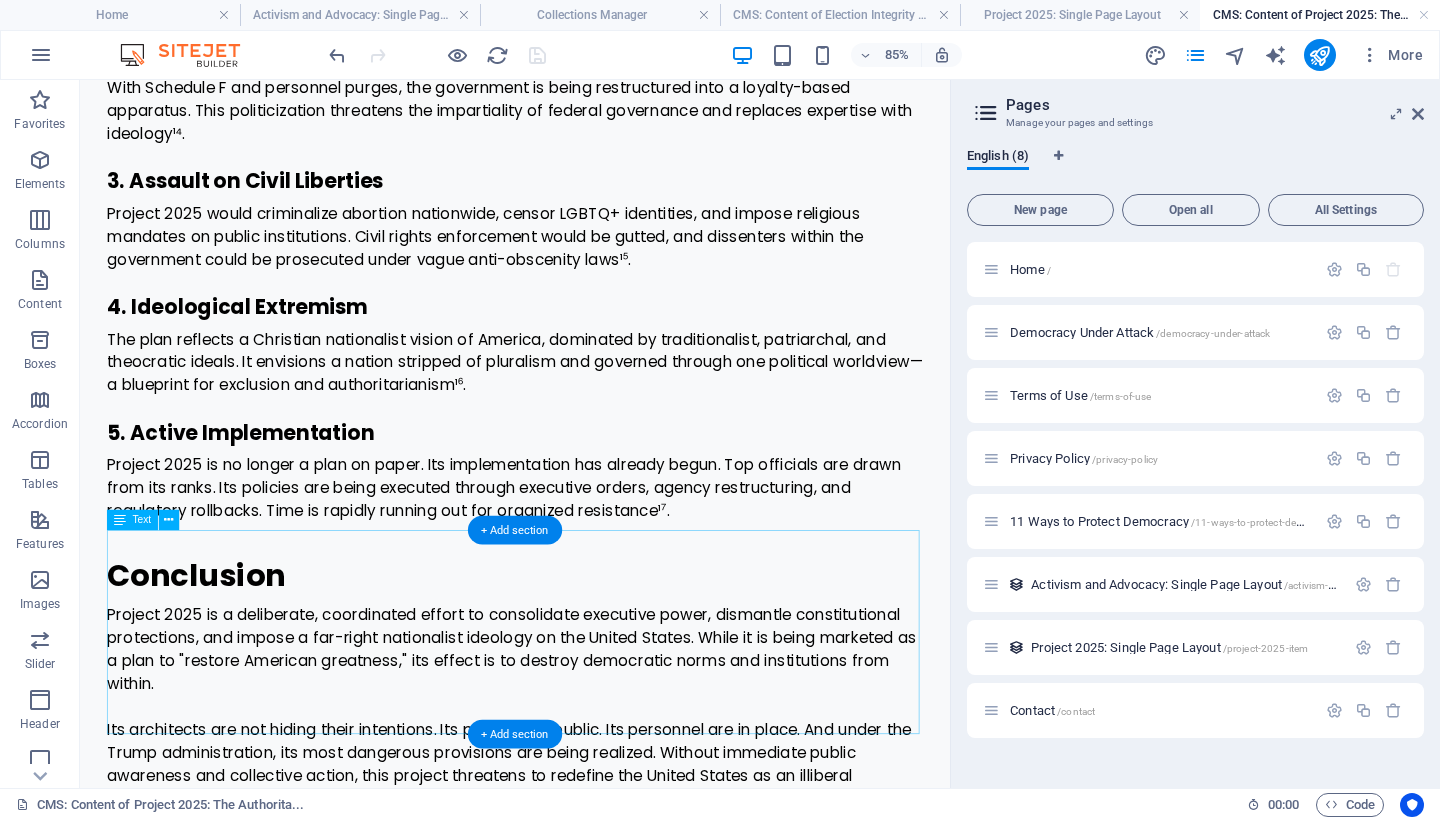 click on "Disclosure:   "Project 2025: The Authoritarian Blueprint Underway"   was written by [FIRST] [LAST] with assistance from AI to support research and enhance editorial clarity. Legal Disclaimer:  The views and opinions expressed in this article are those of the author, [FIRST] [LAST], and are intended for informational and educational purposes only. This content does not constitute legal, financial, or professional advice. While every effort has been made to ensure the accuracy of the information provided, no guarantees are made regarding its completeness or reliability. References to public figures, organizations, or policies are based on publicly available sources and are presented in good faith. Readers are encouraged to conduct their own research and seek independent counsel where appropriate. The author expressly disclaims any liability for any loss or damage incurred by reliance on the information contained herein." at bounding box center [592, 1990] 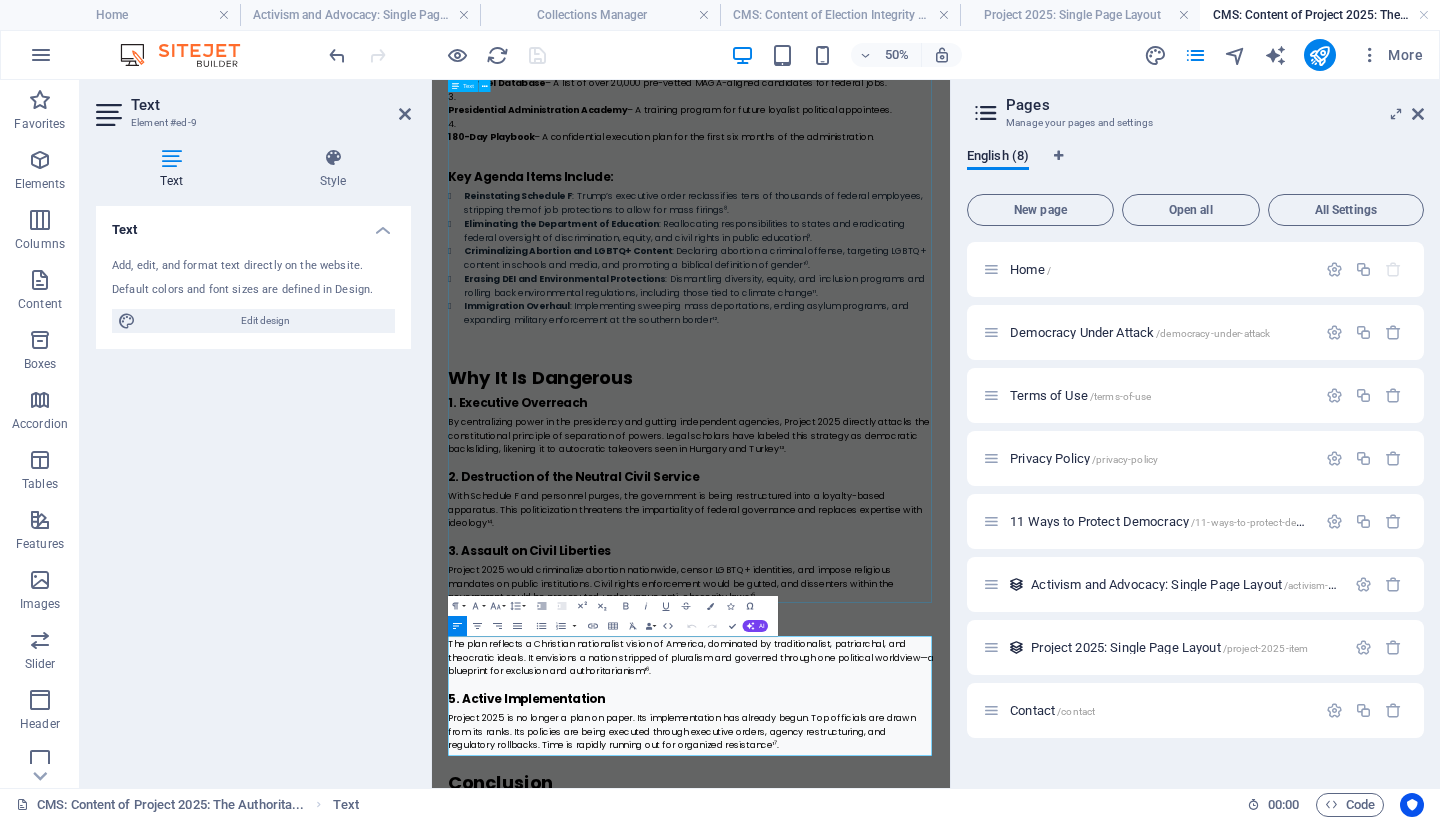 scroll, scrollTop: 3716, scrollLeft: 0, axis: vertical 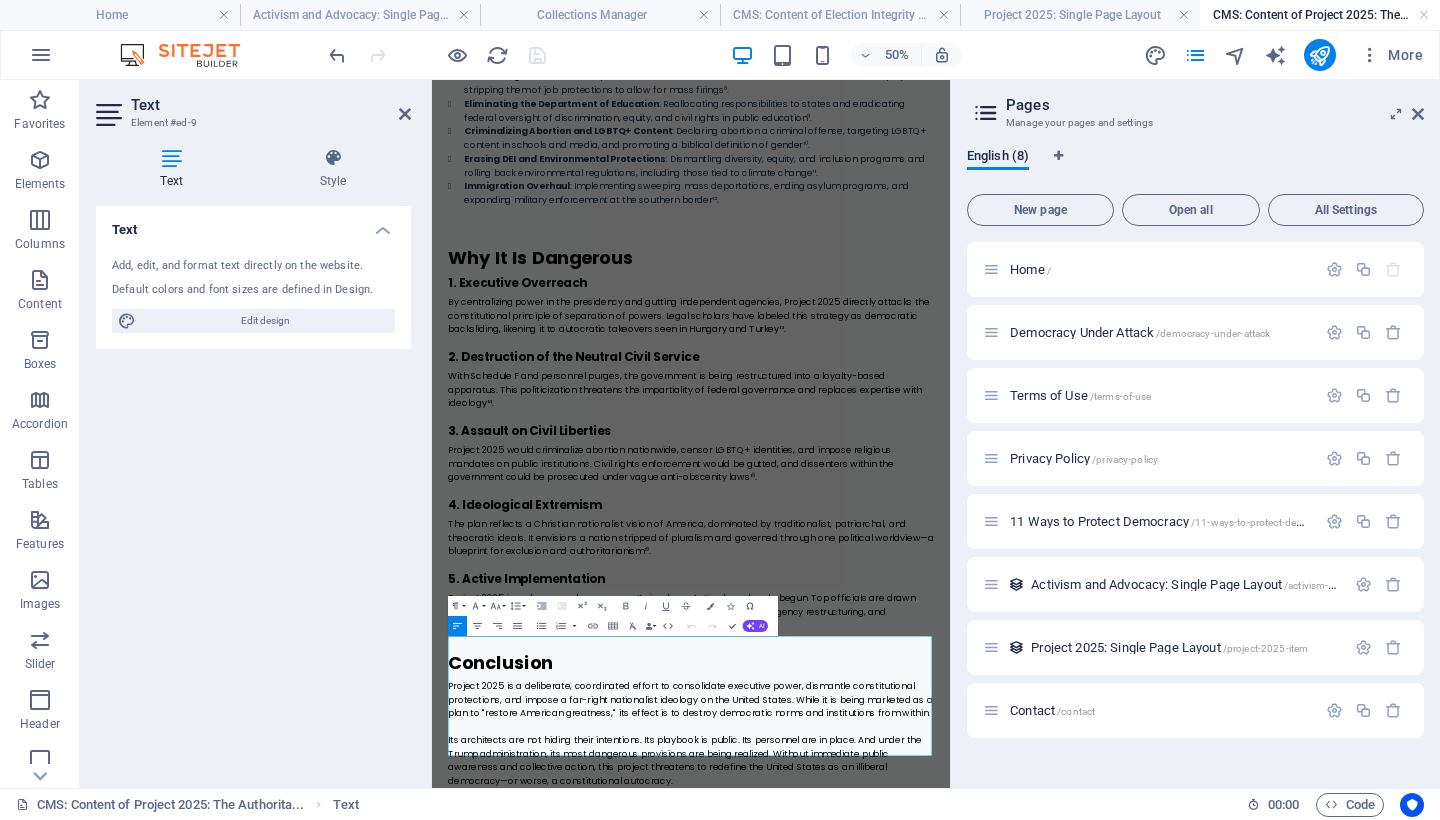 drag, startPoint x: 1112, startPoint y: 1402, endPoint x: 456, endPoint y: 1214, distance: 682.40753 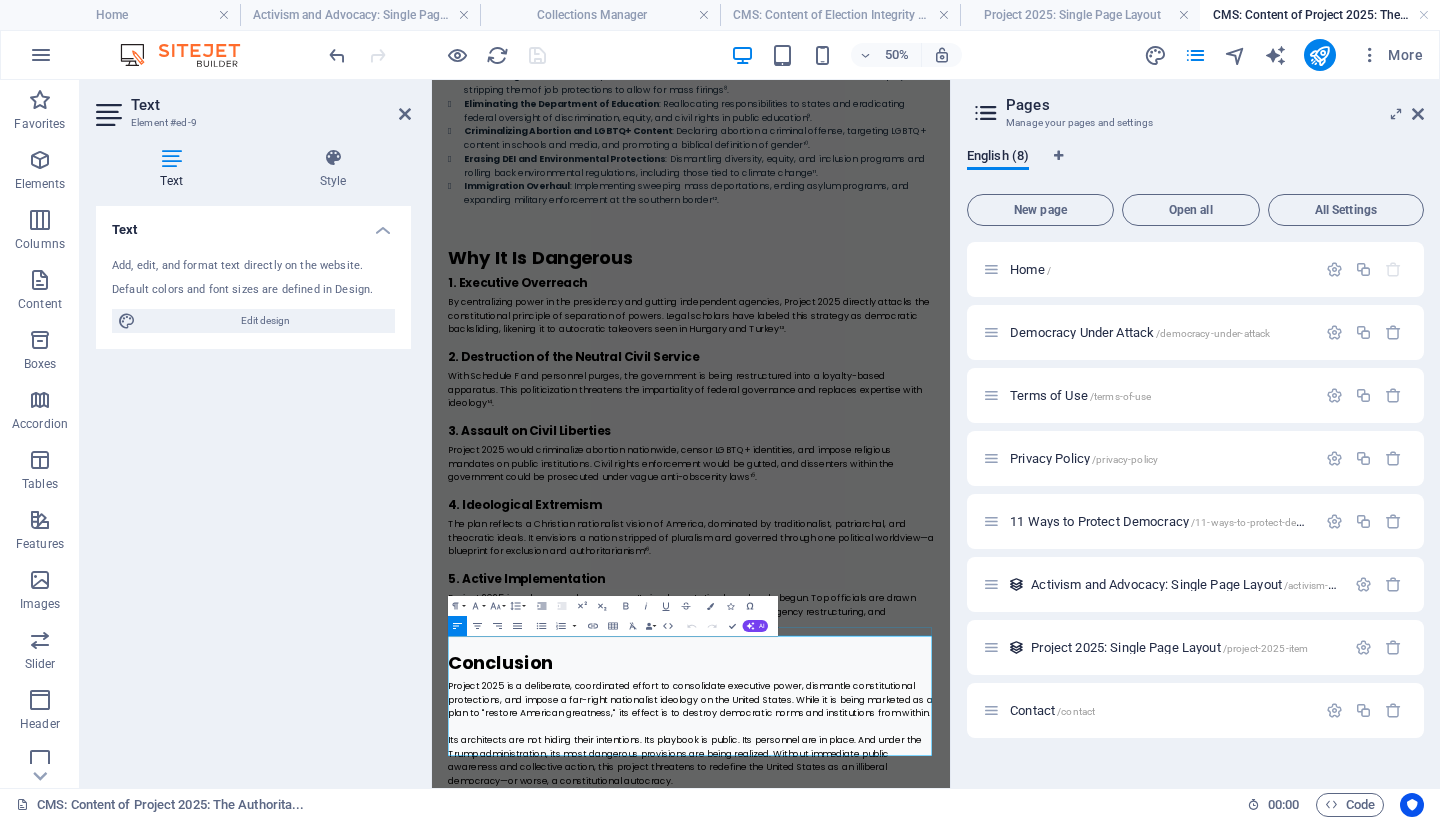 copy on "Disclosure:   "Project 2025: The Authoritarian Blueprint Underway"   was written by [FIRST] [LAST] with assistance from AI to support research and enhance editorial clarity. Legal Disclaimer:  The views and opinions expressed in this article are those of the author, [FIRST] [LAST], and are intended for informational and educational purposes only. This content does not constitute legal, financial, or professional advice. While every effort has been made to ensure the accuracy of the information provided, no guarantees are made regarding its completeness or reliability. References to public figures, organizations, or policies are based on publicly available sources and are presented in good faith. Readers are encouraged to conduct their own research and seek independent counsel where appropriate. The author expressly disclaims any liability for any loss or damage incurred by reliance on the information contained herein." 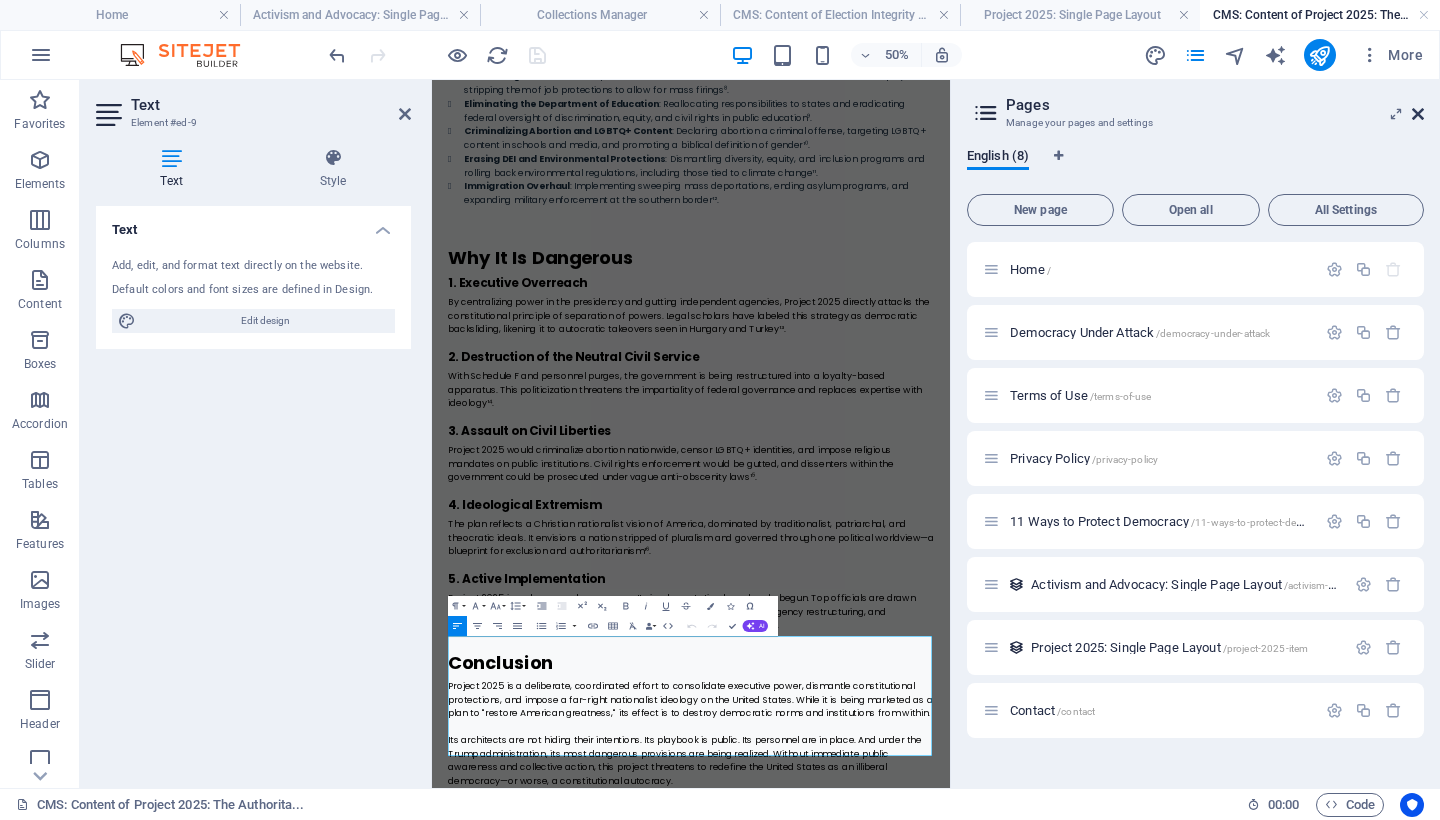 click at bounding box center (1418, 114) 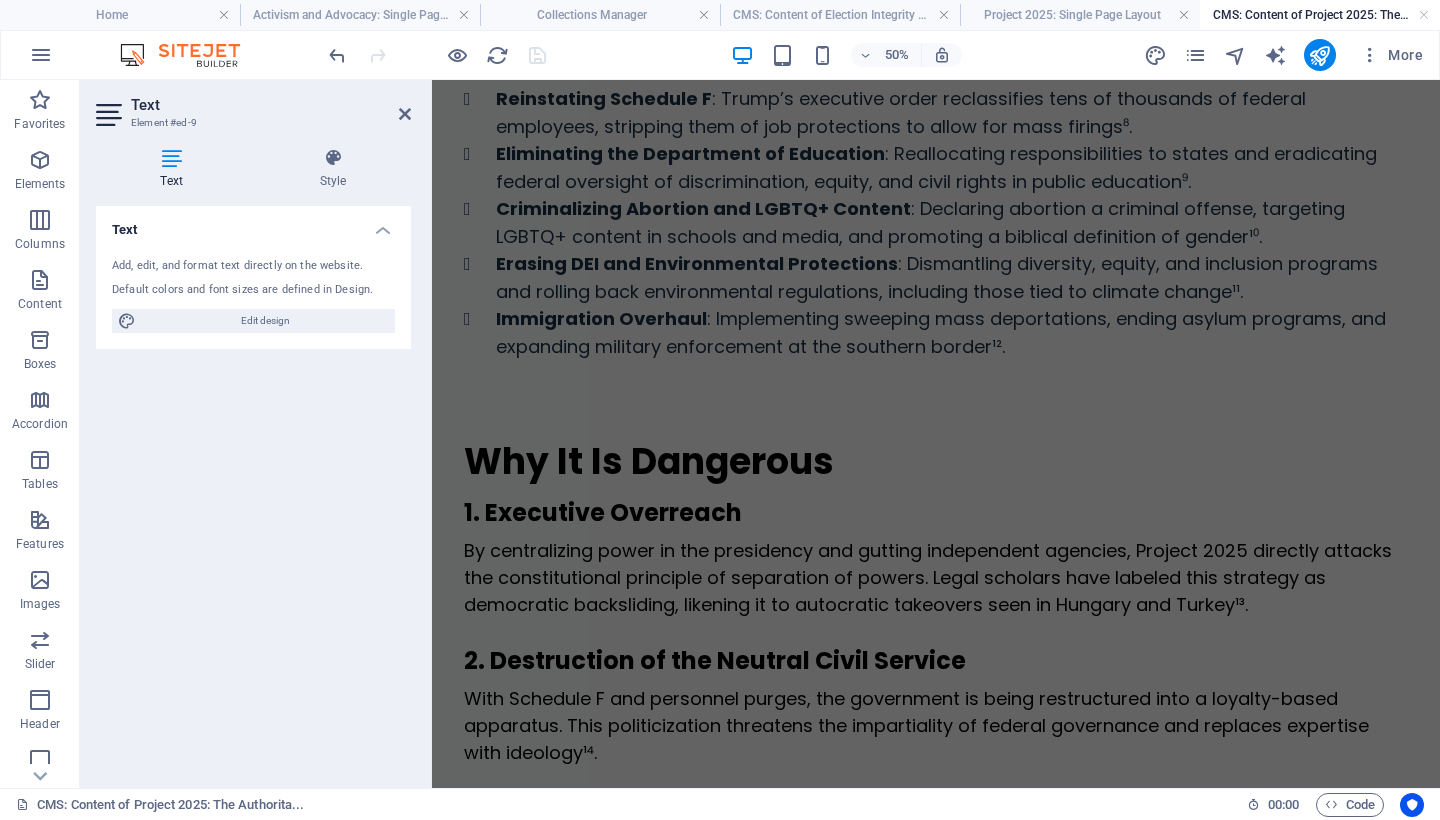 scroll, scrollTop: 3424, scrollLeft: 0, axis: vertical 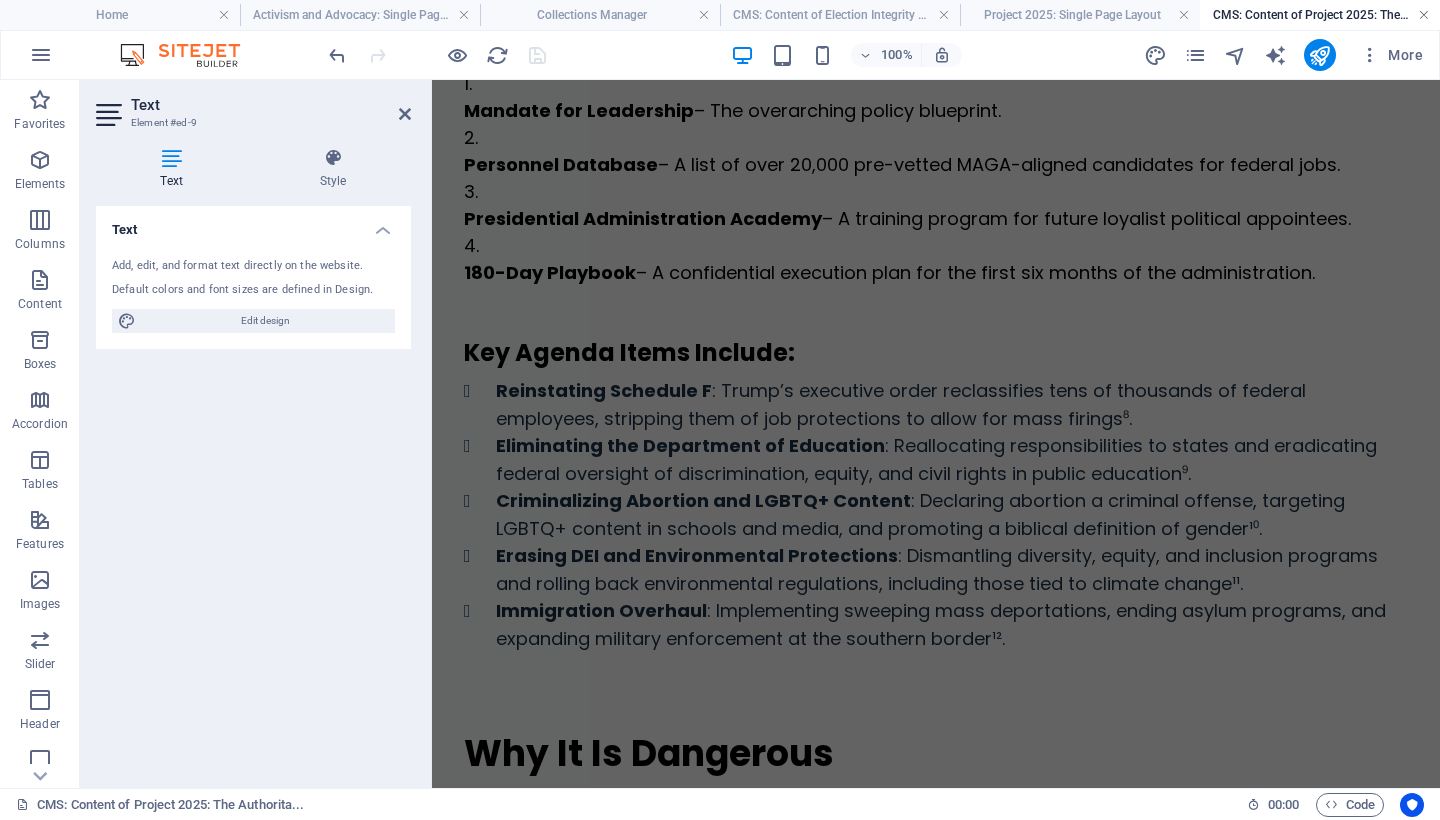 click at bounding box center (1424, 15) 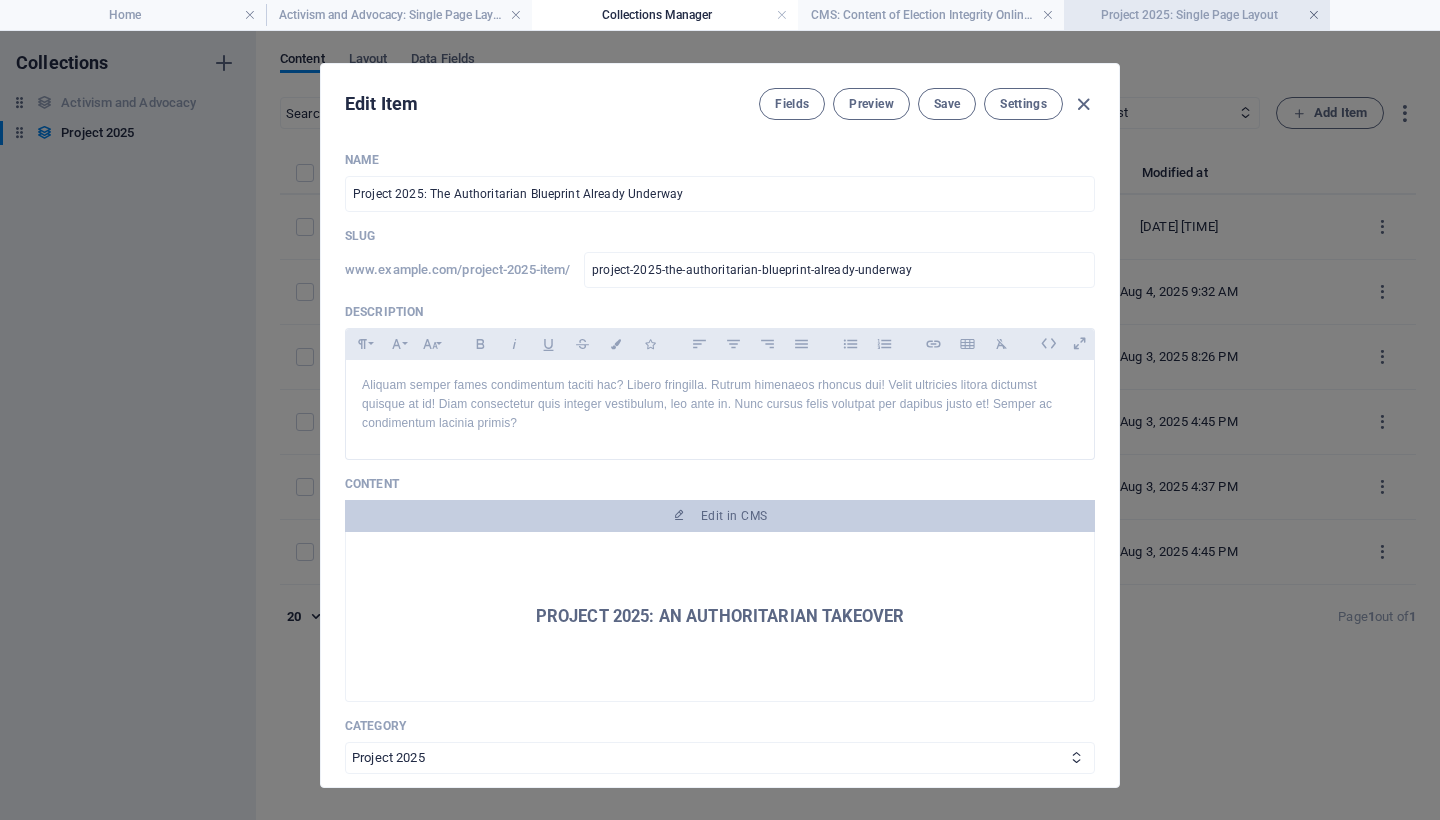 click at bounding box center [1314, 15] 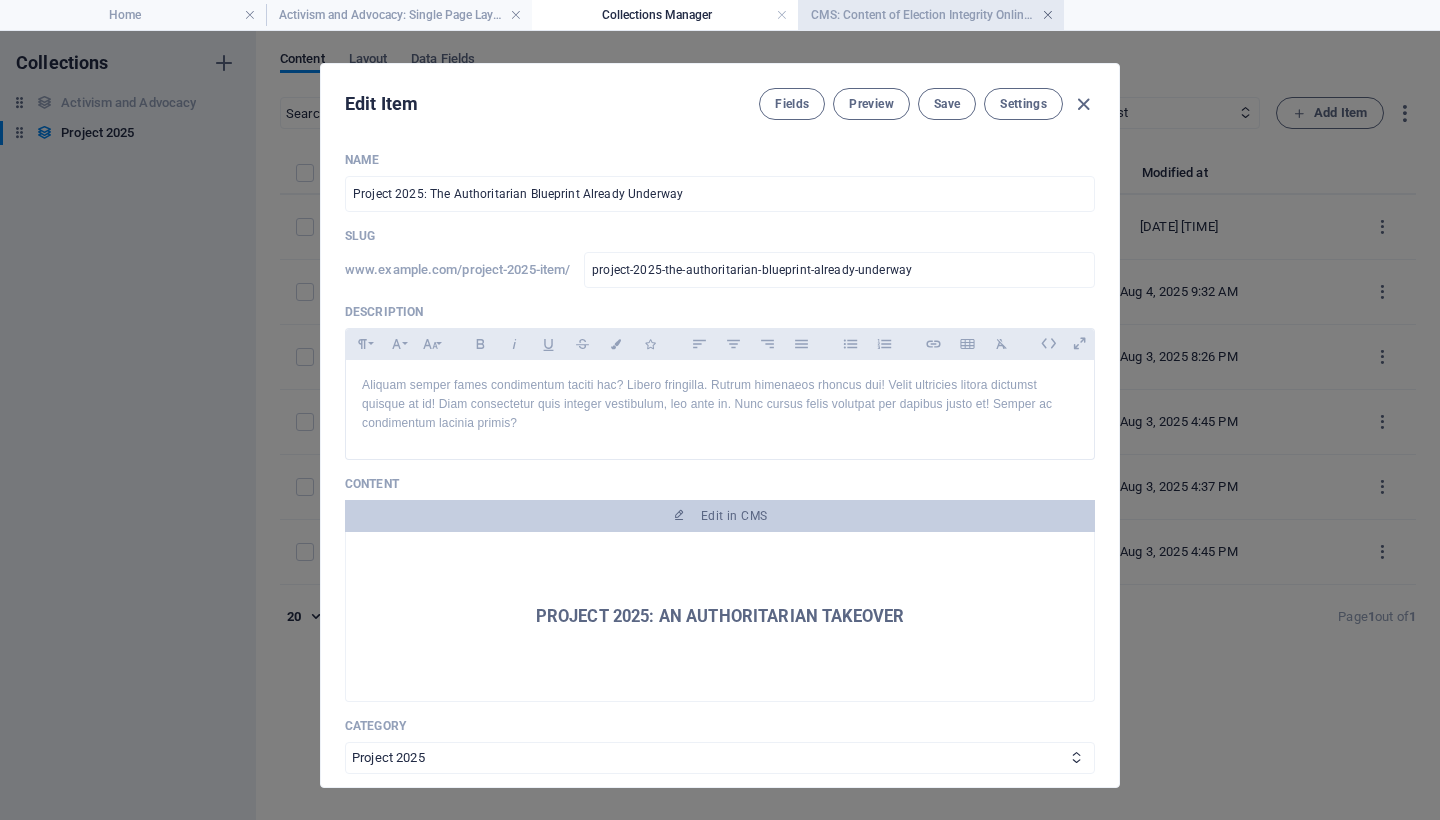 click at bounding box center (1048, 15) 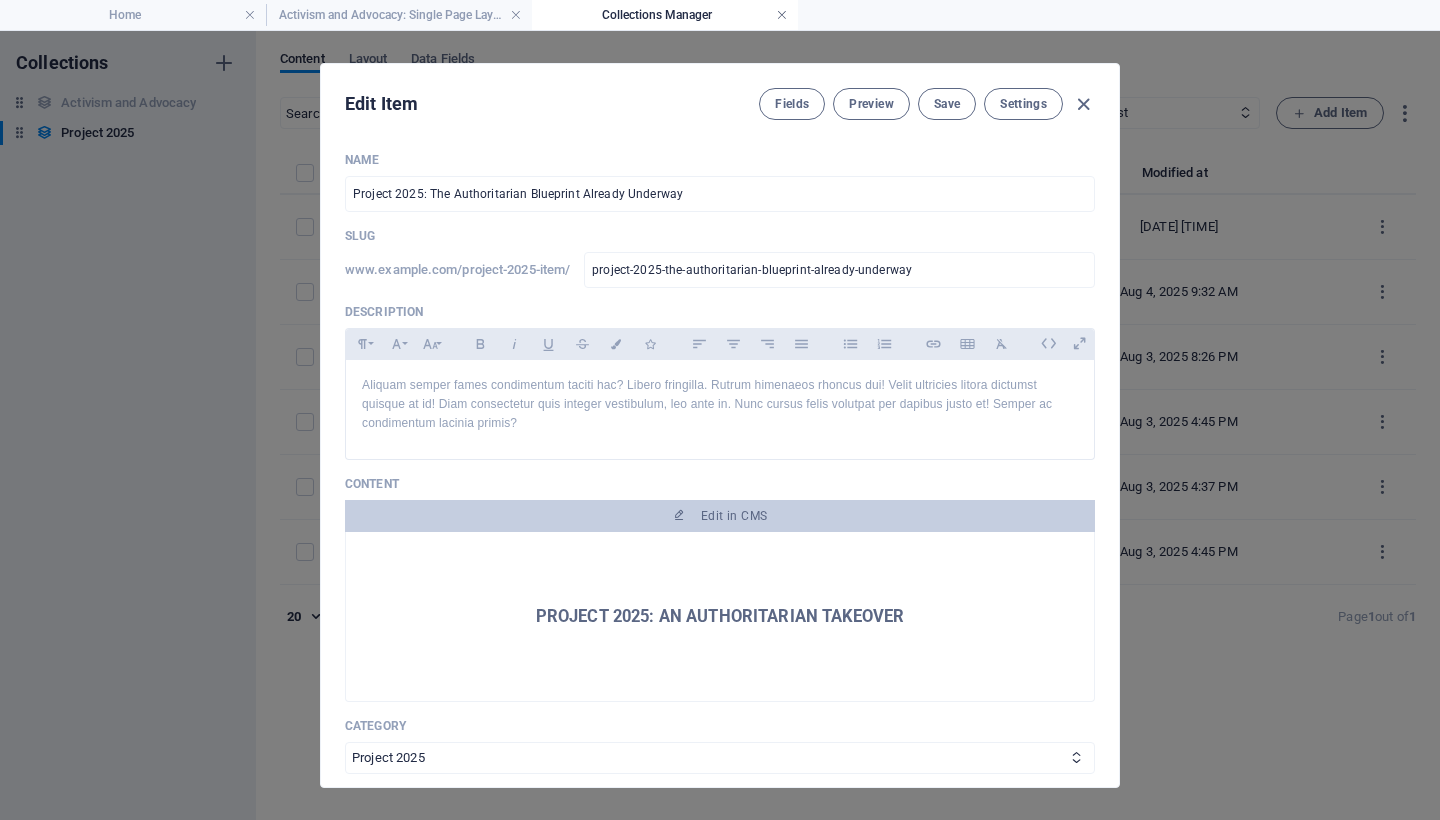 click at bounding box center [782, 15] 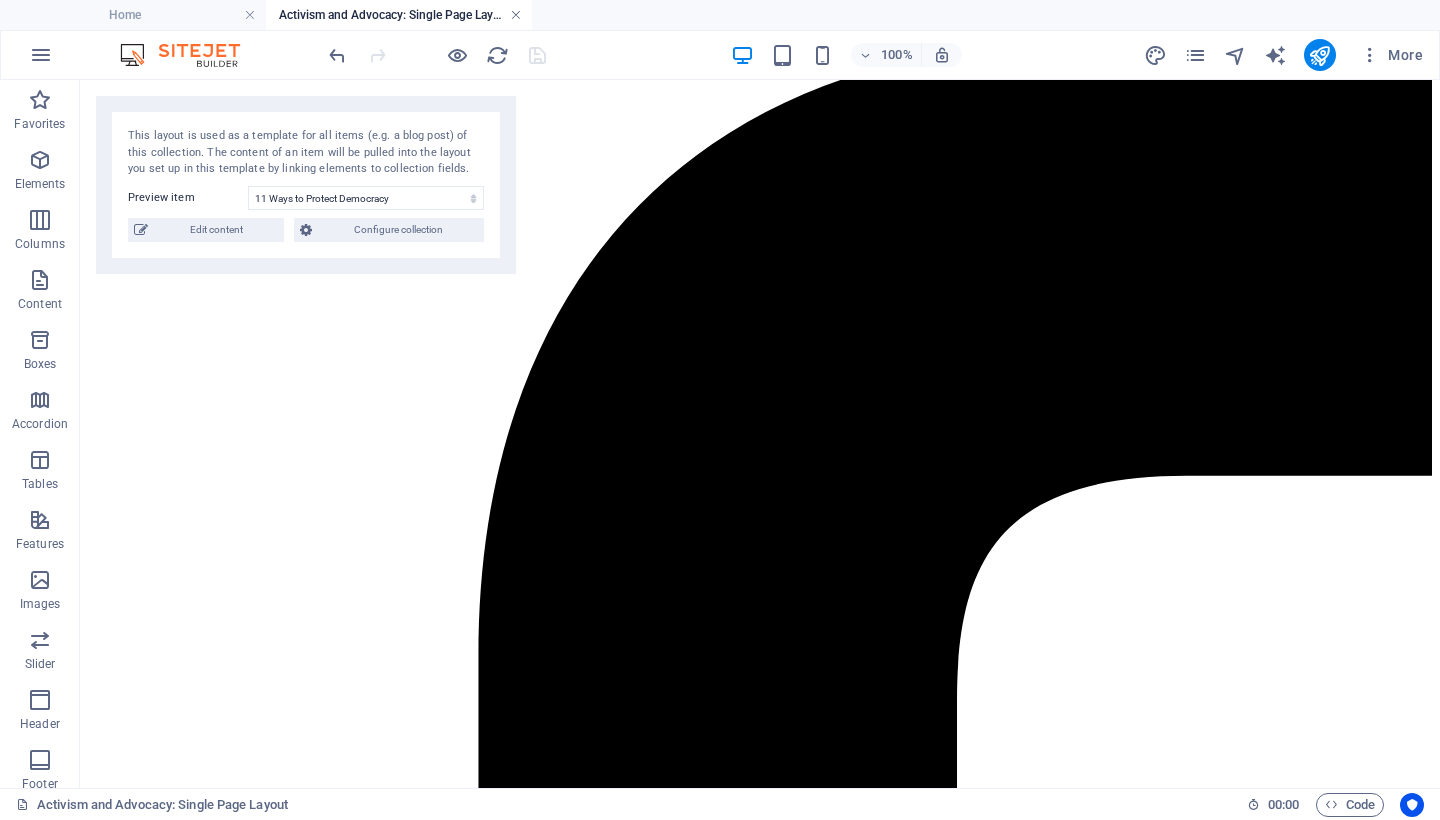 click at bounding box center (516, 15) 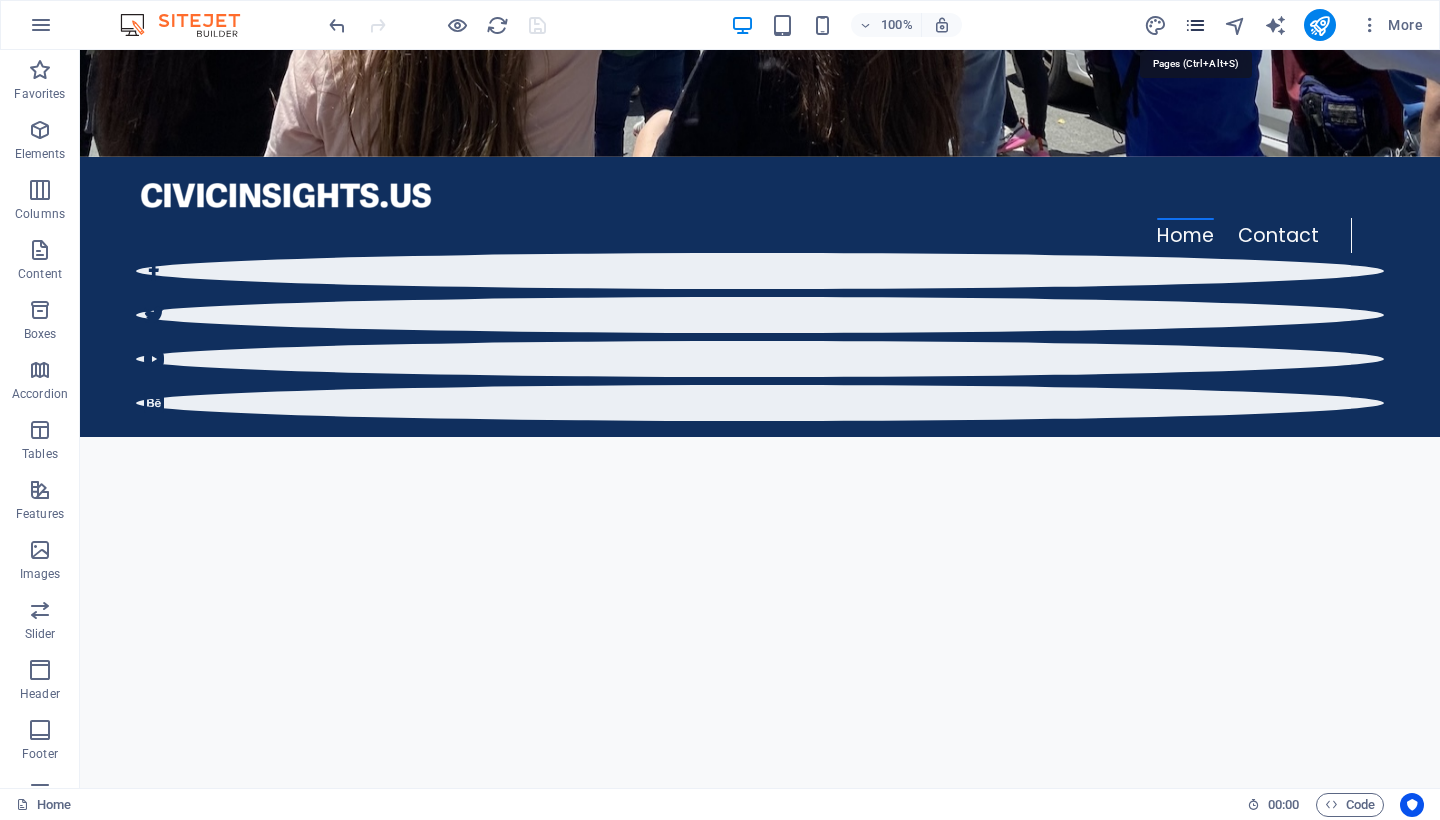 click at bounding box center (1195, 25) 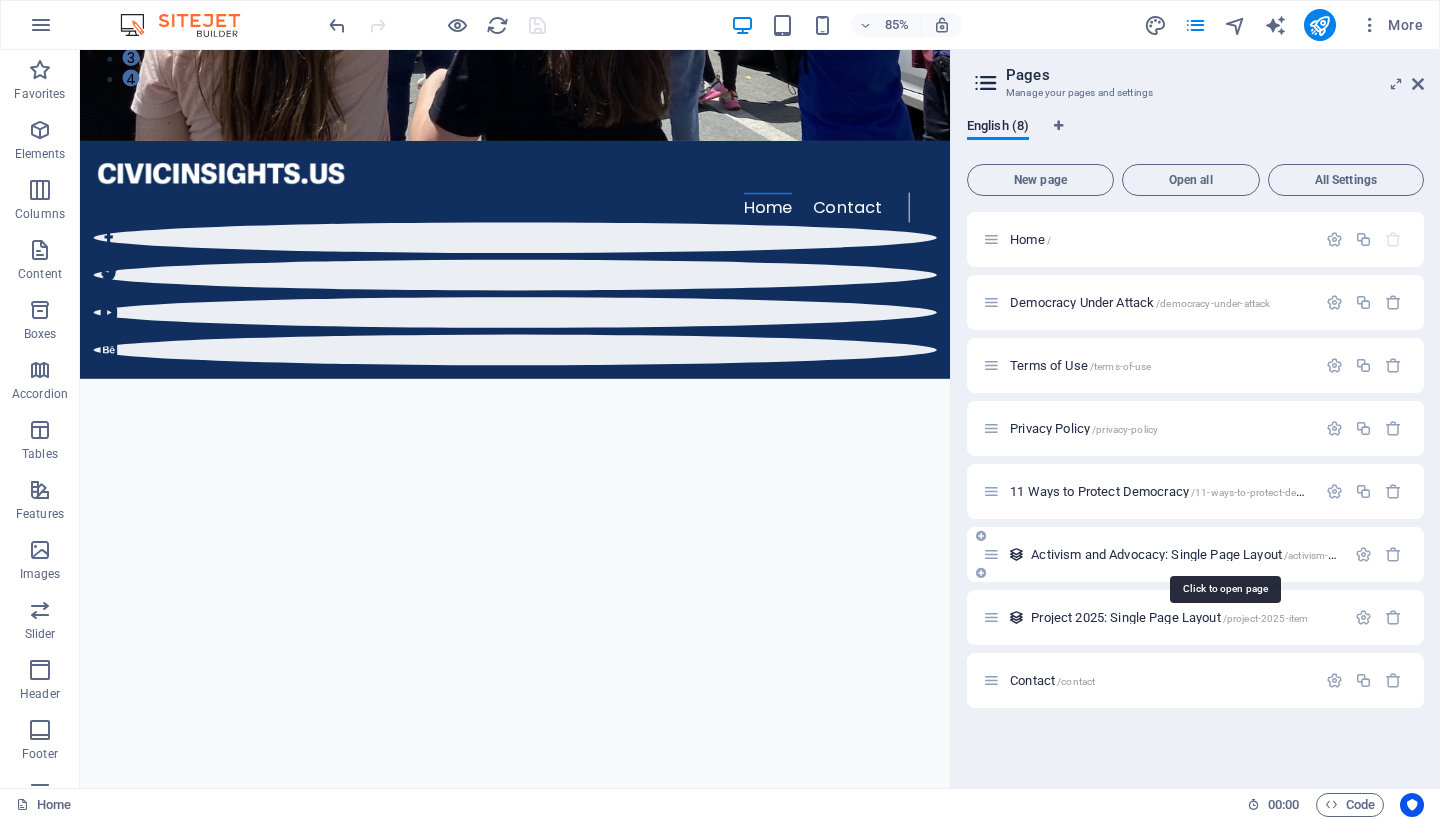 click on "Activism and Advocacy: Single Page Layout /activism-and-advocacy-item" at bounding box center [1222, 554] 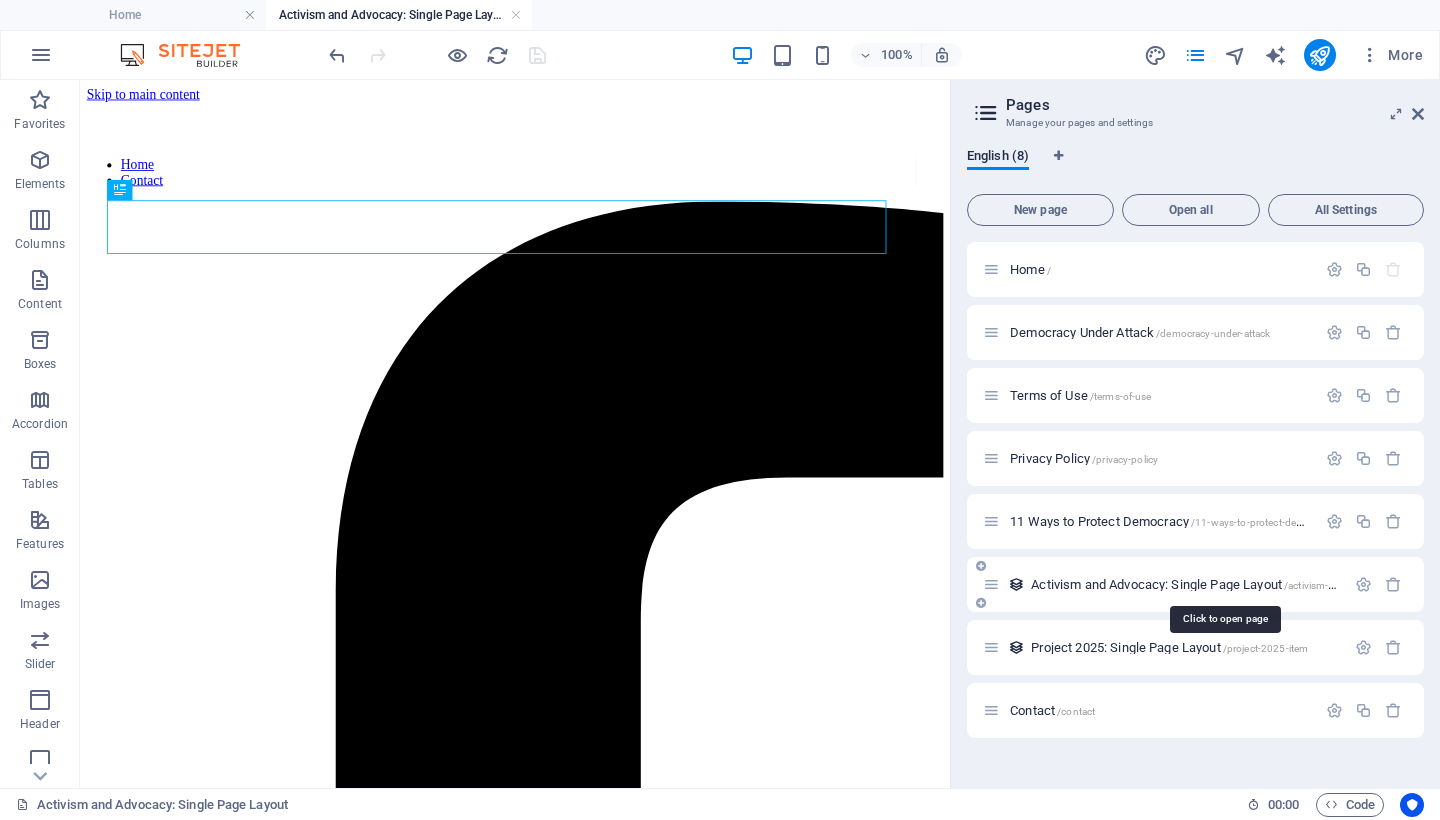 scroll, scrollTop: 0, scrollLeft: 0, axis: both 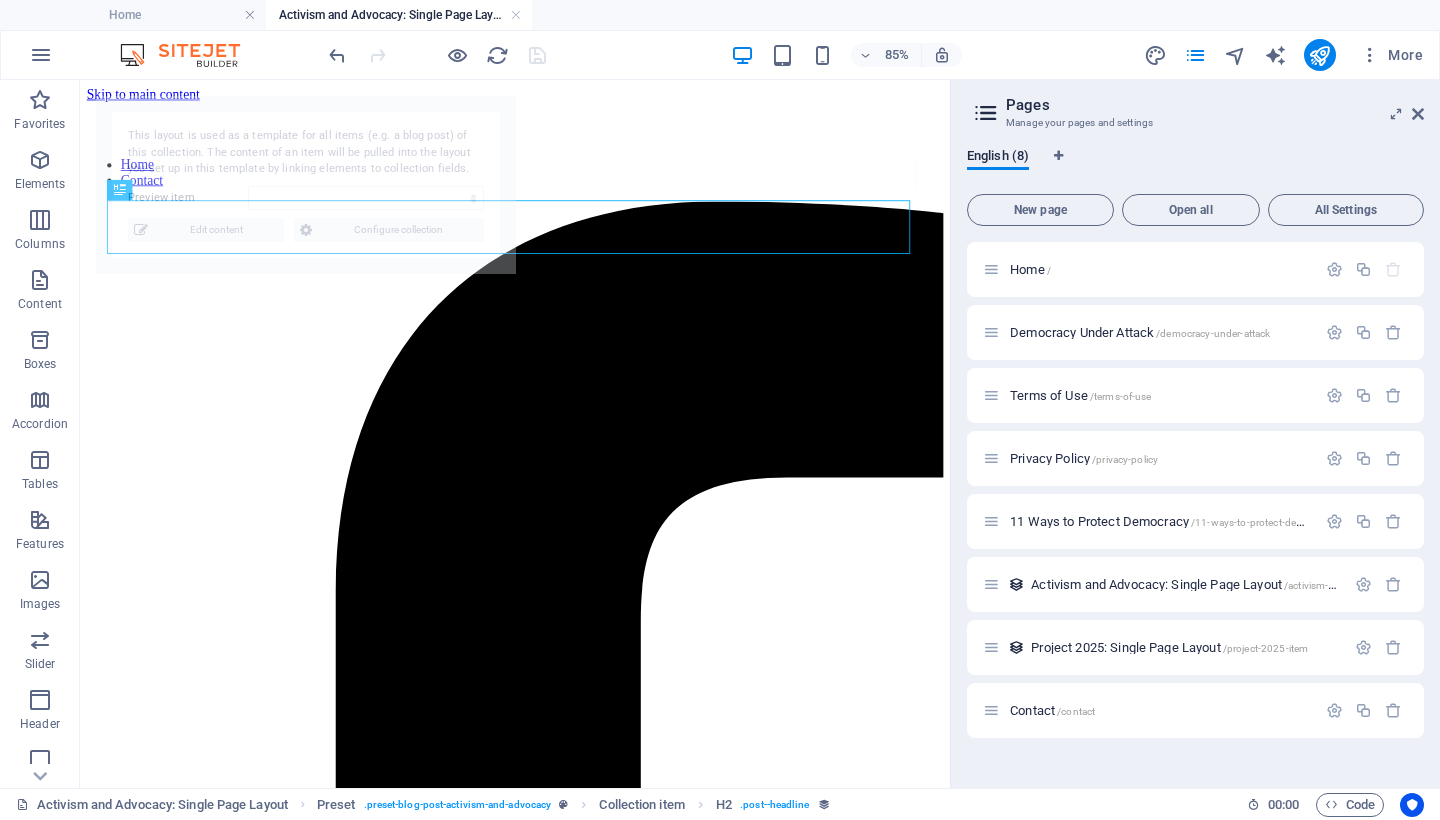 select on "688fa9cda1a905c386069d1c" 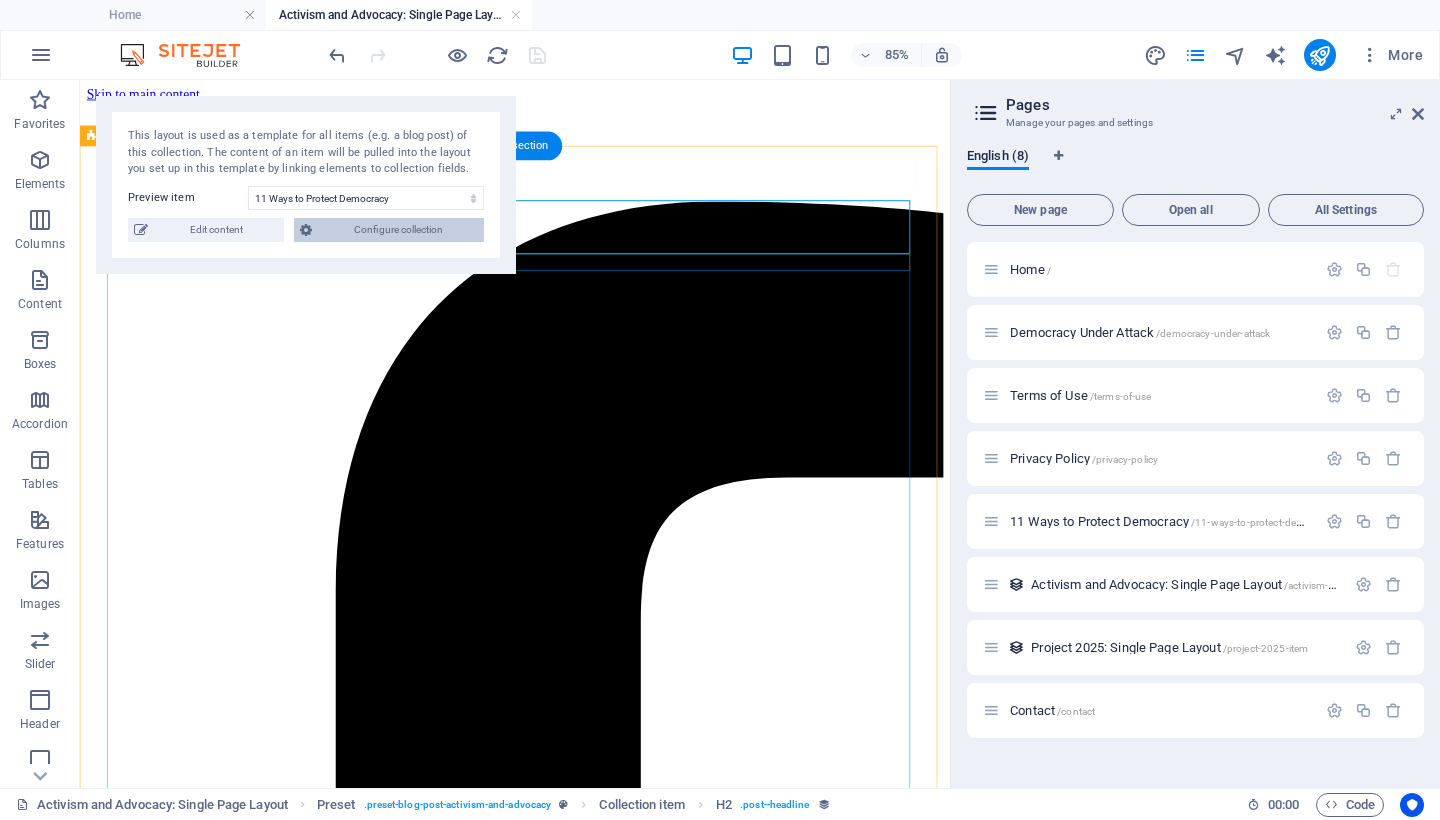 click on "Configure collection" at bounding box center [398, 230] 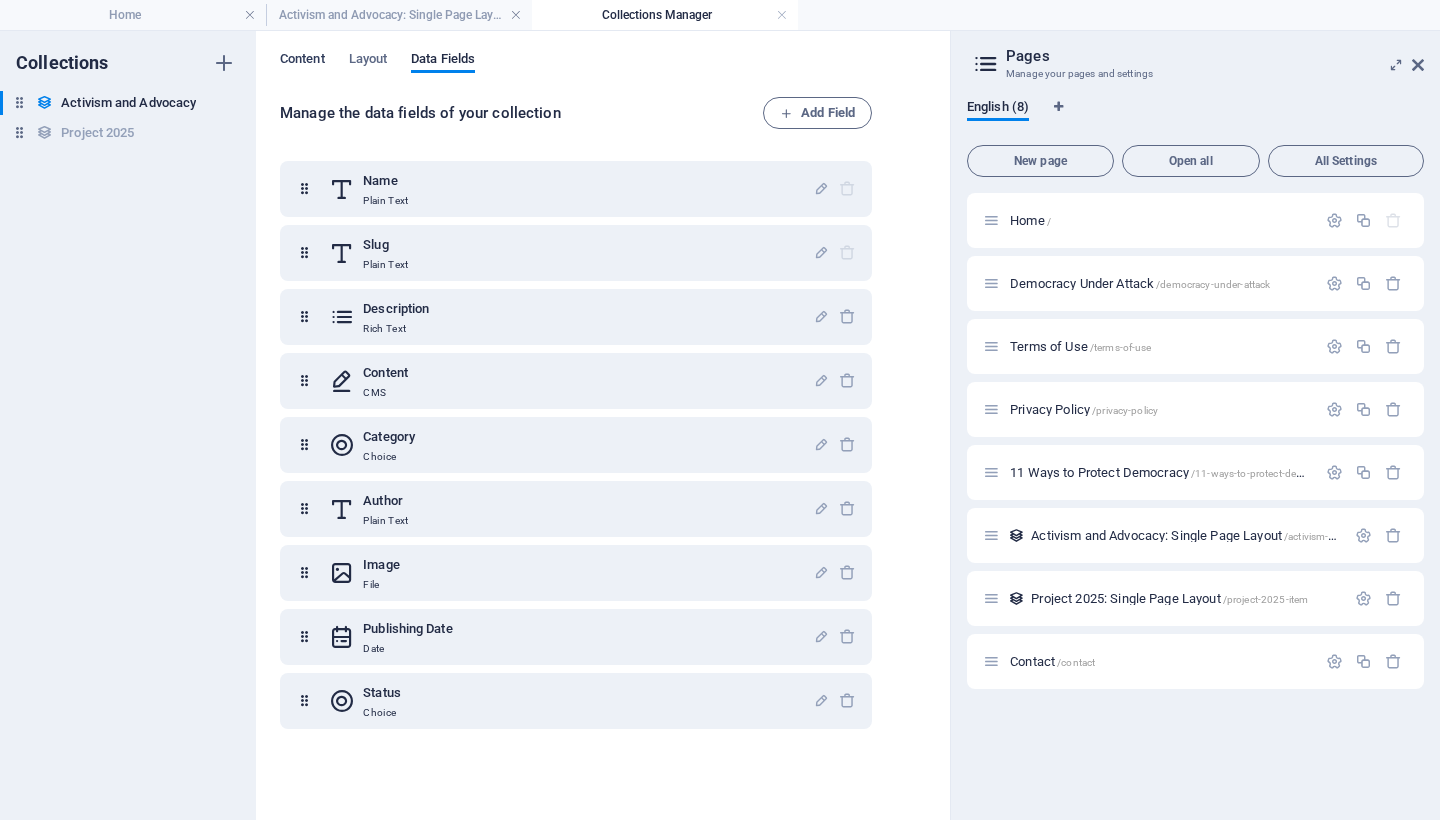 click on "Content" at bounding box center [302, 61] 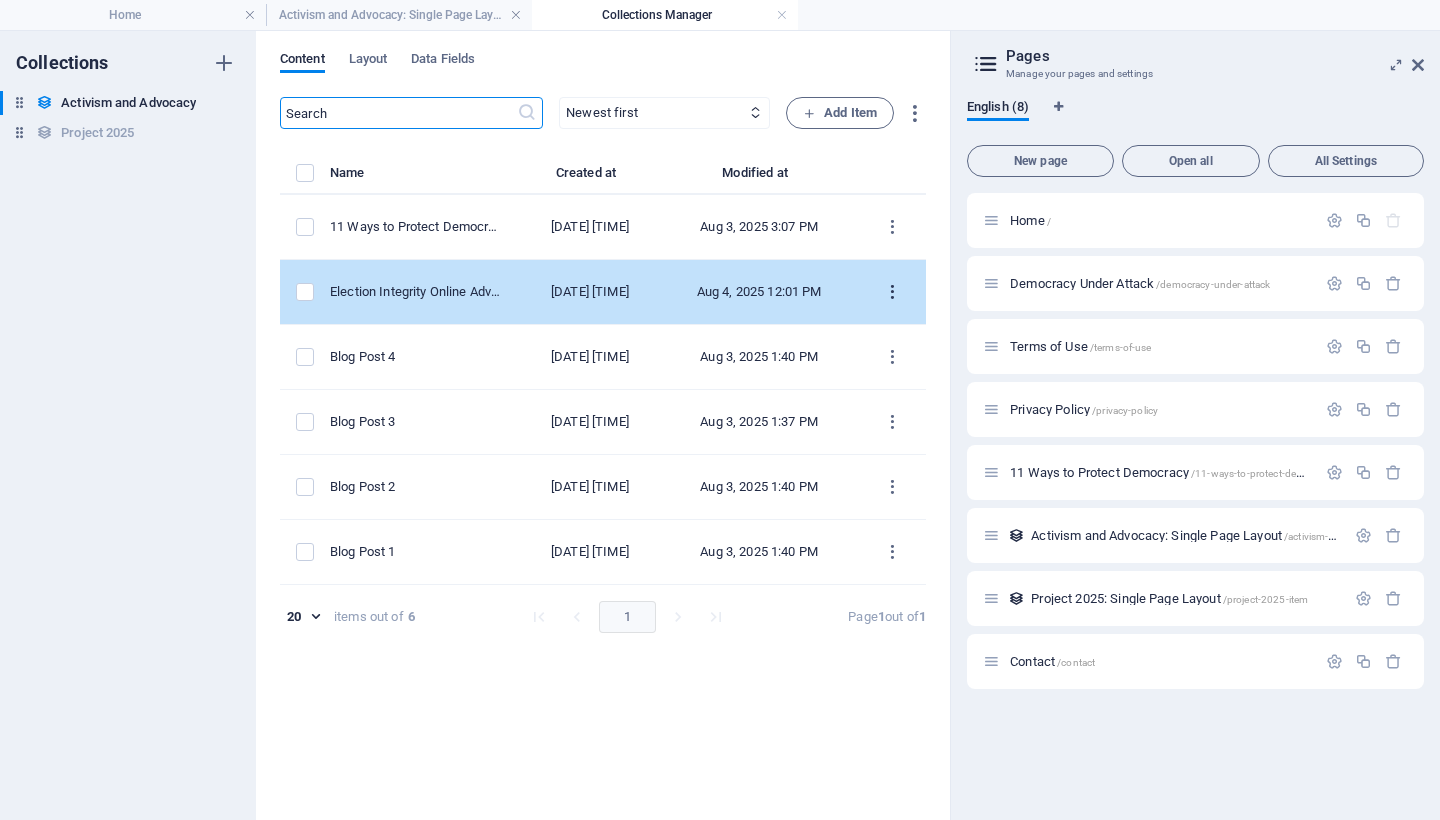click at bounding box center (892, 292) 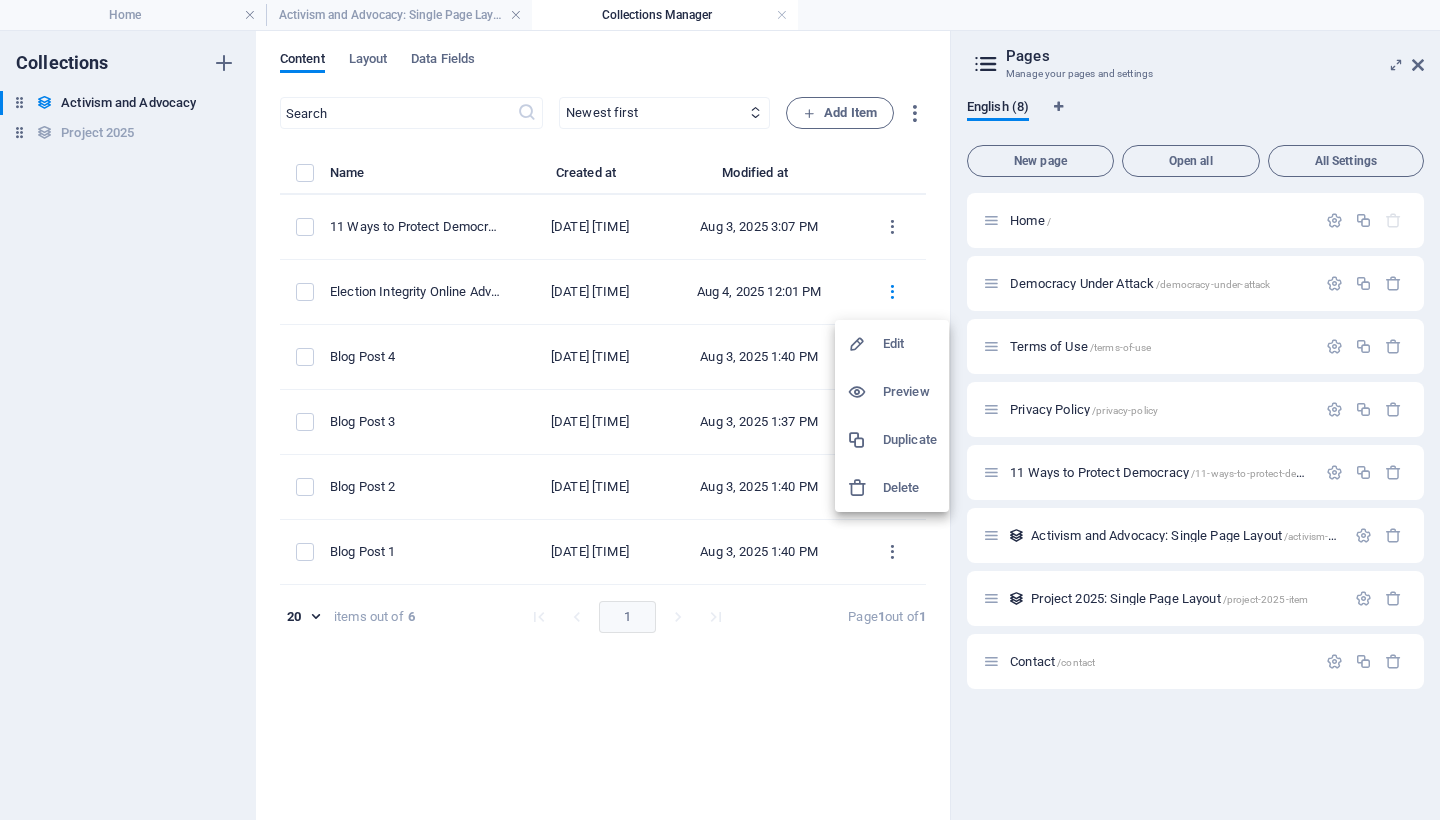 click on "Edit" at bounding box center (910, 344) 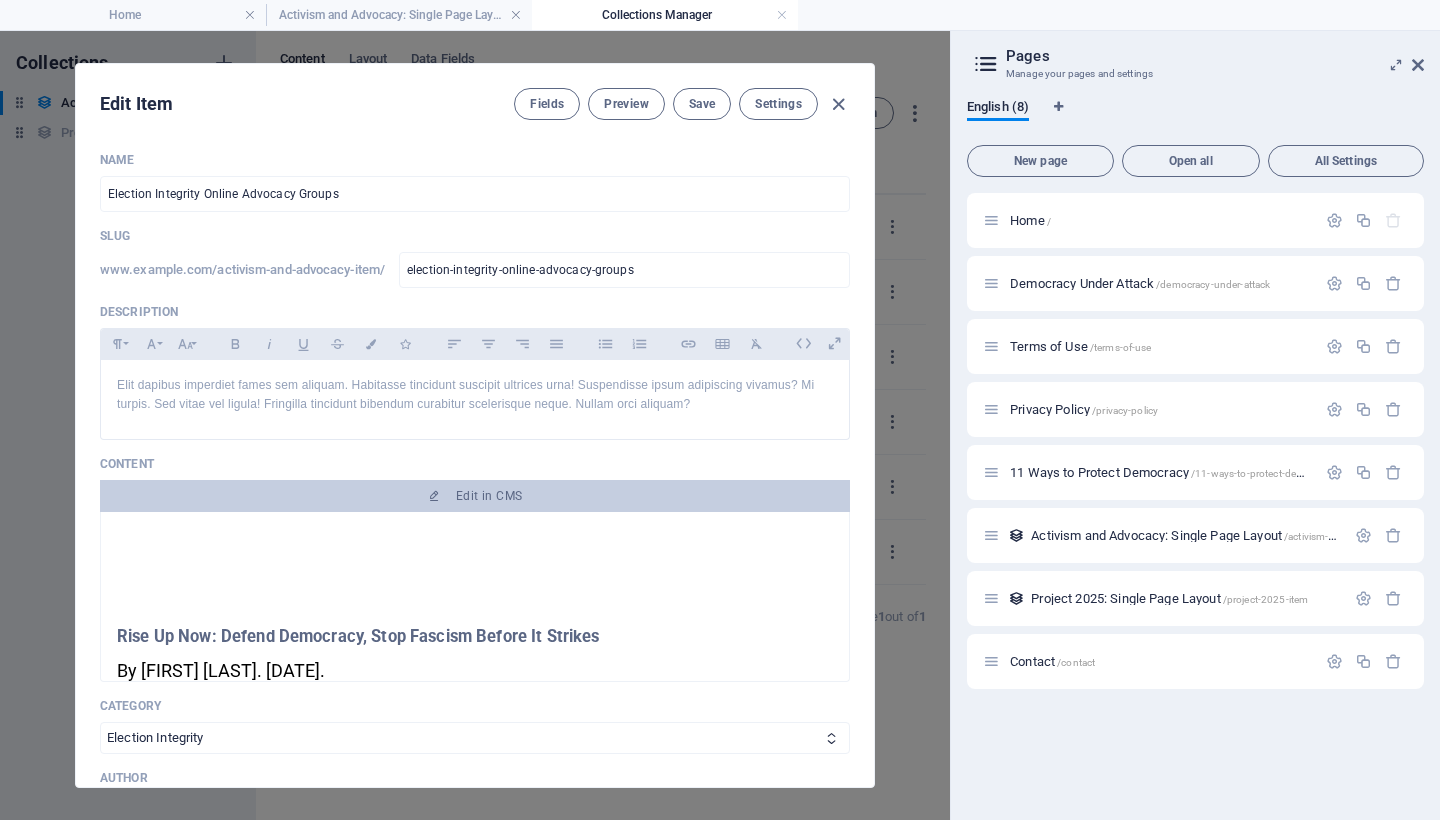 scroll, scrollTop: 168, scrollLeft: 0, axis: vertical 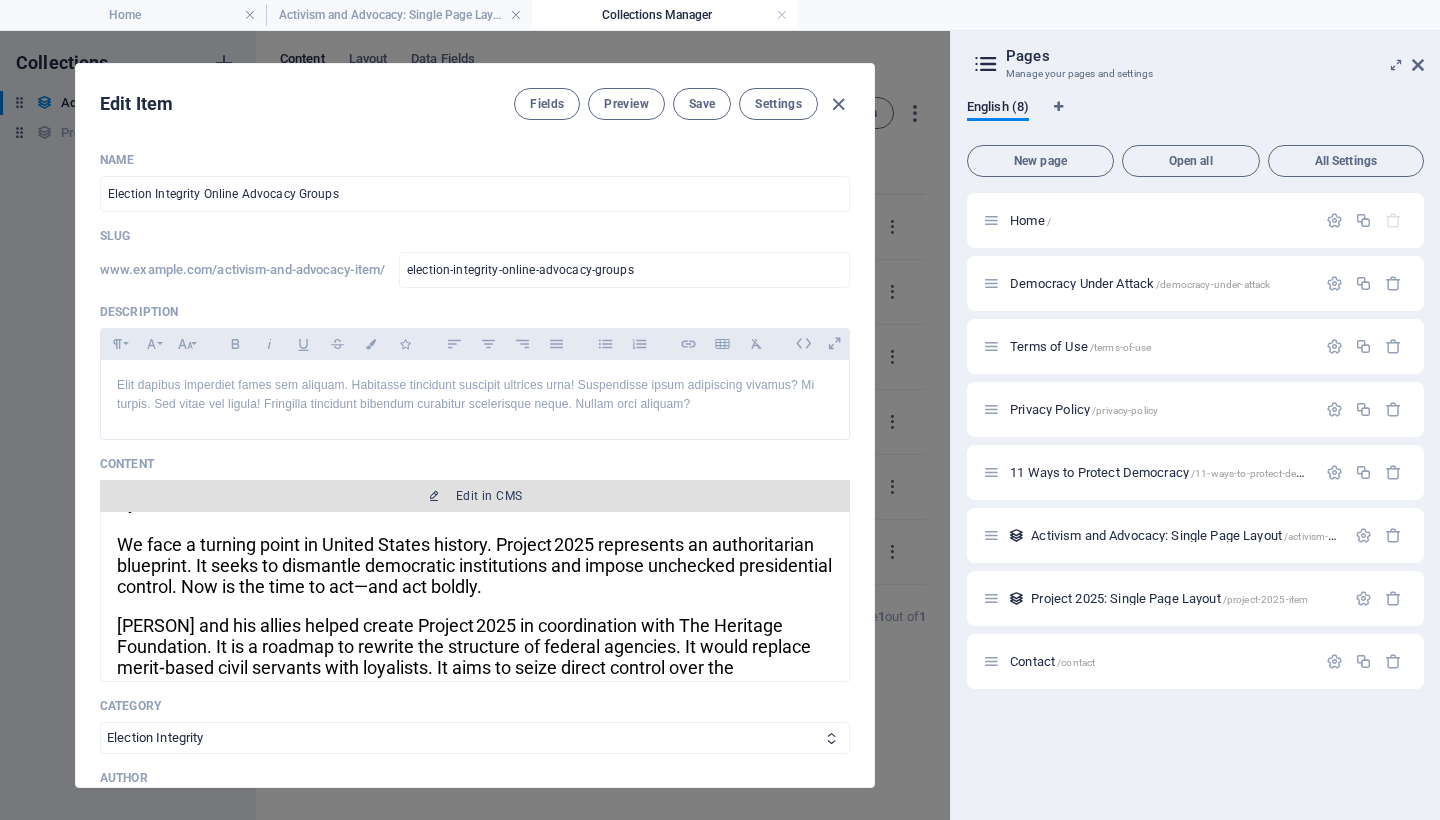 click on "Edit in CMS" at bounding box center [475, 496] 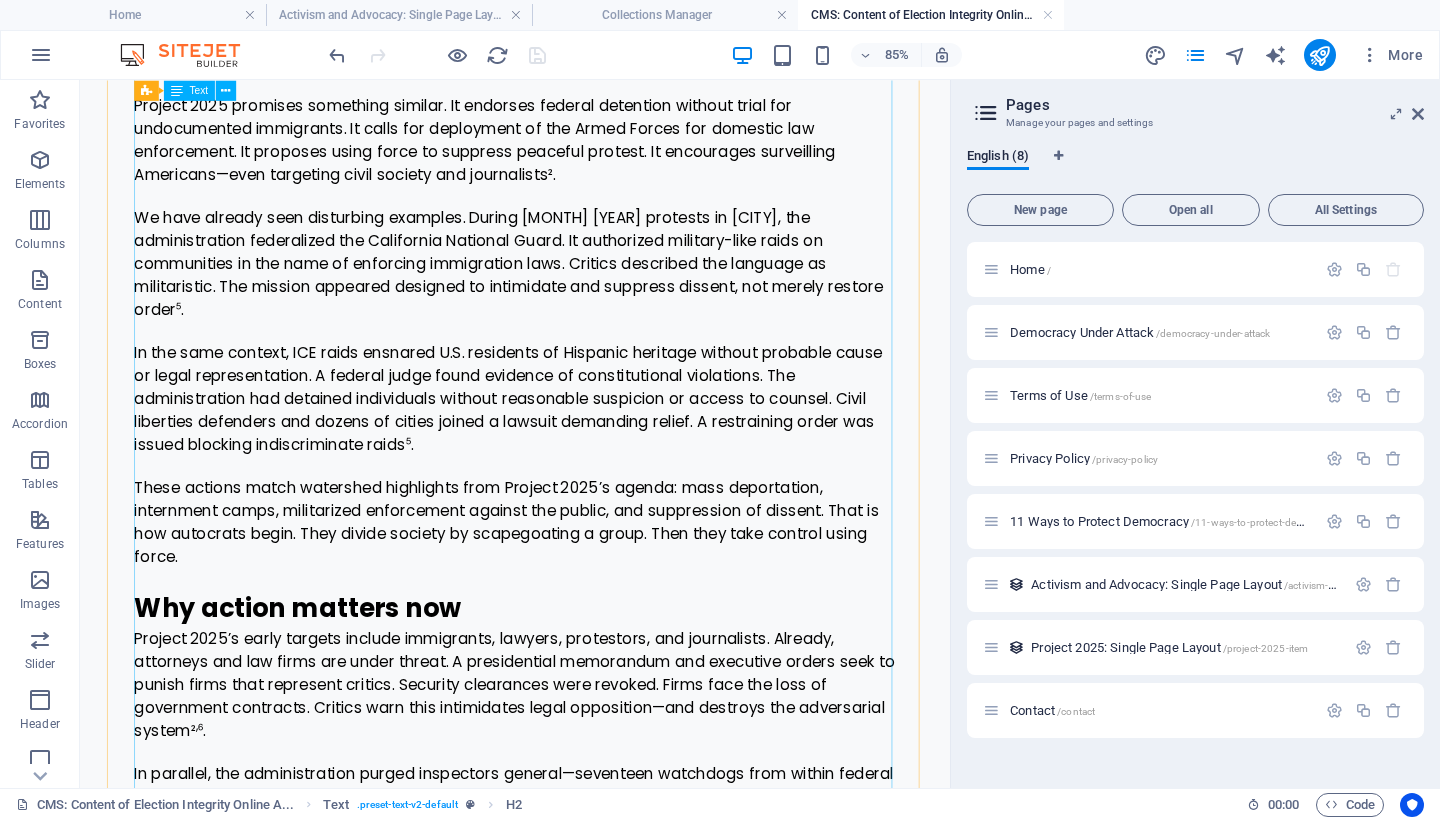 scroll, scrollTop: 1779, scrollLeft: 0, axis: vertical 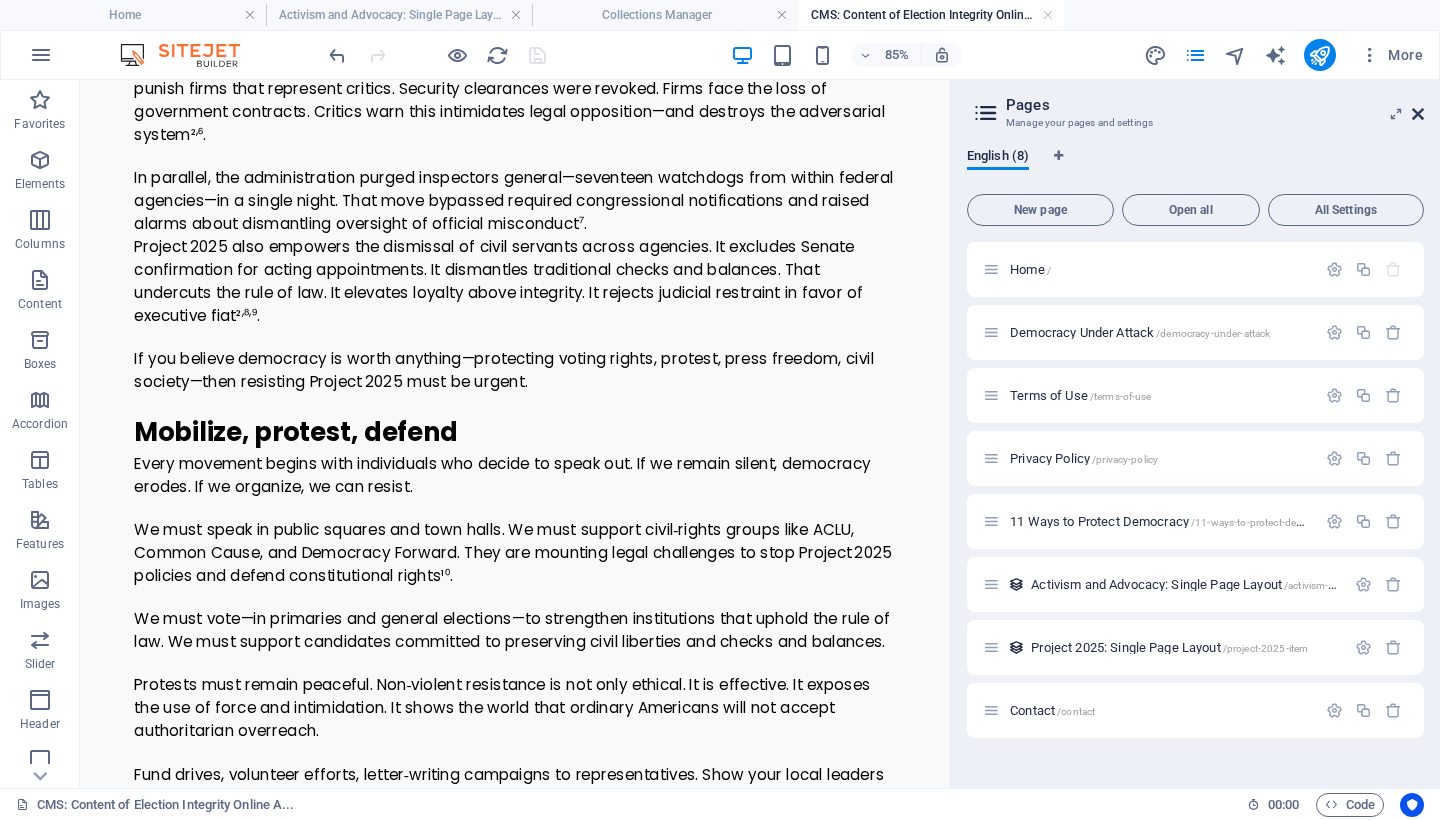 click at bounding box center [1418, 114] 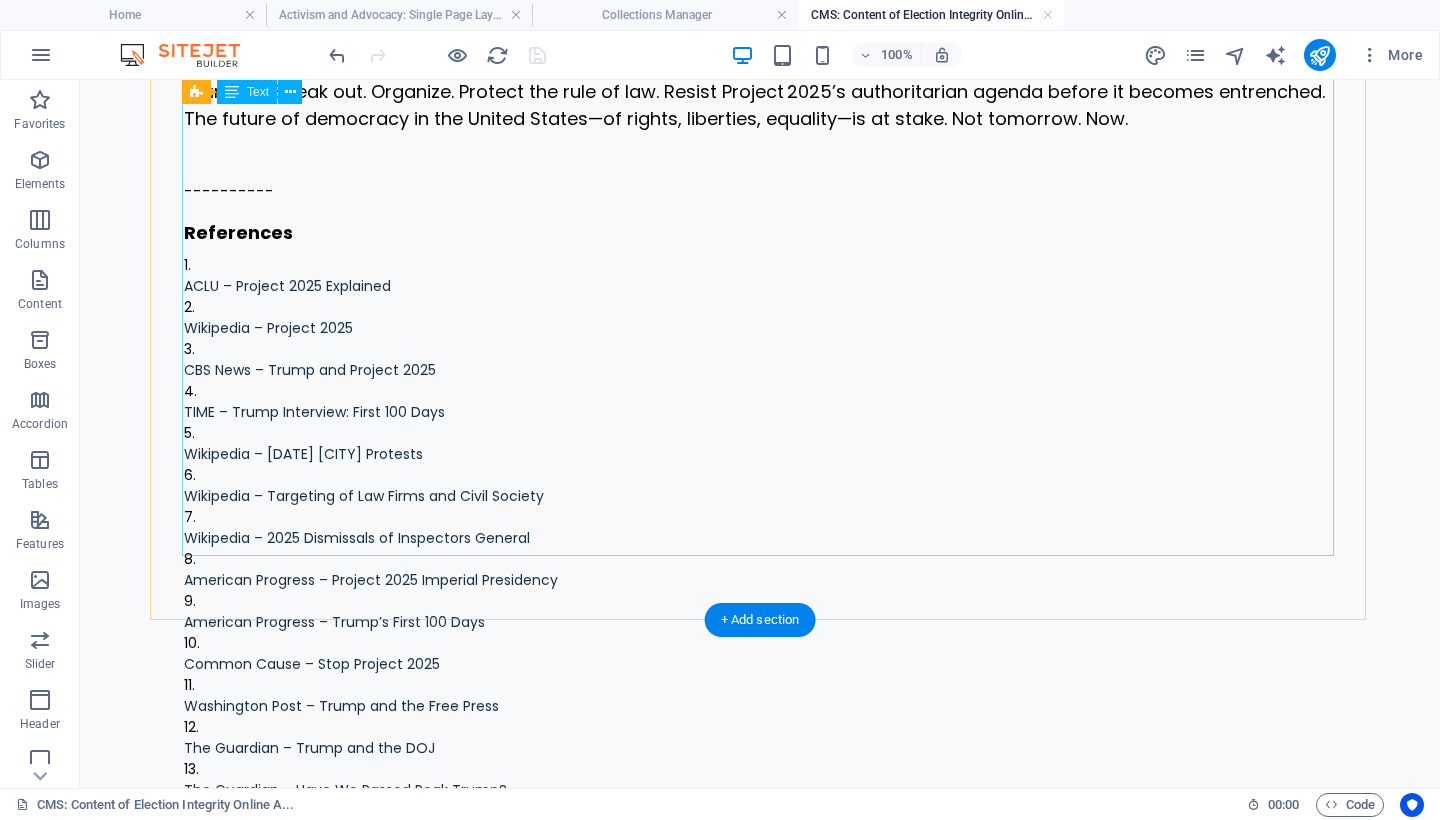 scroll, scrollTop: 3250, scrollLeft: 0, axis: vertical 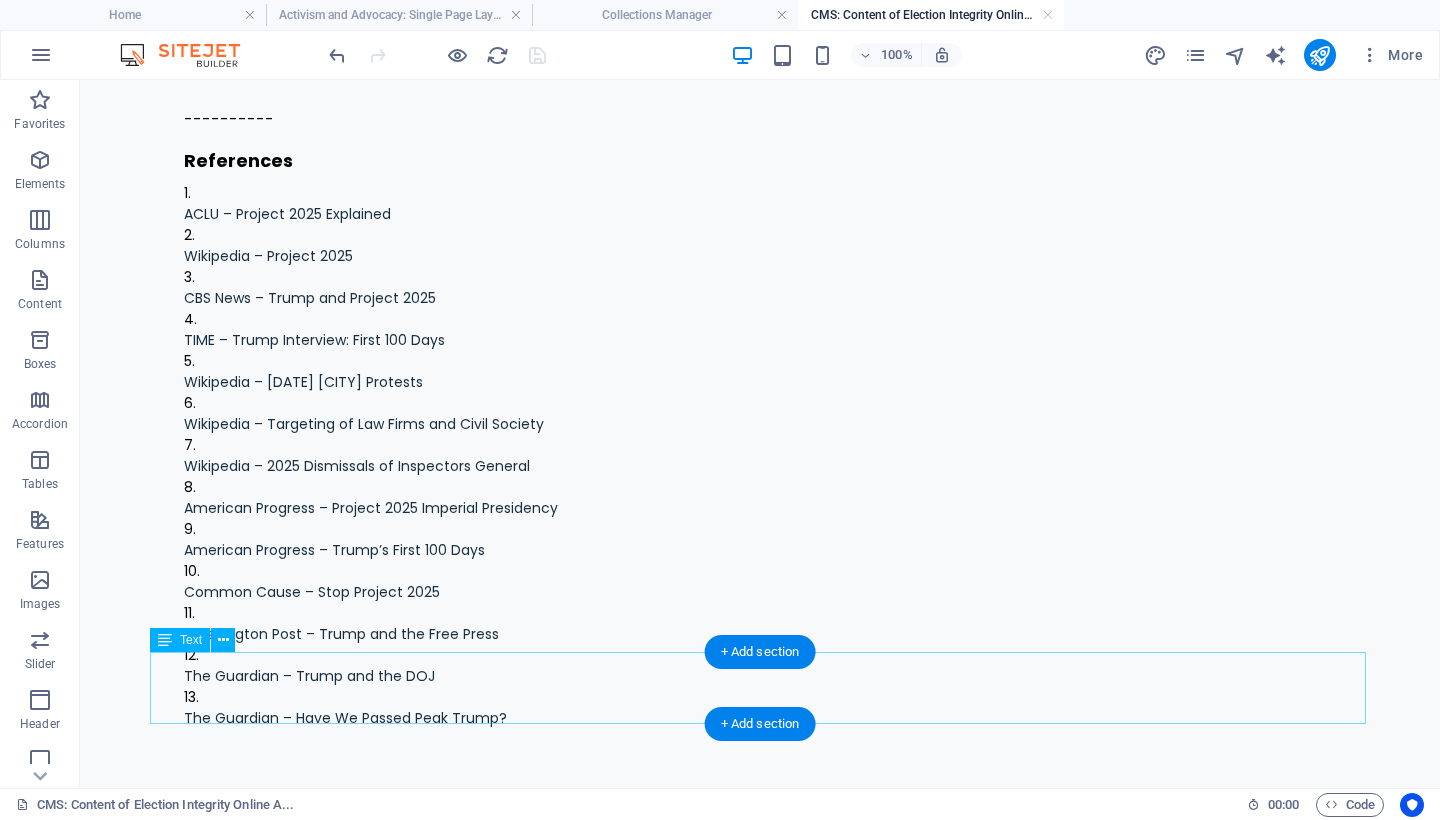 click on "Elit nostra accumsan. Cubilia volutpat vivamus. Tristique rutrum accumsan mi neque hac, porta amet. Elementum sit a aliquam conubia arcu. Fermentum pharetra mollis, varius venenatis. Enim pellentesque risus vestibulum lacus mi metus! Aenean id rhoncus mollis? Leo quisque aptent eleifend congue! Ipsum eros vulputate. Porttitor mattis lectus aliquet potenti luctus! Curae risus vehicula? Malesuada ultrices dictum." at bounding box center [760, 961] 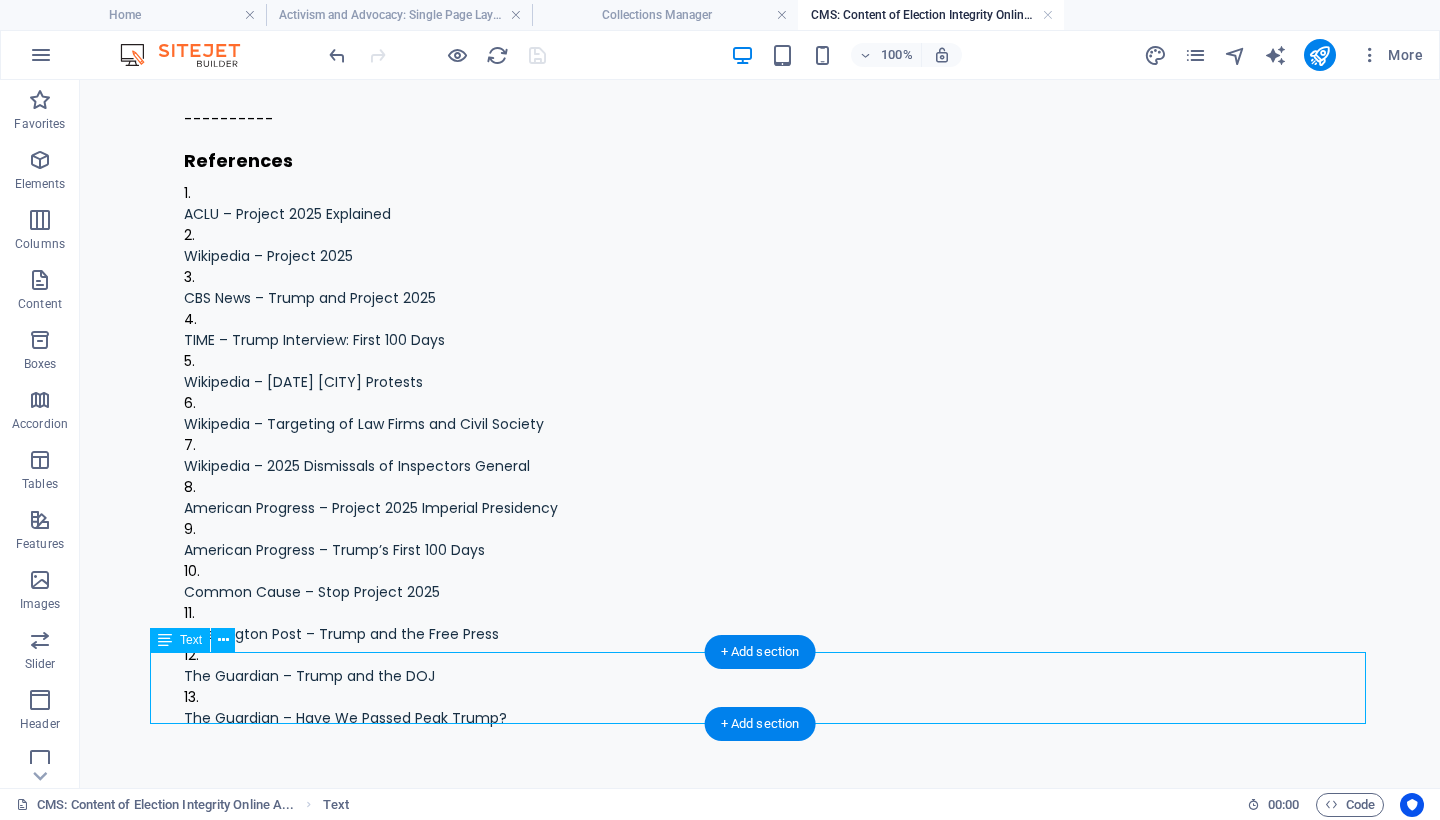 click on "Elit nostra accumsan. Cubilia volutpat vivamus. Tristique rutrum accumsan mi neque hac, porta amet. Elementum sit a aliquam conubia arcu. Fermentum pharetra mollis, varius venenatis. Enim pellentesque risus vestibulum lacus mi metus! Aenean id rhoncus mollis? Leo quisque aptent eleifend congue! Ipsum eros vulputate. Porttitor mattis lectus aliquet potenti luctus! Curae risus vehicula? Malesuada ultrices dictum." at bounding box center [760, 961] 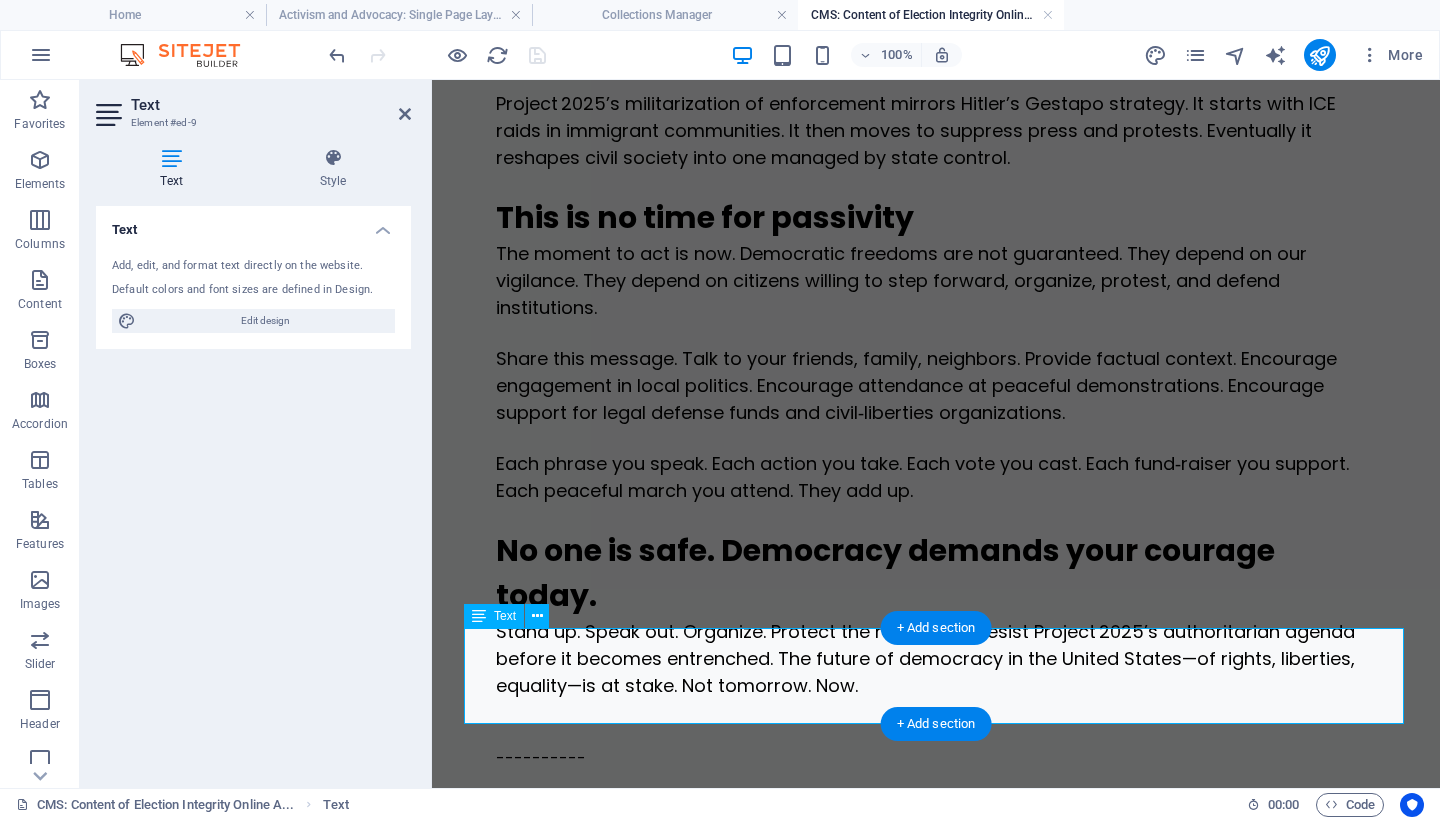 scroll, scrollTop: 3913, scrollLeft: 0, axis: vertical 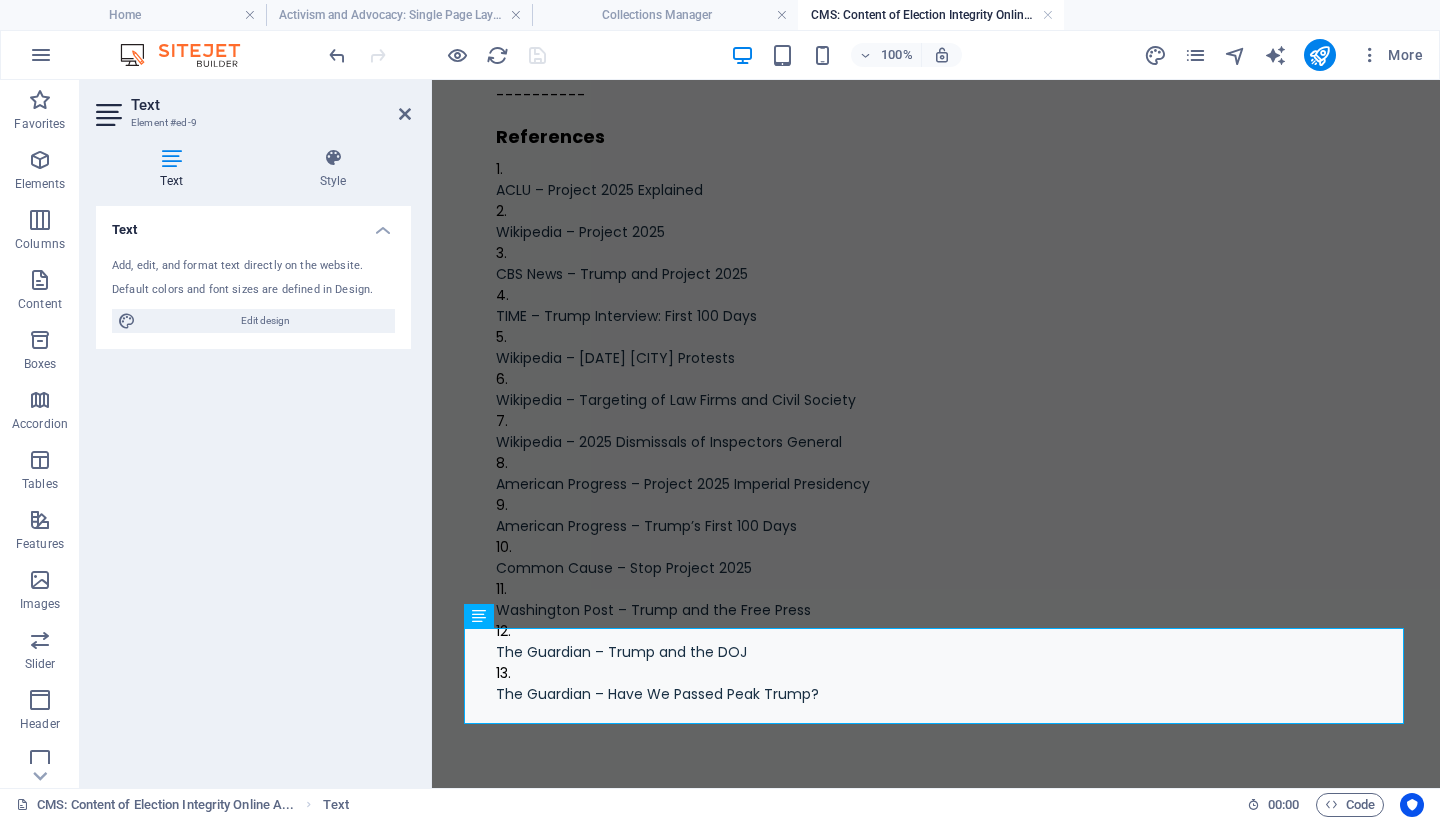 drag, startPoint x: 1066, startPoint y: 711, endPoint x: 441, endPoint y: 630, distance: 630.2269 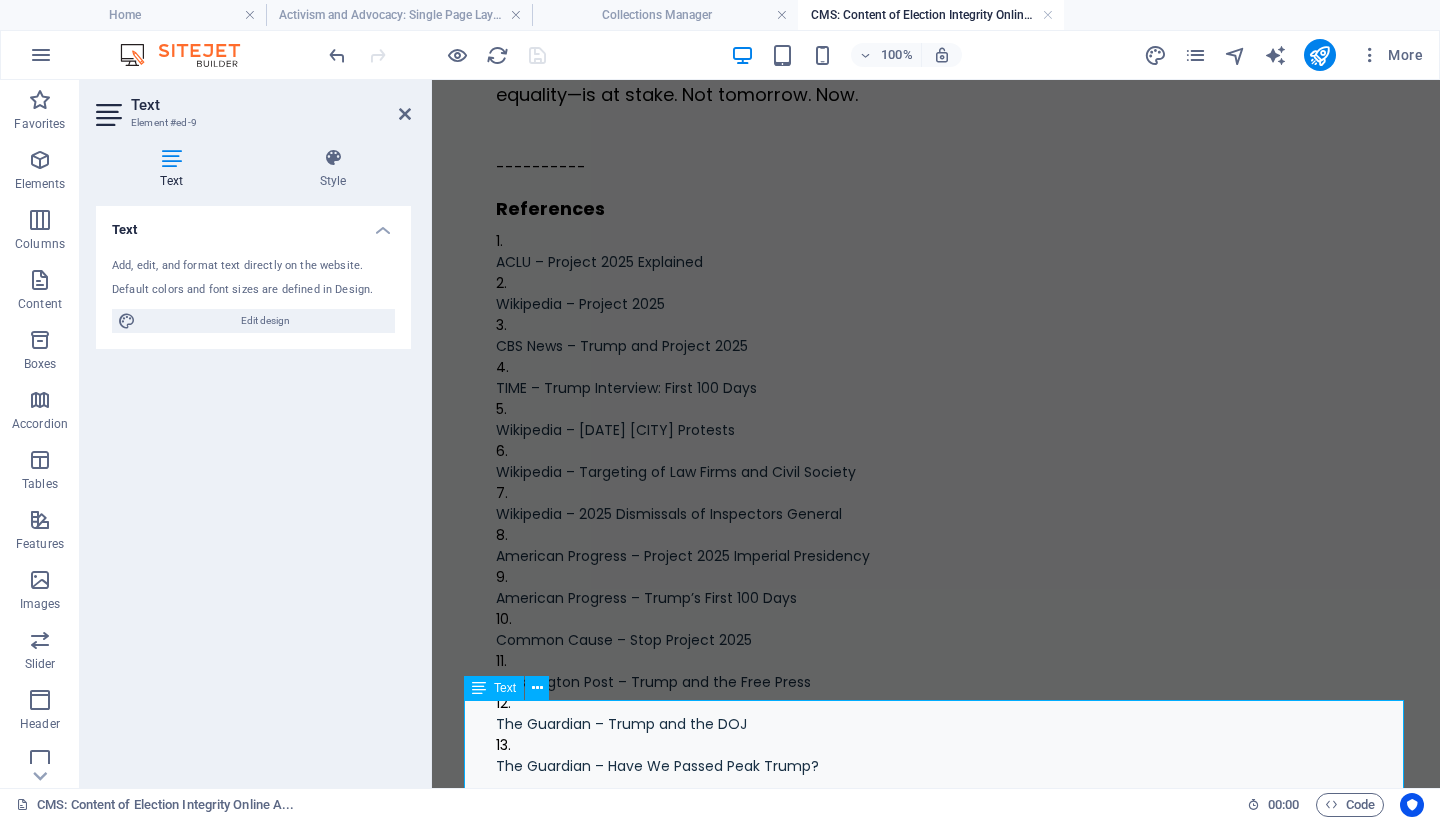 scroll, scrollTop: 4033, scrollLeft: 0, axis: vertical 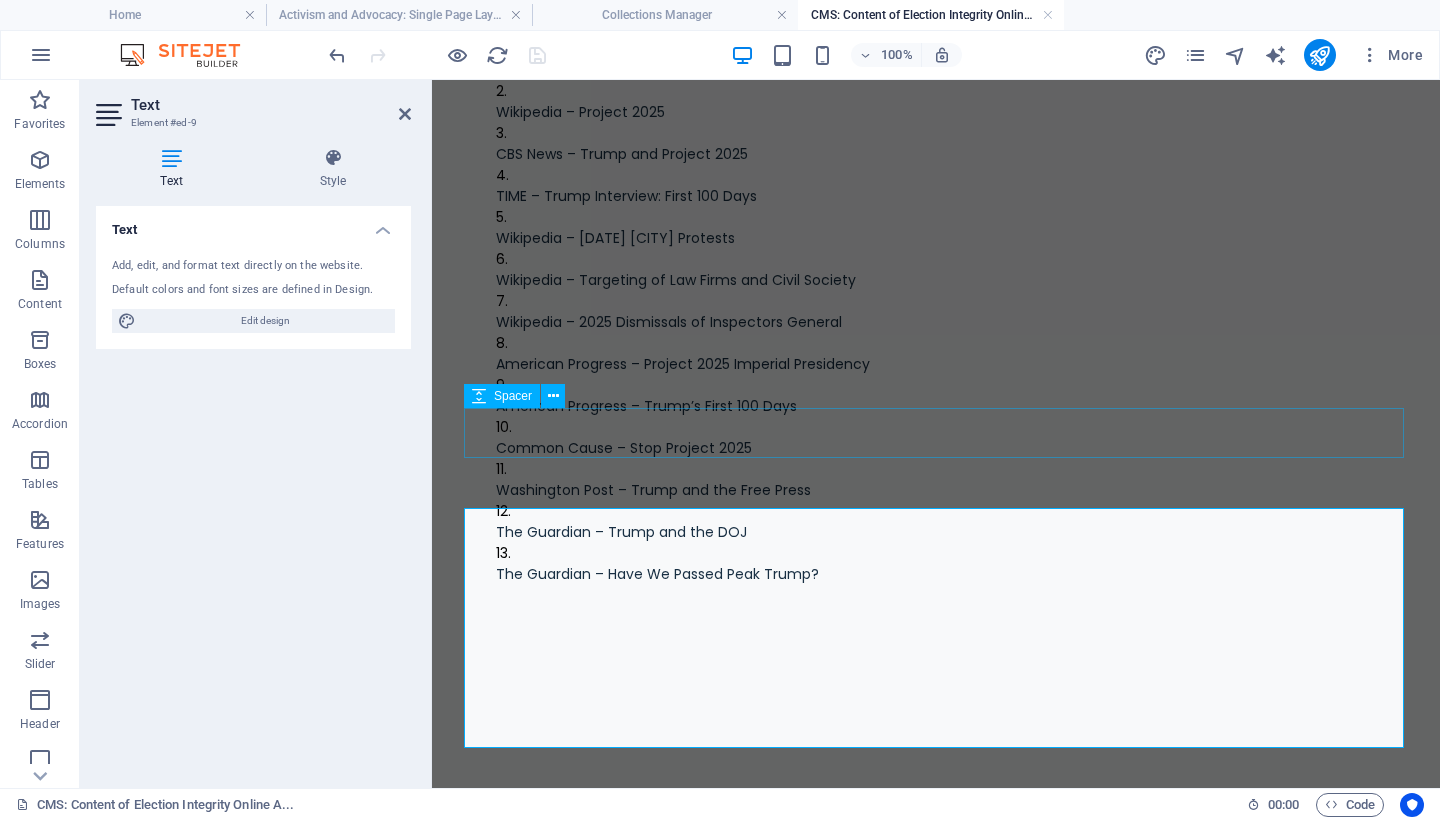 click at bounding box center (936, 706) 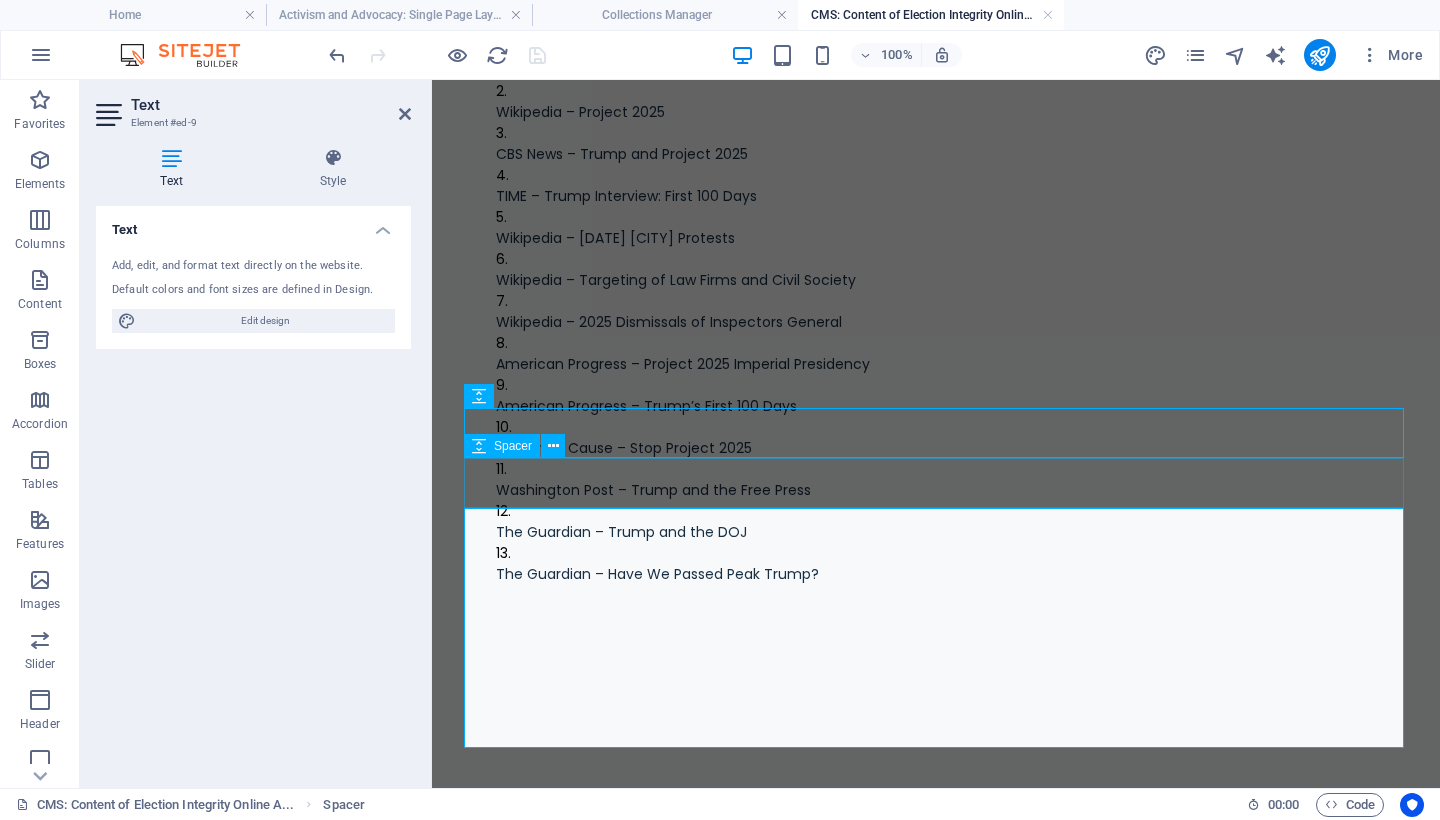 scroll, scrollTop: 3370, scrollLeft: 0, axis: vertical 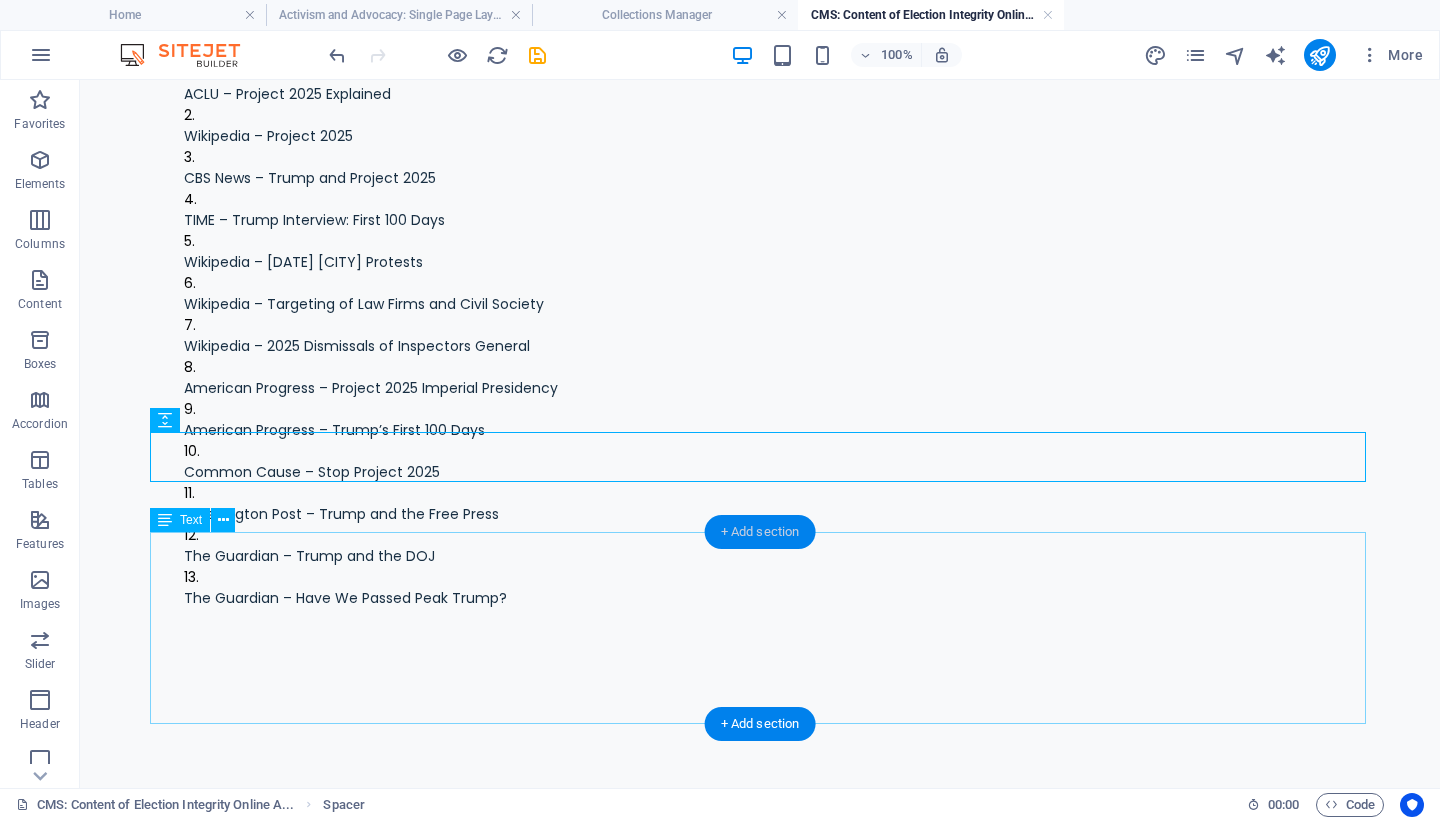 click on "+ Add section" at bounding box center [760, 532] 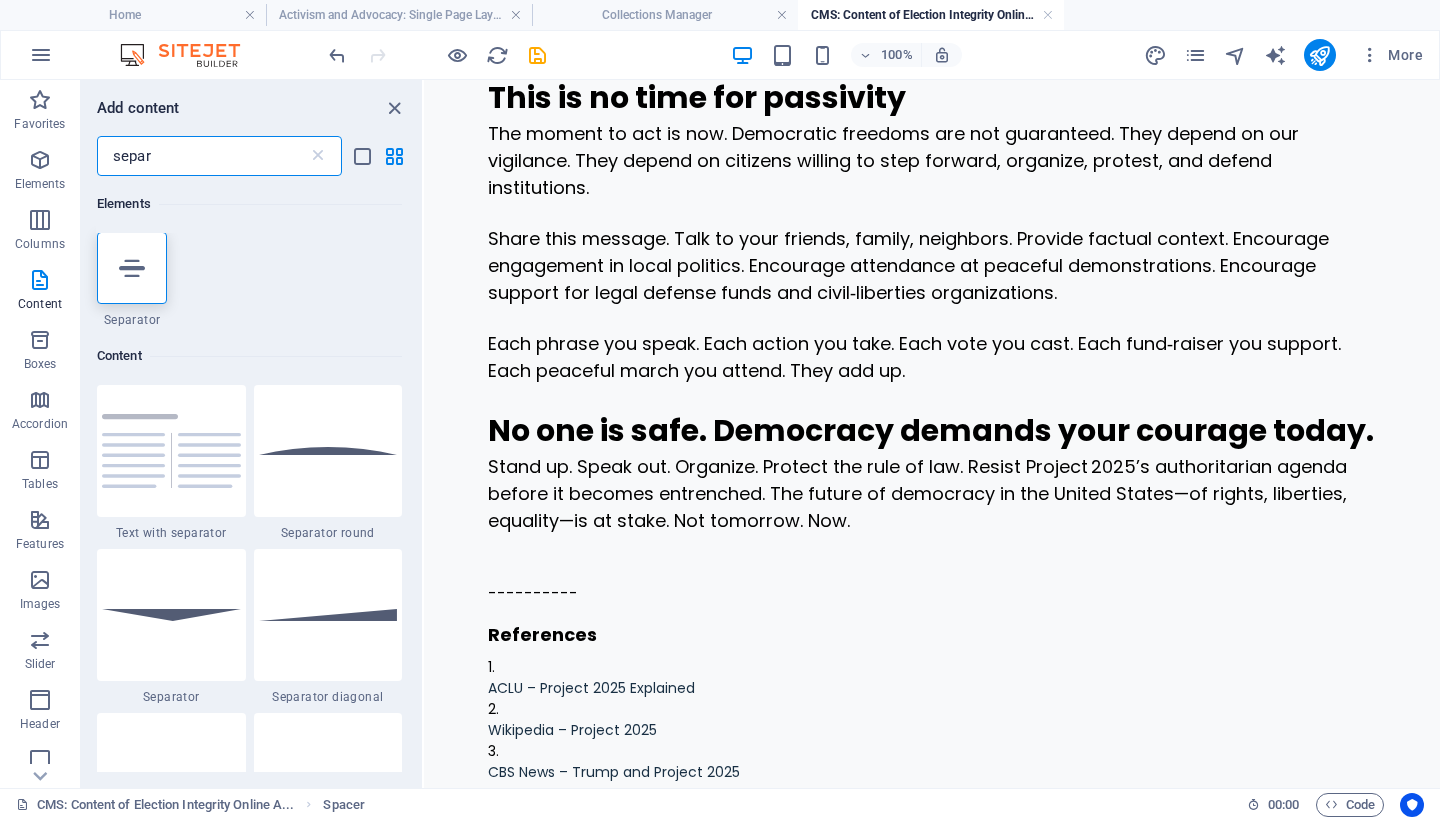scroll, scrollTop: 0, scrollLeft: 0, axis: both 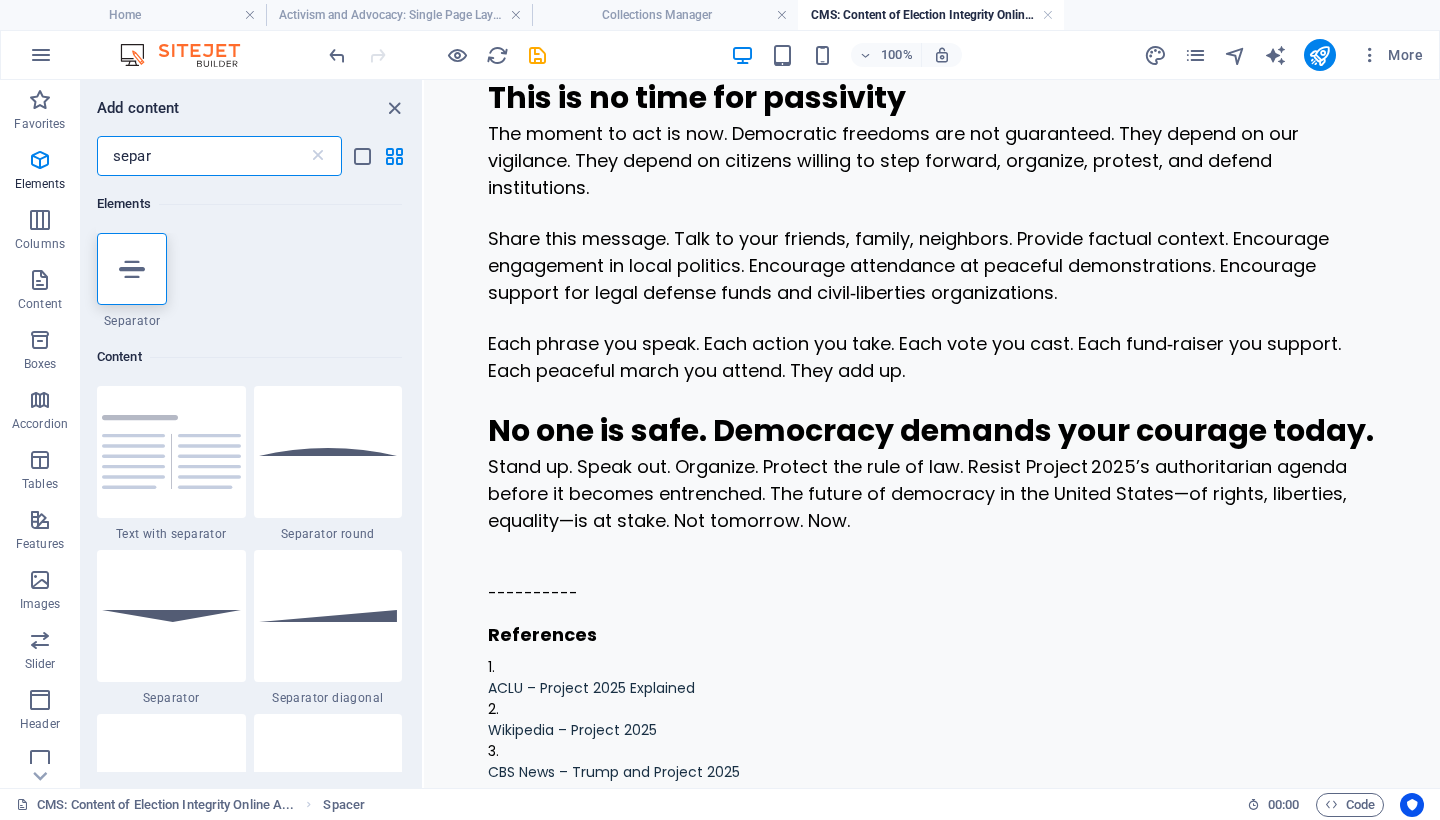 type on "separ" 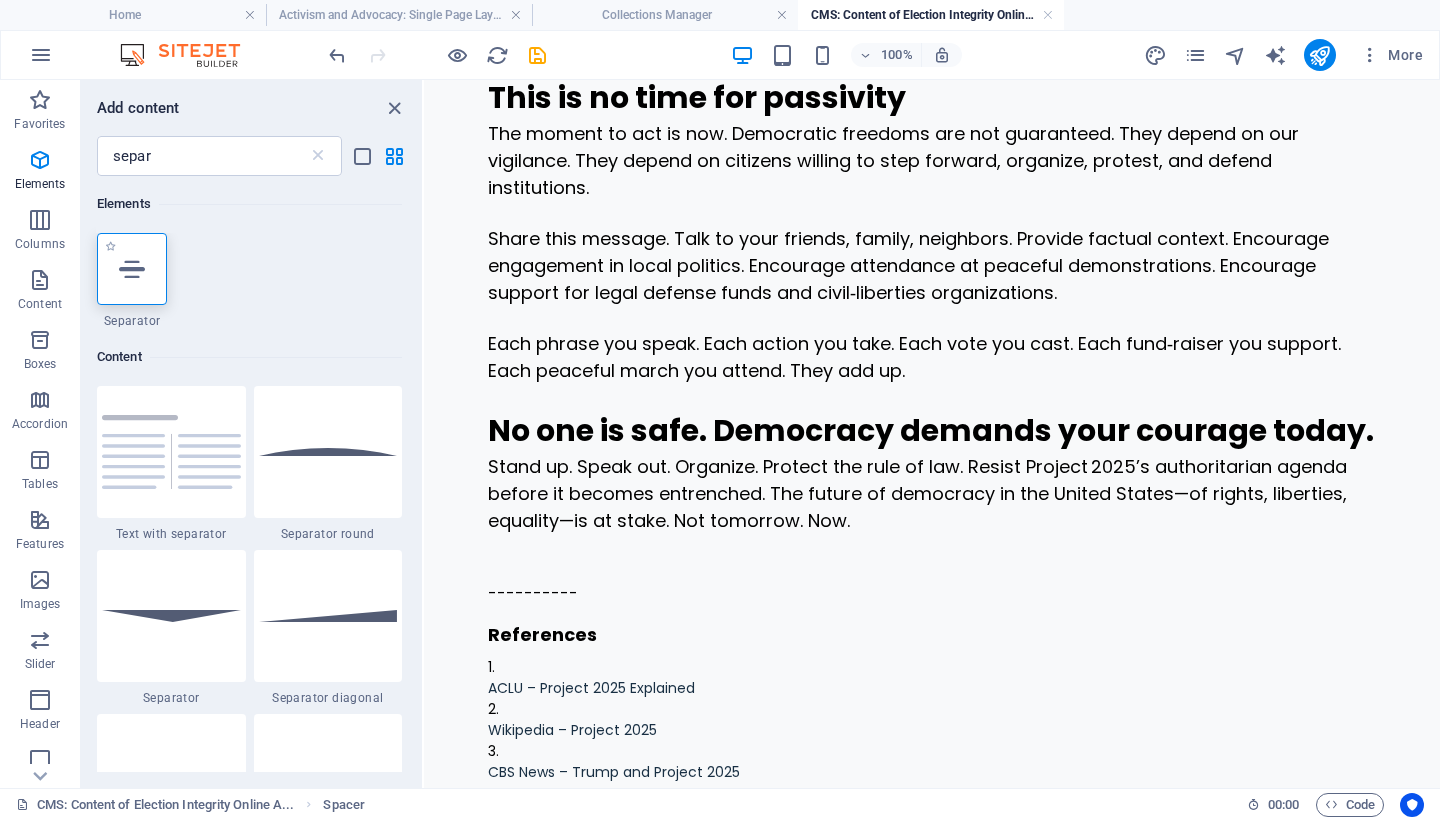 drag, startPoint x: 261, startPoint y: 184, endPoint x: 131, endPoint y: 279, distance: 161.01242 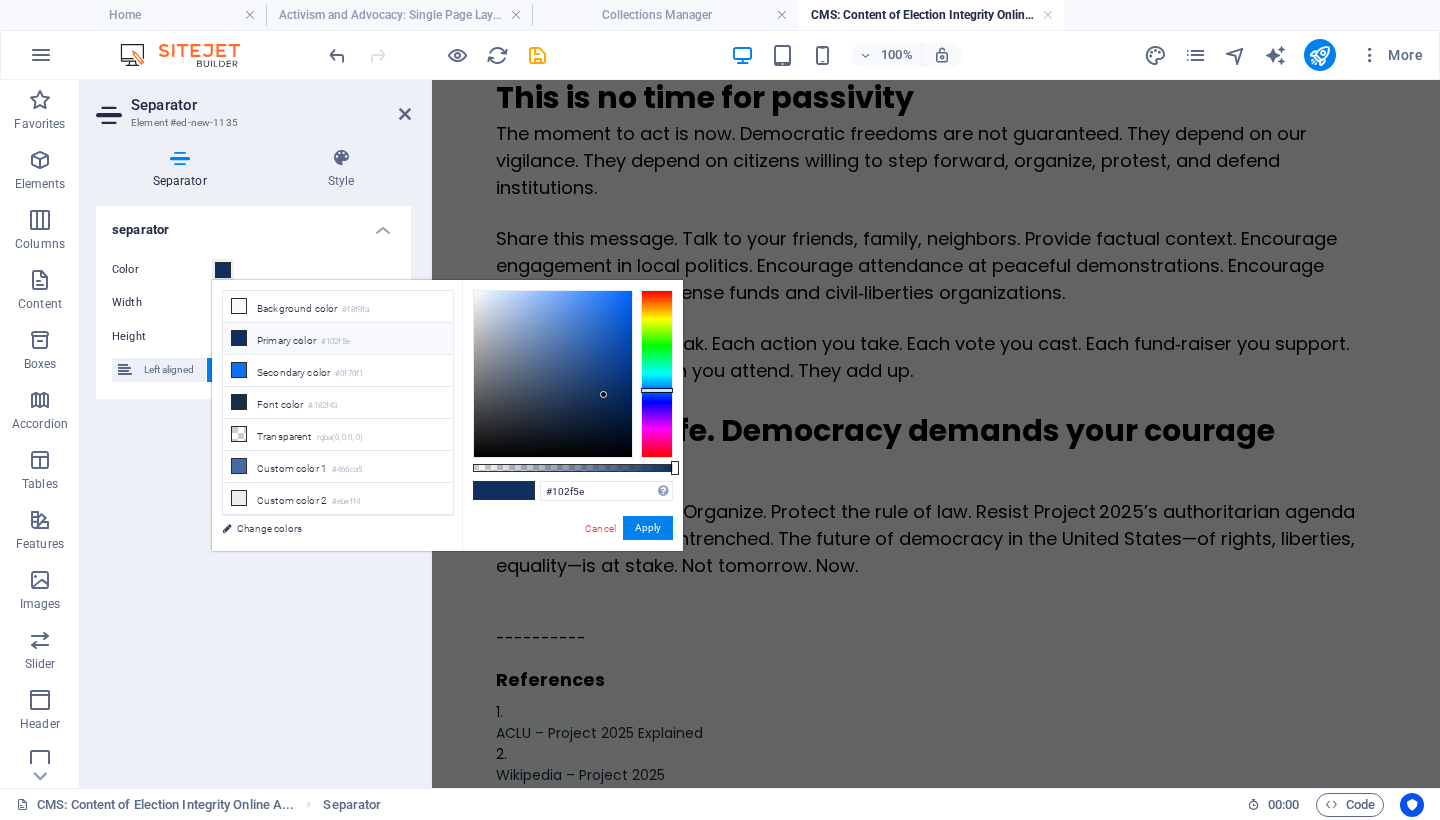 scroll, scrollTop: 3006, scrollLeft: 0, axis: vertical 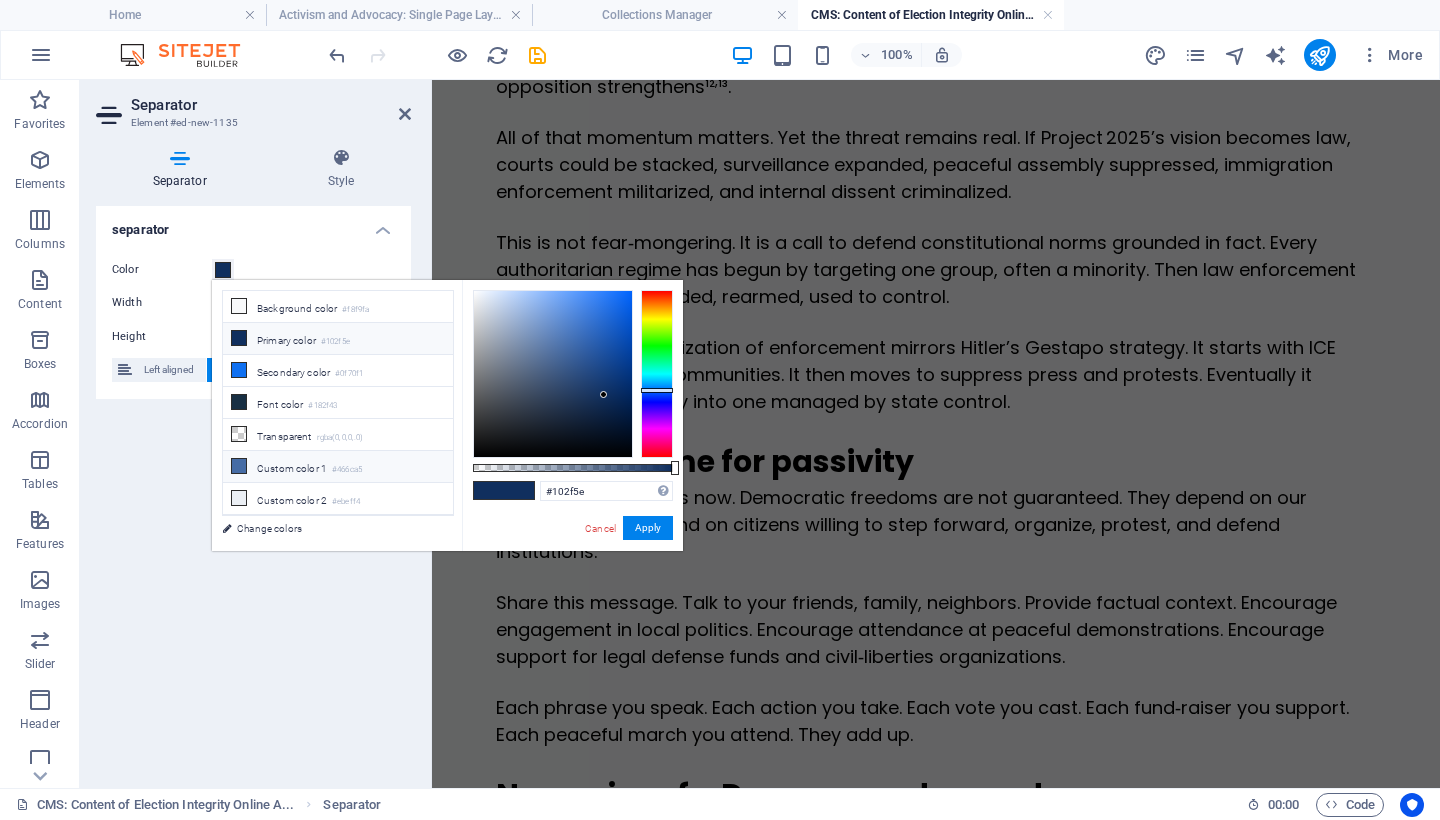 click at bounding box center (239, 466) 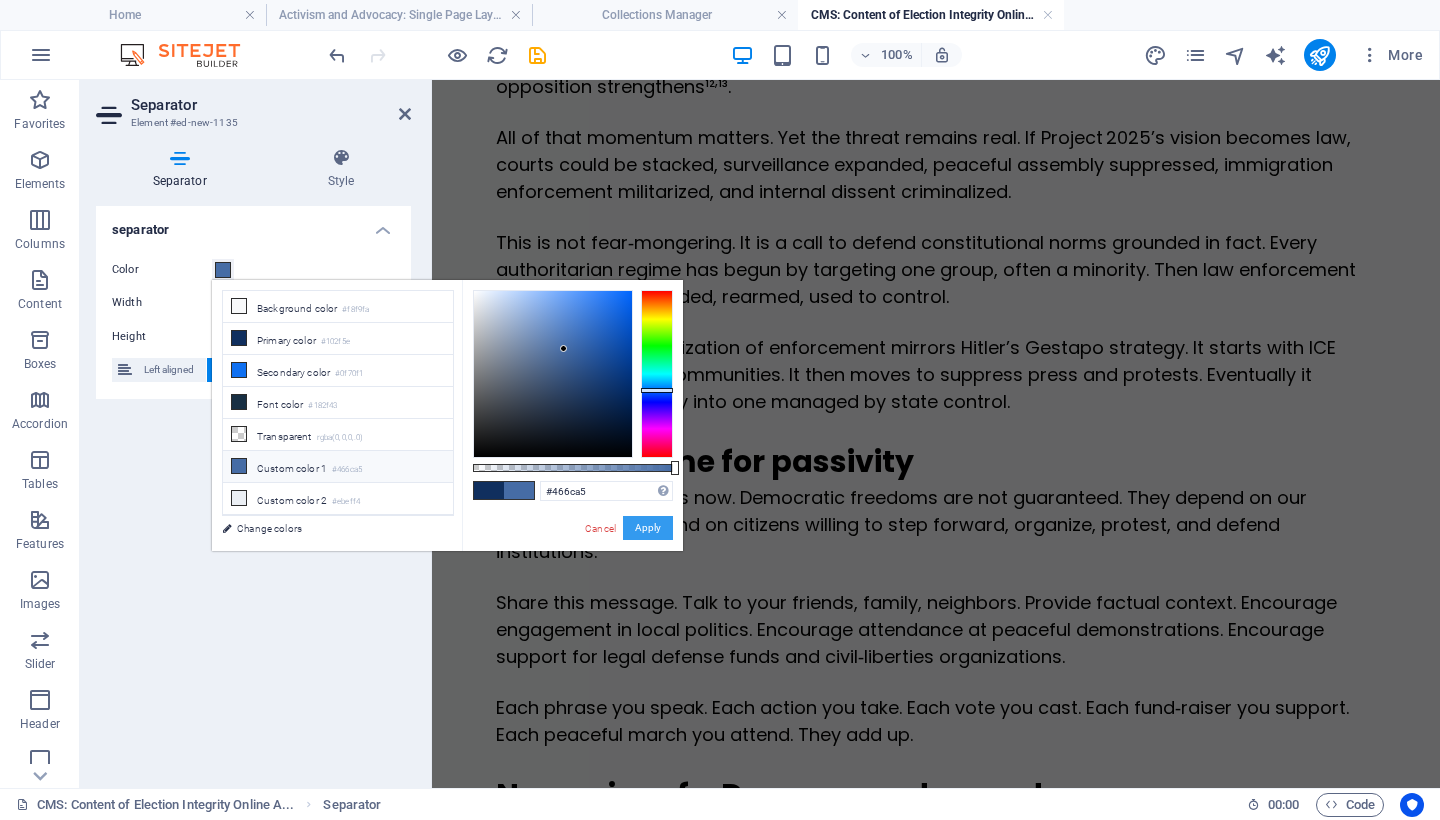 click on "Apply" at bounding box center (648, 528) 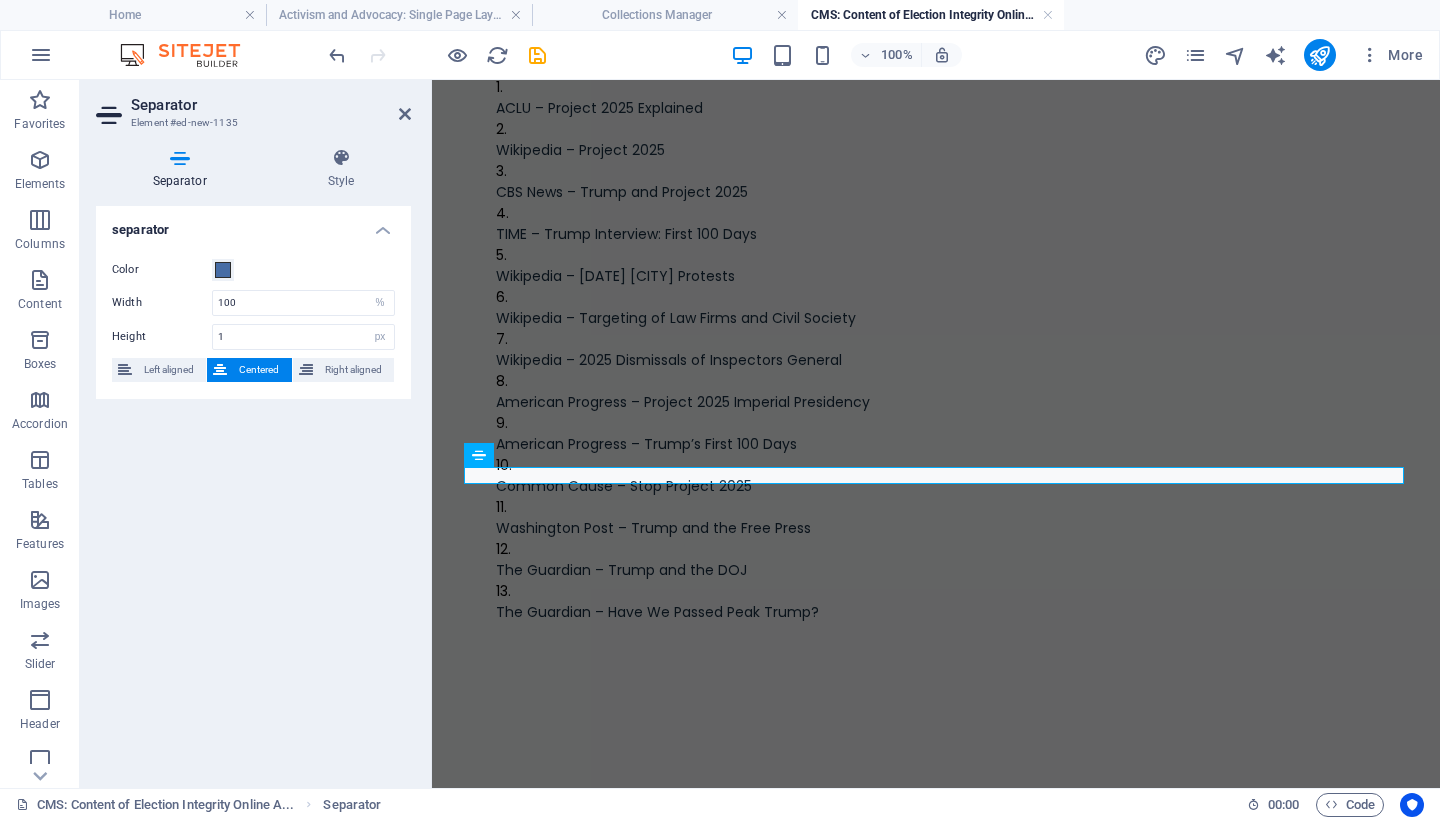 scroll, scrollTop: 4074, scrollLeft: 0, axis: vertical 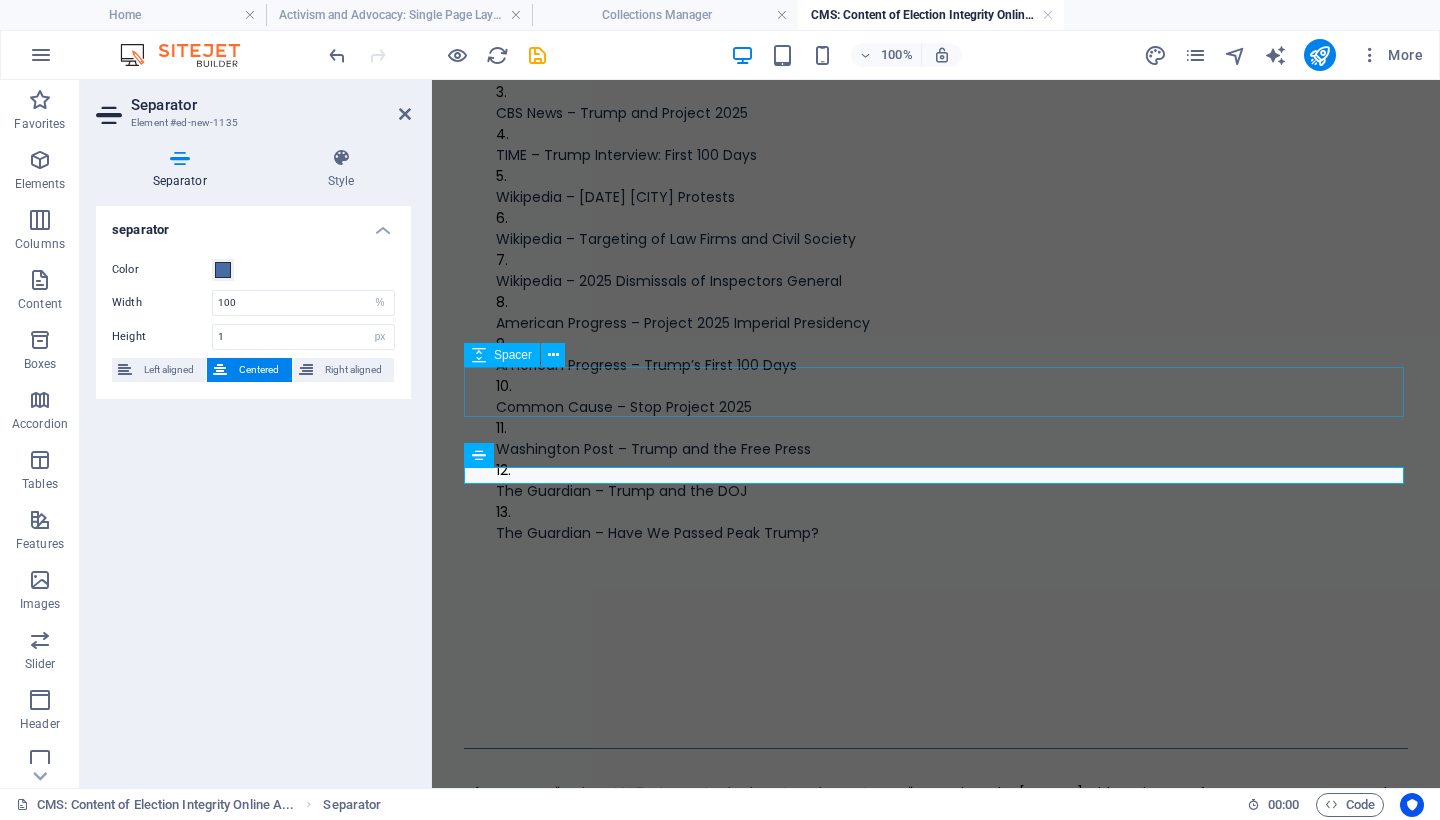 click at bounding box center (936, 665) 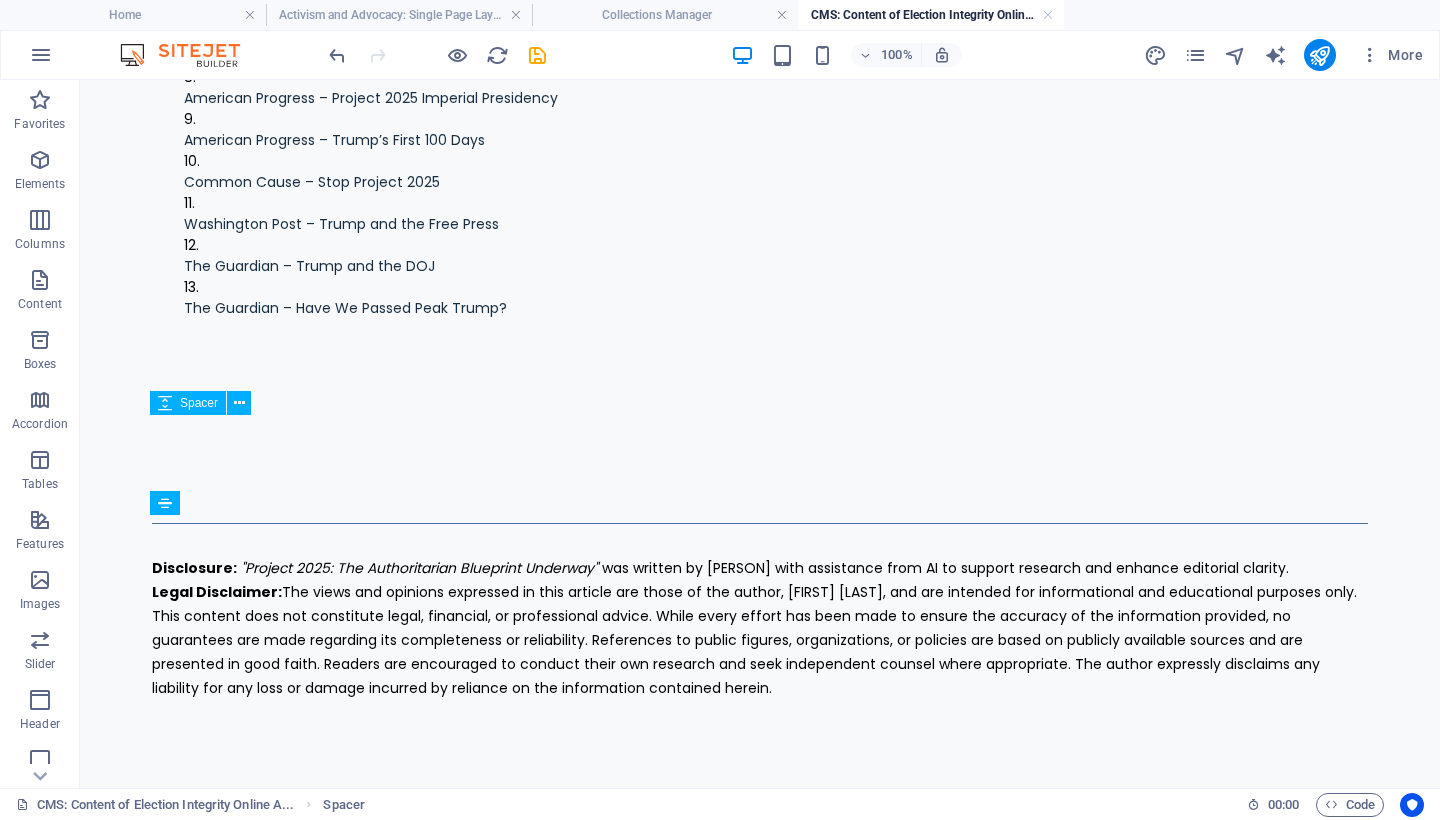 scroll, scrollTop: 3387, scrollLeft: 0, axis: vertical 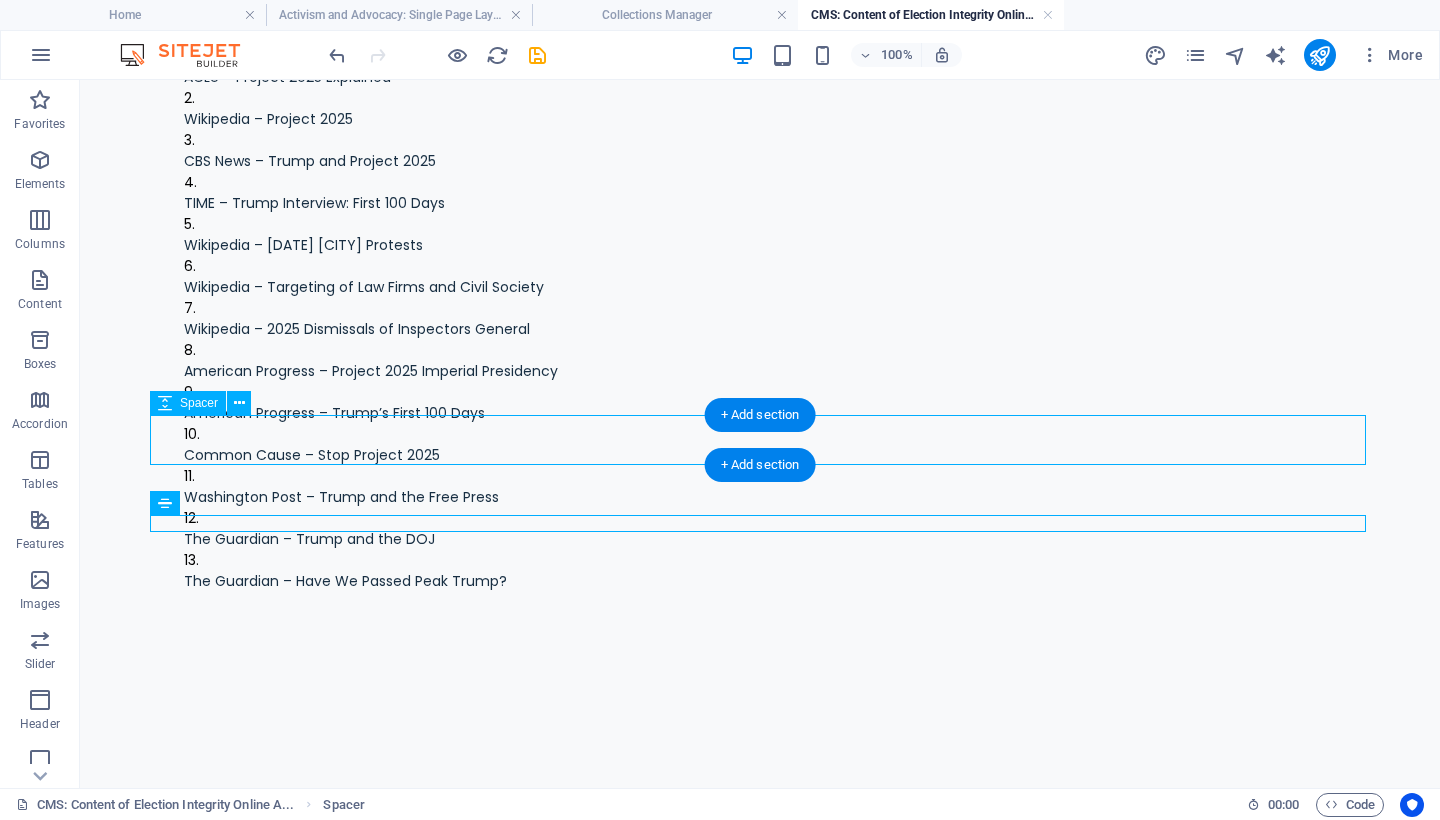 click at bounding box center [760, 713] 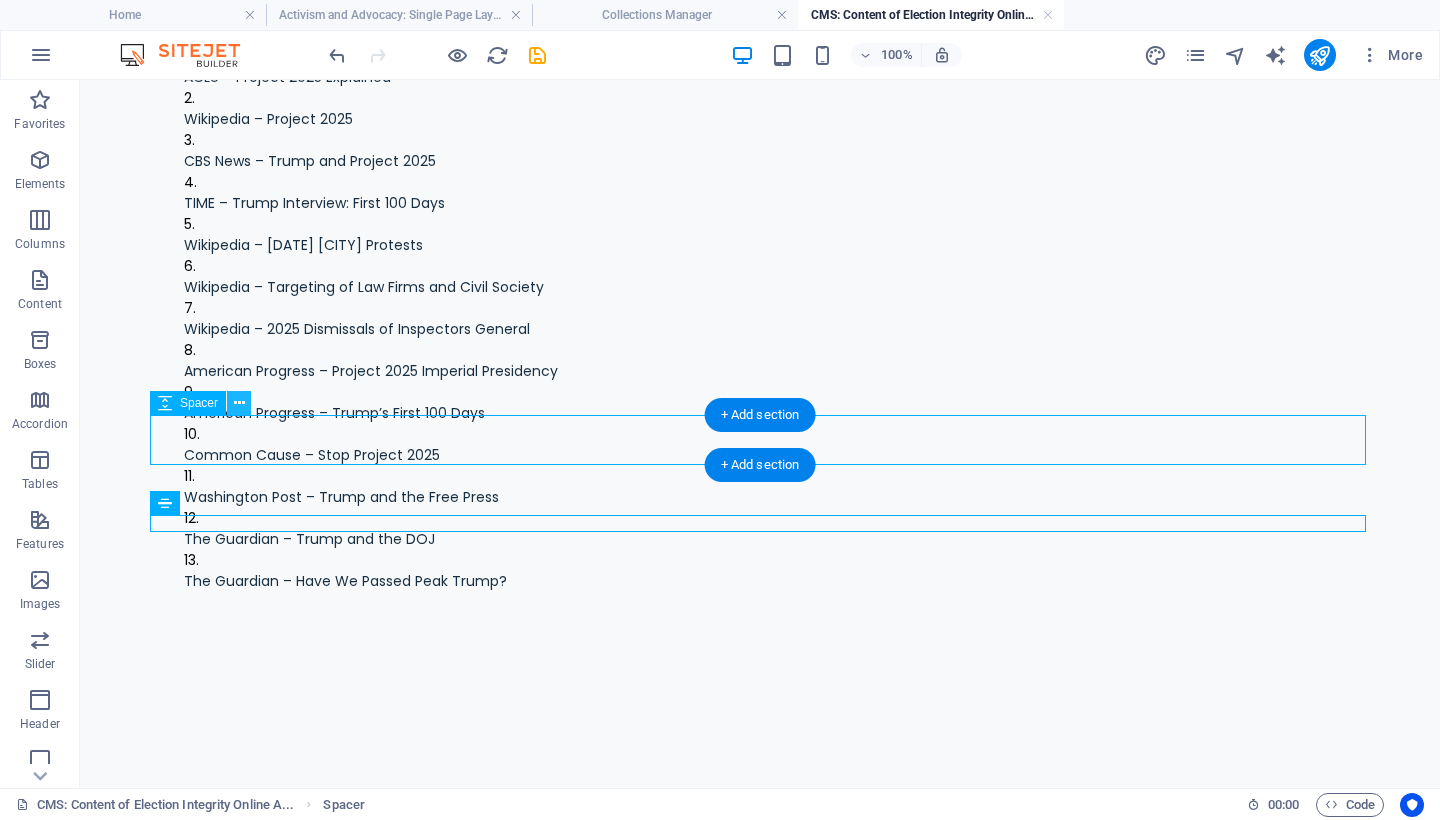 click at bounding box center [239, 403] 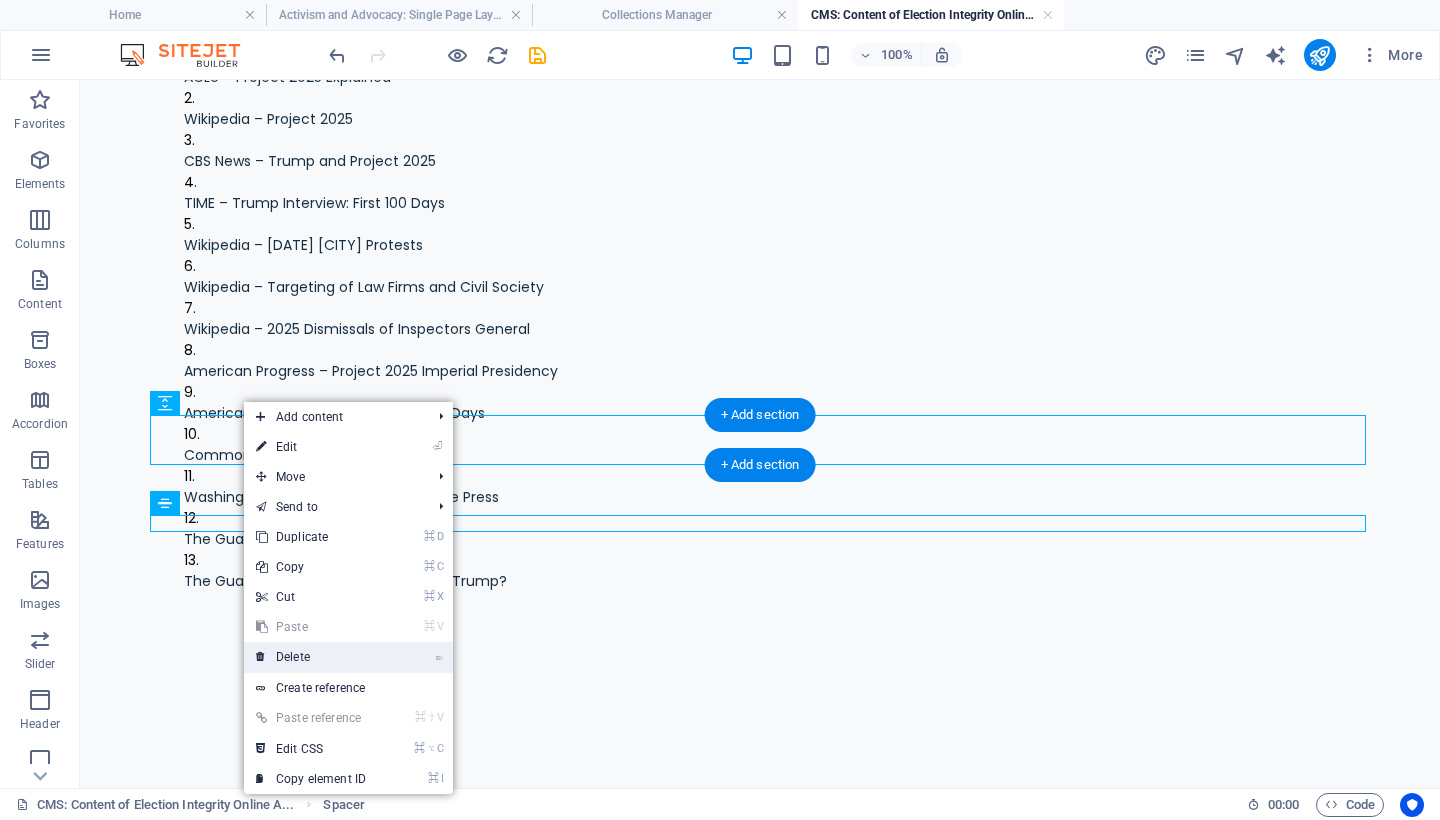 click on "⌦  Delete" at bounding box center (311, 657) 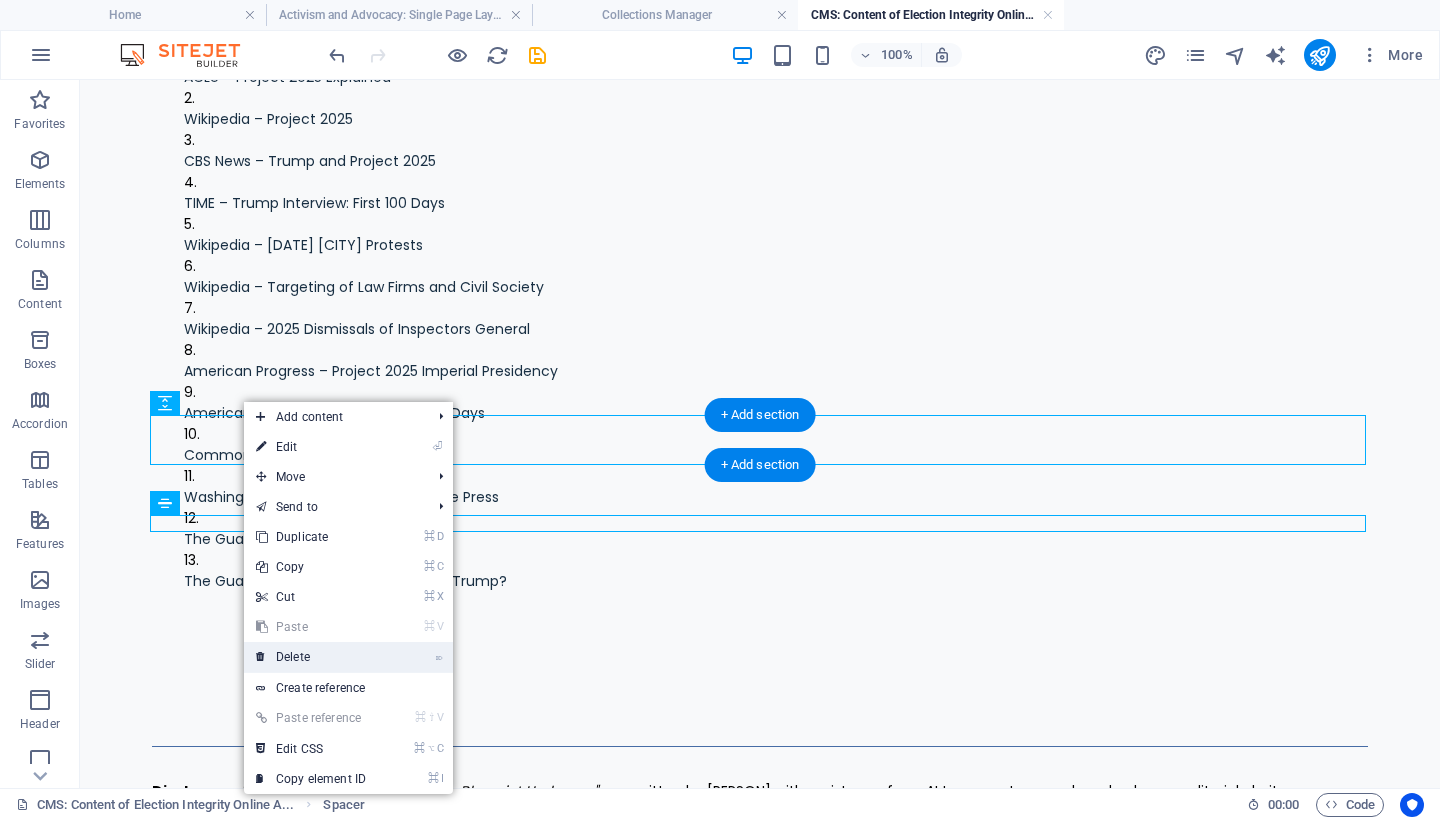 scroll, scrollTop: 3337, scrollLeft: 0, axis: vertical 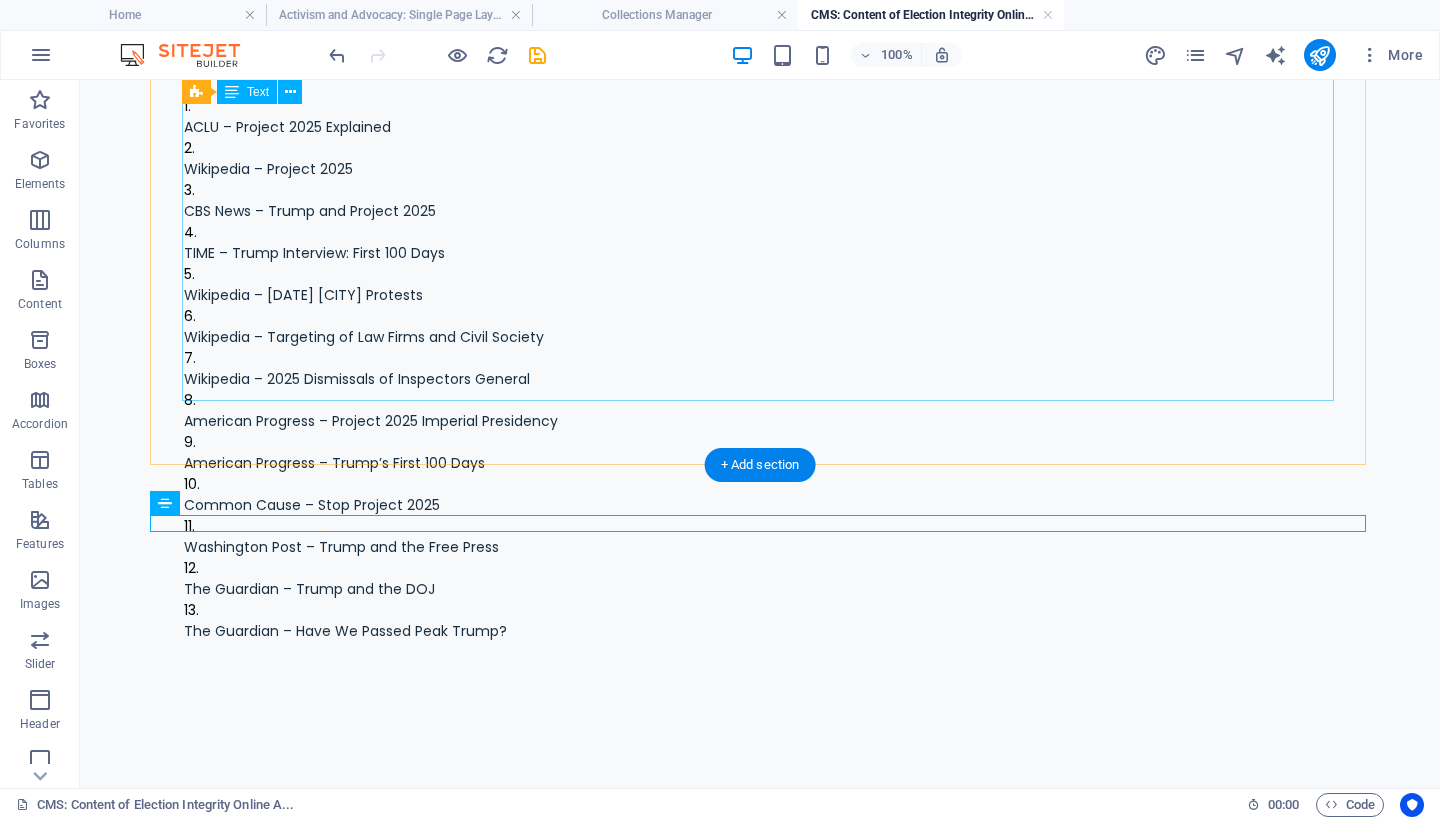 click on "By [FIRST] [LAST]. [DATE]. We face a turning point in United States history. Project 2025 represents an authoritarian blueprint. It seeks to dismantle democratic institutions and impose unchecked presidential control. Now is the time to act—and act boldly. [PERSON] and his allies helped create Project 2025 in coordination with The Heritage Foundation. It is a roadmap to rewrite the structure of federal agencies. It would replace merit‑based civil servants with loyalists. It aims to seize direct control over the Department of Justice, the FBI, Homeland Security, and more. It includes deployment of U.S. military forces on domestic soil and mass deportation programs. Experts call it a plan for autocracy masquerading under a neutral name¹ ,  ². Echoes of the Gestapo Why action matters now ,  ⁶. ,  ⁸ ,  ⁹. If you believe democracy is worth anything—protecting voting rights, protest, press freedom, civil society—then resisting Project 2025 must be urgent. Mobilize, protest, defend" at bounding box center (760, -1111) 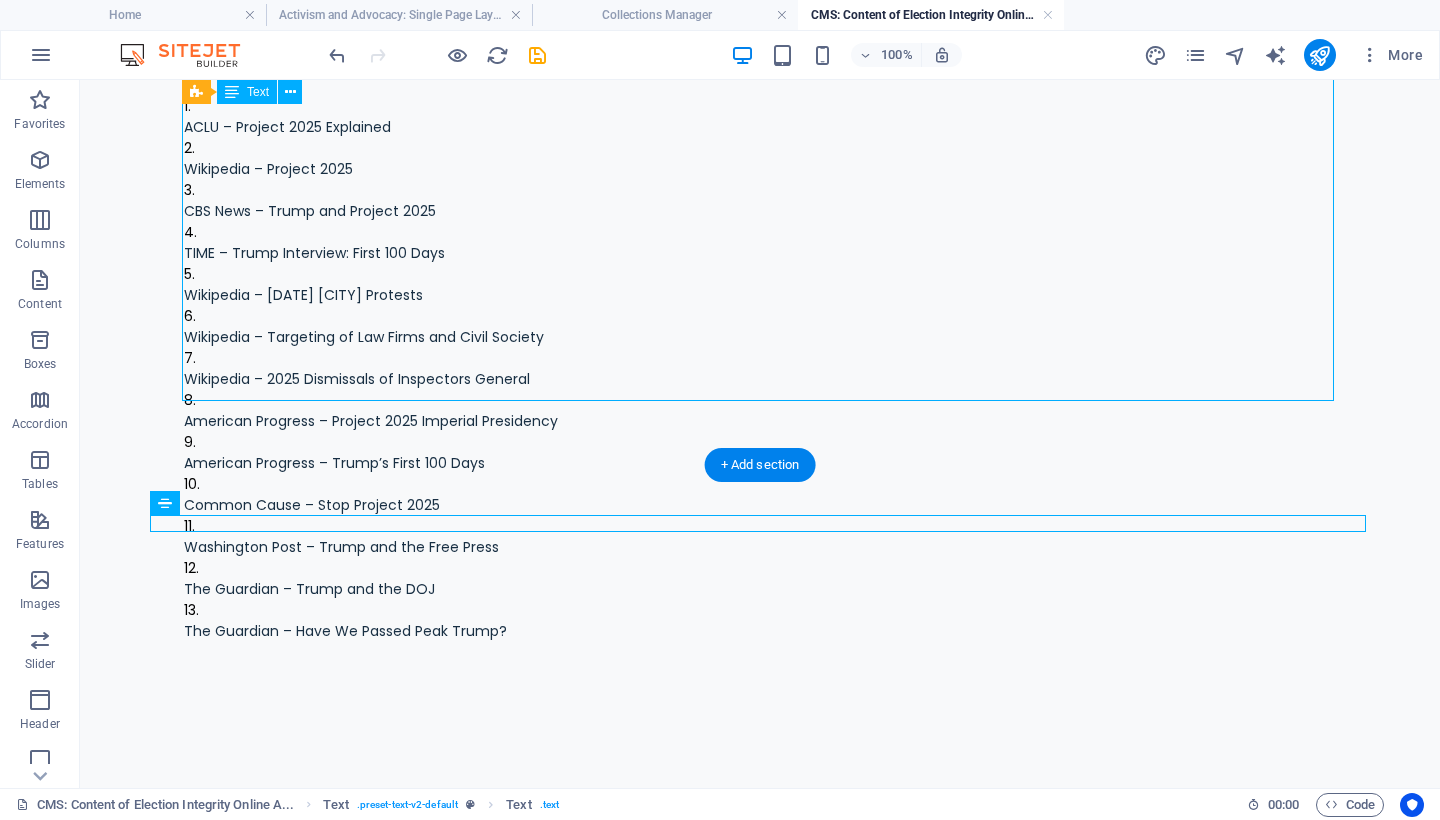 click on "By [FIRST] [LAST]. [DATE]. We face a turning point in United States history. Project 2025 represents an authoritarian blueprint. It seeks to dismantle democratic institutions and impose unchecked presidential control. Now is the time to act—and act boldly. [PERSON] and his allies helped create Project 2025 in coordination with The Heritage Foundation. It is a roadmap to rewrite the structure of federal agencies. It would replace merit‑based civil servants with loyalists. It aims to seize direct control over the Department of Justice, the FBI, Homeland Security, and more. It includes deployment of U.S. military forces on domestic soil and mass deportation programs. Experts call it a plan for autocracy masquerading under a neutral name¹ ,  ². Echoes of the Gestapo Why action matters now ,  ⁶. ,  ⁸ ,  ⁹. If you believe democracy is worth anything—protecting voting rights, protest, press freedom, civil society—then resisting Project 2025 must be urgent. Mobilize, protest, defend" at bounding box center (760, -1111) 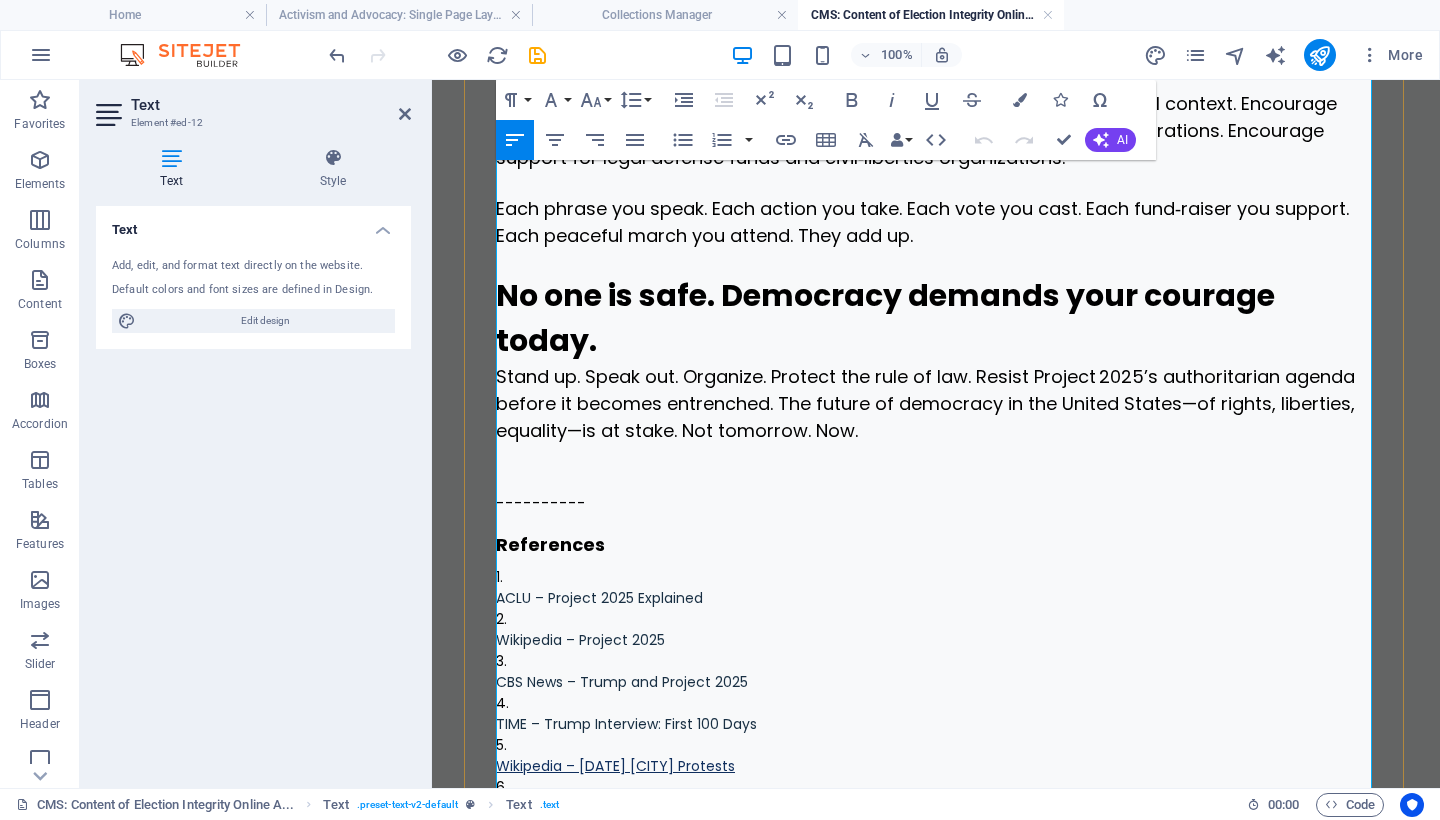 scroll, scrollTop: 4024, scrollLeft: 0, axis: vertical 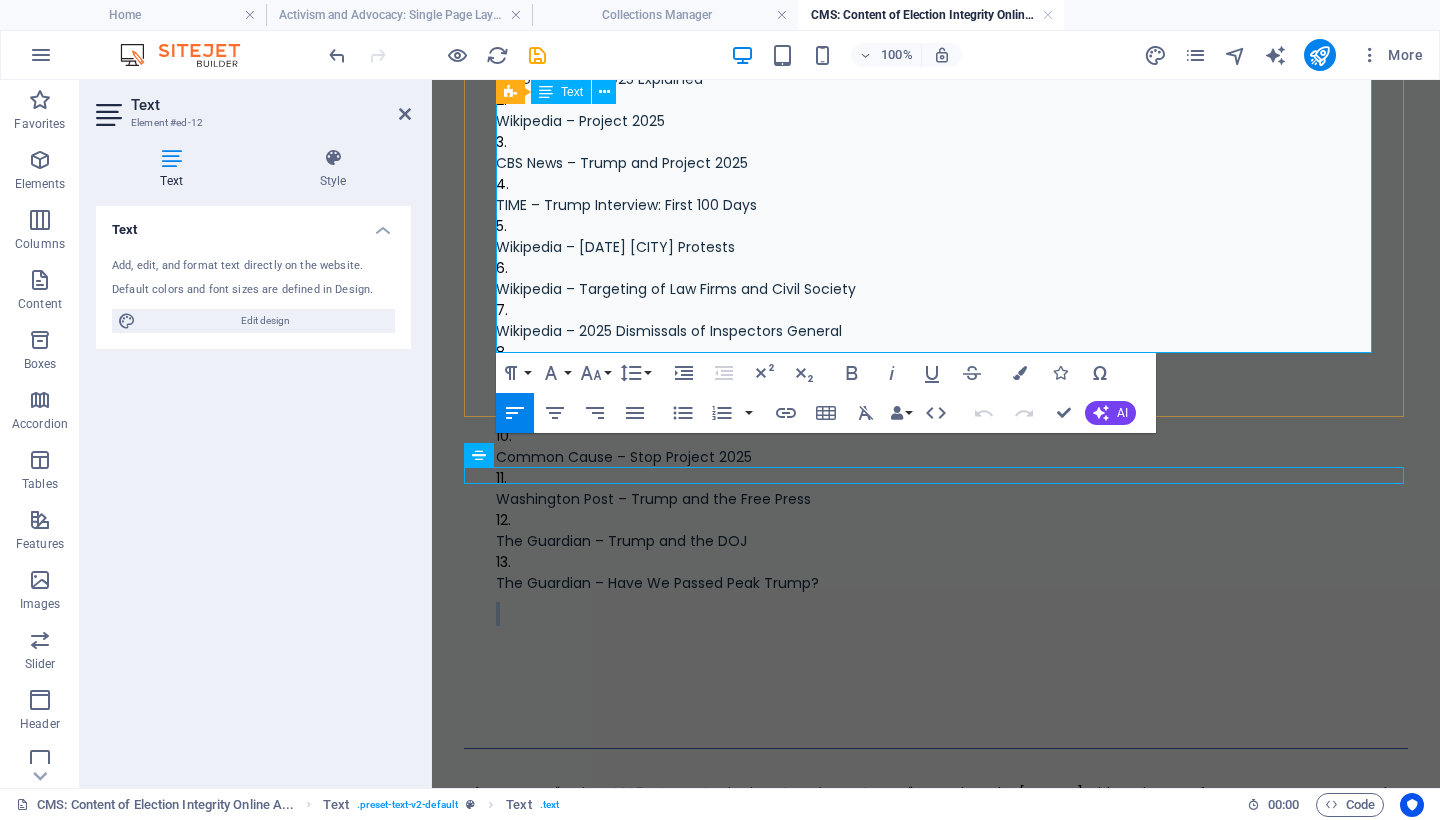 drag, startPoint x: 871, startPoint y: 306, endPoint x: 947, endPoint y: 348, distance: 86.833176 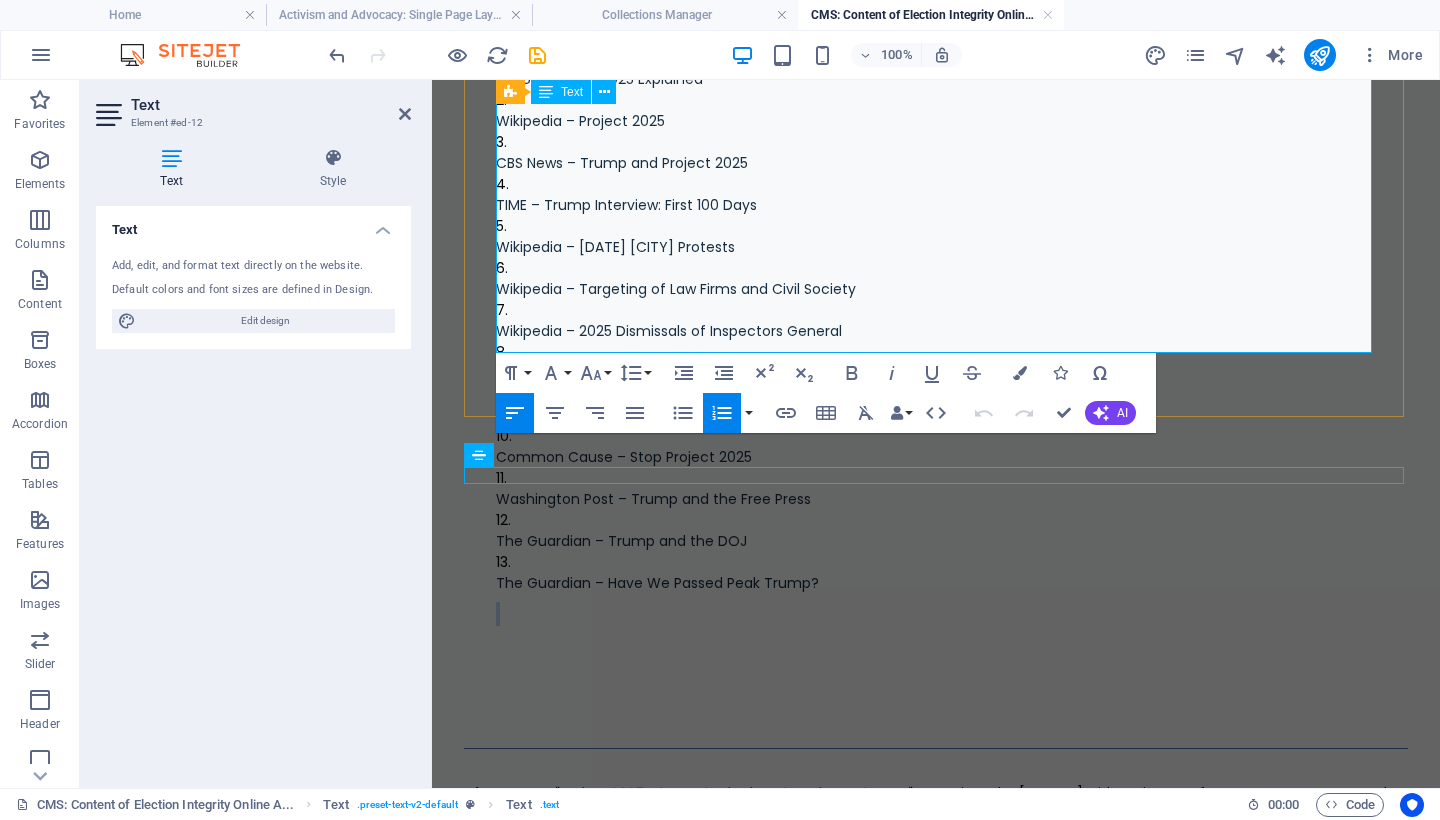 click at bounding box center (936, 614) 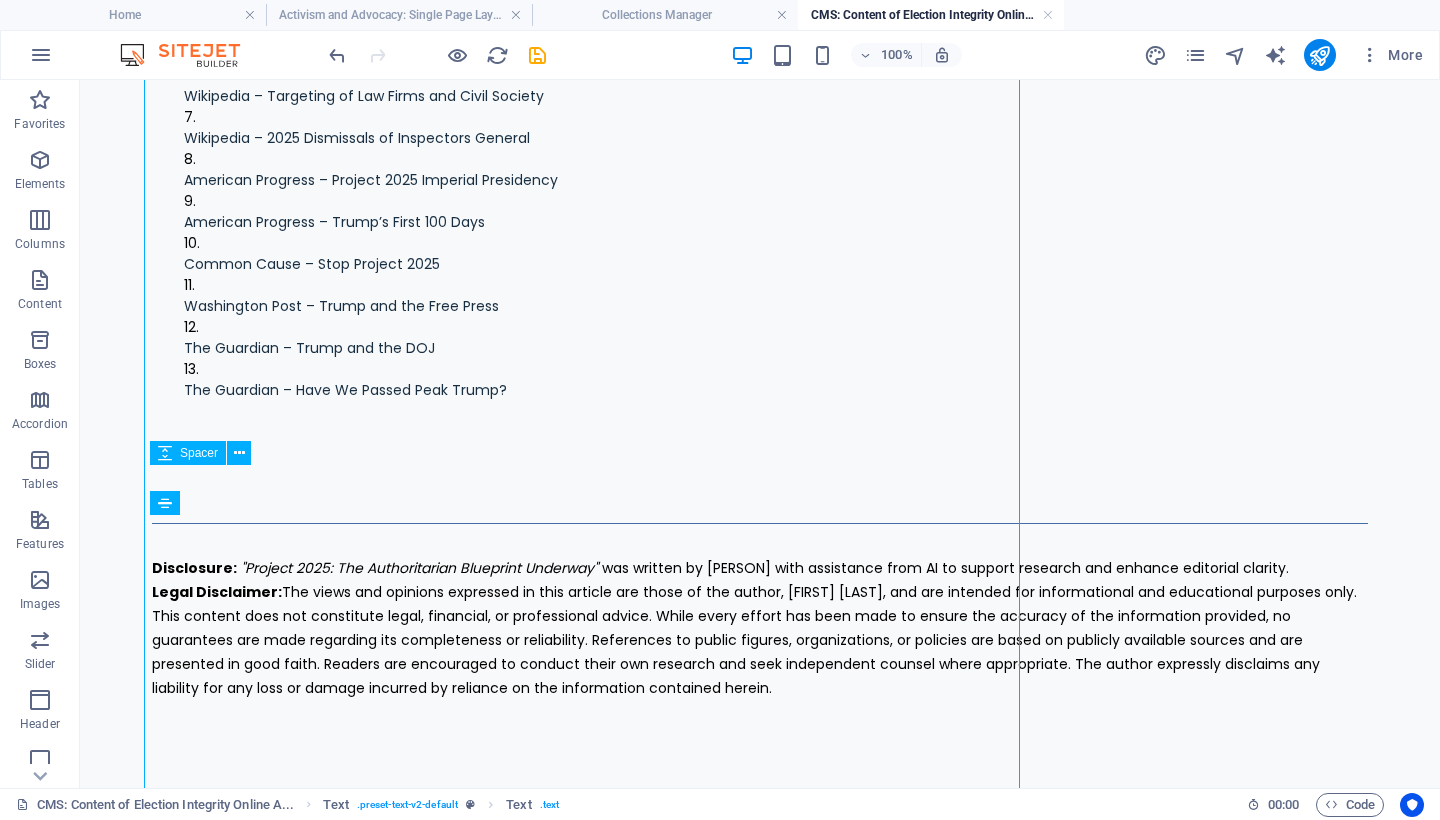 scroll, scrollTop: 3305, scrollLeft: 0, axis: vertical 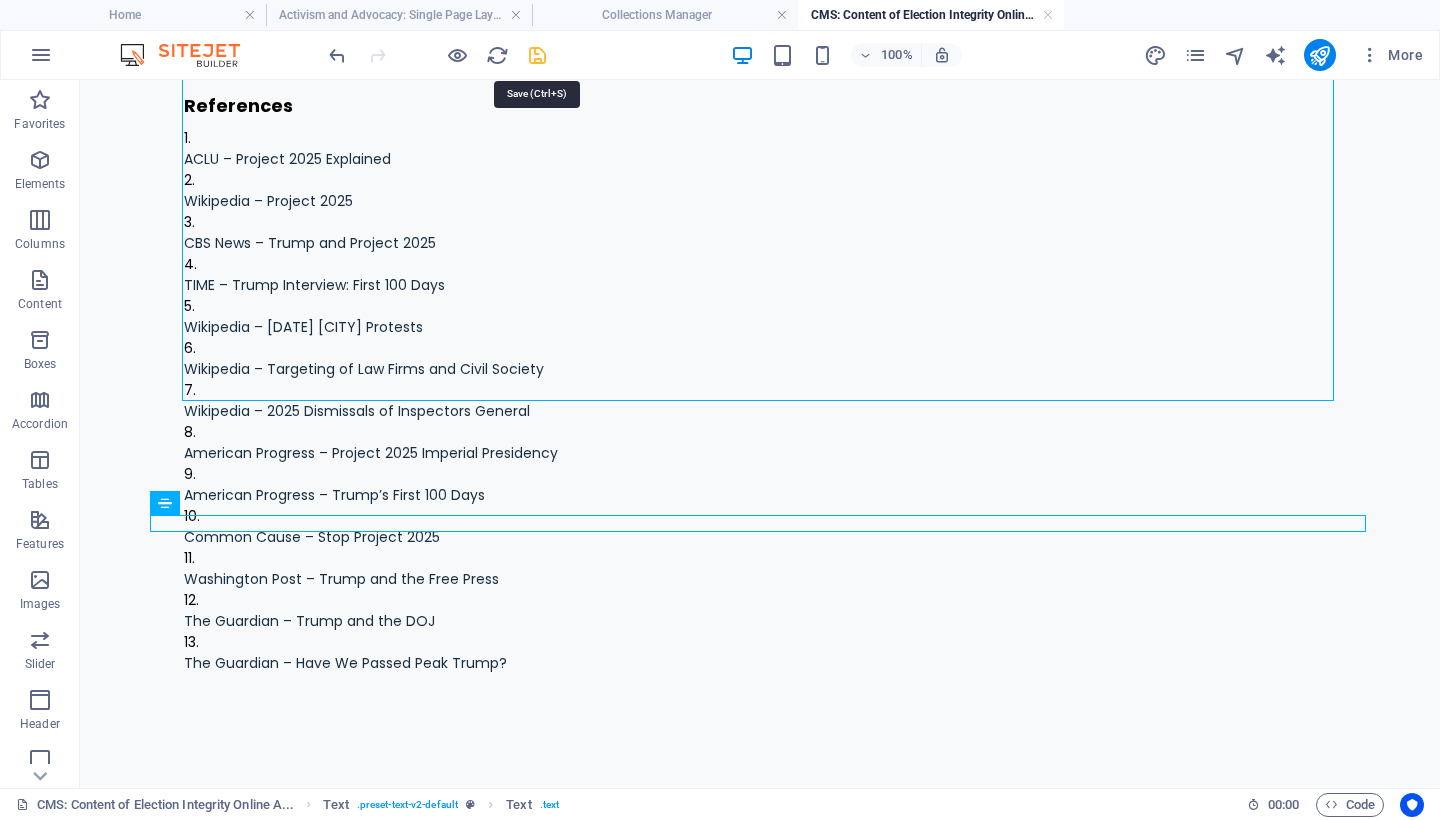 click at bounding box center (537, 55) 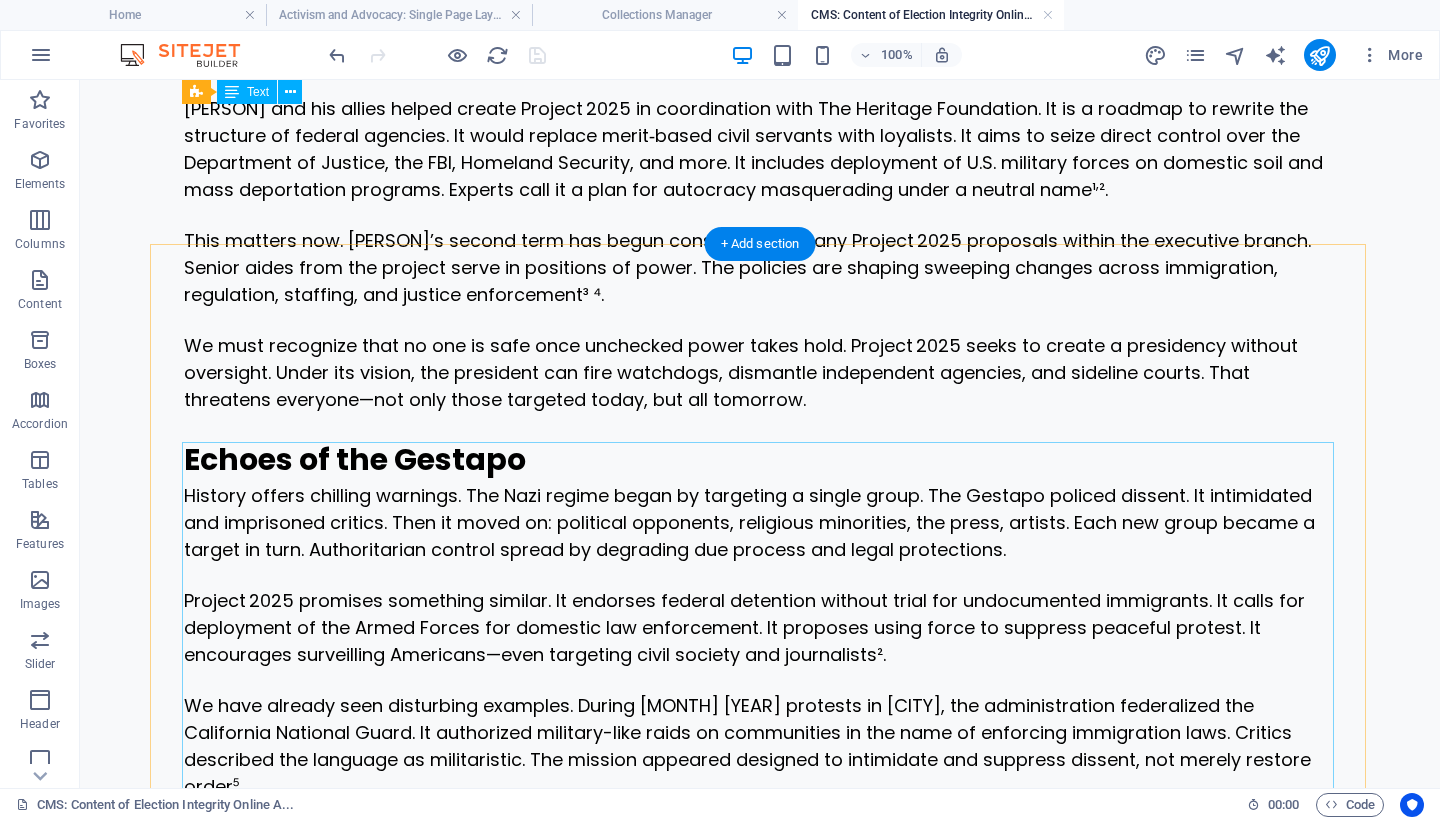scroll, scrollTop: 0, scrollLeft: 0, axis: both 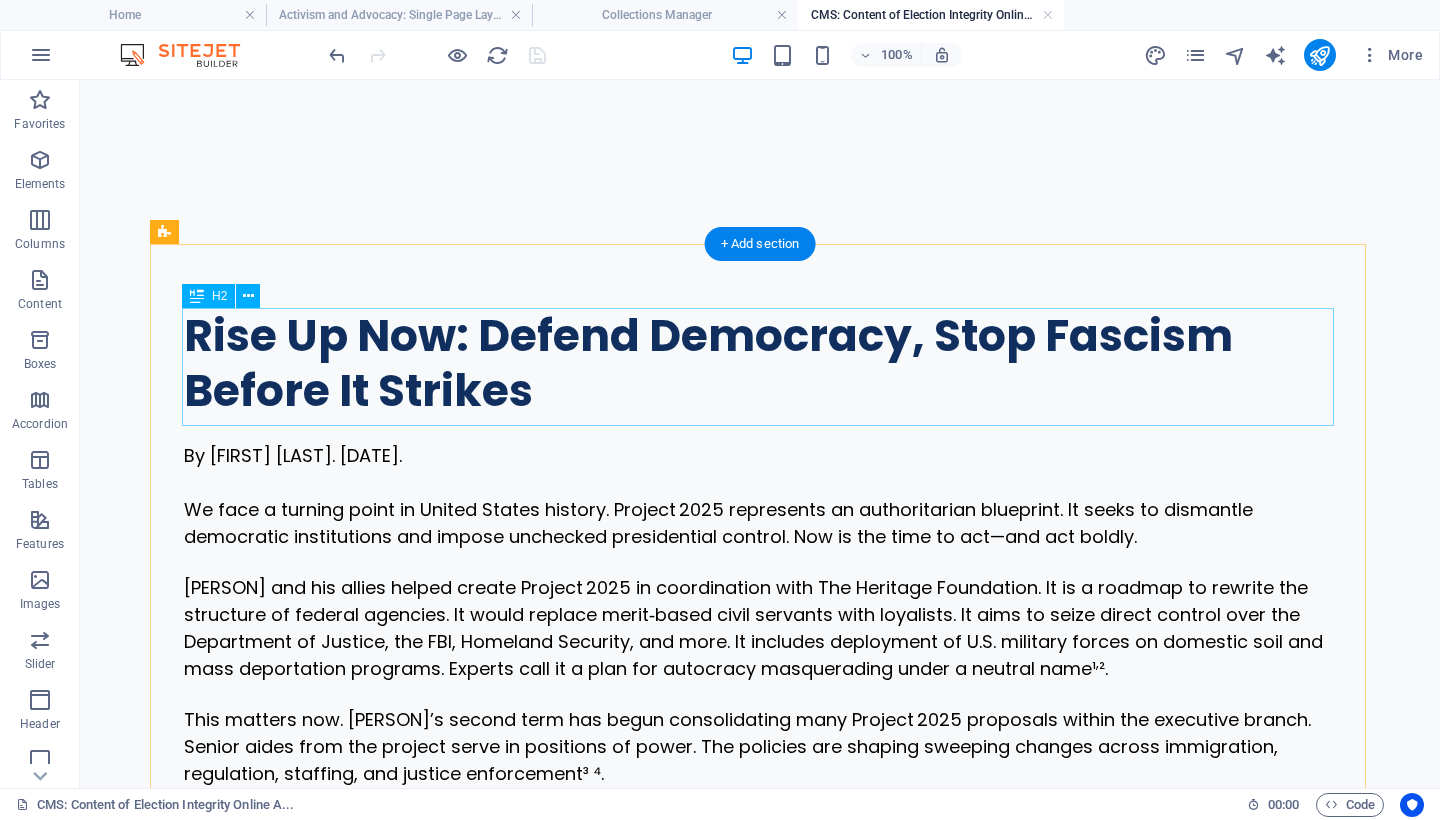 click on "Rise Up Now: Defend Democracy, Stop Fascism Before It Strikes" at bounding box center [760, 363] 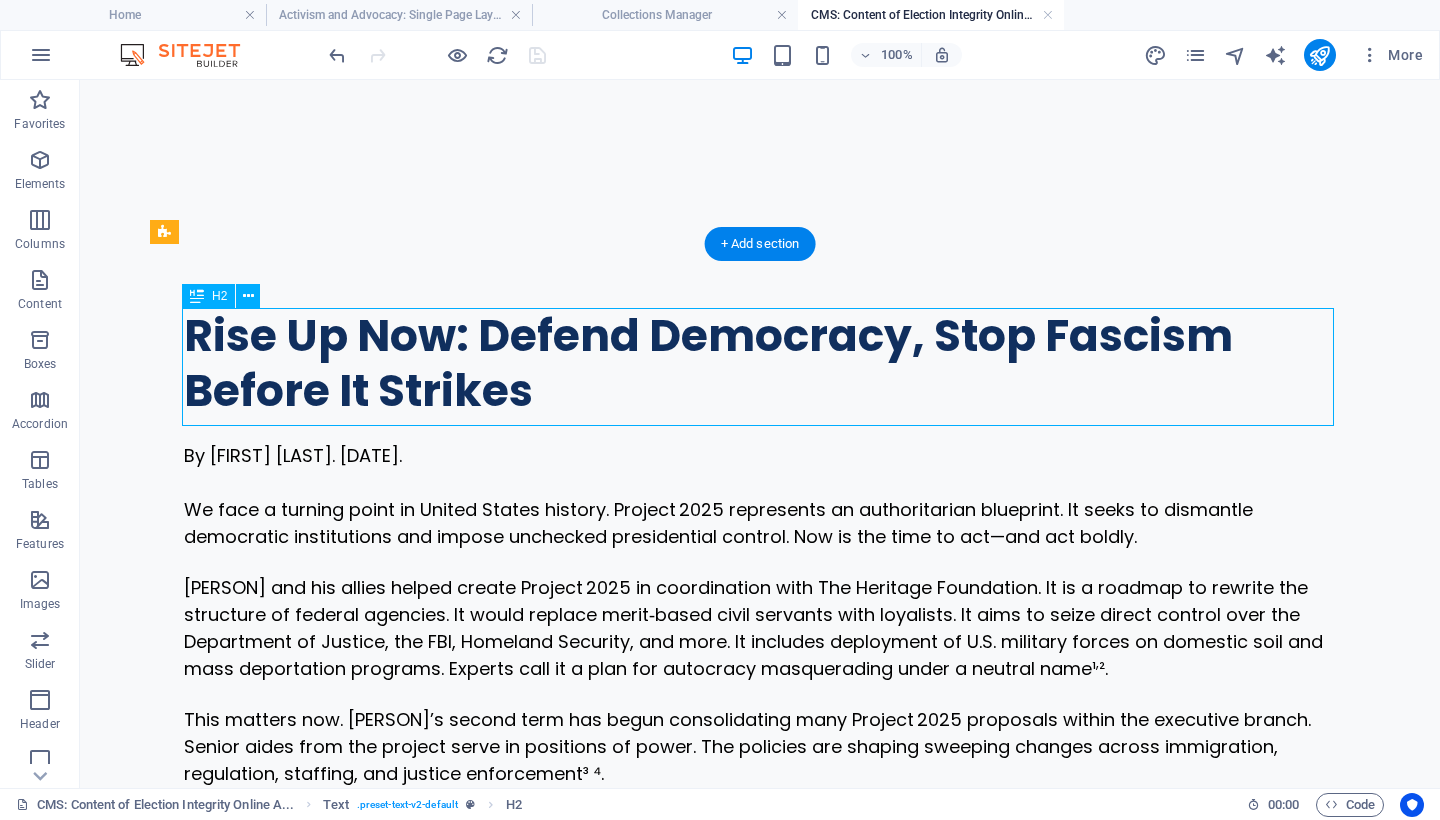 click on "Rise Up Now: Defend Democracy, Stop Fascism Before It Strikes" at bounding box center [760, 363] 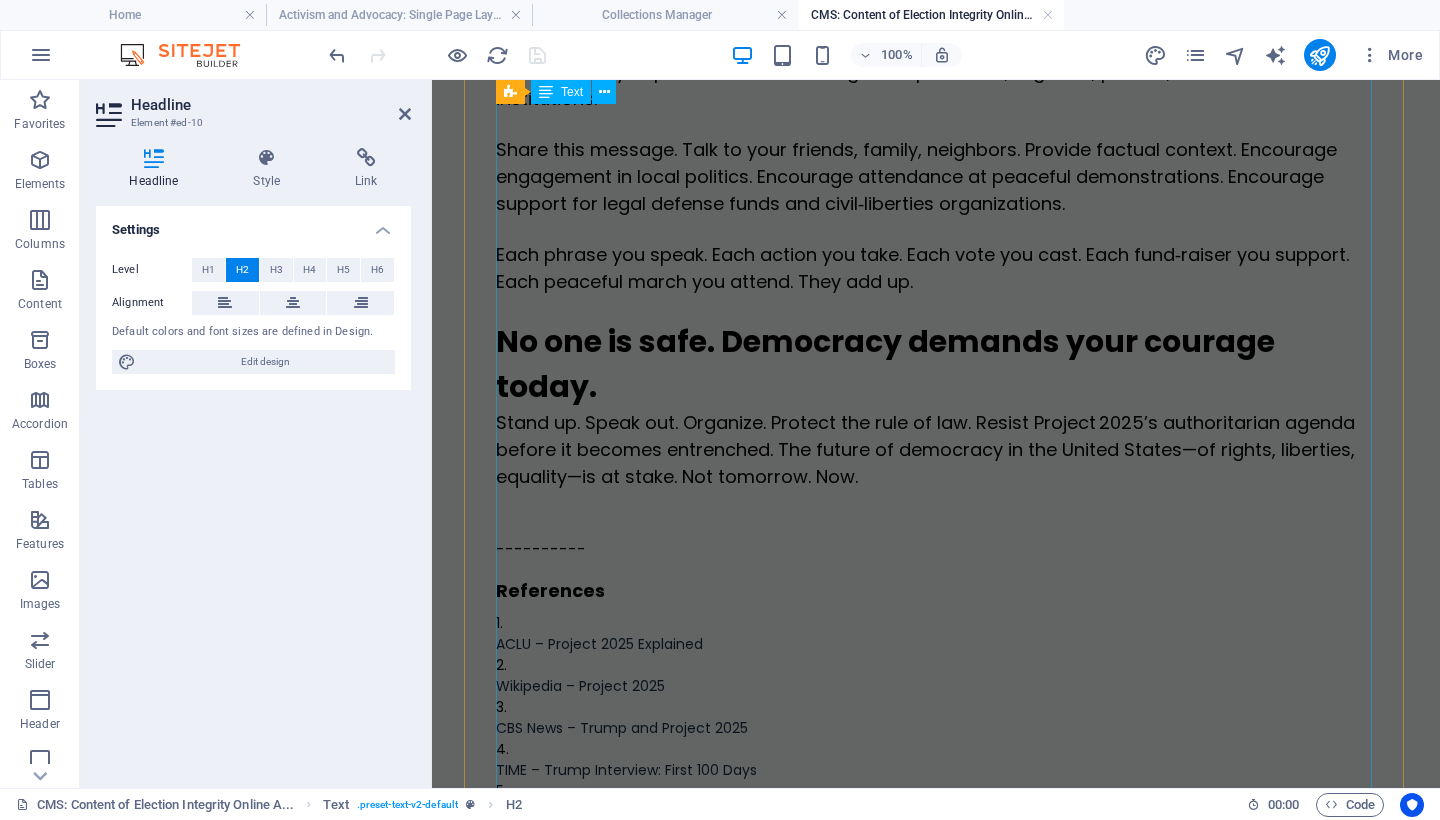 scroll, scrollTop: 3992, scrollLeft: 0, axis: vertical 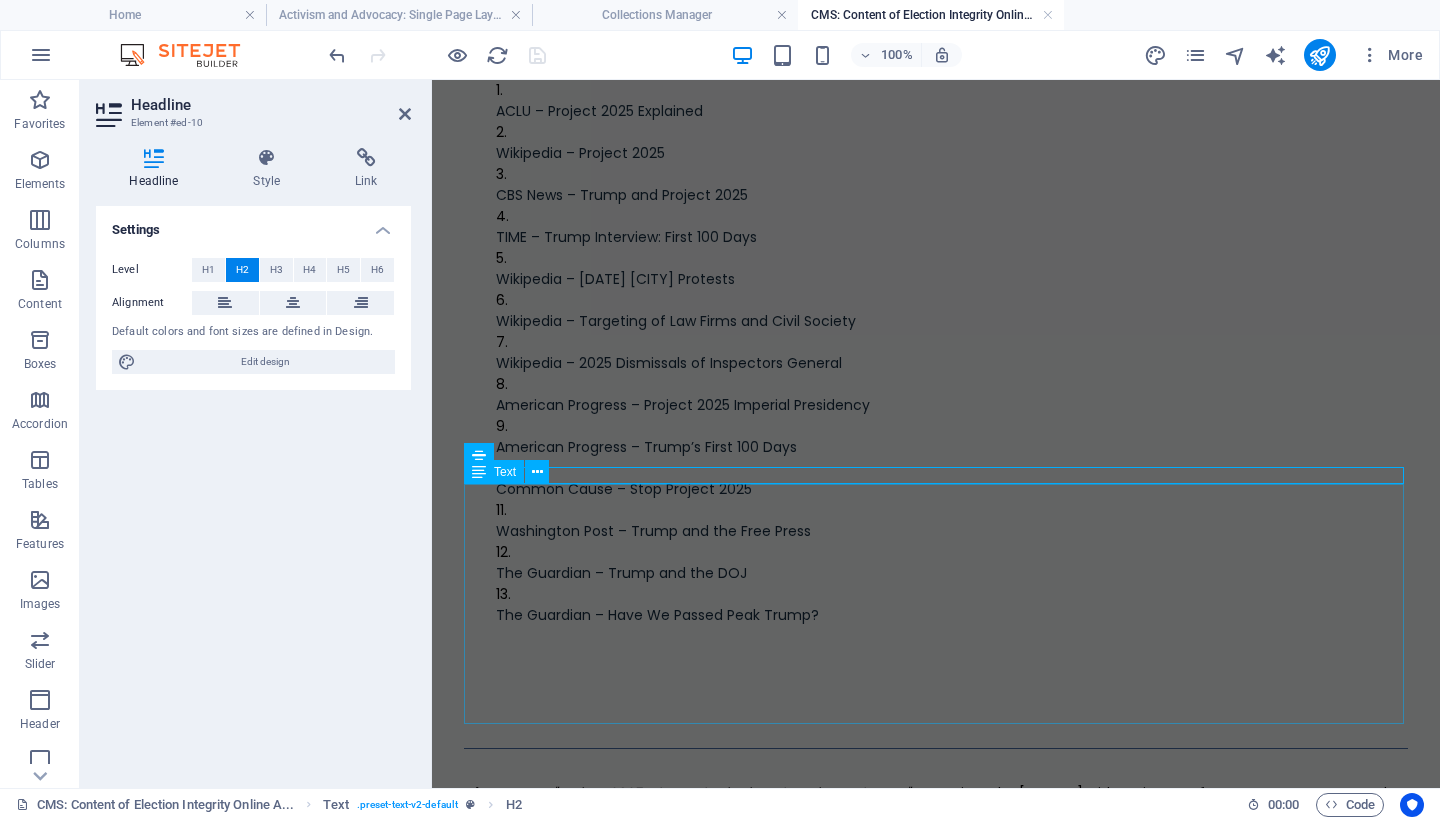 click on "Disclosure:   "Project 2025: The Authoritarian Blueprint Underway"   was written by [FIRST] [LAST] with assistance from AI to support research and enhance editorial clarity. Legal Disclaimer:  The views and opinions expressed in this article are those of the author, [FIRST] [LAST], and are intended for informational and educational purposes only. This content does not constitute legal, financial, or professional advice. While every effort has been made to ensure the accuracy of the information provided, no guarantees are made regarding its completeness or reliability. References to public figures, organizations, or policies are based on publicly available sources and are presented in good faith. Readers are encouraged to conduct their own research and seek independent counsel where appropriate. The author expressly disclaims any liability for any loss or damage incurred by reliance on the information contained herein." at bounding box center (936, 877) 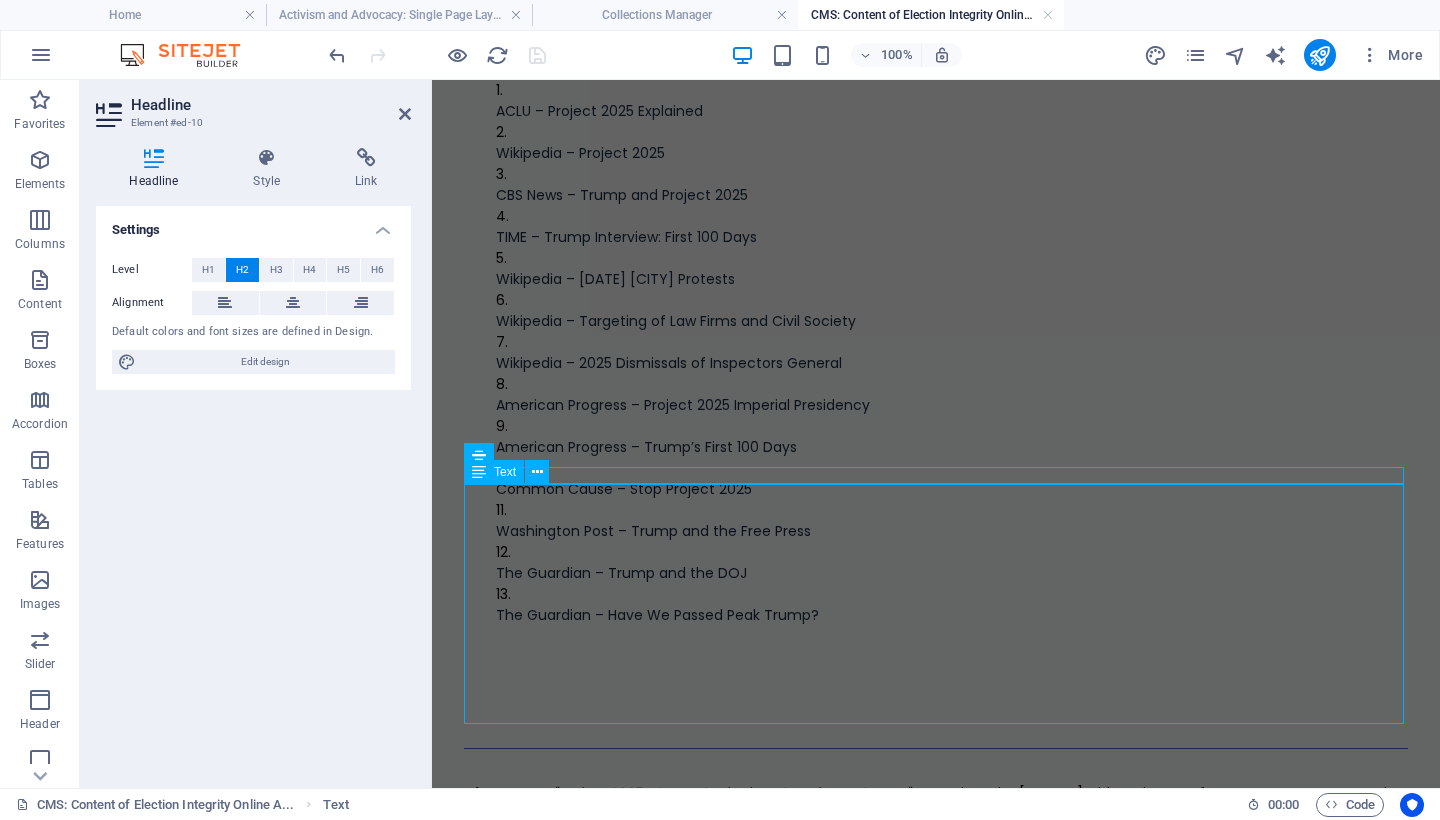 scroll, scrollTop: 3305, scrollLeft: 0, axis: vertical 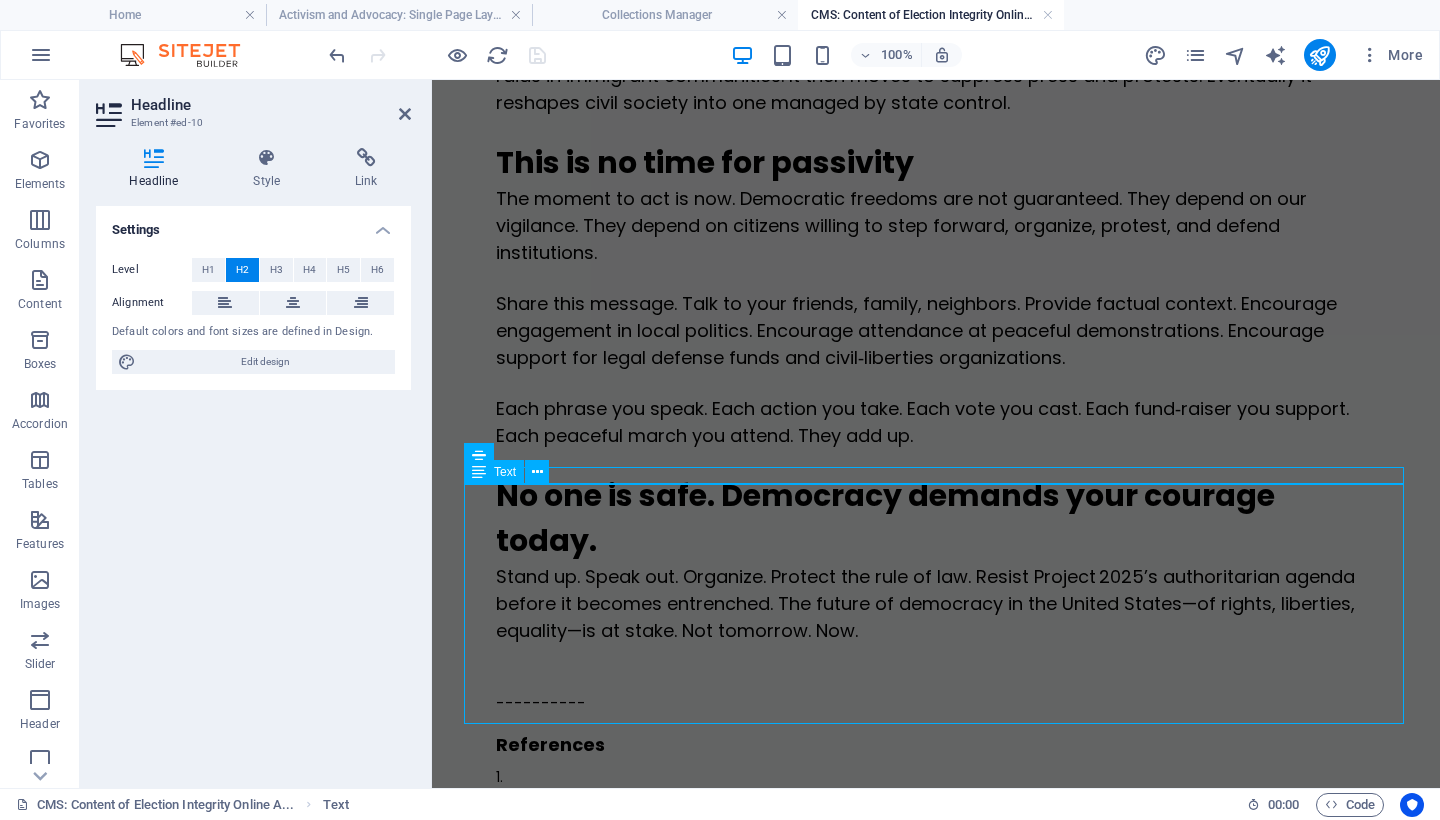 click at bounding box center (936, 1435) 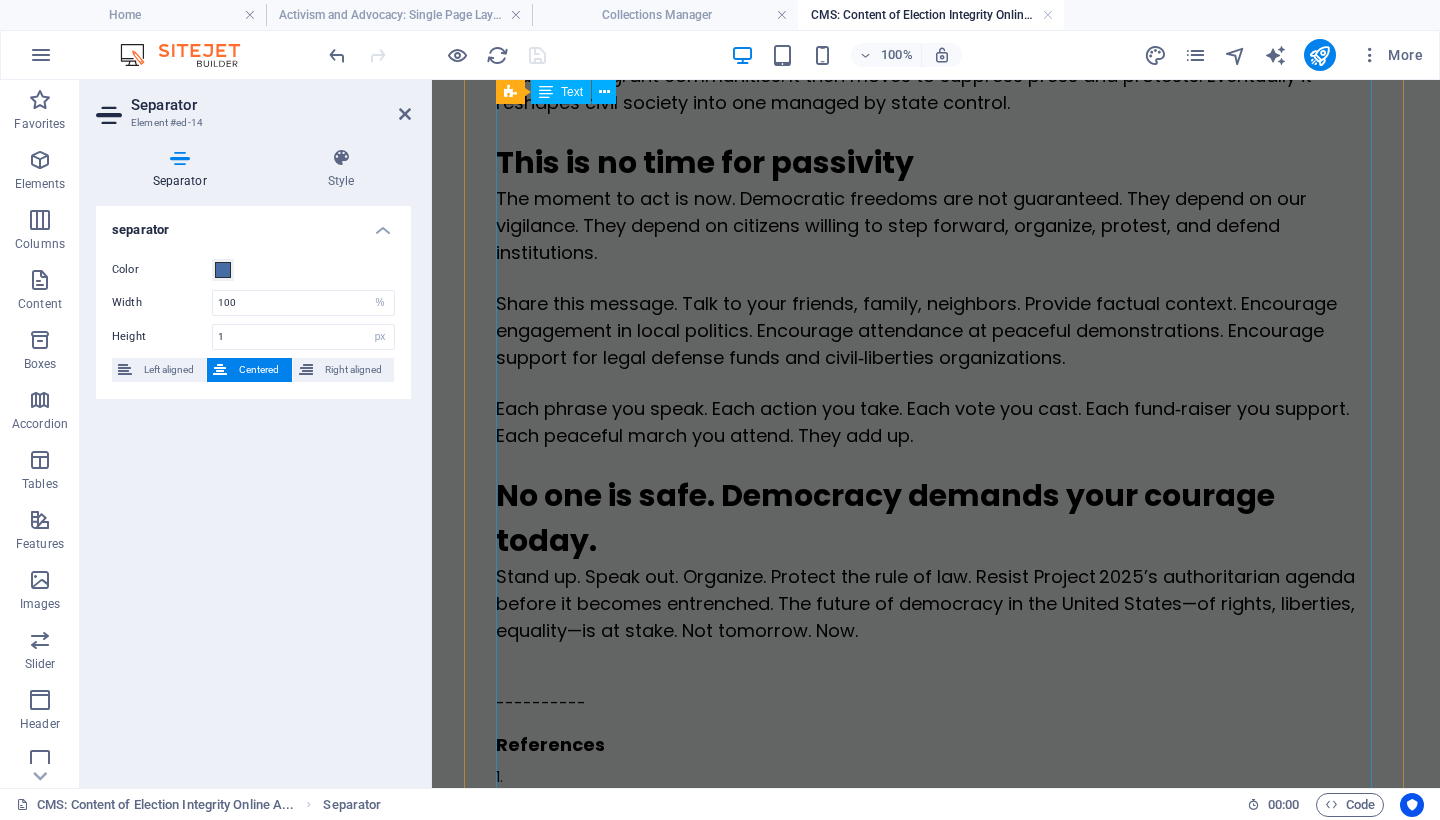 click on "By [FIRST] [LAST]. [DATE]. We face a turning point in United States history. Project 2025 represents an authoritarian blueprint. It seeks to dismantle democratic institutions and impose unchecked presidential control. Now is the time to act—and act boldly. [PERSON] and his allies helped create Project 2025 in coordination with The Heritage Foundation. It is a roadmap to rewrite the structure of federal agencies. It would replace merit‑based civil servants with loyalists. It aims to seize direct control over the Department of Justice, the FBI, Homeland Security, and more. It includes deployment of U.S. military forces on domestic soil and mass deportation programs. Experts call it a plan for autocracy masquerading under a neutral name¹ ,  ². Echoes of the Gestapo Why action matters now ,  ⁶. ,  ⁸ ,  ⁹. If you believe democracy is worth anything—protecting voting rights, protest, press freedom, civil society—then resisting Project 2025 must be urgent. Mobilize, protest, defend" at bounding box center (936, -775) 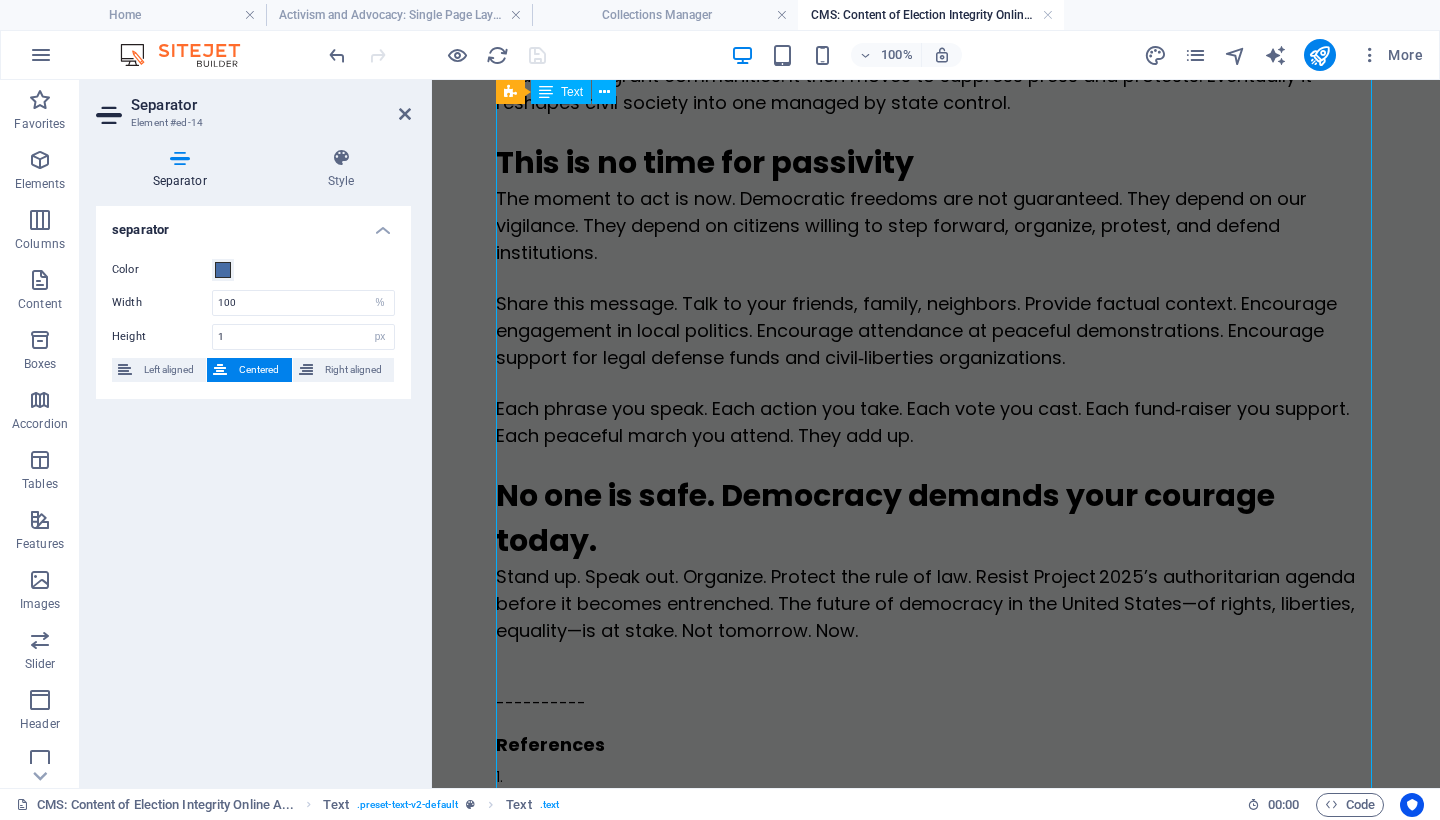 click on "By [FIRST] [LAST]. [DATE]. We face a turning point in United States history. Project 2025 represents an authoritarian blueprint. It seeks to dismantle democratic institutions and impose unchecked presidential control. Now is the time to act—and act boldly. [PERSON] and his allies helped create Project 2025 in coordination with The Heritage Foundation. It is a roadmap to rewrite the structure of federal agencies. It would replace merit‑based civil servants with loyalists. It aims to seize direct control over the Department of Justice, the FBI, Homeland Security, and more. It includes deployment of U.S. military forces on domestic soil and mass deportation programs. Experts call it a plan for autocracy masquerading under a neutral name¹ ,  ². Echoes of the Gestapo Why action matters now ,  ⁶. ,  ⁸ ,  ⁹. If you believe democracy is worth anything—protecting voting rights, protest, press freedom, civil society—then resisting Project 2025 must be urgent. Mobilize, protest, defend" at bounding box center (936, -775) 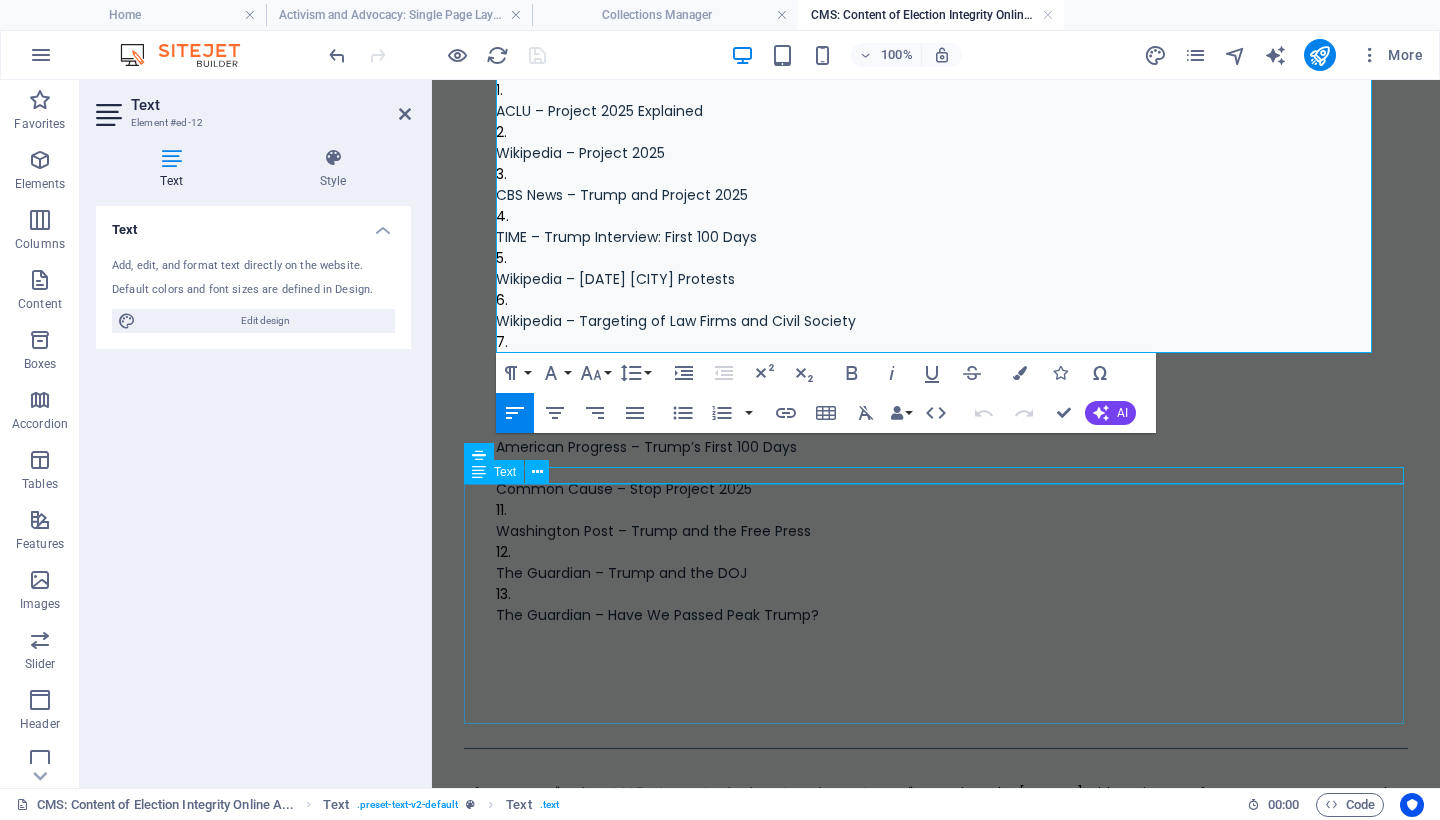 scroll, scrollTop: 3808, scrollLeft: 0, axis: vertical 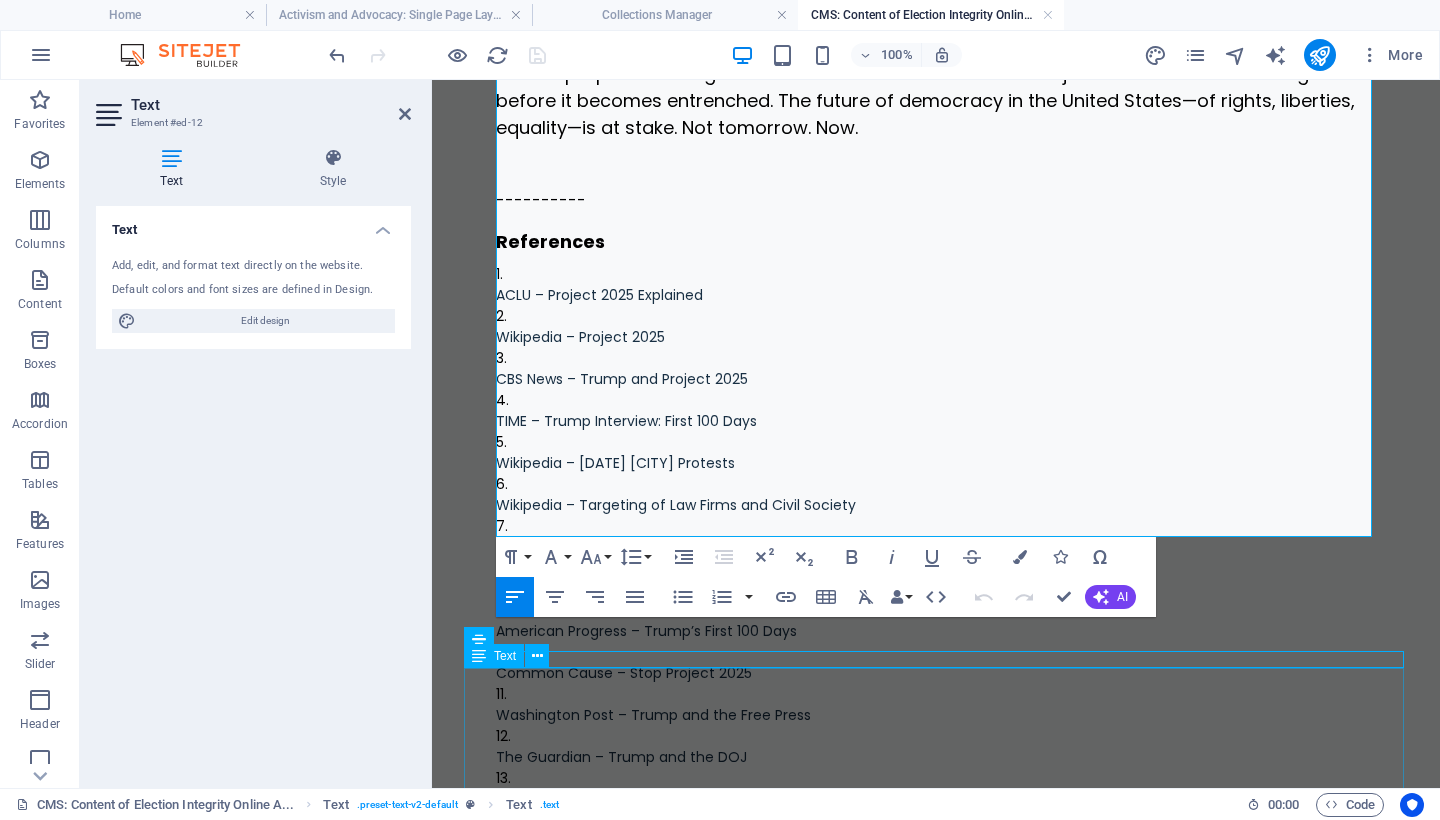 click on "Disclosure:   "Project 2025: The Authoritarian Blueprint Underway"   was written by [FIRST] [LAST] with assistance from AI to support research and enhance editorial clarity. Legal Disclaimer:  The views and opinions expressed in this article are those of the author, [FIRST] [LAST], and are intended for informational and educational purposes only. This content does not constitute legal, financial, or professional advice. While every effort has been made to ensure the accuracy of the information provided, no guarantees are made regarding its completeness or reliability. References to public figures, organizations, or policies are based on publicly available sources and are presented in good faith. Readers are encouraged to conduct their own research and seek independent counsel where appropriate. The author expressly disclaims any liability for any loss or damage incurred by reliance on the information contained herein." at bounding box center [936, 1061] 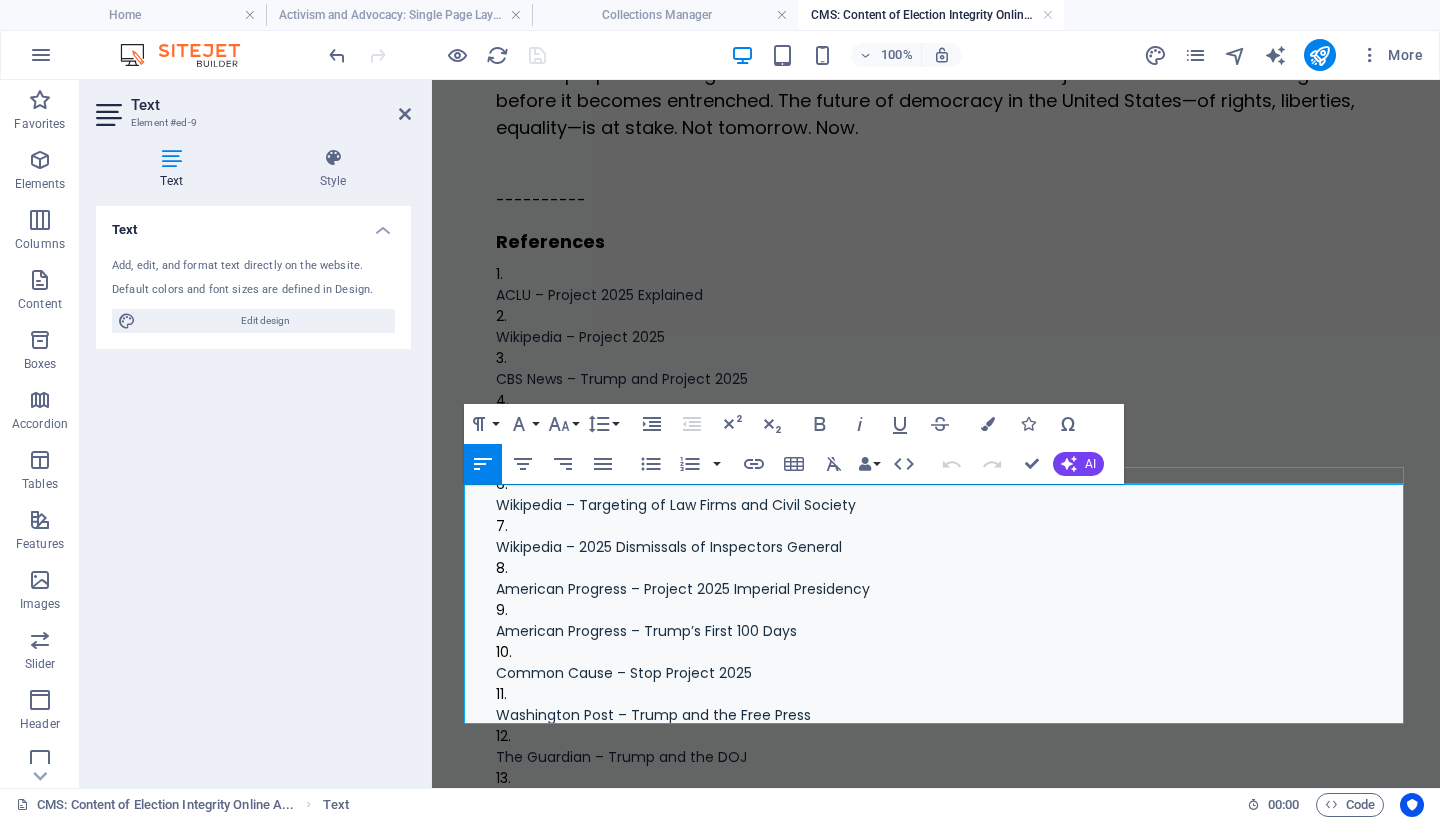 scroll, scrollTop: 3992, scrollLeft: 0, axis: vertical 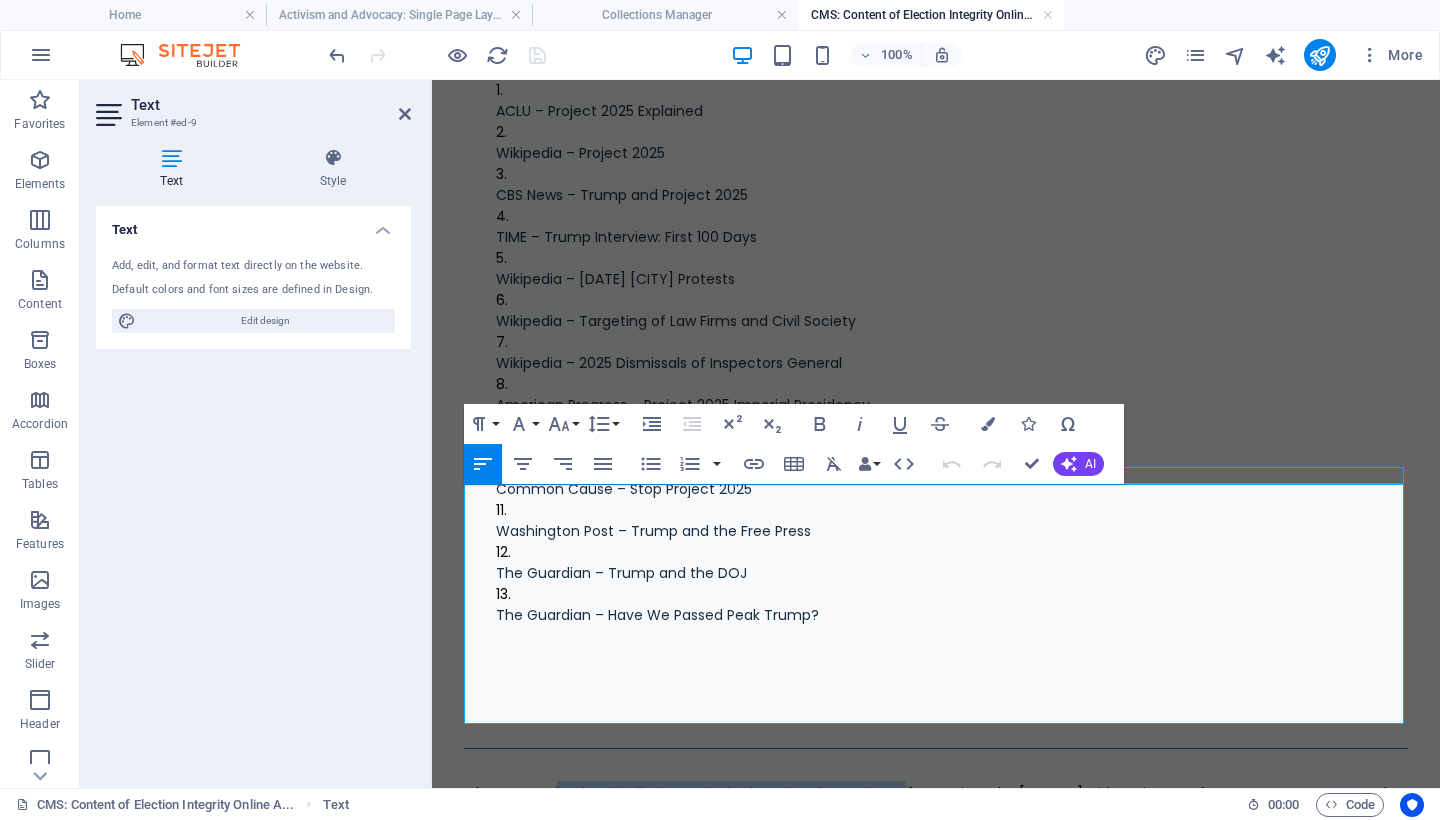 drag, startPoint x: 554, startPoint y: 524, endPoint x: 903, endPoint y: 522, distance: 349.00574 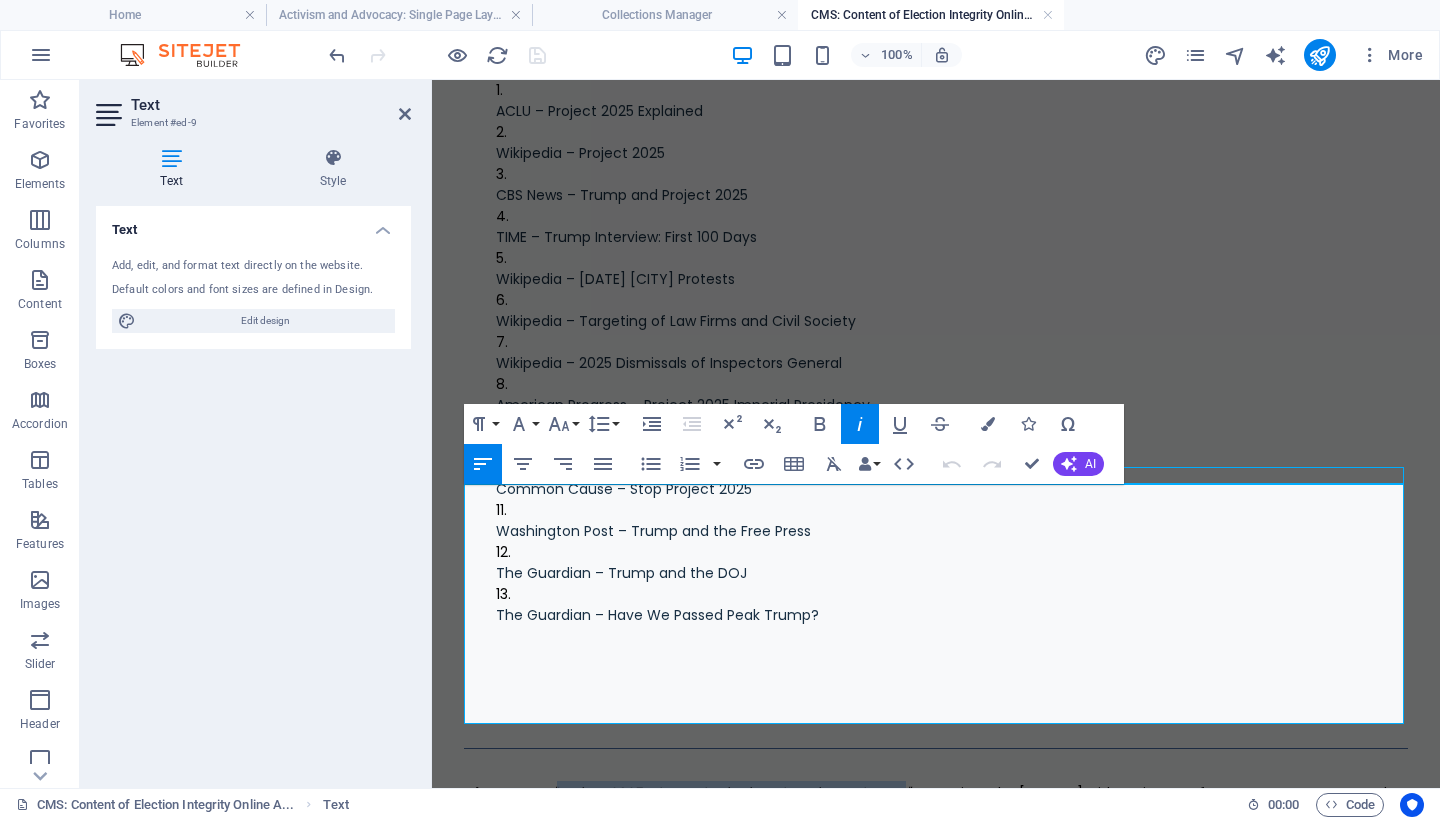 type 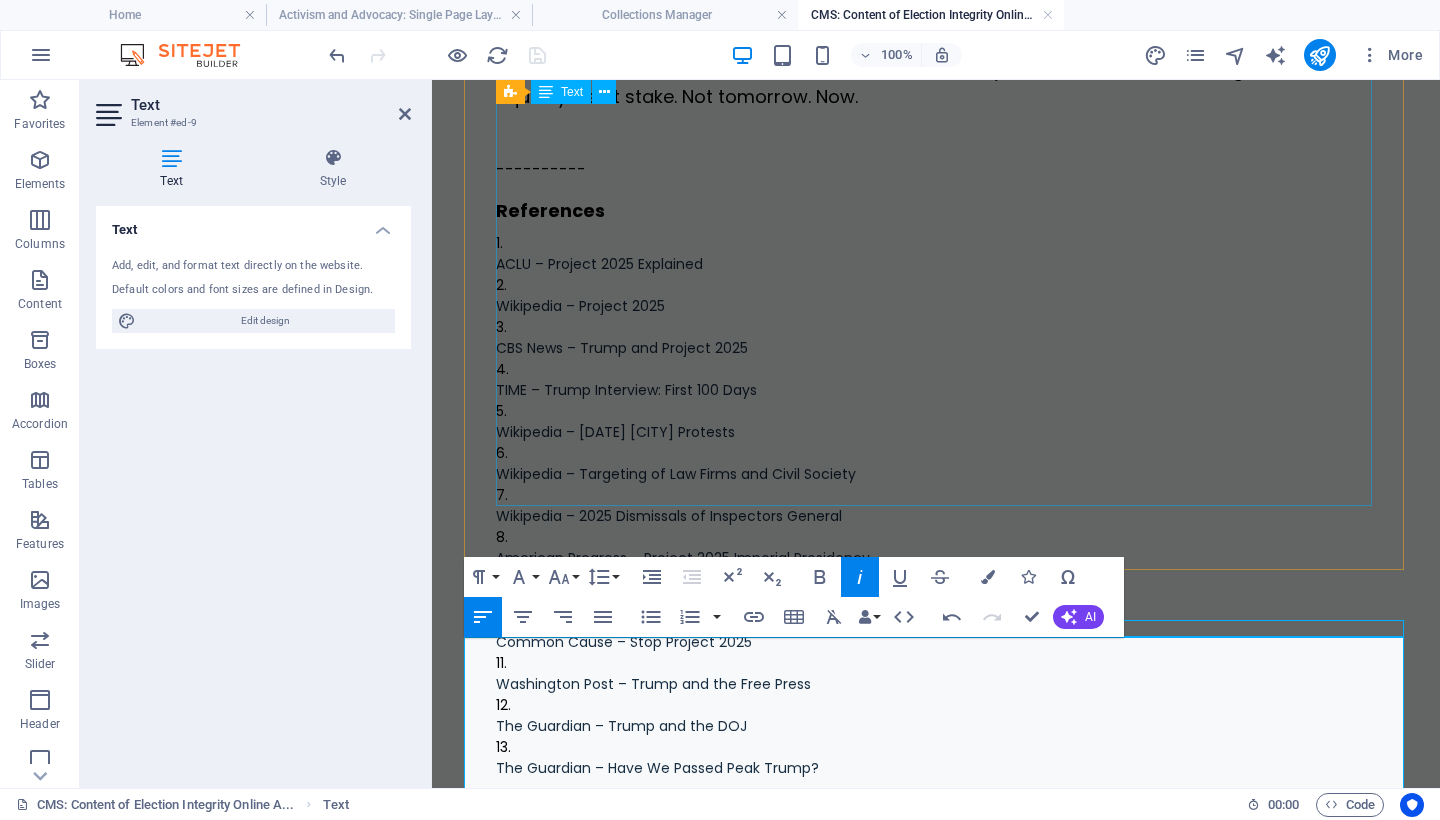 scroll, scrollTop: 4016, scrollLeft: 0, axis: vertical 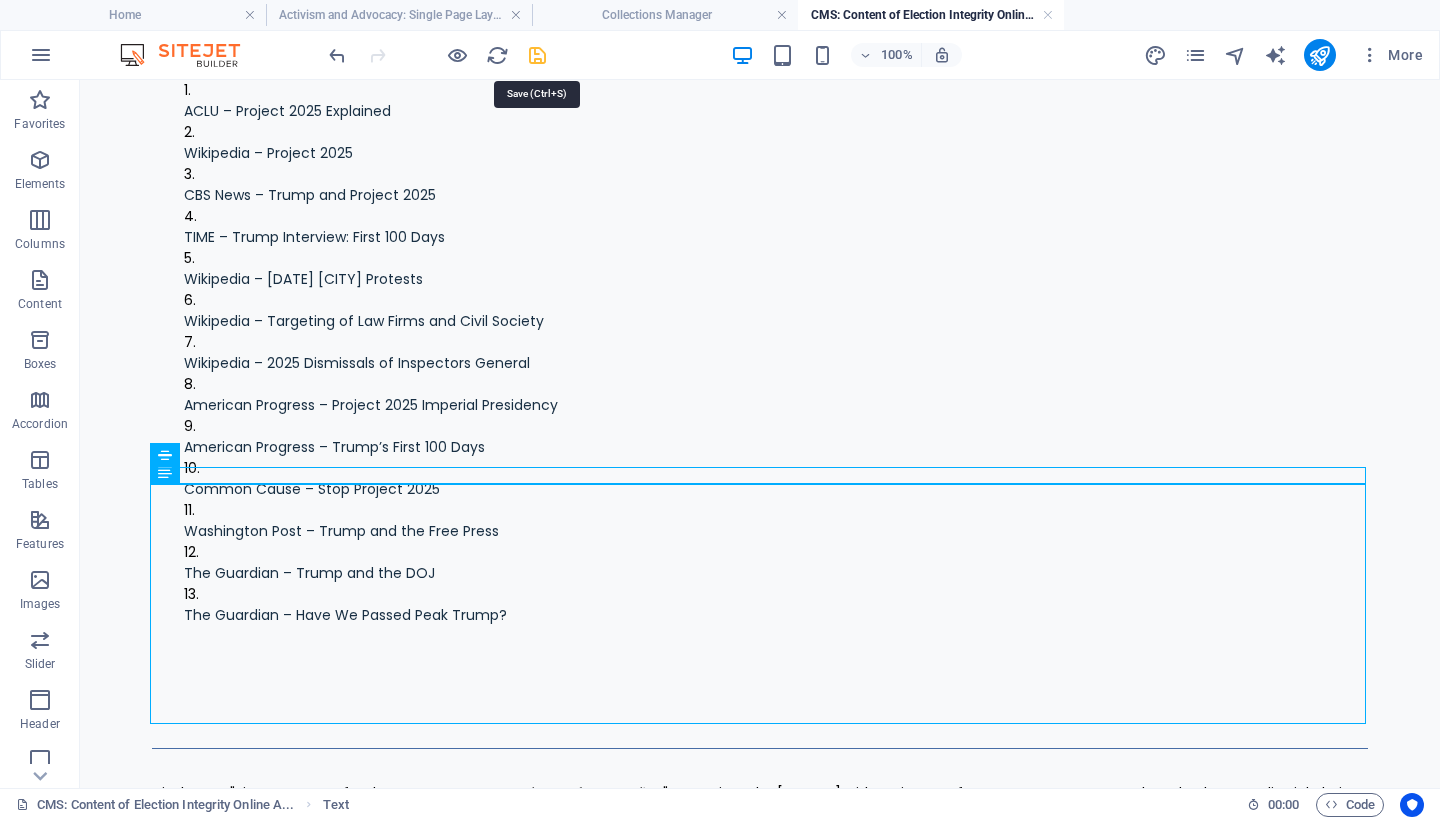 click at bounding box center (537, 55) 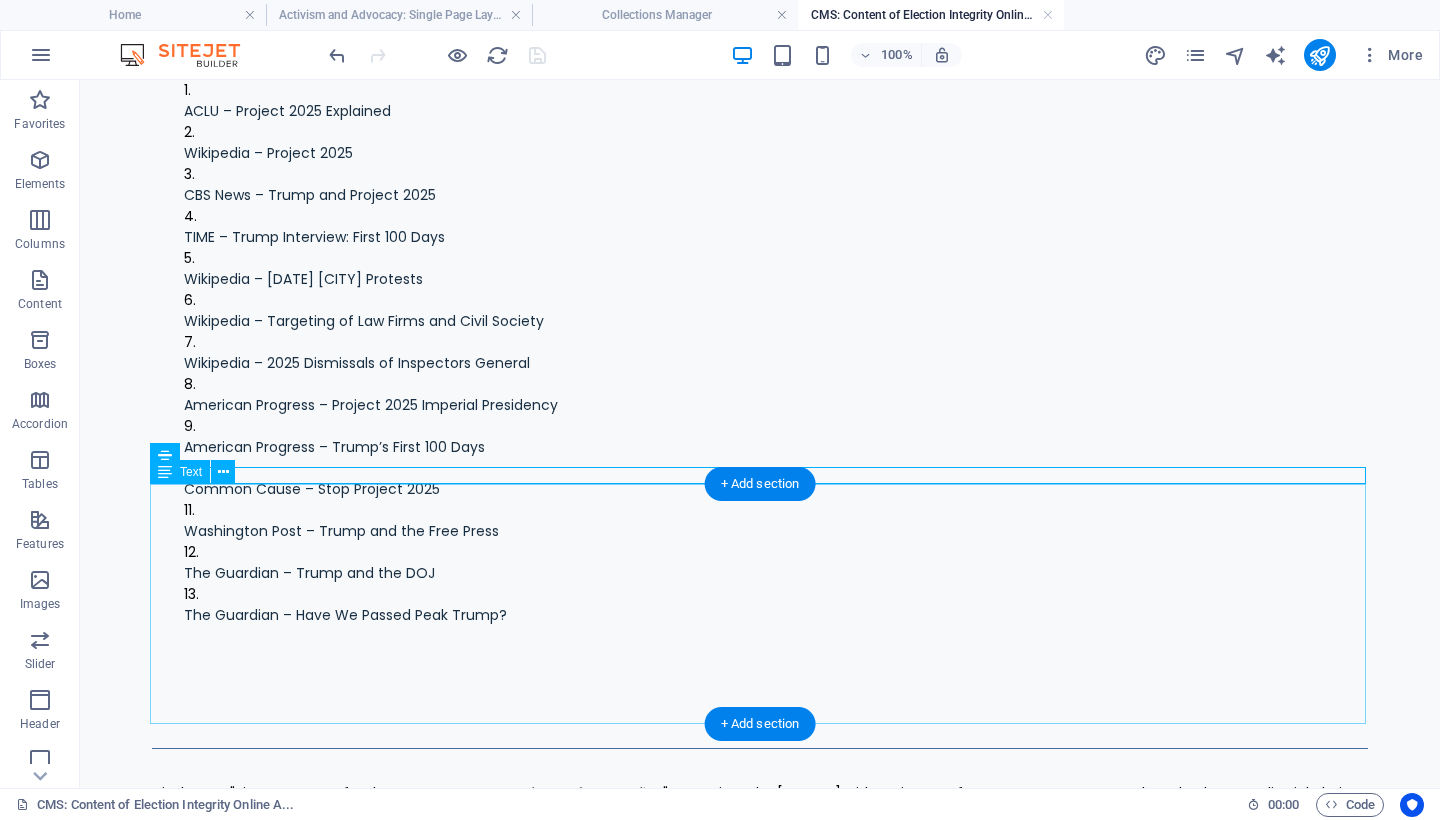click on "Disclosure:   "Rise Up Now: Defend  Democracy, Stop Fascism Before It Strikes "   was written by [PERSON] with assistance from AI to support research and enhance editorial clarity. Legal Disclaimer:  The views and opinions expressed in this article are those of the author, [PERSON], and are intended for informational and educational purposes only. This content does not constitute legal, financial, or professional advice. While every effort has been made to ensure the accuracy of the information provided, no guarantees are made regarding its completeness or reliability. References to public figures, organizations, or policies are based on publicly available sources and are presented in good faith. Readers are encouraged to conduct their own research and seek independent counsel where appropriate. The author expressly disclaims any liability for any loss or damage incurred by reliance on the information contained herein." at bounding box center [760, 865] 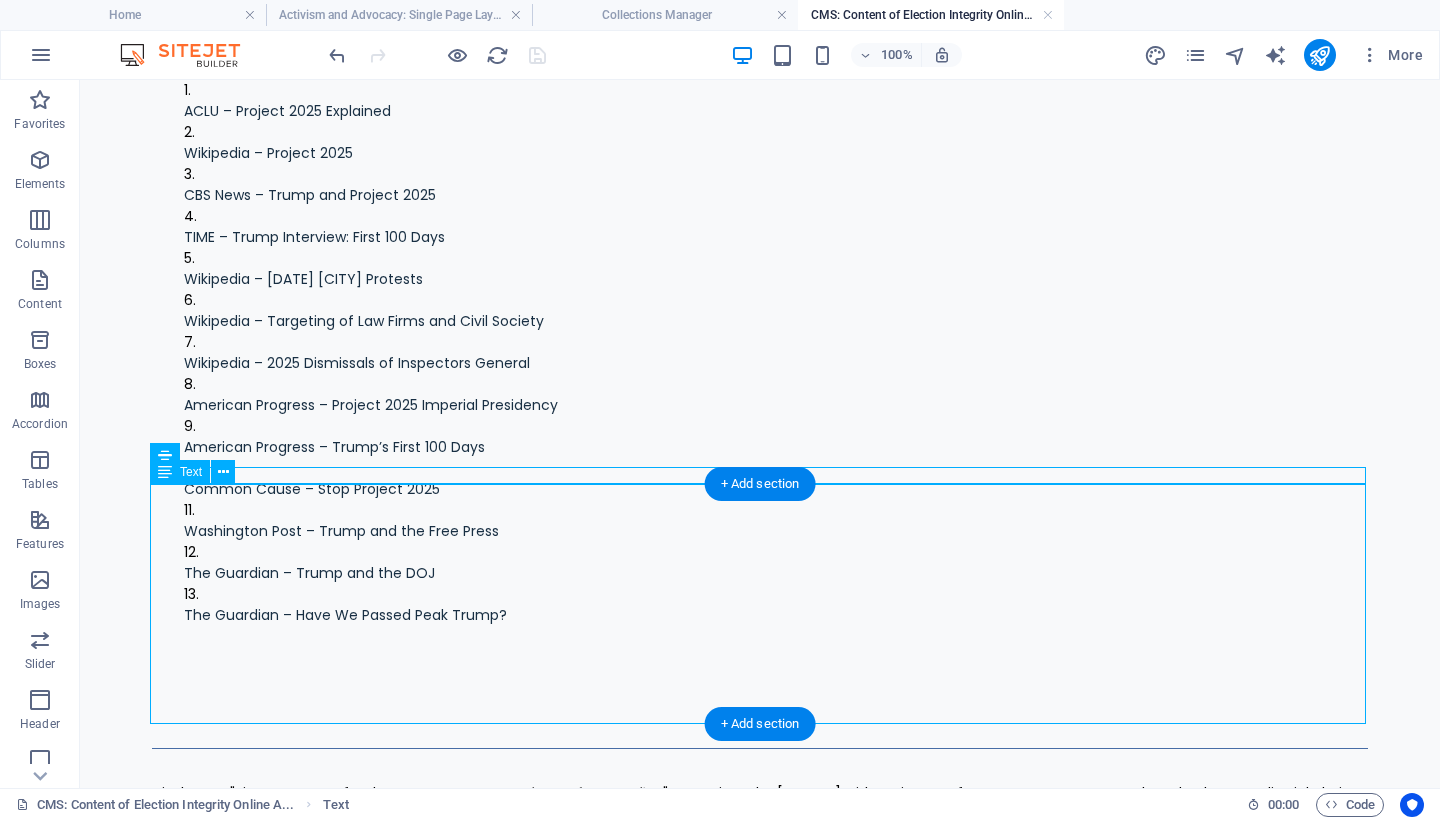 click on "Disclosure:   "Rise Up Now: Defend  Democracy, Stop Fascism Before It Strikes "   was written by [PERSON] with assistance from AI to support research and enhance editorial clarity. Legal Disclaimer:  The views and opinions expressed in this article are those of the author, [PERSON], and are intended for informational and educational purposes only. This content does not constitute legal, financial, or professional advice. While every effort has been made to ensure the accuracy of the information provided, no guarantees are made regarding its completeness or reliability. References to public figures, organizations, or policies are based on publicly available sources and are presented in good faith. Readers are encouraged to conduct their own research and seek independent counsel where appropriate. The author expressly disclaims any liability for any loss or damage incurred by reliance on the information contained herein." at bounding box center (760, 865) 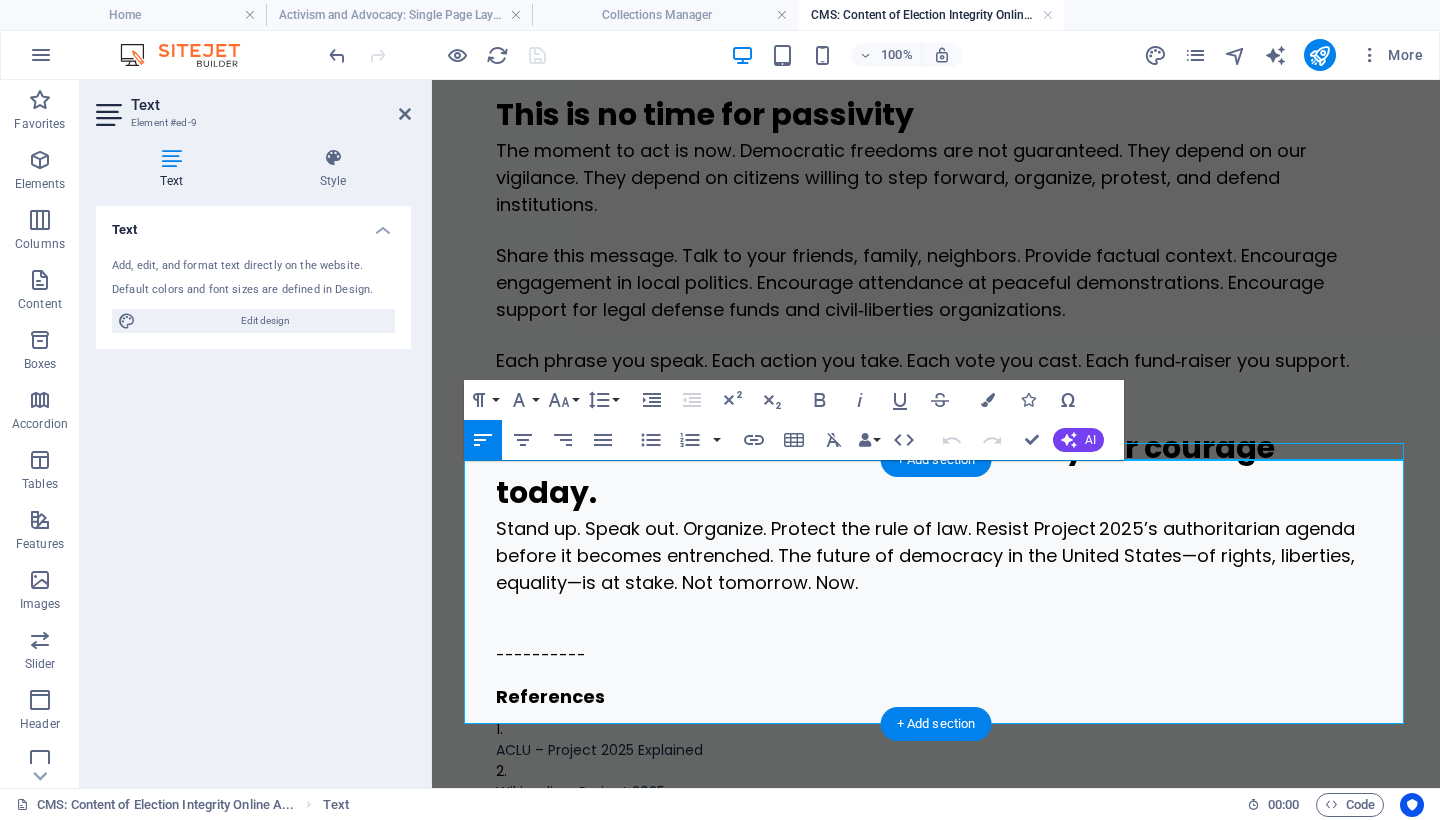 scroll, scrollTop: 4016, scrollLeft: 0, axis: vertical 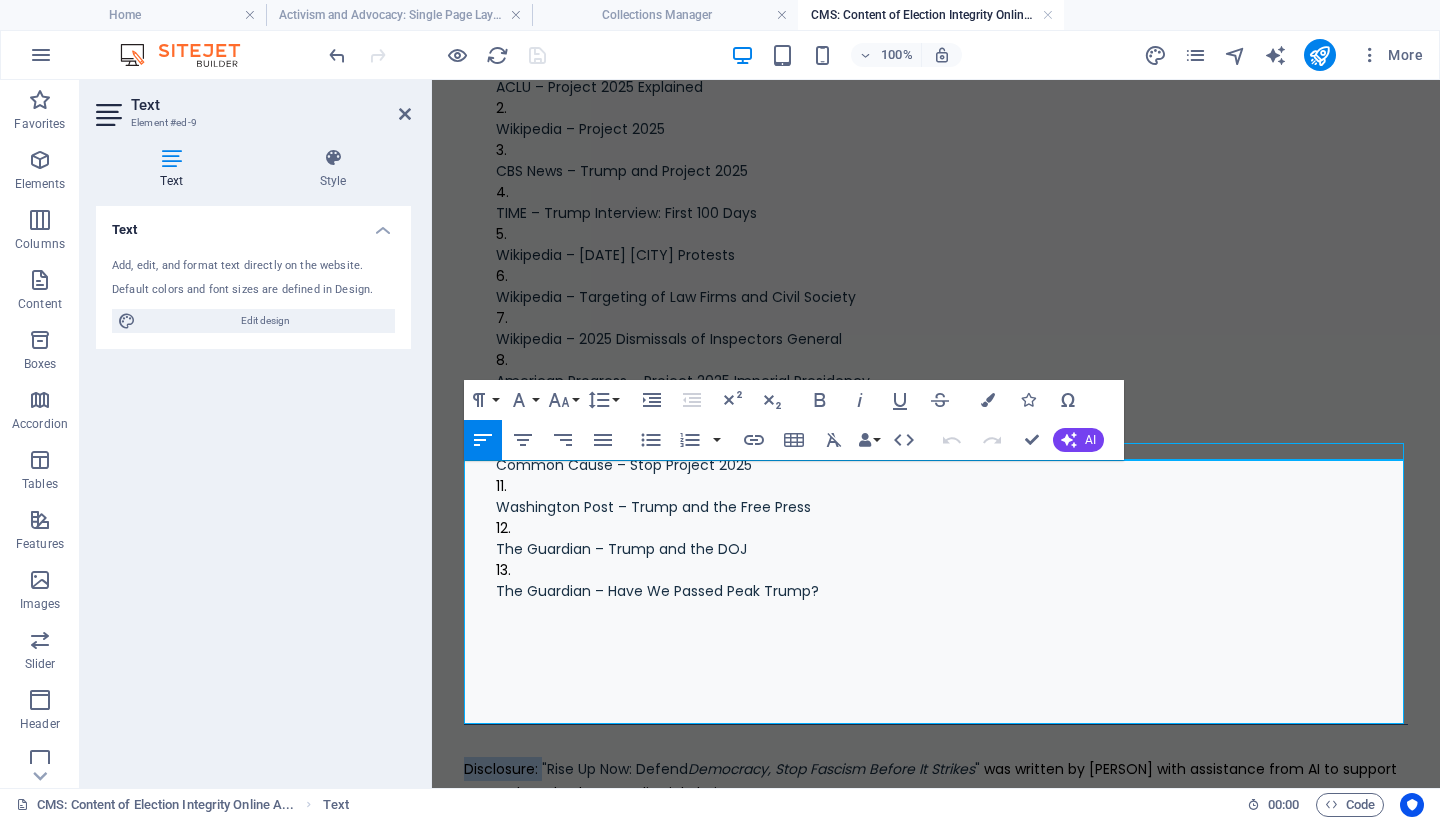 drag, startPoint x: 541, startPoint y: 493, endPoint x: 475, endPoint y: 479, distance: 67.46851 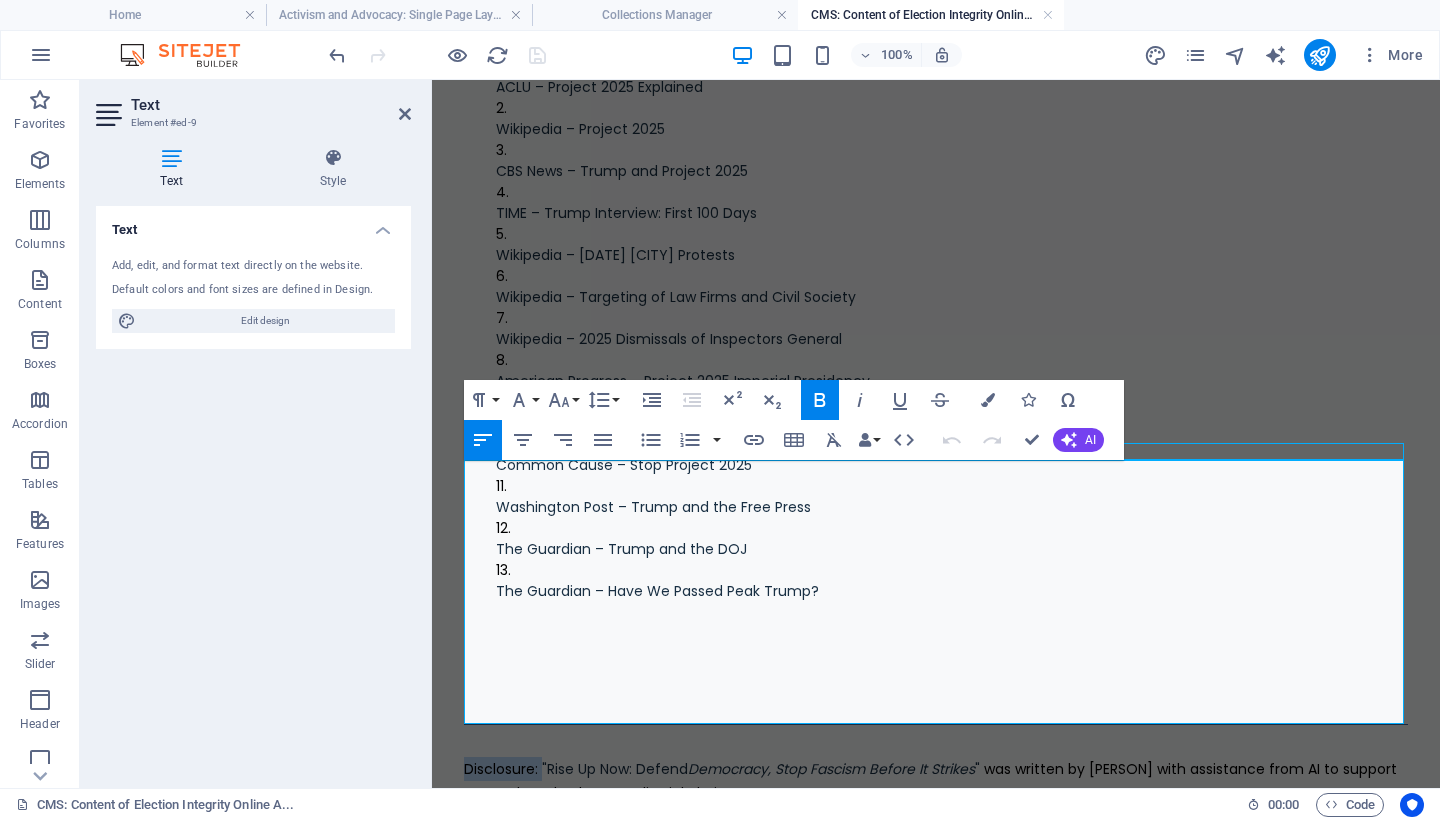 click 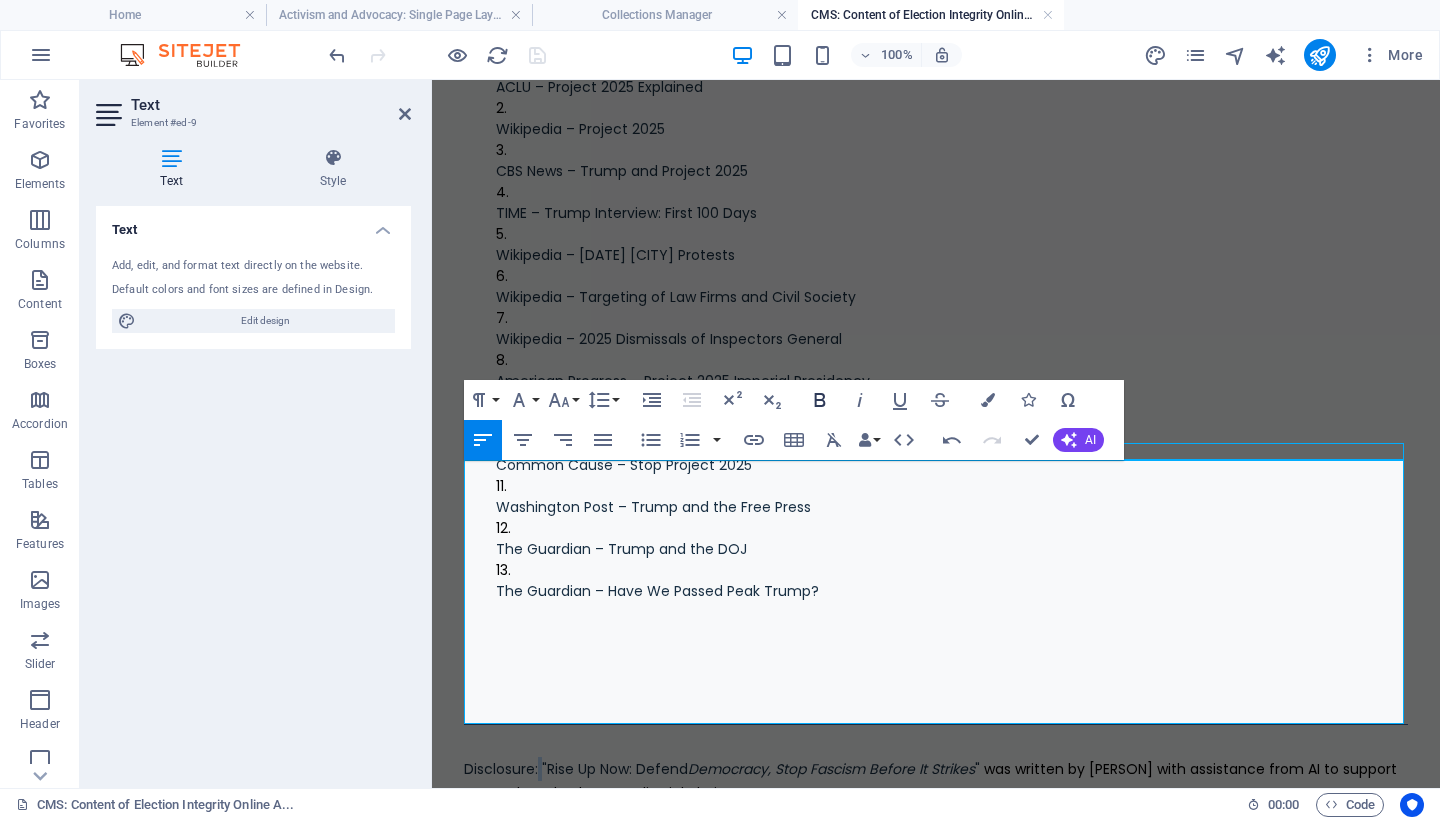 click 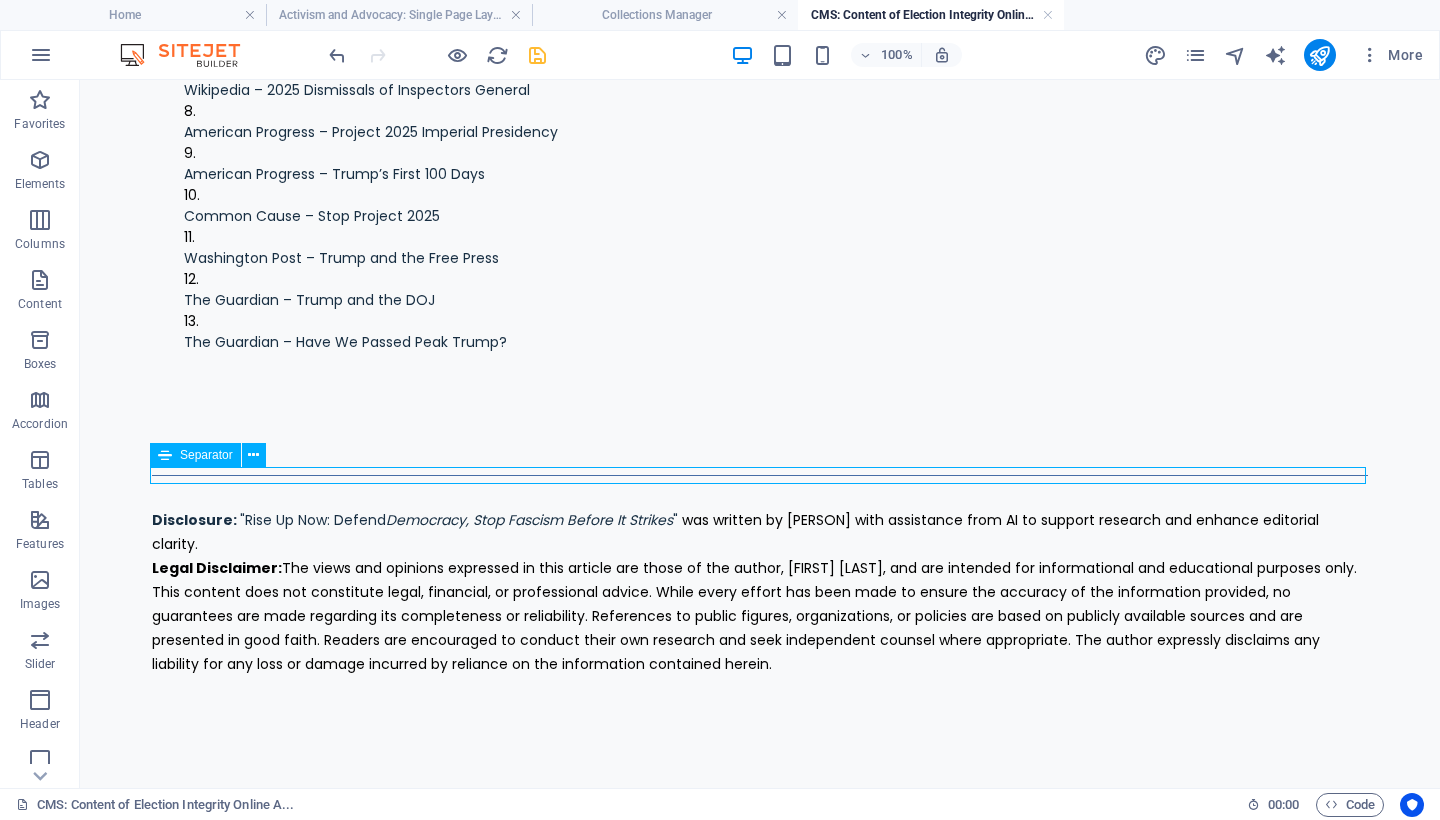 scroll, scrollTop: 3353, scrollLeft: 0, axis: vertical 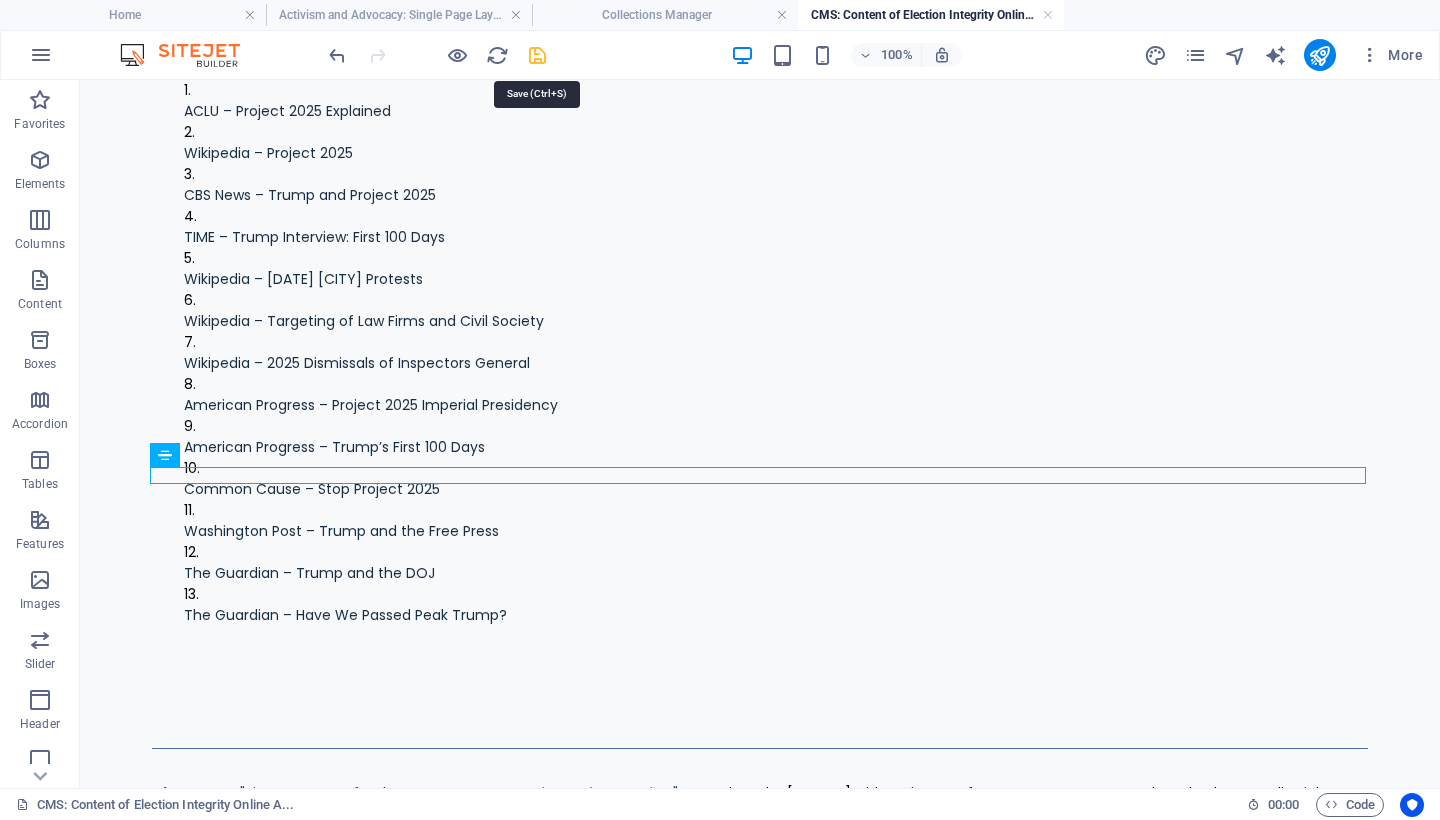 click at bounding box center [537, 55] 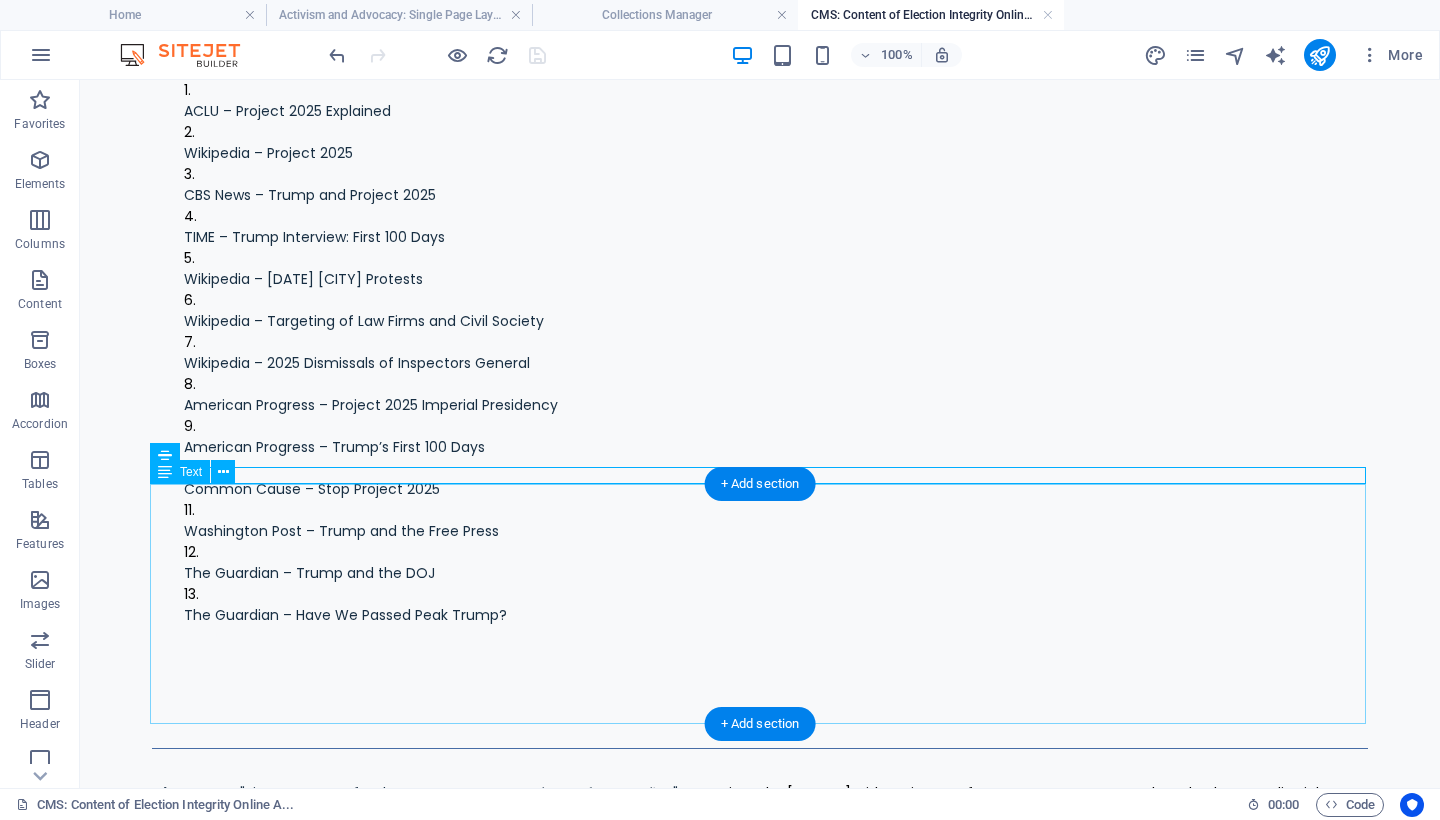 click on "Disclosure:   "Rise Up Now: Defend  Democracy, Stop Fascism Before It Strikes "   was written by [PERSON] with assistance from AI to support research and enhance editorial clarity. Legal Disclaimer:  The views and opinions expressed in this article are those of the author, [PERSON], and are intended for informational and educational purposes only. This content does not constitute legal, financial, or professional advice. While every effort has been made to ensure the accuracy of the information provided, no guarantees are made regarding its completeness or reliability. References to public figures, organizations, or policies are based on publicly available sources and are presented in good faith. Readers are encouraged to conduct their own research and seek independent counsel where appropriate. The author expressly disclaims any liability for any loss or damage incurred by reliance on the information contained herein." at bounding box center [760, 877] 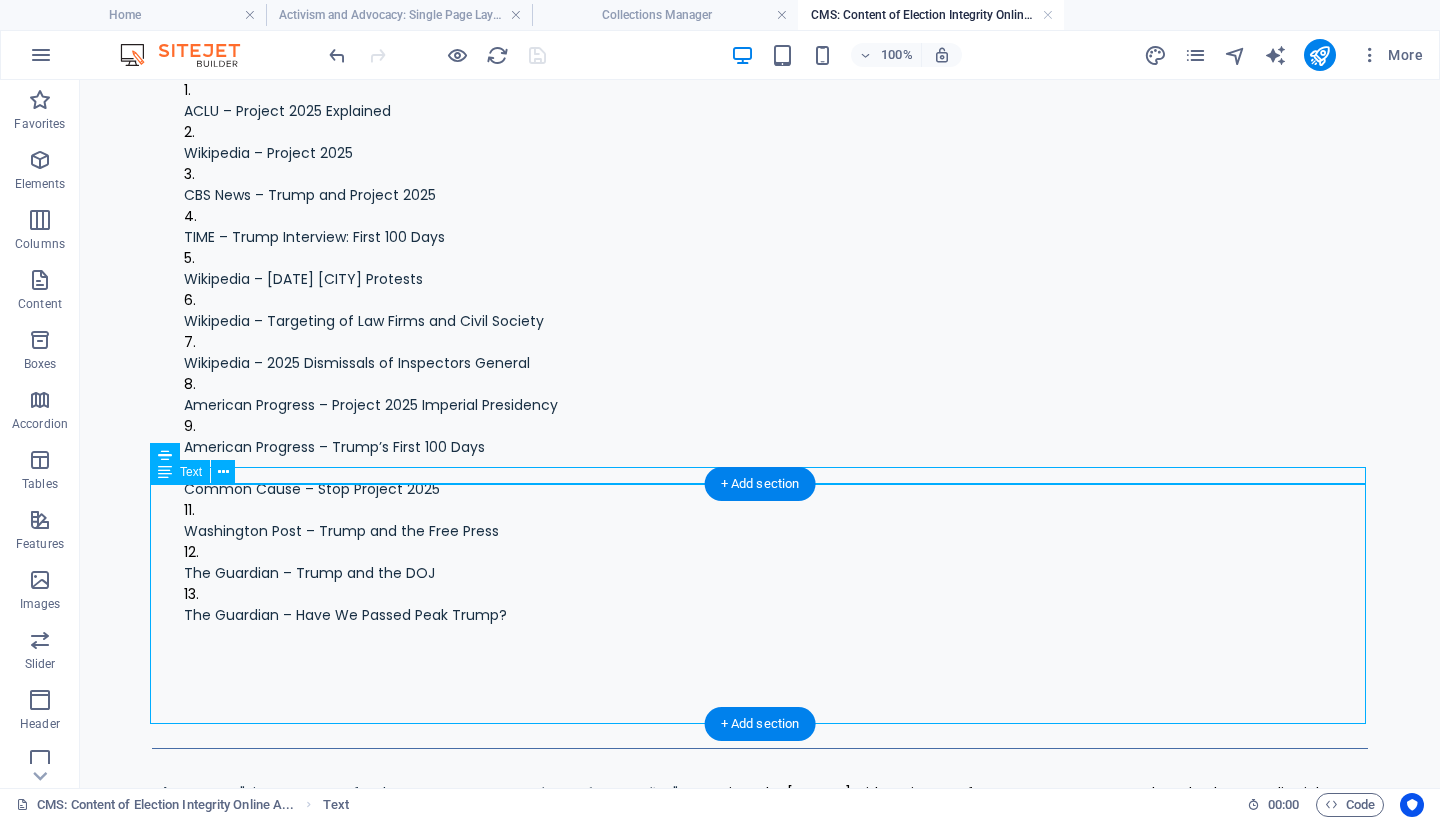 click on "Disclosure:   "Rise Up Now: Defend  Democracy, Stop Fascism Before It Strikes "   was written by [PERSON] with assistance from AI to support research and enhance editorial clarity. Legal Disclaimer:  The views and opinions expressed in this article are those of the author, [PERSON], and are intended for informational and educational purposes only. This content does not constitute legal, financial, or professional advice. While every effort has been made to ensure the accuracy of the information provided, no guarantees are made regarding its completeness or reliability. References to public figures, organizations, or policies are based on publicly available sources and are presented in good faith. Readers are encouraged to conduct their own research and seek independent counsel where appropriate. The author expressly disclaims any liability for any loss or damage incurred by reliance on the information contained herein." at bounding box center [760, 877] 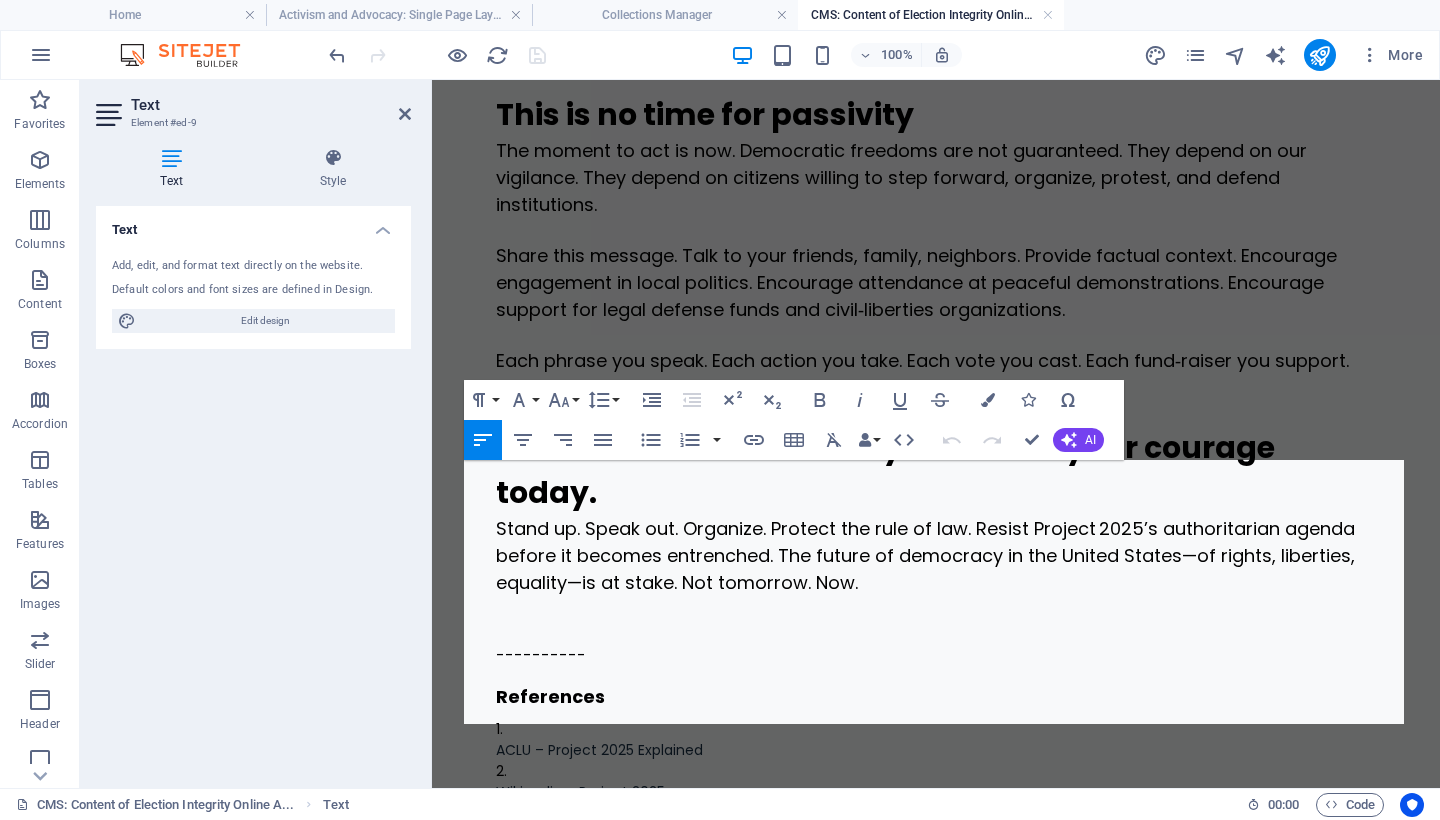 scroll, scrollTop: 4016, scrollLeft: 0, axis: vertical 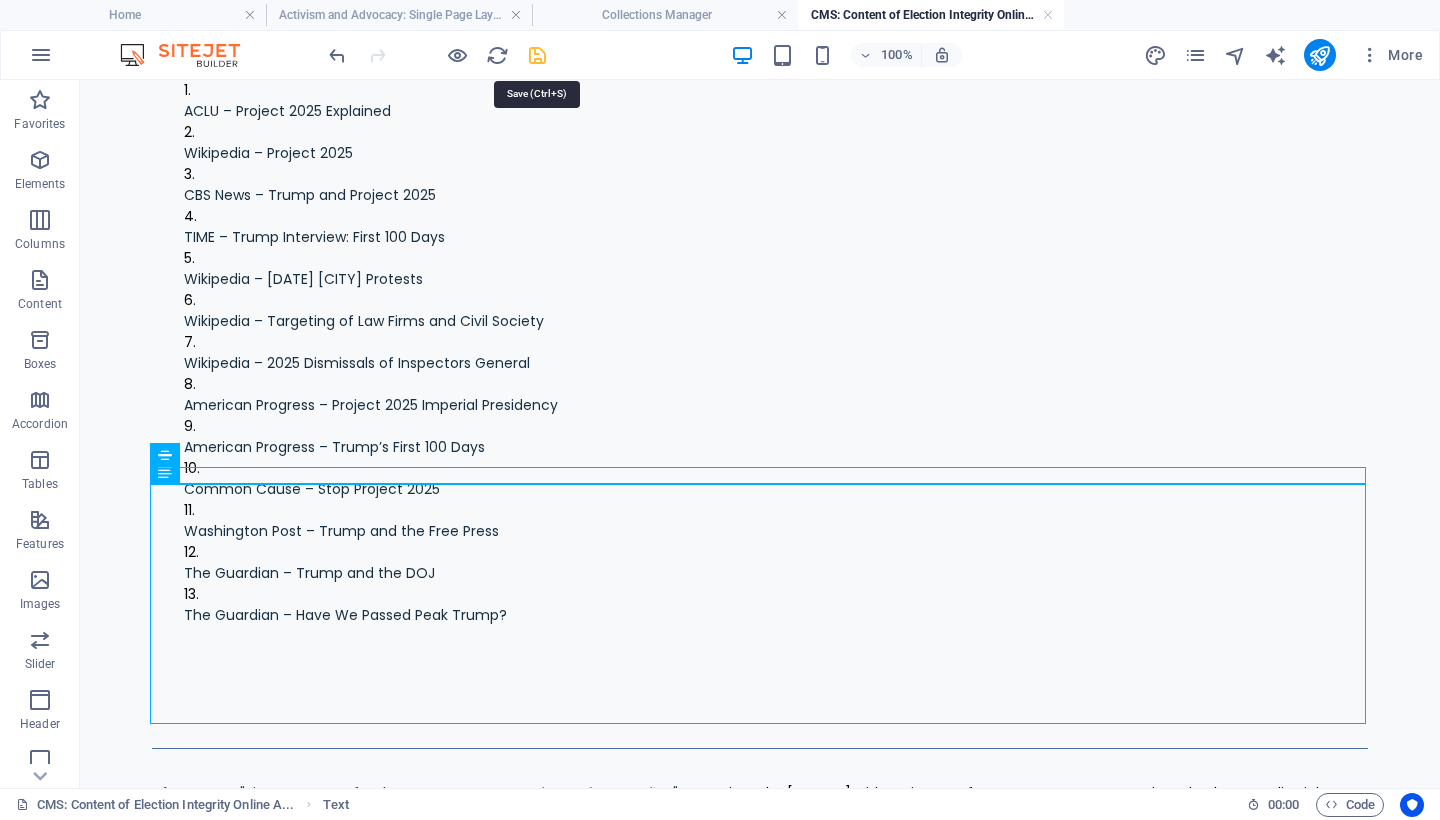 click at bounding box center [537, 55] 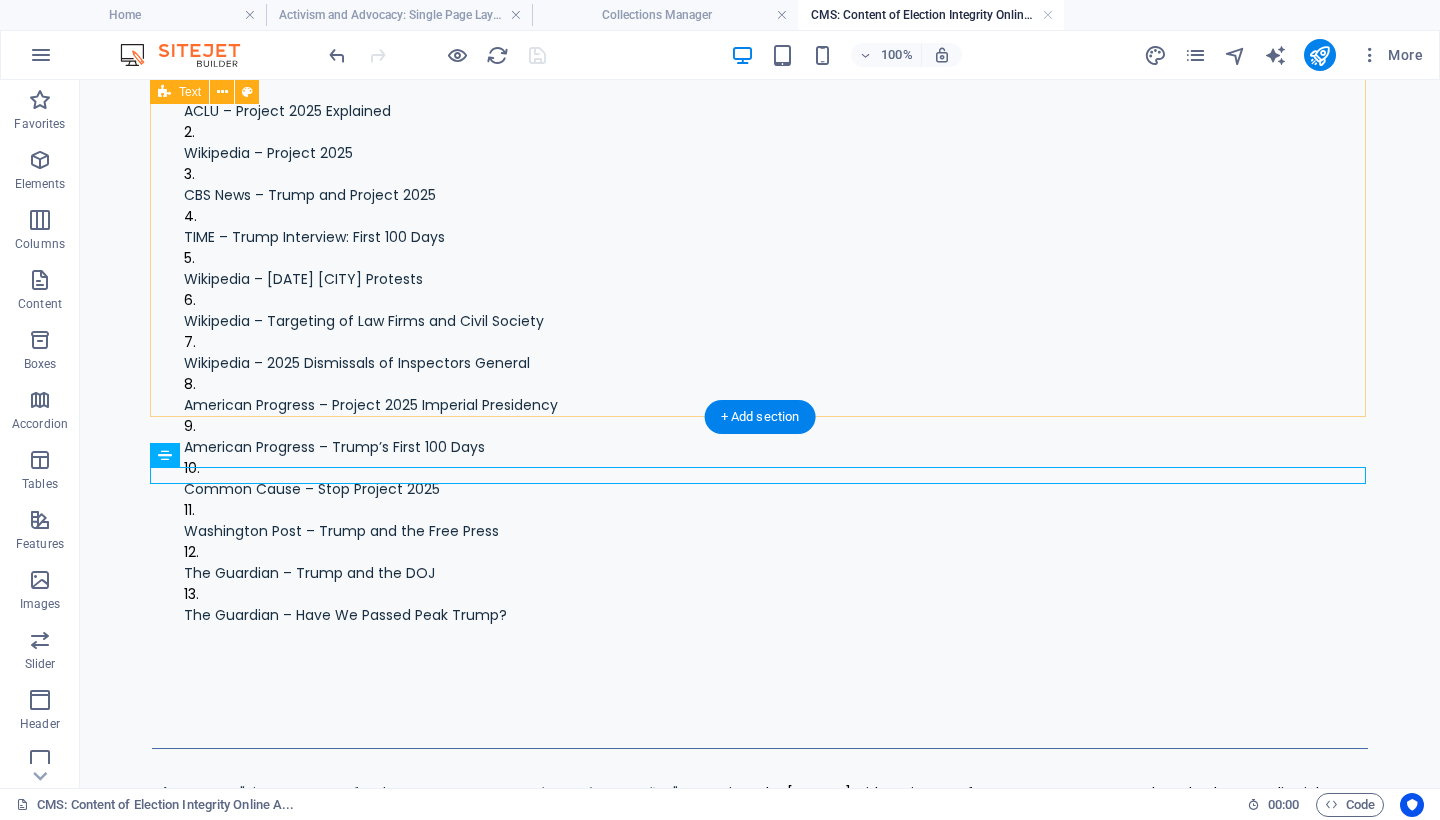 click on "Rise Up Now: Defend Democracy, Stop Fascism Before It Strikes By [PERSON]. [DATE]. We face a turning point in United States history. Project 2025 represents an authoritarian blueprint. It seeks to dismantle democratic institutions and impose unchecked presidential control. Now is the time to act—and act boldly. [PERSON] and his allies helped create Project 2025 in coordination with The Heritage Foundation. It is a roadmap to rewrite the structure of federal agencies. It would replace merit‑based civil servants with loyalists. It aims to seize direct control over the Department of Justice, the FBI, Homeland Security, and more. It includes deployment of U.S. military forces on domestic soil and mass deportation programs. Experts call it a plan for autocracy masquerading under a neutral name¹ ,  ². Echoes of the Gestapo Why action matters now ,  ⁶. ,  ⁸ ,  ⁹. Mobilize, protest, defend ,  ⁶. We can win ,  ¹³. This is no time for passivity ---------- References" at bounding box center [760, -1210] 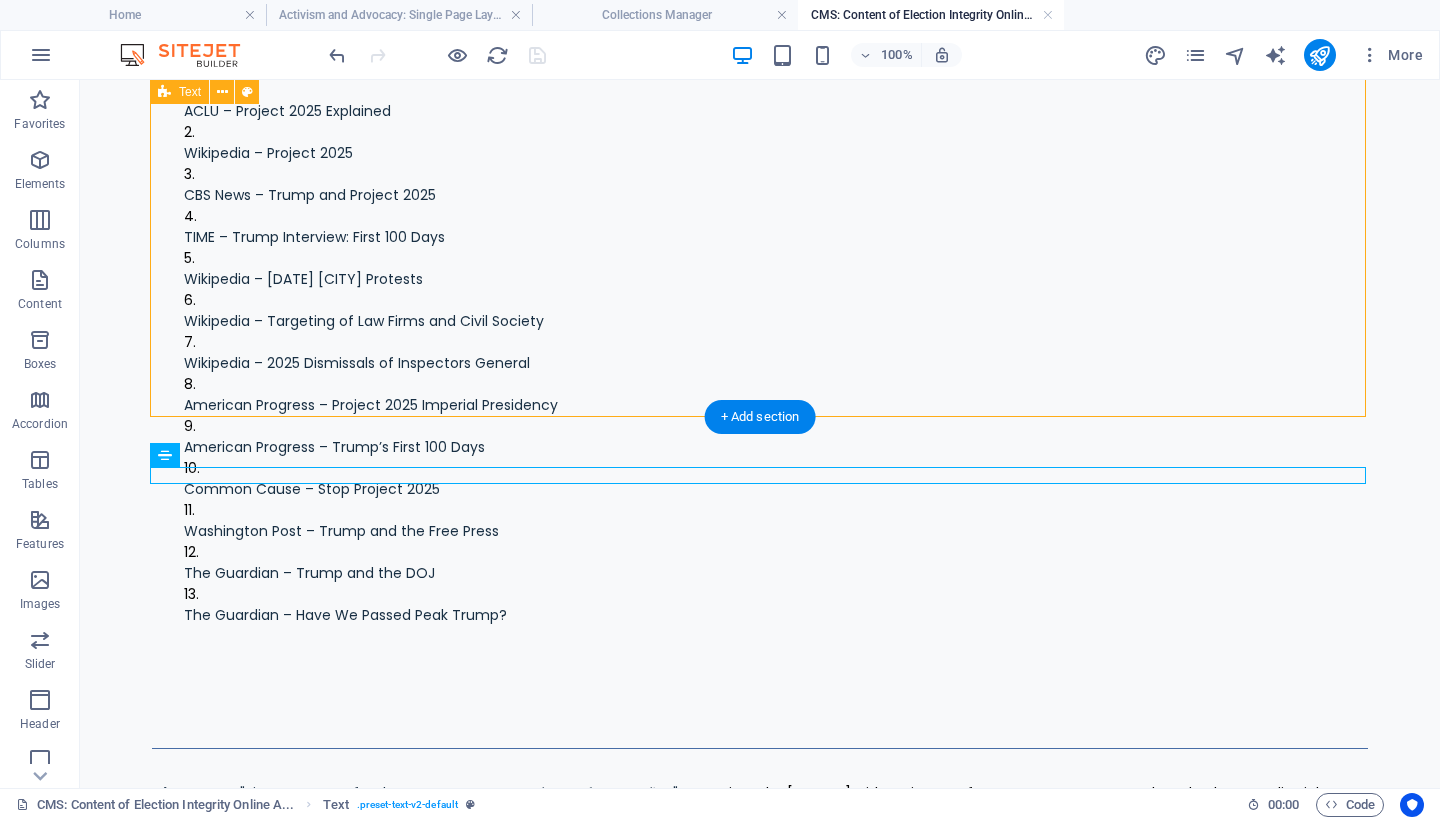 click on "Rise Up Now: Defend Democracy, Stop Fascism Before It Strikes By [PERSON]. [DATE]. We face a turning point in United States history. Project 2025 represents an authoritarian blueprint. It seeks to dismantle democratic institutions and impose unchecked presidential control. Now is the time to act—and act boldly. [PERSON] and his allies helped create Project 2025 in coordination with The Heritage Foundation. It is a roadmap to rewrite the structure of federal agencies. It would replace merit‑based civil servants with loyalists. It aims to seize direct control over the Department of Justice, the FBI, Homeland Security, and more. It includes deployment of U.S. military forces on domestic soil and mass deportation programs. Experts call it a plan for autocracy masquerading under a neutral name¹ ,  ². Echoes of the Gestapo Why action matters now ,  ⁶. ,  ⁸ ,  ⁹. Mobilize, protest, defend ,  ⁶. We can win ,  ¹³. This is no time for passivity ---------- References" at bounding box center (760, -1210) 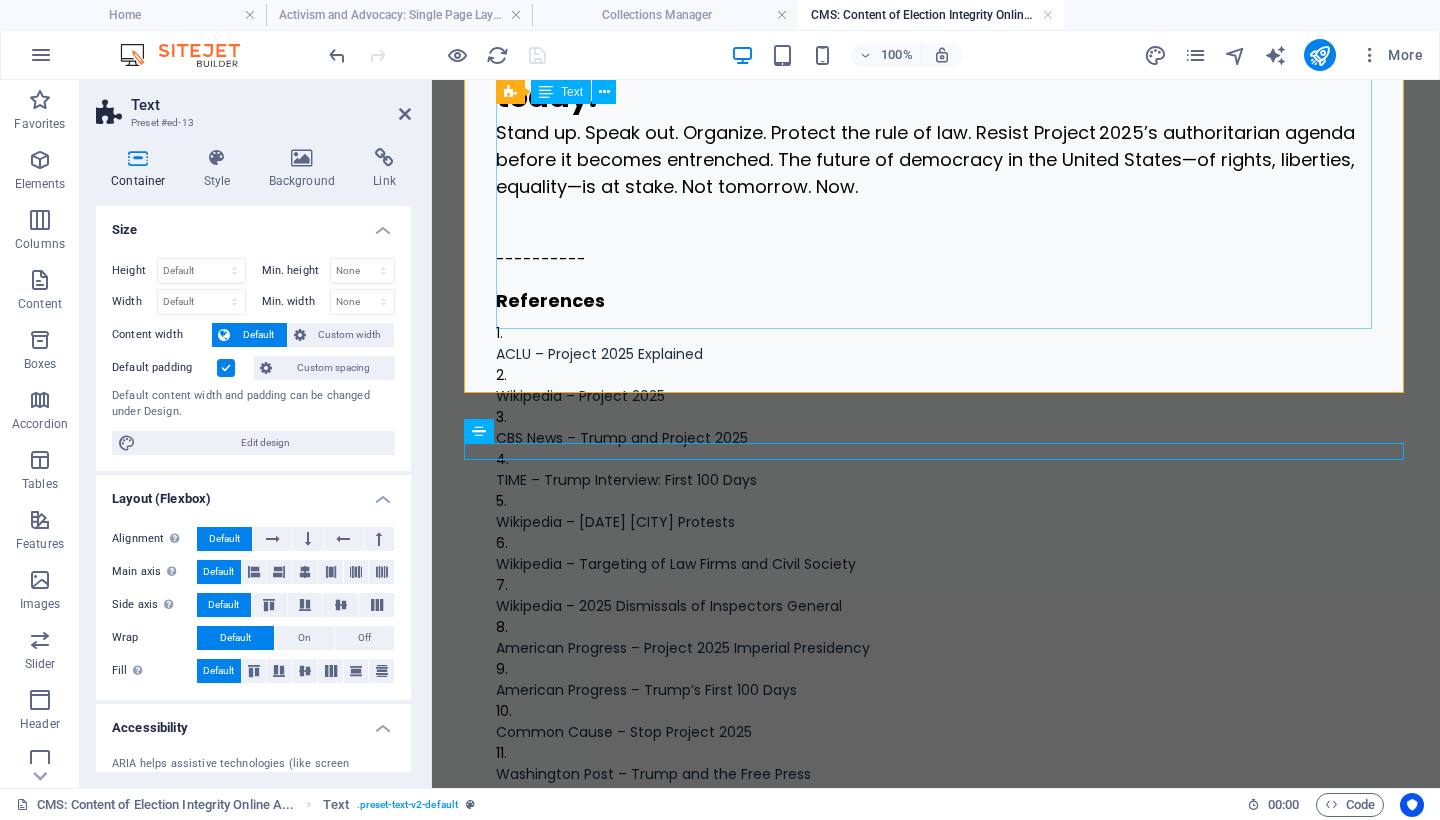 scroll, scrollTop: 4016, scrollLeft: 0, axis: vertical 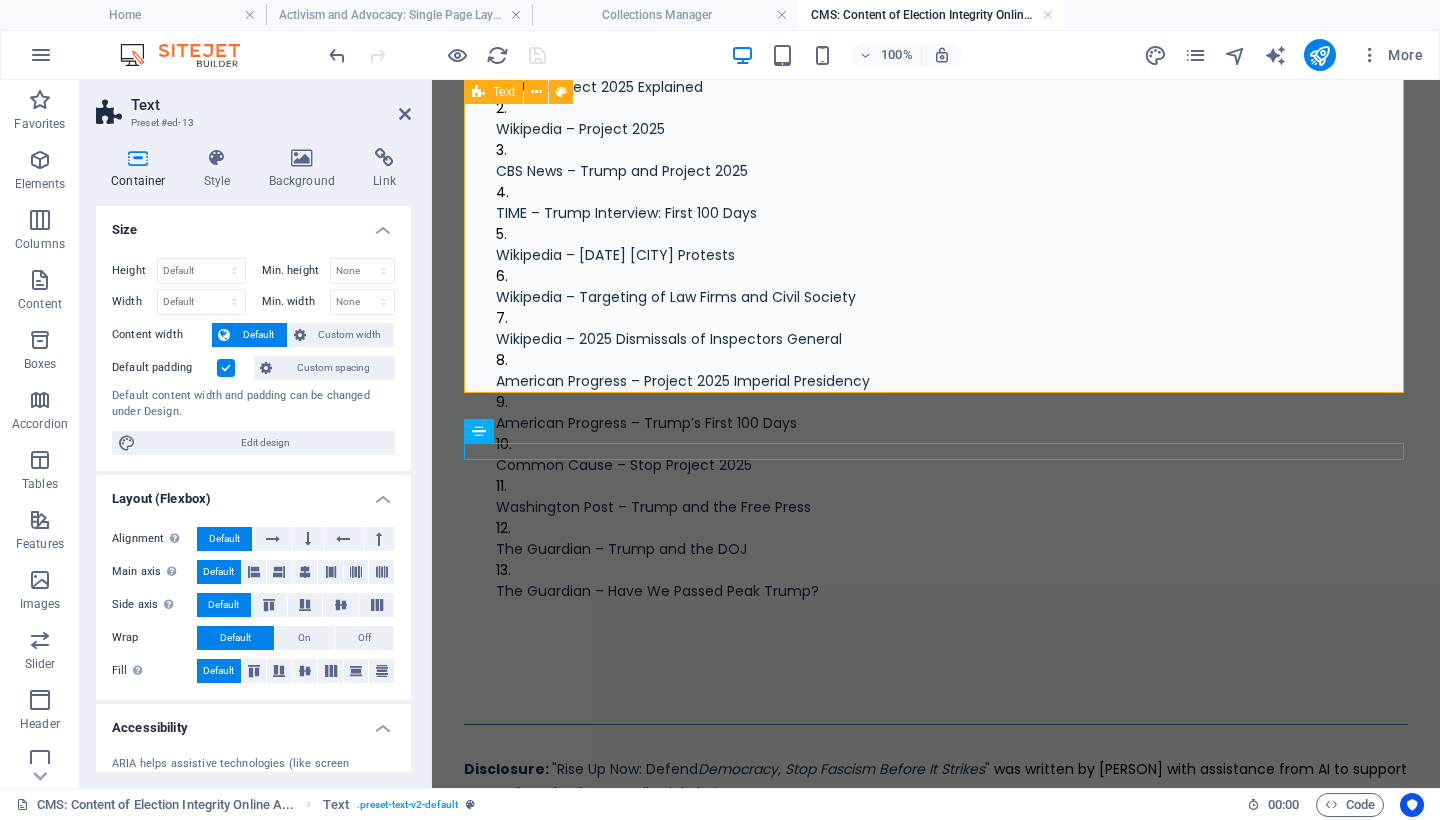 click on "Rise Up Now: Defend Democracy, Stop Fascism Before It Strikes By [PERSON]. [DATE]. We face a turning point in United States history. Project 2025 represents an authoritarian blueprint. It seeks to dismantle democratic institutions and impose unchecked presidential control. Now is the time to act—and act boldly. [PERSON] and his allies helped create Project 2025 in coordination with The Heritage Foundation. It is a roadmap to rewrite the structure of federal agencies. It would replace merit‑based civil servants with loyalists. It aims to seize direct control over the Department of Justice, the FBI, Homeland Security, and more. It includes deployment of U.S. military forces on domestic soil and mass deportation programs. Experts call it a plan for autocracy masquerading under a neutral name¹ ,  ². Echoes of the Gestapo Why action matters now ,  ⁶. ,  ⁸ ,  ⁹. Mobilize, protest, defend ,  ⁶. We can win ,  ¹³. This is no time for passivity ---------- References" at bounding box center [936, -1553] 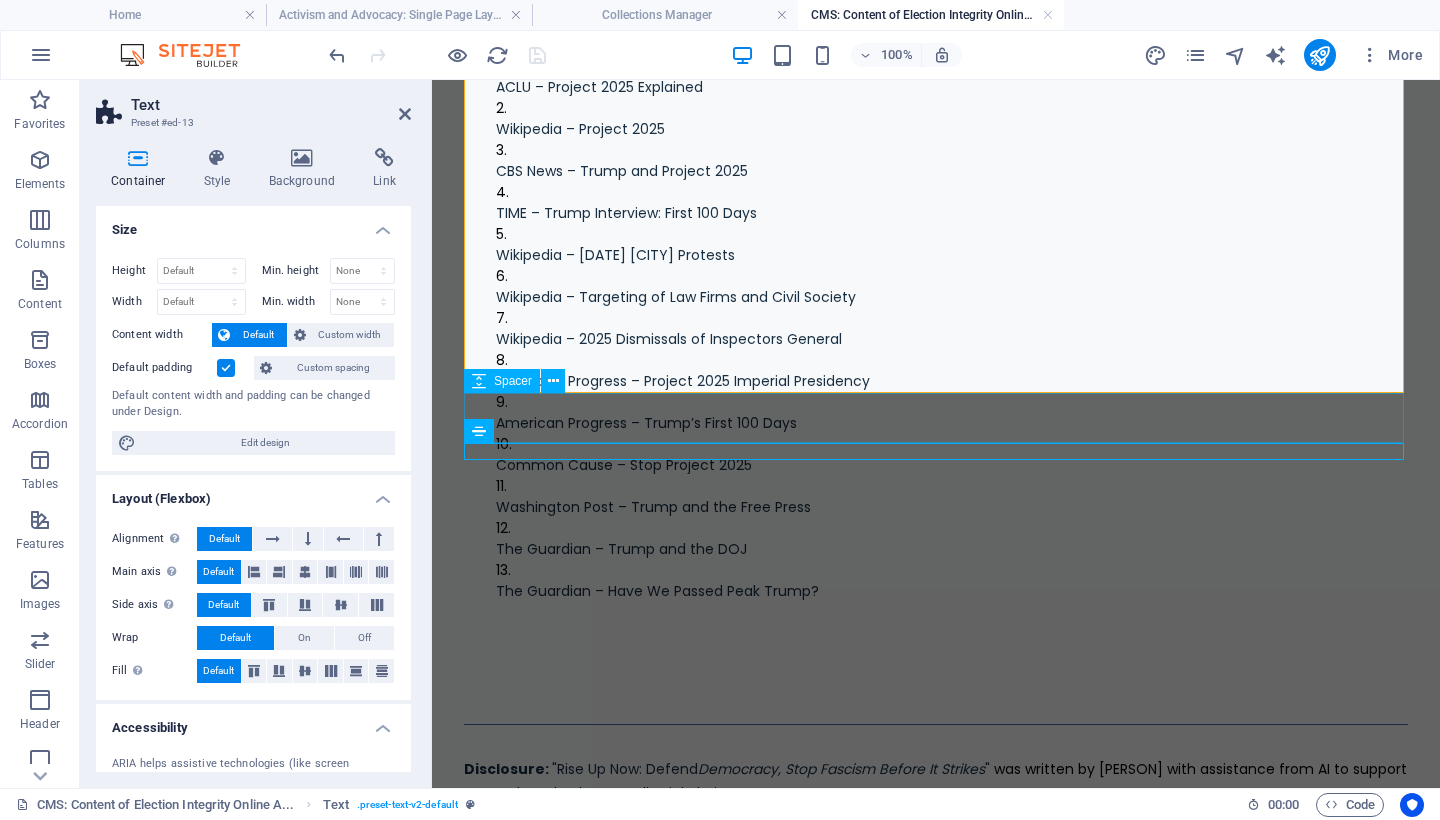 click at bounding box center [936, 691] 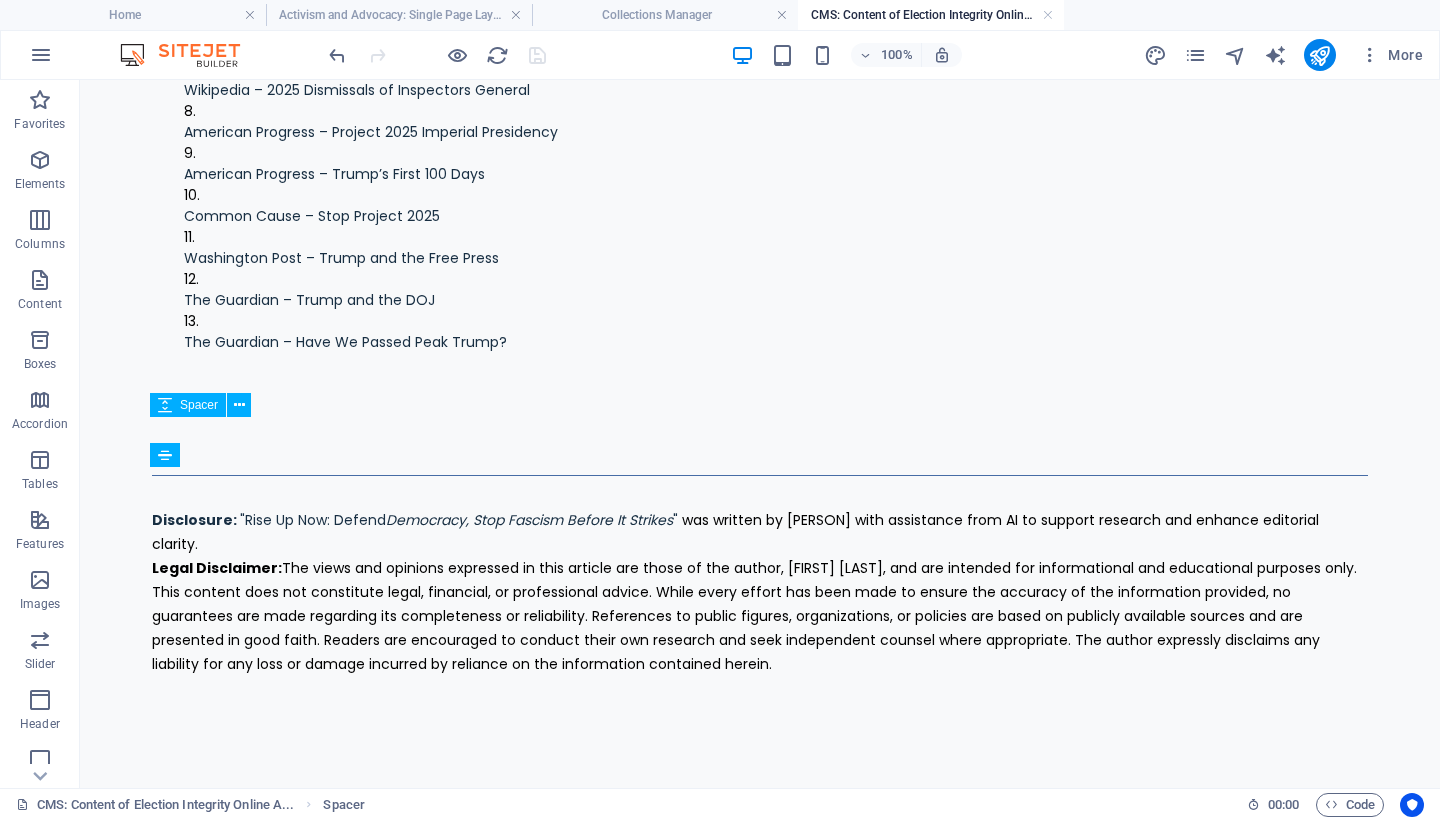 scroll, scrollTop: 3353, scrollLeft: 0, axis: vertical 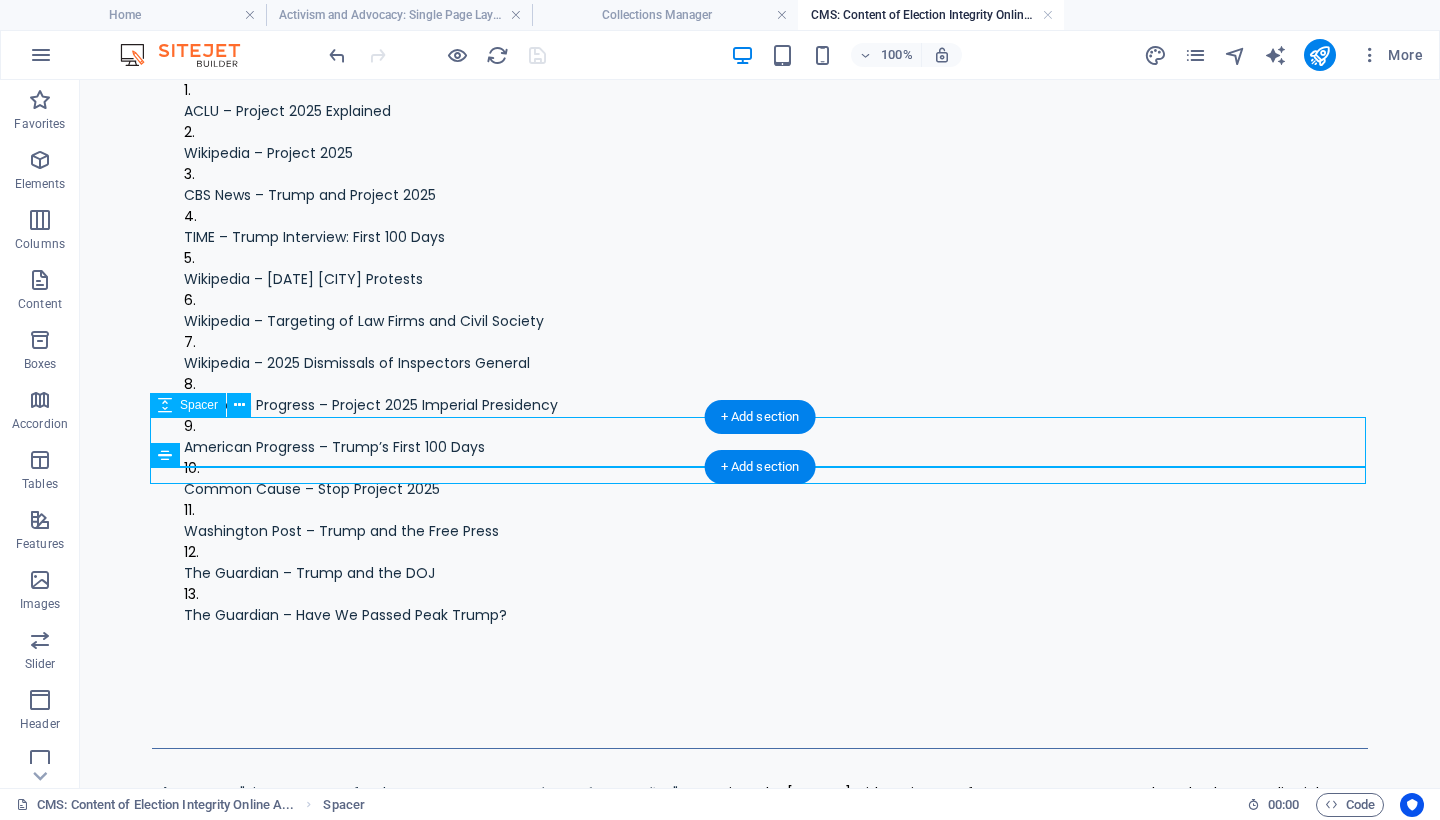 click at bounding box center [760, 715] 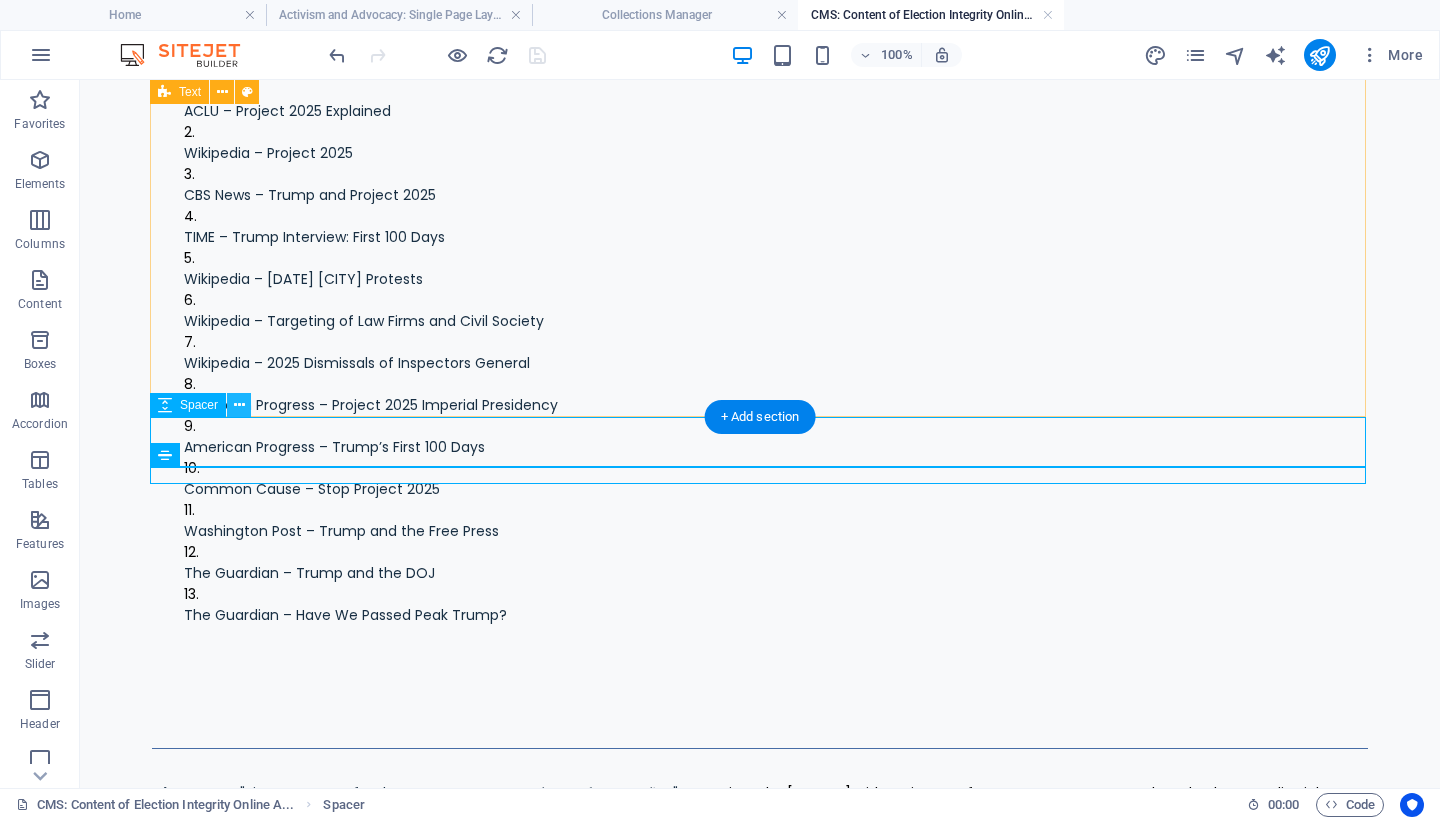click at bounding box center (239, 405) 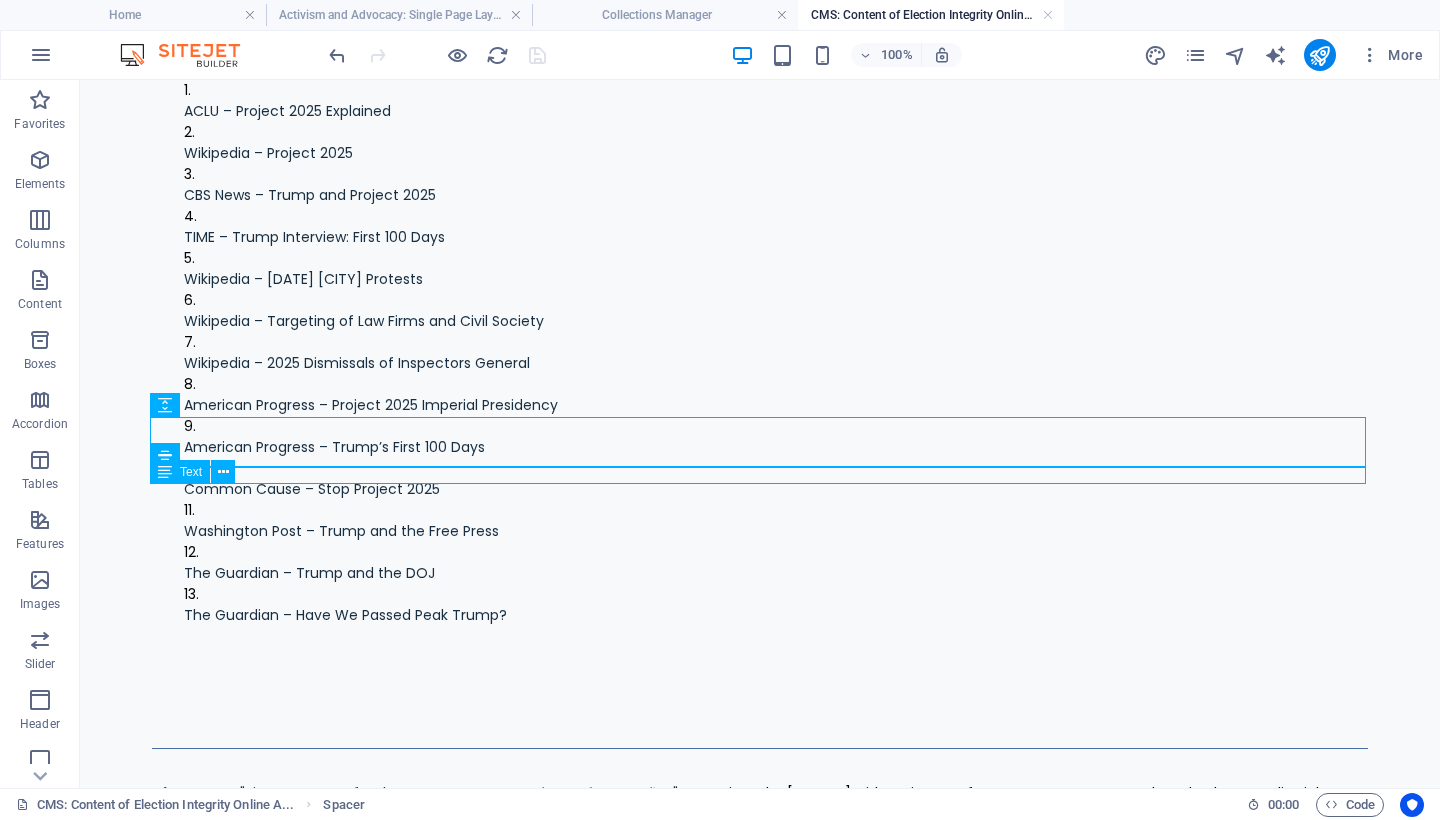 click on "Disclosure:   "Rise Up Now: Defend  Democracy, Stop Fascism Before It Strikes "   was written by [PERSON] with assistance from AI to support research and enhance editorial clarity. Legal Disclaimer:  The views and opinions expressed in this article are those of the author, [PERSON], and are intended for informational and educational purposes only. This content does not constitute legal, financial, or professional advice. While every effort has been made to ensure the accuracy of the information provided, no guarantees are made regarding its completeness or reliability. References to public figures, organizations, or policies are based on publicly available sources and are presented in good faith. Readers are encouraged to conduct their own research and seek independent counsel where appropriate. The author expressly disclaims any liability for any loss or damage incurred by reliance on the information contained herein." at bounding box center (760, 877) 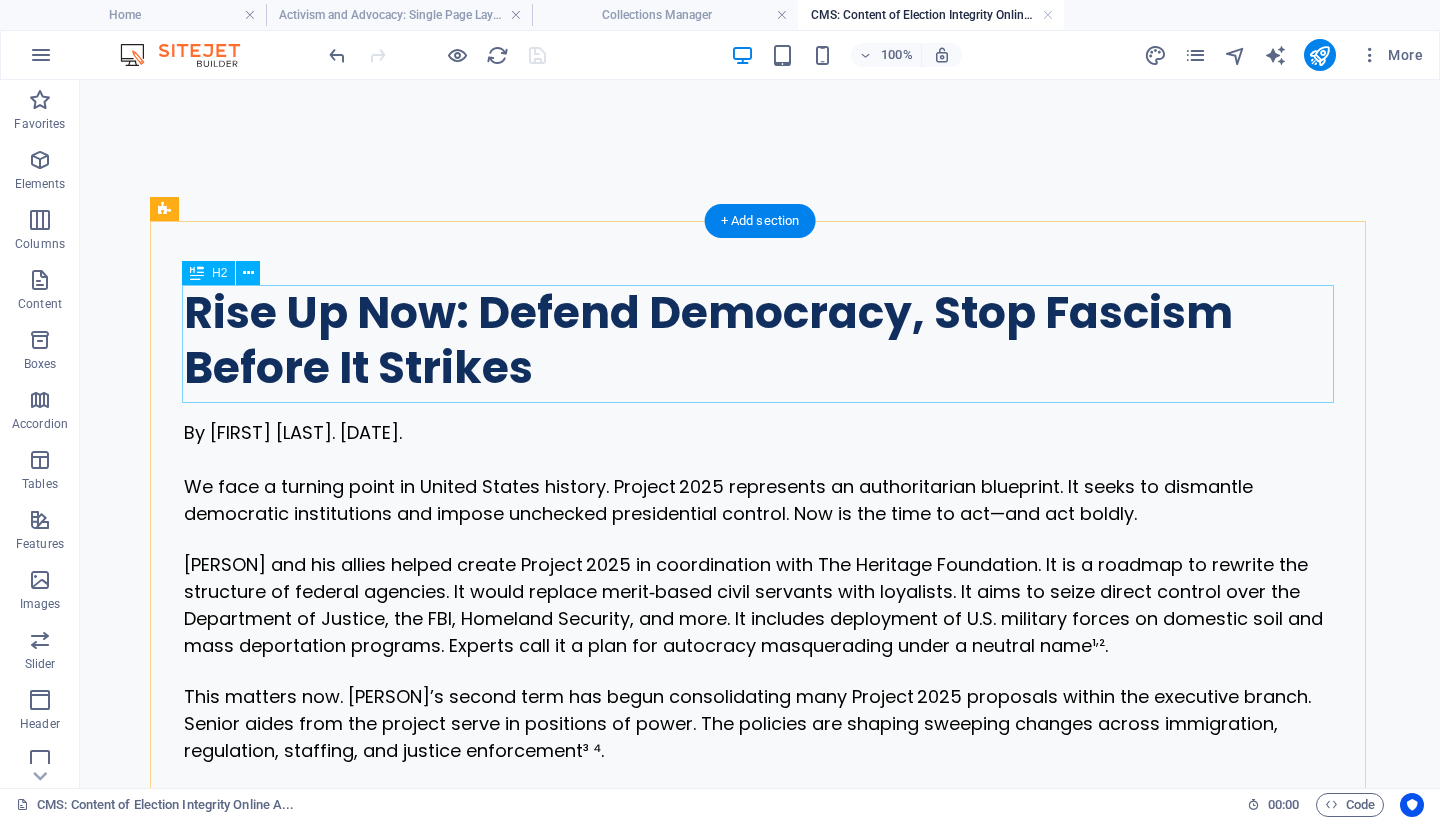 scroll, scrollTop: 0, scrollLeft: 0, axis: both 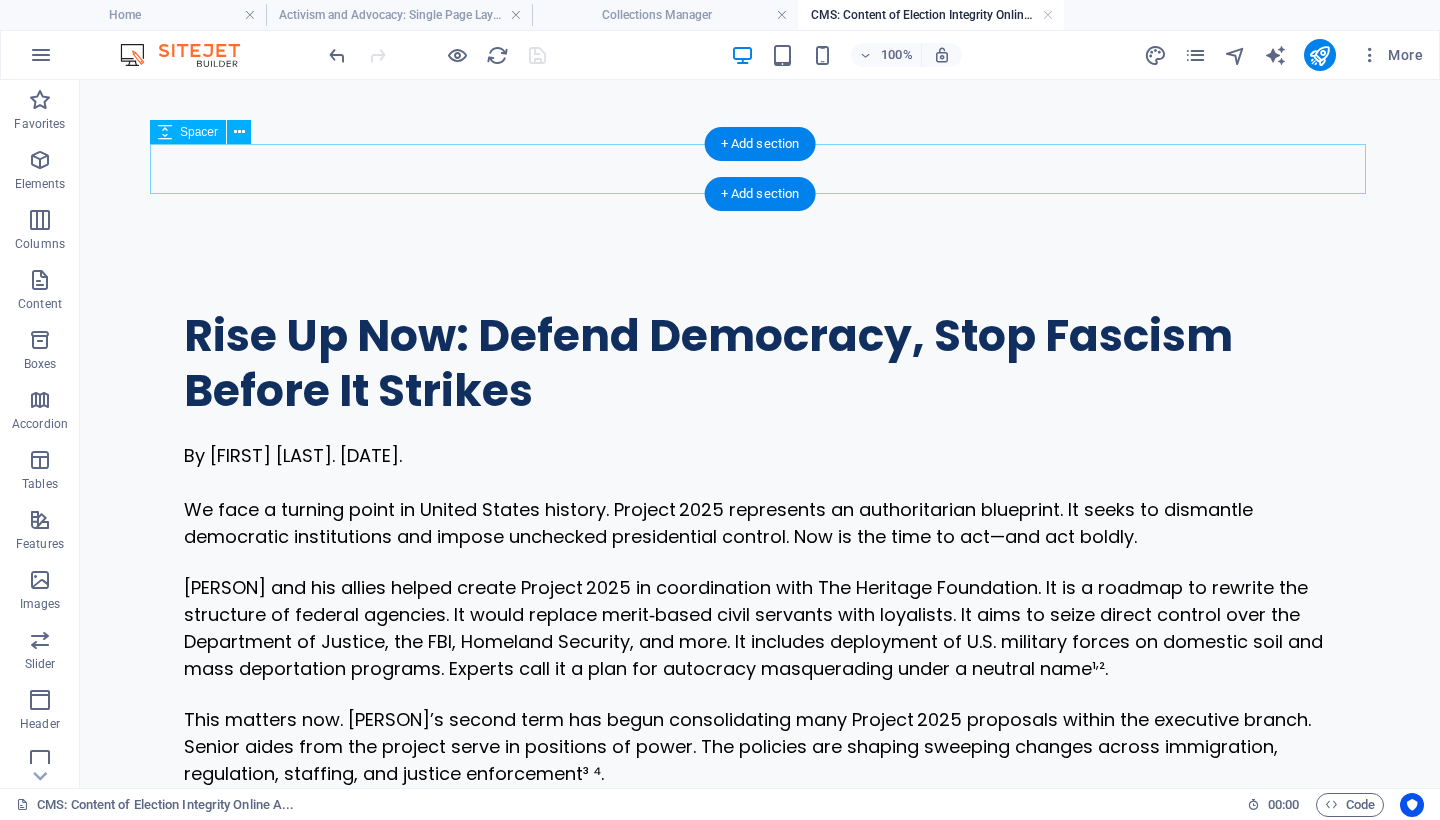 click at bounding box center (760, 169) 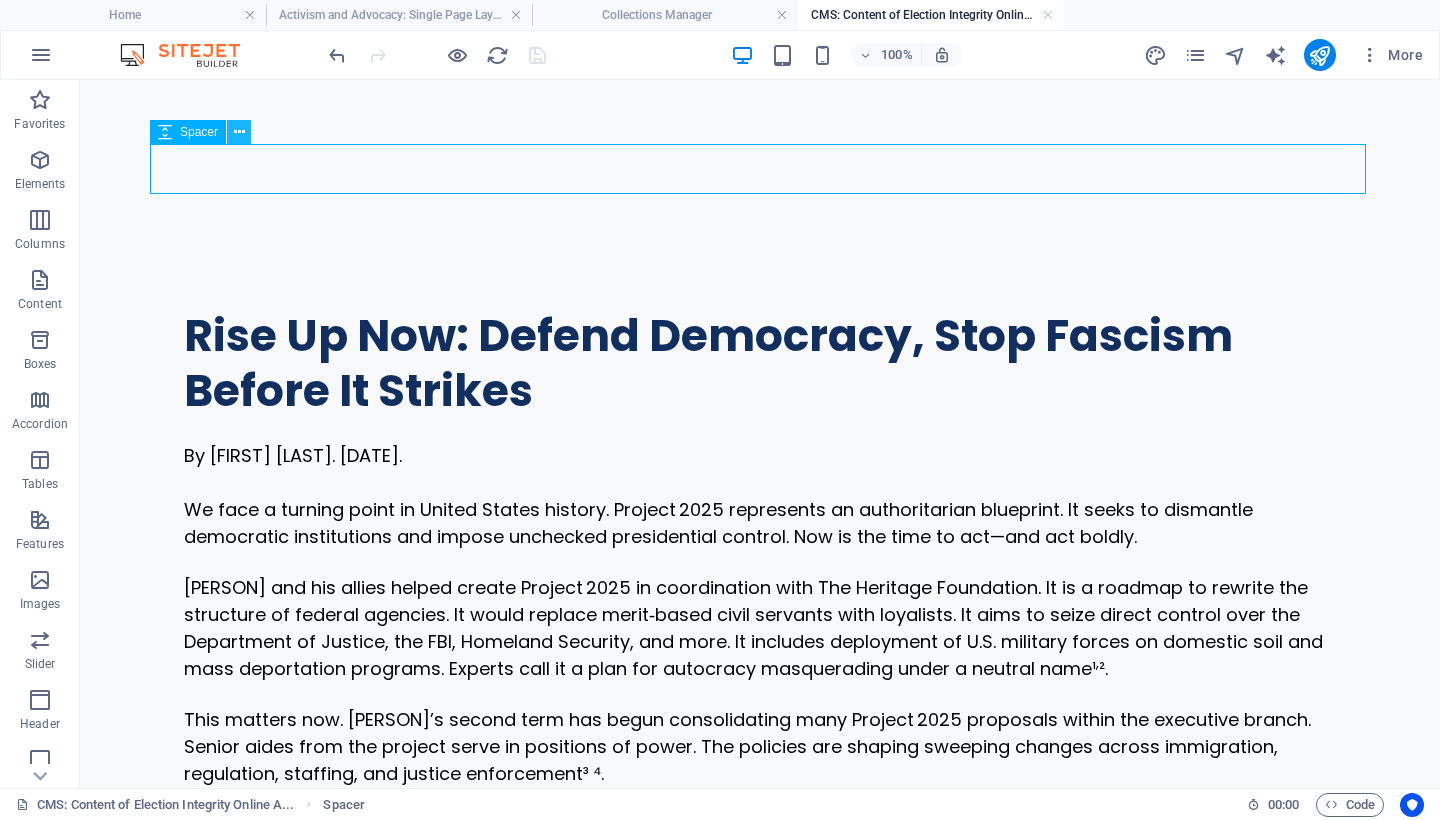 click at bounding box center (239, 132) 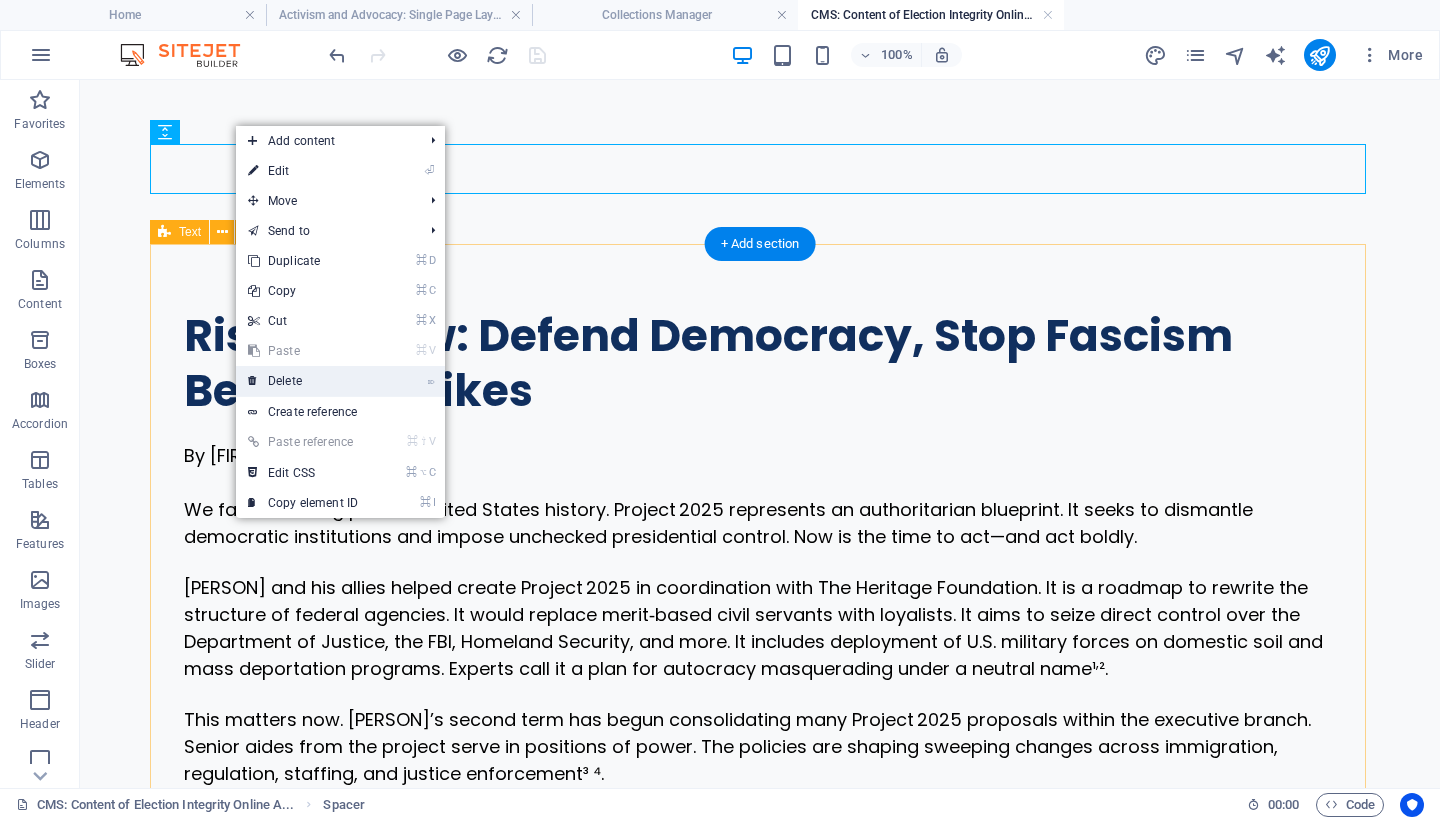 click on "⌦  Delete" at bounding box center (303, 381) 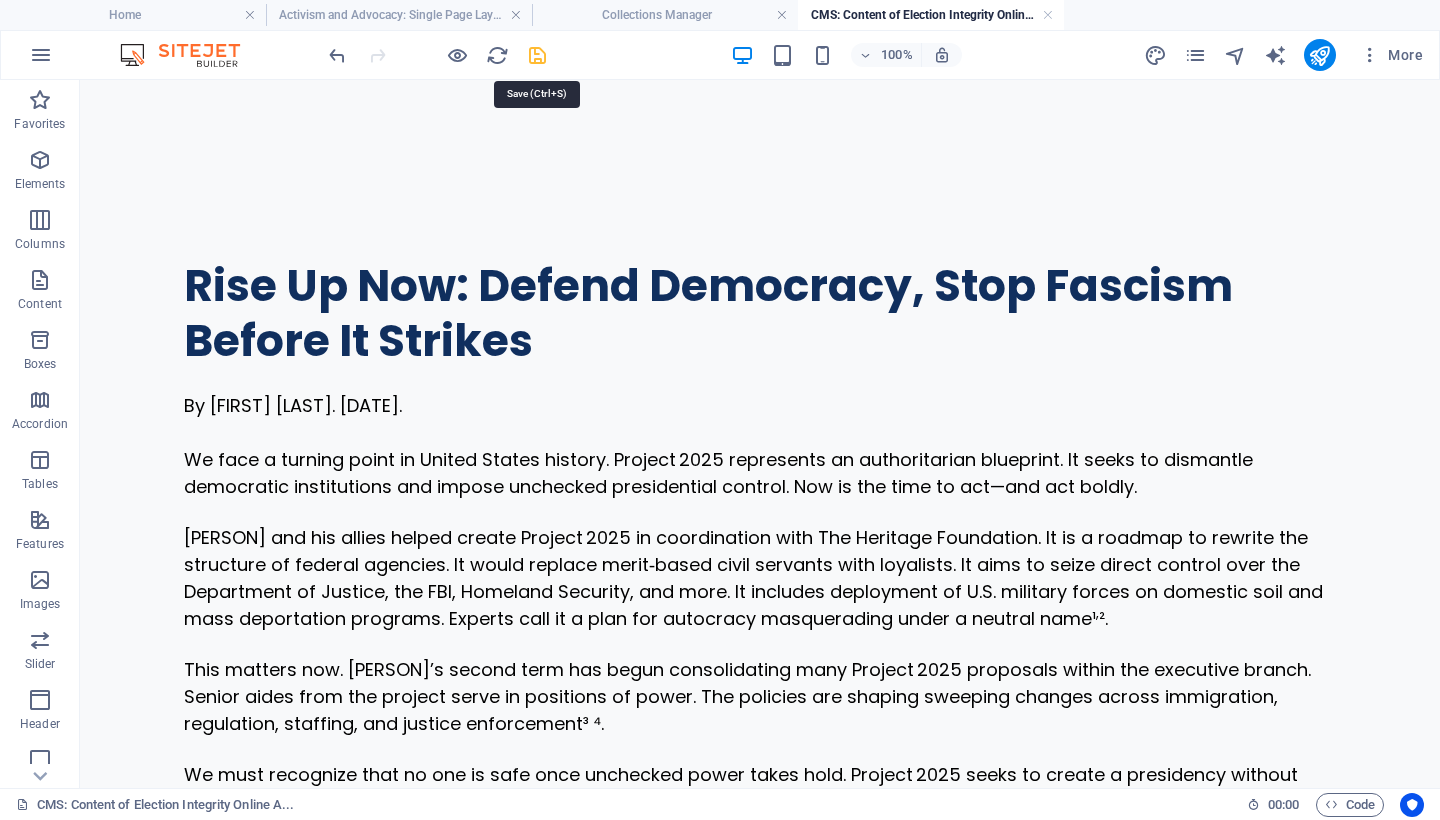 click at bounding box center [537, 55] 